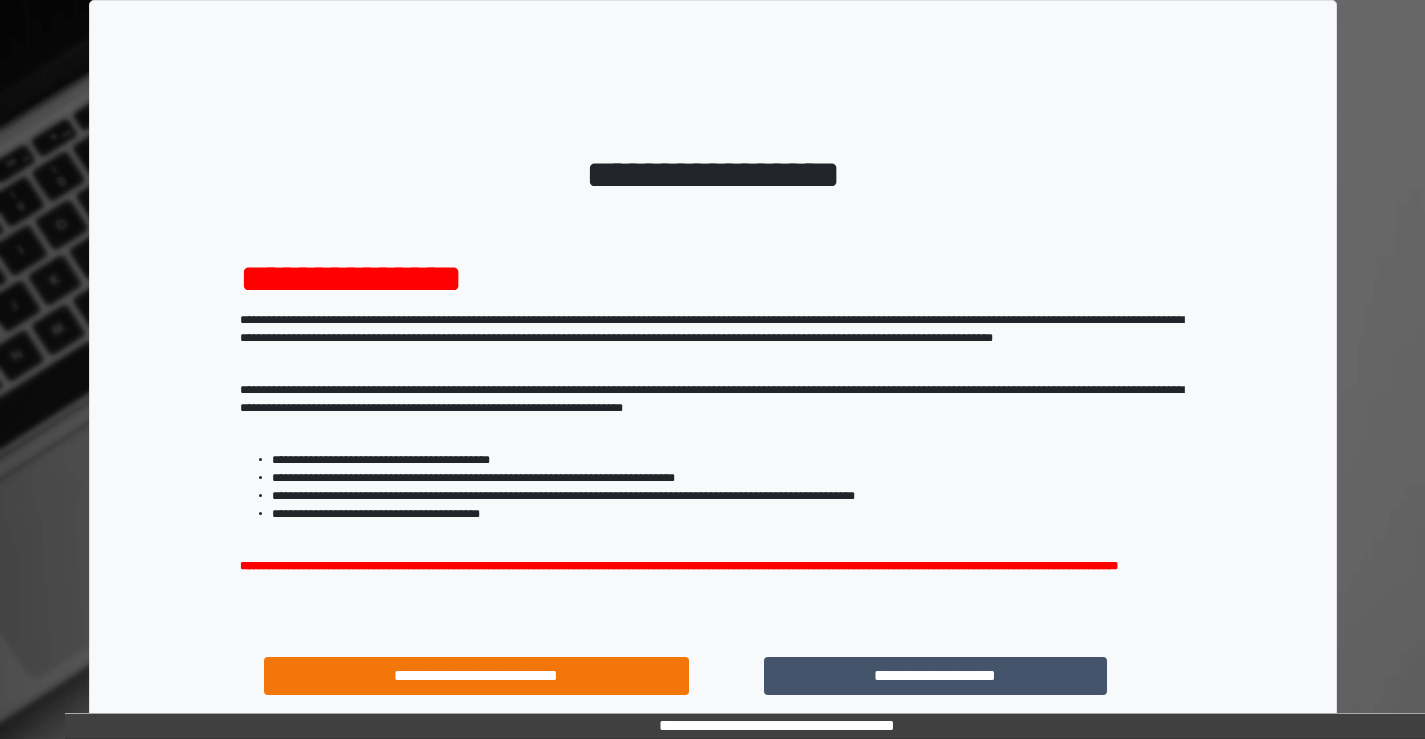 scroll, scrollTop: 0, scrollLeft: 0, axis: both 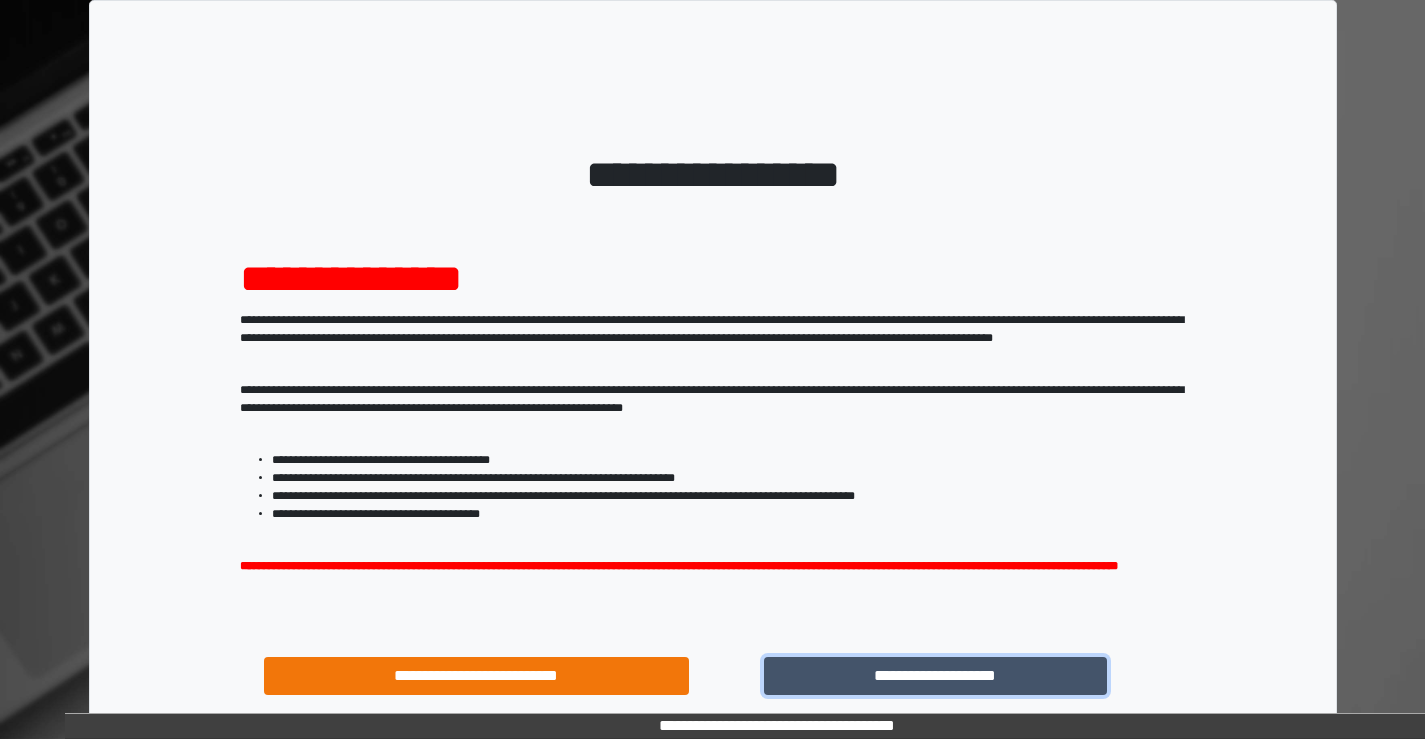 drag, startPoint x: 926, startPoint y: 684, endPoint x: 914, endPoint y: 656, distance: 30.463093 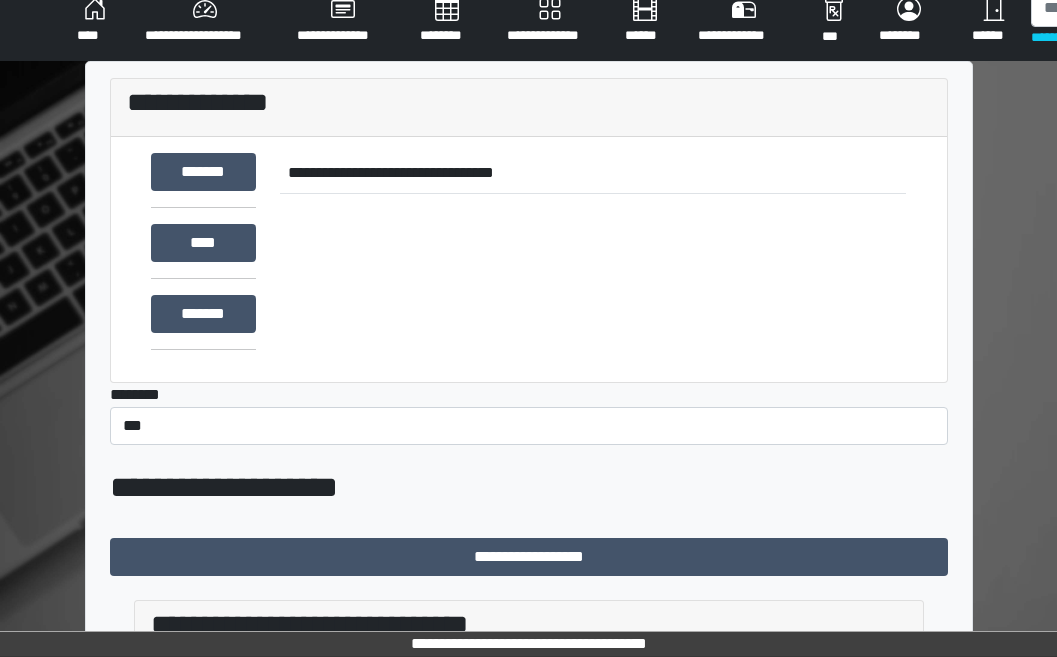 scroll, scrollTop: 0, scrollLeft: 0, axis: both 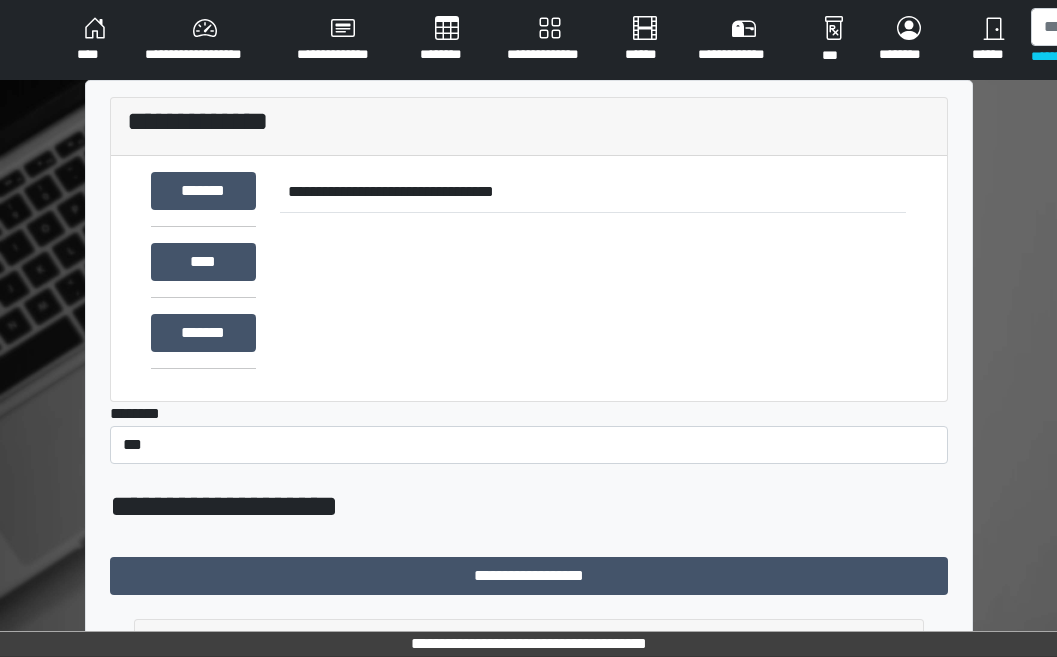 click 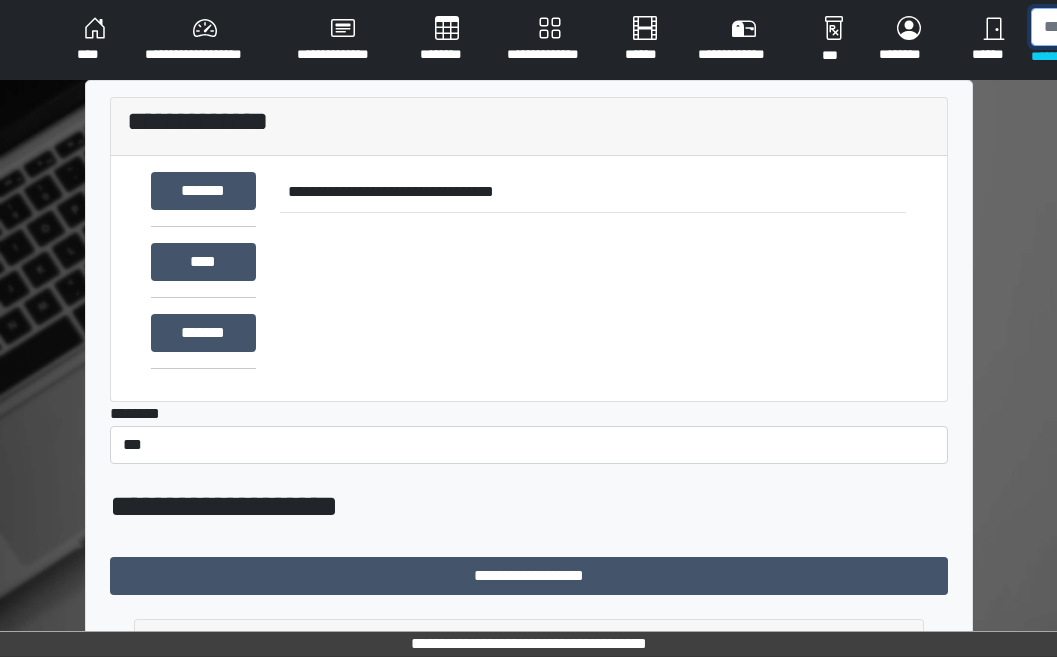 click at bounding box center [1134, 27] 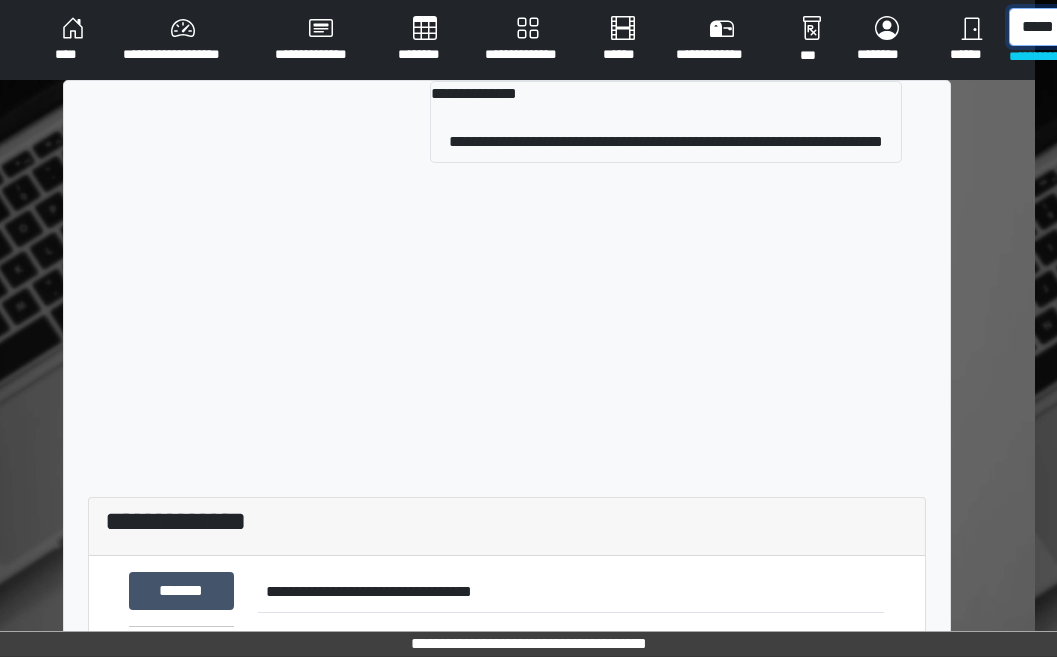 scroll, scrollTop: 0, scrollLeft: 31, axis: horizontal 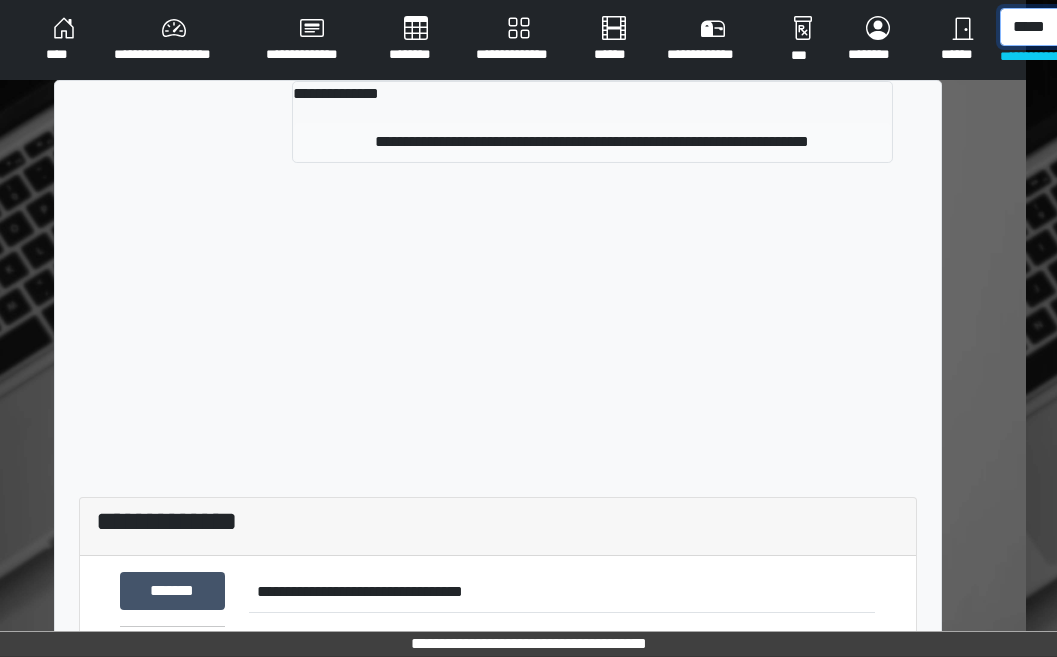 type on "*****" 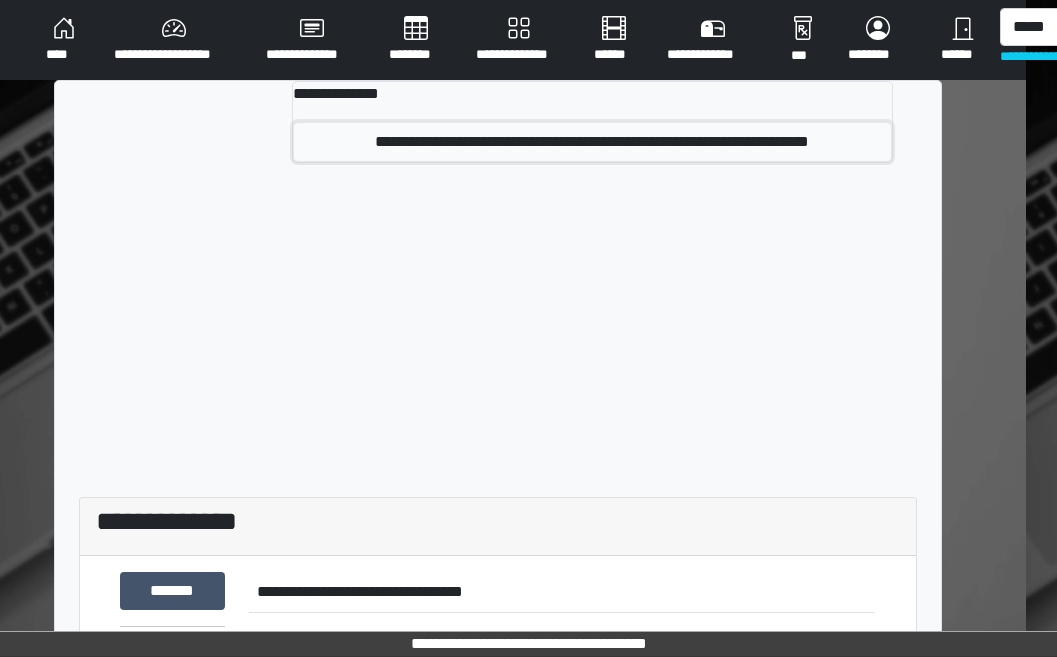click on "**********" at bounding box center (592, 142) 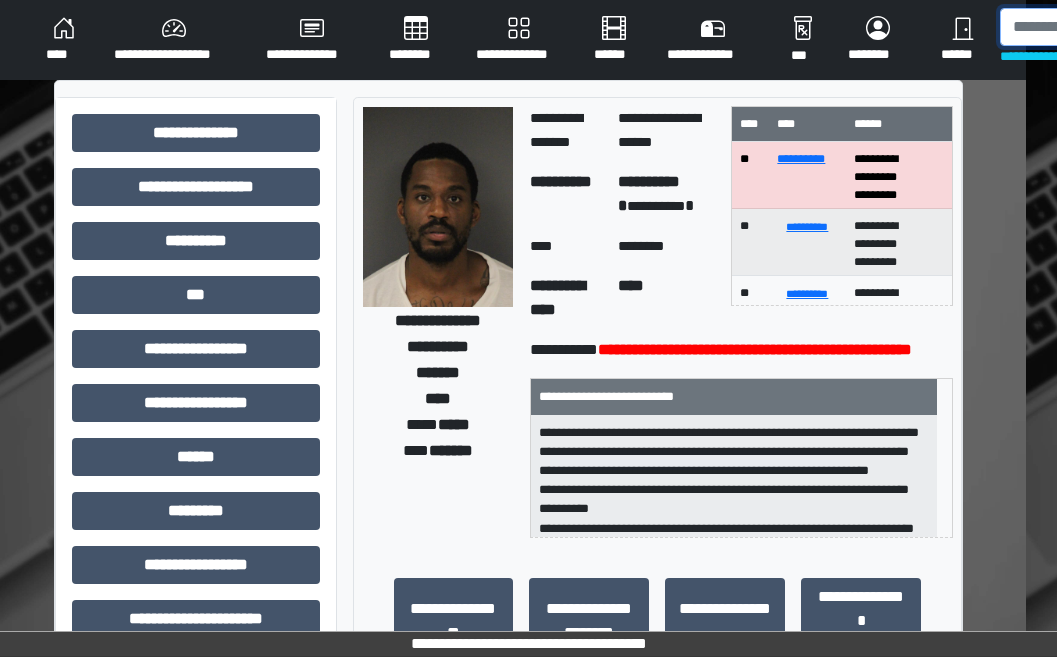 click at bounding box center [1103, 27] 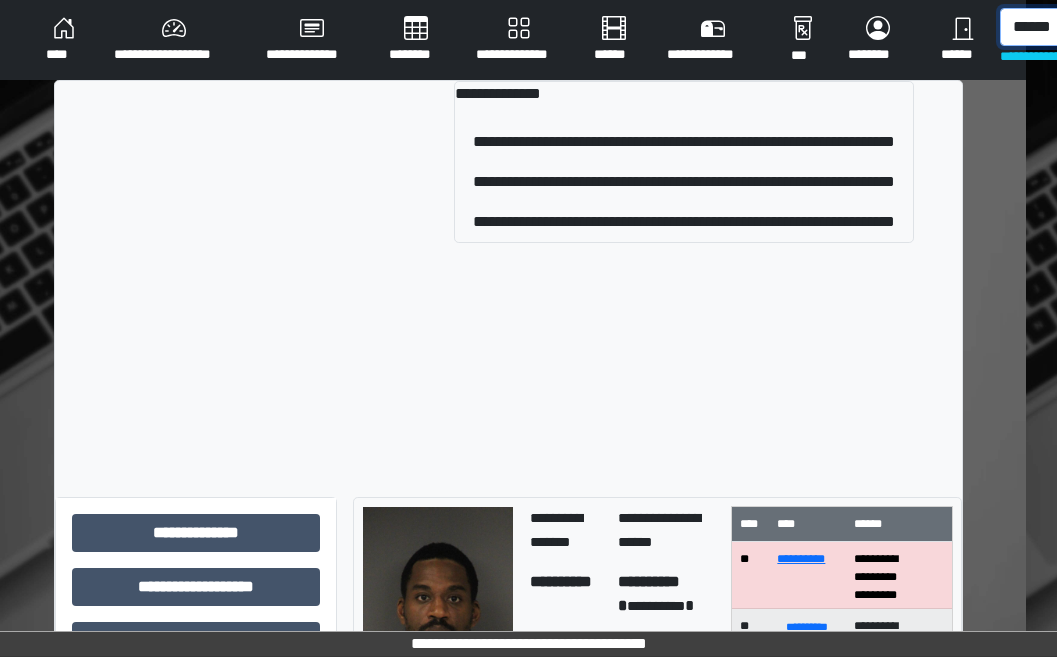 scroll, scrollTop: 0, scrollLeft: 39, axis: horizontal 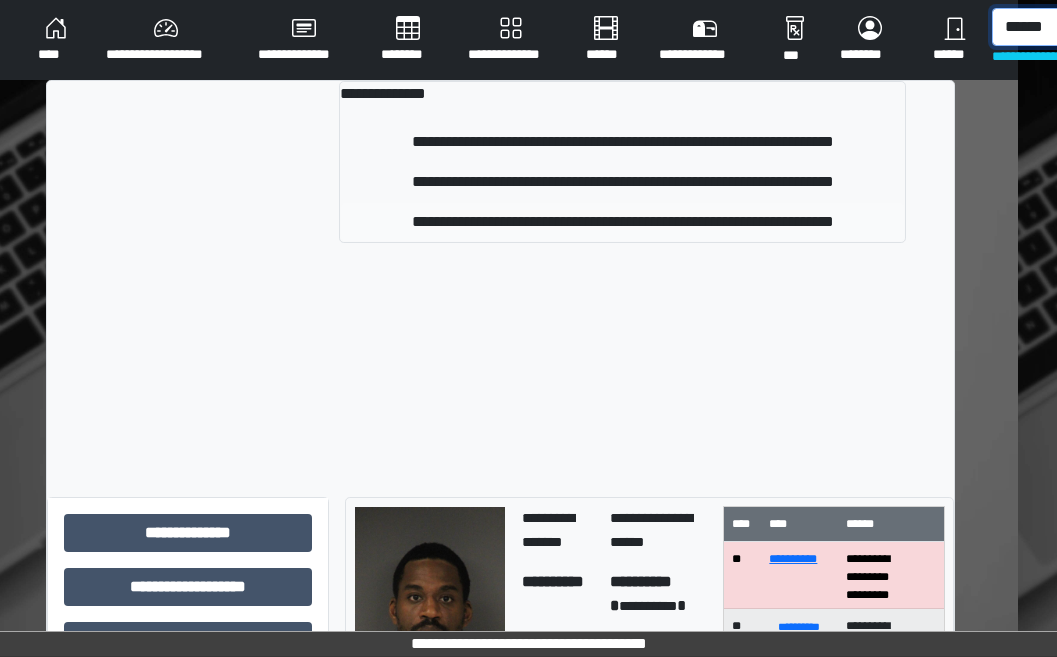 type on "******" 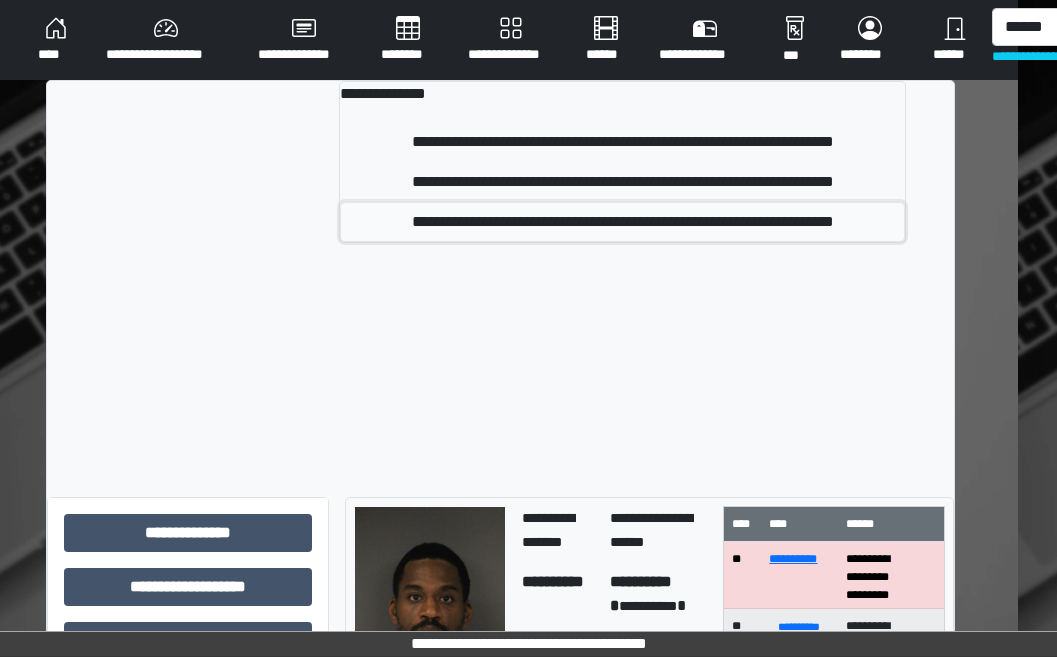 click on "**********" at bounding box center (622, 222) 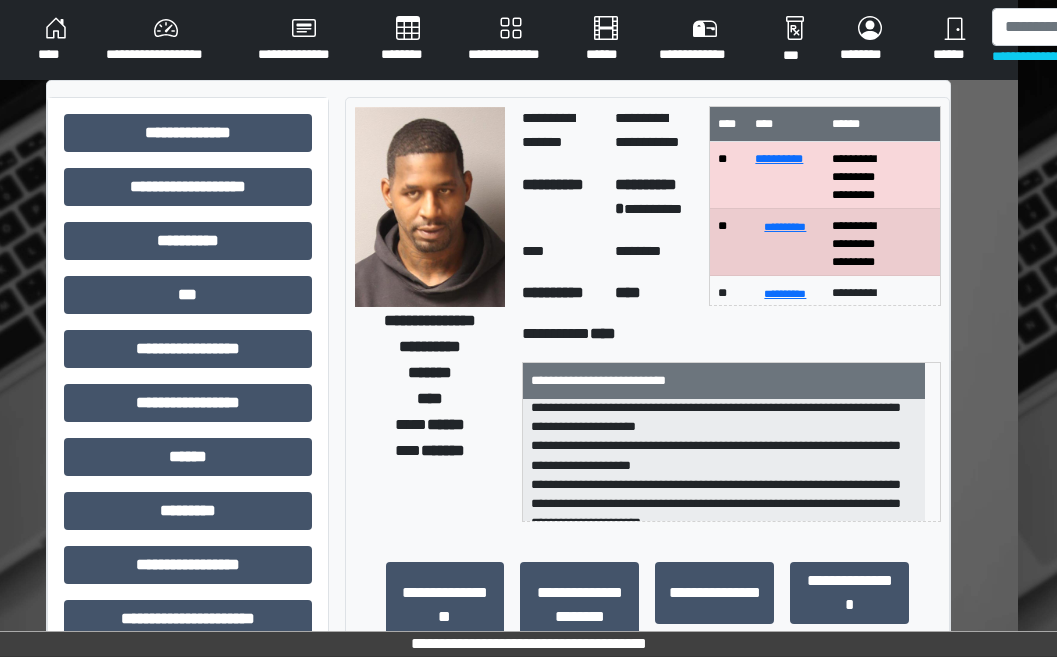 scroll, scrollTop: 63, scrollLeft: 0, axis: vertical 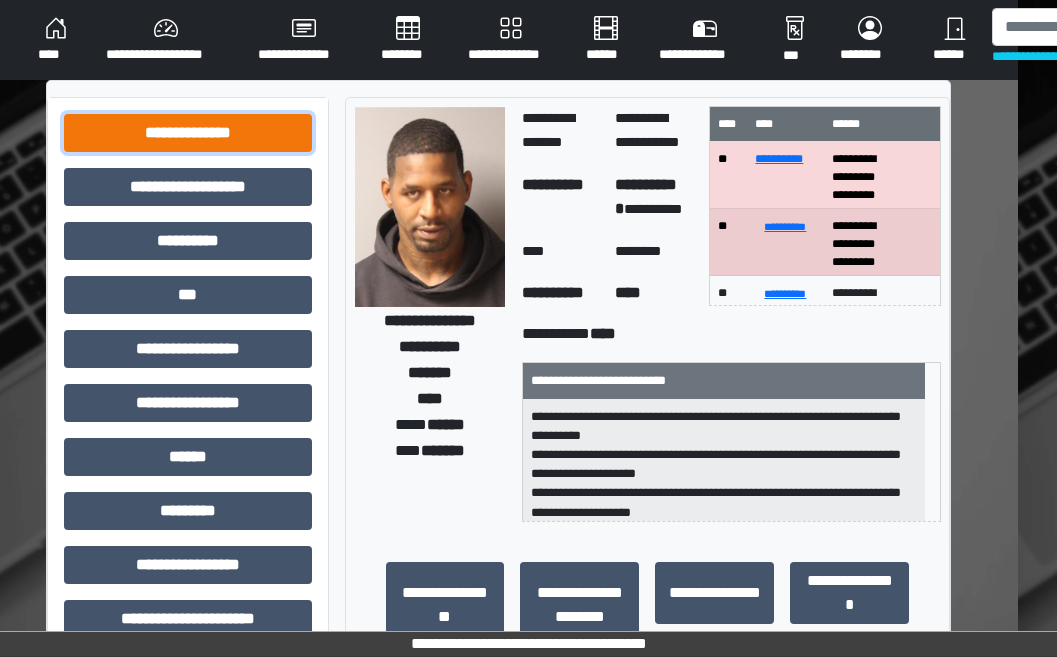 click on "**********" at bounding box center [188, 133] 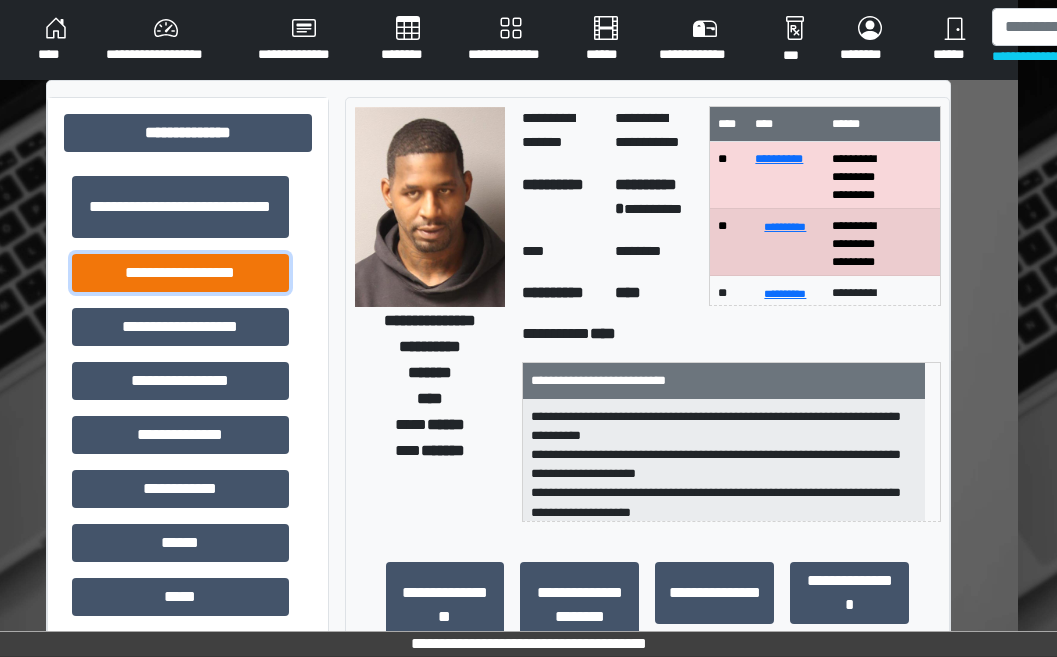 click on "**********" at bounding box center [180, 273] 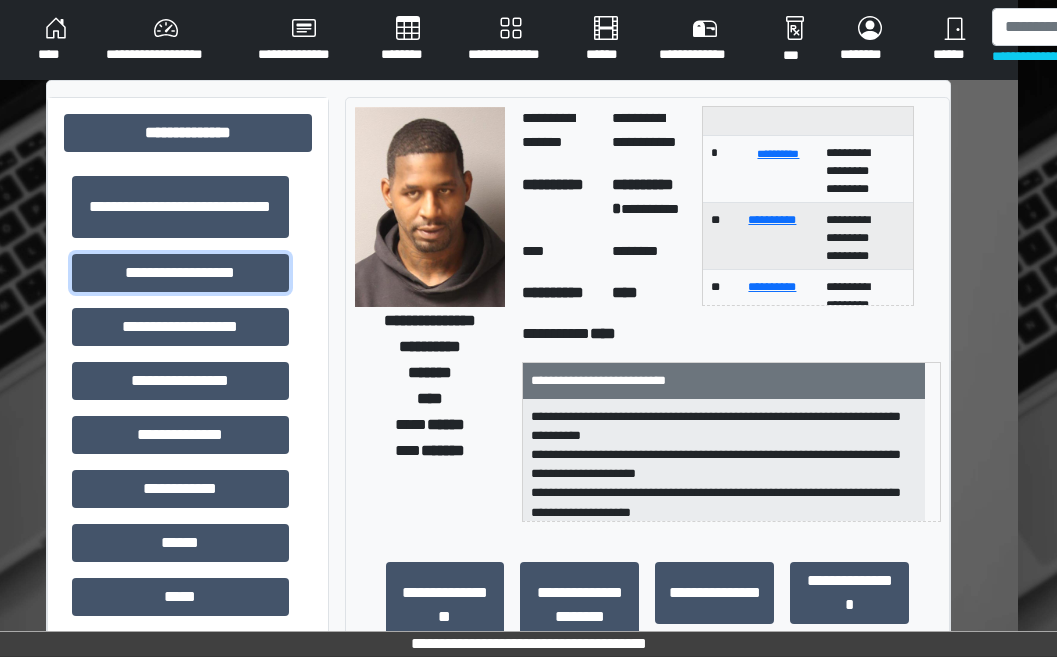scroll, scrollTop: 322, scrollLeft: 0, axis: vertical 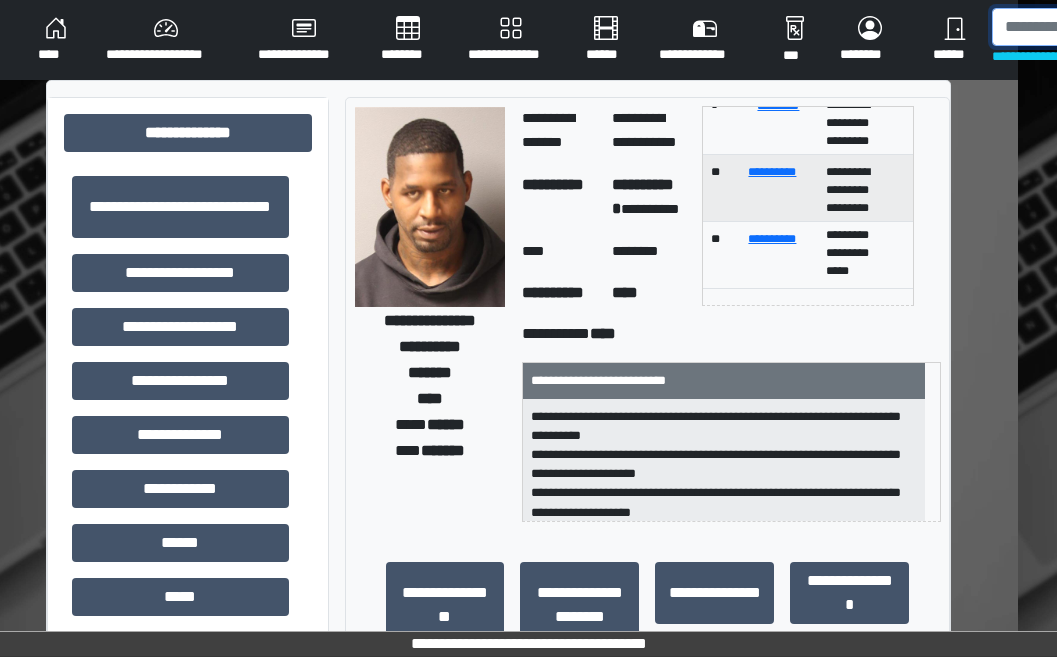 click at bounding box center (1095, 27) 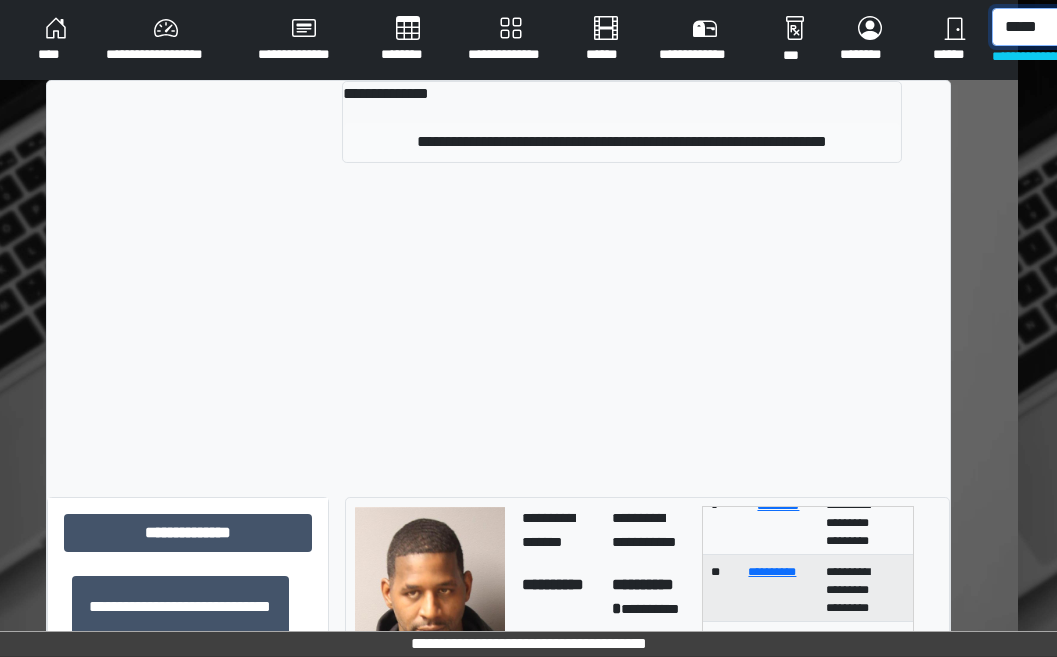 type on "*****" 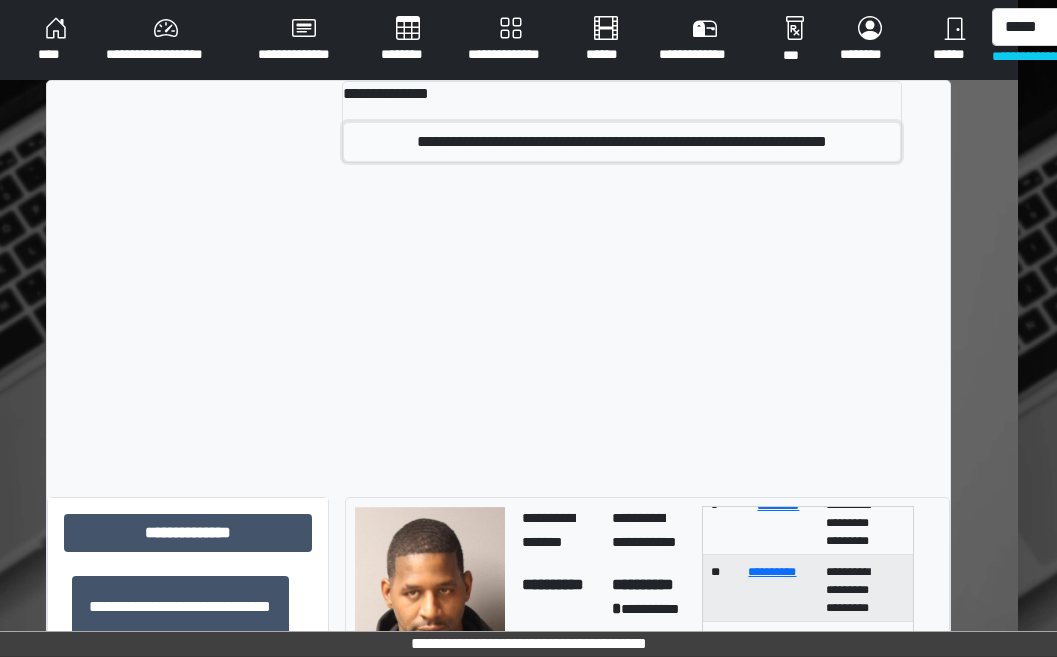 click on "**********" at bounding box center [622, 142] 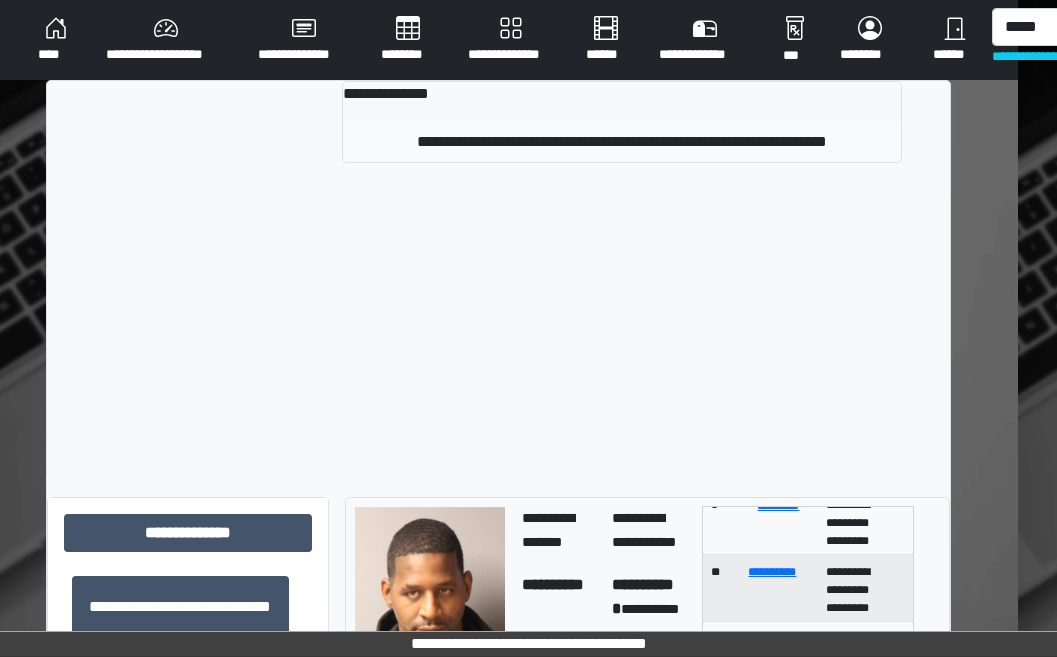 type 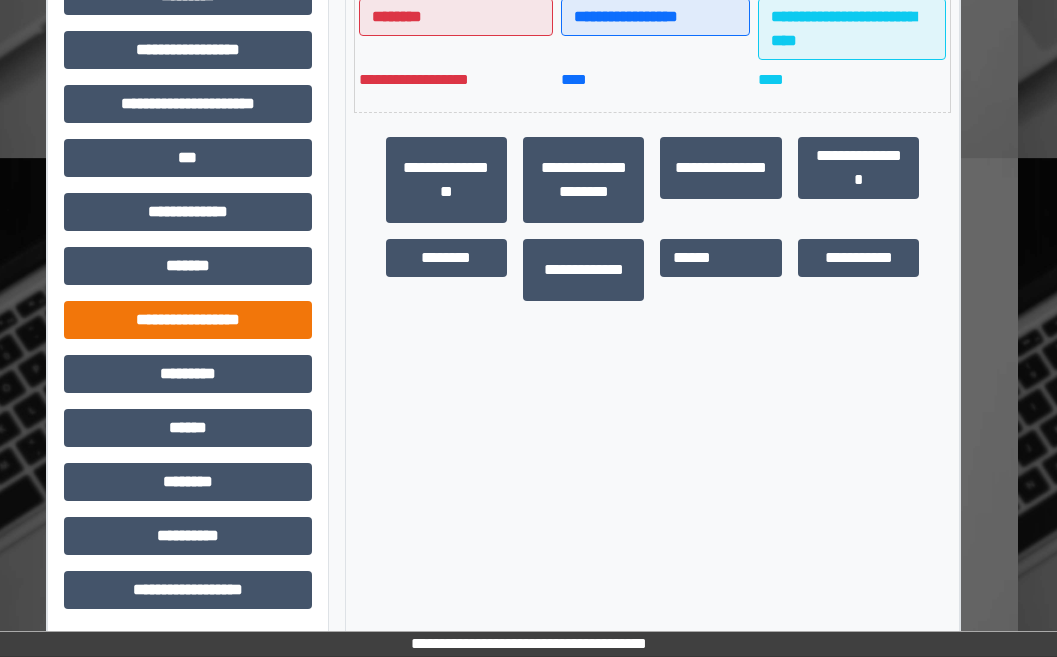 scroll, scrollTop: 517, scrollLeft: 39, axis: both 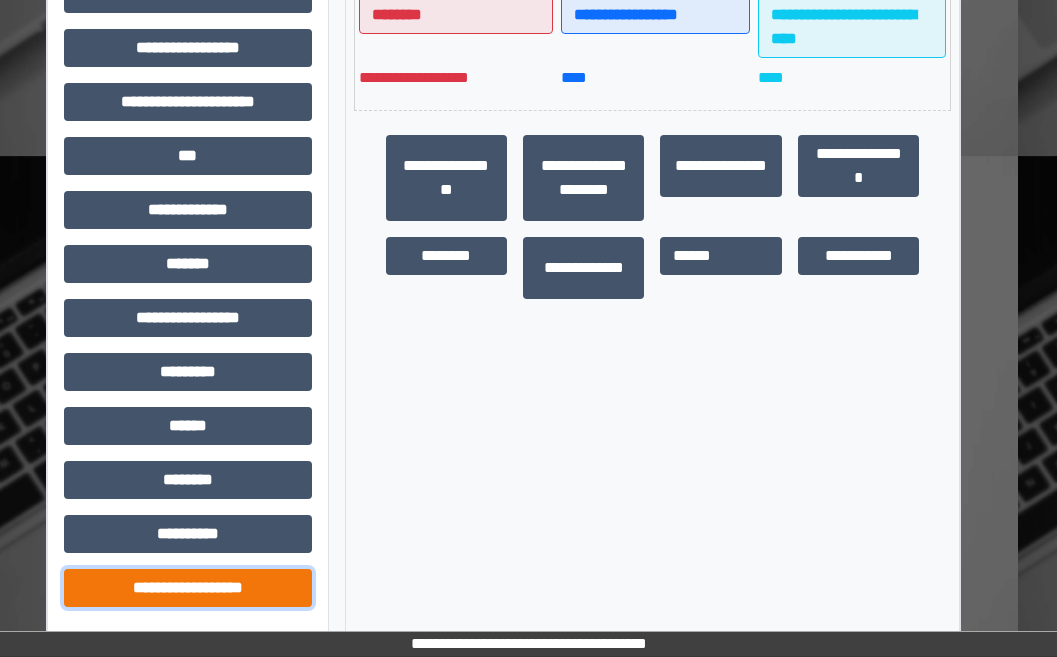 click on "**********" at bounding box center [188, 588] 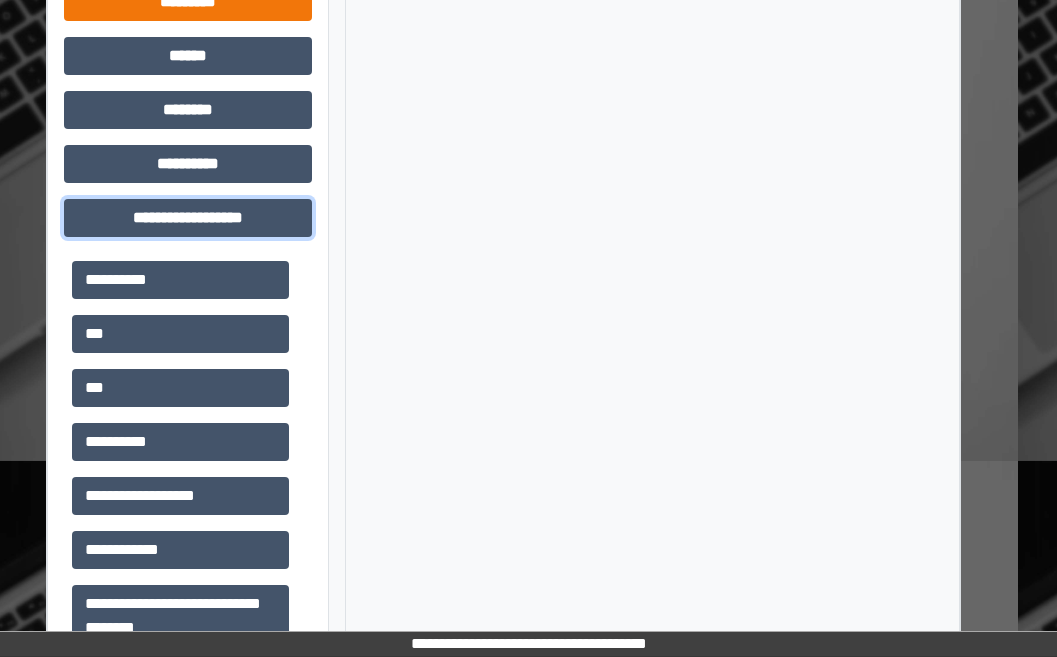 scroll, scrollTop: 917, scrollLeft: 39, axis: both 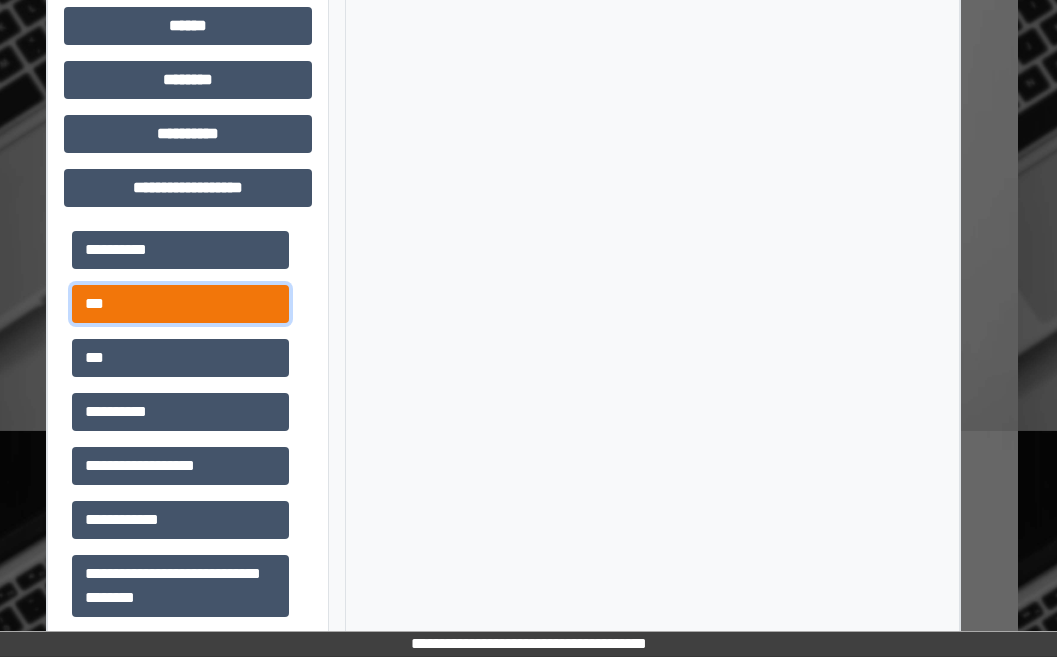 click on "***" at bounding box center [180, 304] 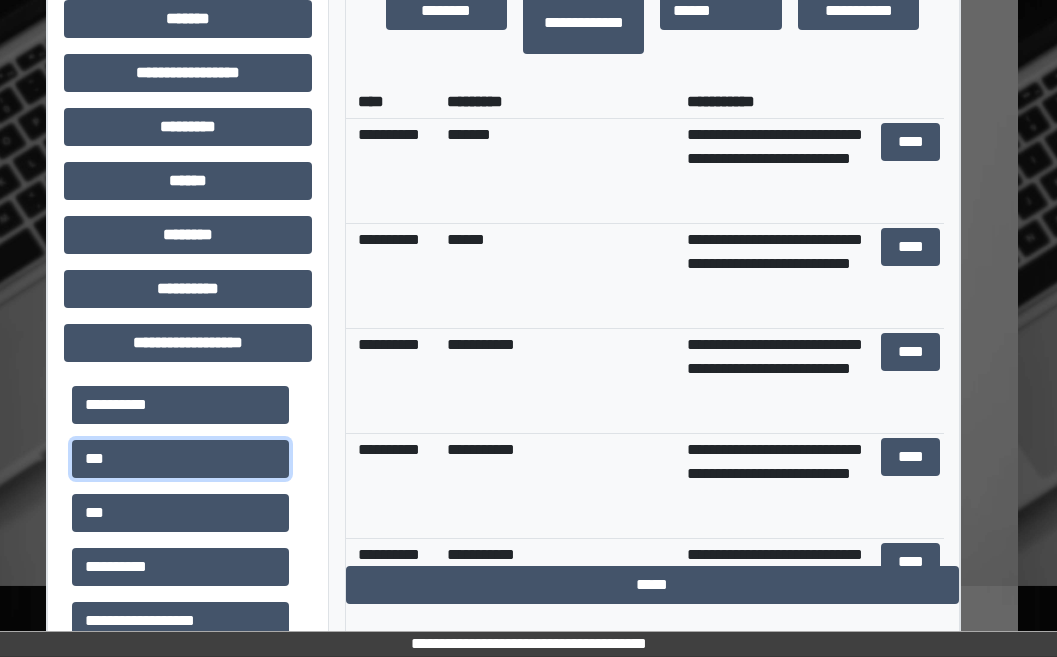 scroll, scrollTop: 717, scrollLeft: 39, axis: both 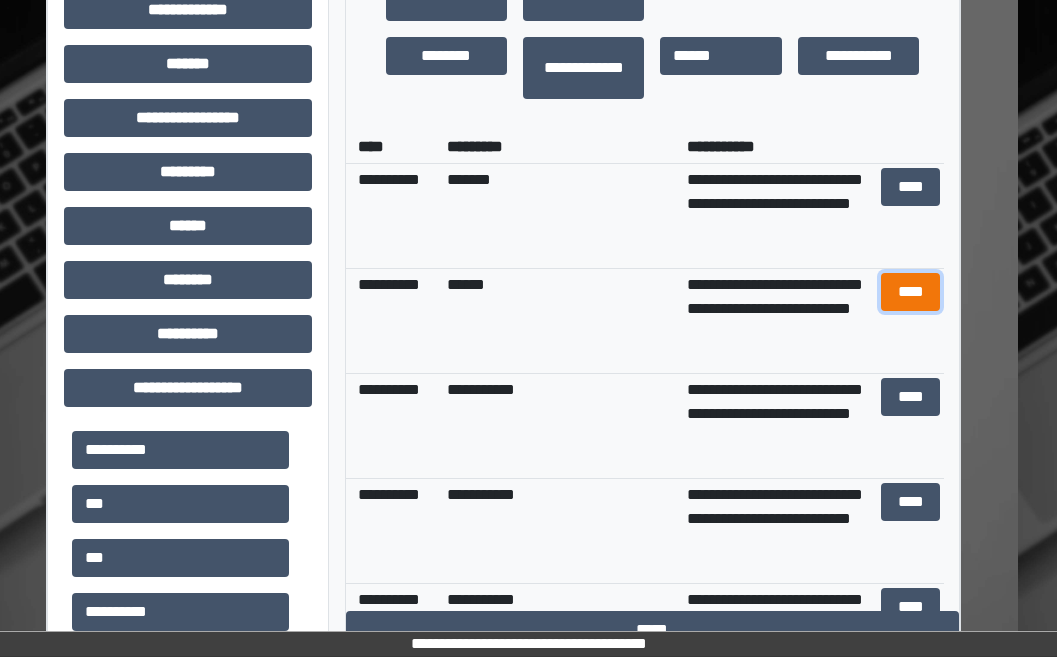 click on "****" at bounding box center [911, 292] 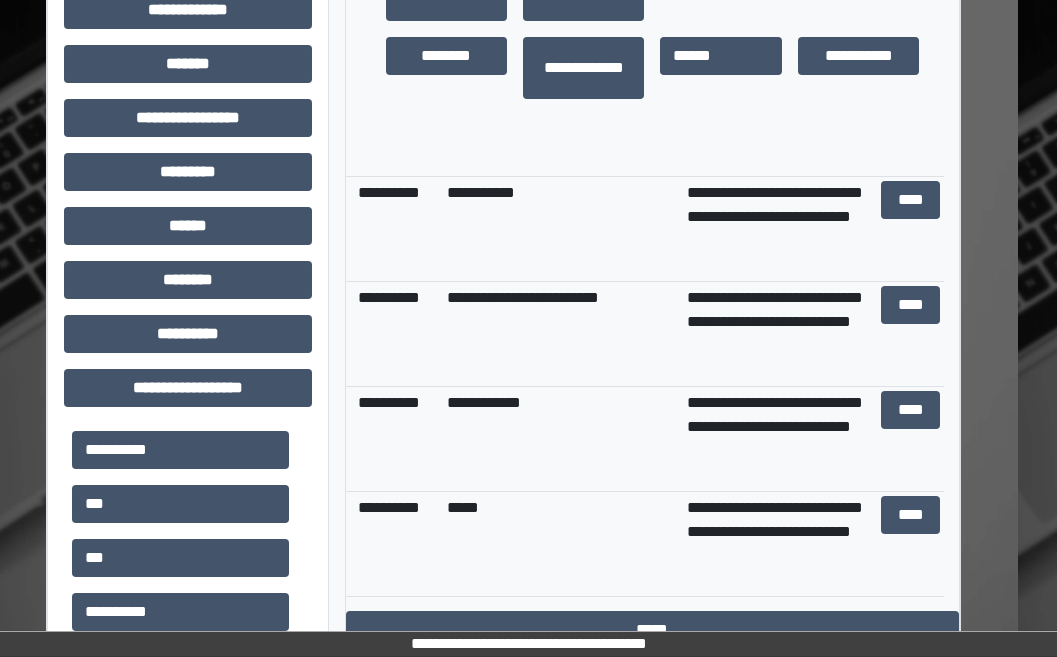 scroll, scrollTop: 514, scrollLeft: 0, axis: vertical 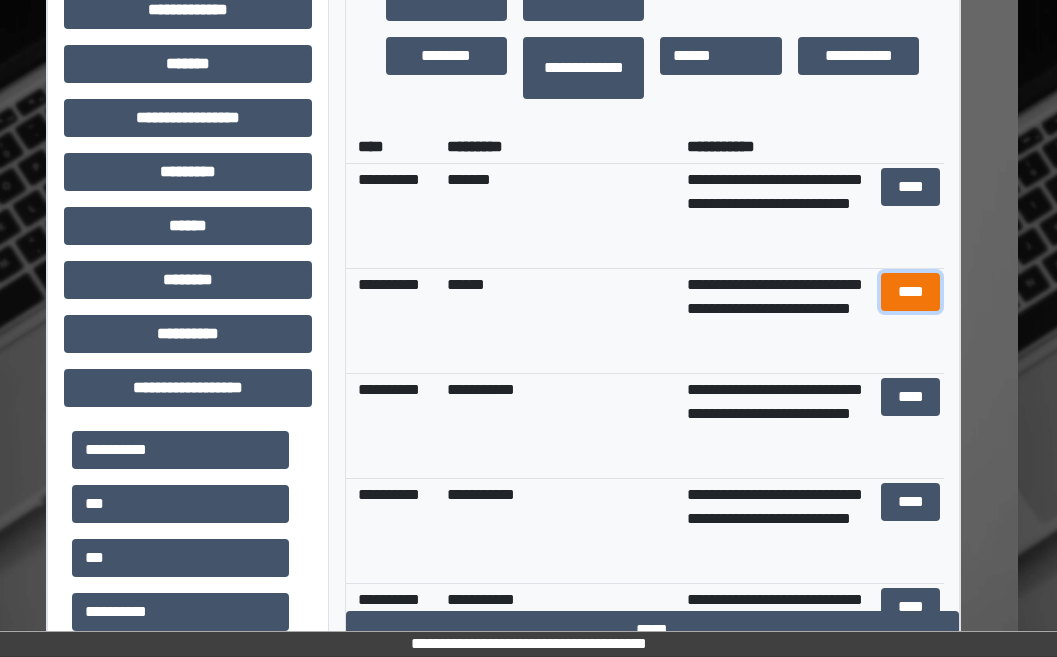 click on "****" at bounding box center [911, 292] 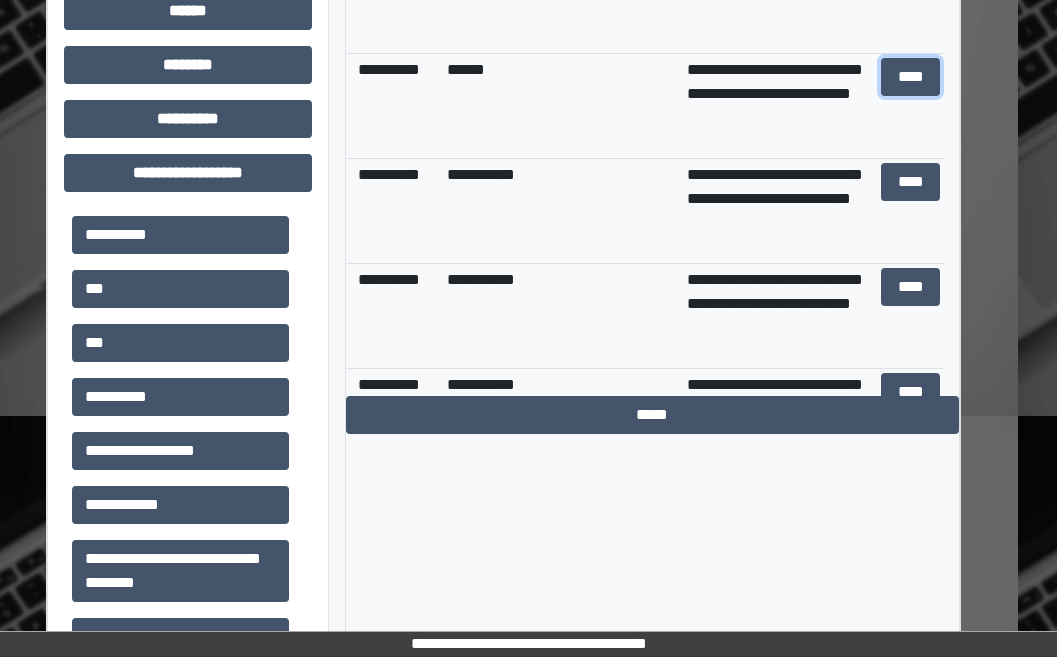 scroll, scrollTop: 997, scrollLeft: 39, axis: both 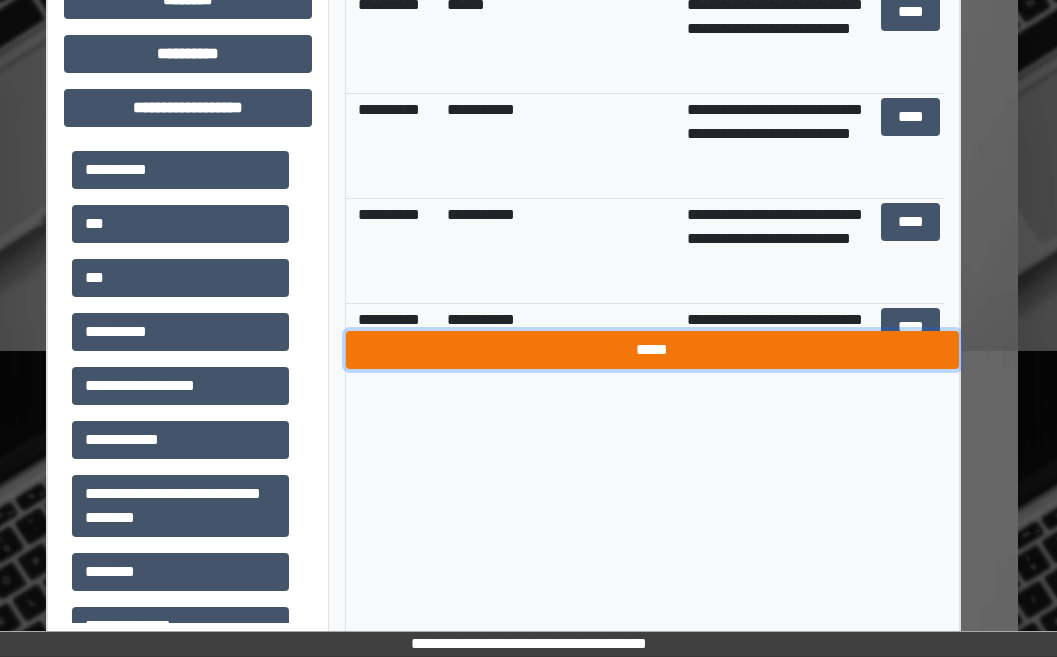 click on "*****" at bounding box center [653, 350] 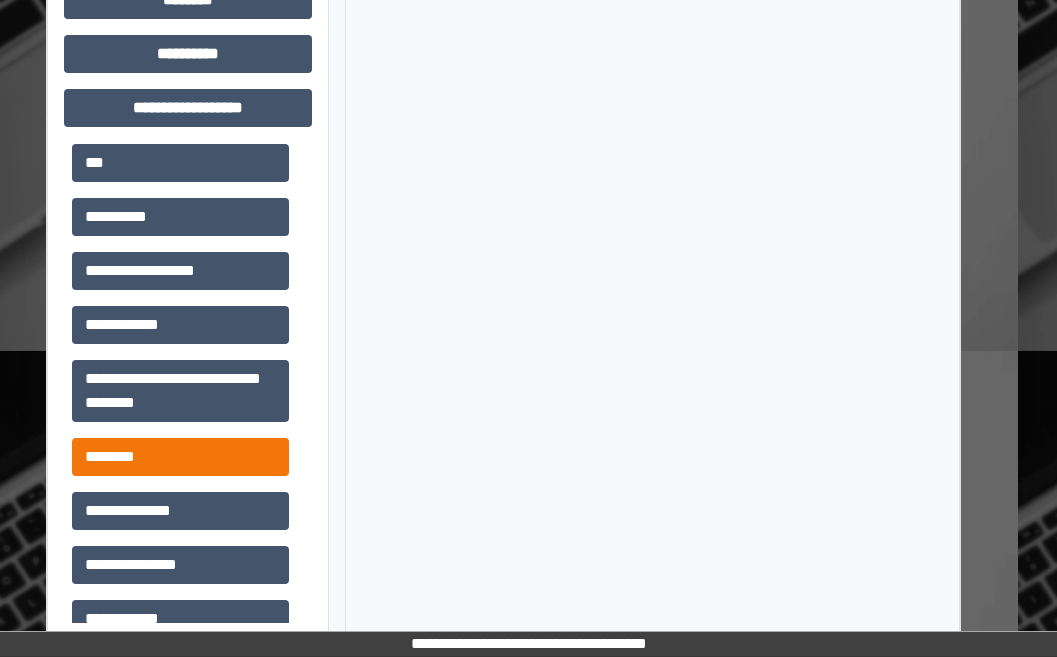 scroll, scrollTop: 0, scrollLeft: 0, axis: both 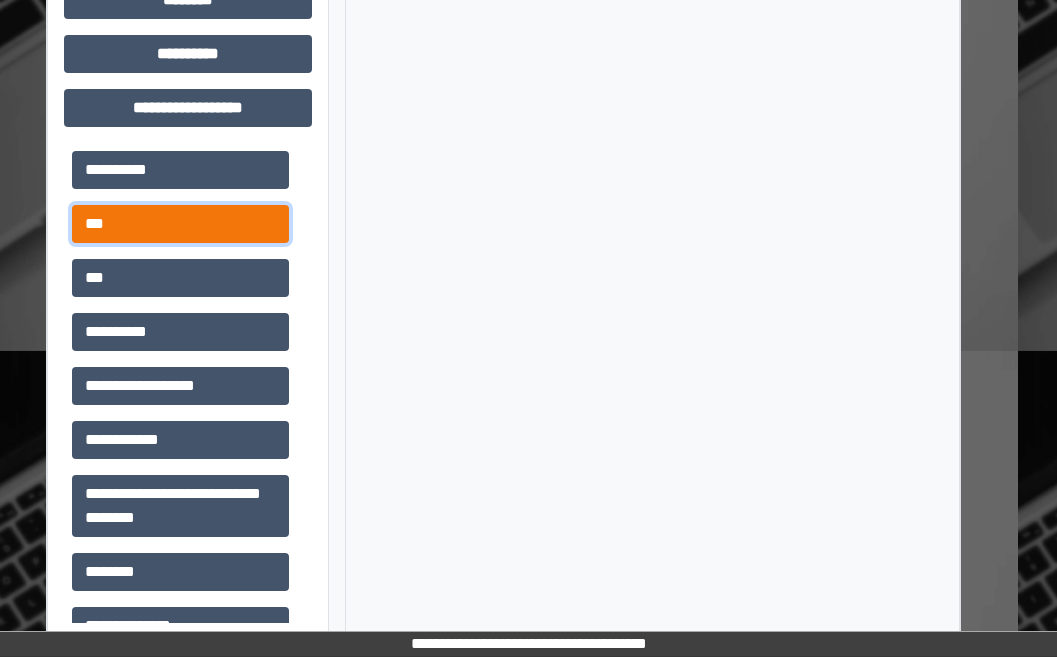 click on "***" at bounding box center [180, 224] 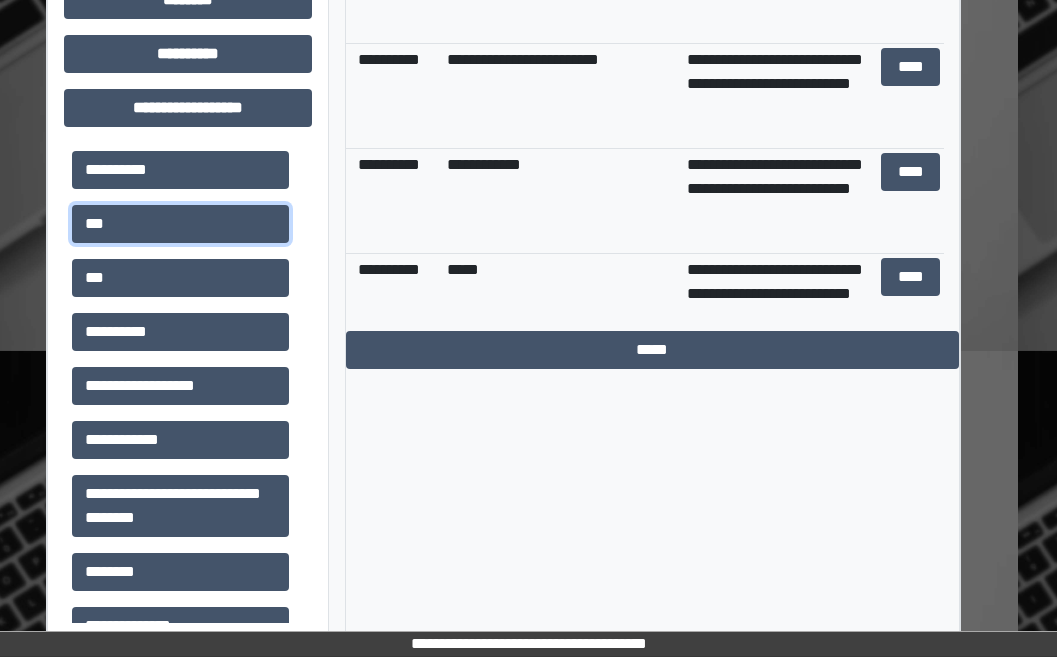 scroll, scrollTop: 514, scrollLeft: 0, axis: vertical 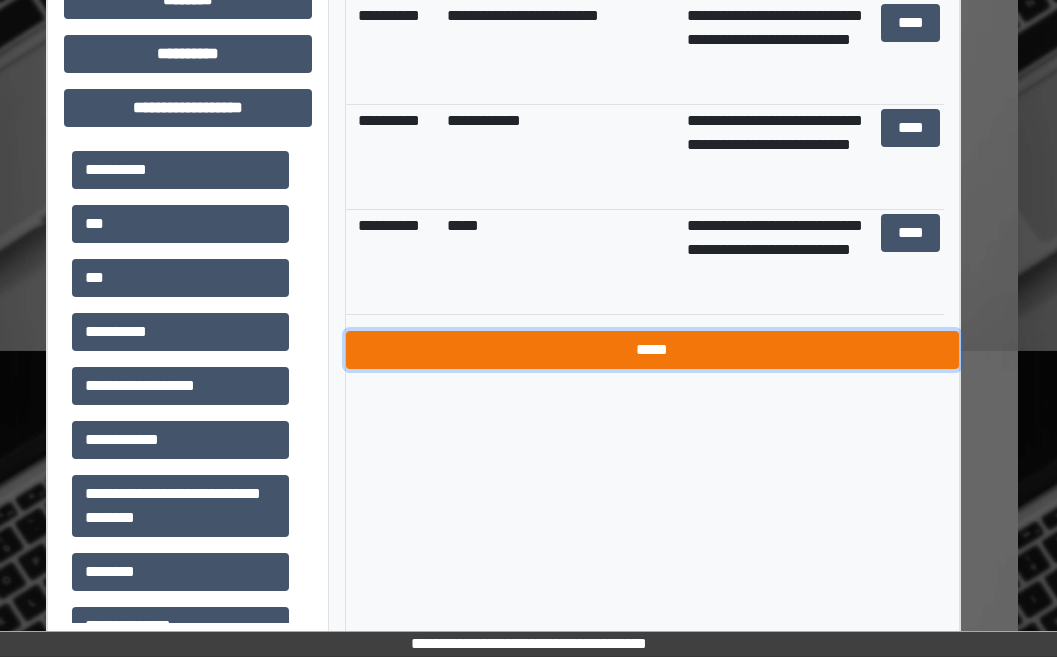 click on "*****" at bounding box center (653, 350) 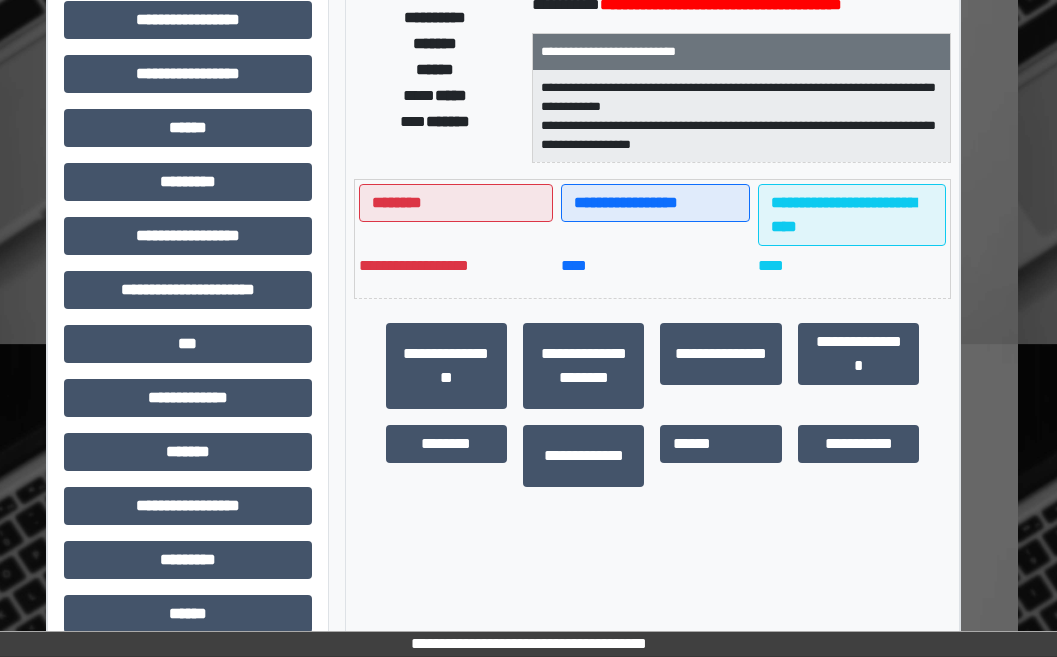scroll, scrollTop: 297, scrollLeft: 39, axis: both 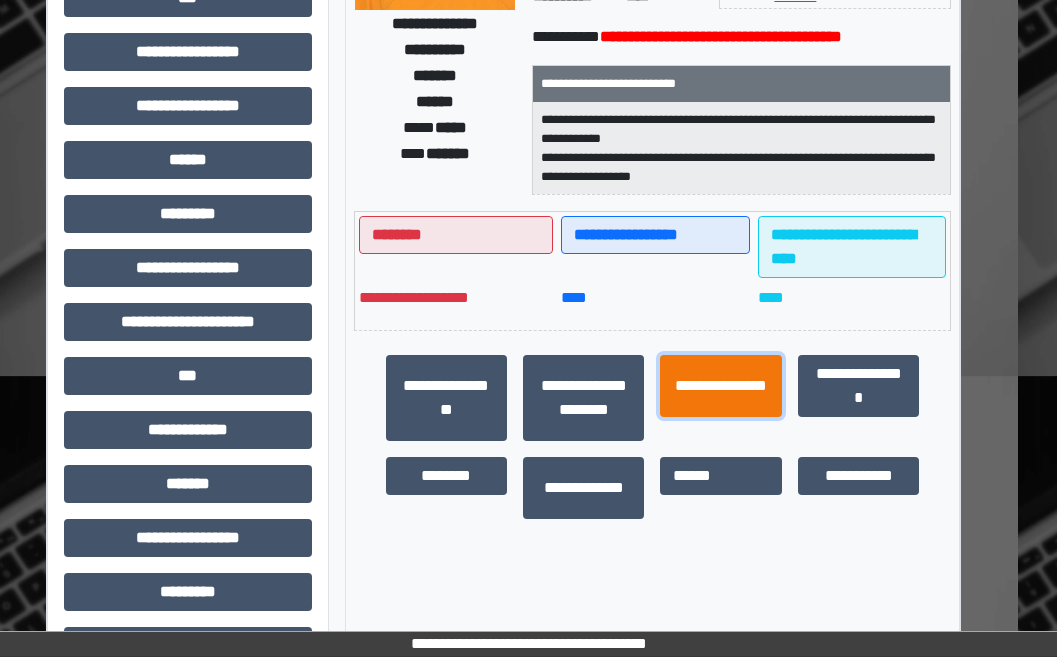 click on "**********" at bounding box center (720, 386) 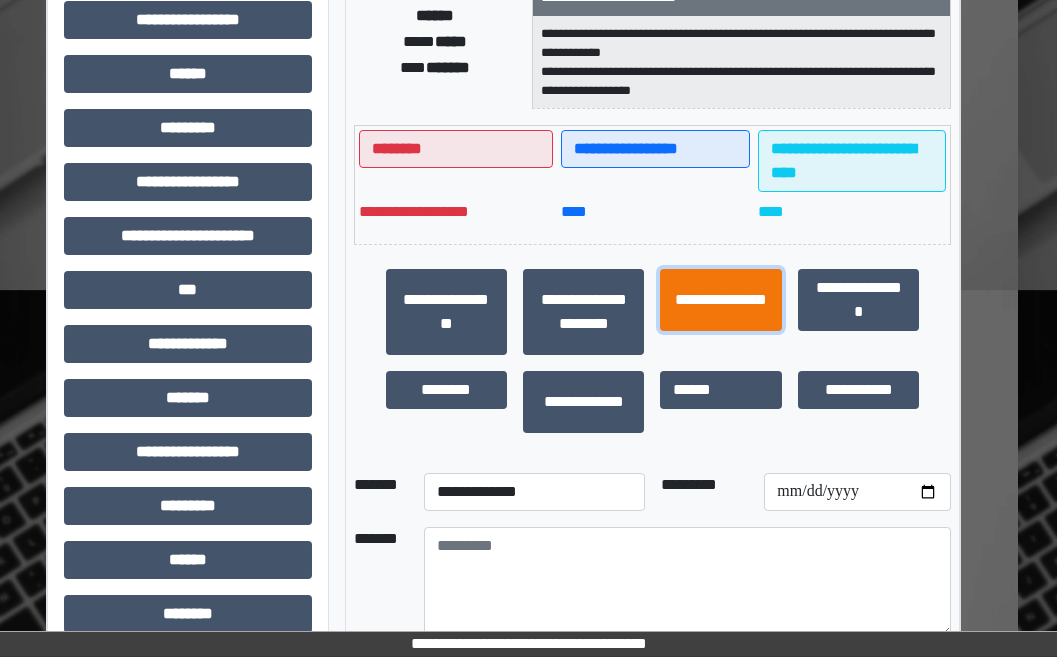 scroll, scrollTop: 597, scrollLeft: 39, axis: both 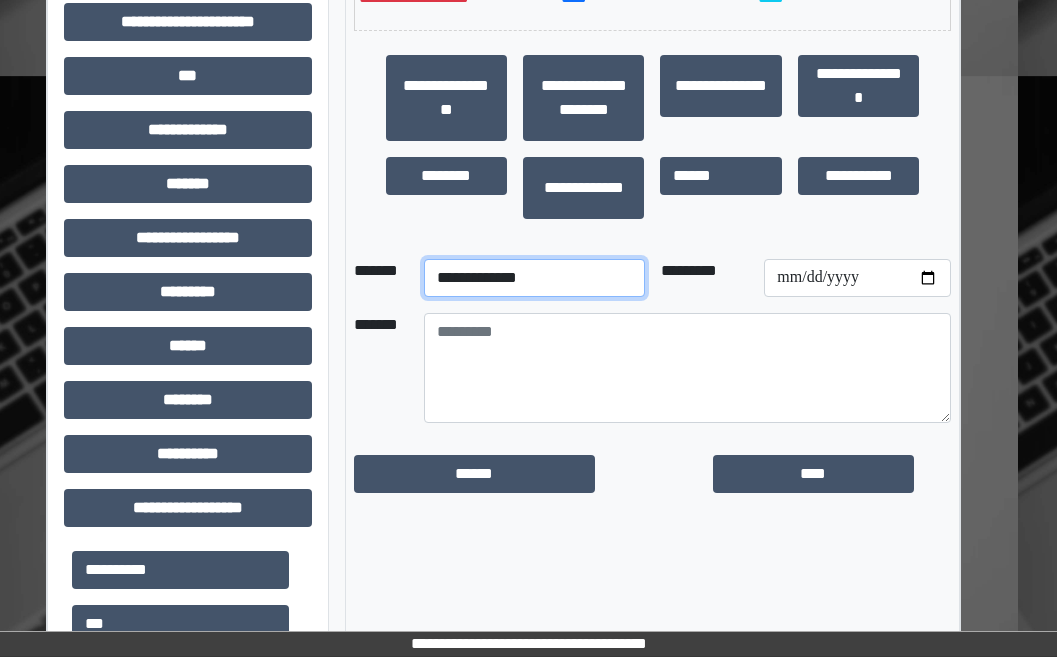 click on "**********" at bounding box center (534, 278) 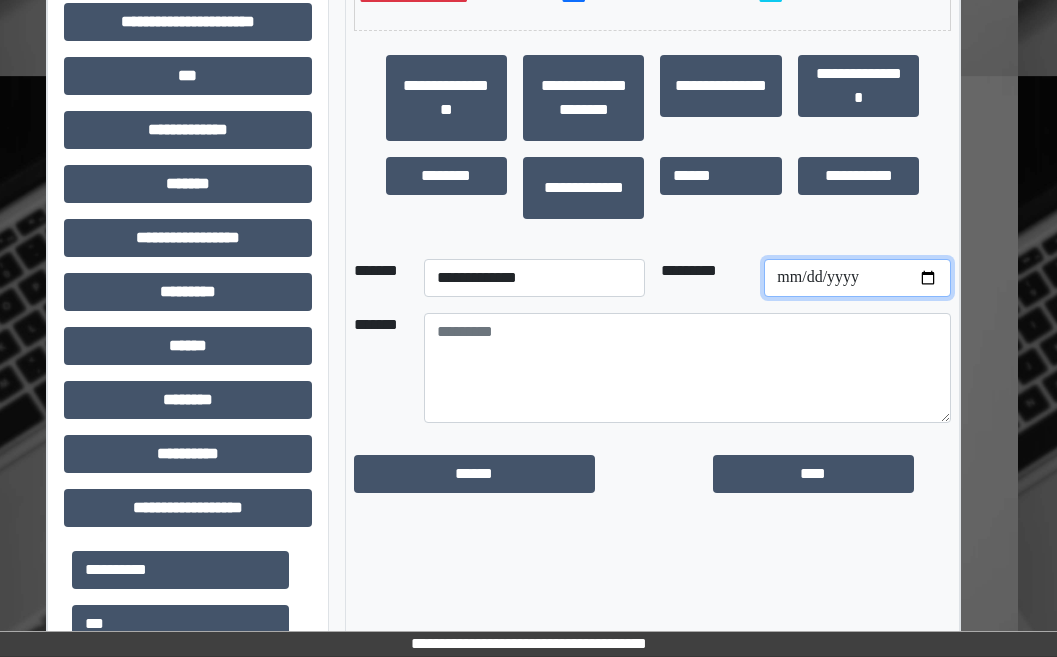 click at bounding box center [857, 278] 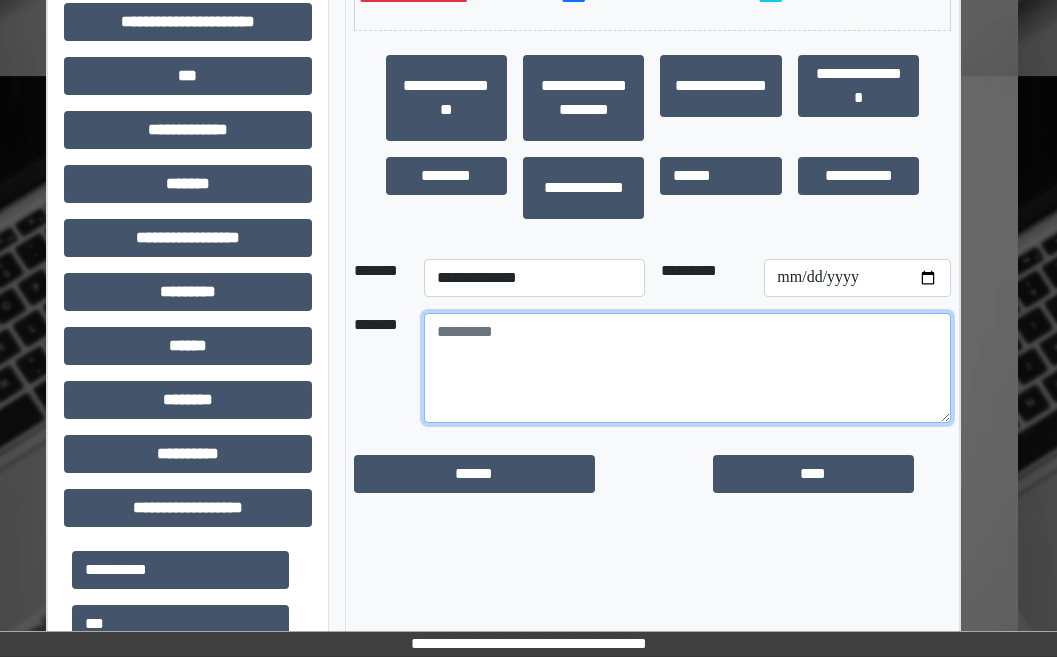 click at bounding box center [688, 368] 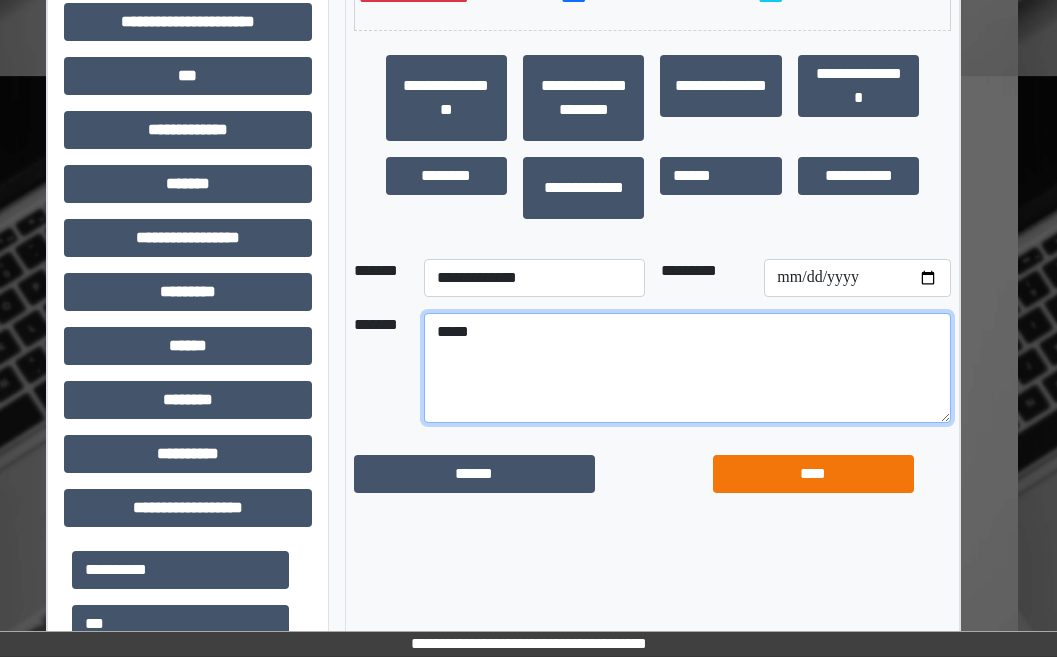 type on "*****" 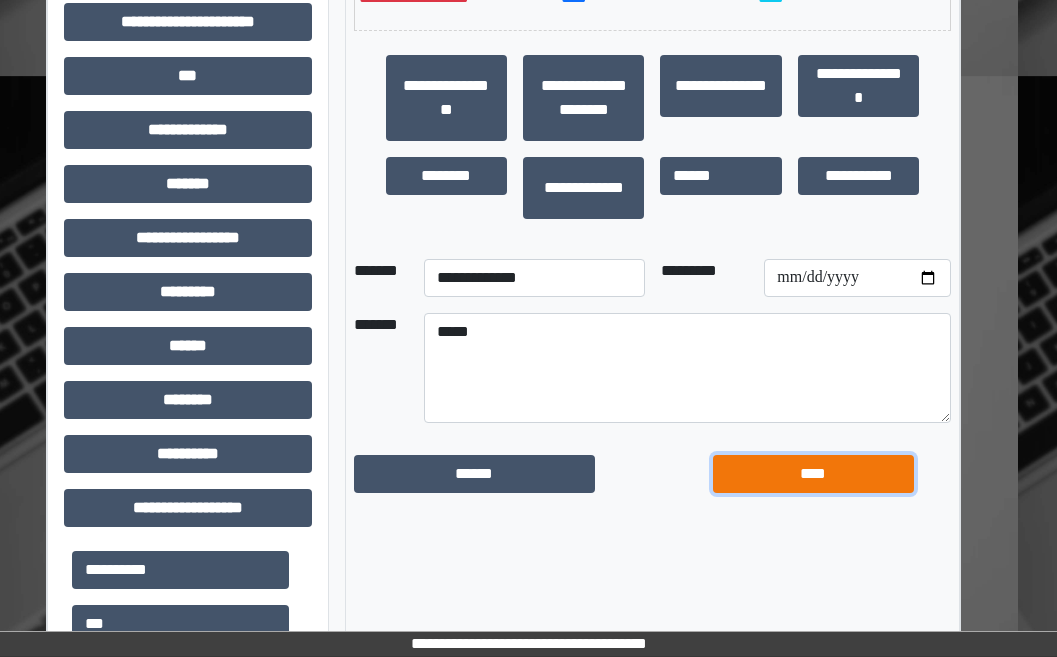 click on "****" at bounding box center (813, 474) 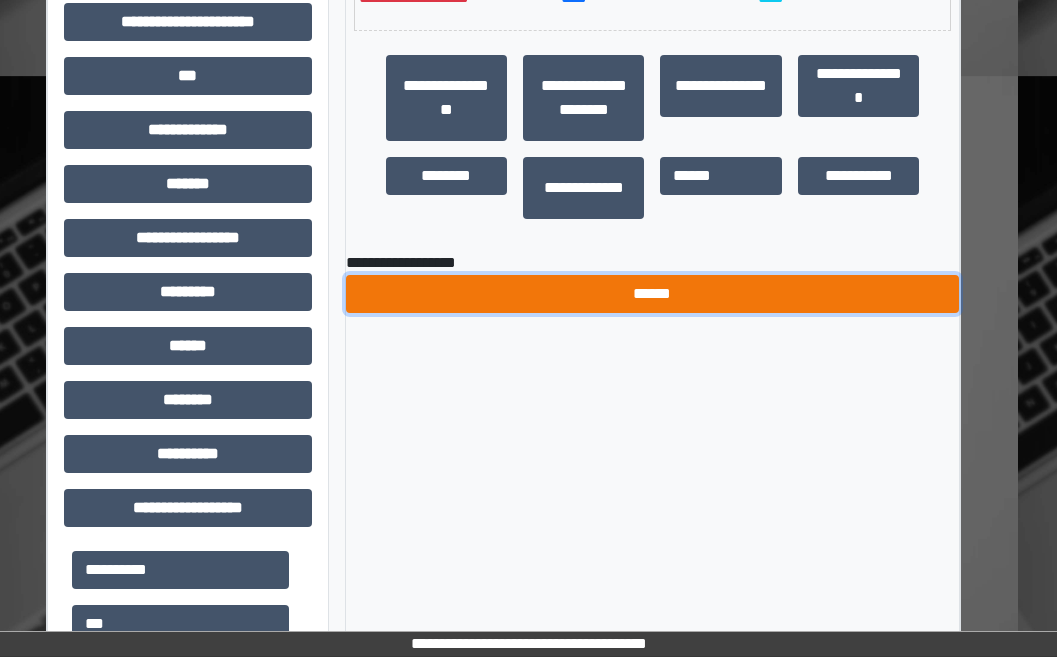 click on "******" at bounding box center (653, 294) 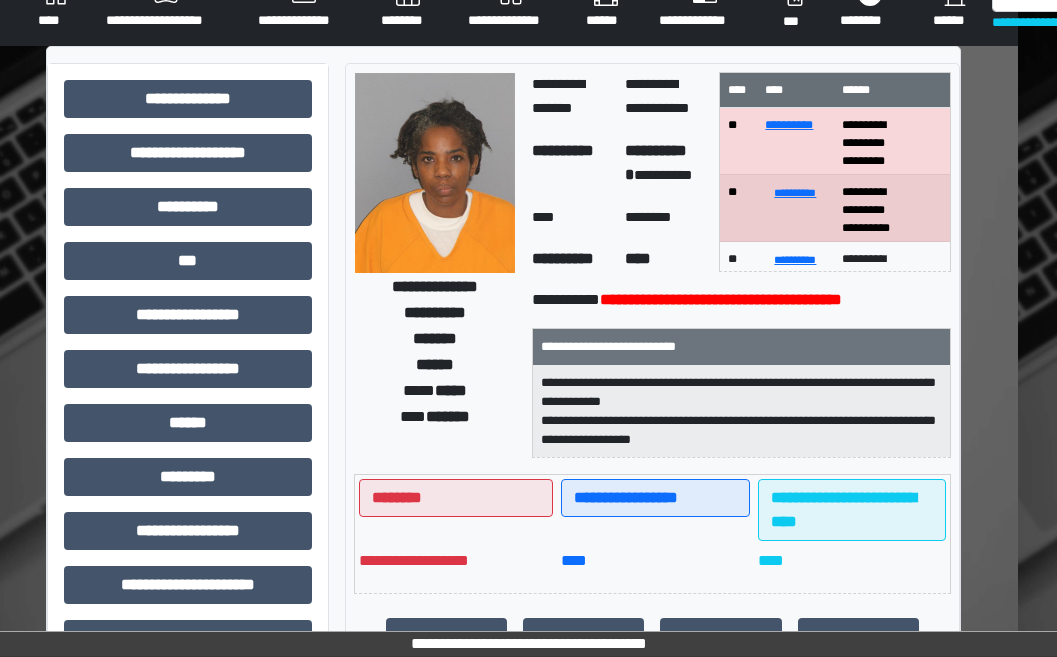 scroll, scrollTop: 0, scrollLeft: 39, axis: horizontal 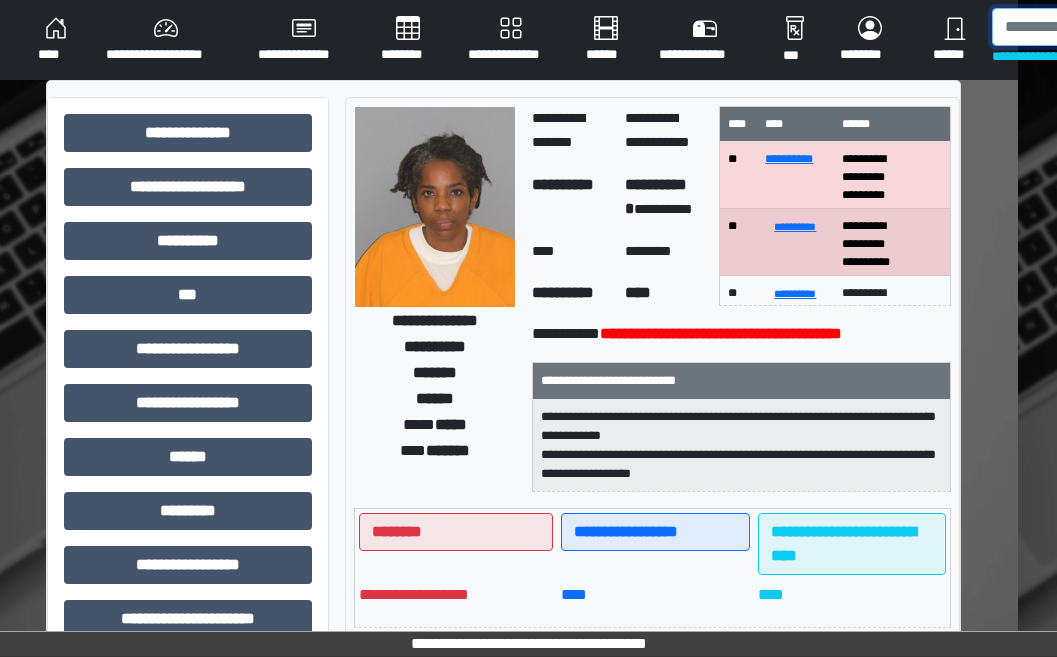 click at bounding box center [1095, 27] 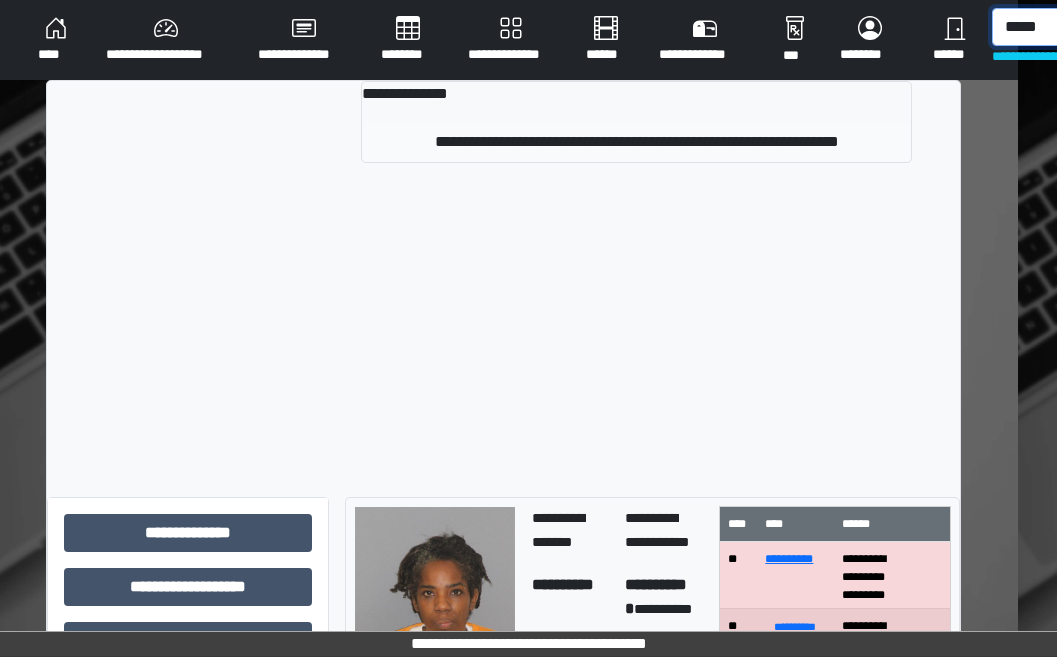 type on "*****" 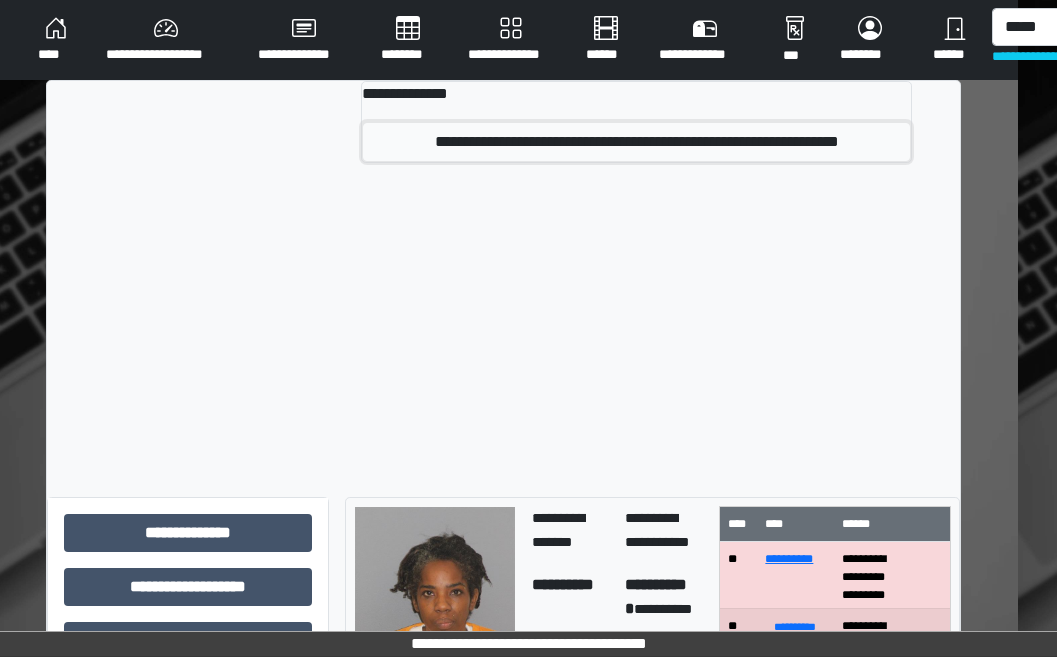 click on "**********" at bounding box center [637, 142] 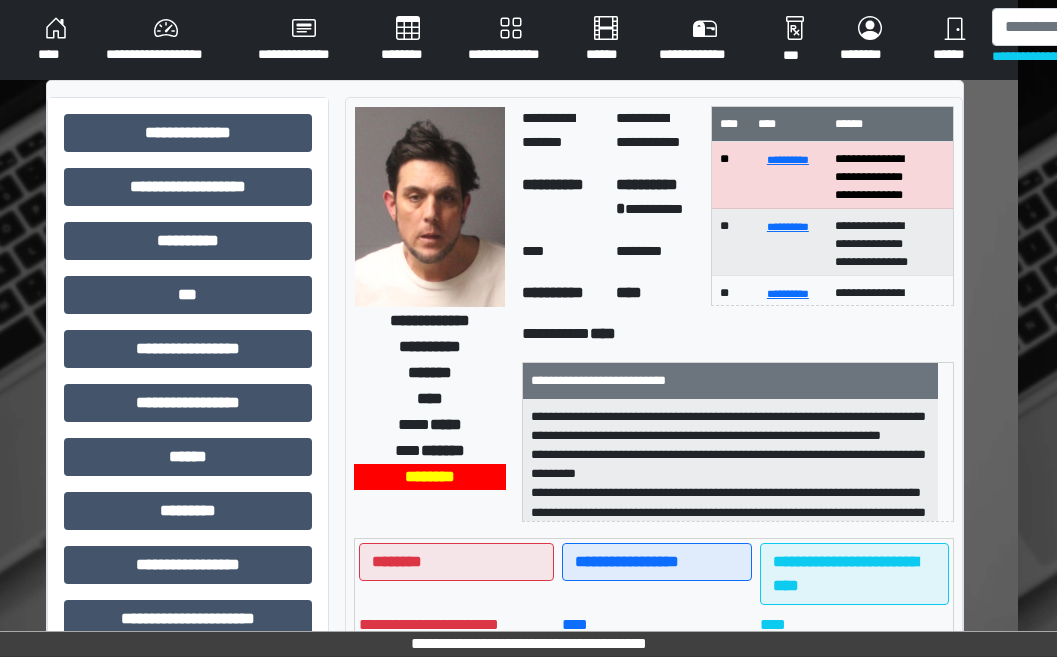 scroll, scrollTop: 2, scrollLeft: 0, axis: vertical 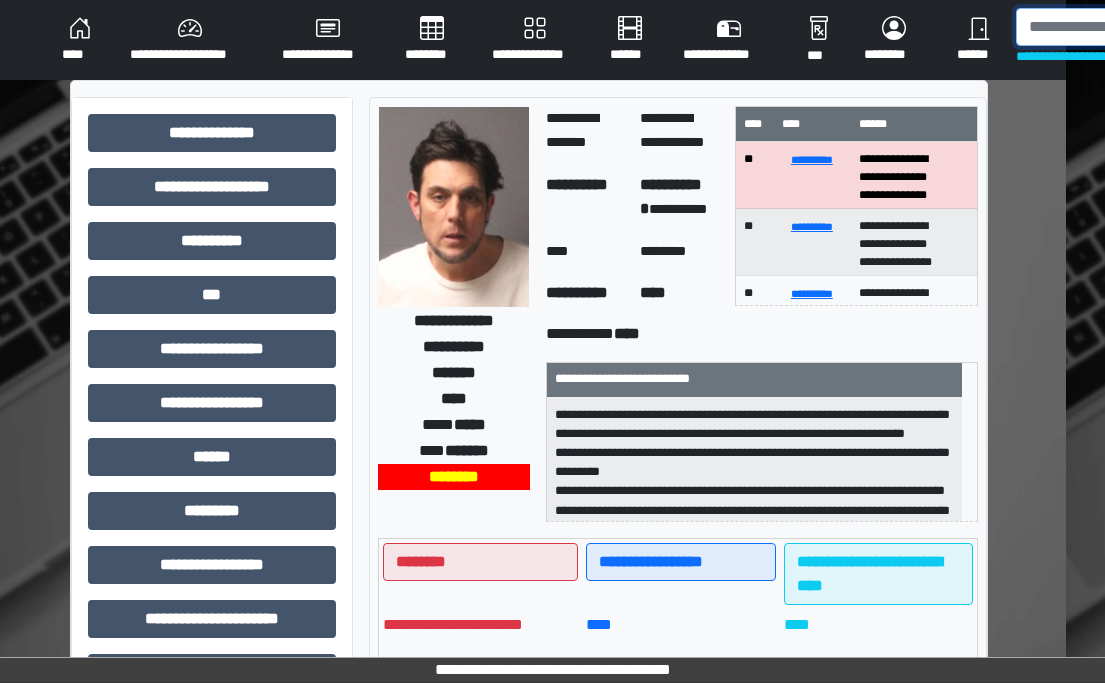 click at bounding box center [1119, 27] 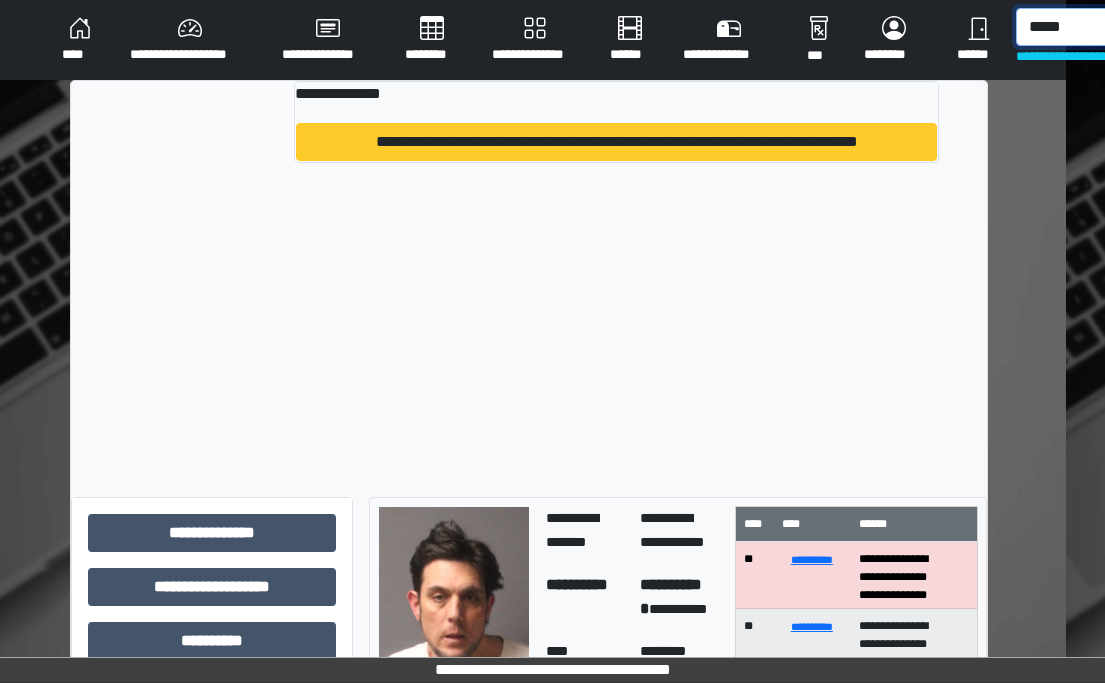 type on "*****" 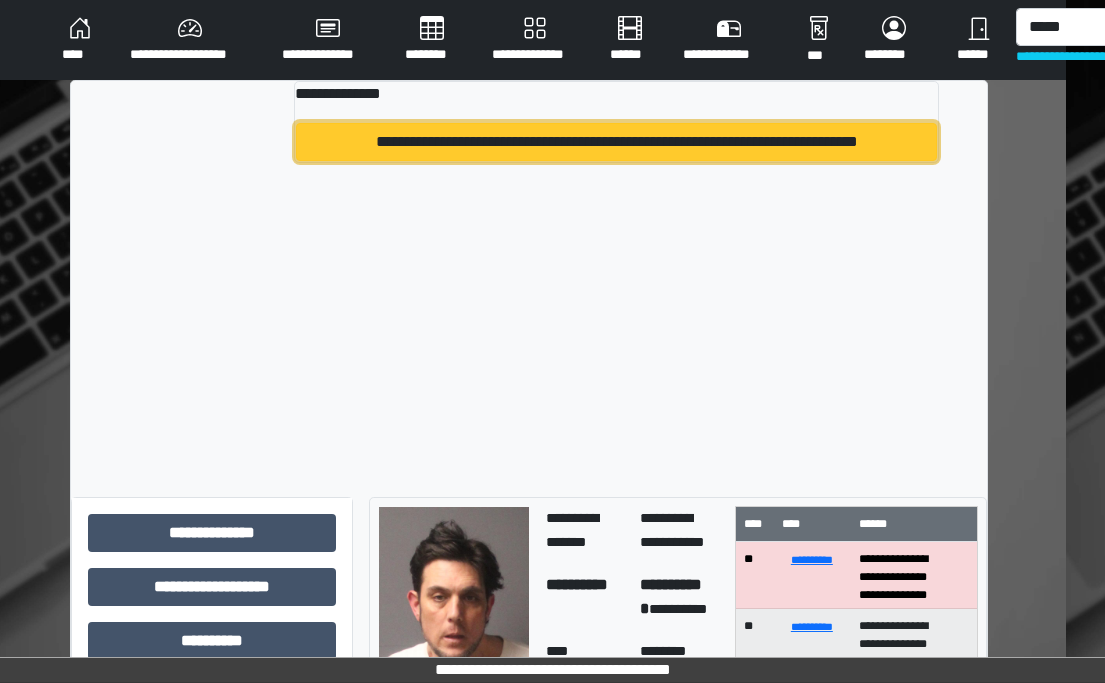 click on "**********" at bounding box center (616, 142) 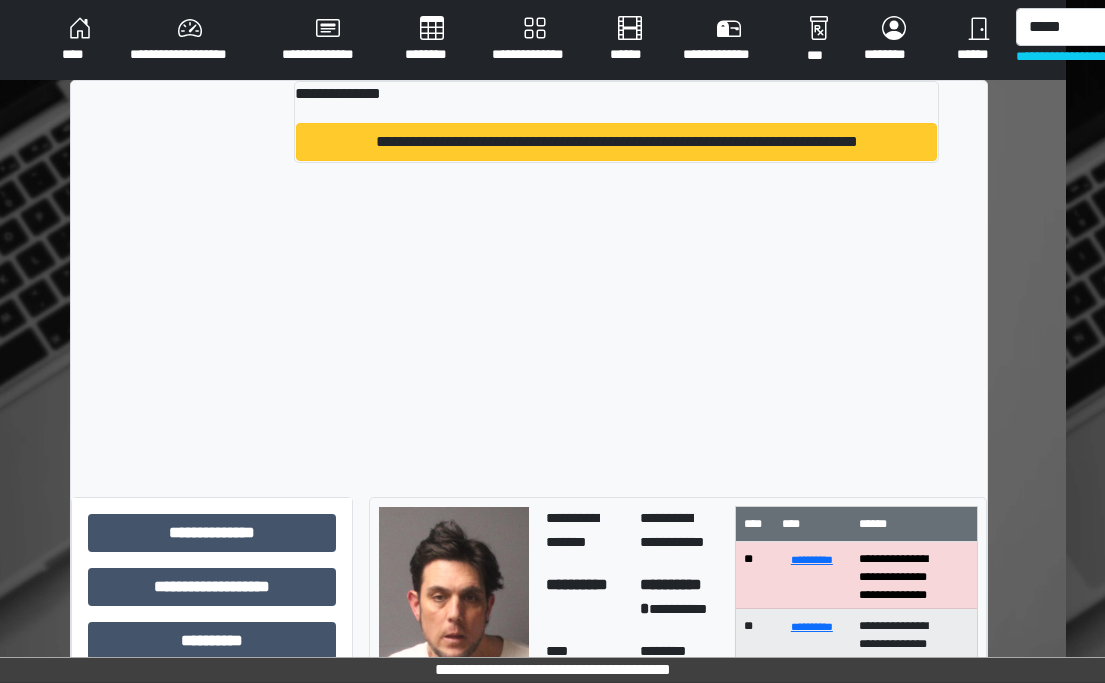 type 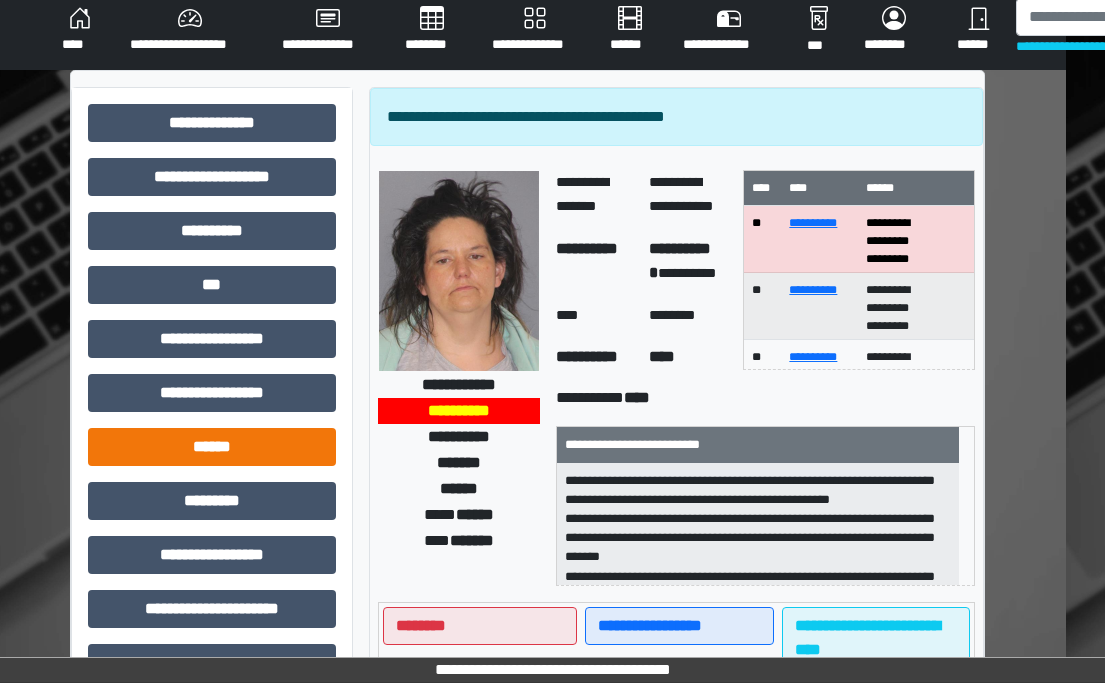 scroll, scrollTop: 0, scrollLeft: 39, axis: horizontal 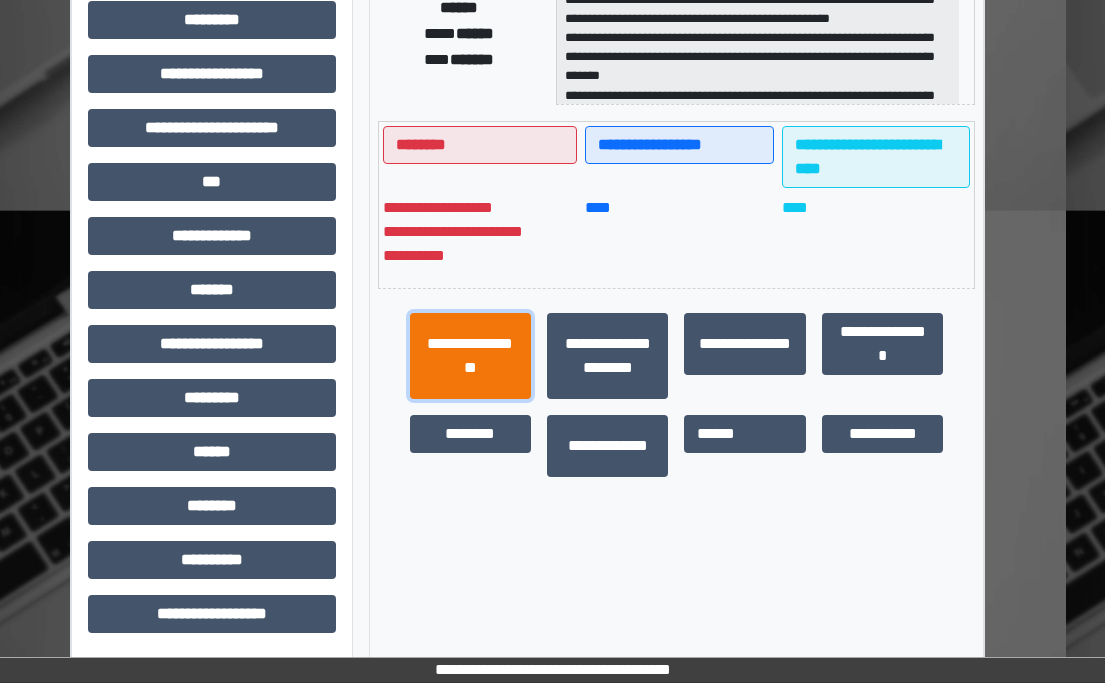 click on "**********" at bounding box center [470, 356] 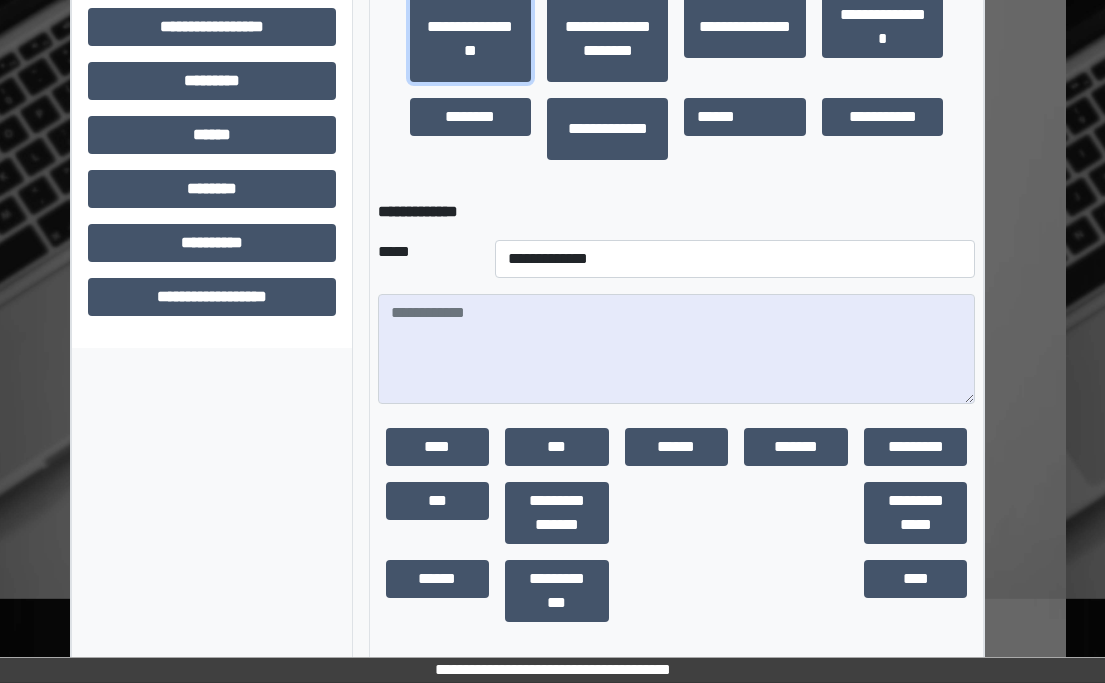 scroll, scrollTop: 813, scrollLeft: 39, axis: both 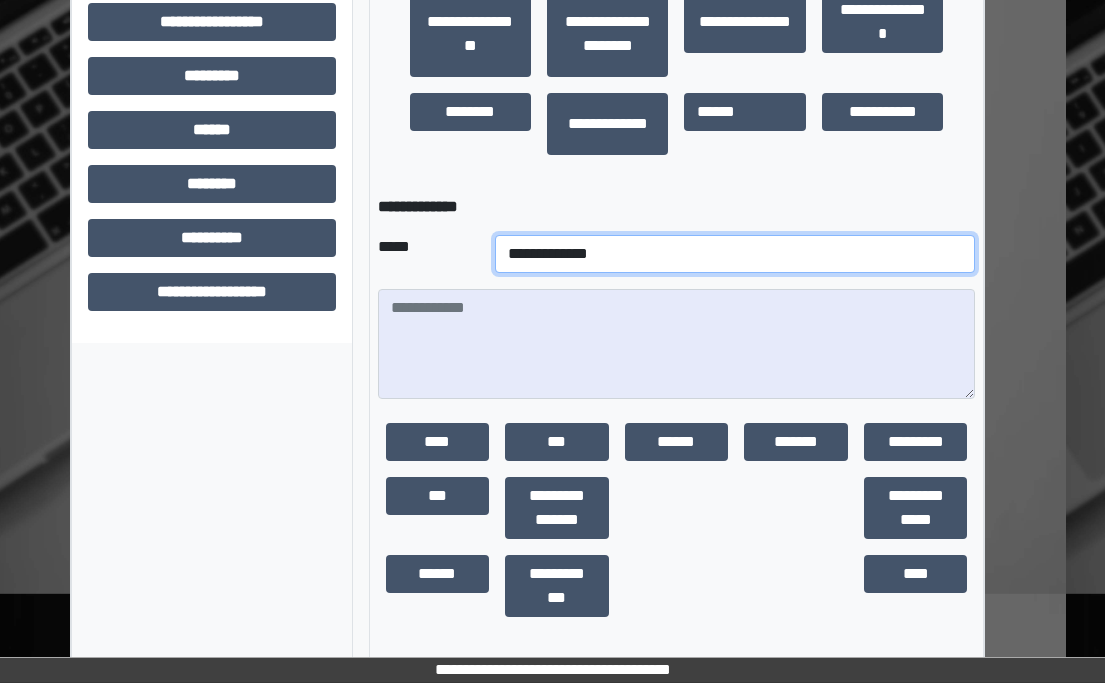 click on "**********" at bounding box center [735, 254] 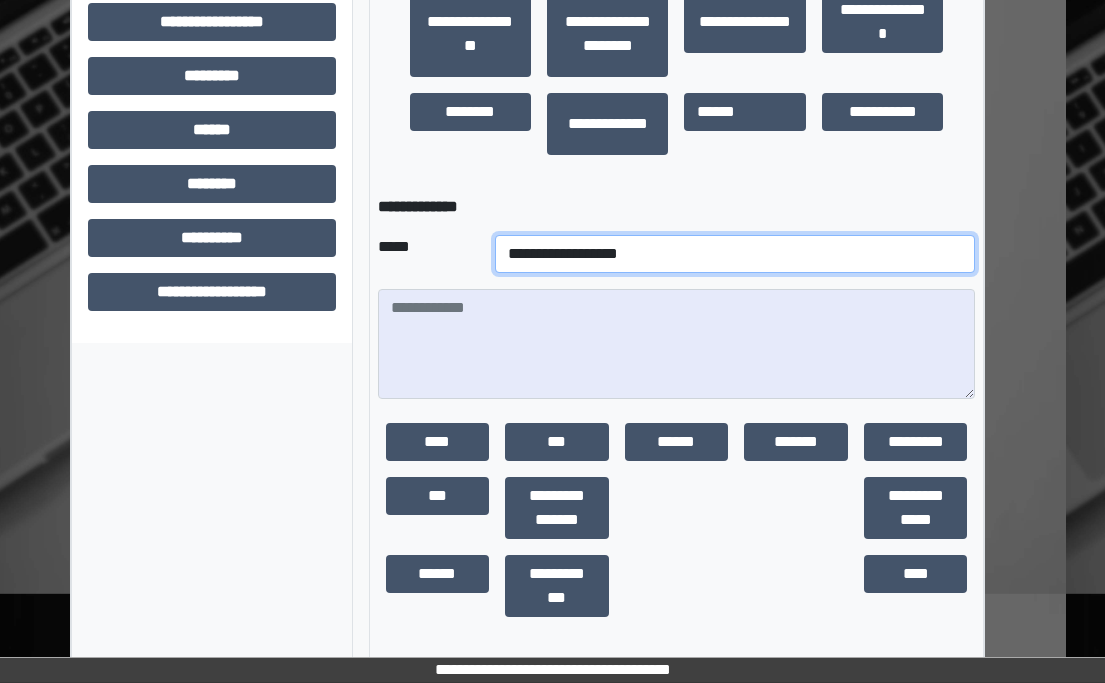 click on "**********" at bounding box center (735, 254) 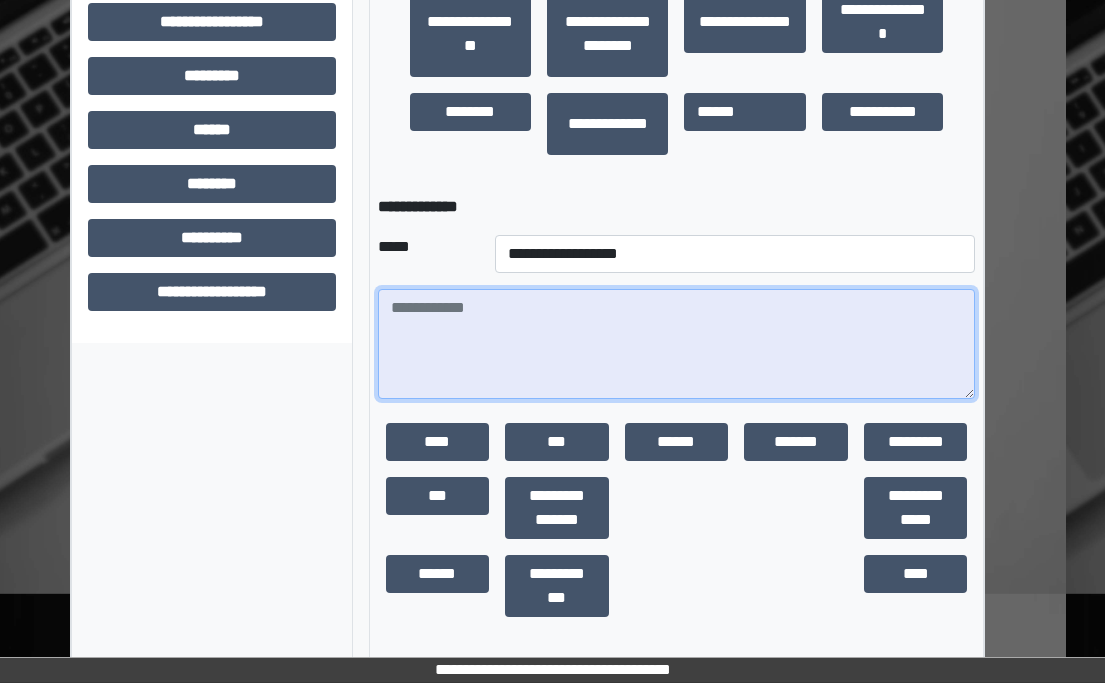 click at bounding box center [677, 344] 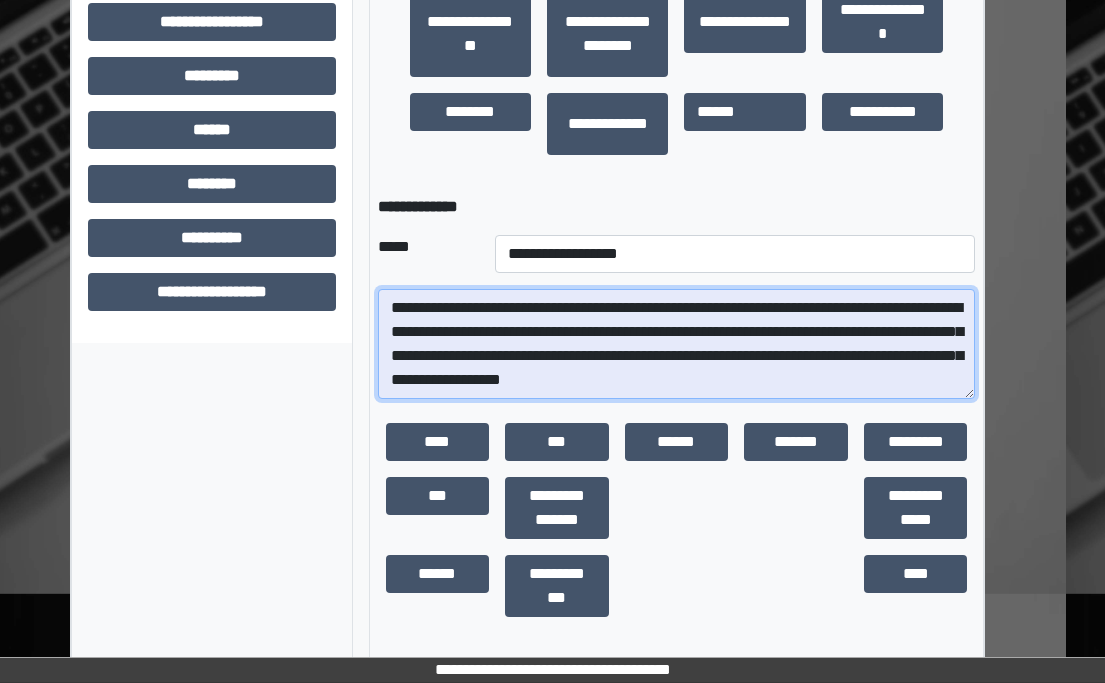 click on "**********" at bounding box center [677, 344] 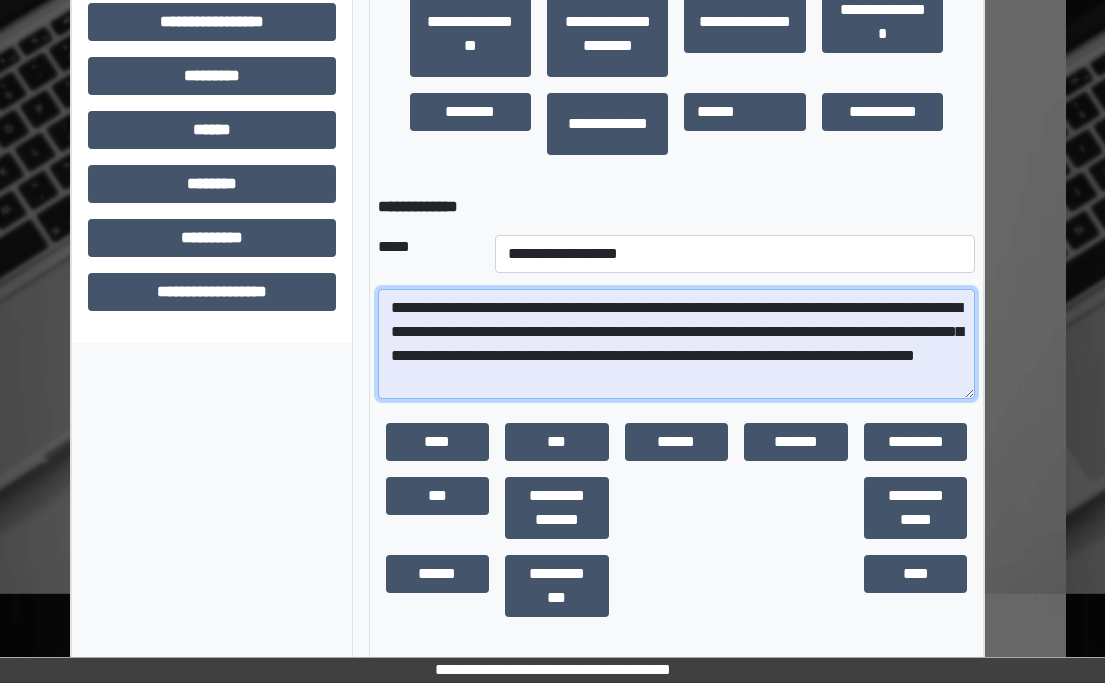 click on "**********" at bounding box center (677, 344) 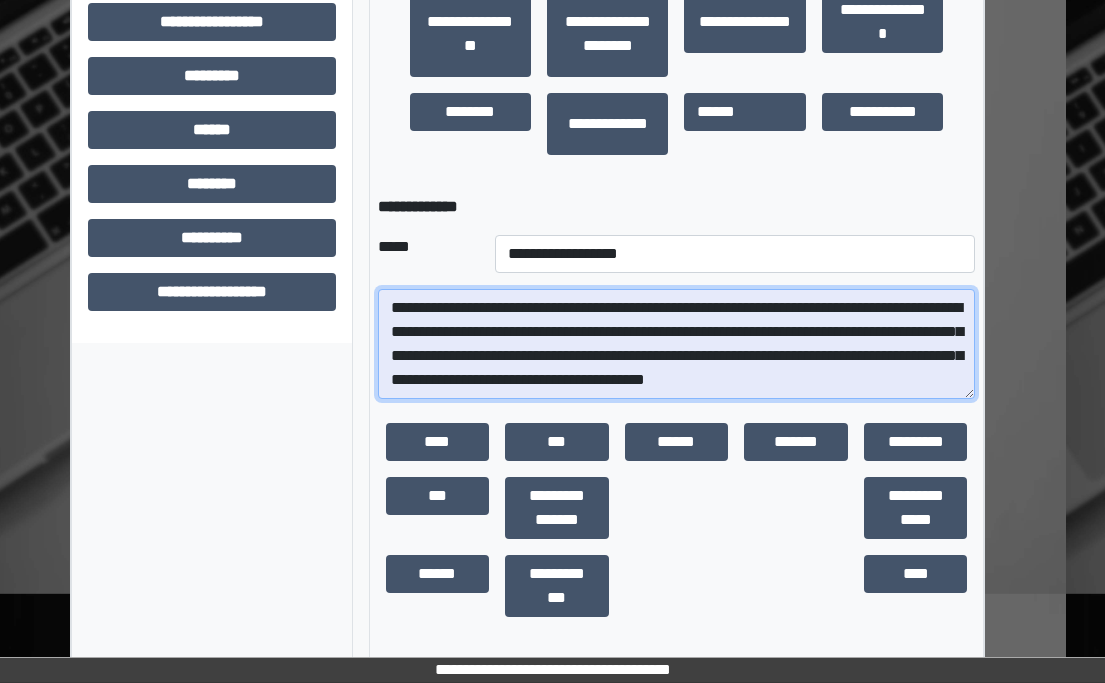 scroll, scrollTop: 17, scrollLeft: 0, axis: vertical 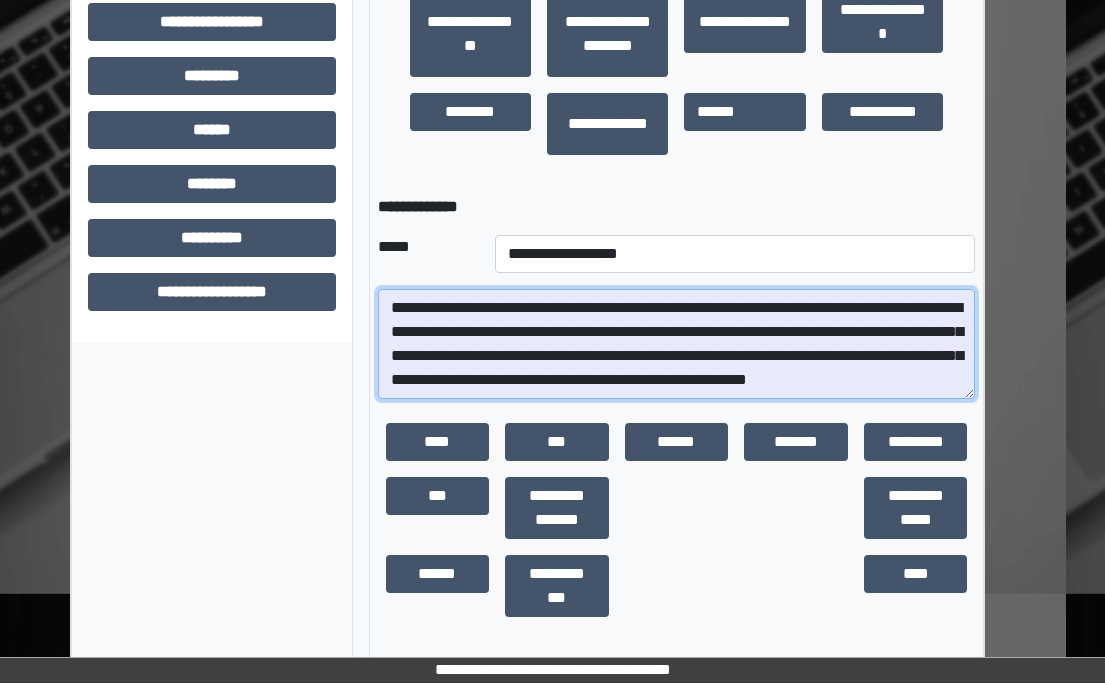 click on "**********" at bounding box center (677, 344) 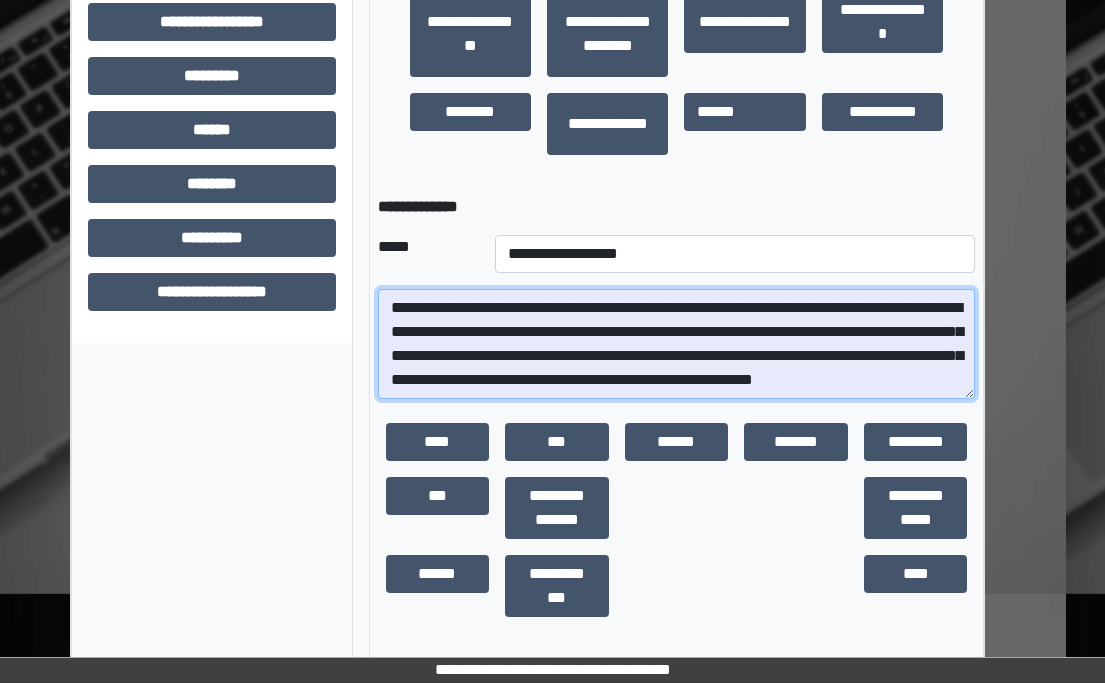 click on "**********" at bounding box center [677, 344] 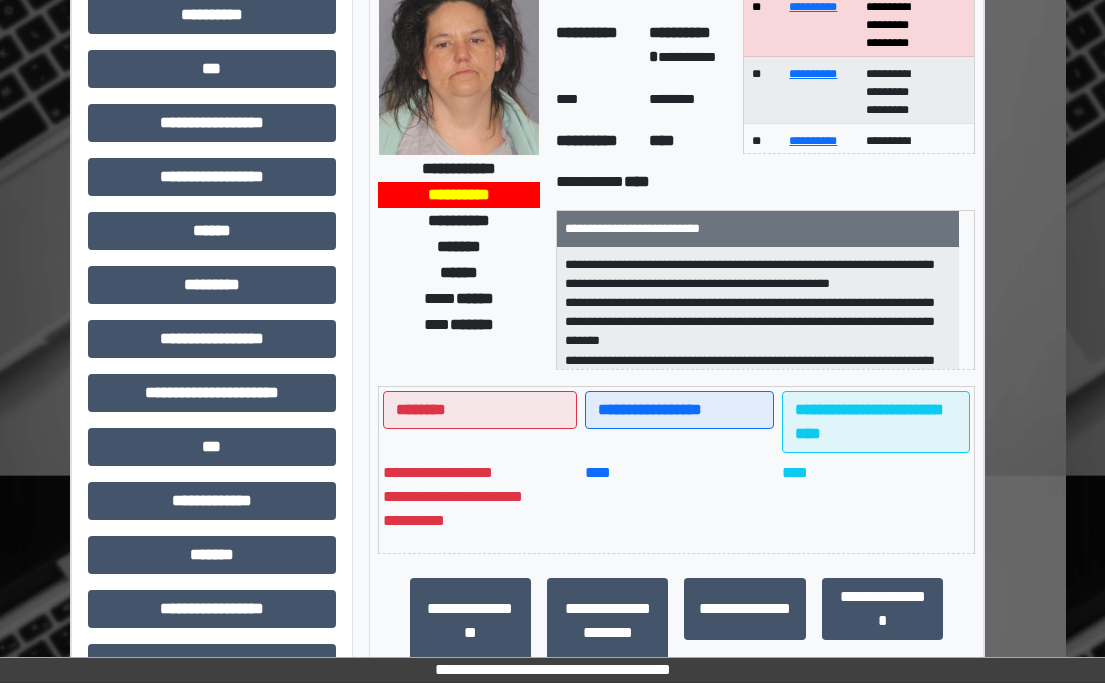 scroll, scrollTop: 213, scrollLeft: 39, axis: both 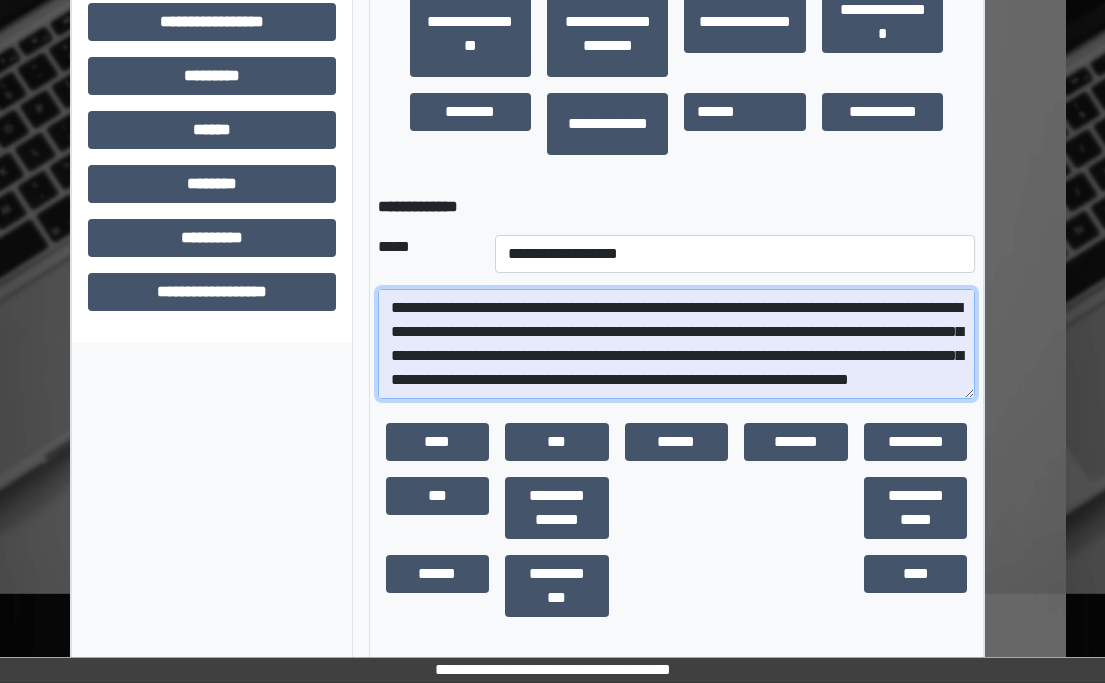 click on "**********" at bounding box center (677, 344) 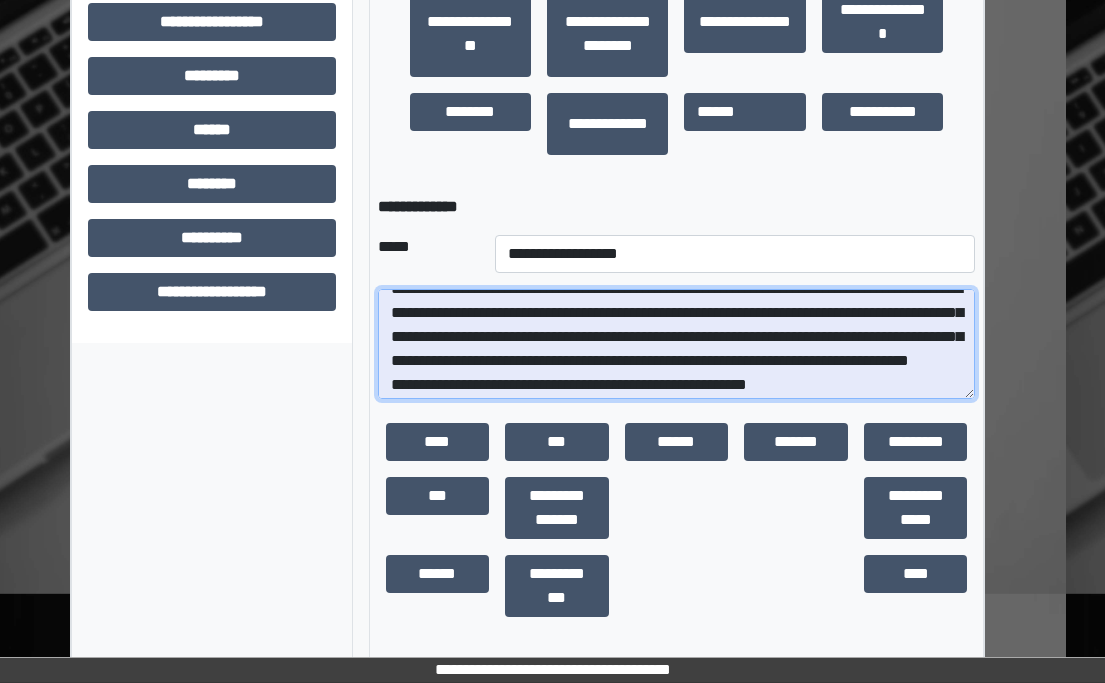 scroll, scrollTop: 29, scrollLeft: 0, axis: vertical 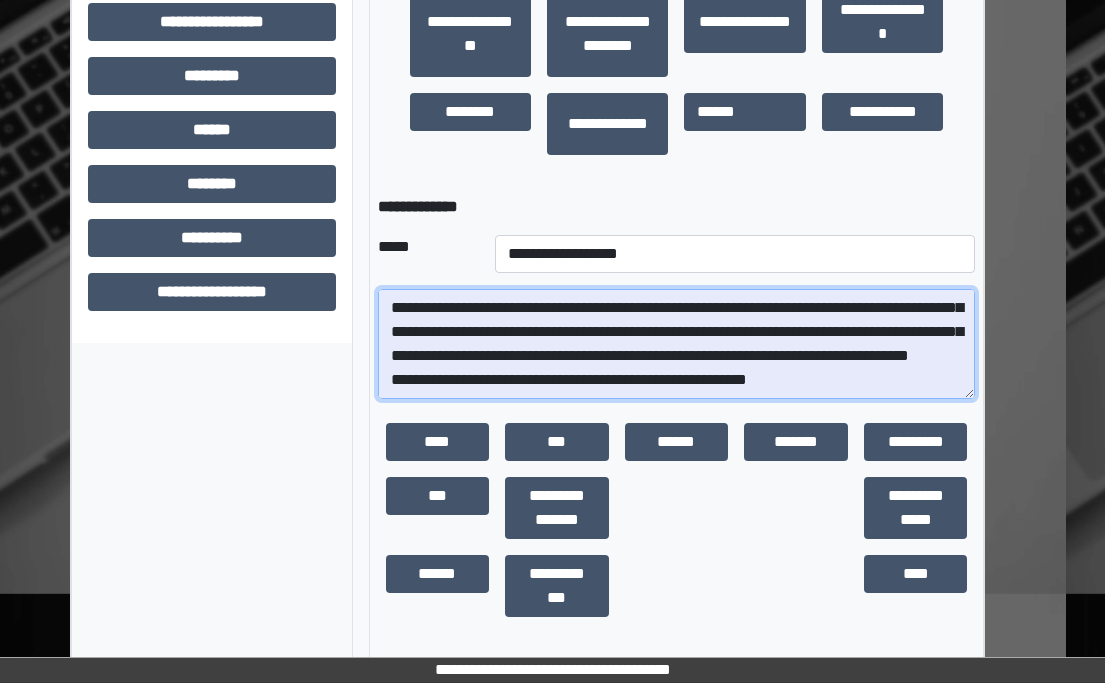 click on "**********" at bounding box center [677, 344] 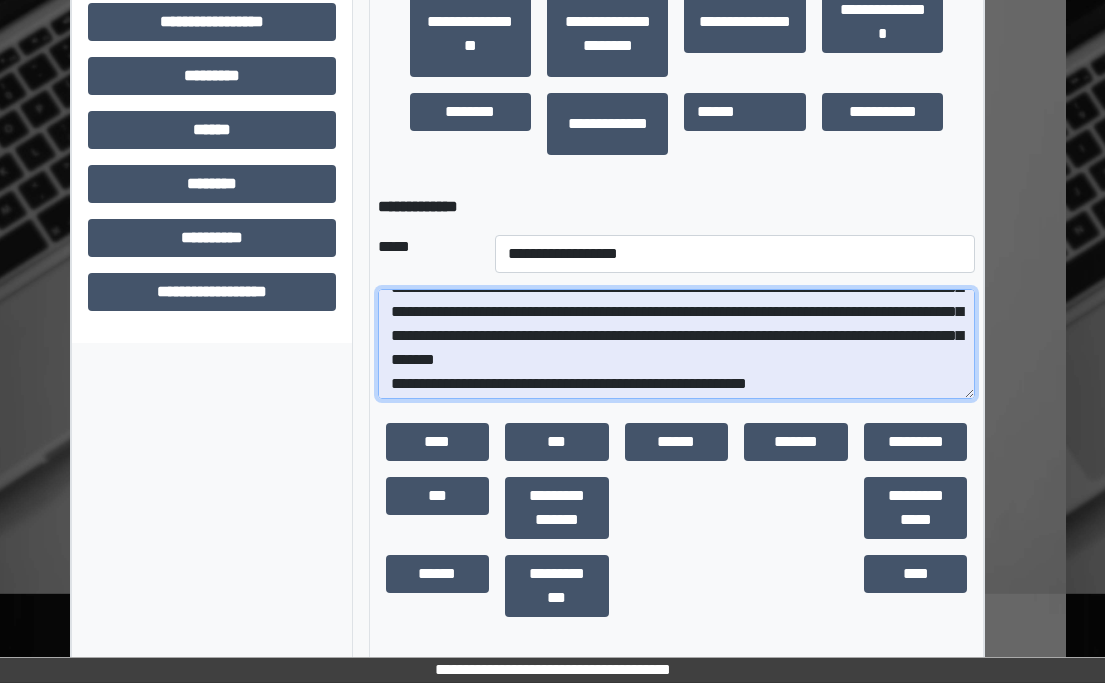 scroll, scrollTop: 72, scrollLeft: 0, axis: vertical 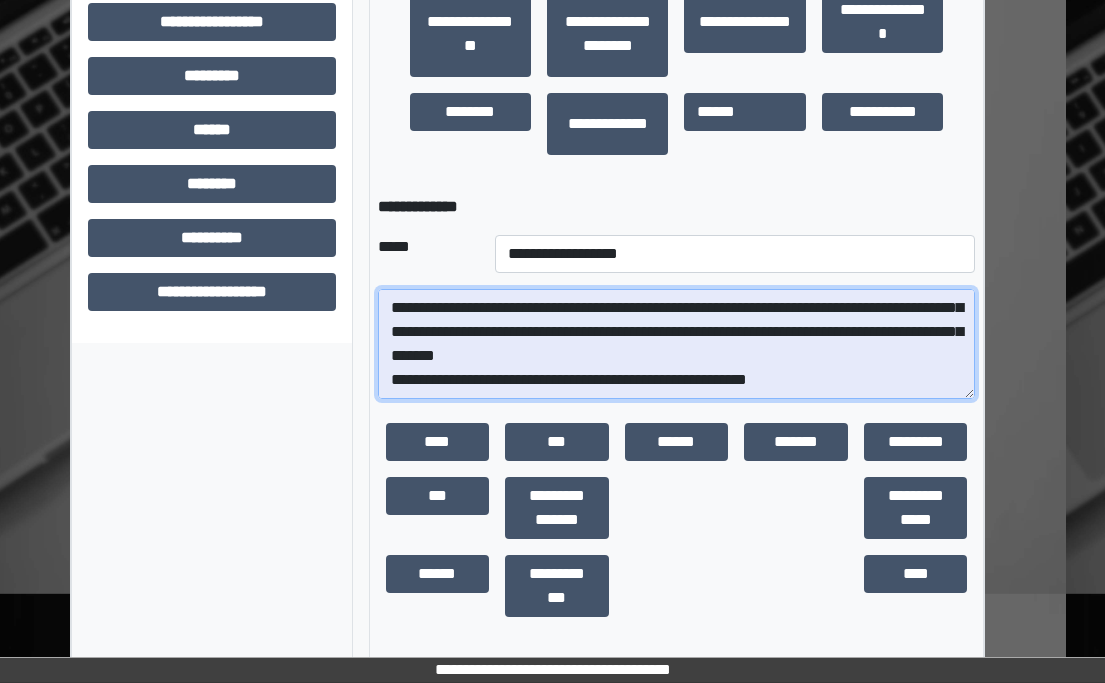 click on "**********" at bounding box center (677, 344) 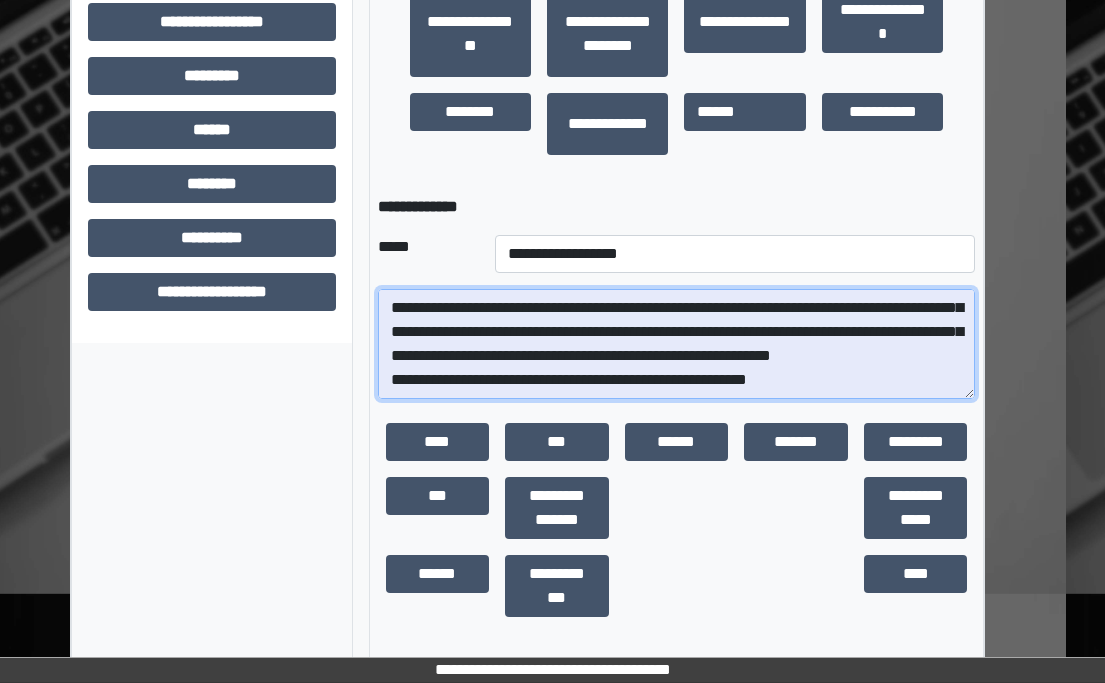 click on "**********" at bounding box center (677, 344) 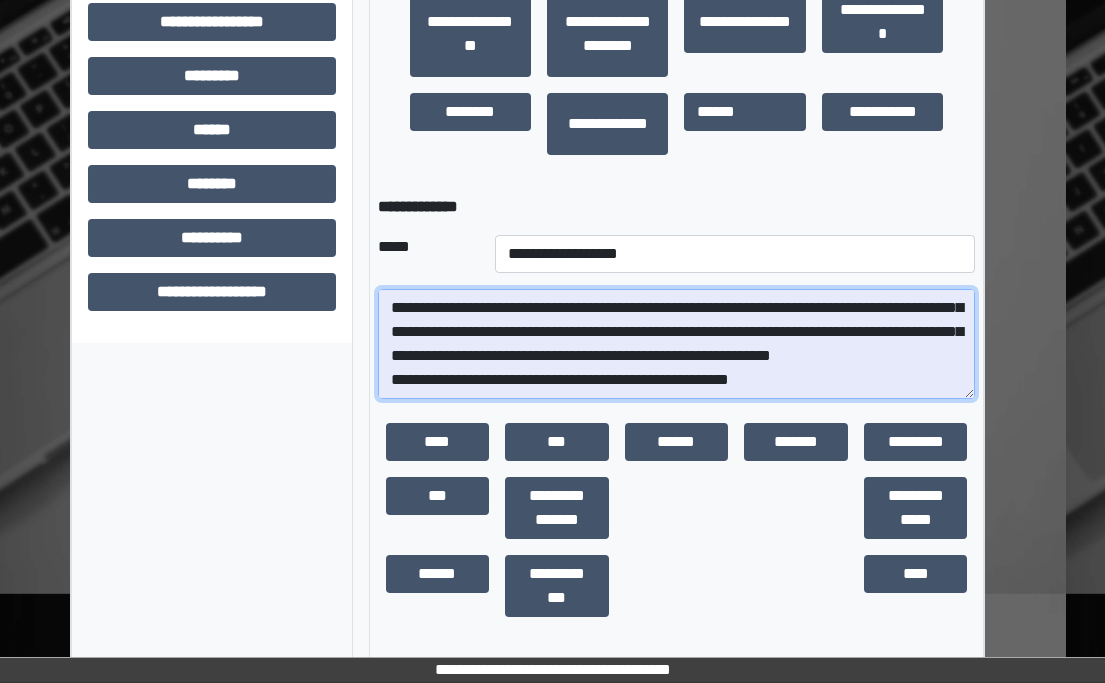 click on "**********" at bounding box center [677, 344] 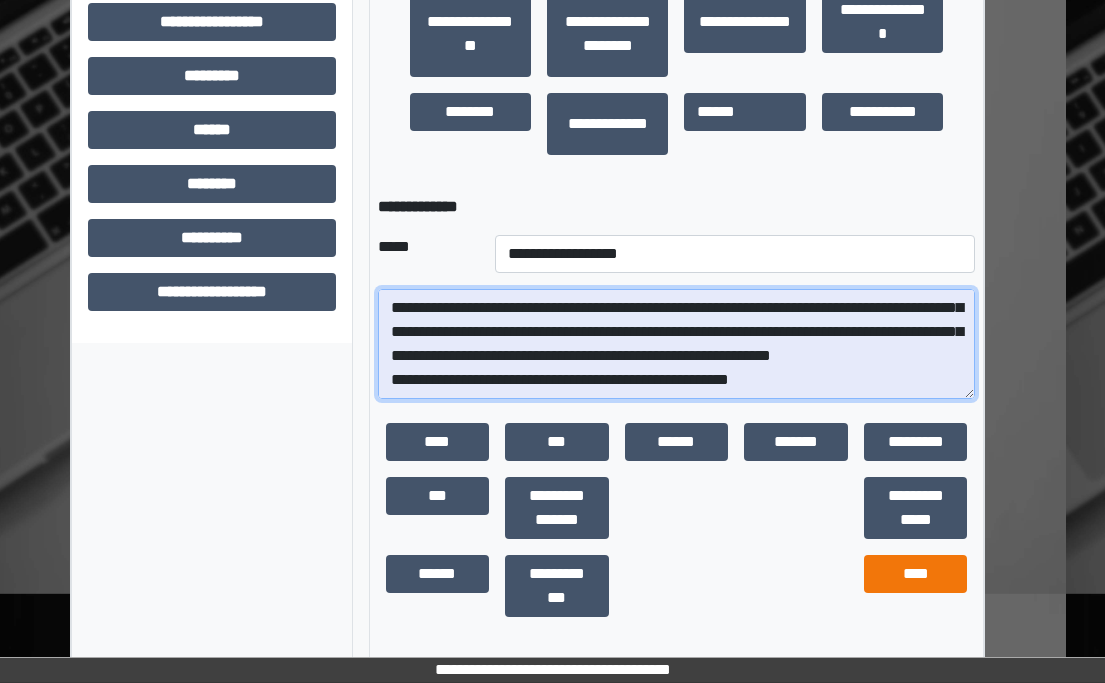 type on "**********" 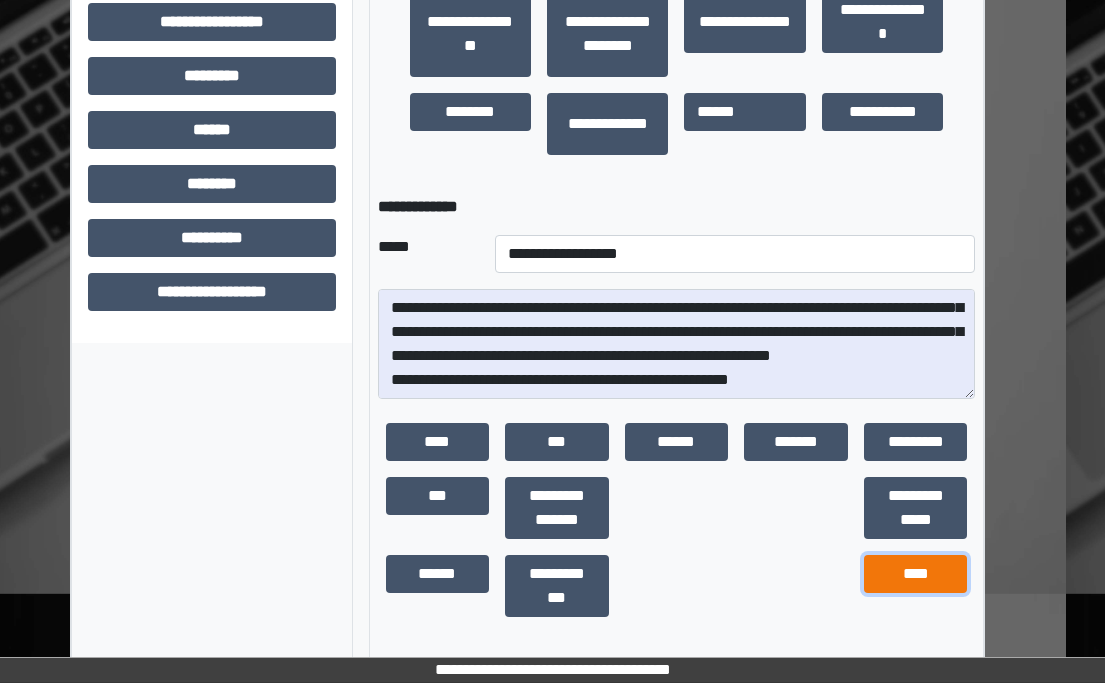 click on "****" at bounding box center [916, 574] 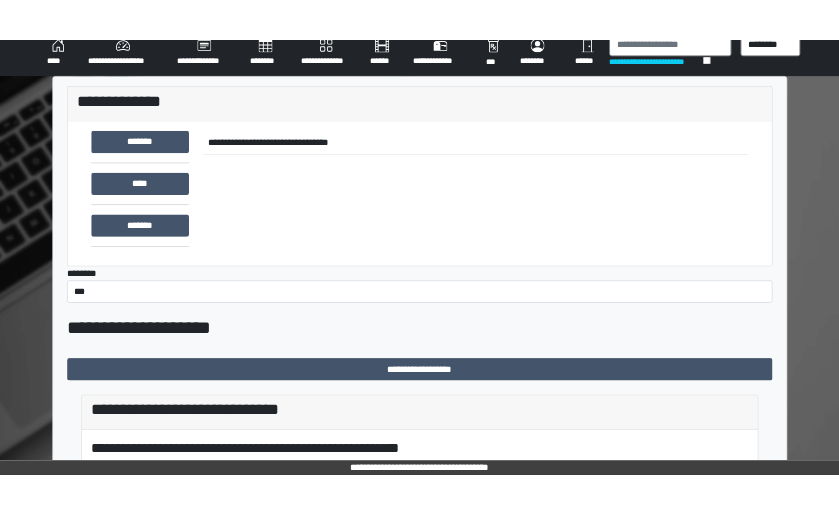scroll, scrollTop: 0, scrollLeft: 0, axis: both 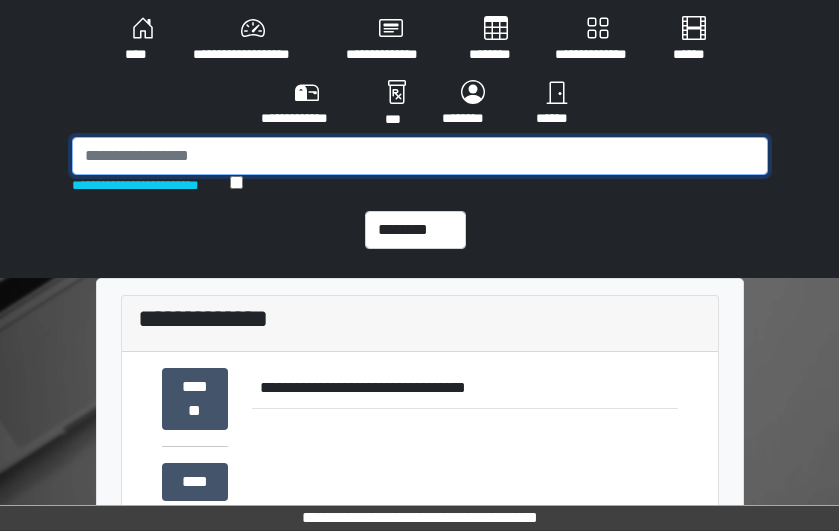 click at bounding box center [420, 156] 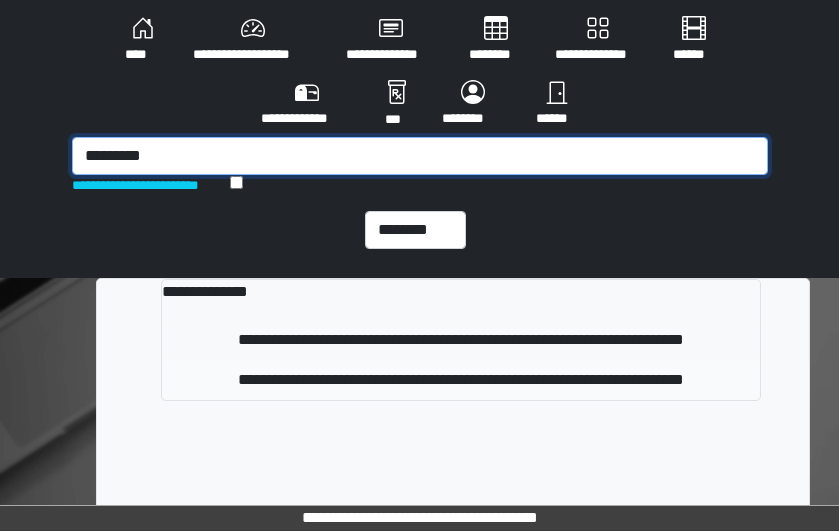 type on "*********" 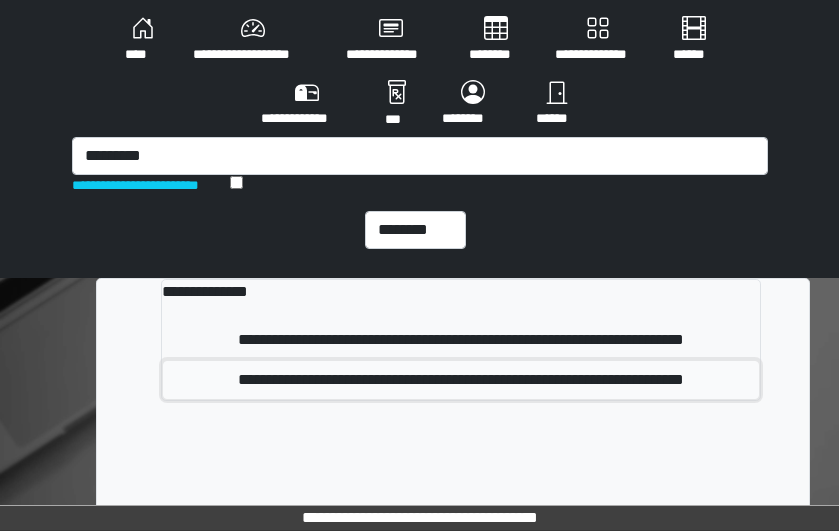 click on "**********" at bounding box center [461, 380] 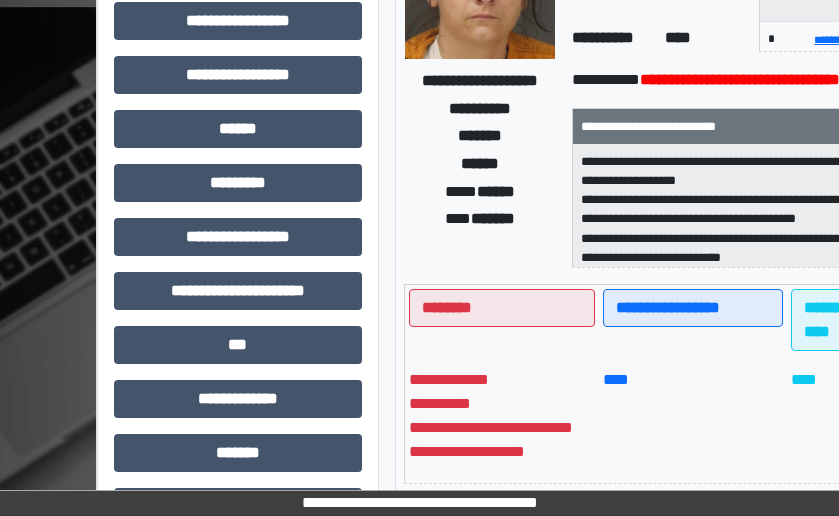 scroll, scrollTop: 600, scrollLeft: 0, axis: vertical 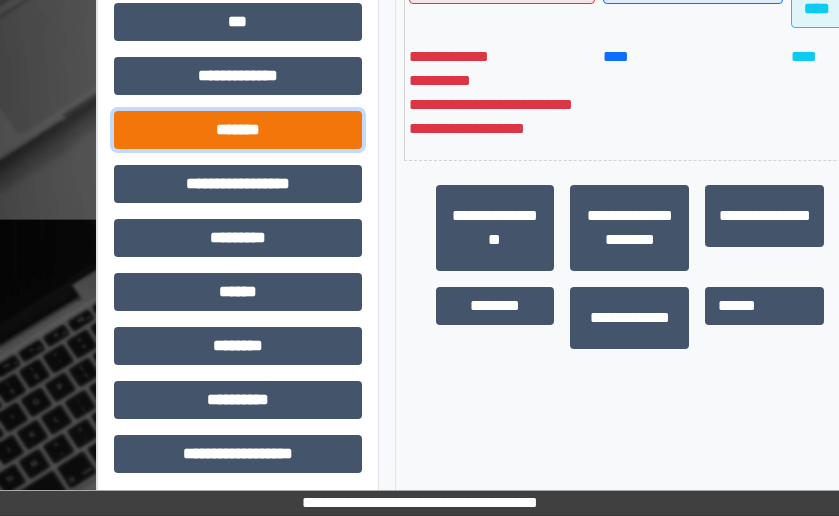 click on "*******" at bounding box center (238, 130) 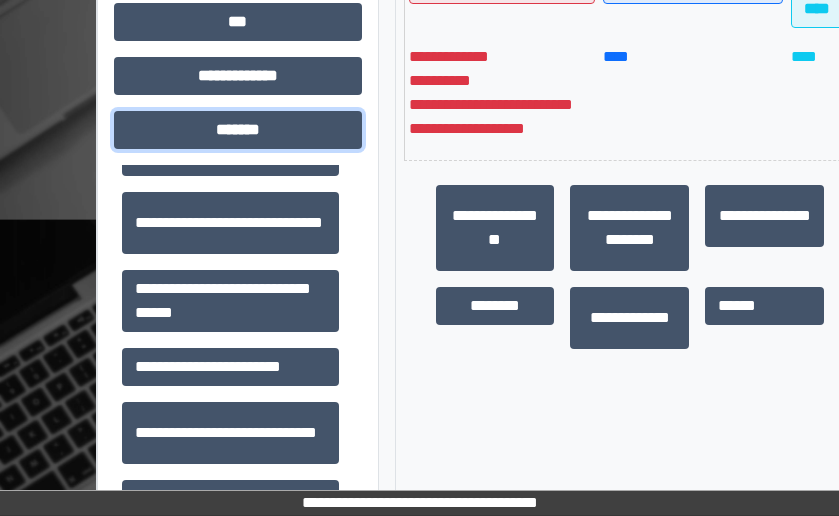 scroll, scrollTop: 922, scrollLeft: 0, axis: vertical 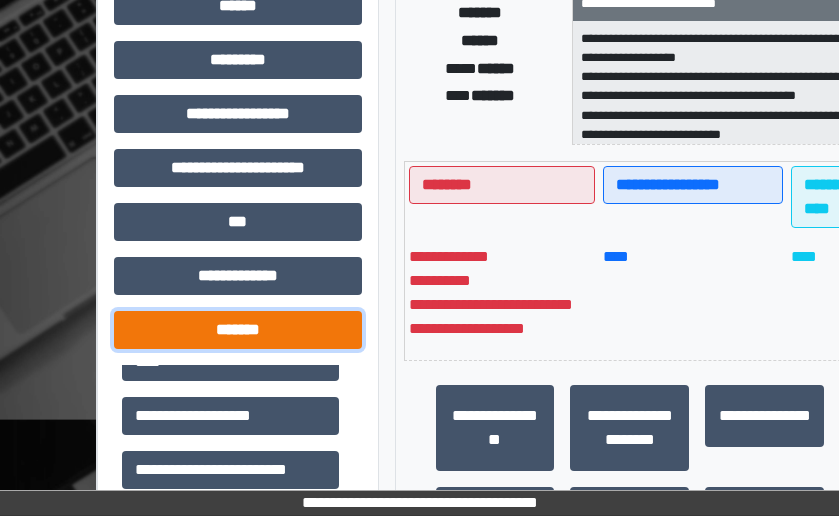click on "*******" at bounding box center [238, 330] 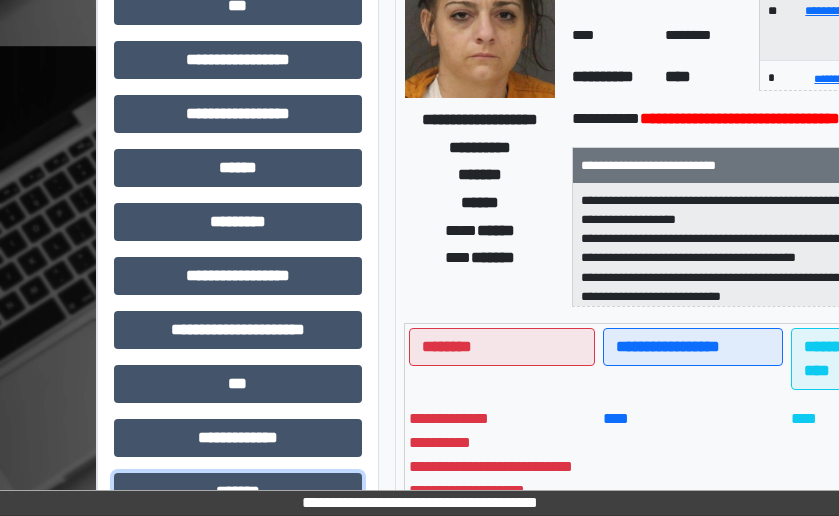 scroll, scrollTop: 449, scrollLeft: 0, axis: vertical 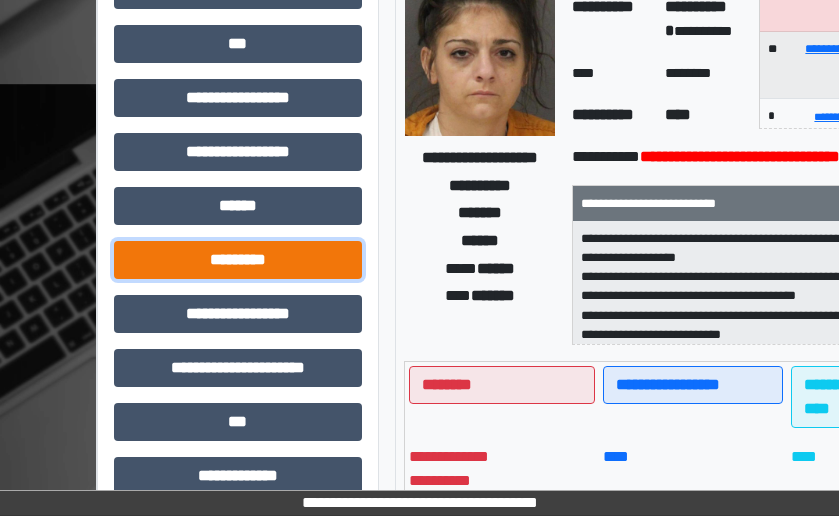 click on "*********" at bounding box center (238, 260) 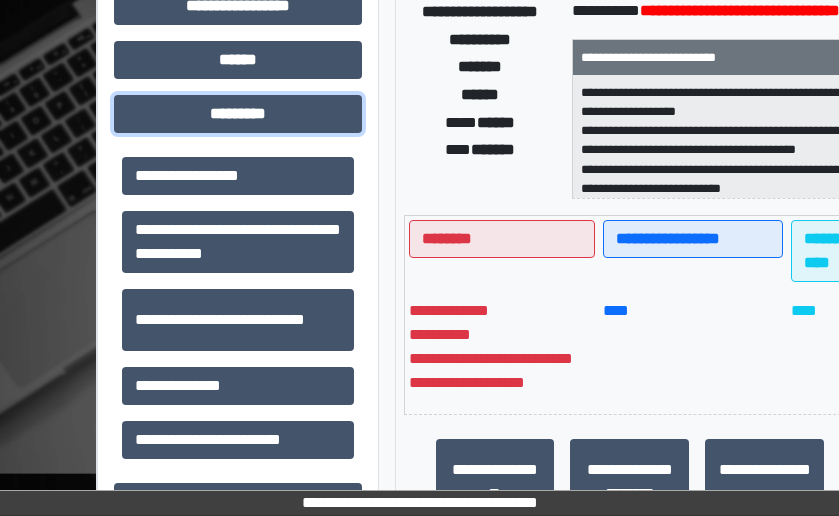 scroll, scrollTop: 549, scrollLeft: 0, axis: vertical 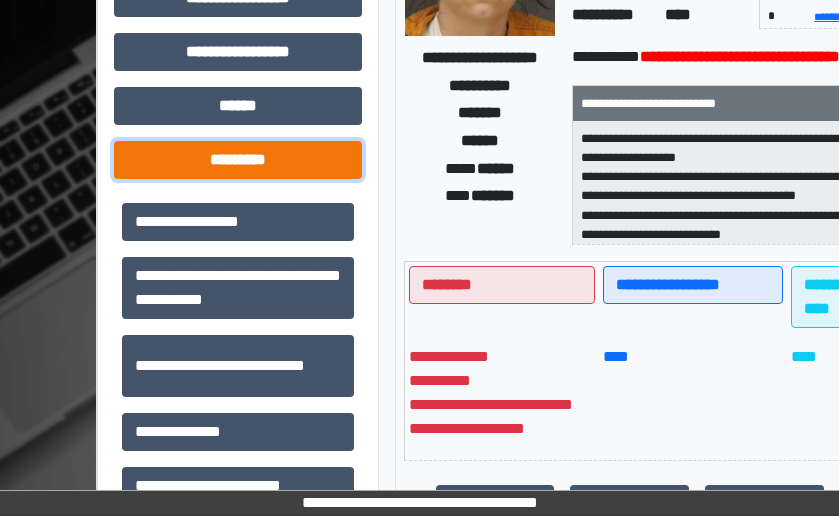 click on "*********" at bounding box center (238, 160) 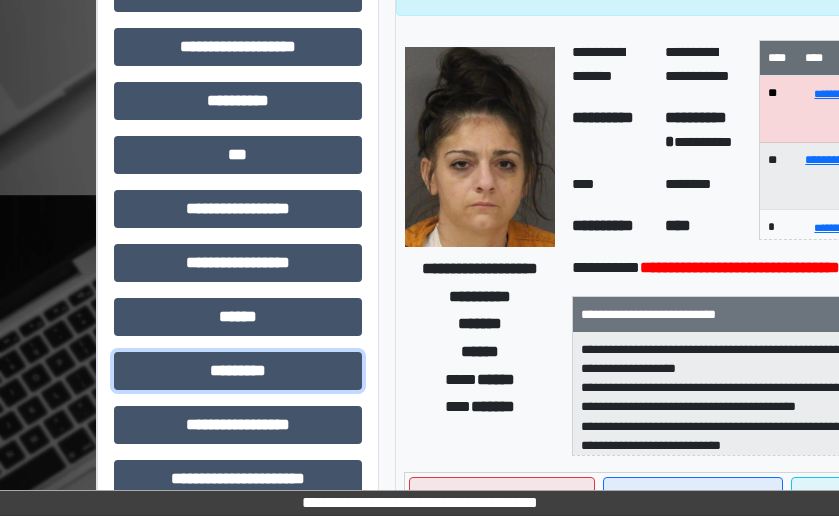 scroll, scrollTop: 349, scrollLeft: 0, axis: vertical 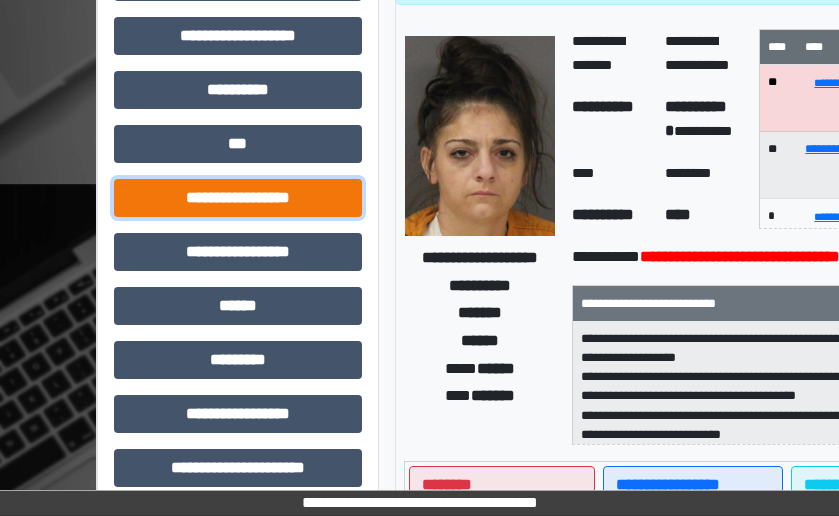 click on "**********" at bounding box center [238, 198] 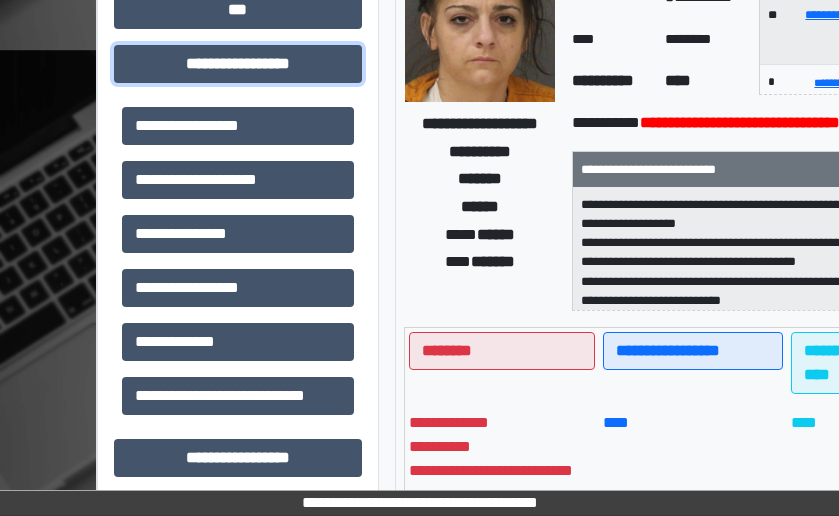 scroll, scrollTop: 449, scrollLeft: 0, axis: vertical 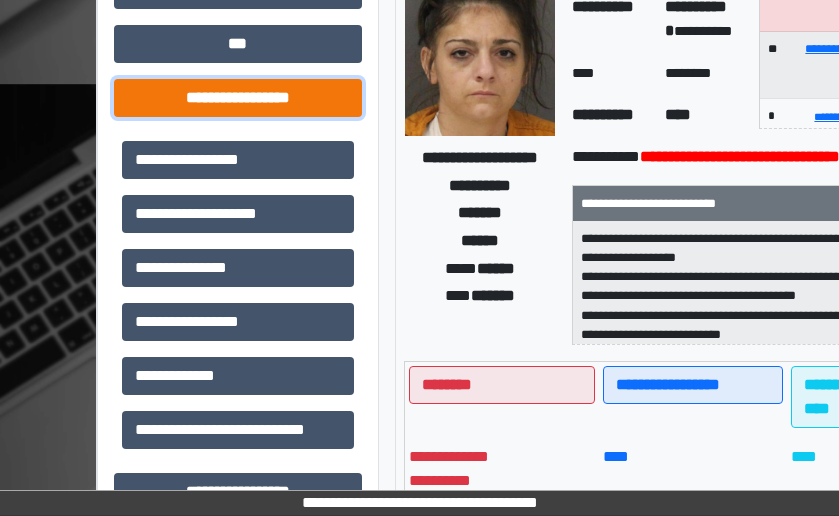 click on "**********" at bounding box center [238, 98] 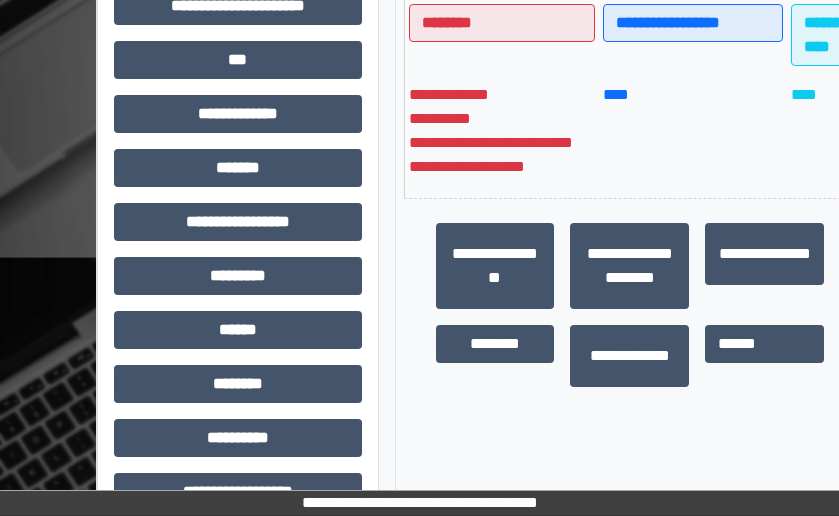 scroll, scrollTop: 856, scrollLeft: 0, axis: vertical 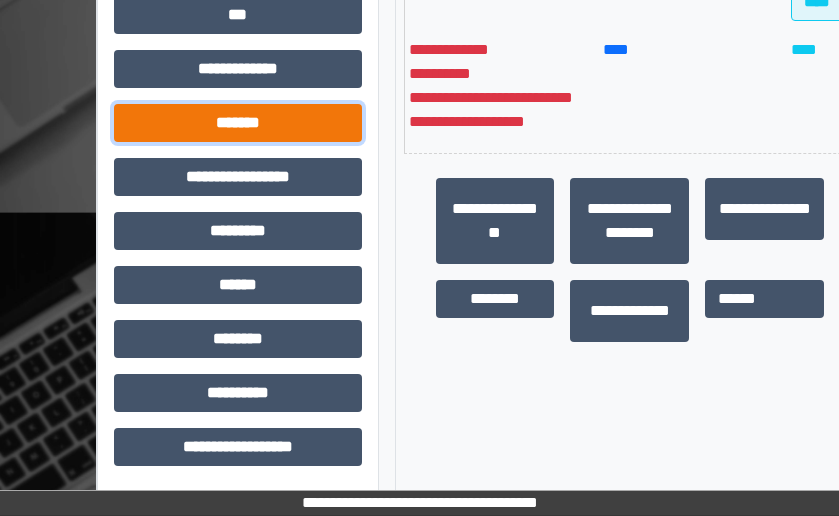 click on "*******" at bounding box center (238, 123) 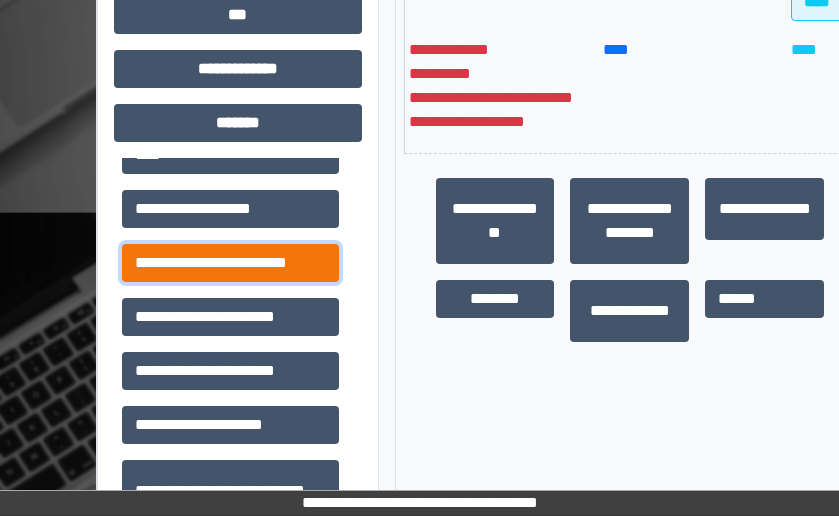 click on "**********" at bounding box center (230, 263) 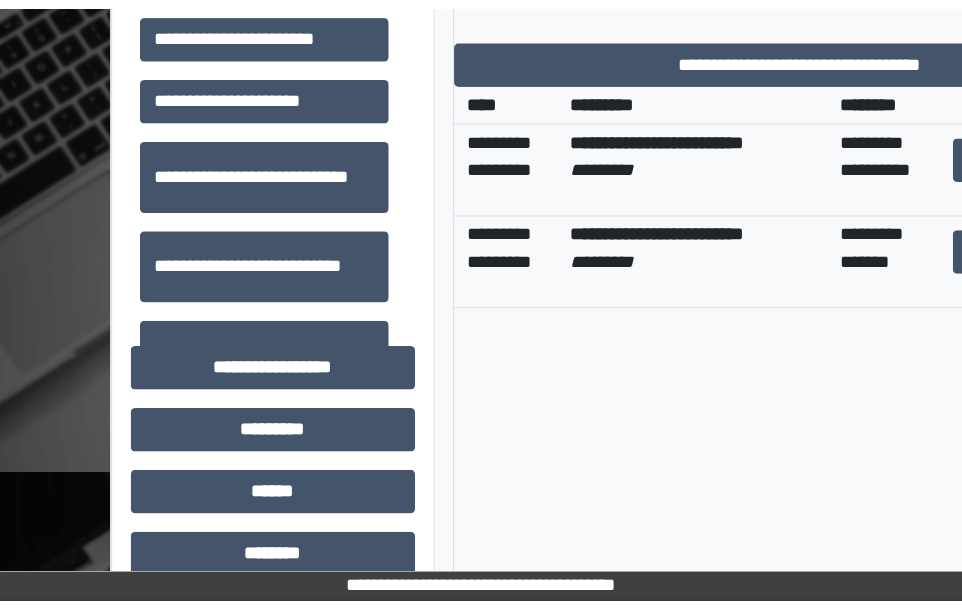 scroll, scrollTop: 1173, scrollLeft: 0, axis: vertical 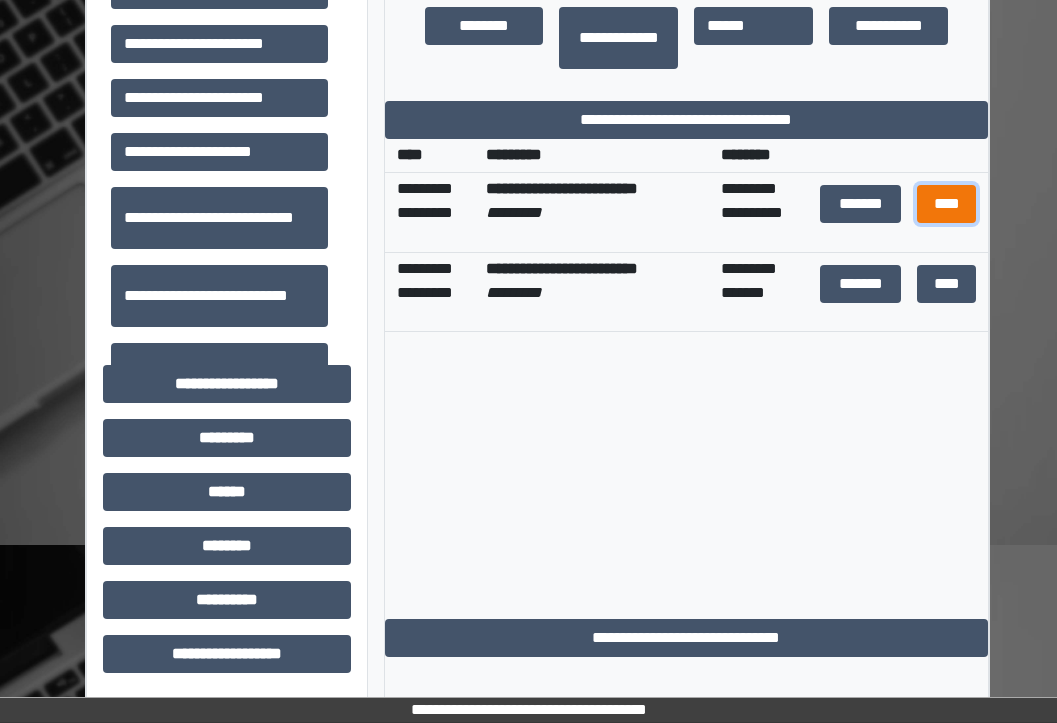 click on "****" at bounding box center [947, 204] 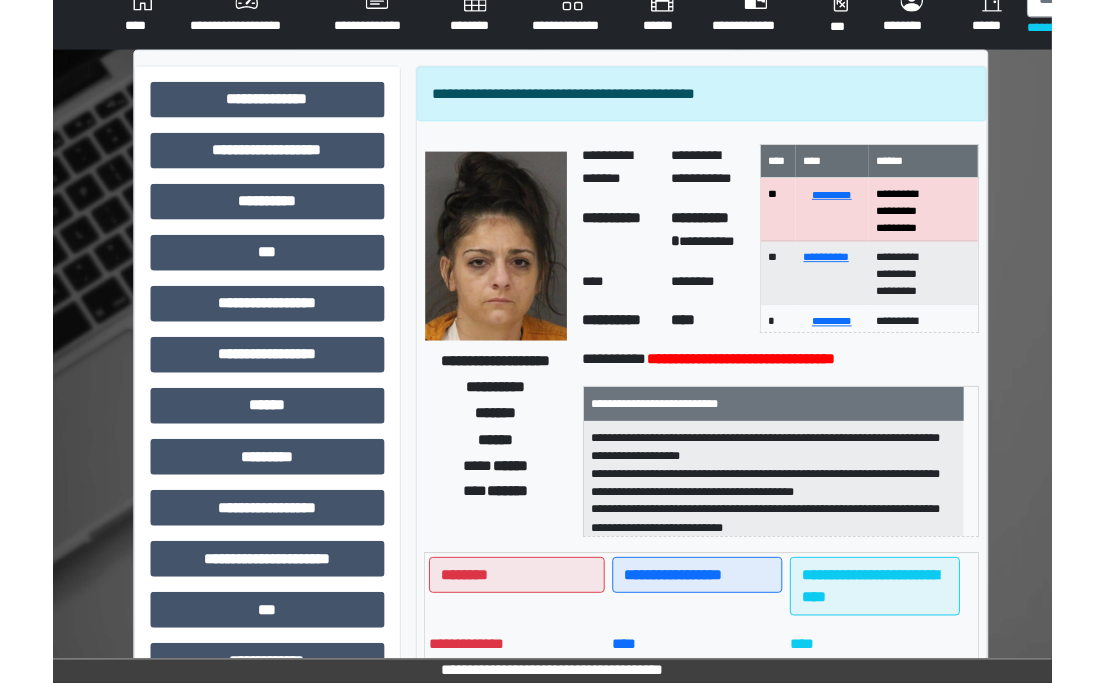 scroll, scrollTop: 0, scrollLeft: 0, axis: both 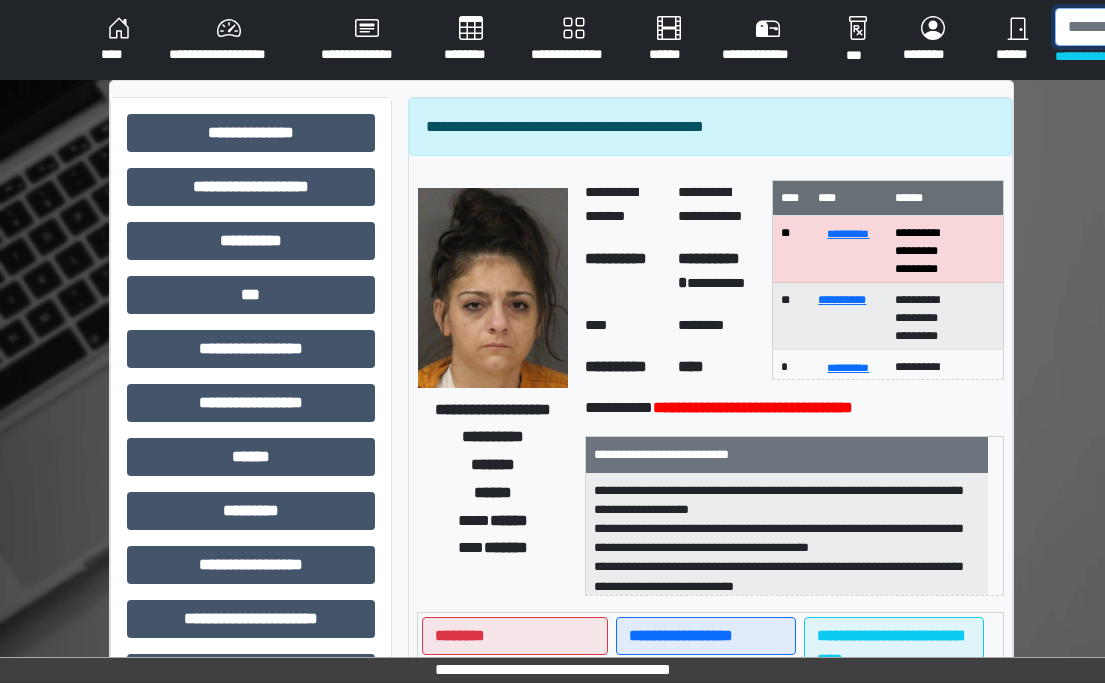 click at bounding box center (1158, 27) 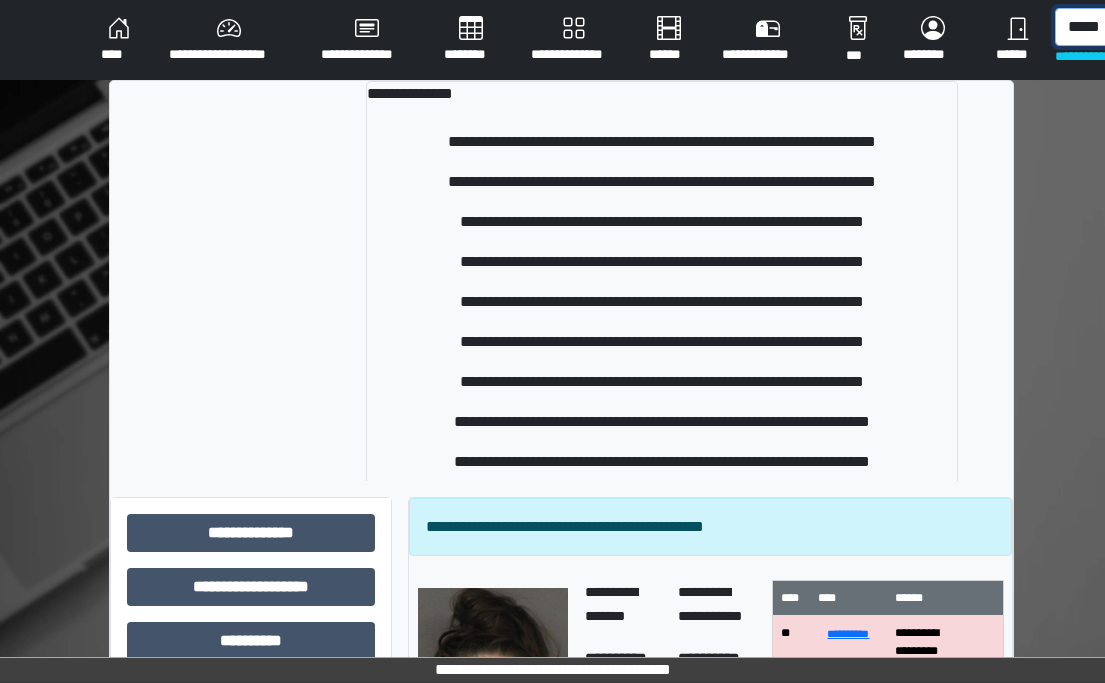 scroll, scrollTop: 0, scrollLeft: 4, axis: horizontal 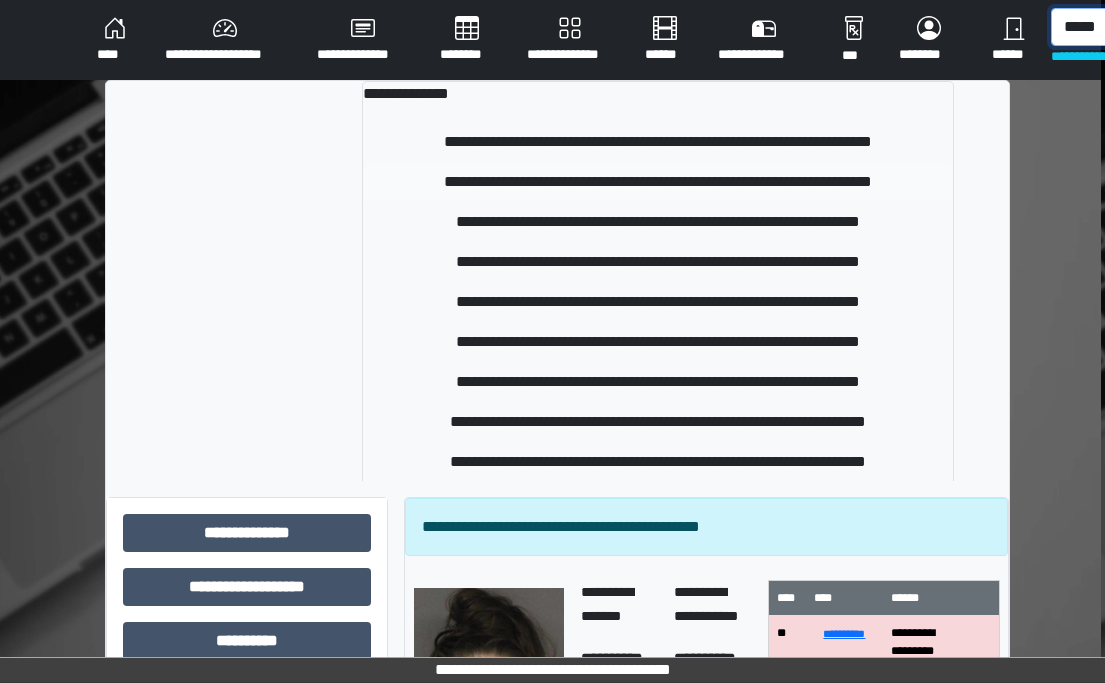 type on "*****" 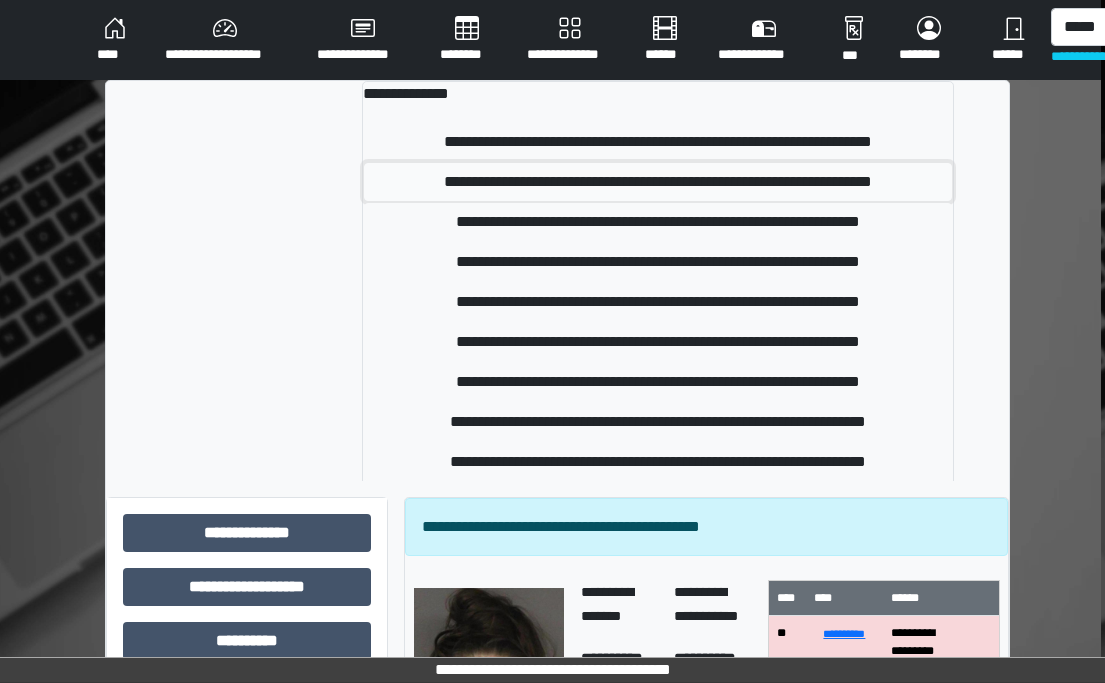 click on "**********" at bounding box center [658, 182] 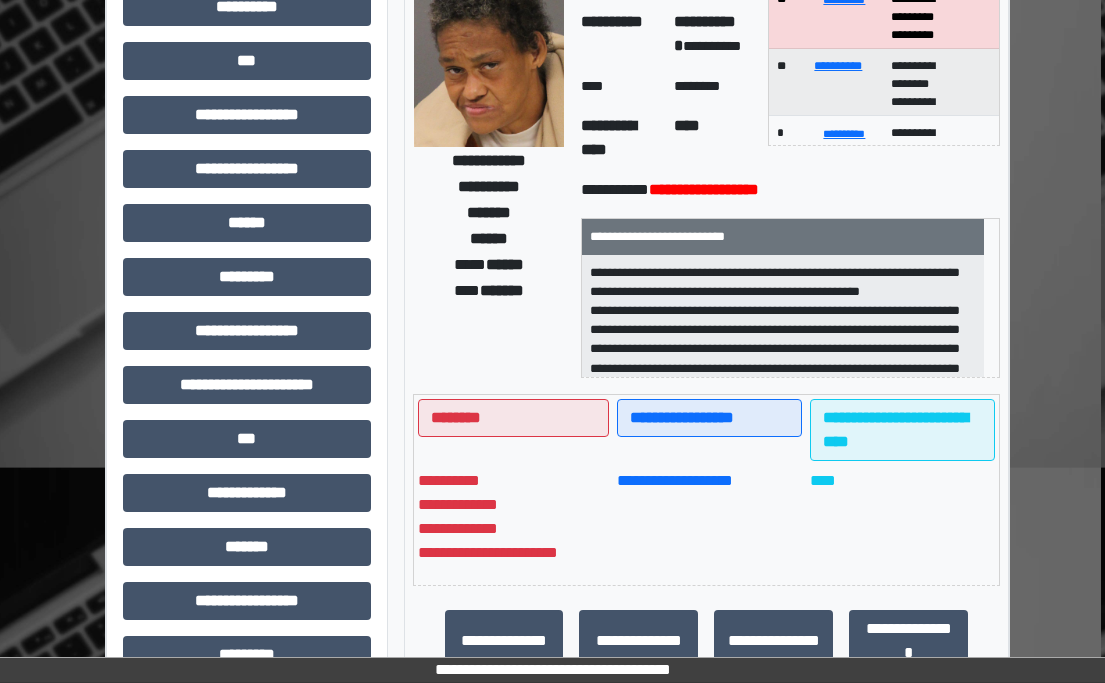 scroll, scrollTop: 300, scrollLeft: 4, axis: both 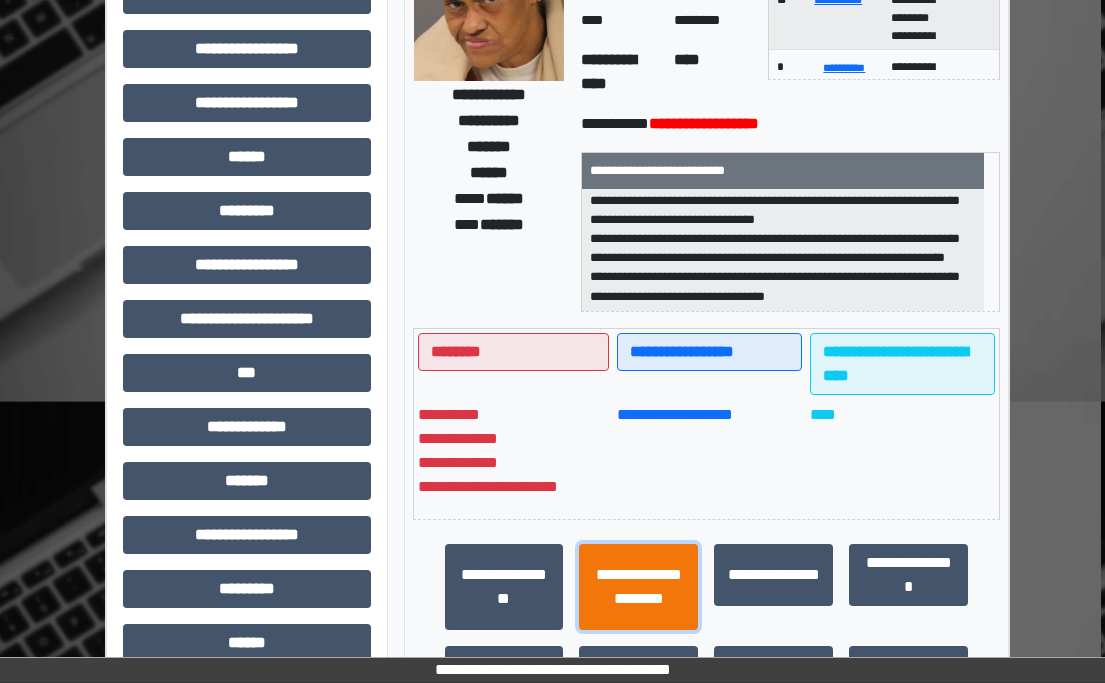 click on "**********" at bounding box center [638, 587] 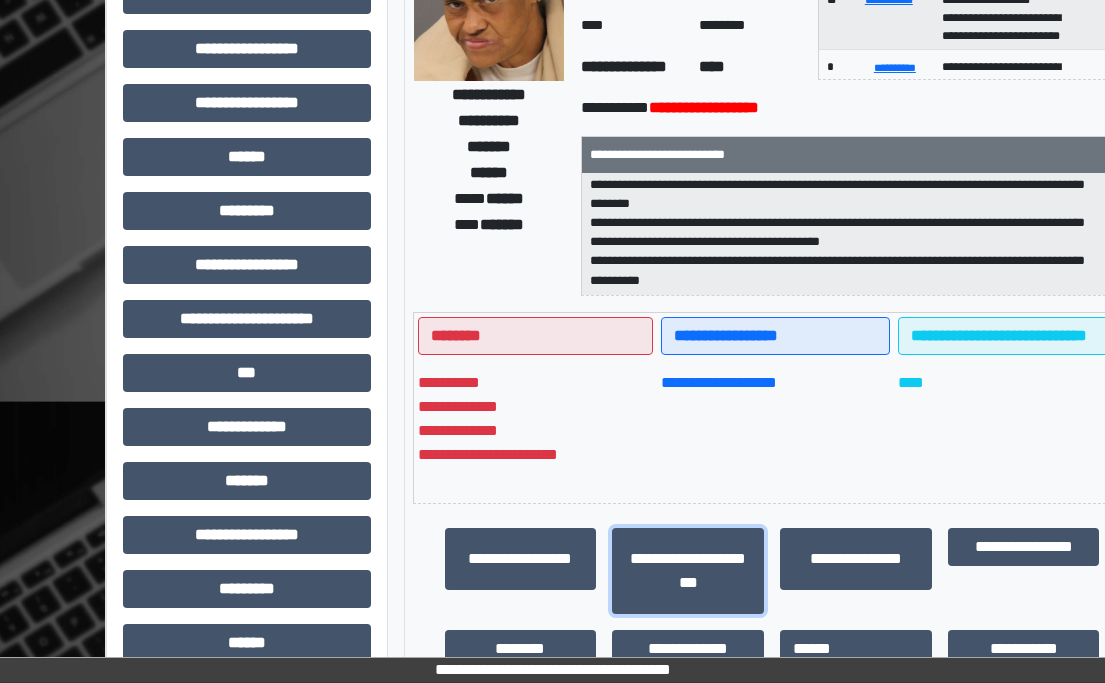 scroll, scrollTop: 582, scrollLeft: 0, axis: vertical 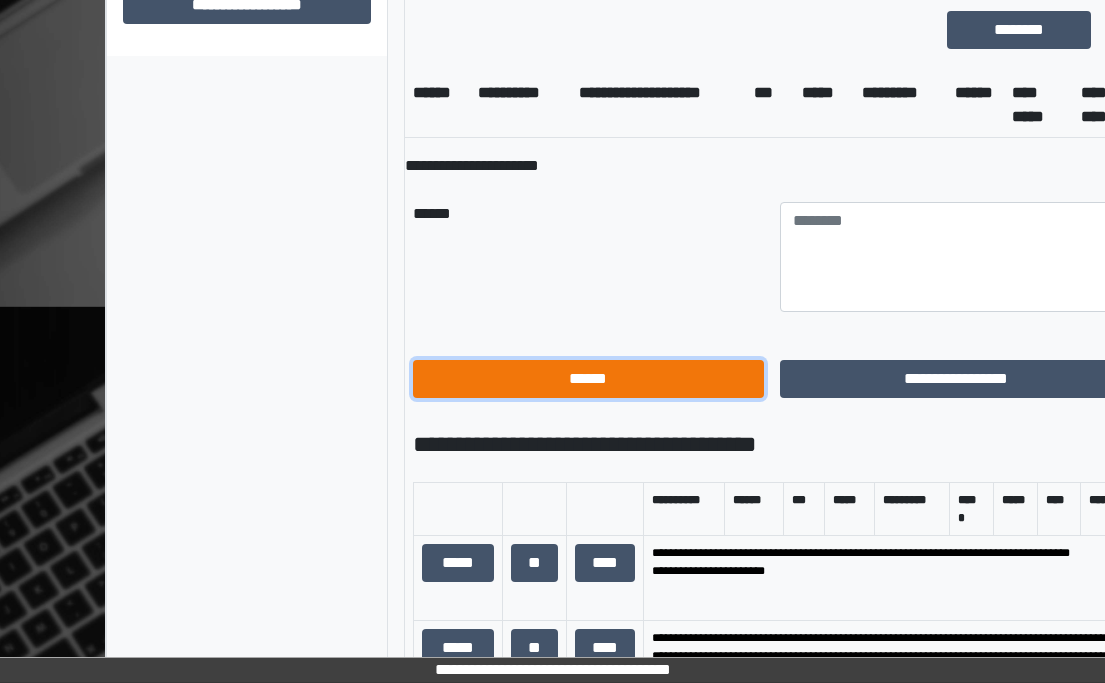 click on "******" at bounding box center (588, 379) 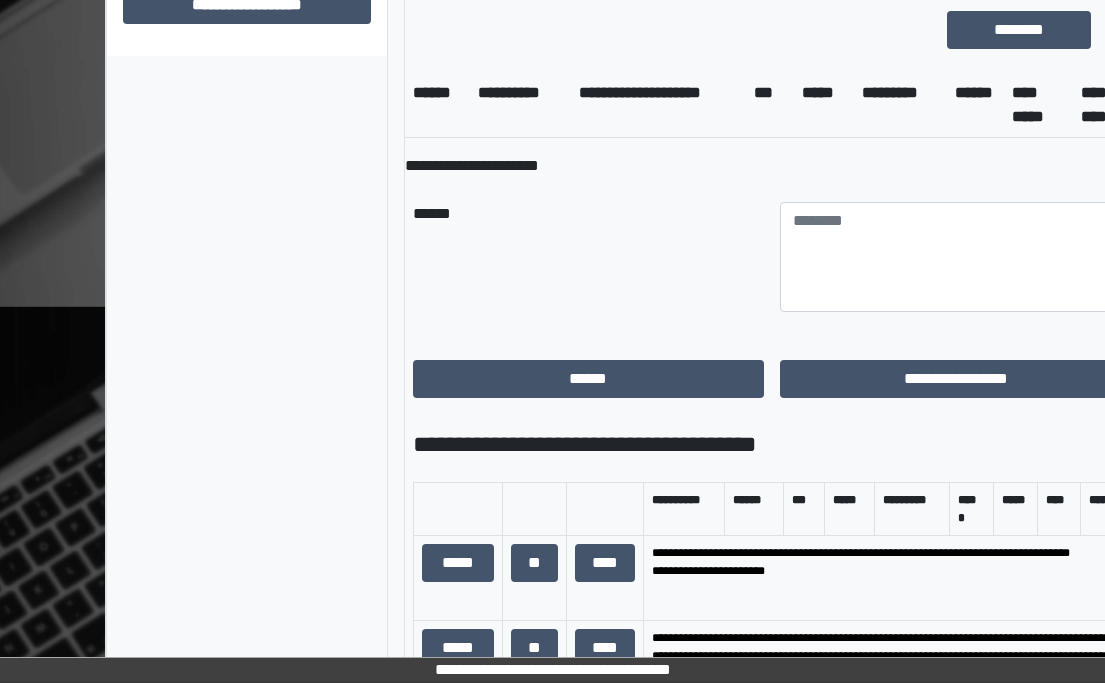 scroll, scrollTop: 491, scrollLeft: 4, axis: both 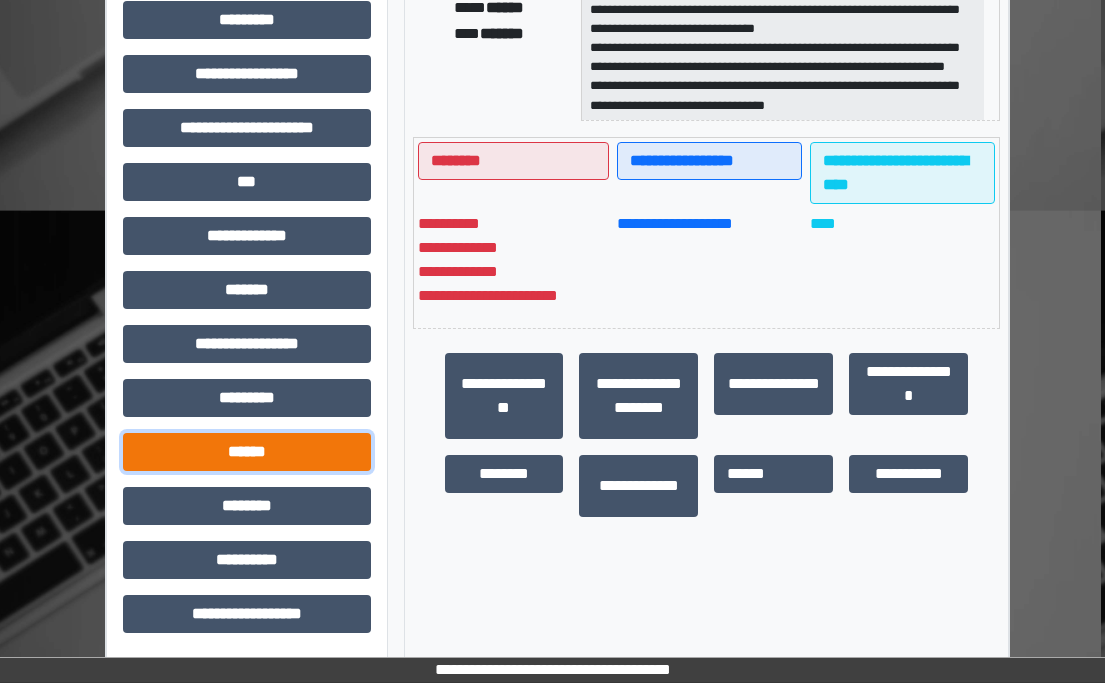 drag, startPoint x: 334, startPoint y: 447, endPoint x: 345, endPoint y: 435, distance: 16.27882 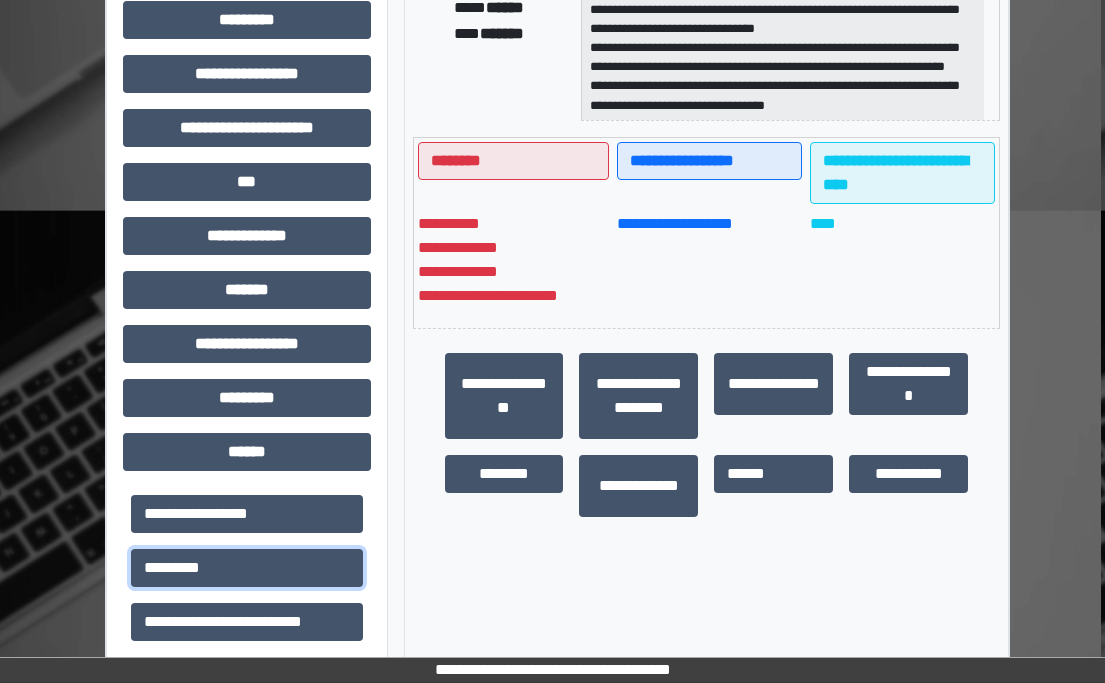 drag, startPoint x: 280, startPoint y: 558, endPoint x: 350, endPoint y: 546, distance: 71.021126 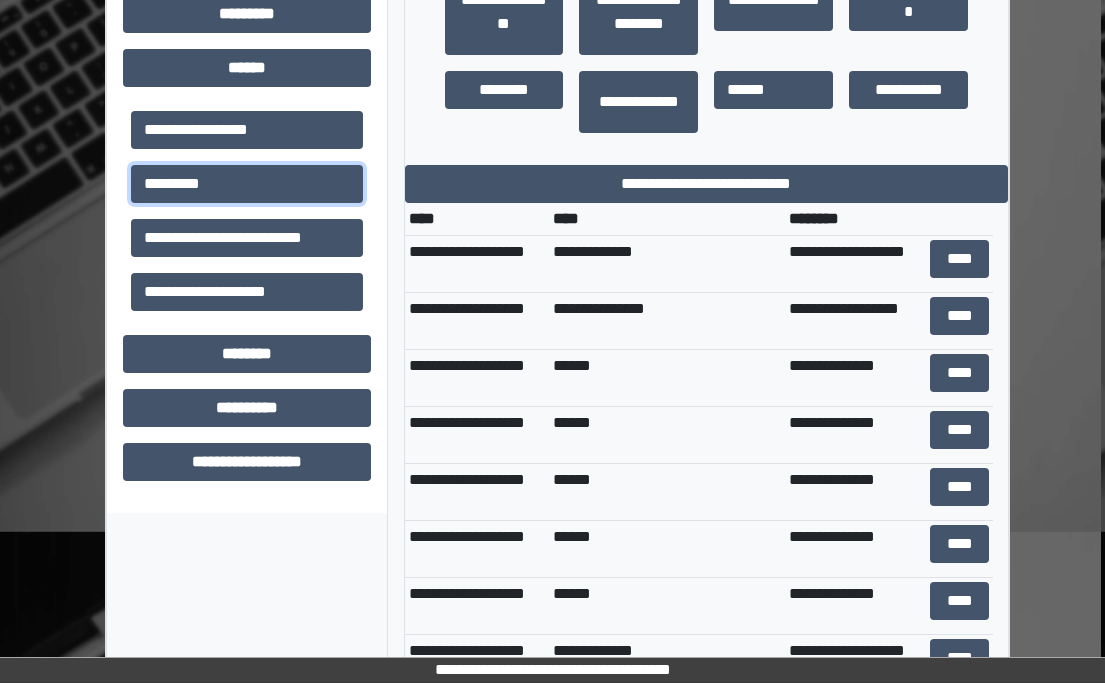 scroll, scrollTop: 891, scrollLeft: 4, axis: both 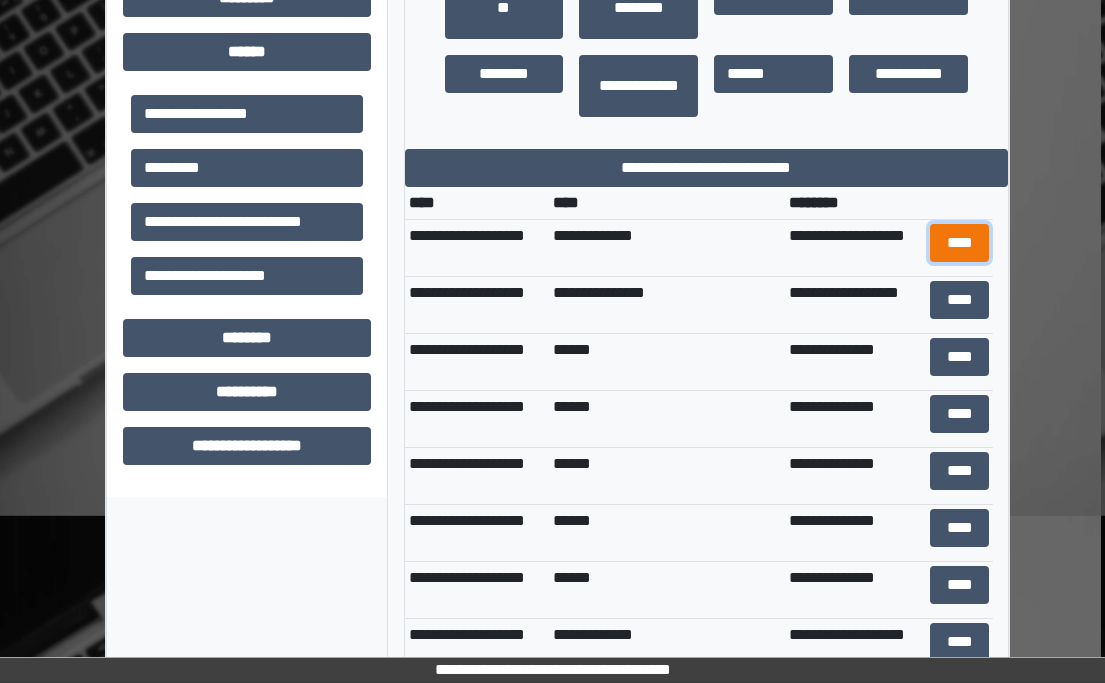 click on "****" at bounding box center (960, 243) 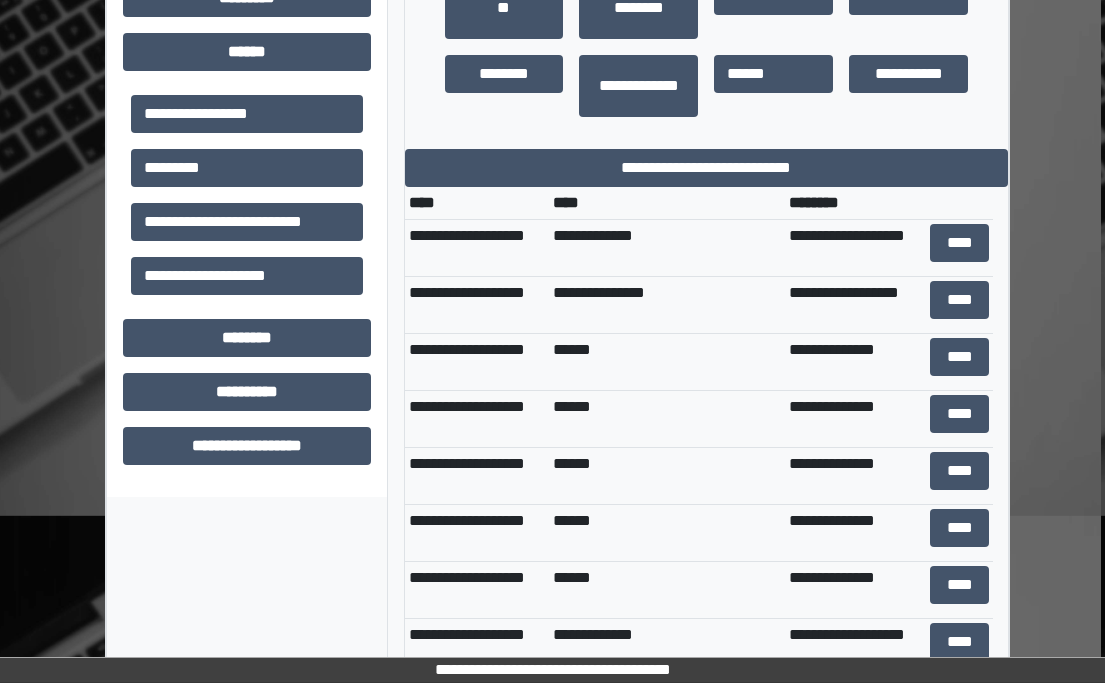 scroll, scrollTop: 543, scrollLeft: 0, axis: vertical 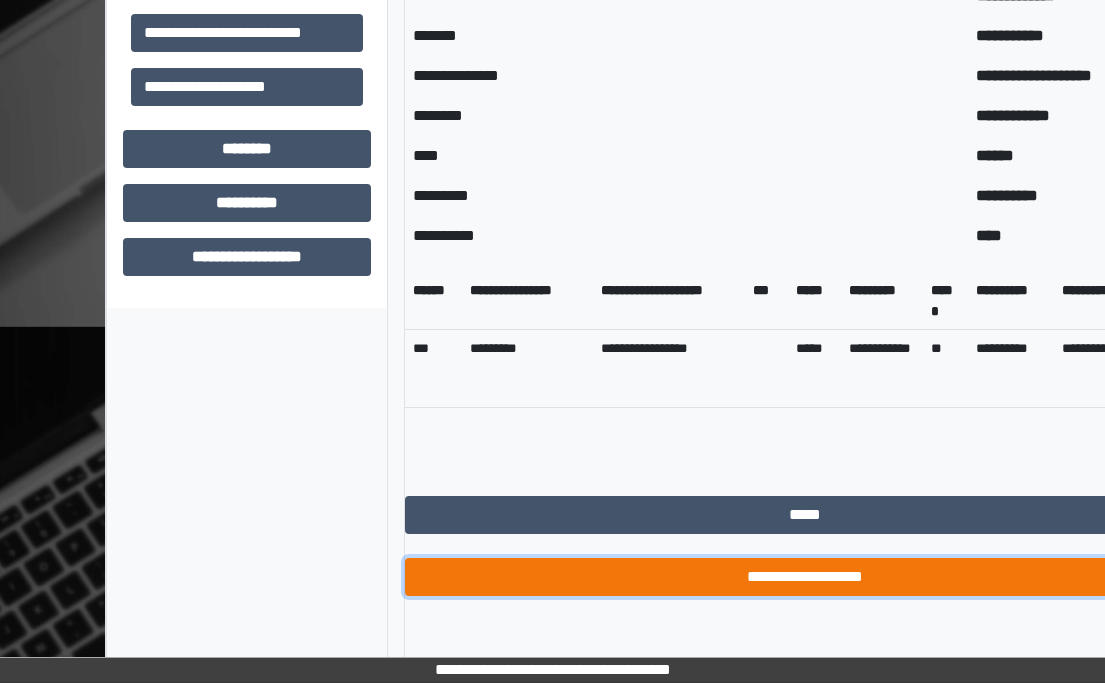 click on "**********" at bounding box center [806, 577] 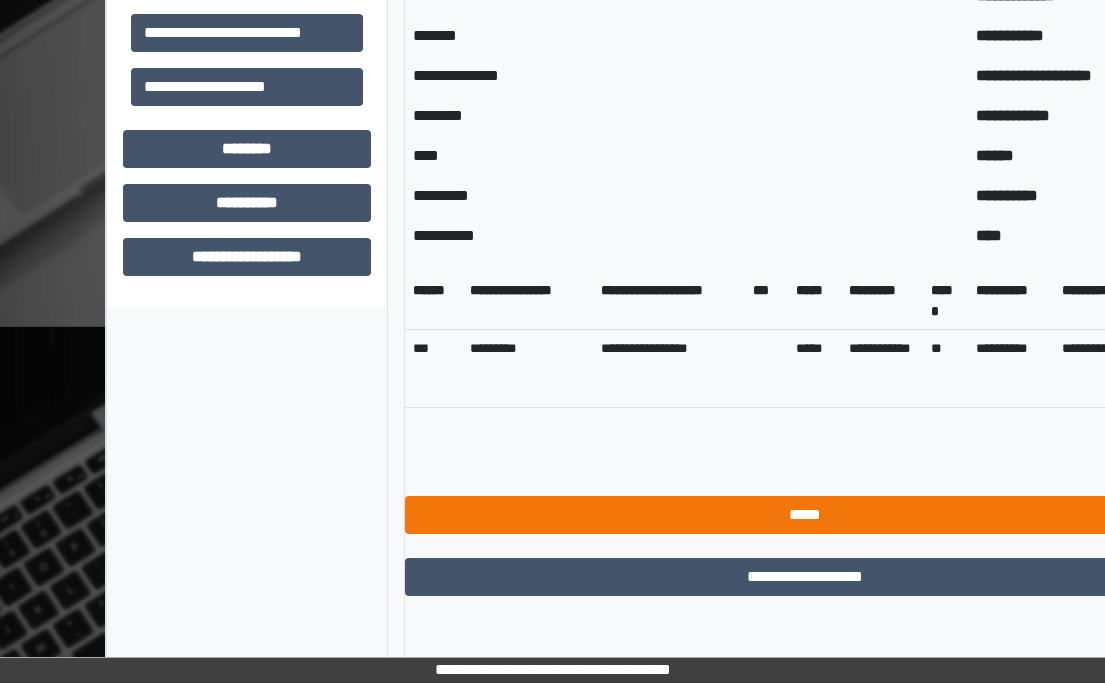 scroll, scrollTop: 931, scrollLeft: 4, axis: both 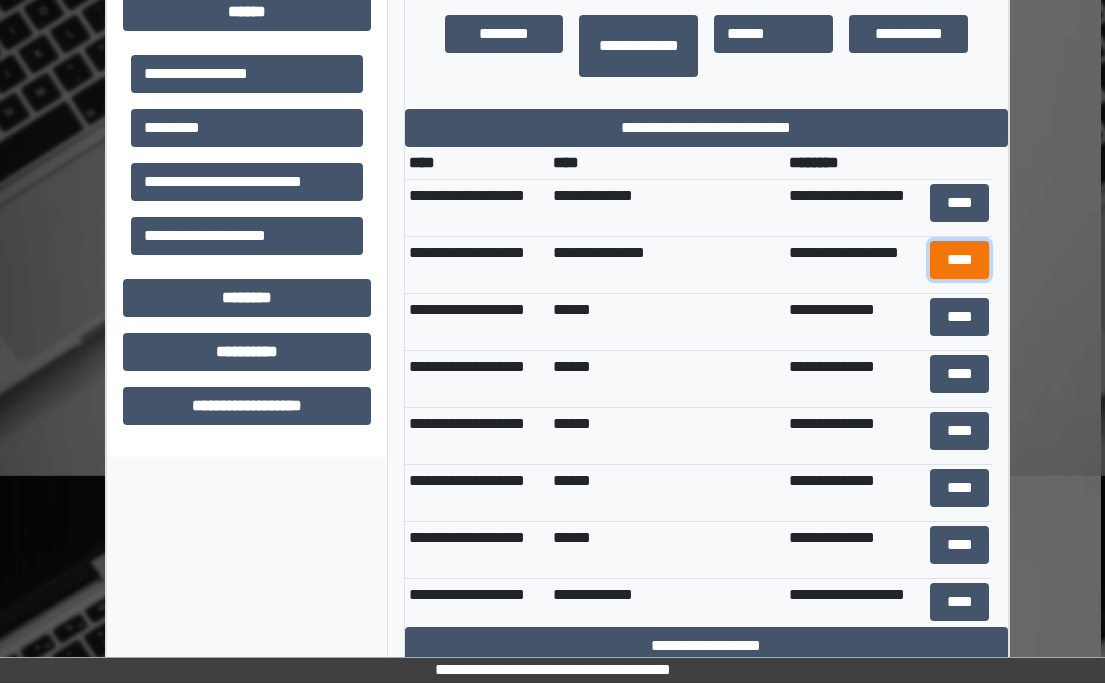 click on "****" at bounding box center [960, 260] 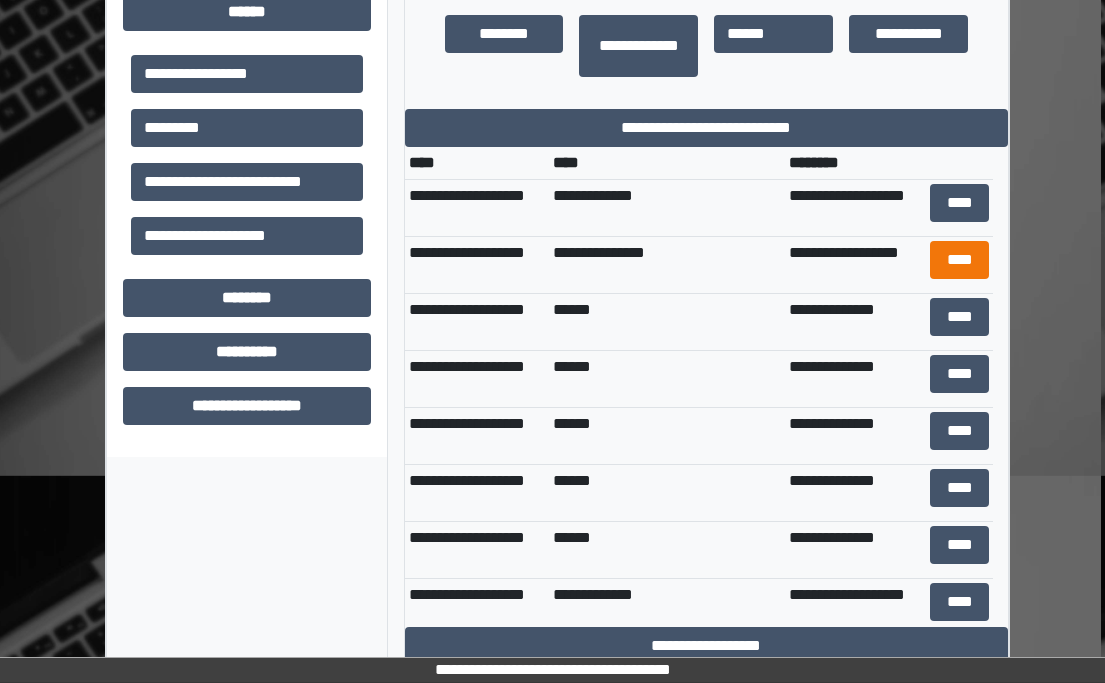 scroll, scrollTop: 563, scrollLeft: 0, axis: vertical 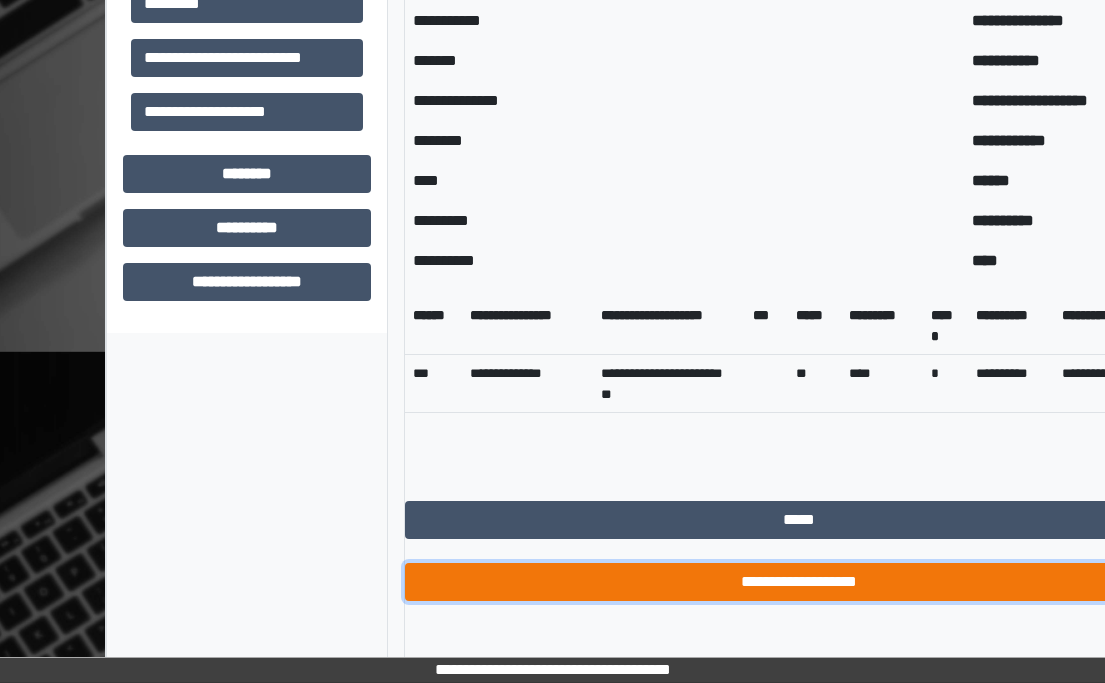 click on "**********" at bounding box center (799, 582) 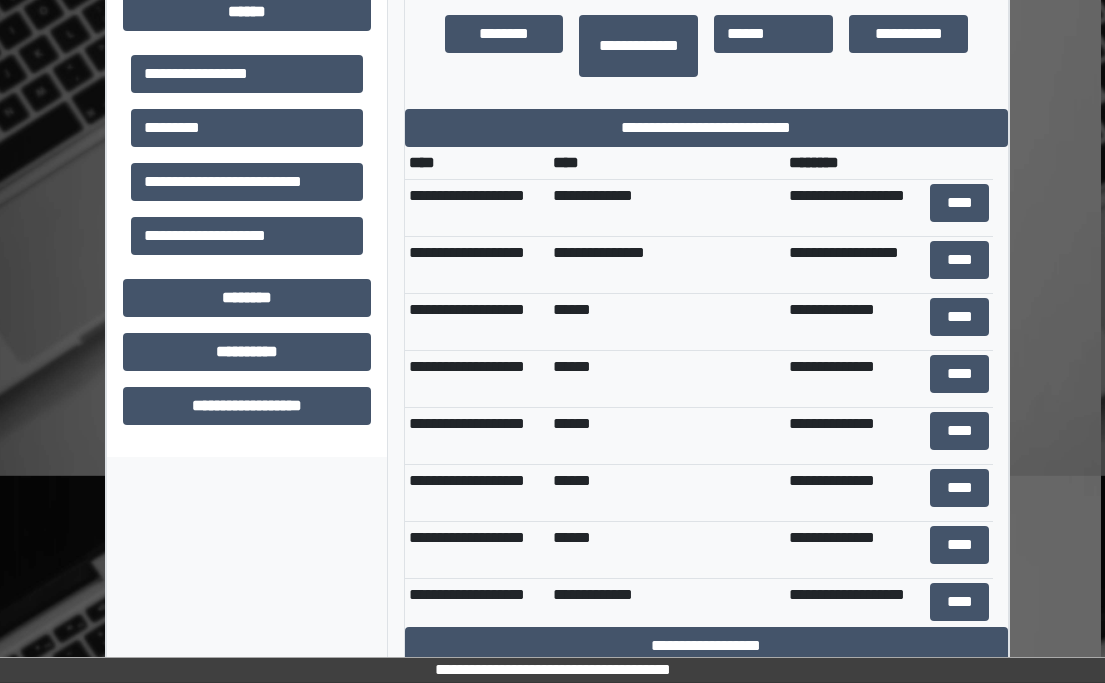 scroll, scrollTop: 931, scrollLeft: 4, axis: both 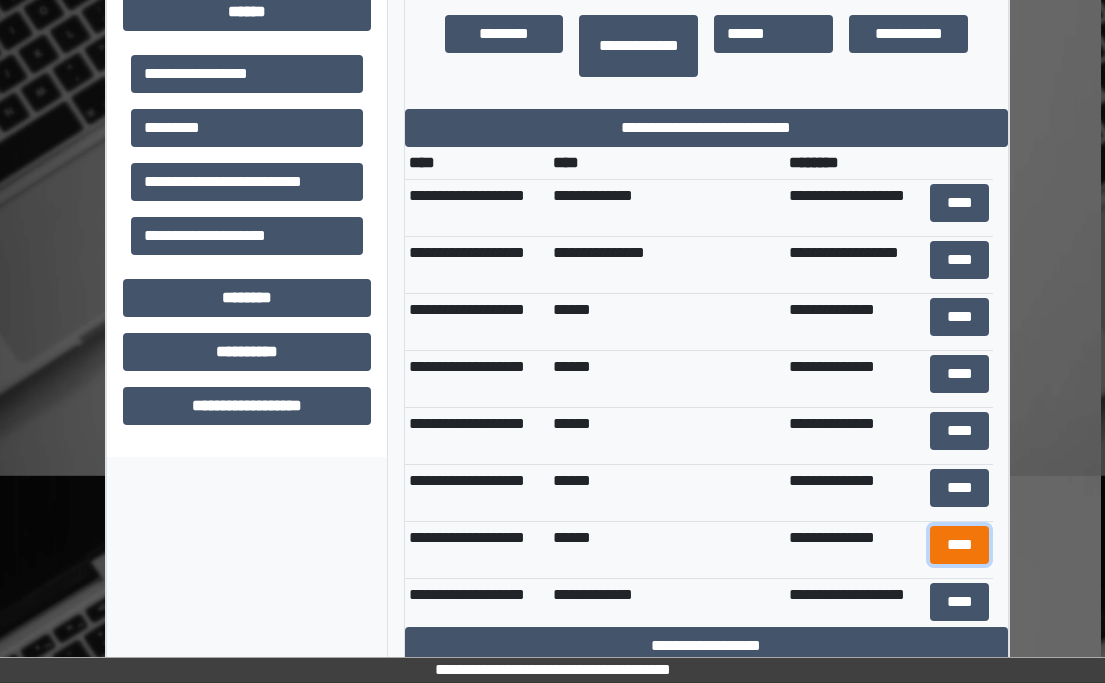 click on "****" at bounding box center [960, 545] 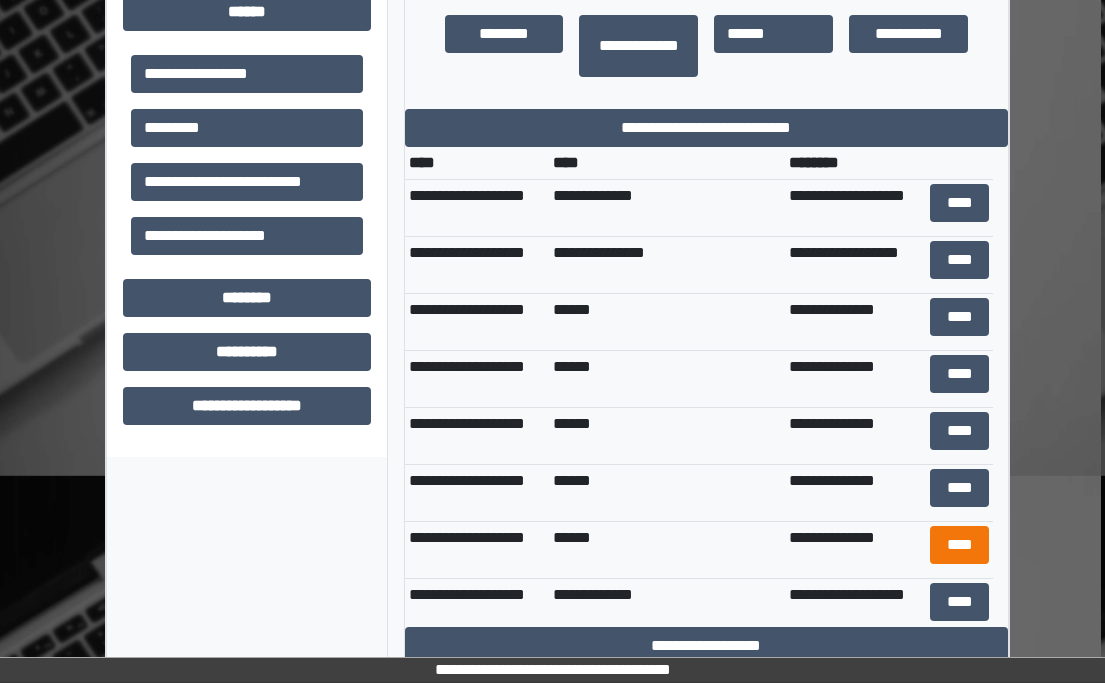 scroll, scrollTop: 563, scrollLeft: 0, axis: vertical 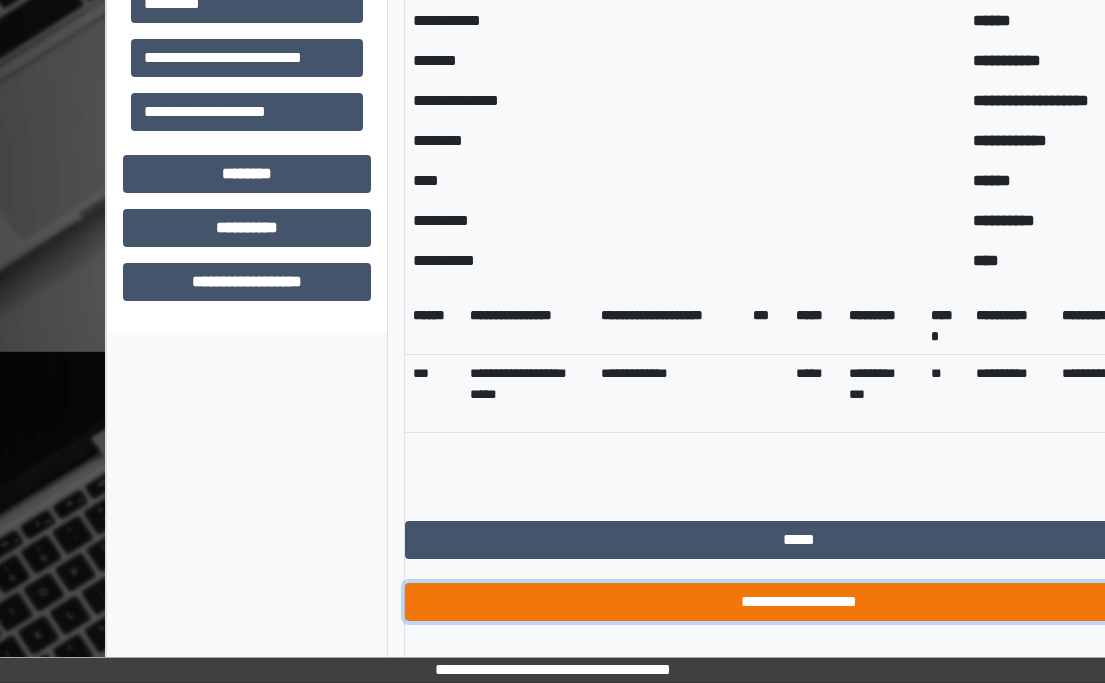 click on "**********" at bounding box center (799, 602) 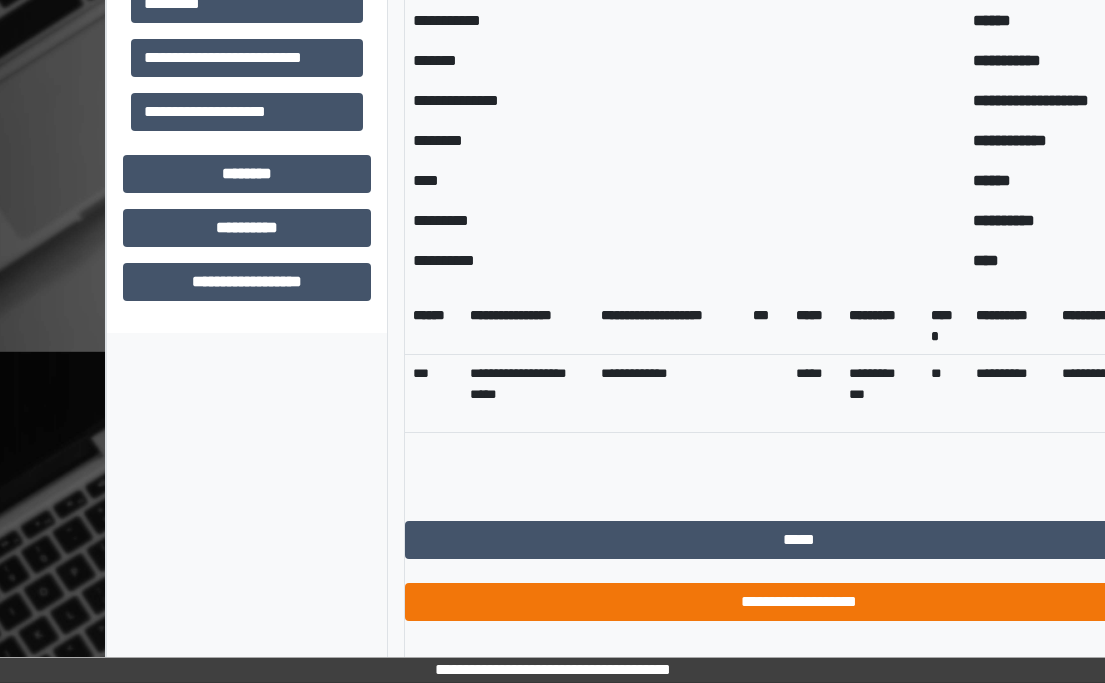 scroll, scrollTop: 931, scrollLeft: 4, axis: both 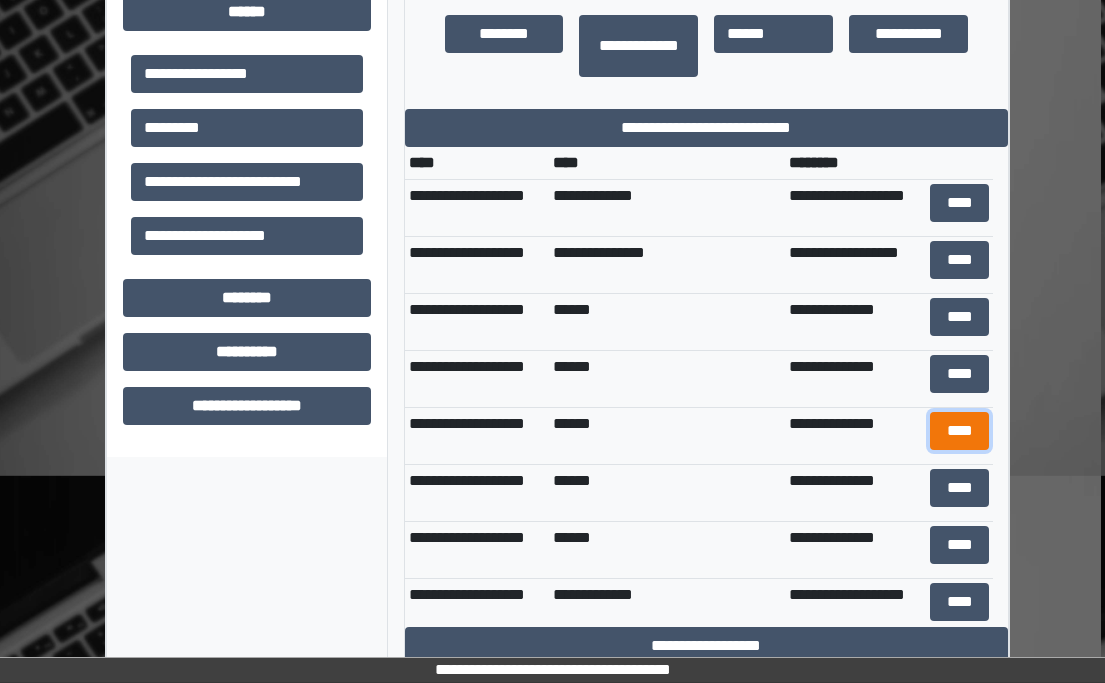 click on "****" at bounding box center (960, 431) 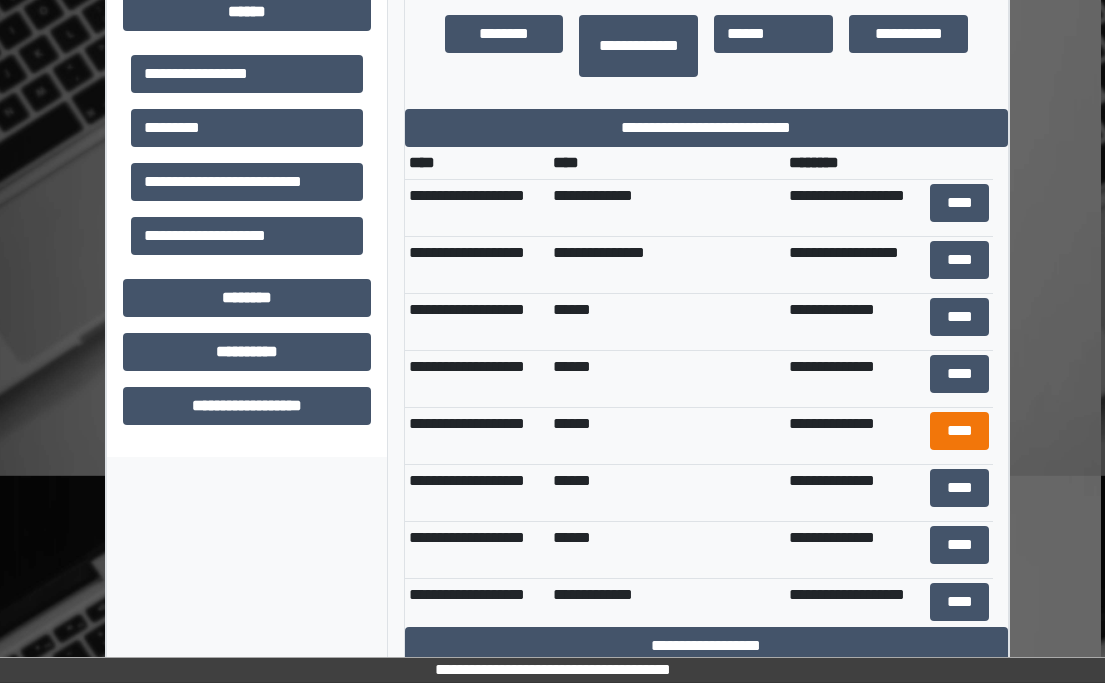 scroll, scrollTop: 543, scrollLeft: 0, axis: vertical 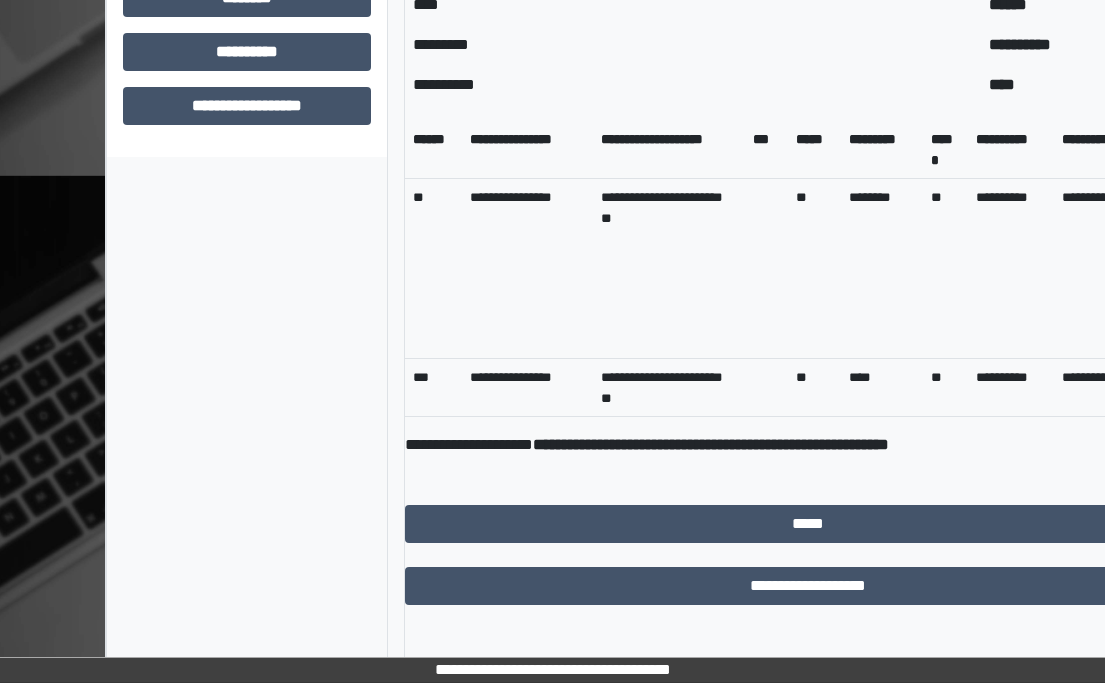 click on "**********" at bounding box center (808, 239) 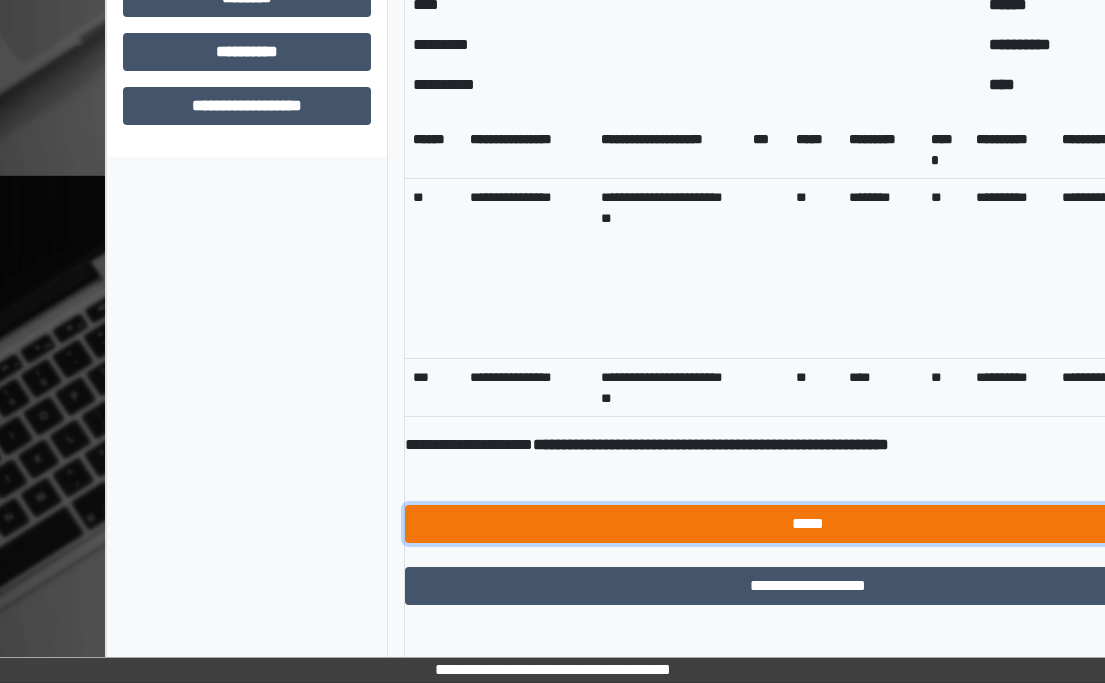 click on "*****" at bounding box center (808, 524) 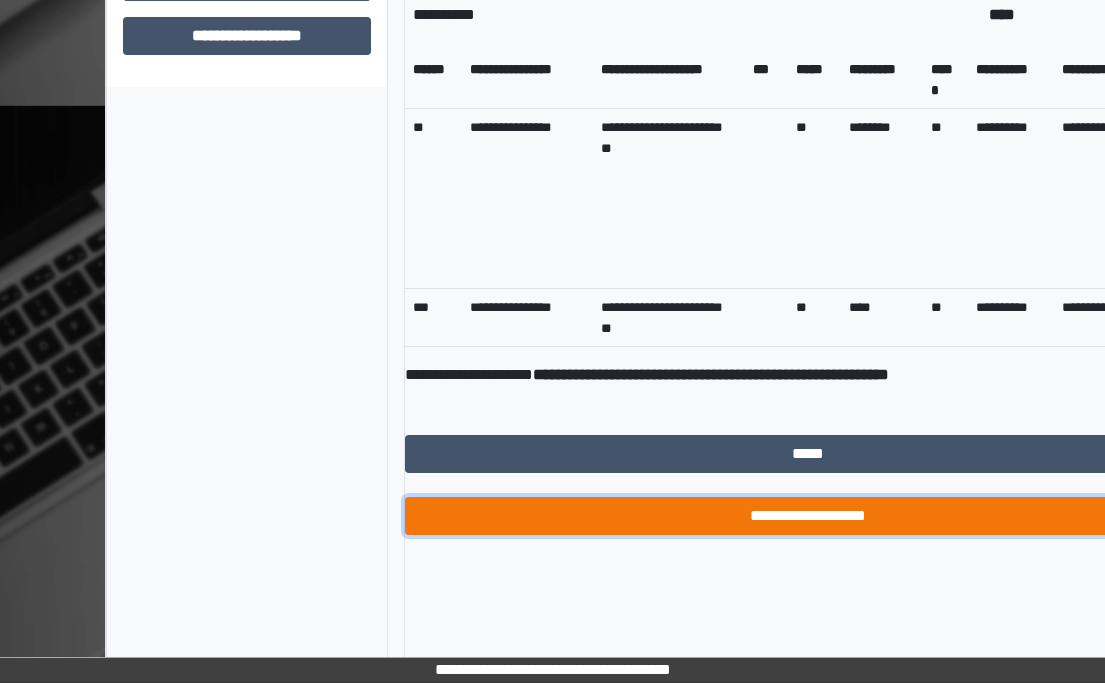click on "**********" at bounding box center [808, 516] 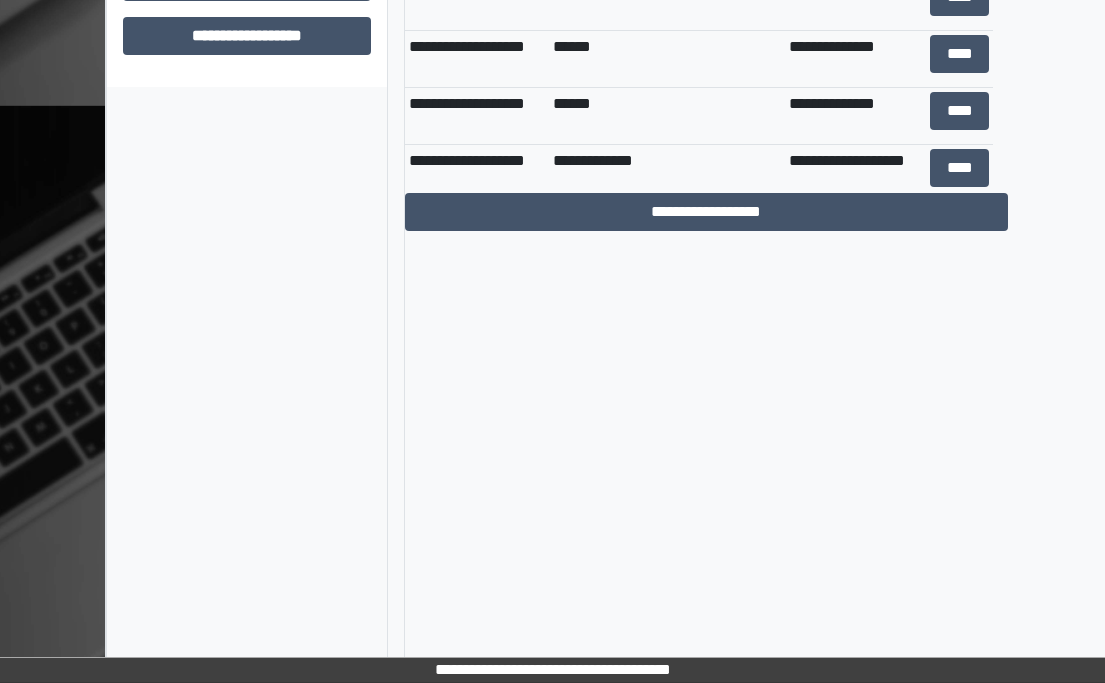 scroll, scrollTop: 931, scrollLeft: 4, axis: both 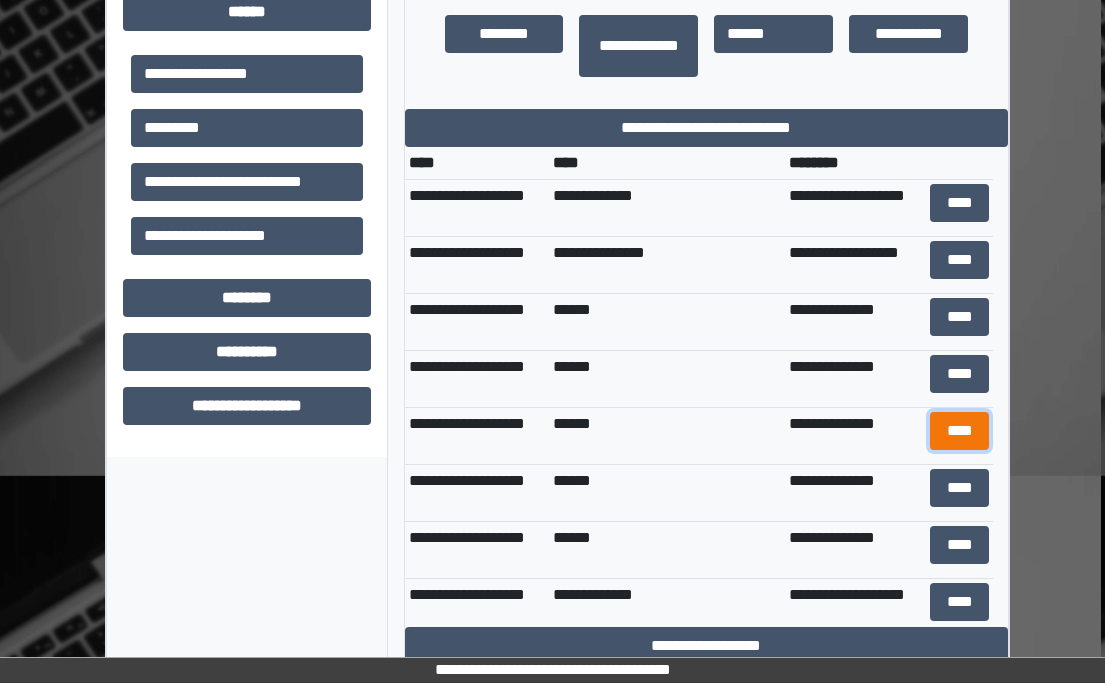 click on "****" at bounding box center [960, 431] 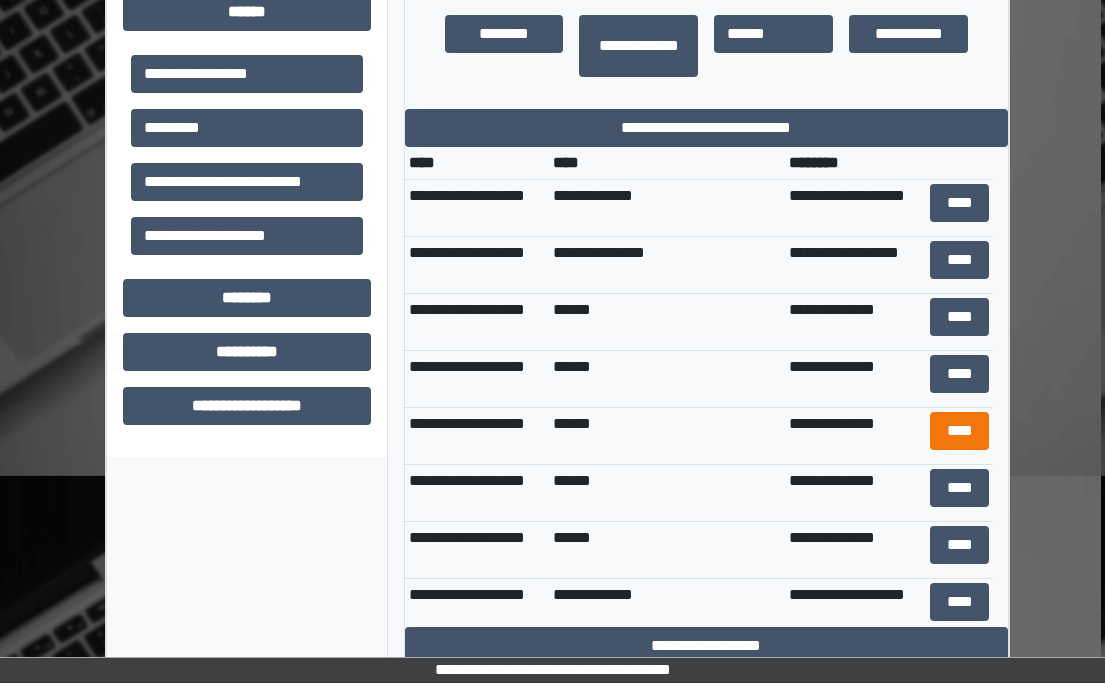 scroll, scrollTop: 543, scrollLeft: 0, axis: vertical 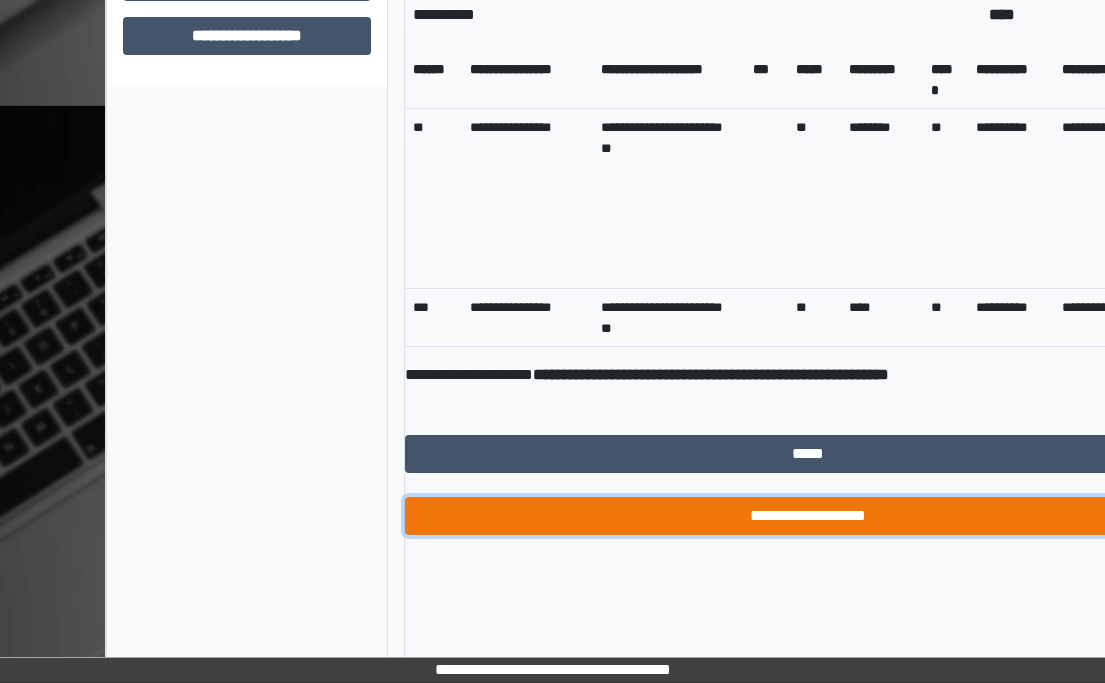click on "**********" at bounding box center (808, 516) 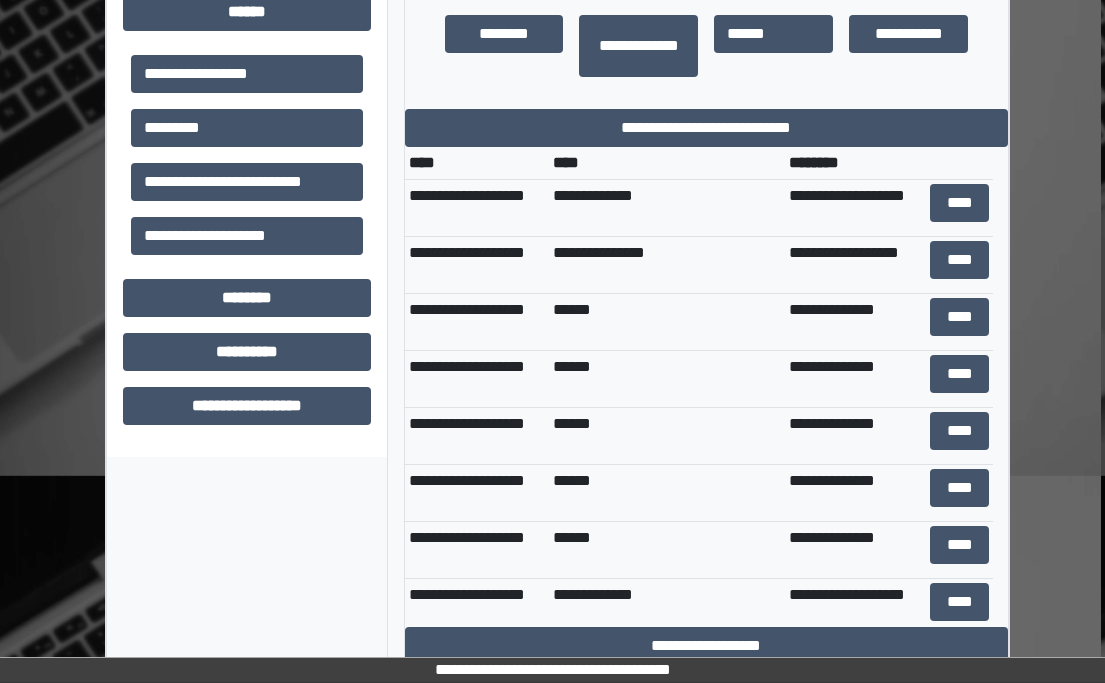 scroll, scrollTop: 931, scrollLeft: 4, axis: both 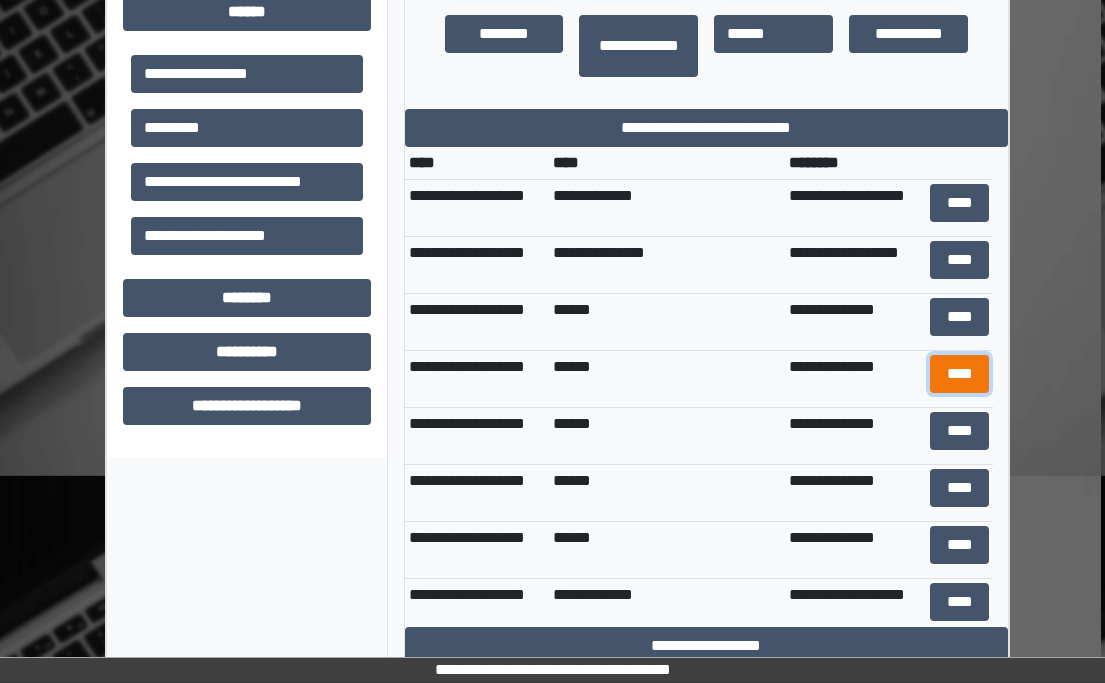 click on "****" at bounding box center (960, 374) 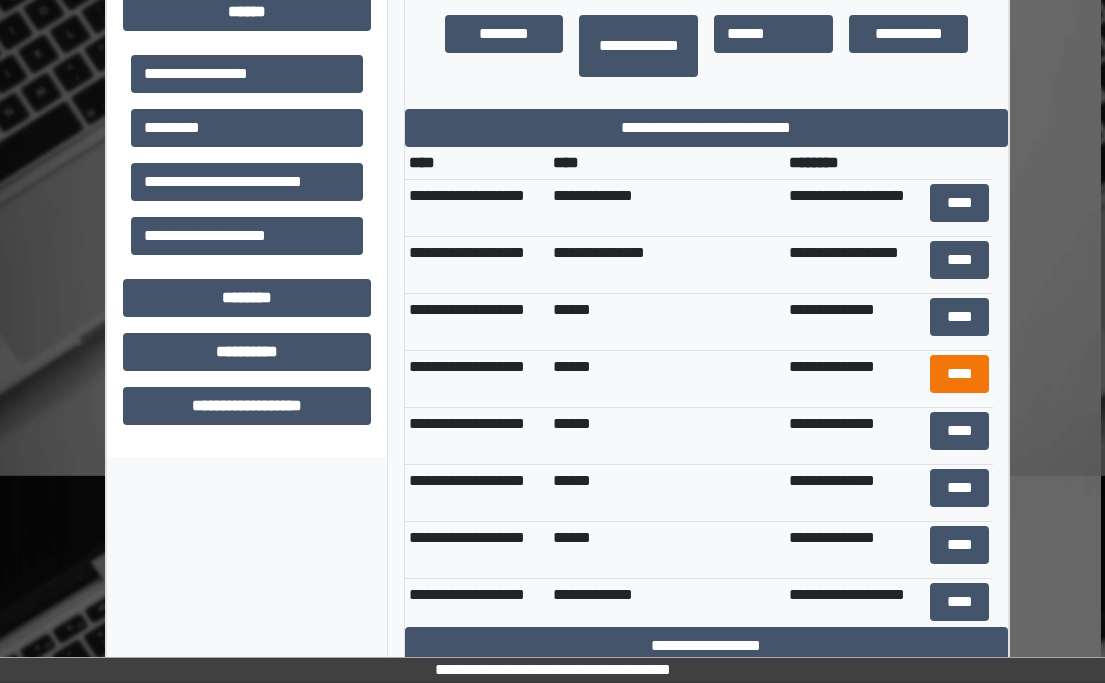 scroll, scrollTop: 563, scrollLeft: 0, axis: vertical 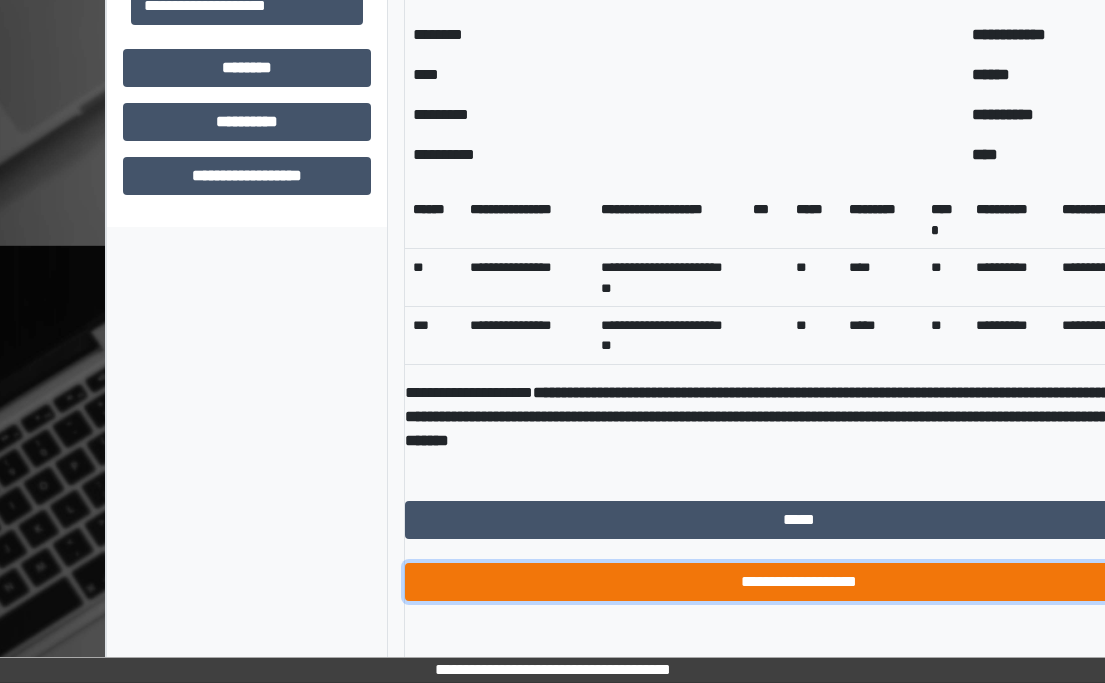 click on "**********" at bounding box center (799, 582) 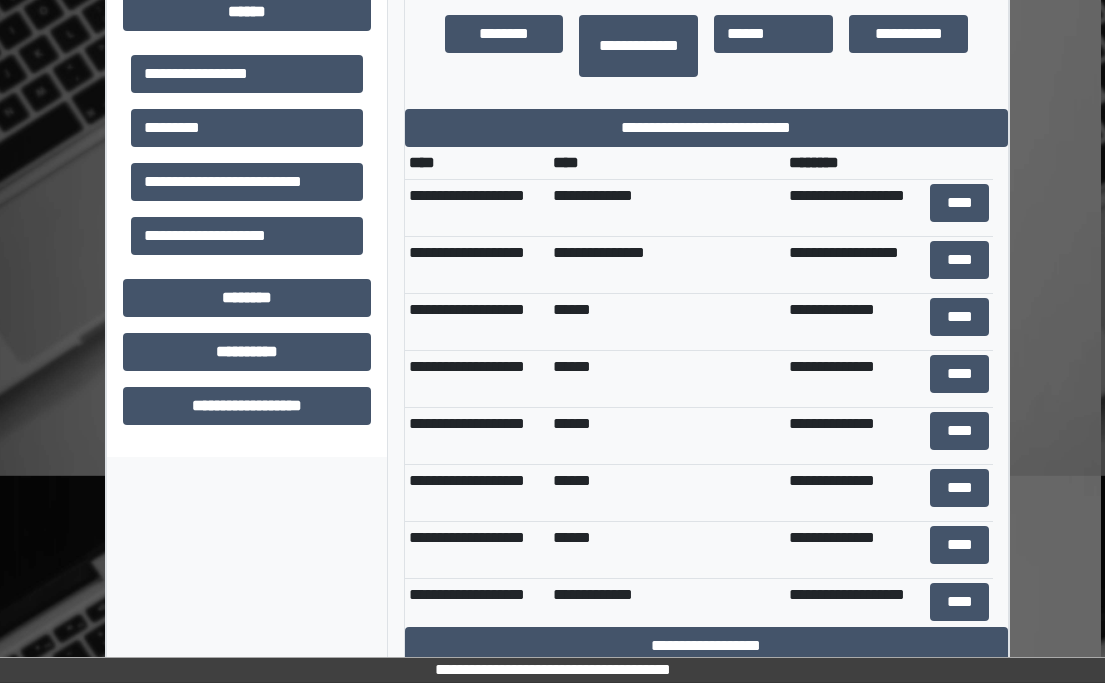 scroll, scrollTop: 931, scrollLeft: 4, axis: both 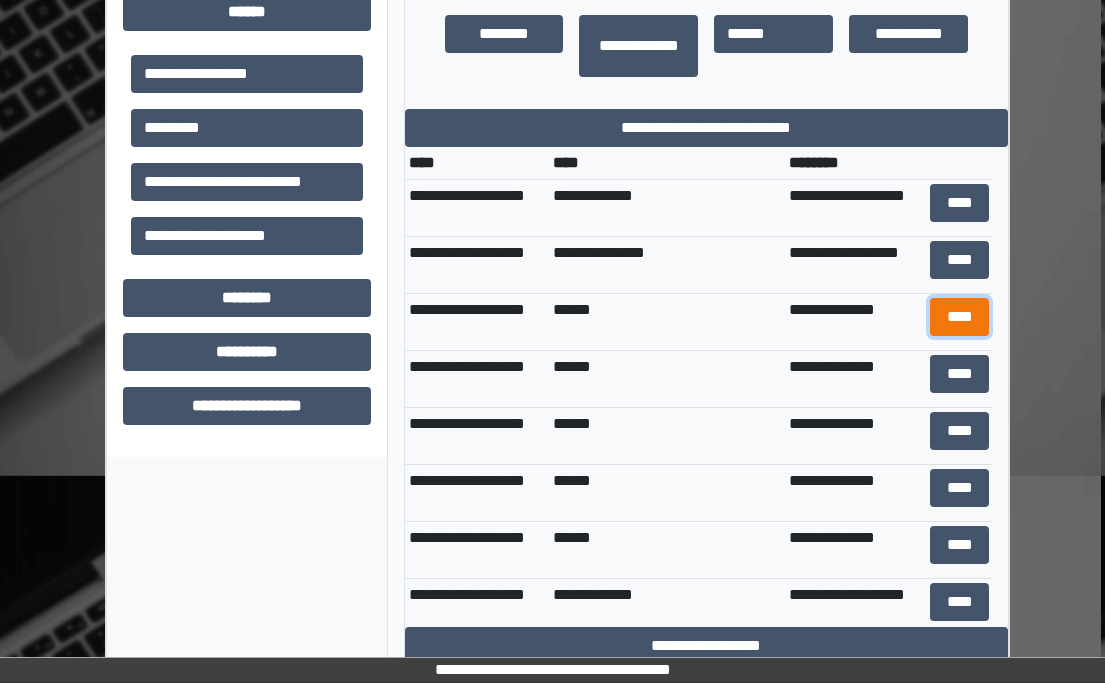 click on "****" at bounding box center [960, 317] 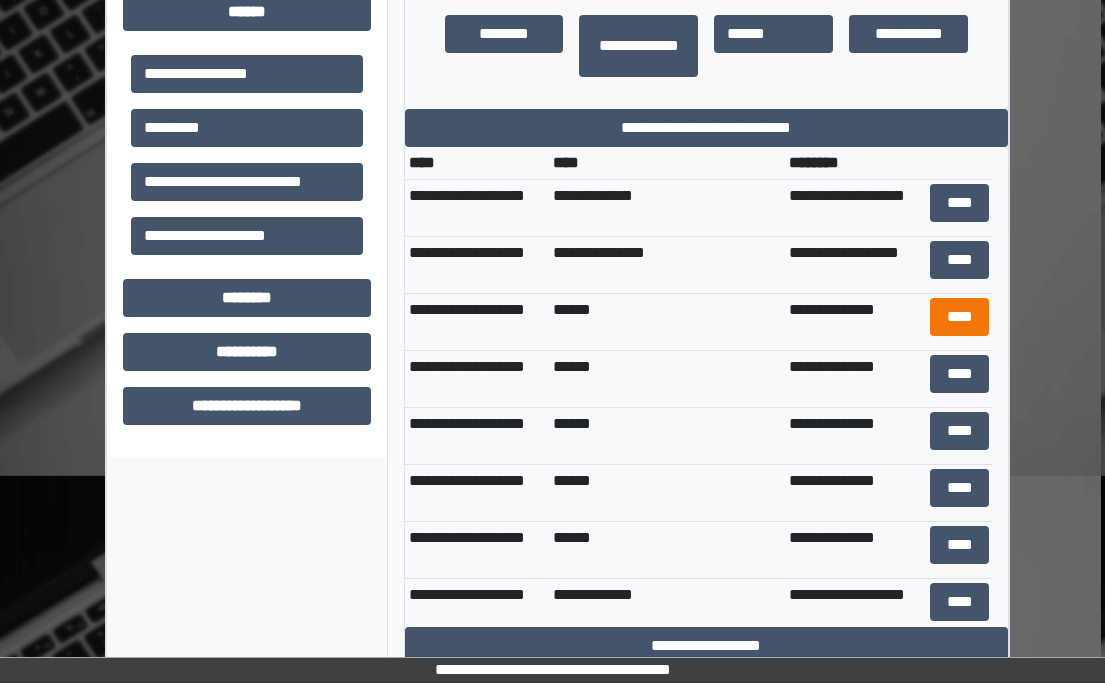 scroll, scrollTop: 543, scrollLeft: 0, axis: vertical 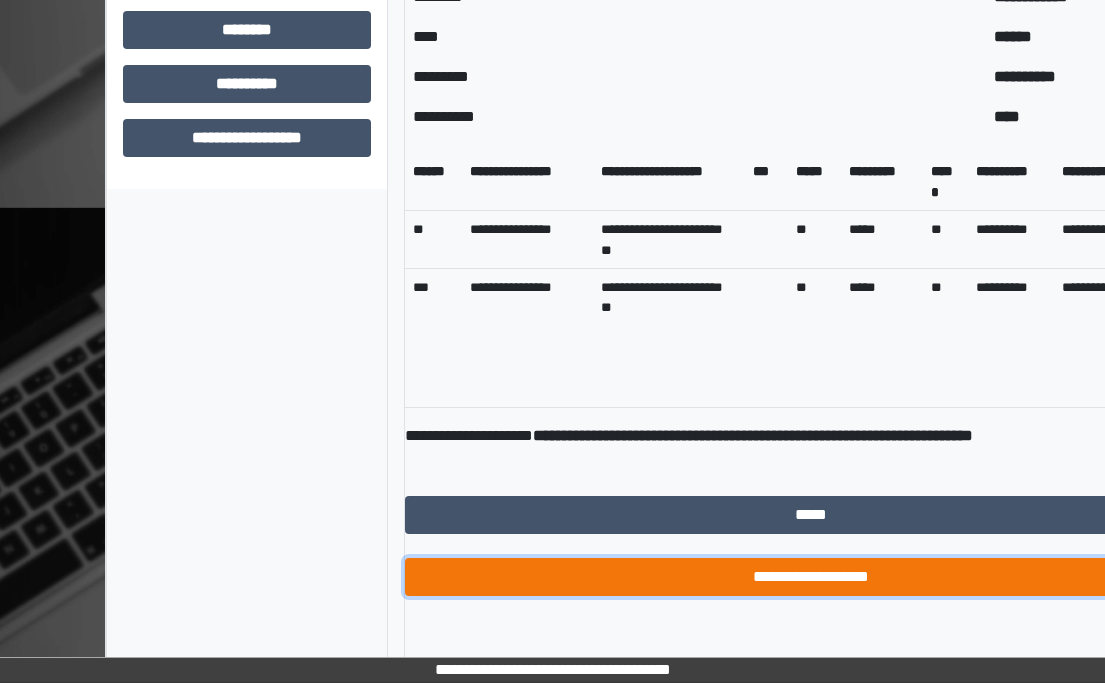 click on "**********" at bounding box center (811, 577) 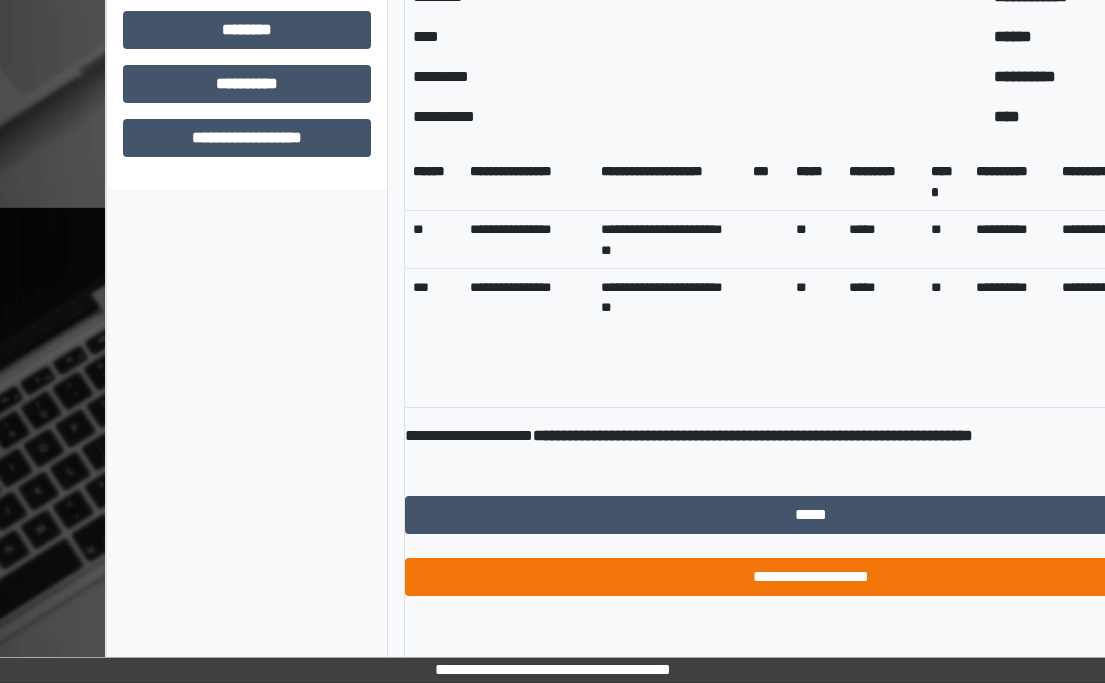 scroll, scrollTop: 931, scrollLeft: 4, axis: both 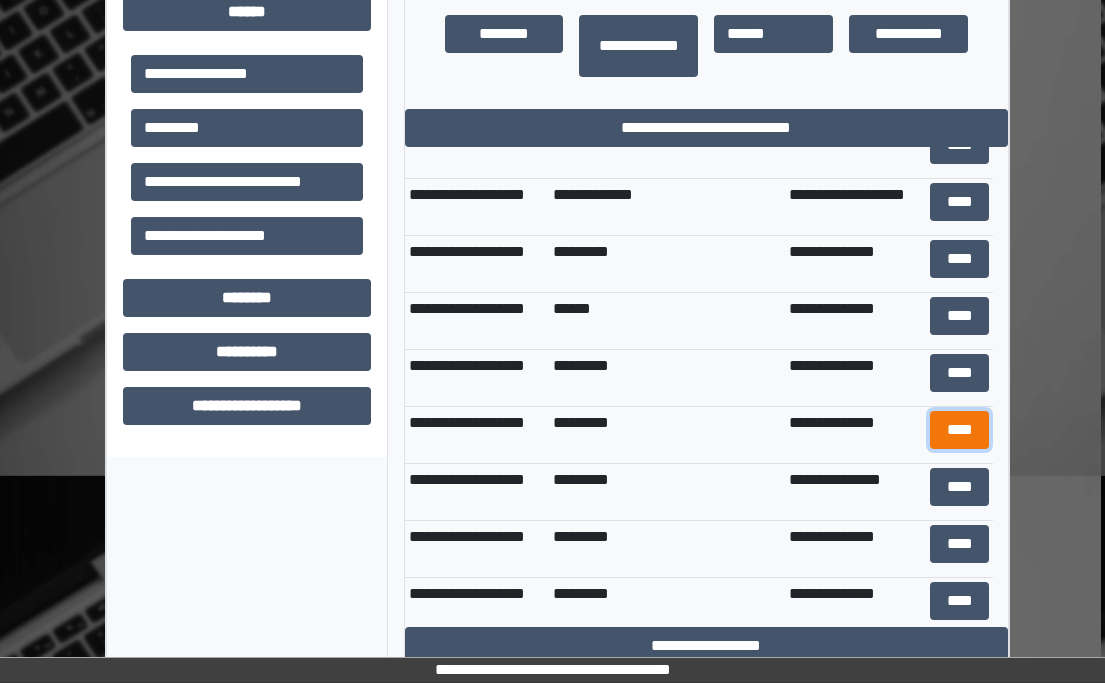 click on "****" at bounding box center (960, 430) 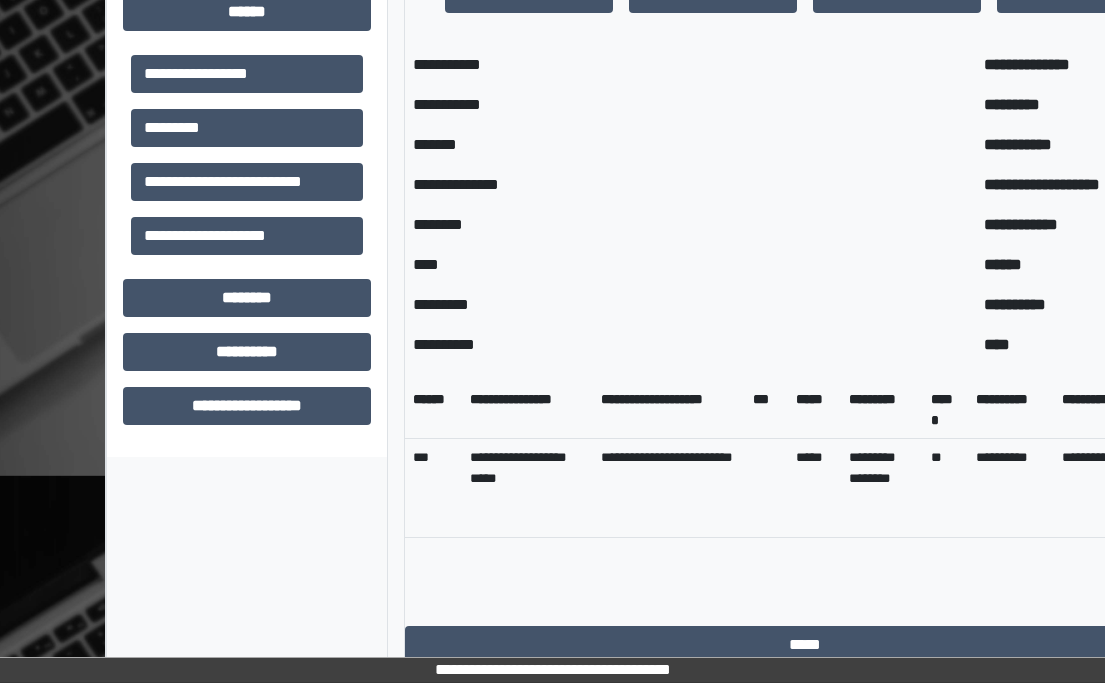 scroll, scrollTop: 543, scrollLeft: 0, axis: vertical 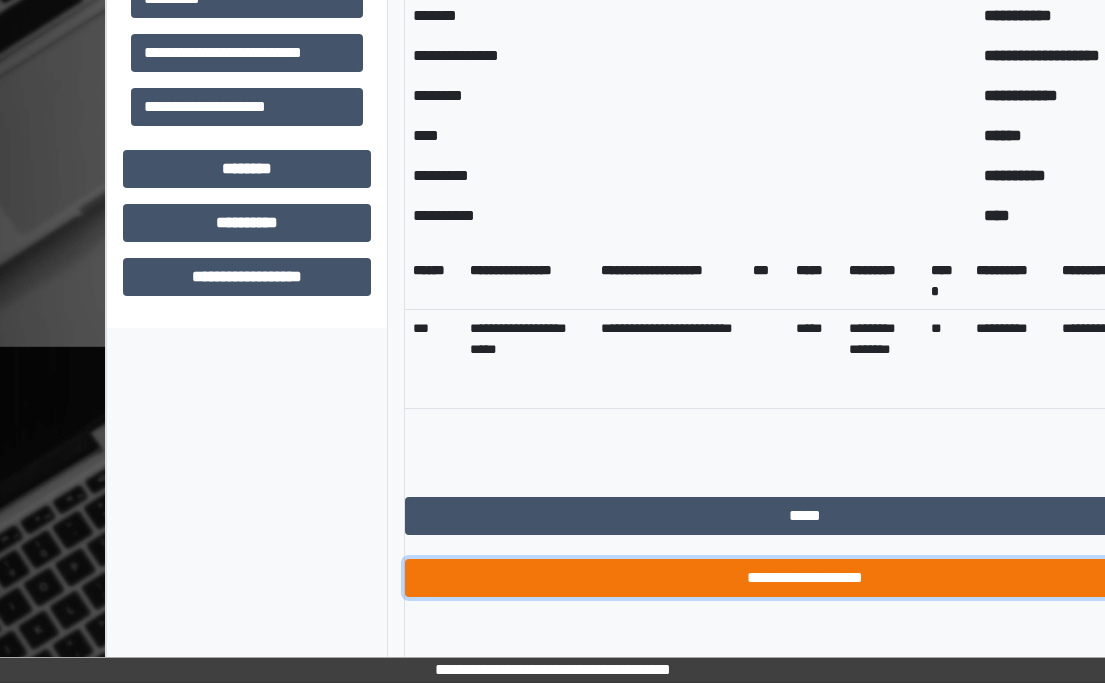 click on "**********" at bounding box center (805, 578) 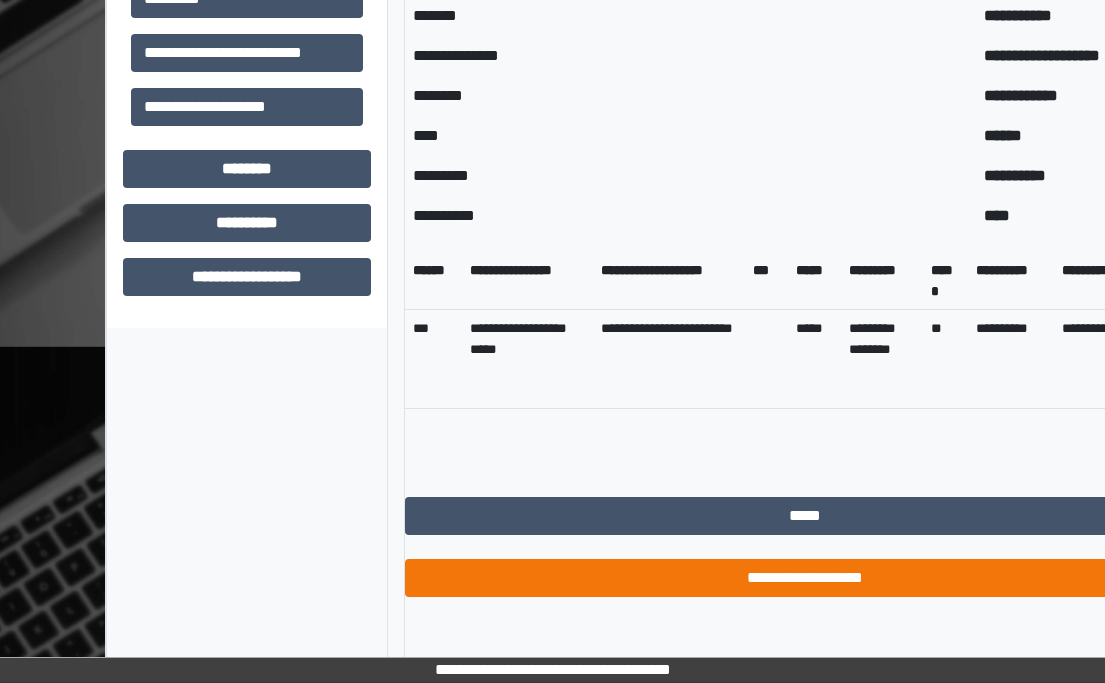 scroll, scrollTop: 931, scrollLeft: 4, axis: both 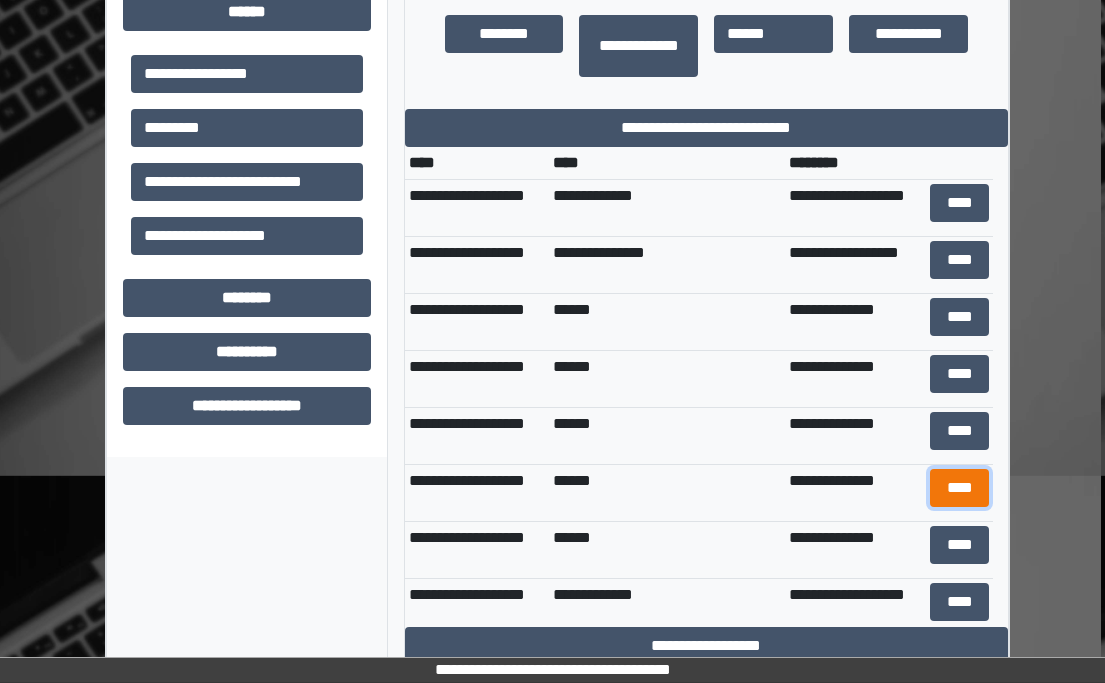 click on "****" at bounding box center [960, 488] 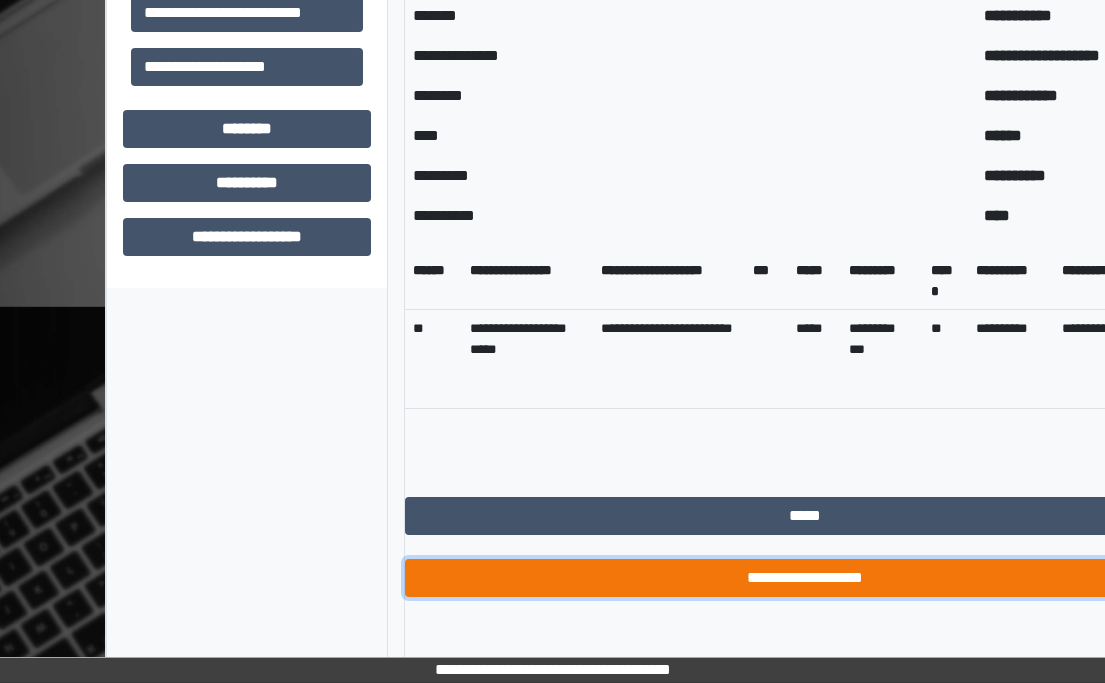 click on "**********" at bounding box center [805, 578] 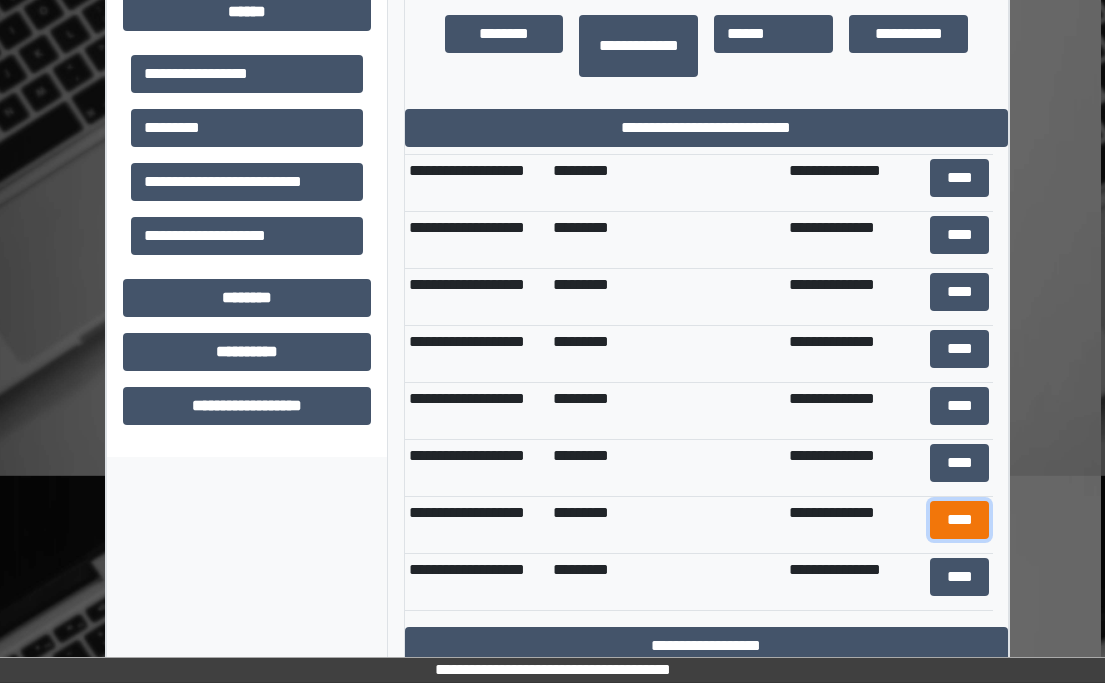 click on "****" at bounding box center [960, 520] 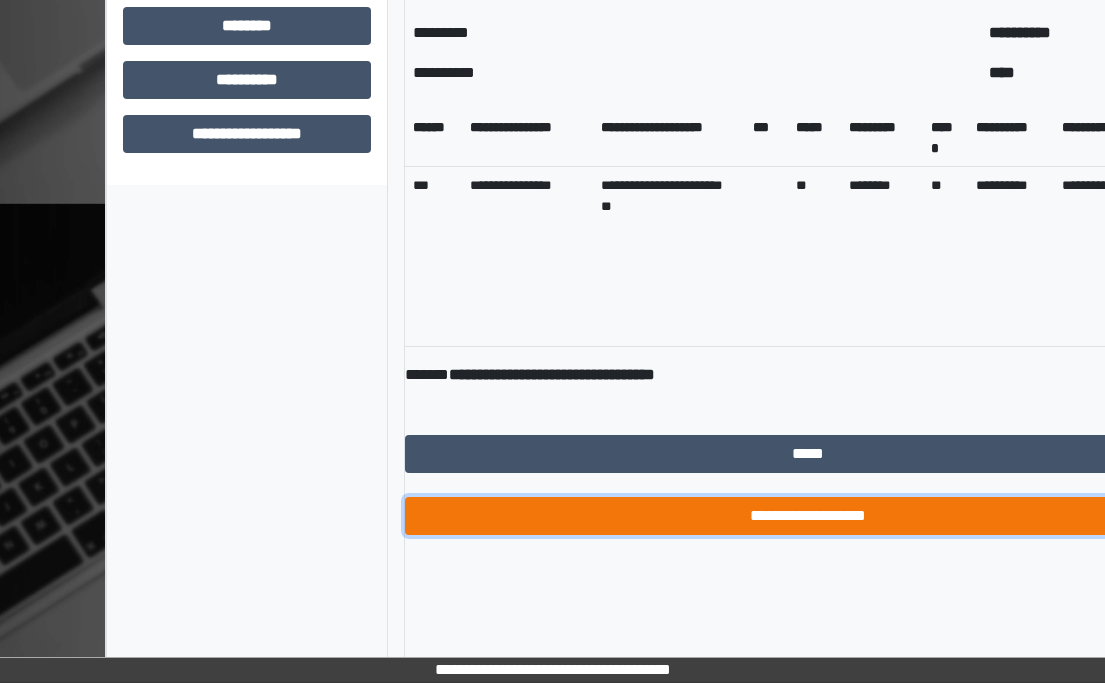 click on "**********" at bounding box center [808, 516] 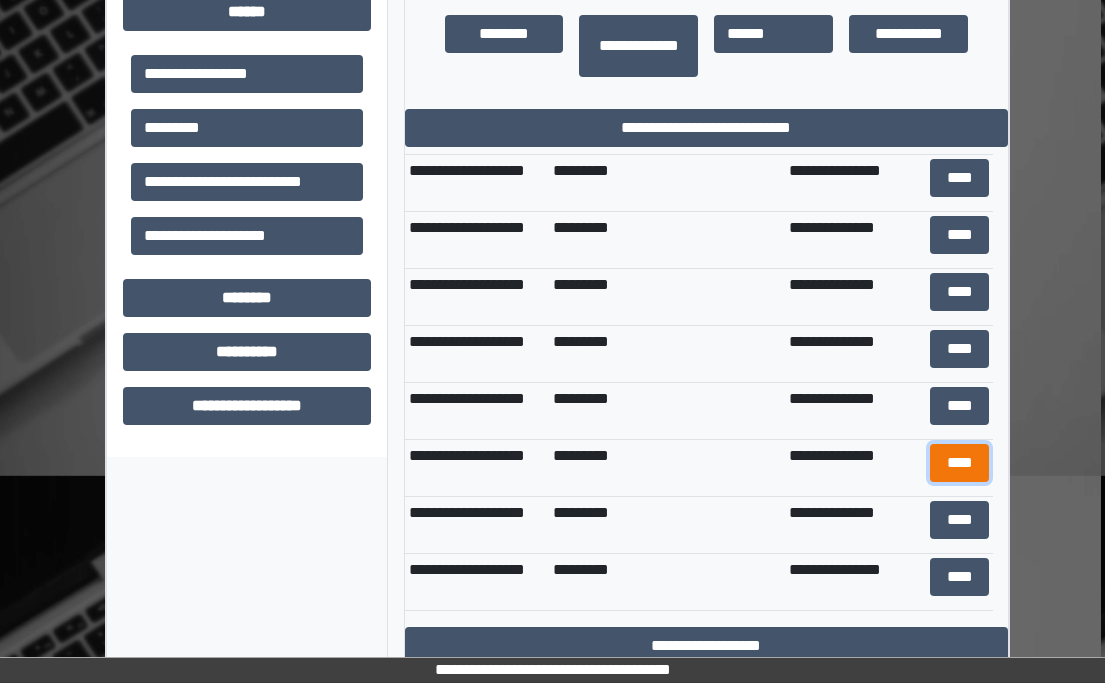 click on "****" at bounding box center [960, 463] 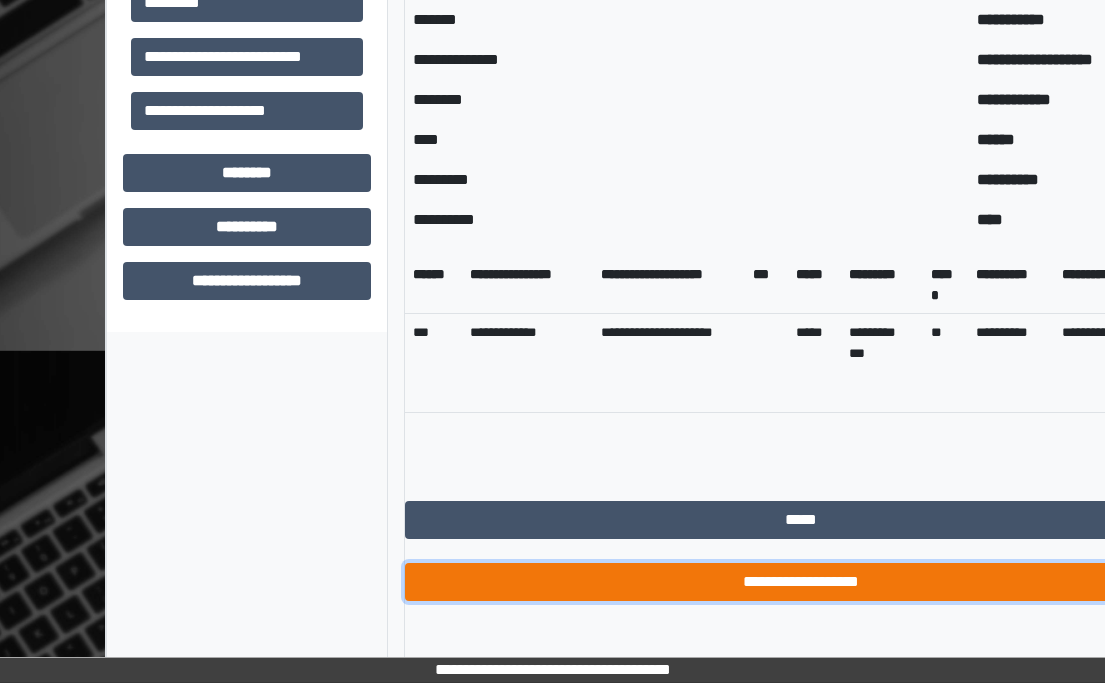 click on "**********" at bounding box center [802, 582] 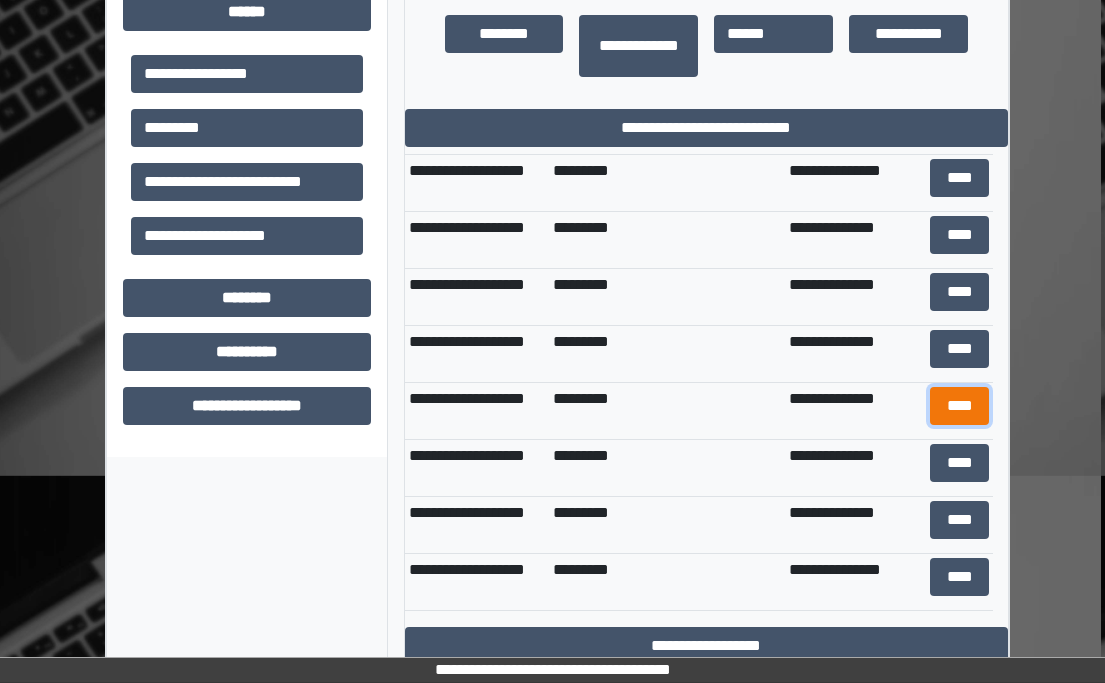 click on "****" at bounding box center (960, 406) 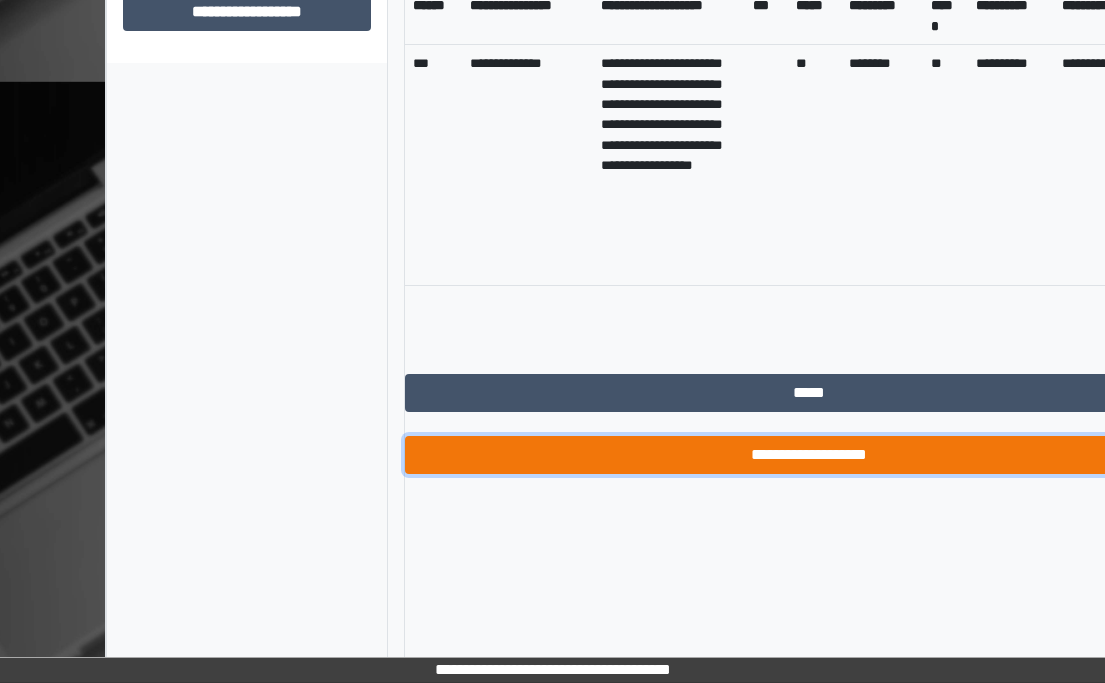click on "**********" at bounding box center (809, 455) 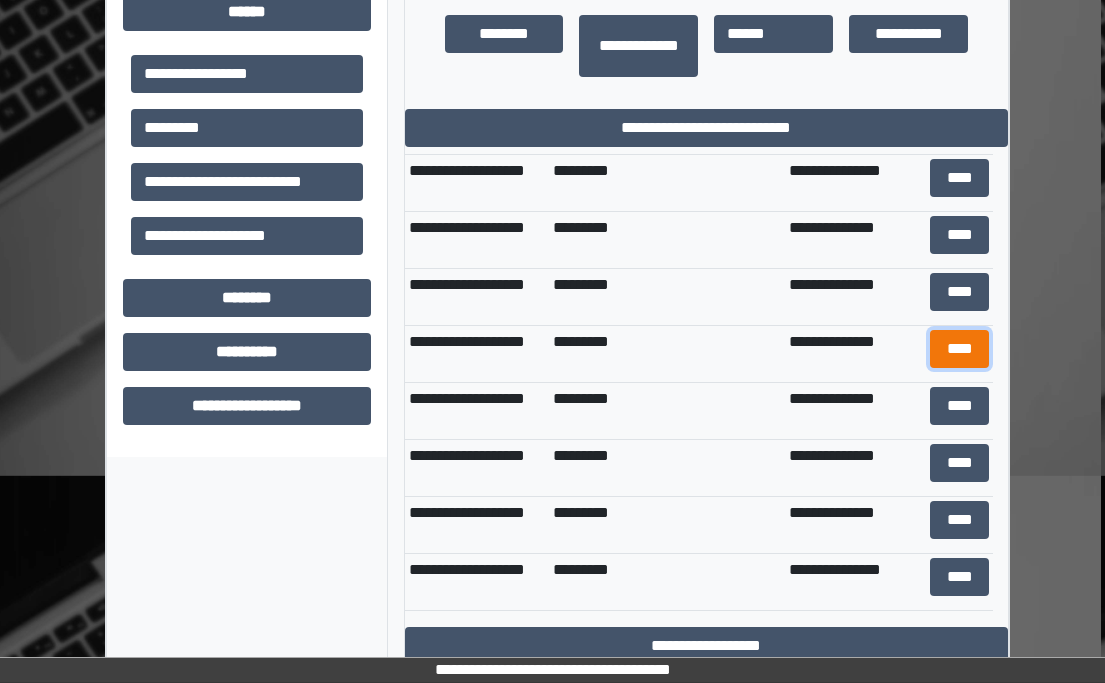 click on "****" at bounding box center (960, 349) 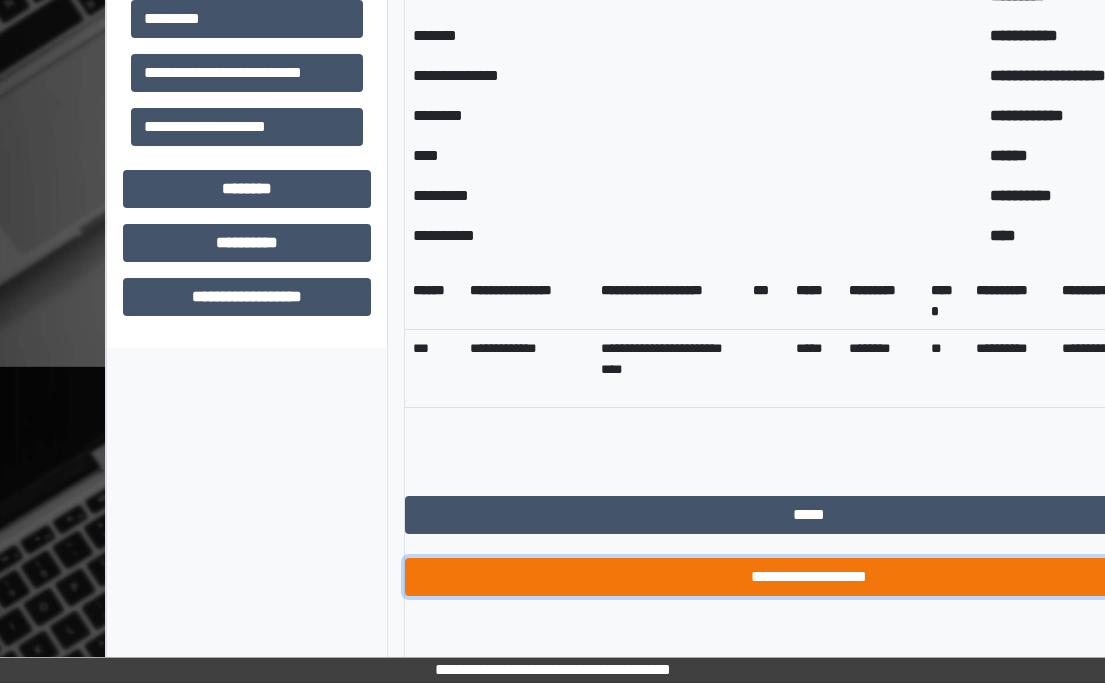 click on "**********" at bounding box center (809, 577) 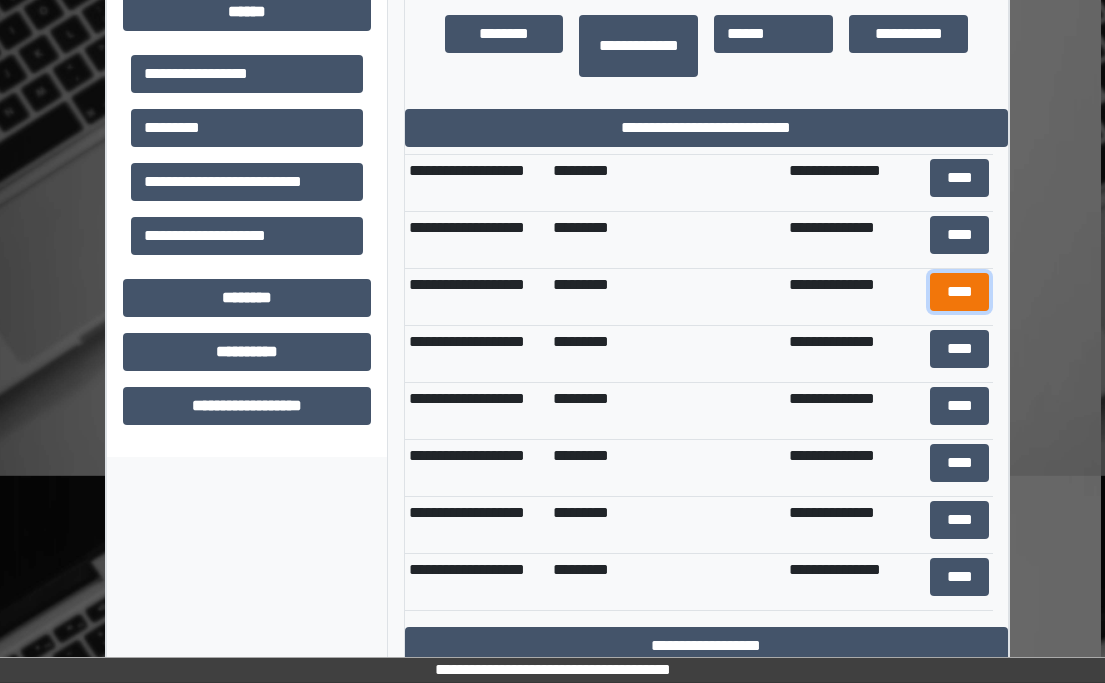 click on "****" at bounding box center (960, 292) 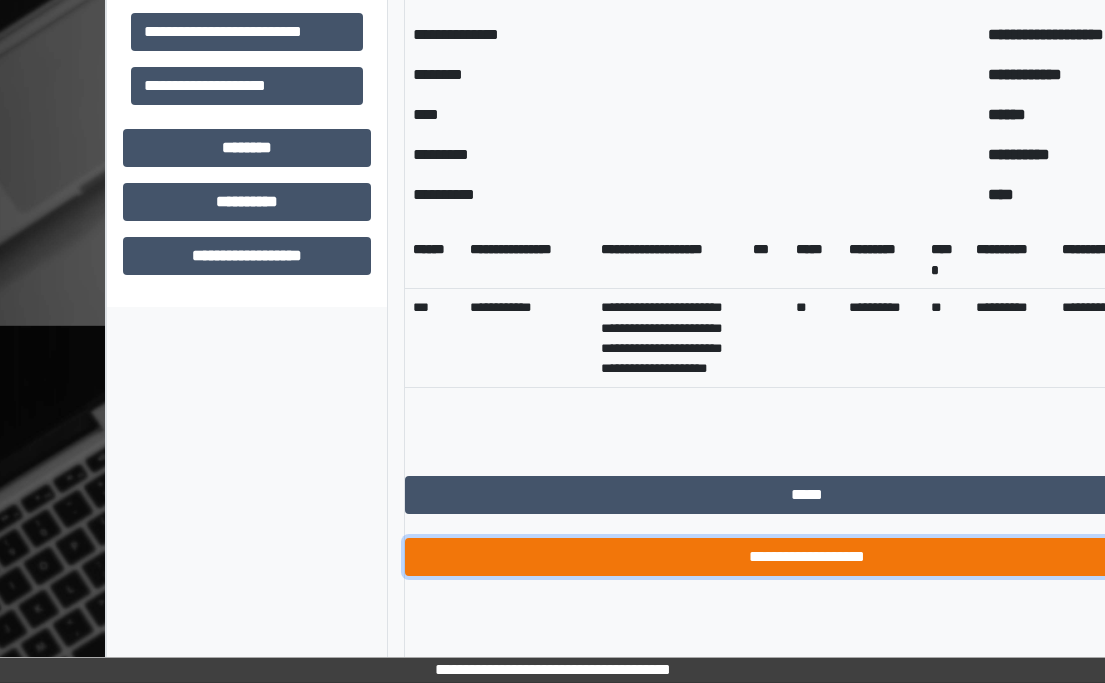 click on "**********" at bounding box center (808, 557) 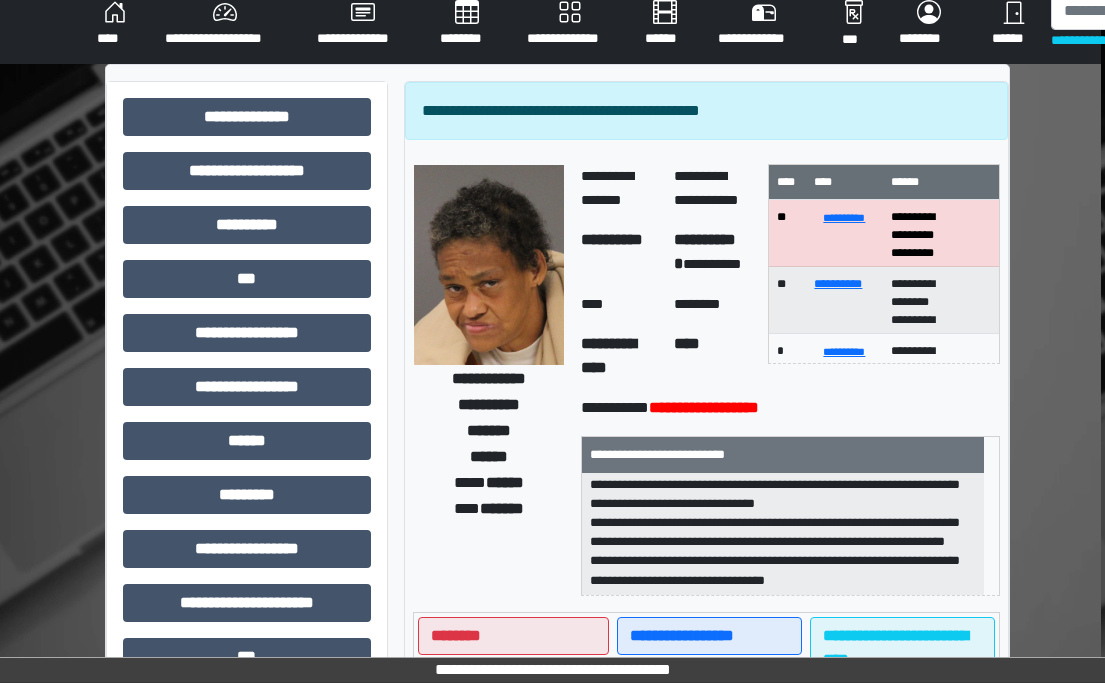 scroll, scrollTop: 11, scrollLeft: 4, axis: both 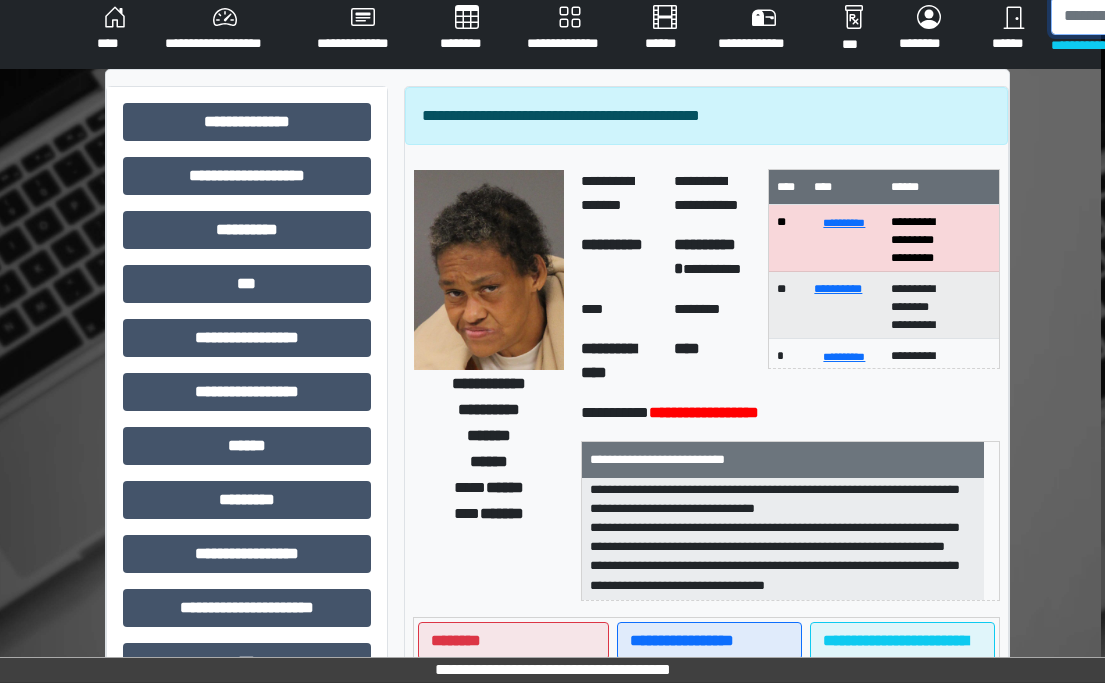 click at bounding box center (1154, 16) 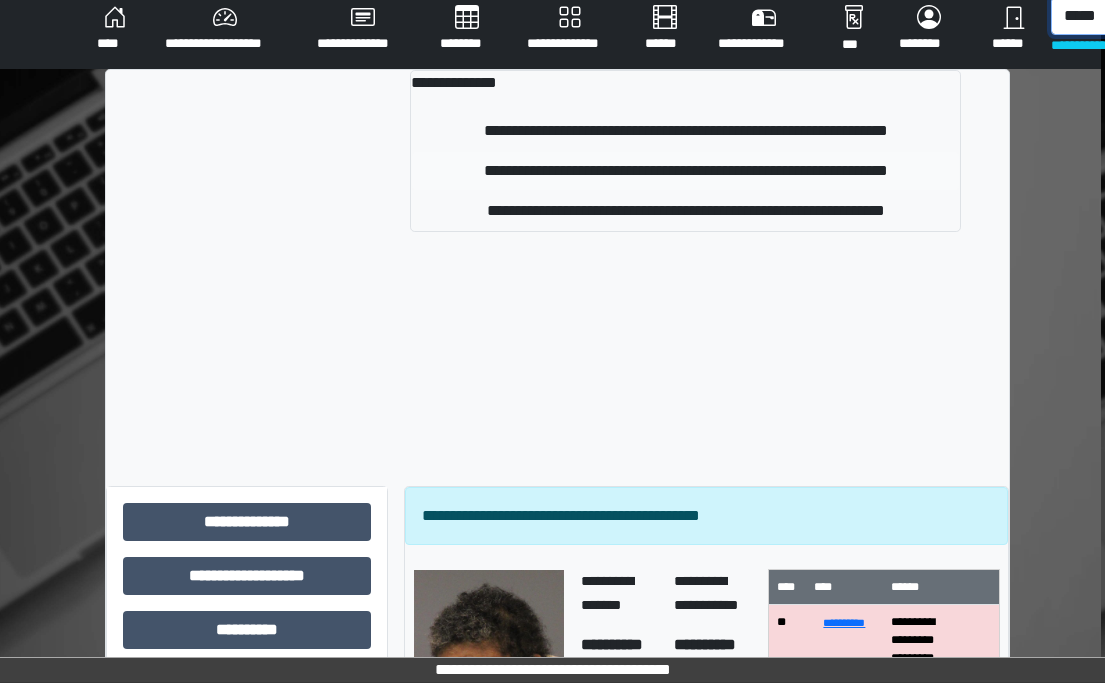type on "*****" 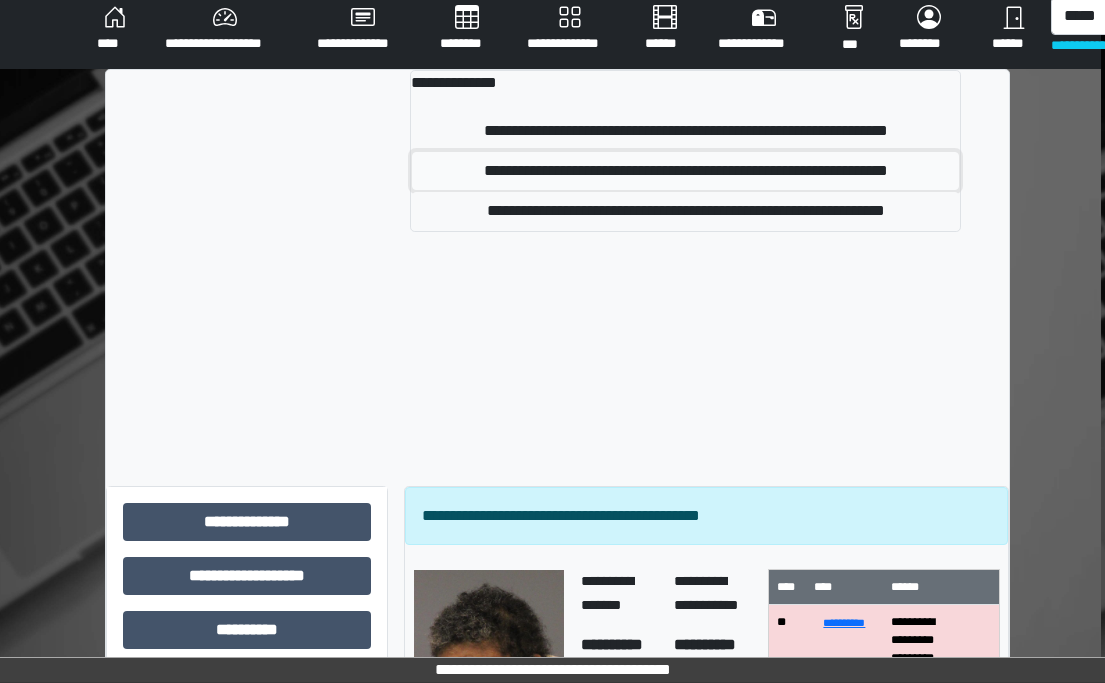 click on "**********" at bounding box center (686, 171) 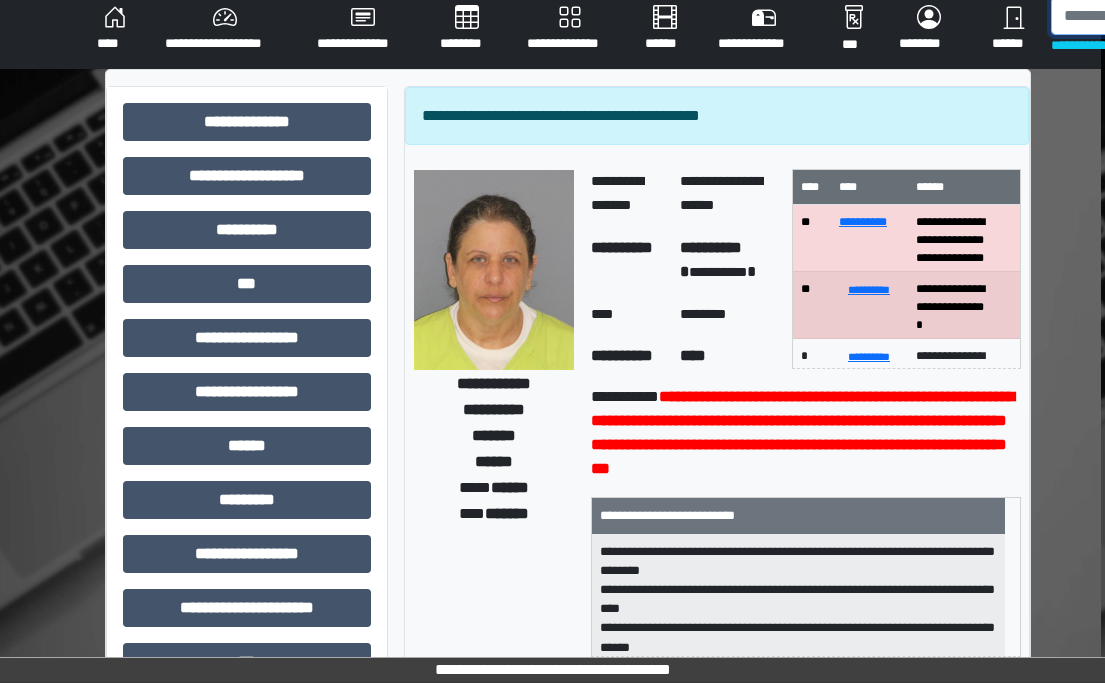 click at bounding box center (1154, 16) 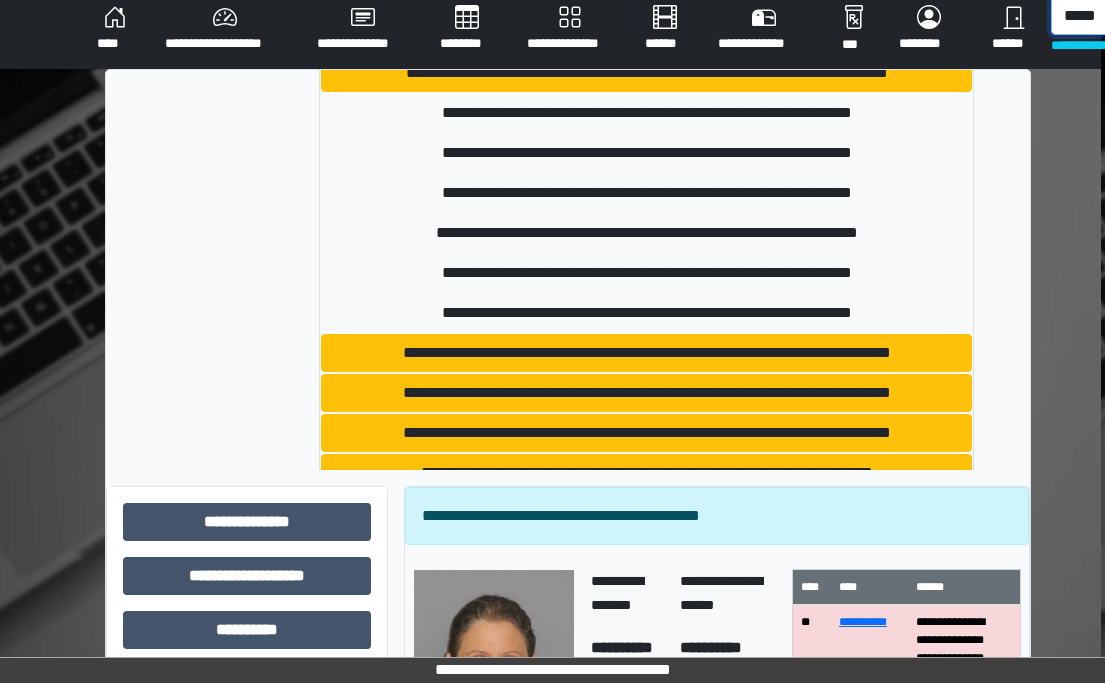 scroll, scrollTop: 540, scrollLeft: 0, axis: vertical 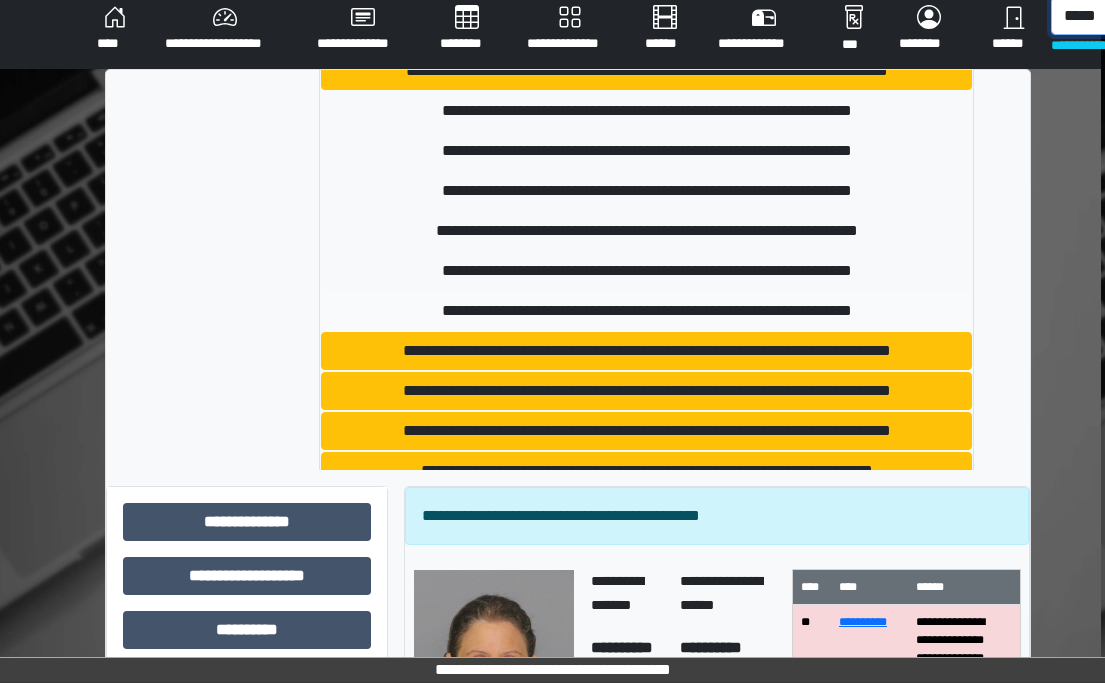 type on "*****" 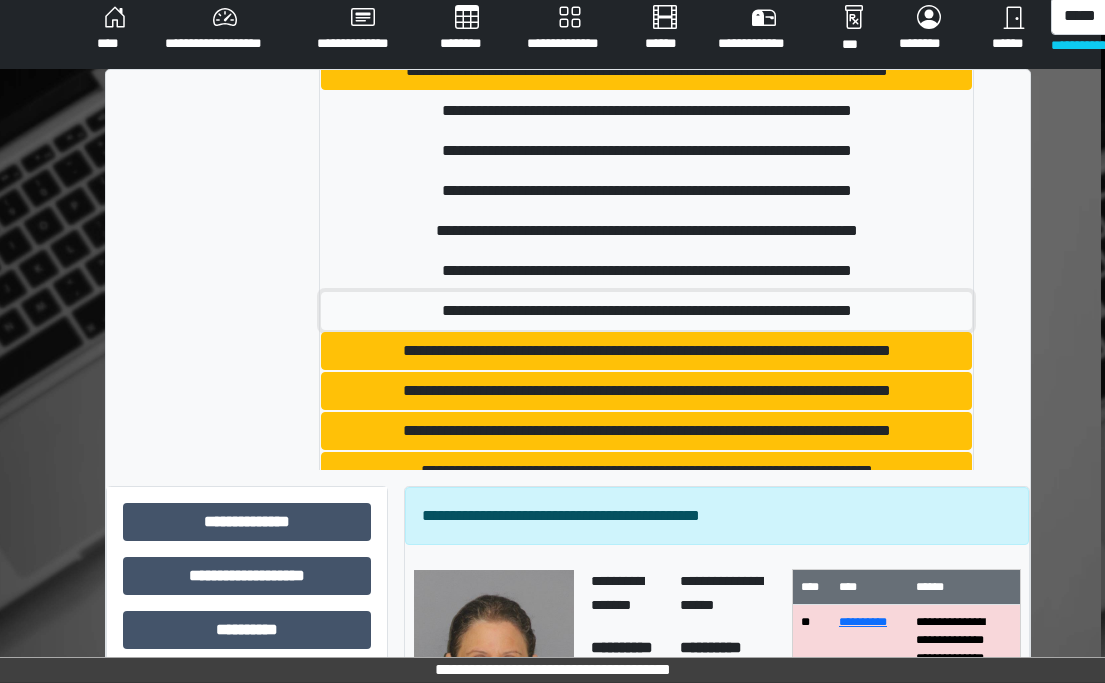 click on "**********" at bounding box center (646, 311) 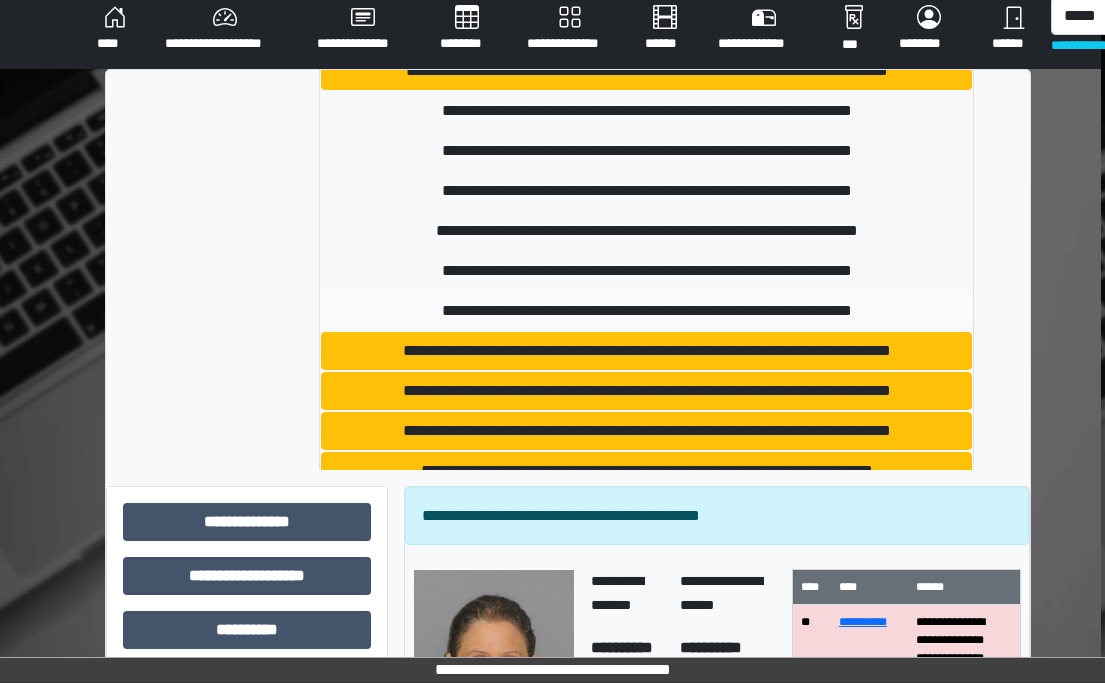 type 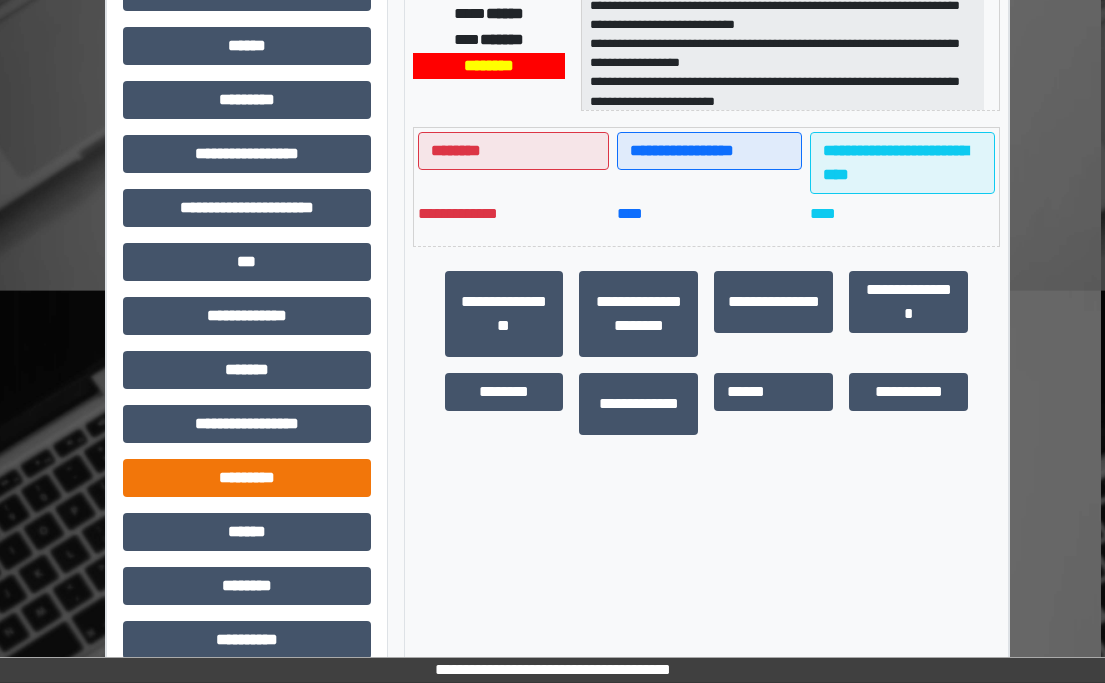 scroll, scrollTop: 491, scrollLeft: 4, axis: both 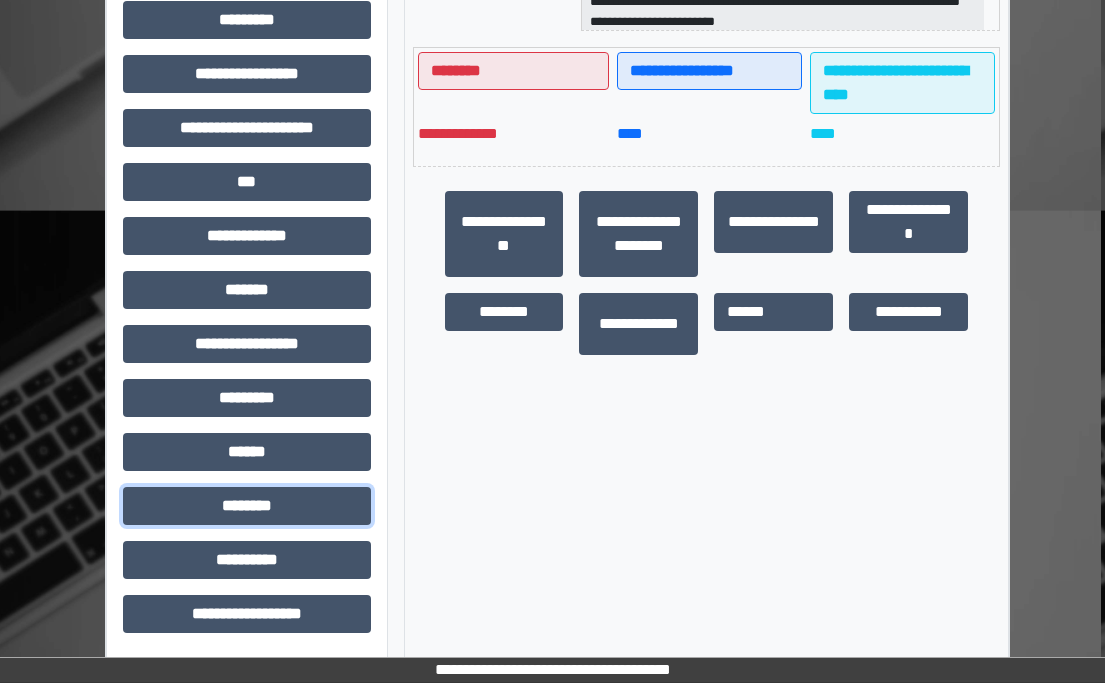 drag, startPoint x: 248, startPoint y: 510, endPoint x: 247, endPoint y: 482, distance: 28.01785 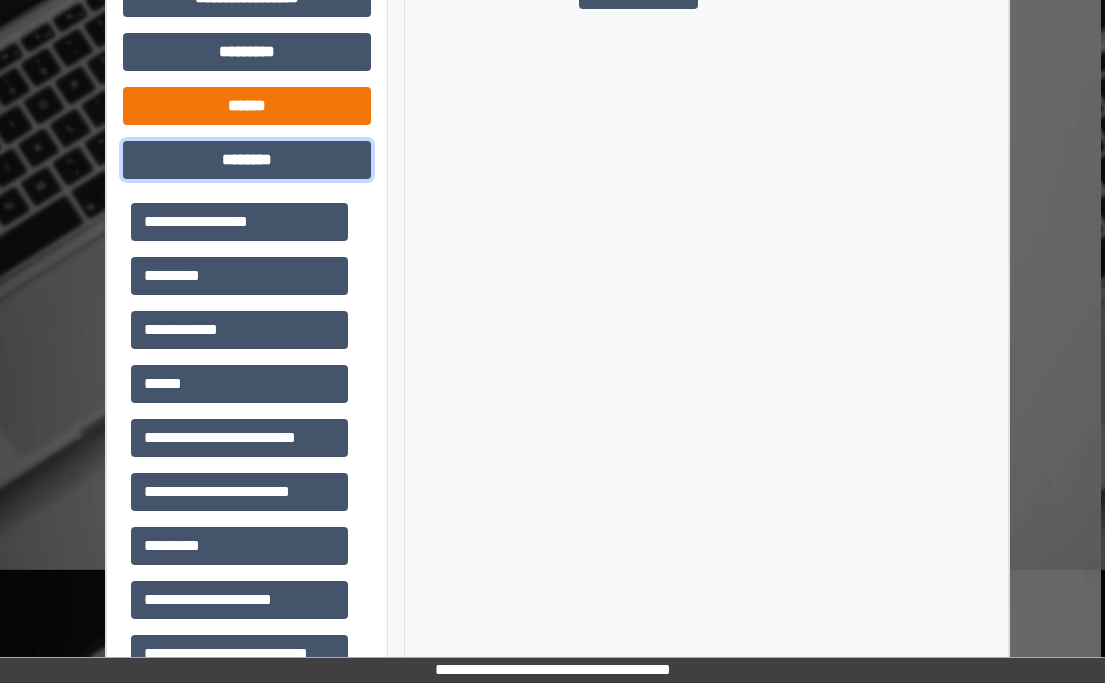 scroll, scrollTop: 971, scrollLeft: 4, axis: both 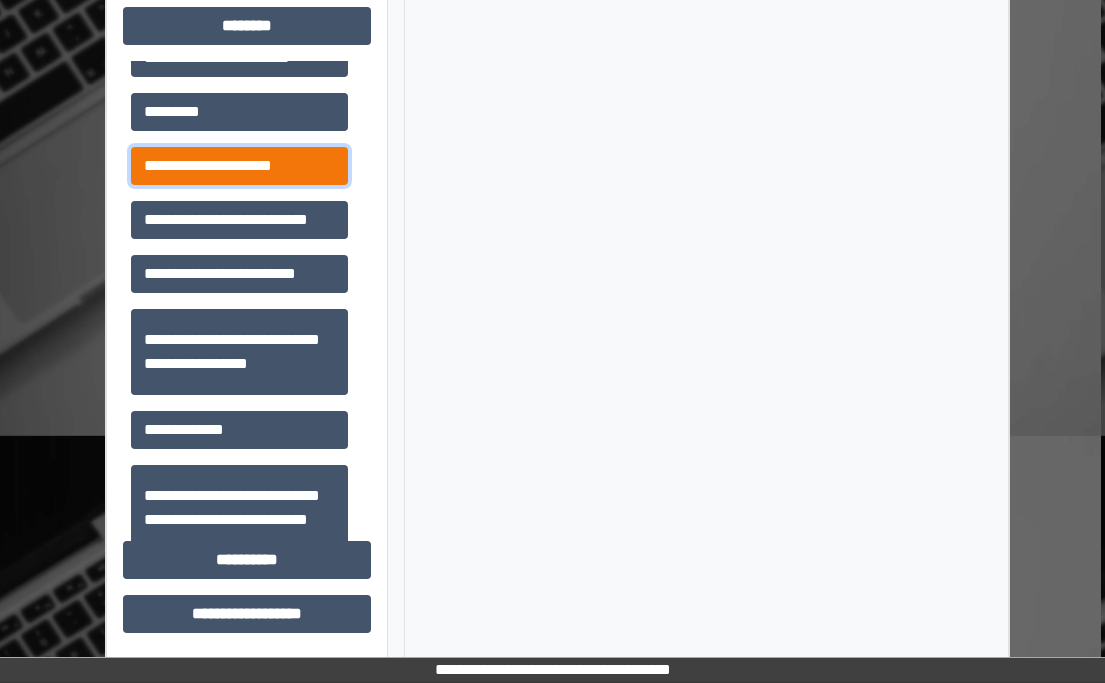 drag, startPoint x: 281, startPoint y: 164, endPoint x: 412, endPoint y: 186, distance: 132.83449 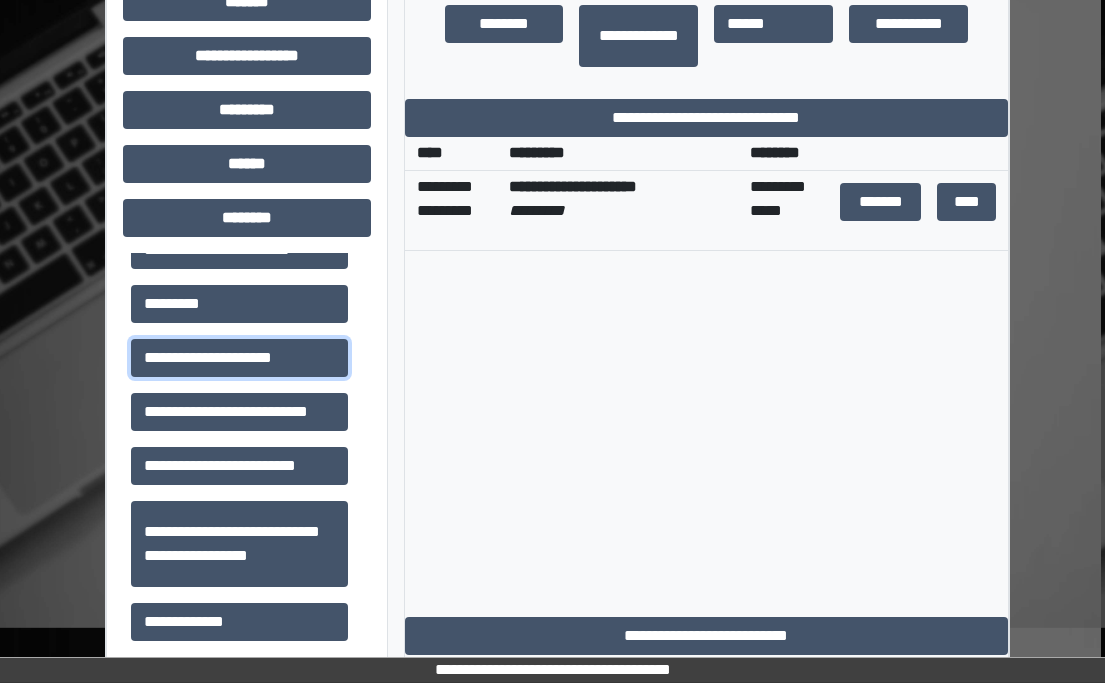 scroll, scrollTop: 771, scrollLeft: 4, axis: both 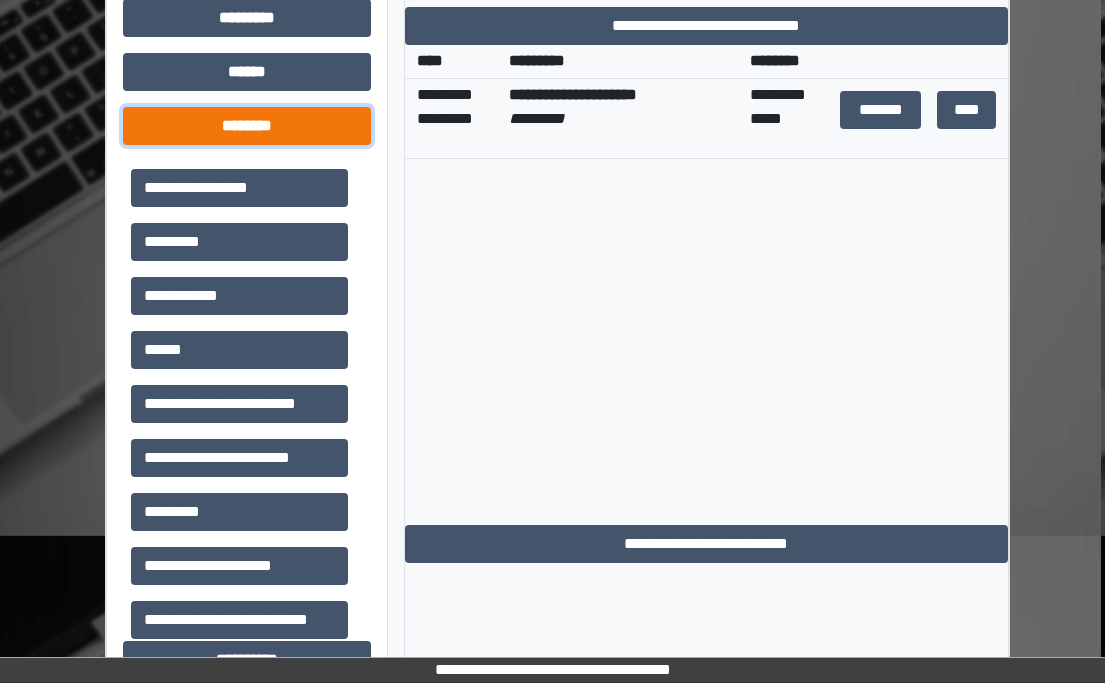 click on "********" at bounding box center (247, 126) 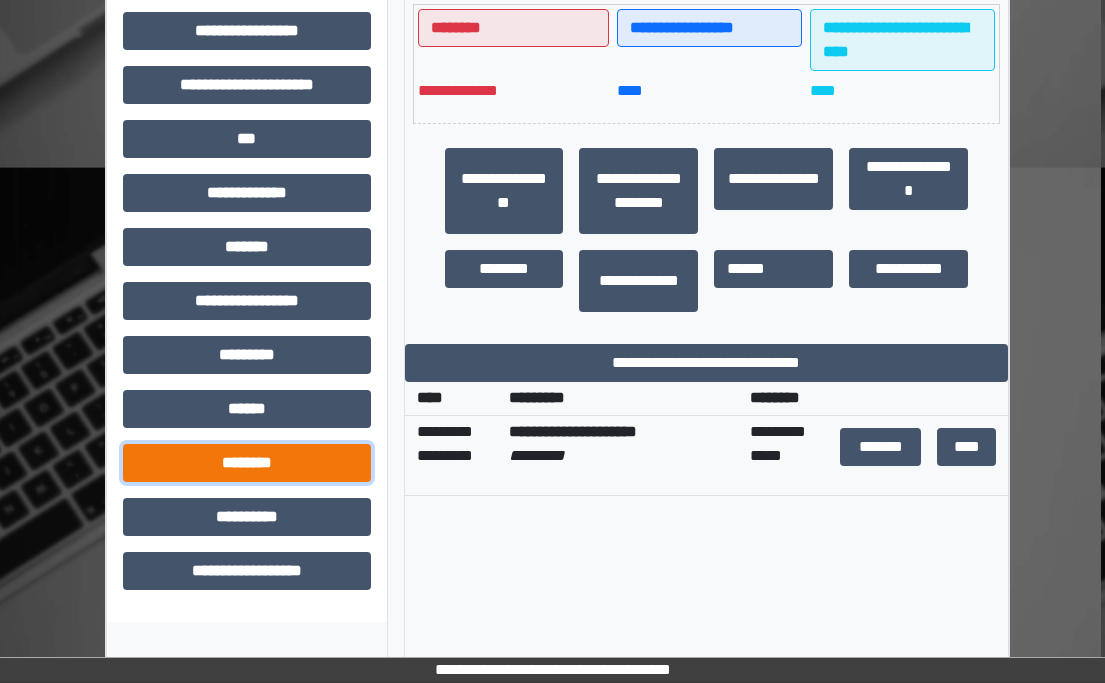 scroll, scrollTop: 569, scrollLeft: 4, axis: both 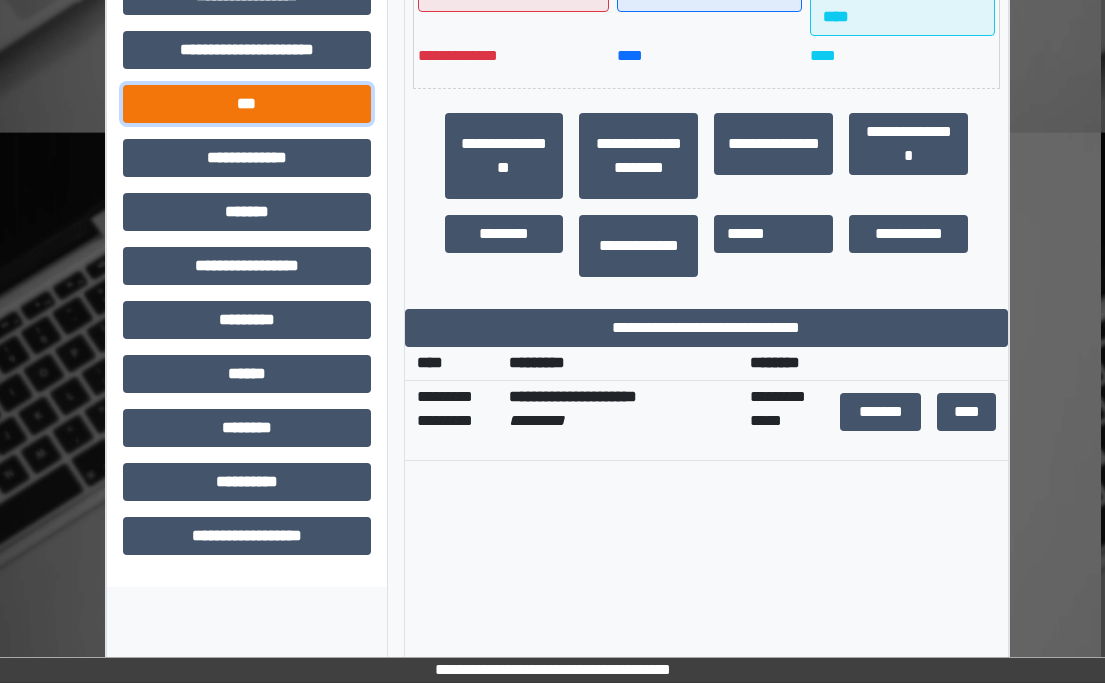 click on "***" at bounding box center [247, 104] 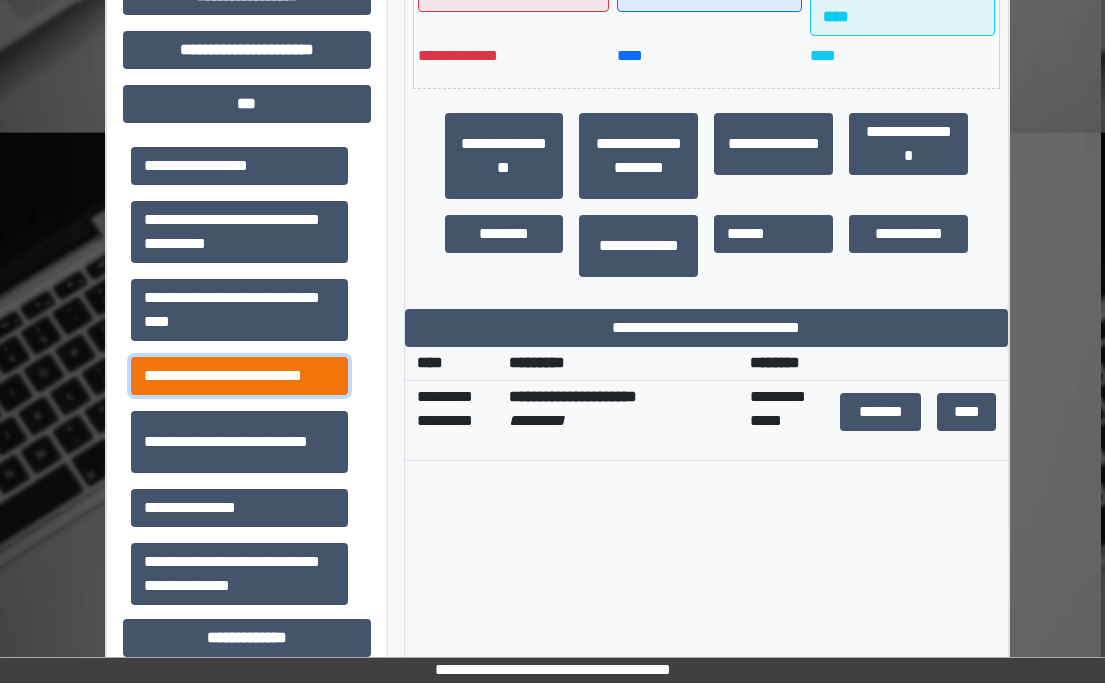 click on "**********" at bounding box center (239, 376) 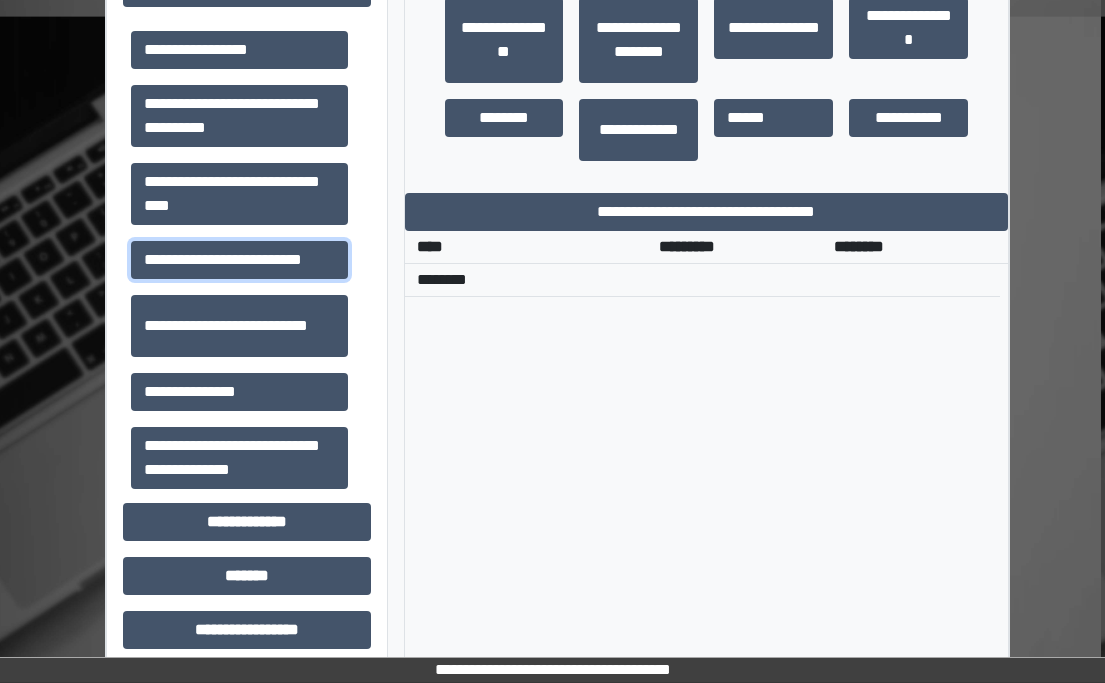 scroll, scrollTop: 969, scrollLeft: 4, axis: both 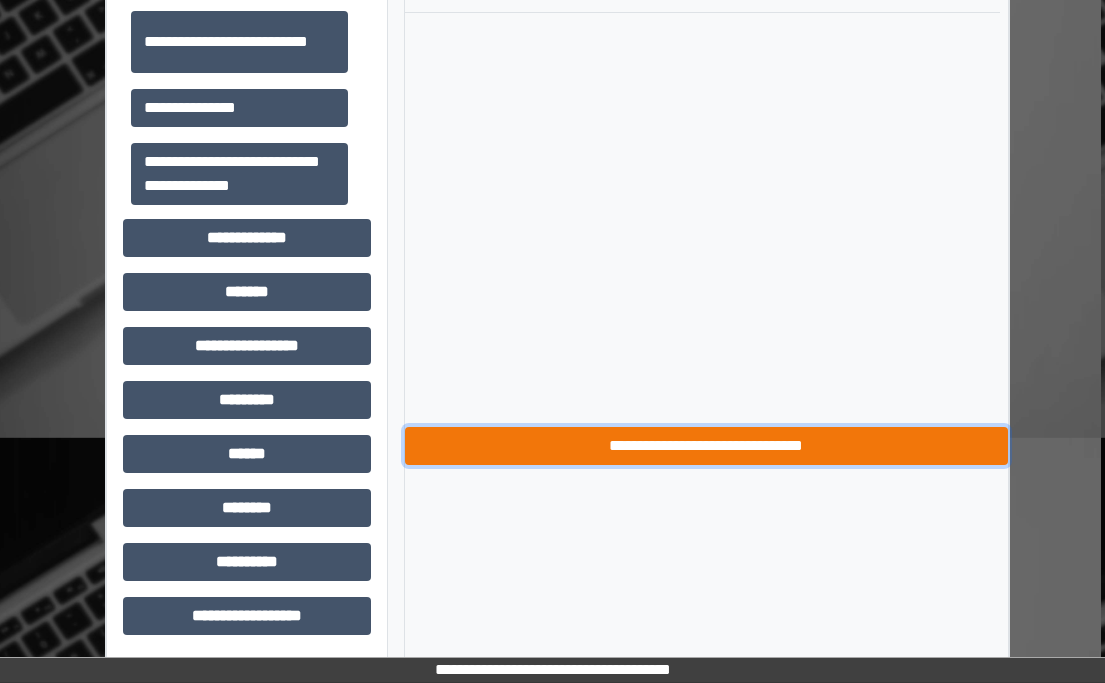 drag, startPoint x: 736, startPoint y: 441, endPoint x: 645, endPoint y: 401, distance: 99.40322 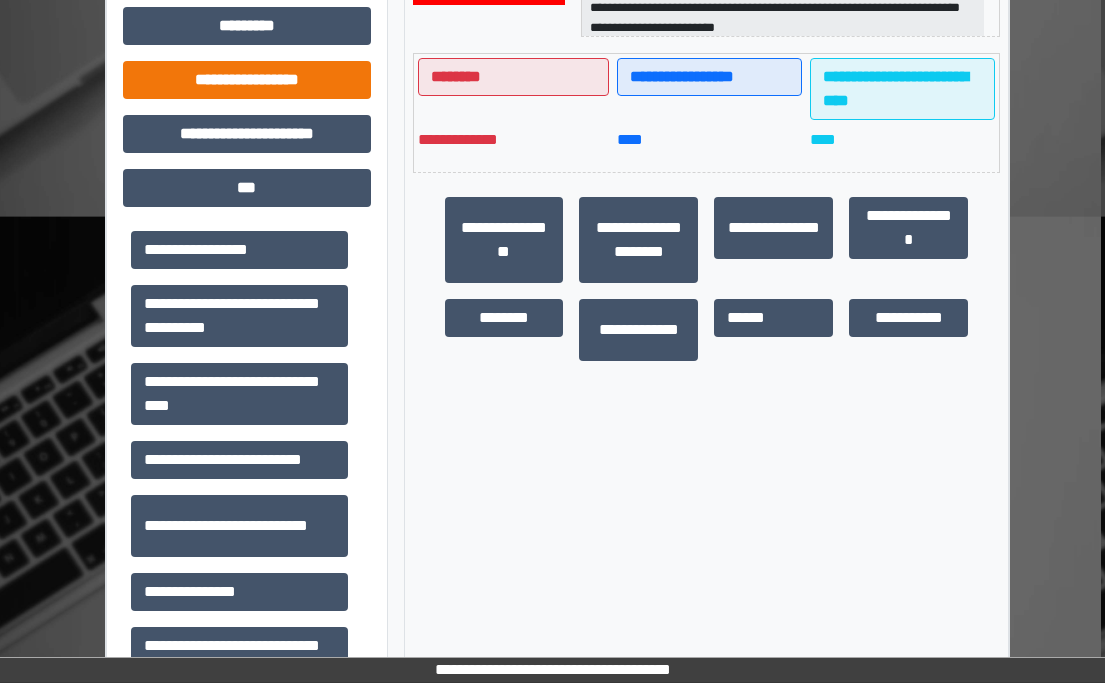 scroll, scrollTop: 369, scrollLeft: 4, axis: both 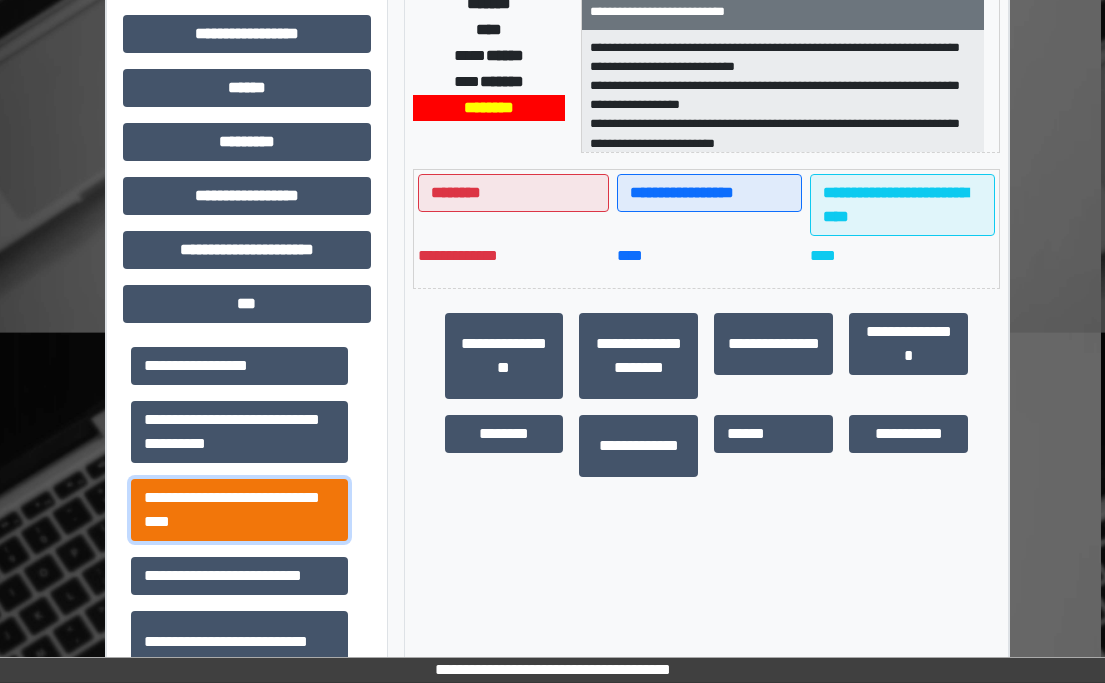 click on "**********" at bounding box center [239, 510] 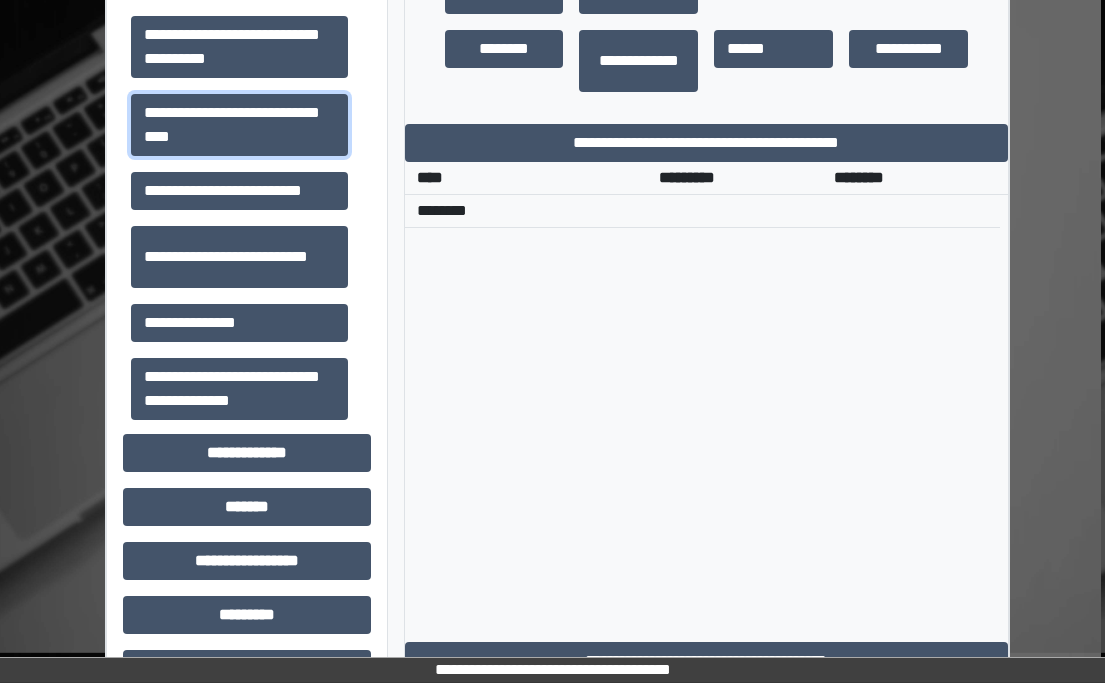 scroll, scrollTop: 769, scrollLeft: 4, axis: both 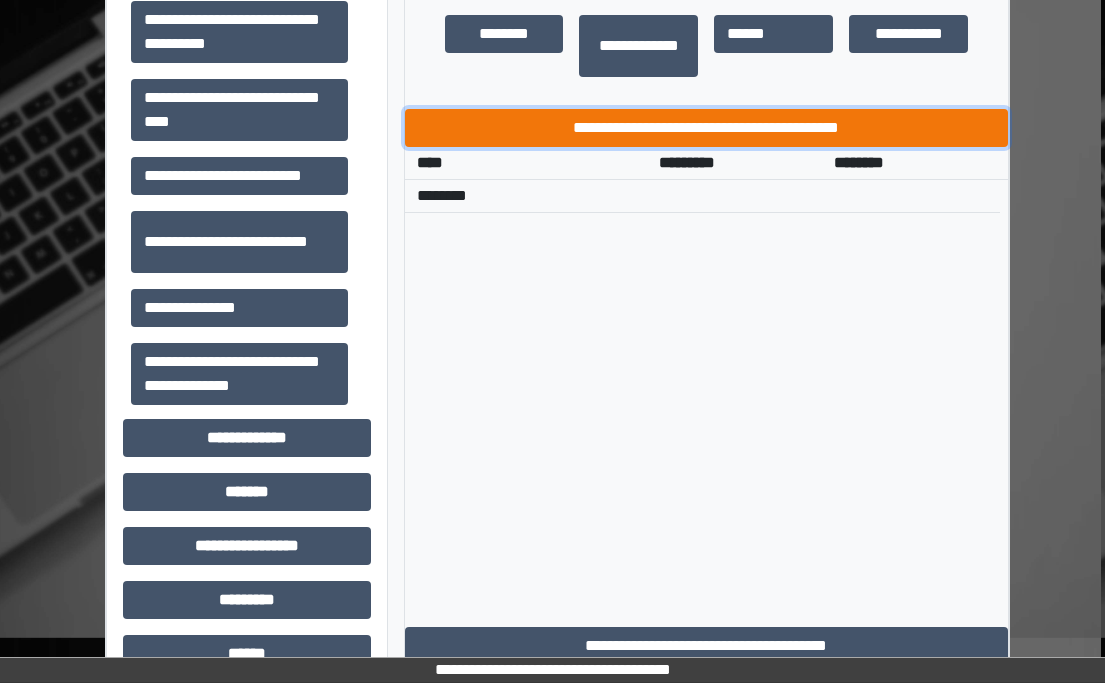click on "**********" at bounding box center [707, 128] 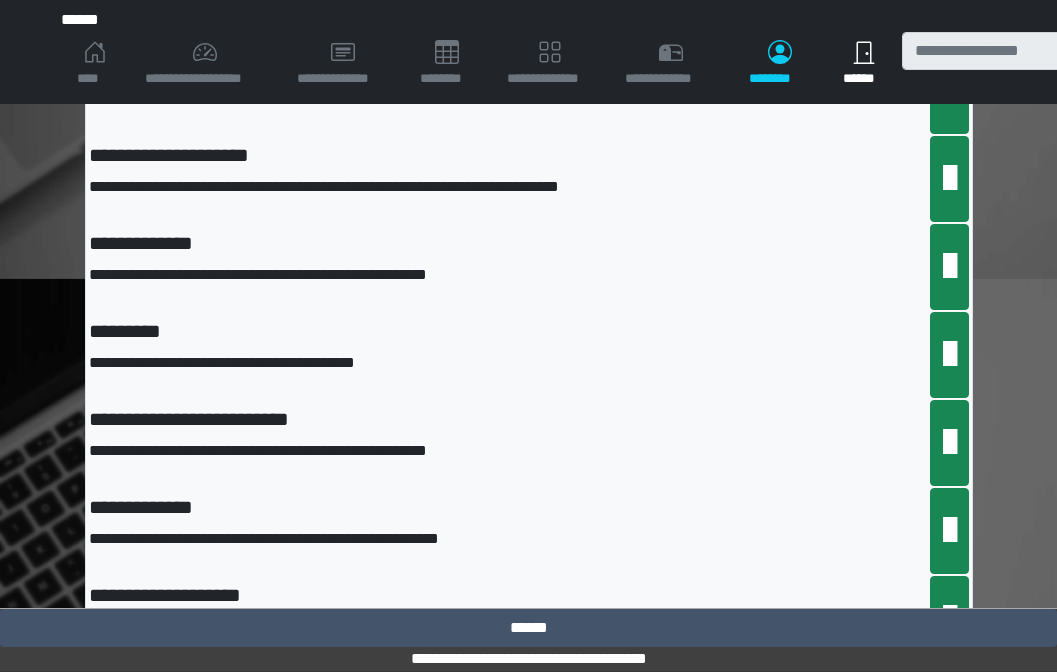 scroll, scrollTop: 1100, scrollLeft: 0, axis: vertical 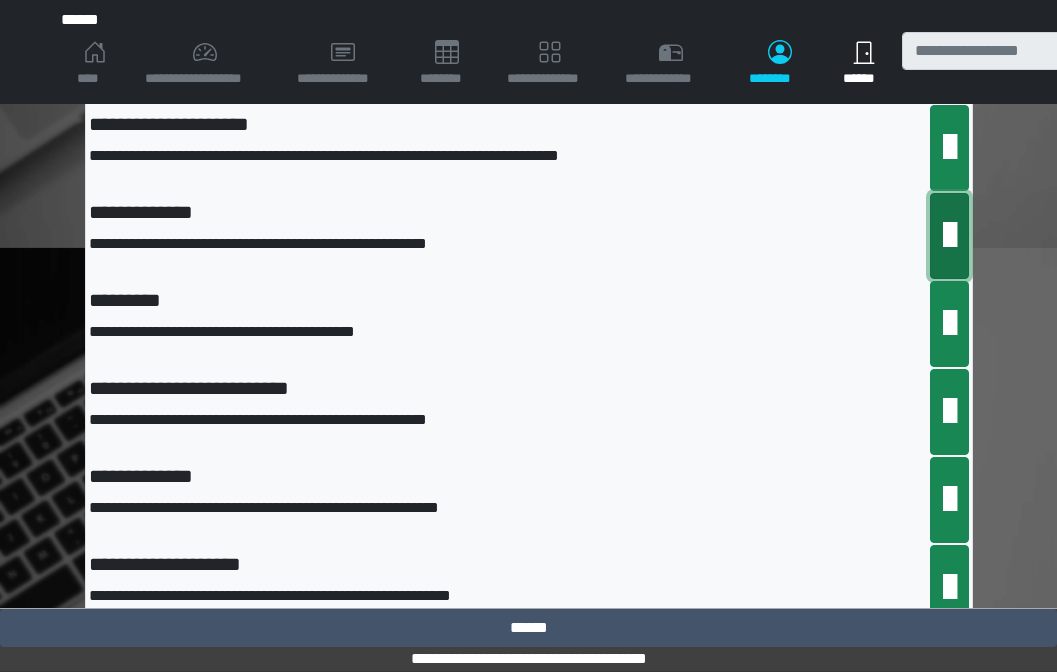 click at bounding box center [949, 236] 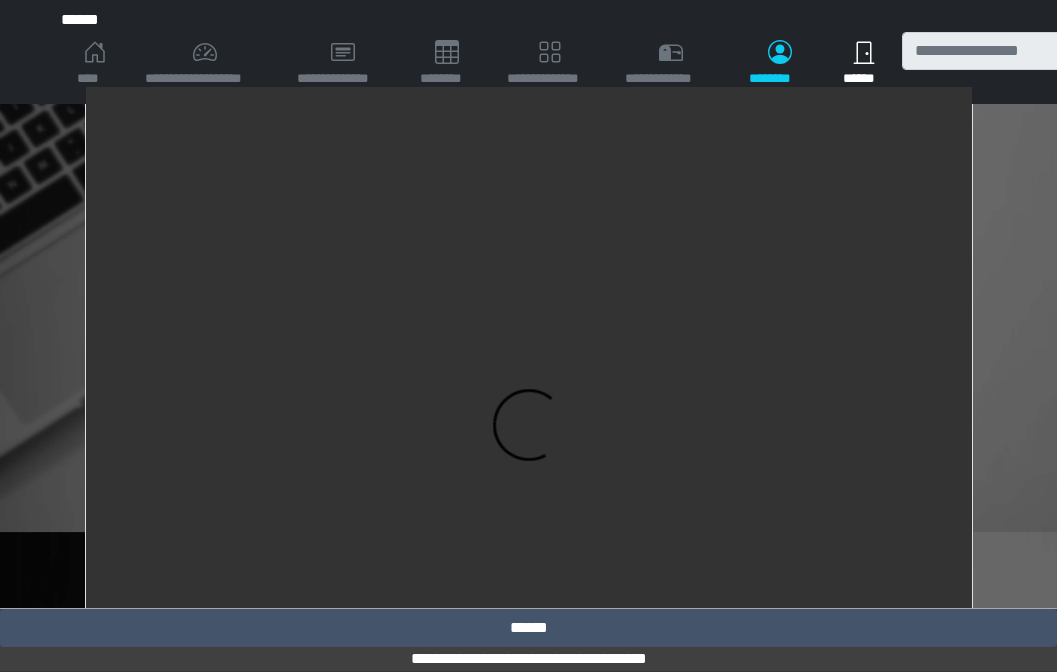 scroll, scrollTop: 317, scrollLeft: 0, axis: vertical 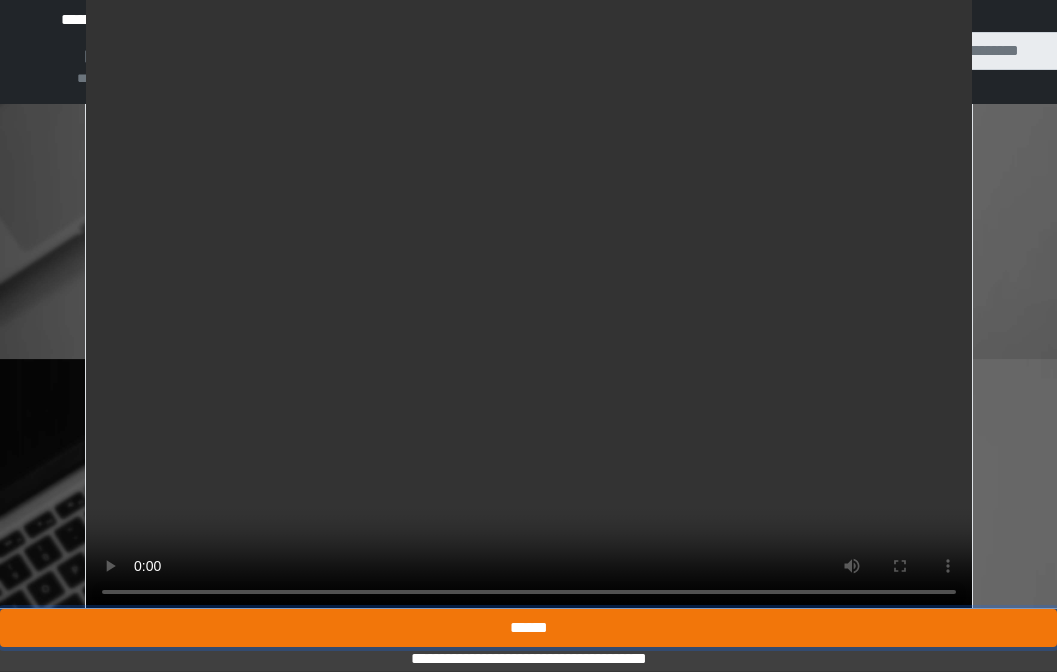 click on "******" at bounding box center [528, 628] 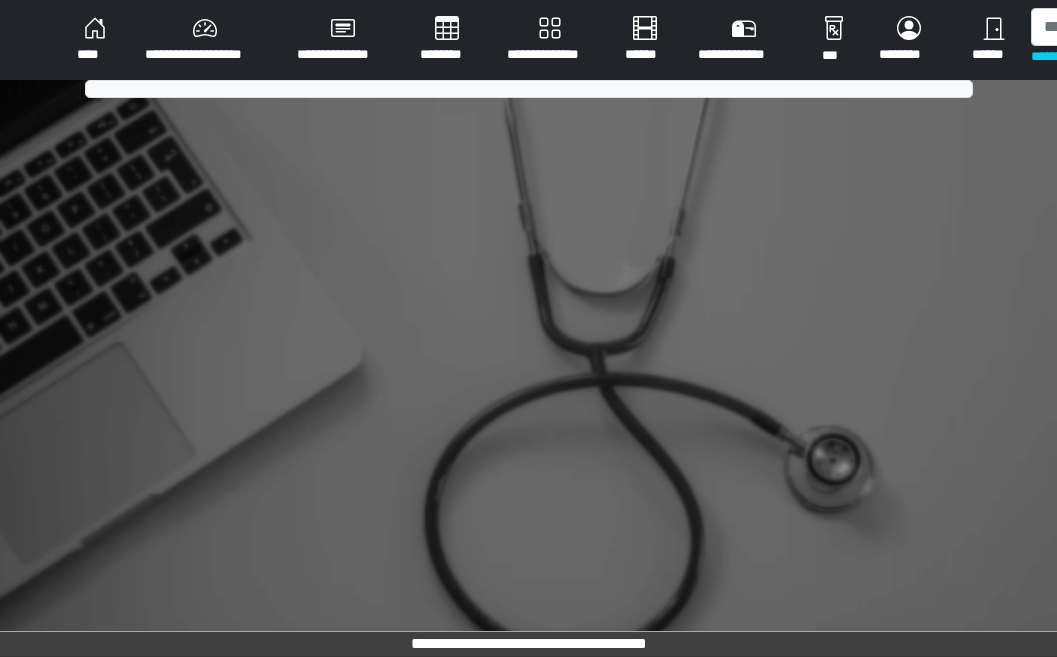 scroll, scrollTop: 0, scrollLeft: 0, axis: both 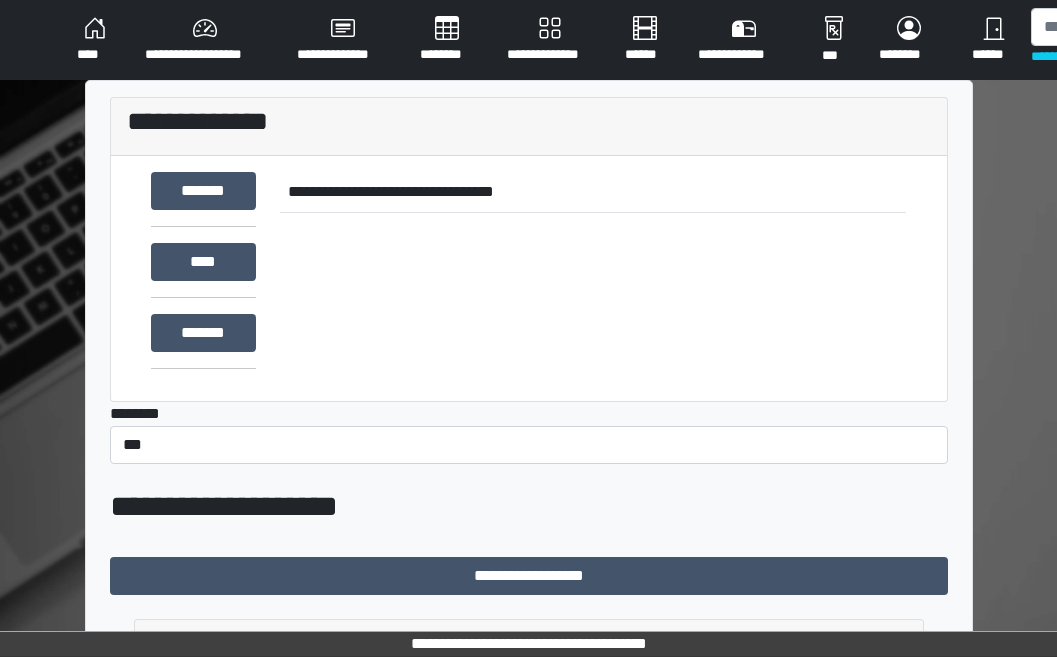 click on "********" at bounding box center (447, 40) 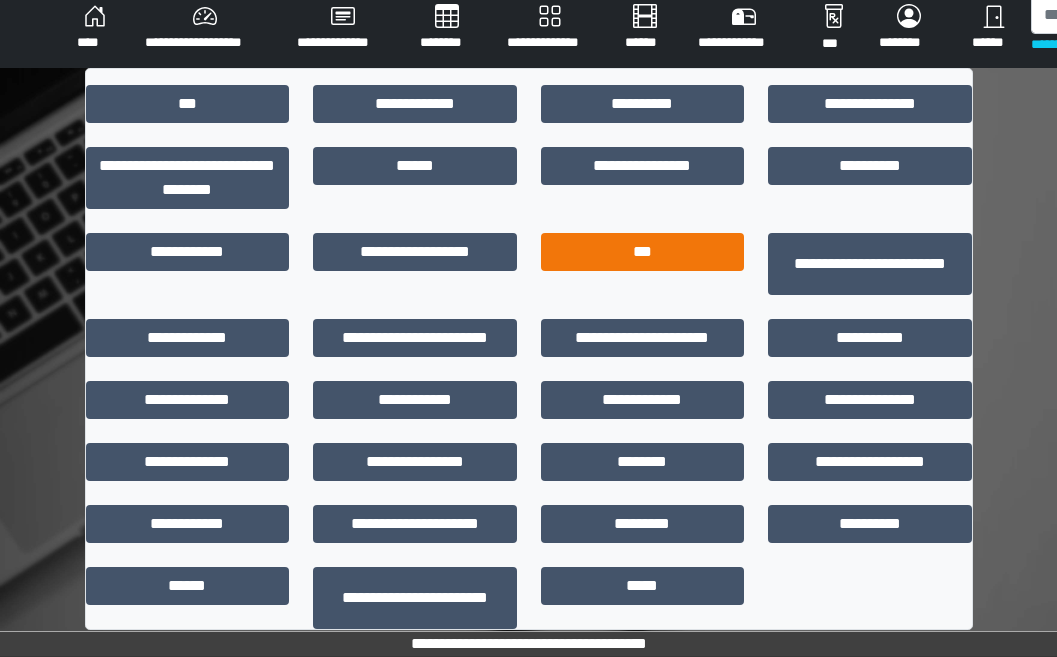 scroll, scrollTop: 15, scrollLeft: 0, axis: vertical 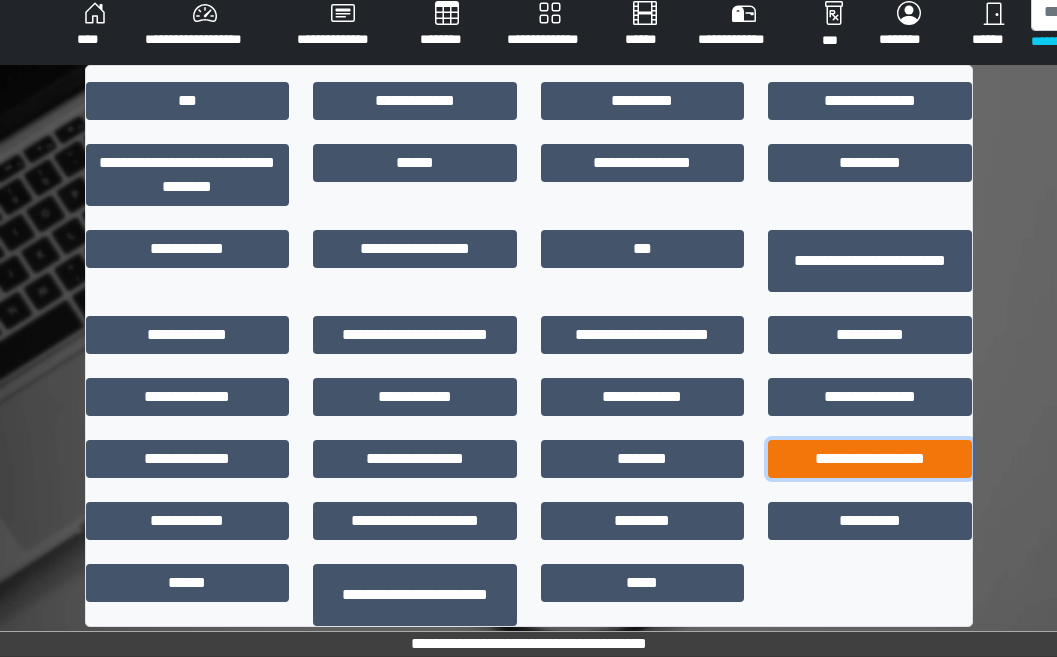 click on "**********" at bounding box center (870, 459) 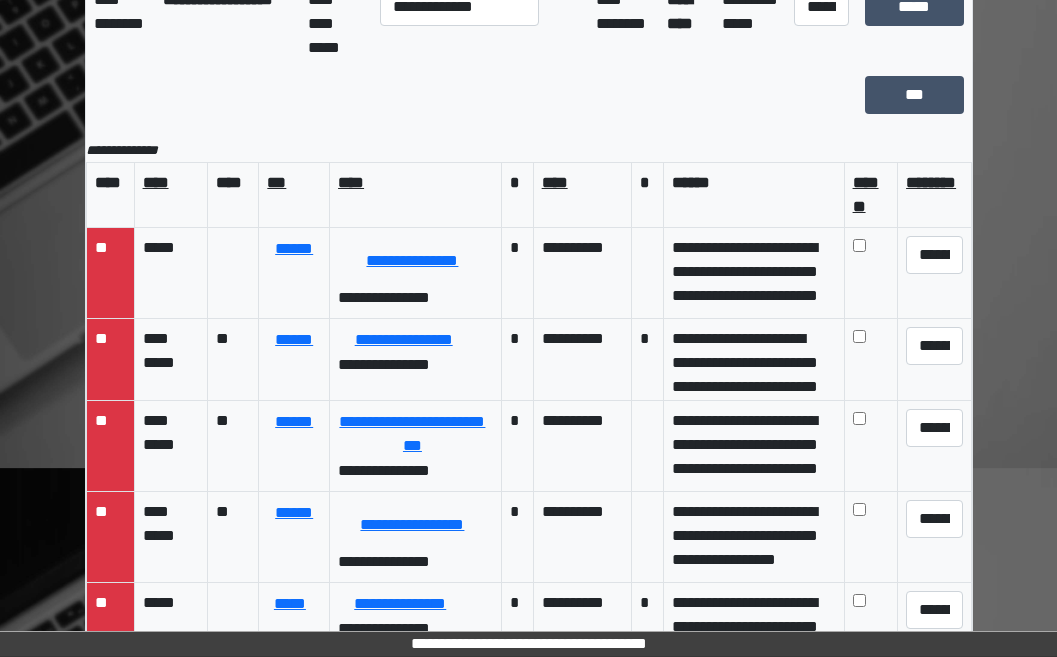 scroll, scrollTop: 210, scrollLeft: 0, axis: vertical 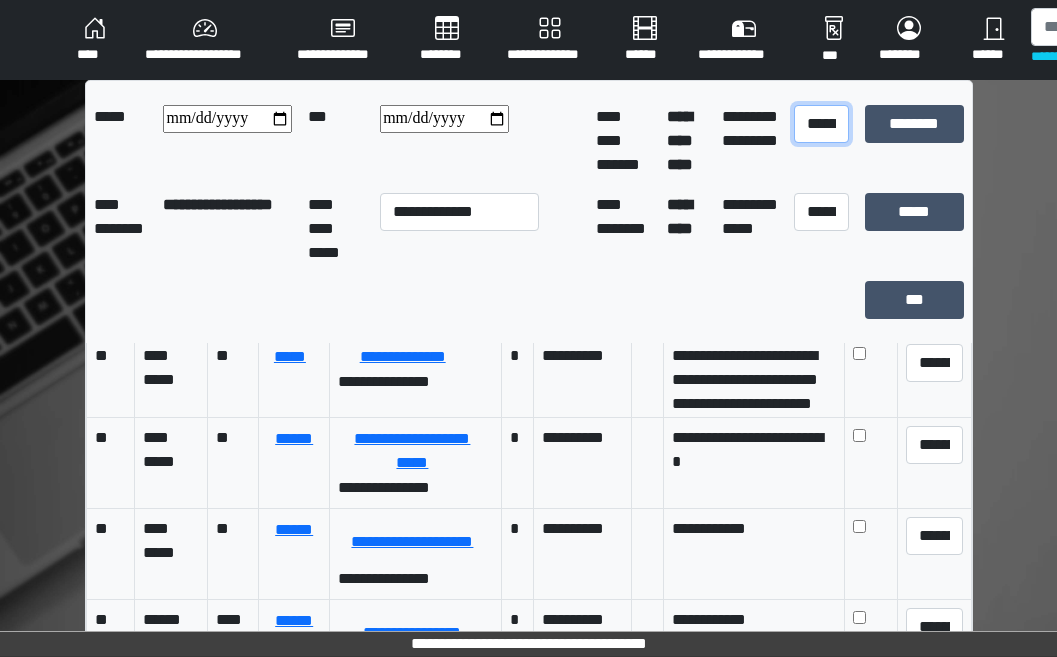 click on "**********" at bounding box center [821, 124] 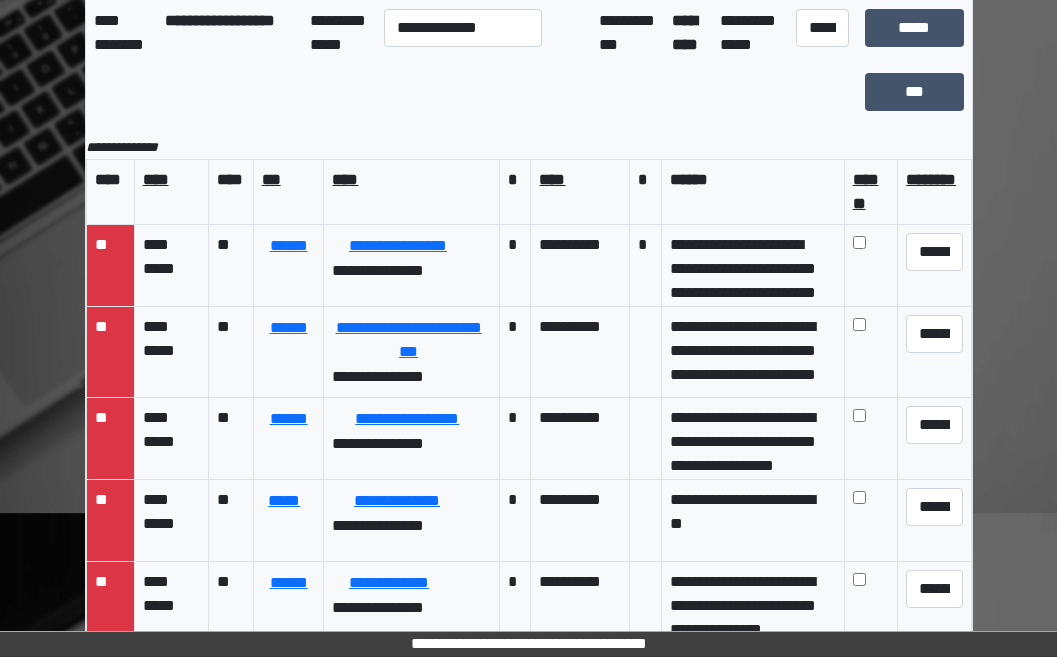 scroll, scrollTop: 163, scrollLeft: 0, axis: vertical 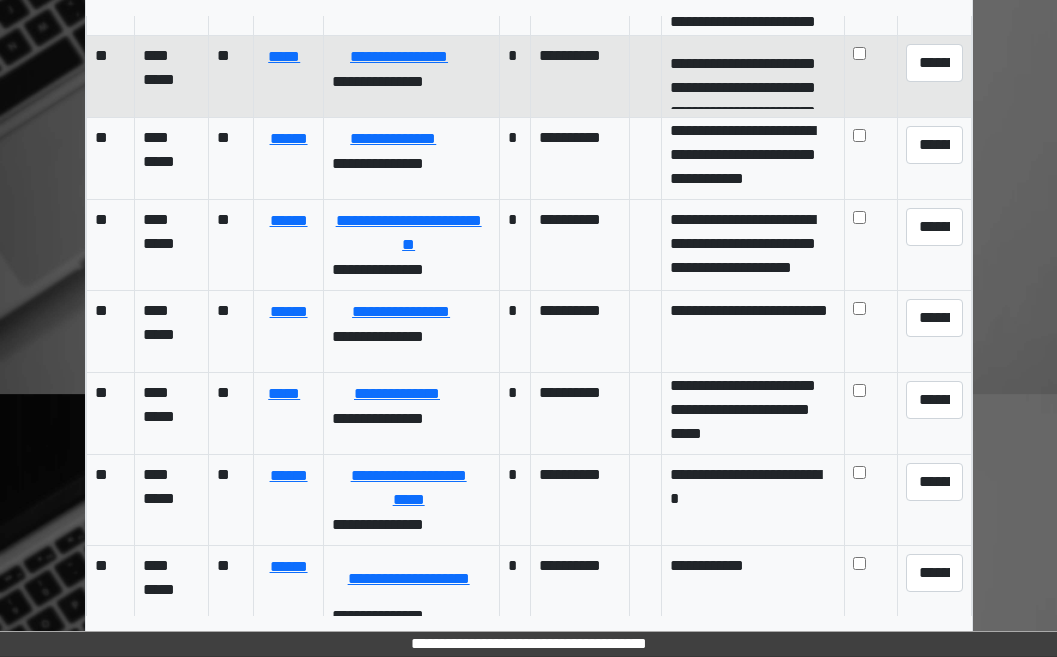 click on "**********" at bounding box center [753, 77] 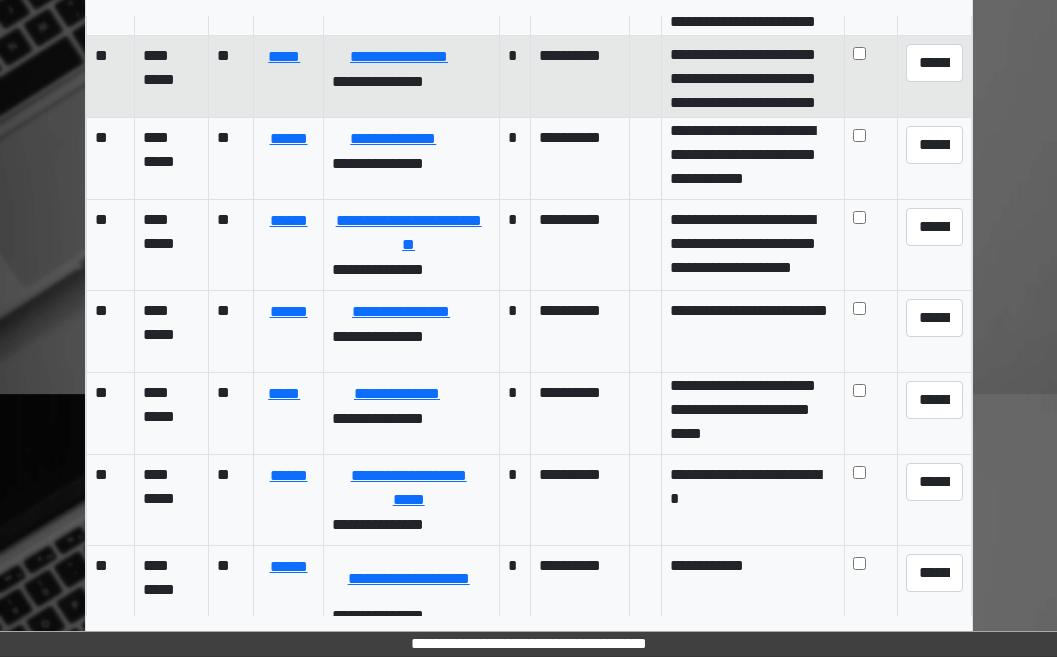 scroll, scrollTop: 239, scrollLeft: 0, axis: vertical 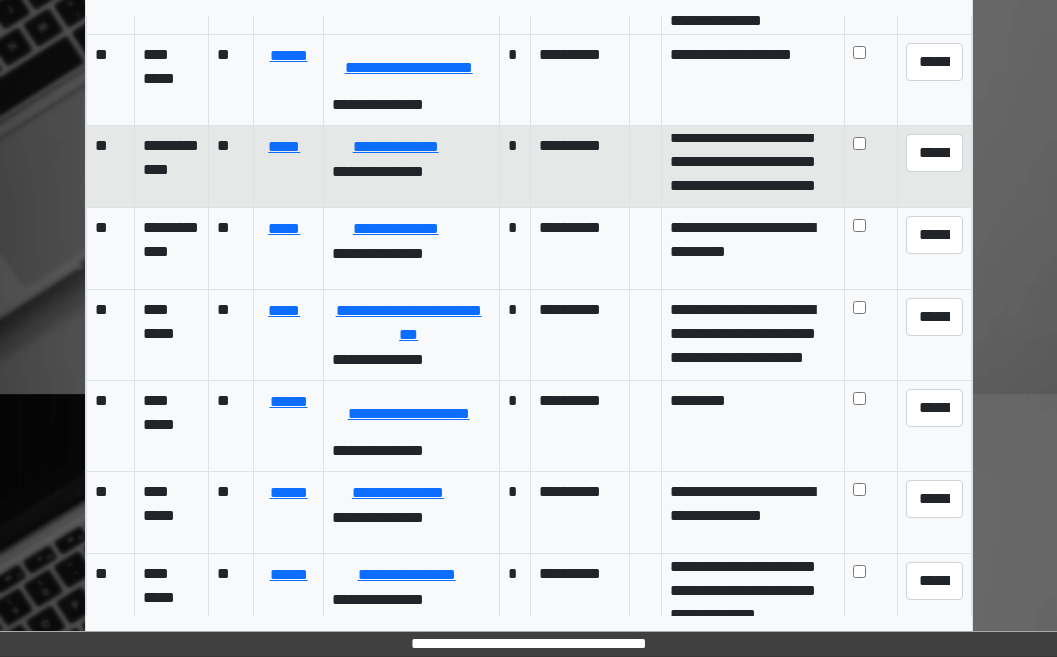 click on "**********" at bounding box center [750, 166] 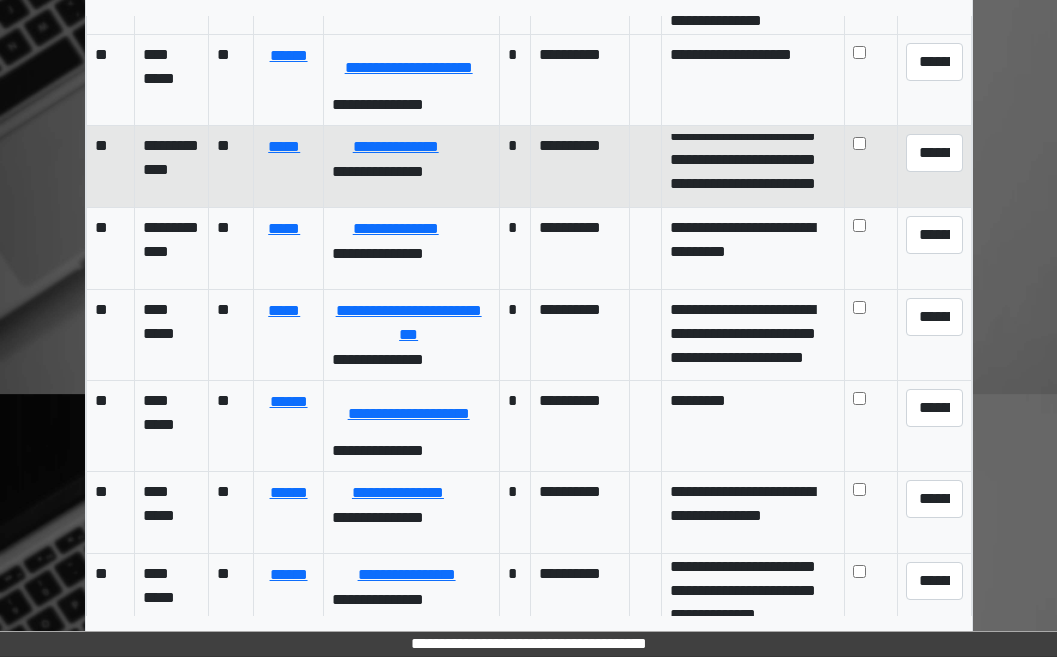 scroll, scrollTop: 120, scrollLeft: 0, axis: vertical 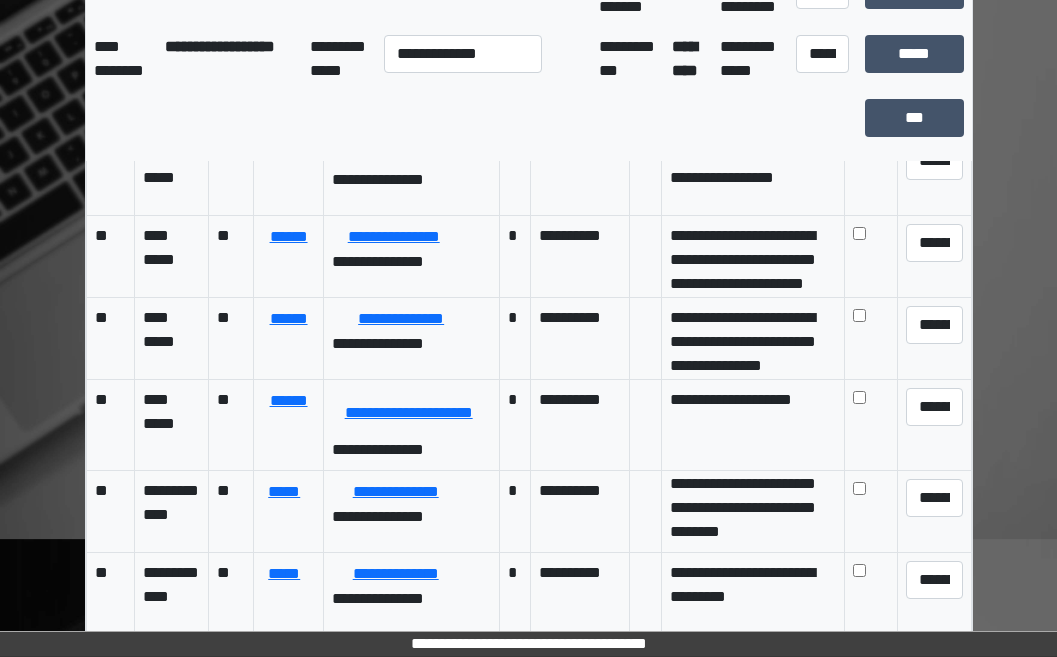click on "**********" at bounding box center [753, 93] 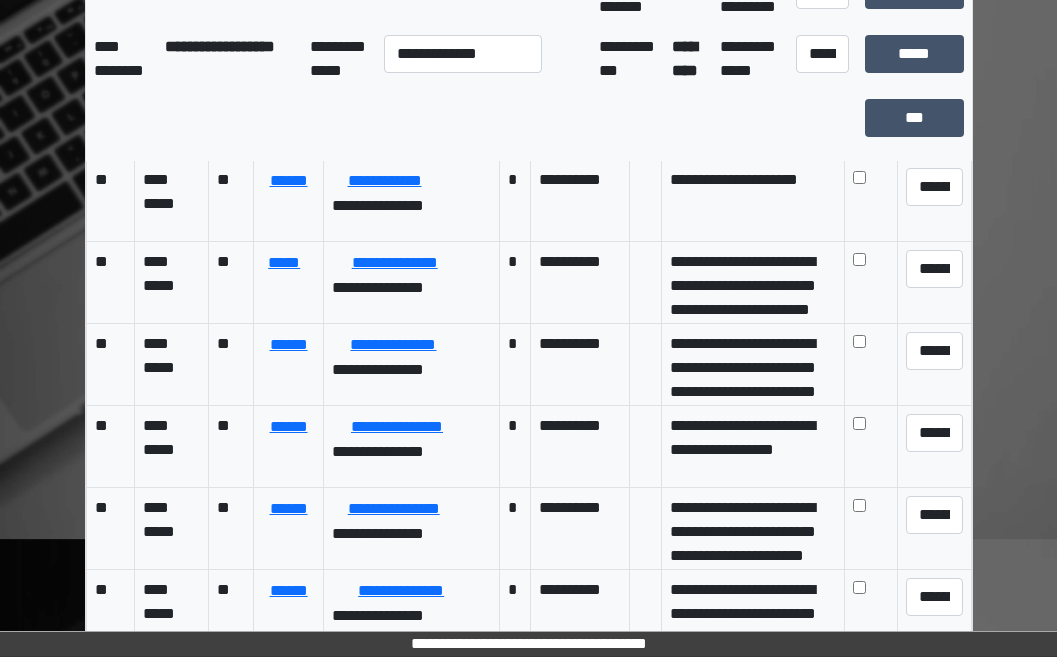 scroll, scrollTop: 19216, scrollLeft: 0, axis: vertical 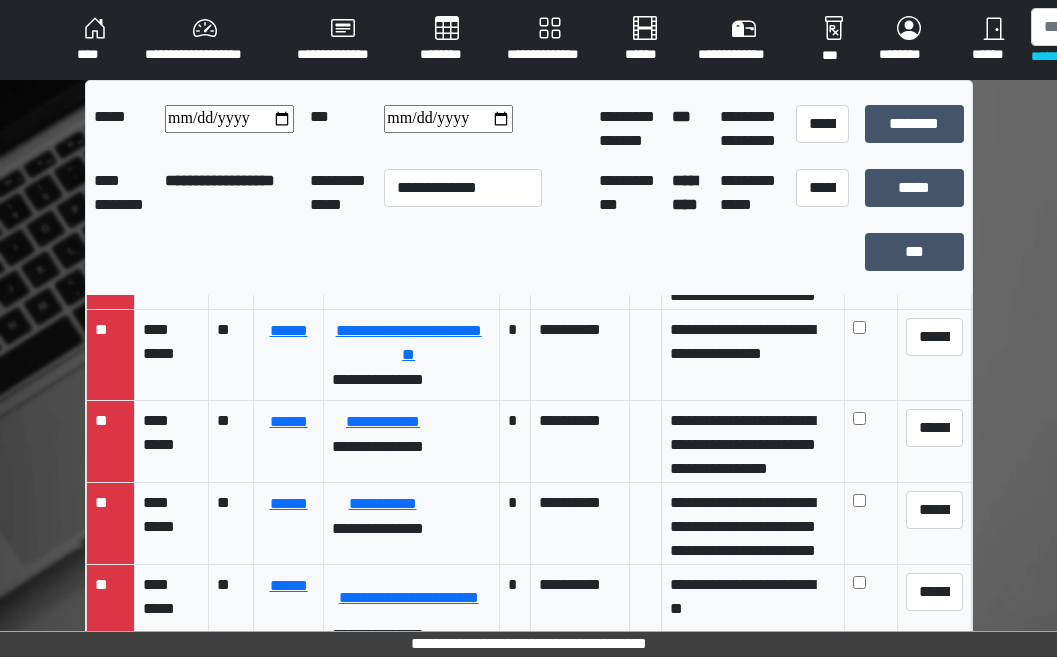 click on "********" at bounding box center [447, 40] 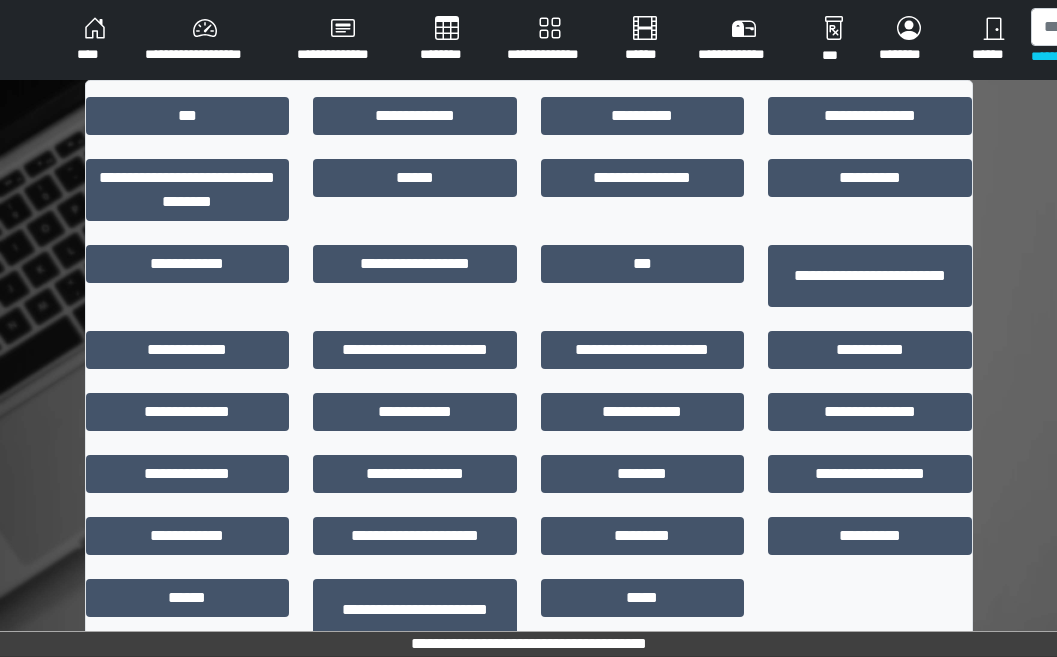 scroll, scrollTop: 15, scrollLeft: 0, axis: vertical 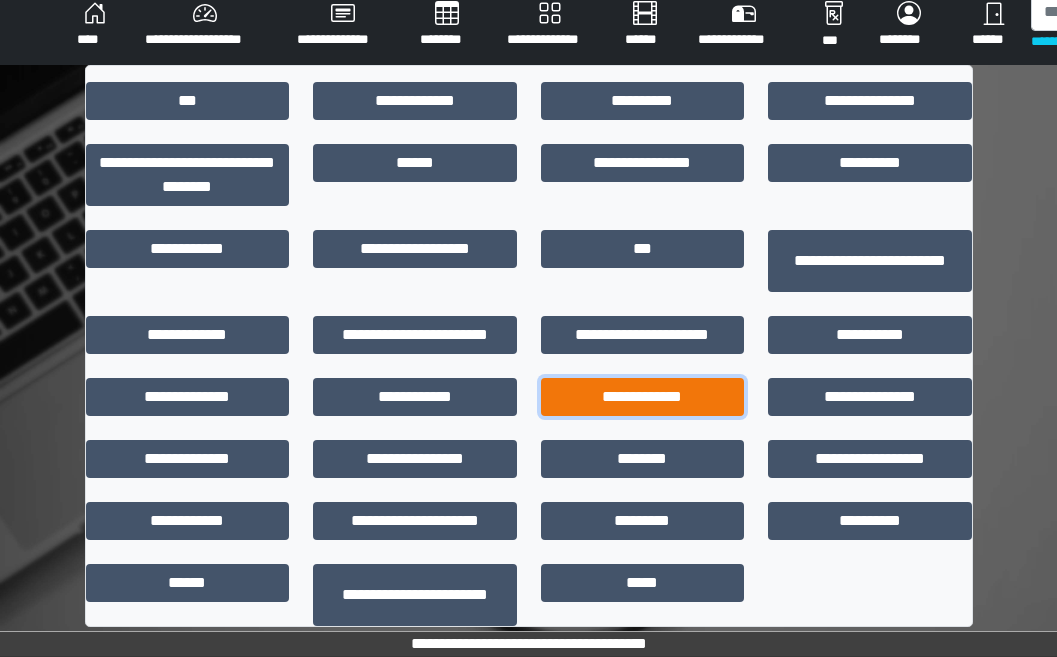click on "**********" at bounding box center [643, 397] 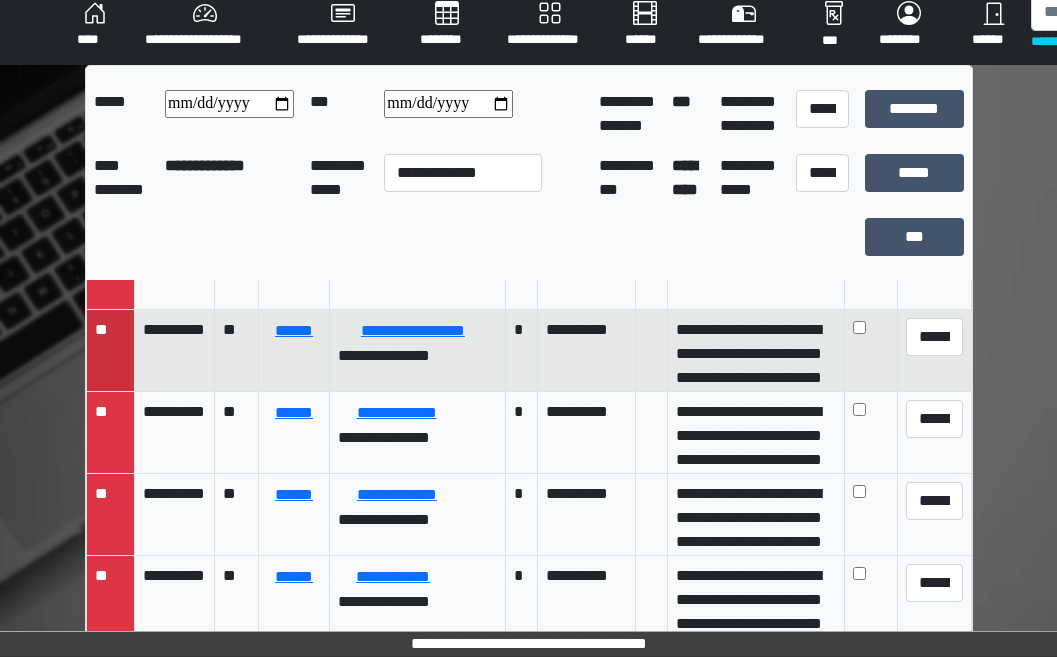 scroll, scrollTop: 400, scrollLeft: 0, axis: vertical 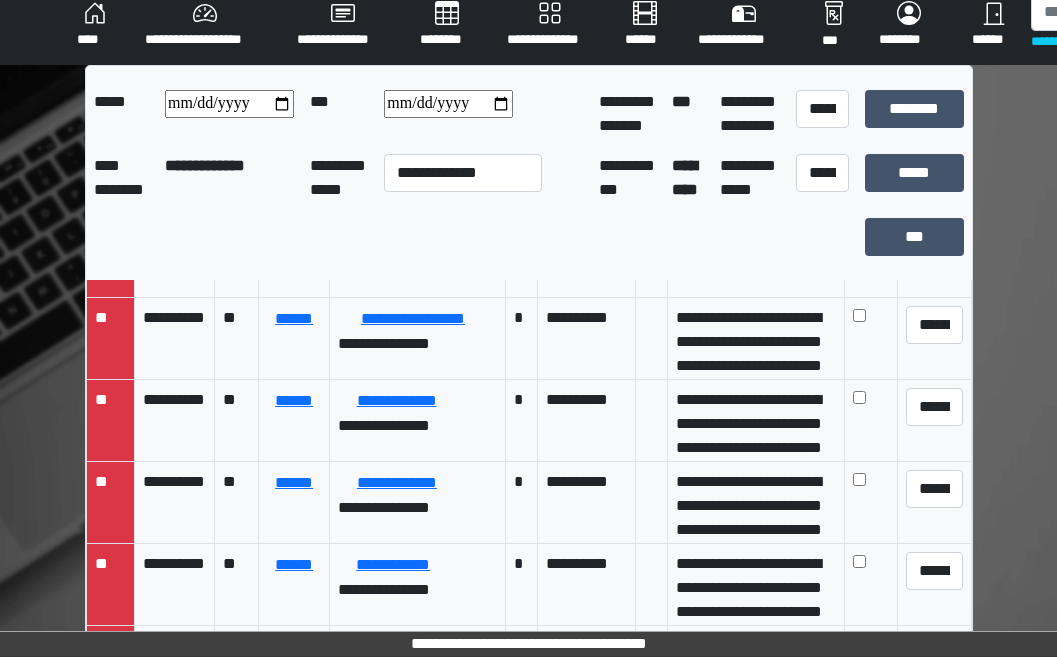 click on "**********" at bounding box center [529, 485] 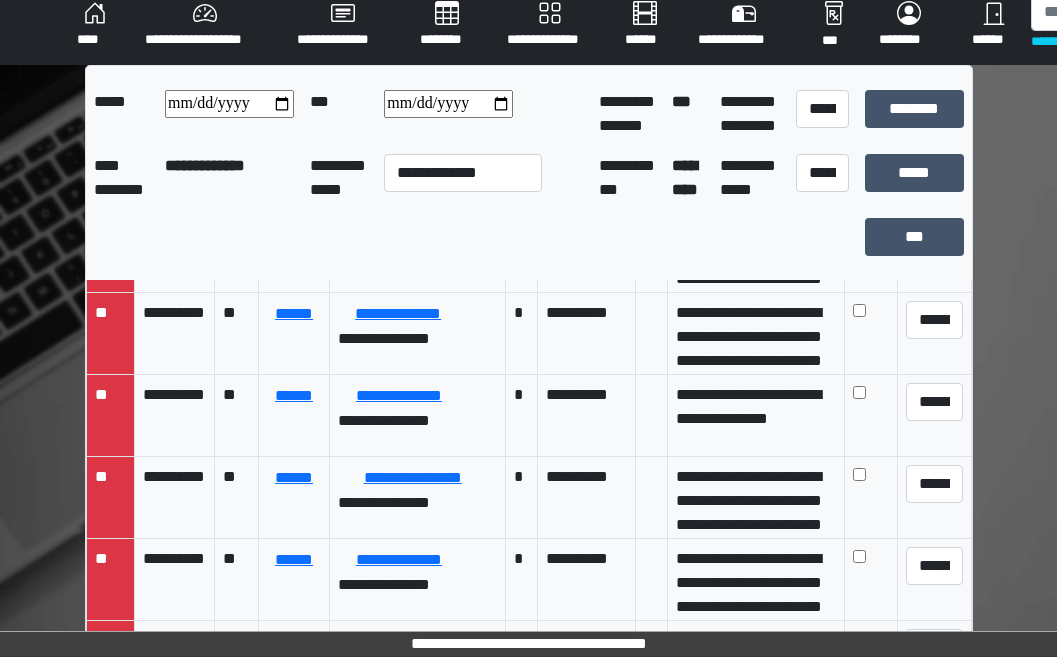 scroll, scrollTop: 4419, scrollLeft: 0, axis: vertical 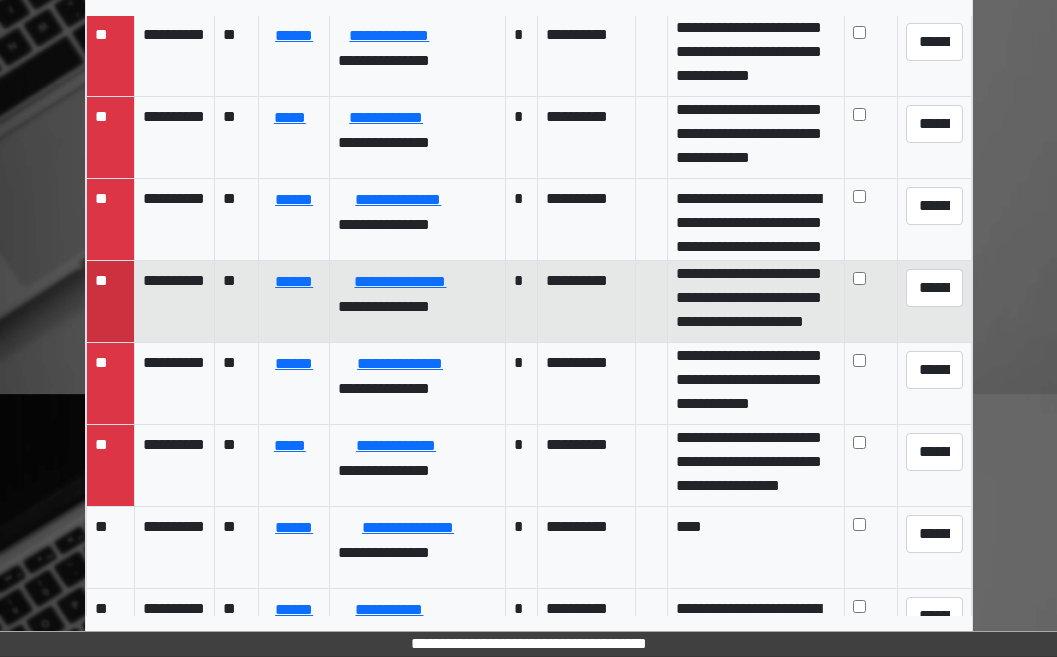click on "**********" at bounding box center [756, 302] 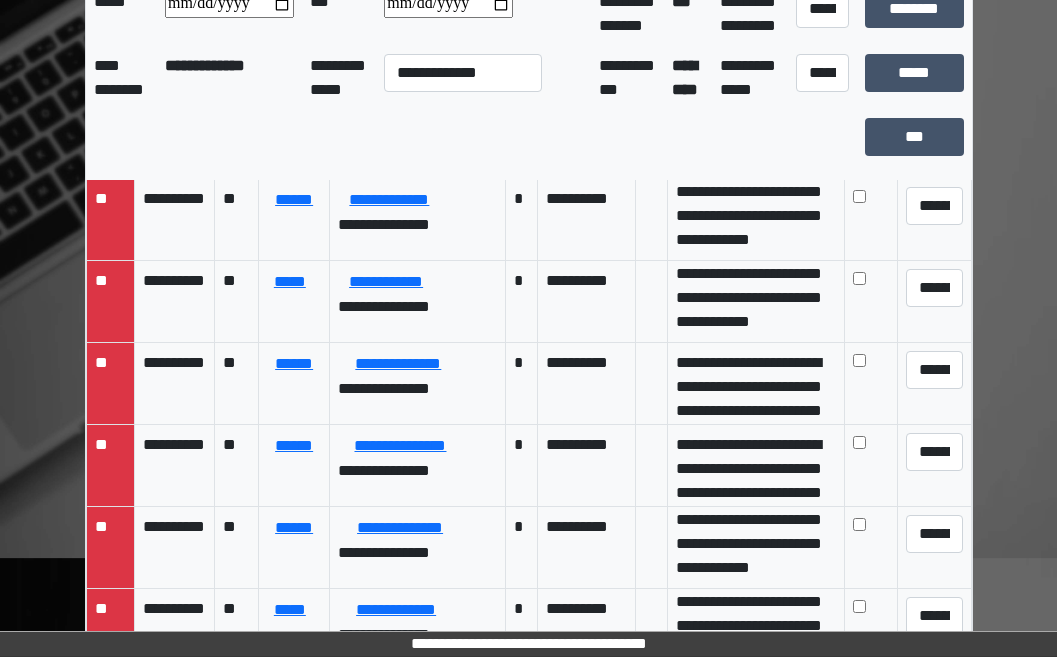 scroll, scrollTop: 113, scrollLeft: 0, axis: vertical 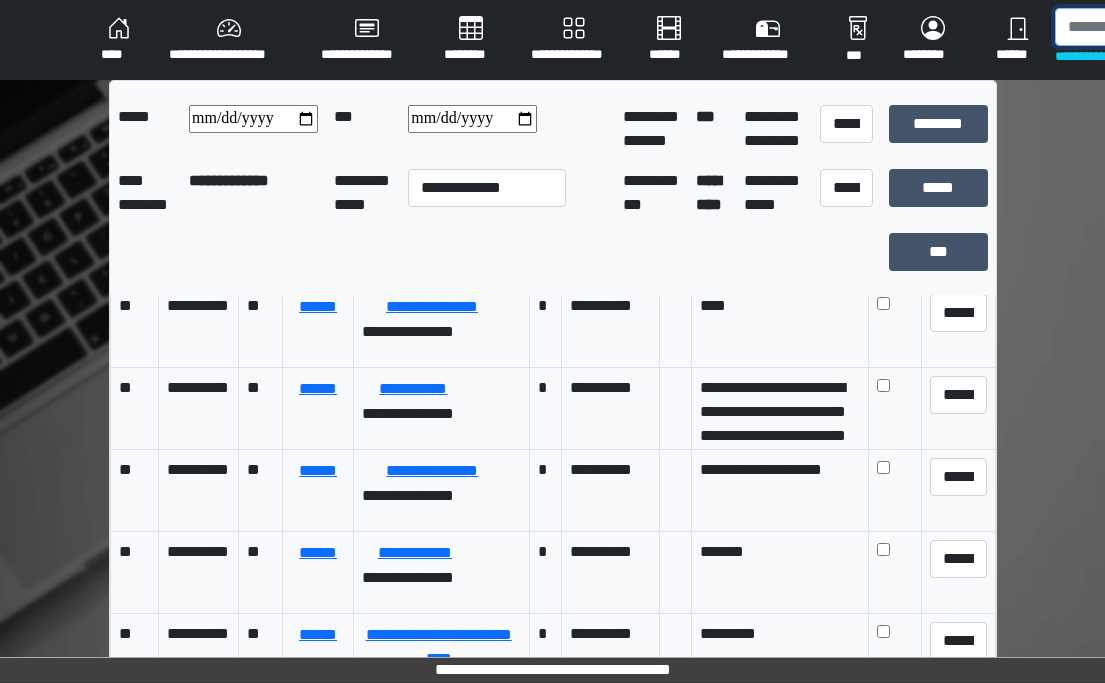 click at bounding box center (1158, 27) 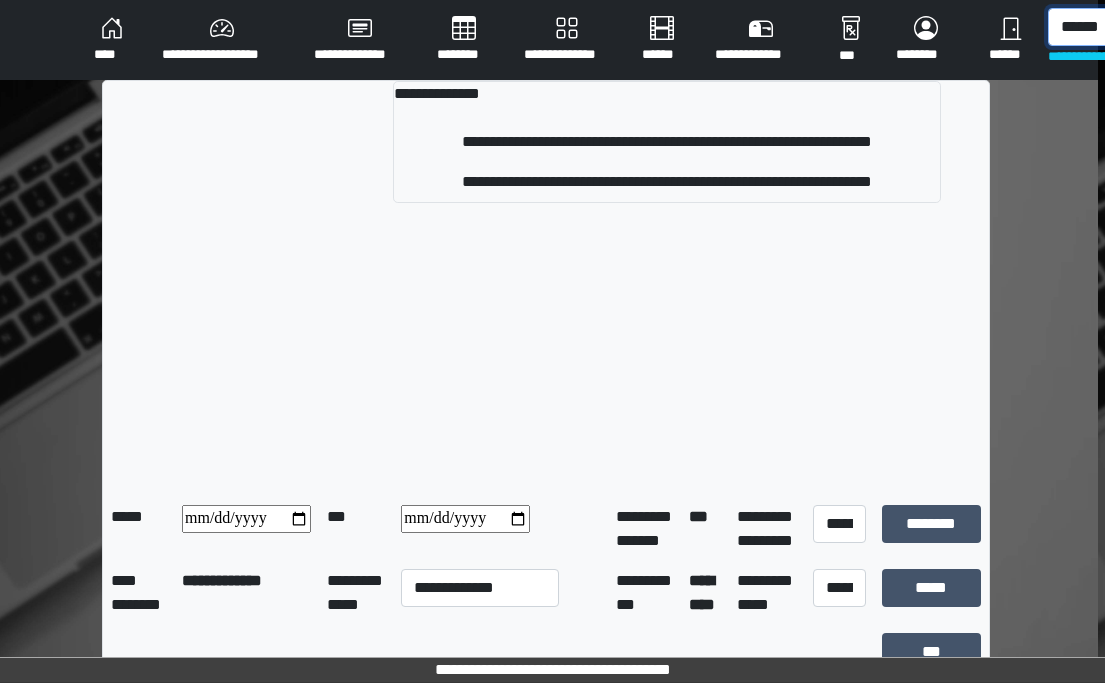 scroll, scrollTop: 0, scrollLeft: 15, axis: horizontal 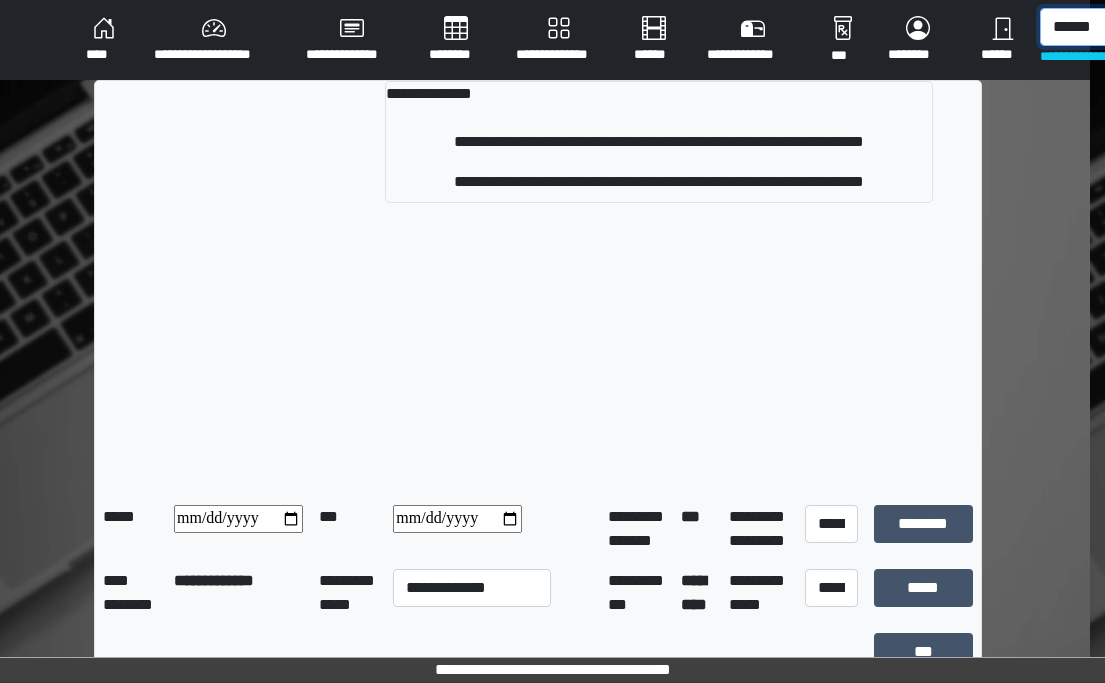 type on "******" 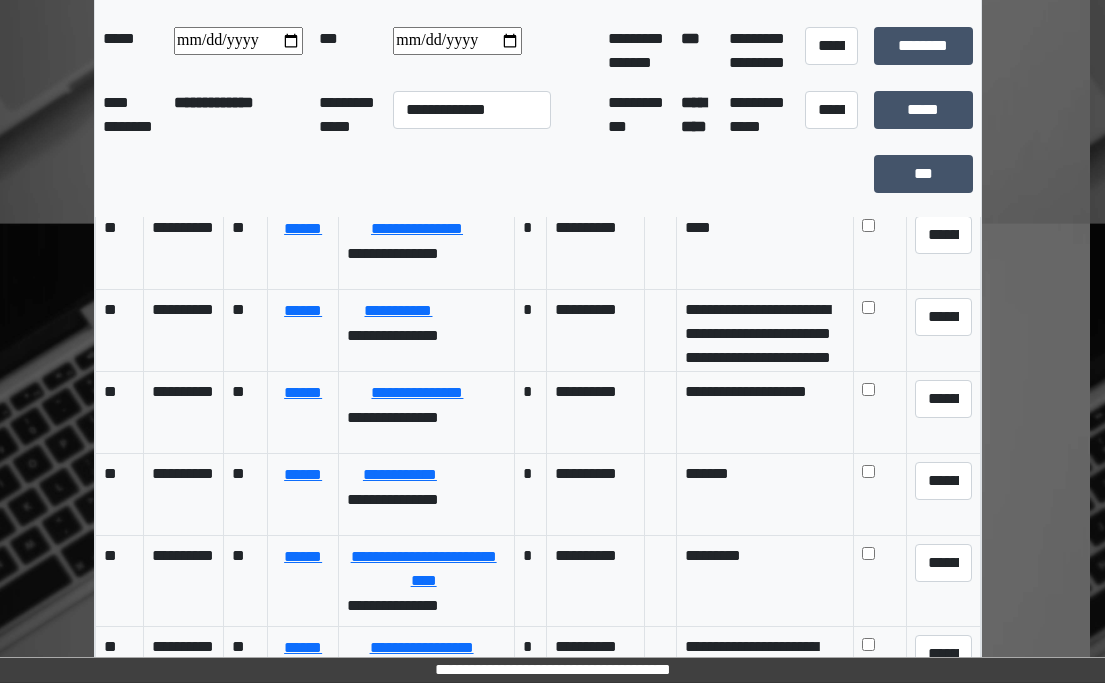 scroll, scrollTop: 500, scrollLeft: 15, axis: both 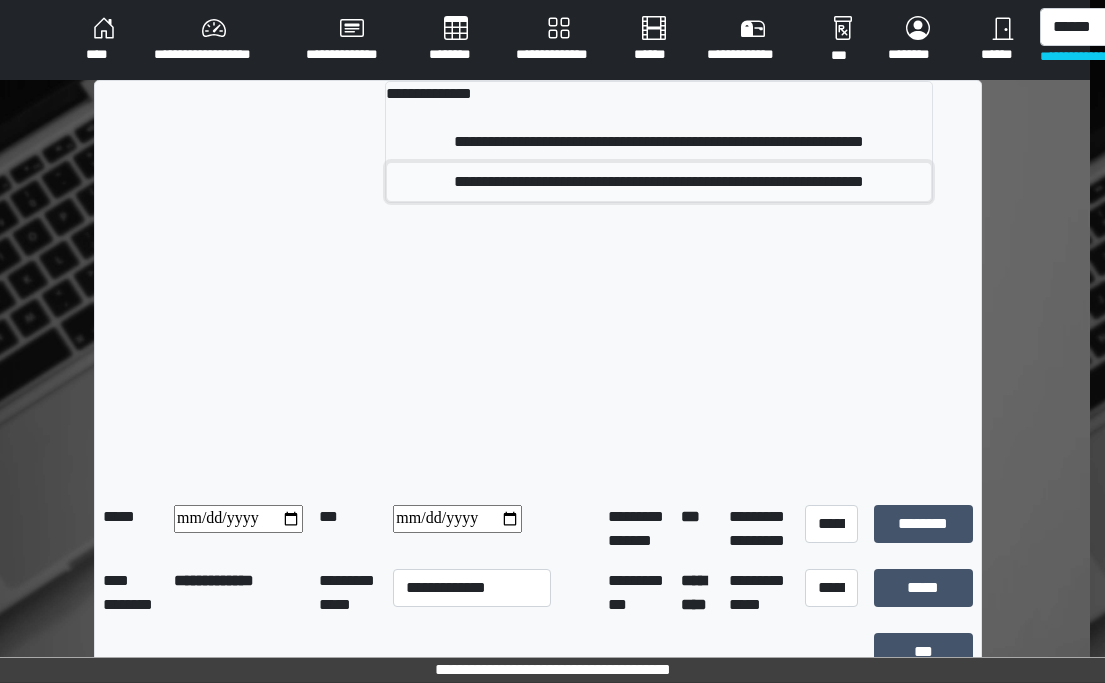 click on "**********" at bounding box center (658, 182) 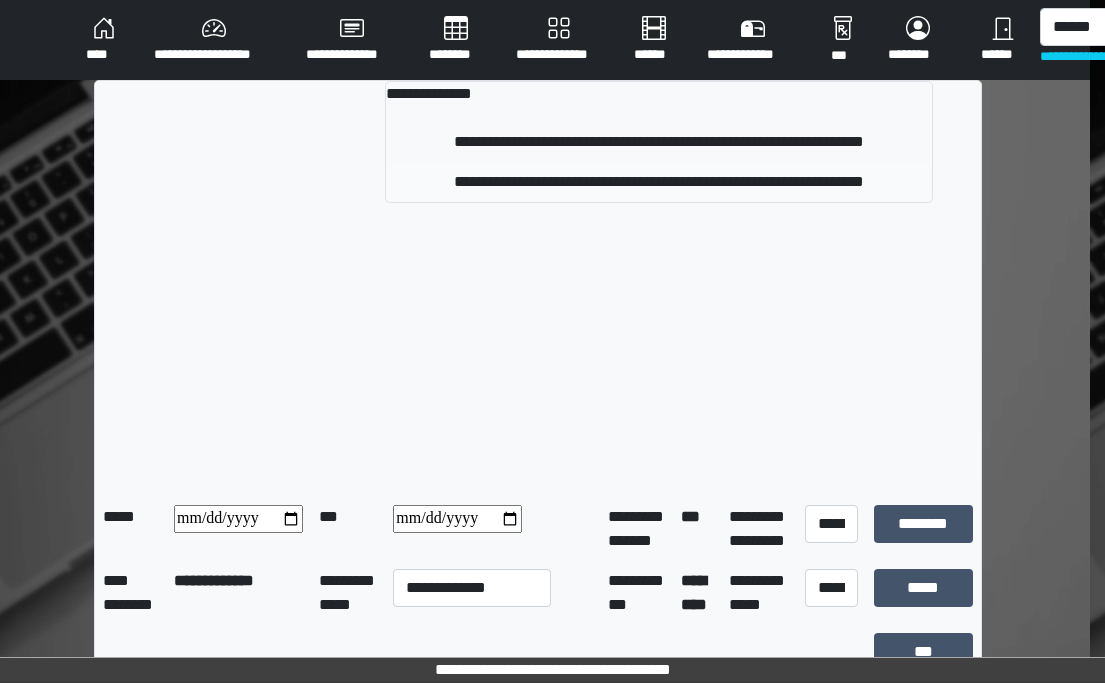 type 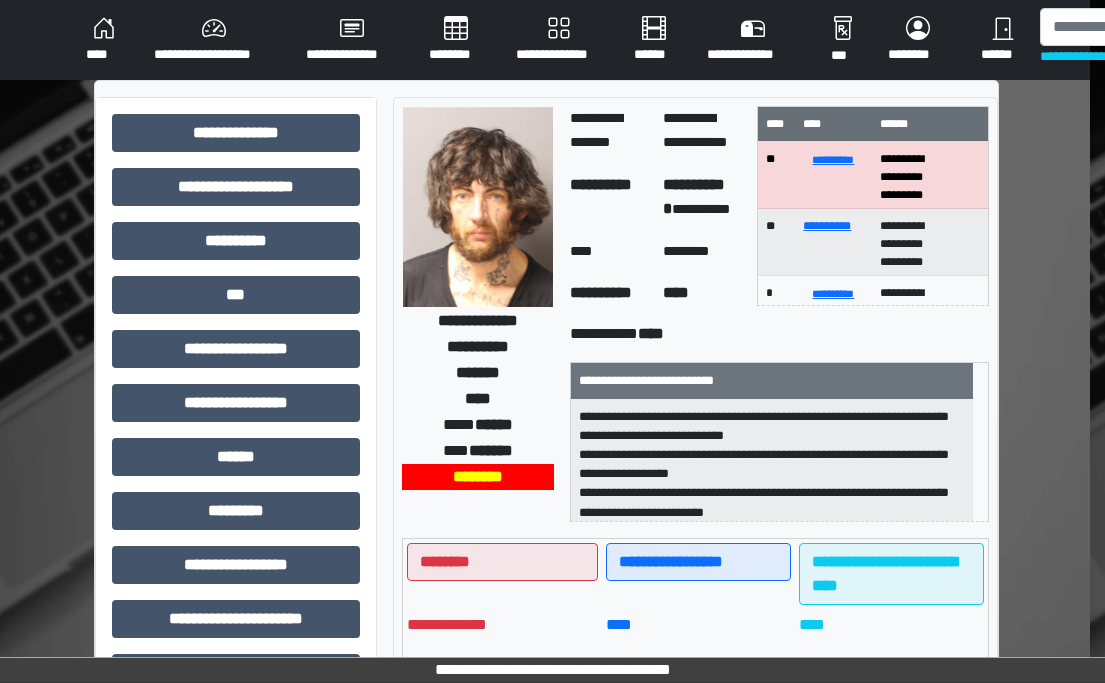 scroll, scrollTop: 2, scrollLeft: 0, axis: vertical 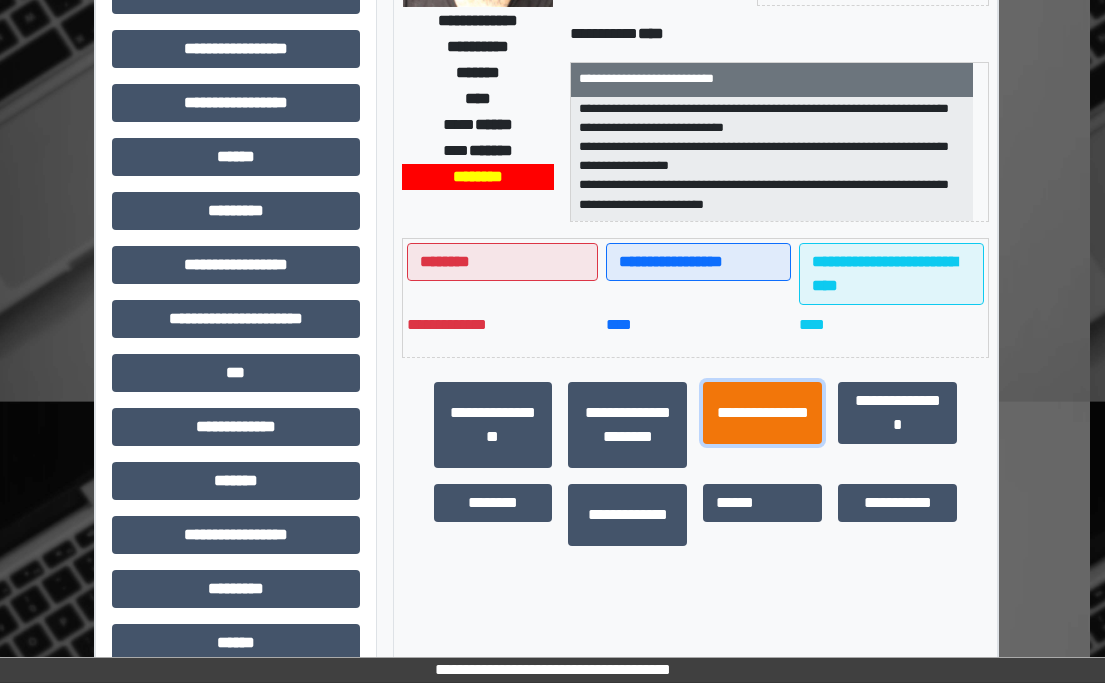 click on "**********" at bounding box center (762, 413) 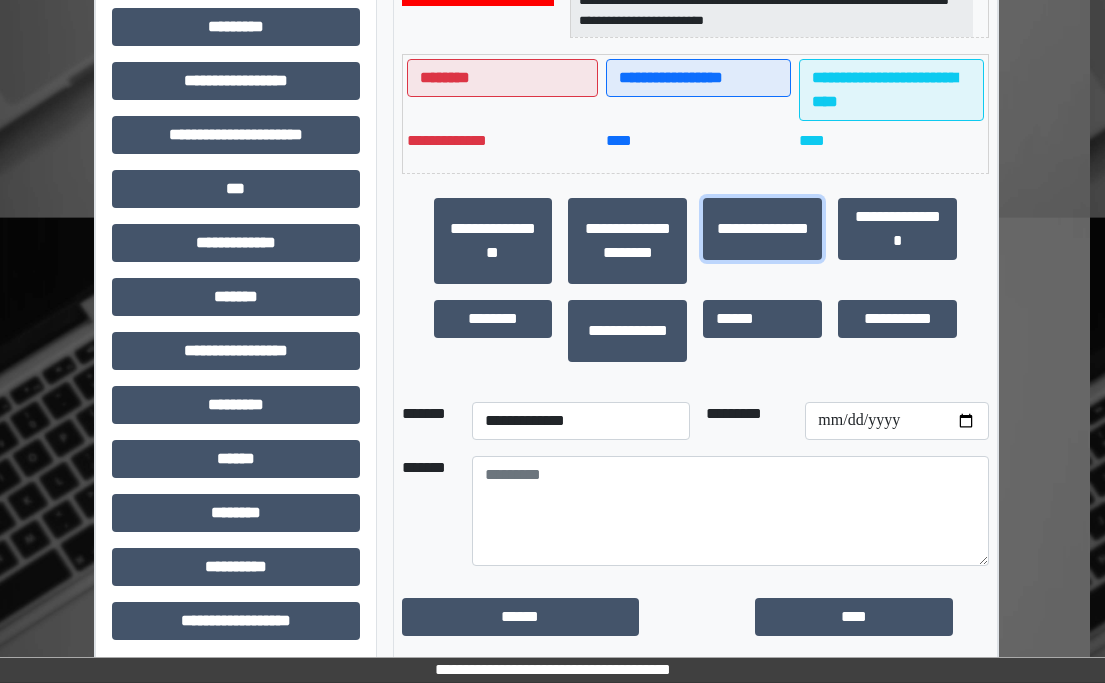 scroll, scrollTop: 491, scrollLeft: 15, axis: both 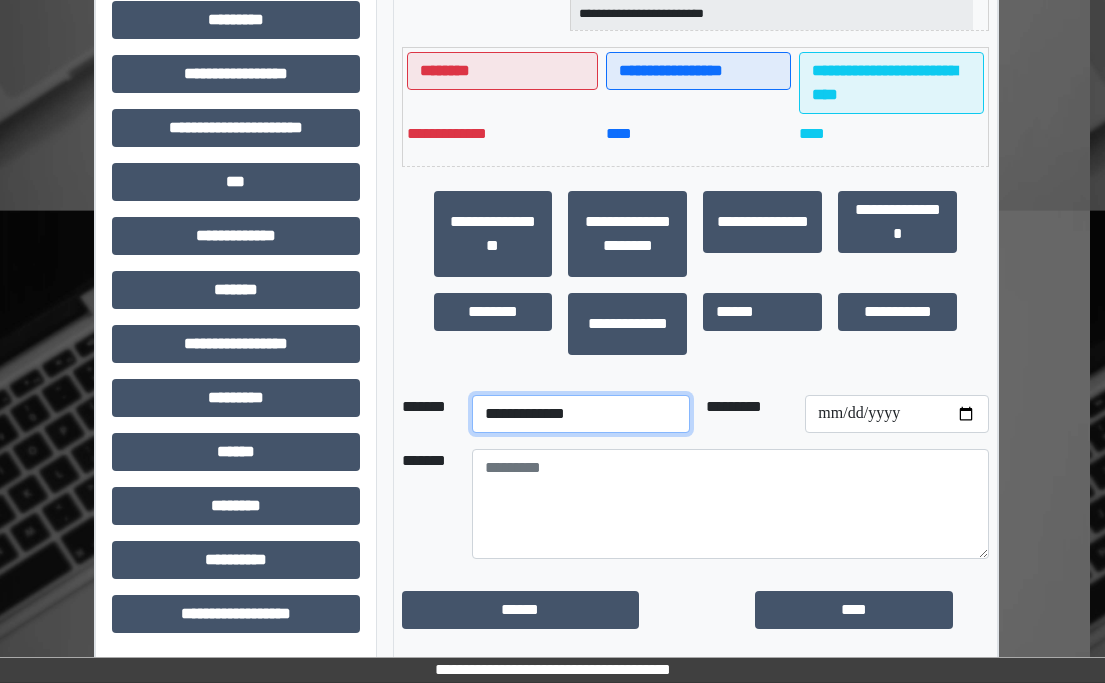 click on "**********" at bounding box center [581, 414] 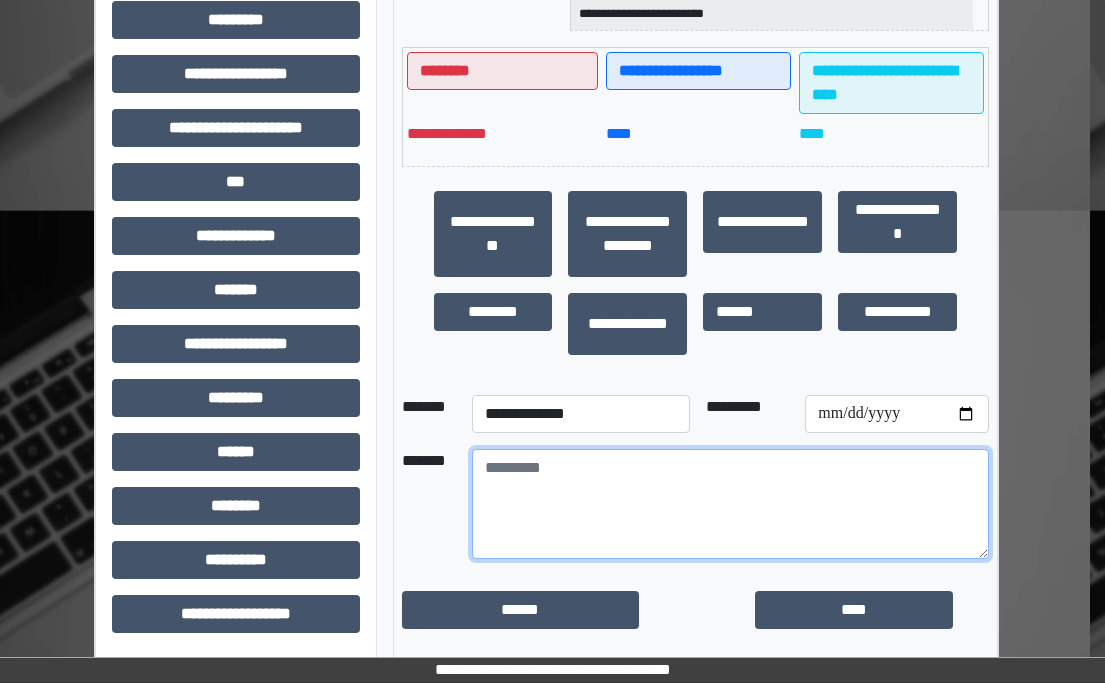 click at bounding box center [731, 504] 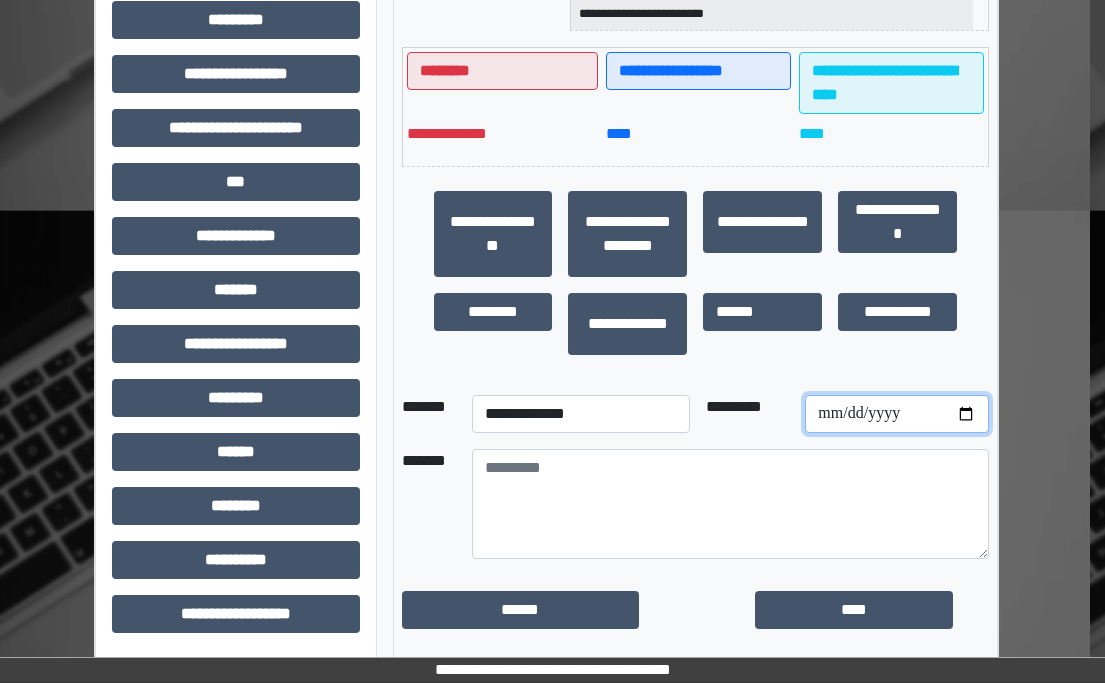 click at bounding box center (897, 414) 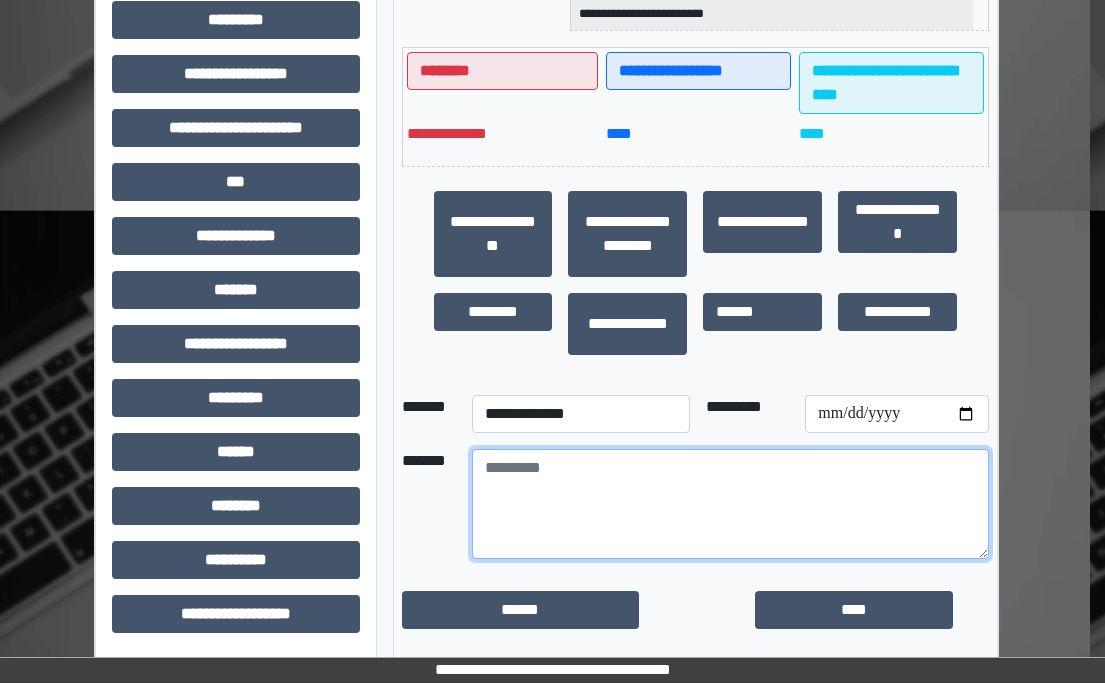 click at bounding box center [731, 504] 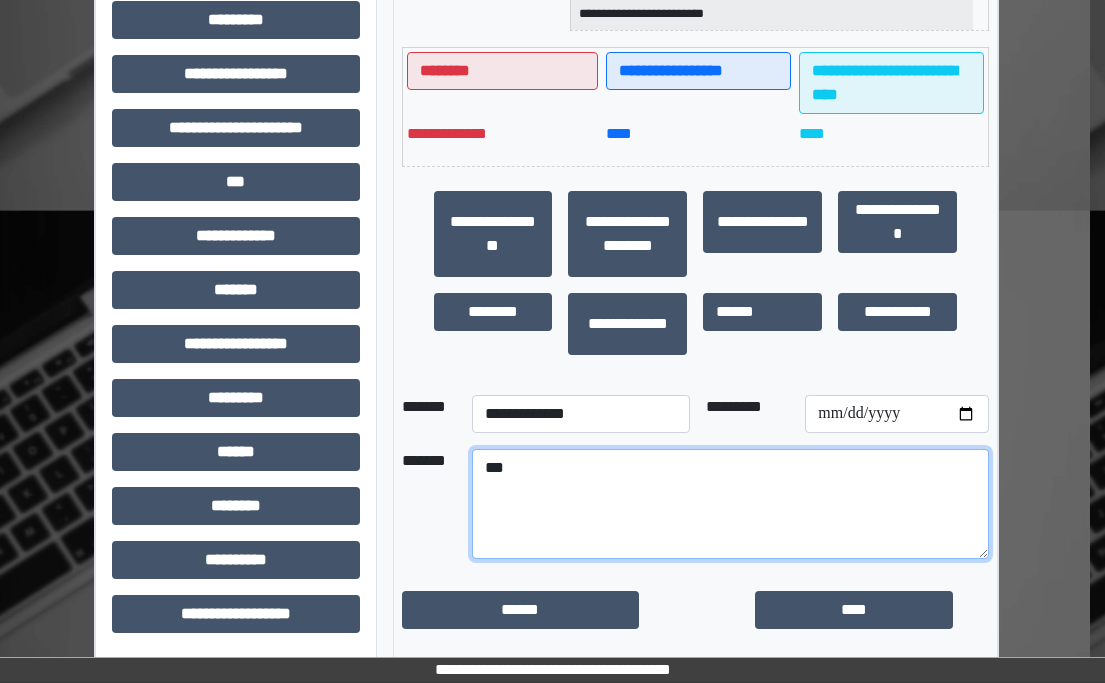 type on "***" 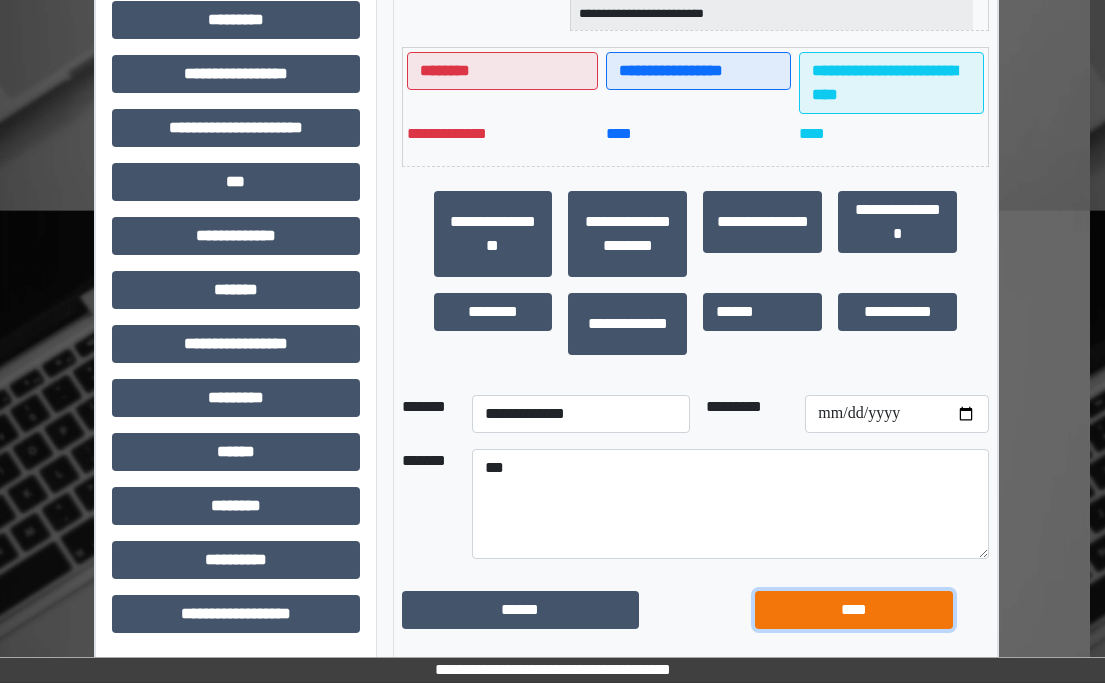 click on "****" at bounding box center (853, 610) 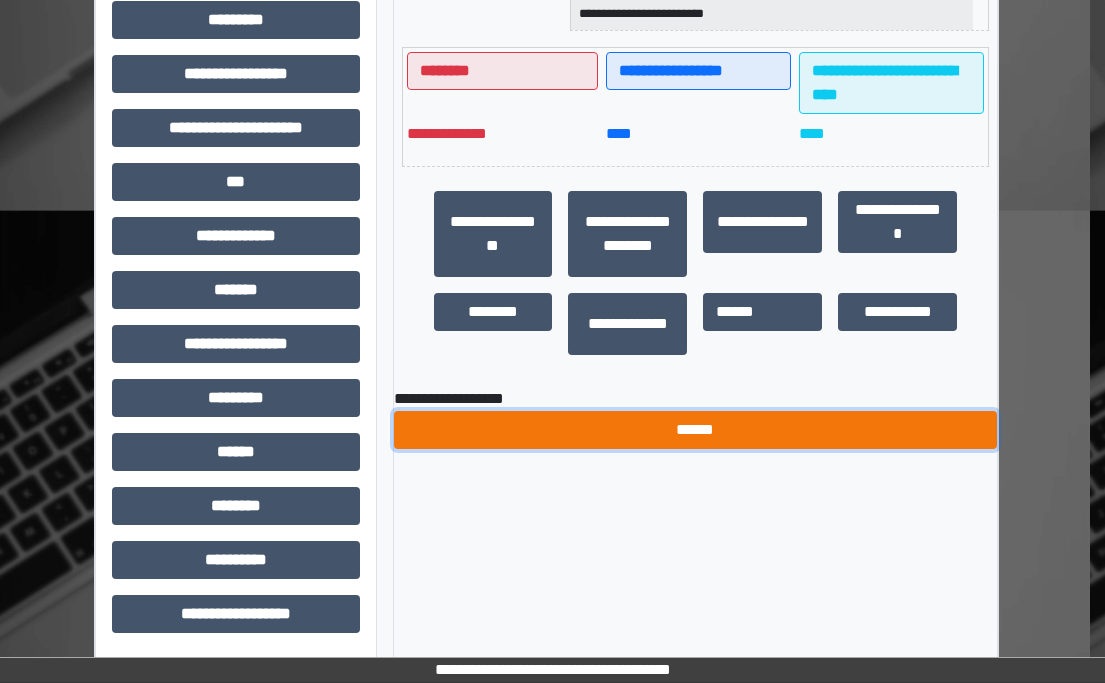 click on "******" at bounding box center [696, 430] 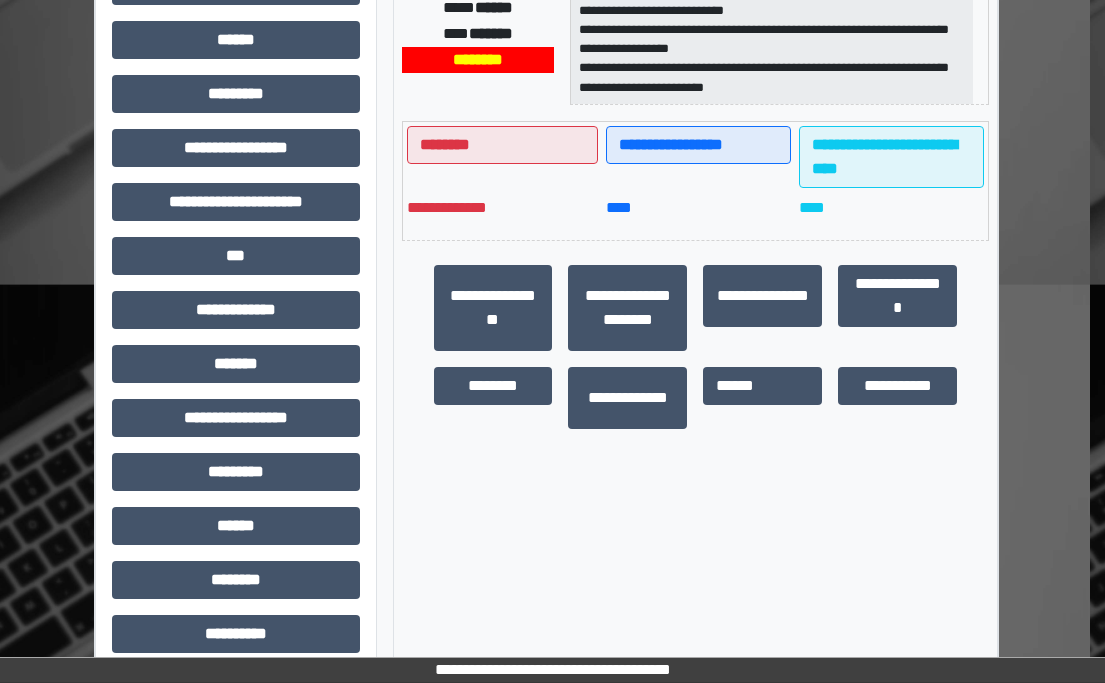 scroll, scrollTop: 291, scrollLeft: 15, axis: both 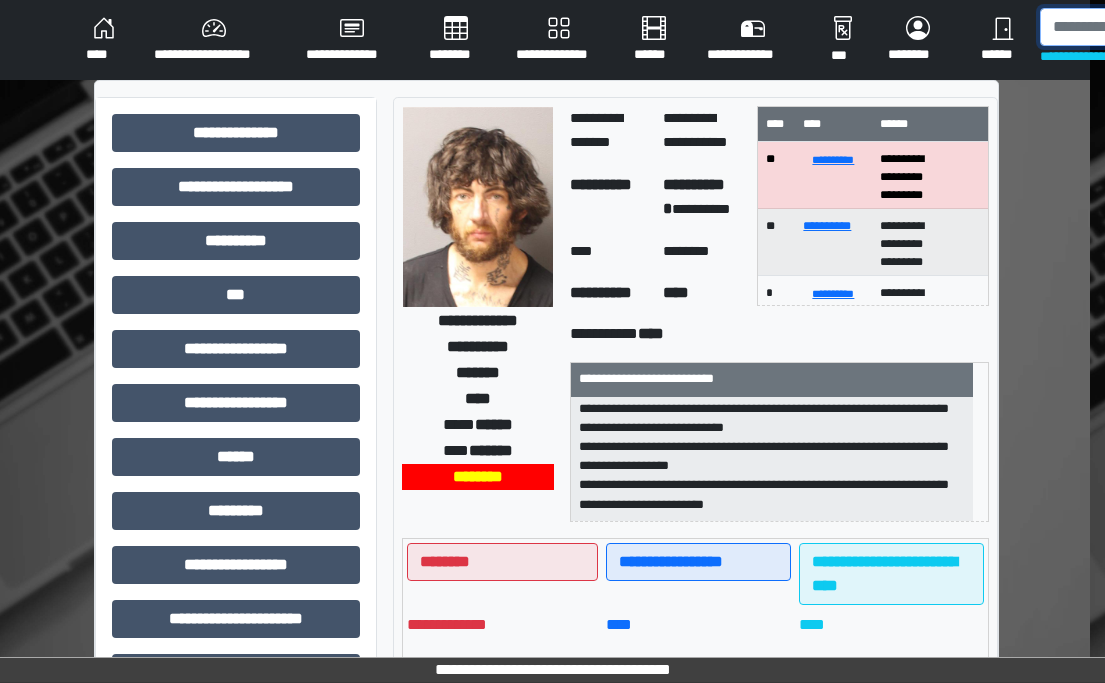 click at bounding box center [1143, 27] 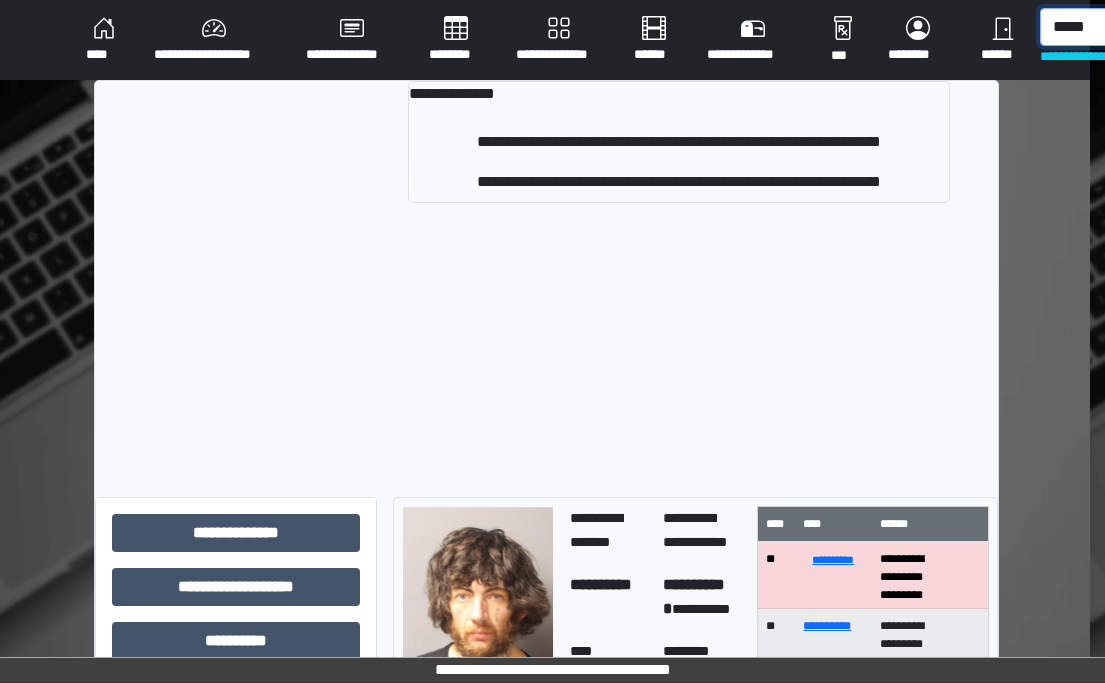 type on "*****" 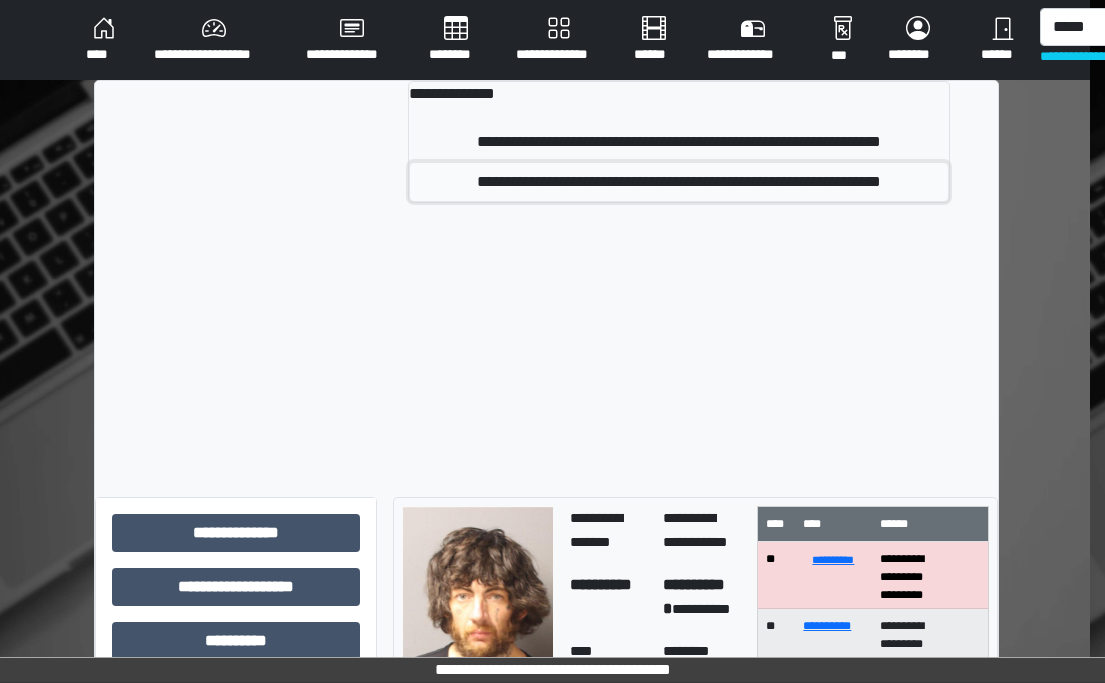 click on "**********" at bounding box center [679, 182] 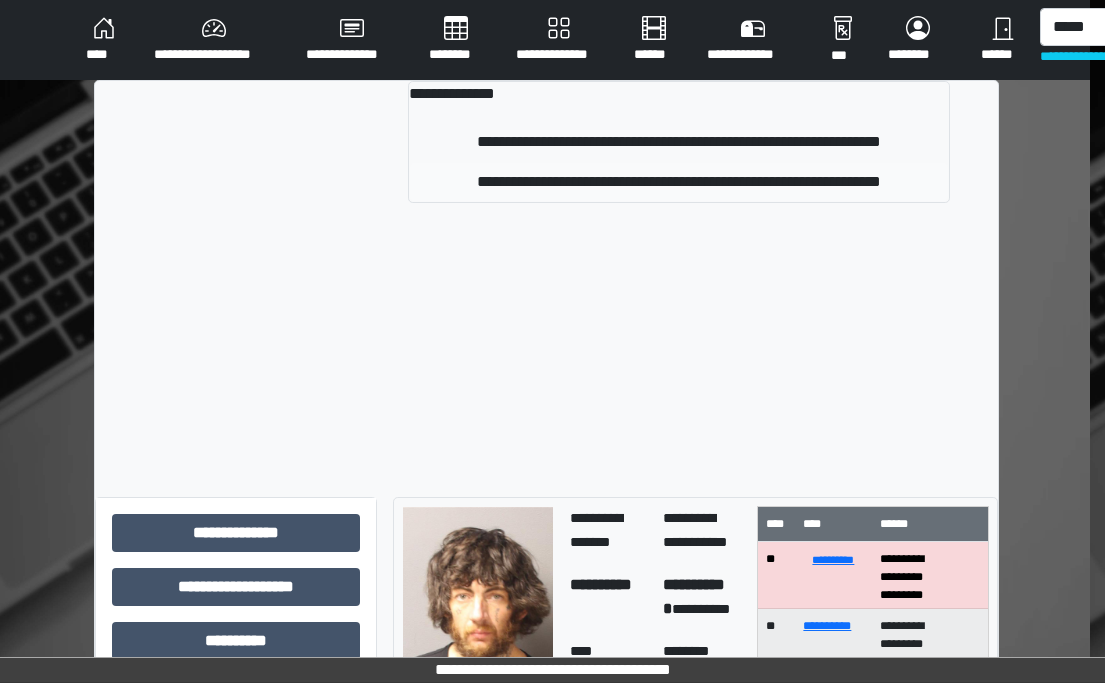 type 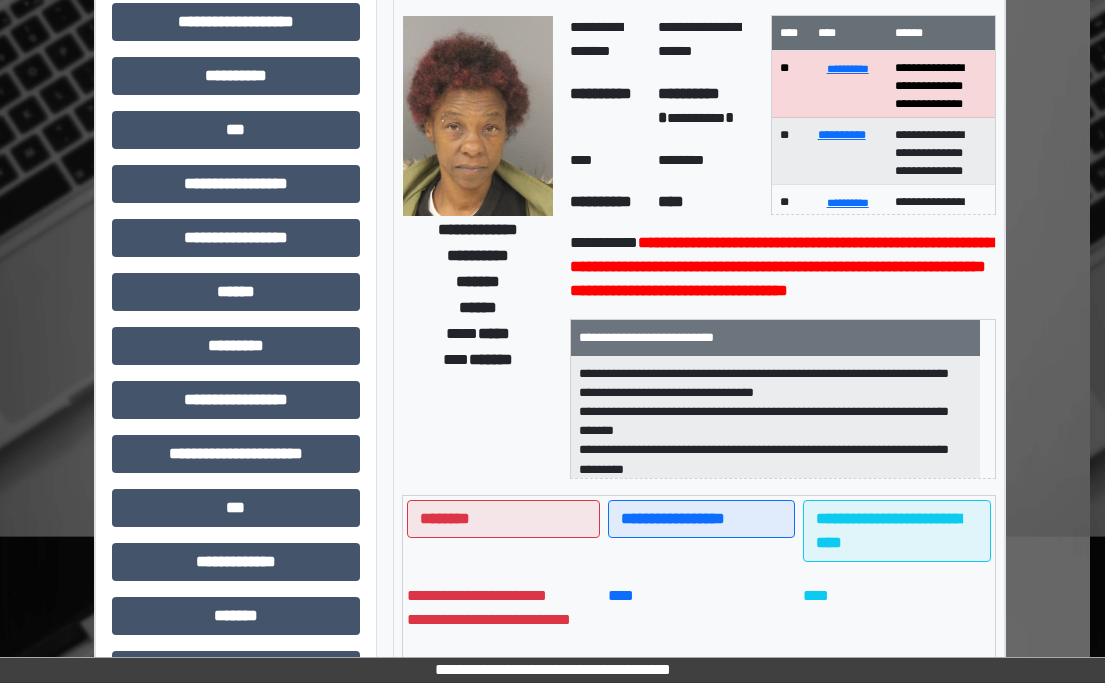 scroll, scrollTop: 179, scrollLeft: 15, axis: both 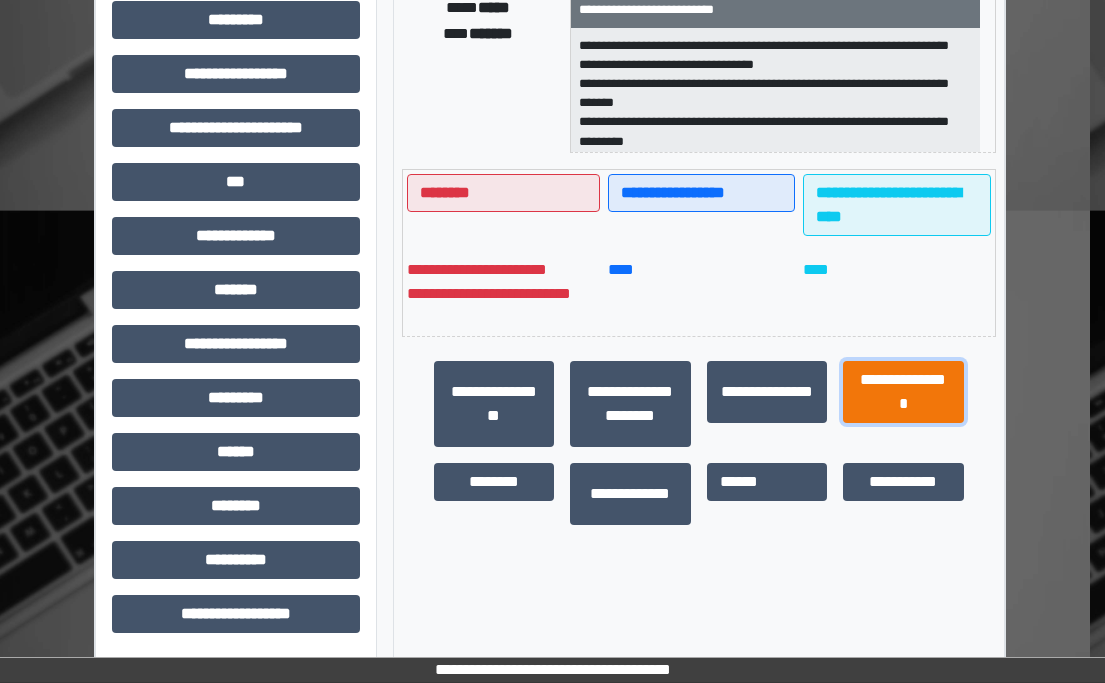 click on "**********" at bounding box center [903, 392] 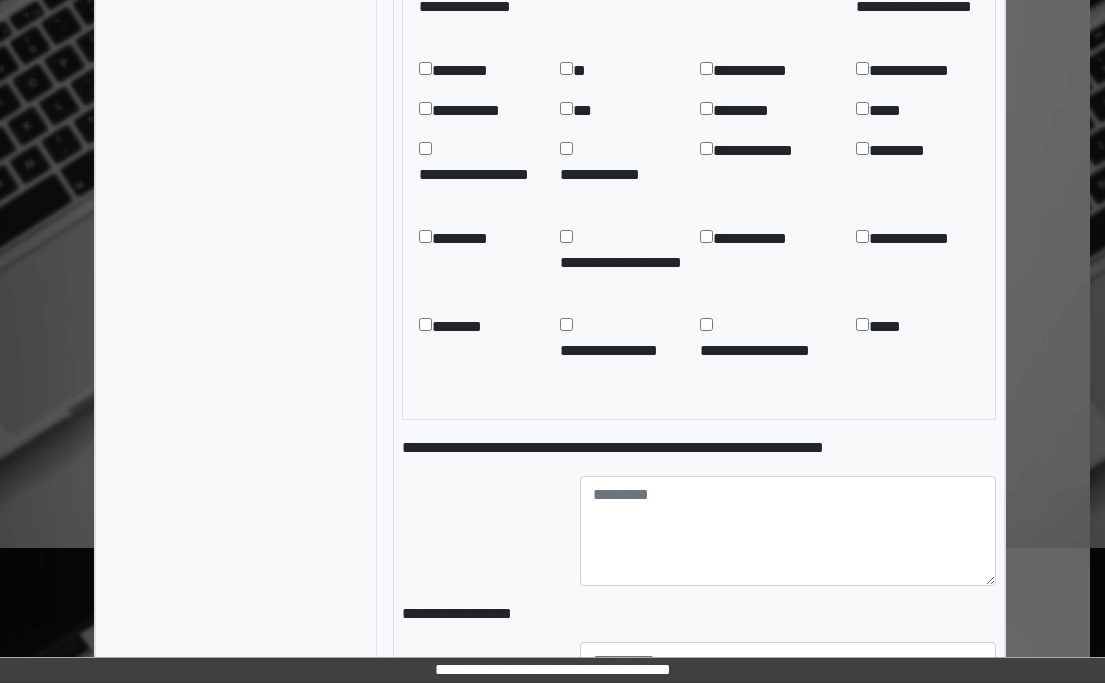 scroll, scrollTop: 1691, scrollLeft: 15, axis: both 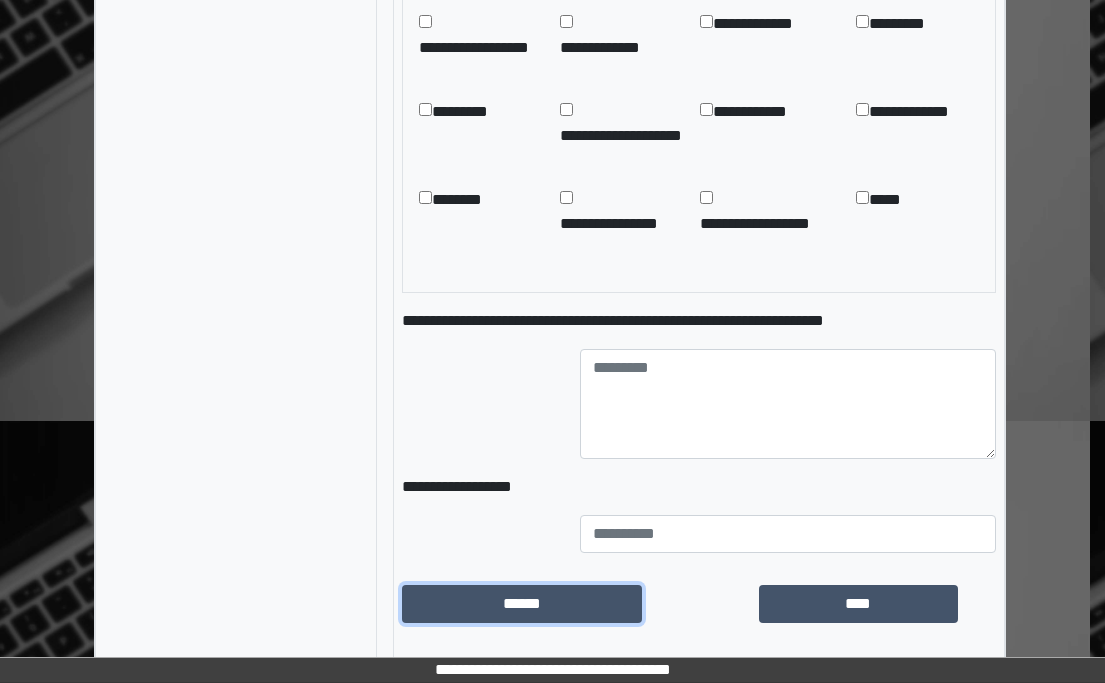 drag, startPoint x: 529, startPoint y: 624, endPoint x: 528, endPoint y: 610, distance: 14.035668 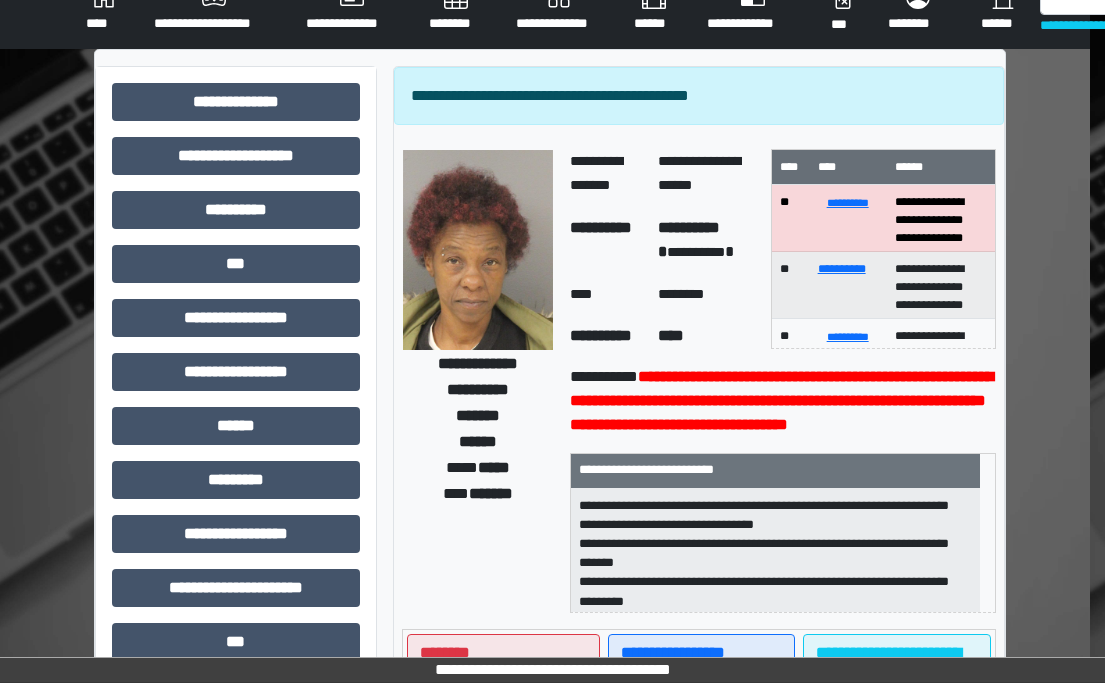 scroll, scrollTop: 0, scrollLeft: 15, axis: horizontal 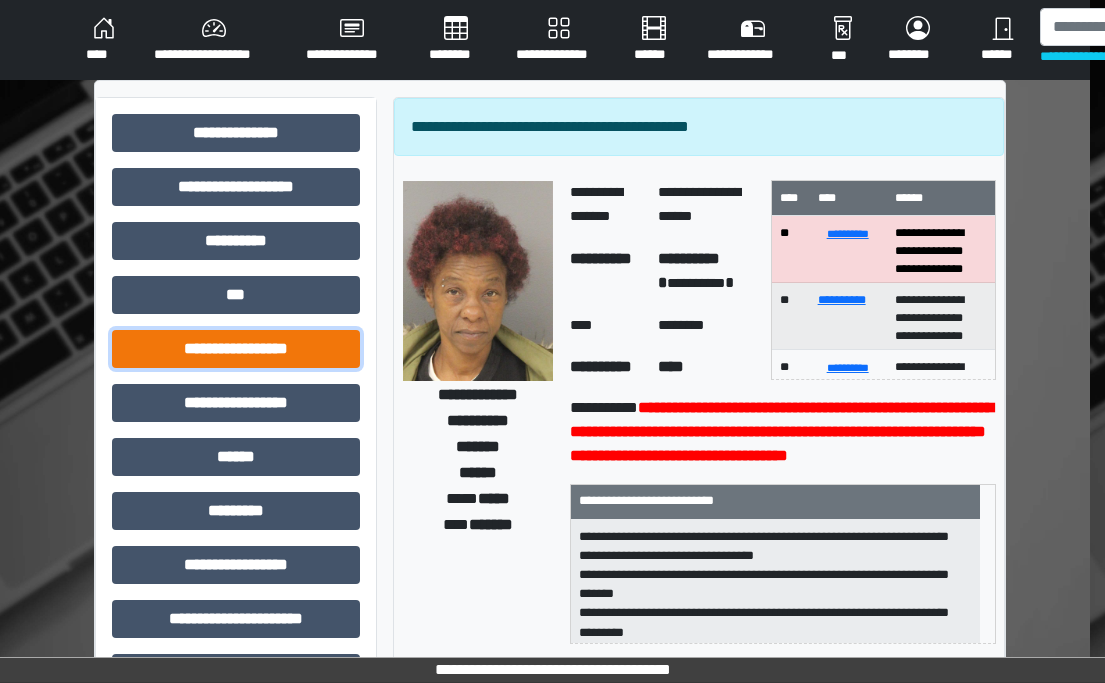 click on "**********" at bounding box center [236, 349] 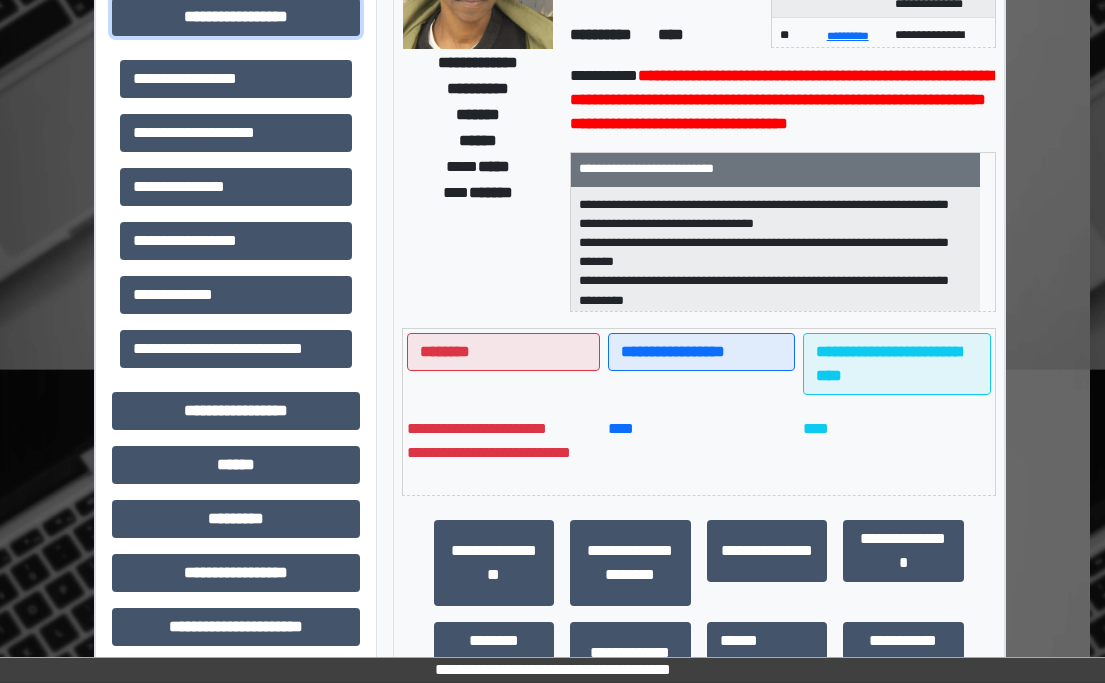 scroll, scrollTop: 300, scrollLeft: 15, axis: both 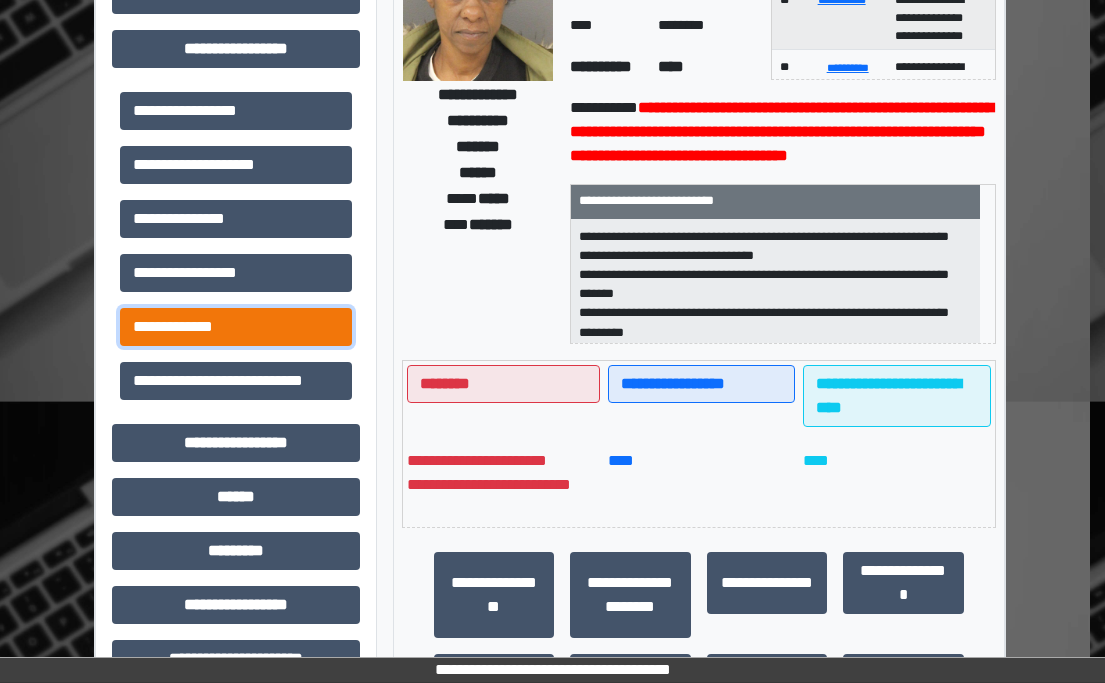 click on "**********" at bounding box center (236, 327) 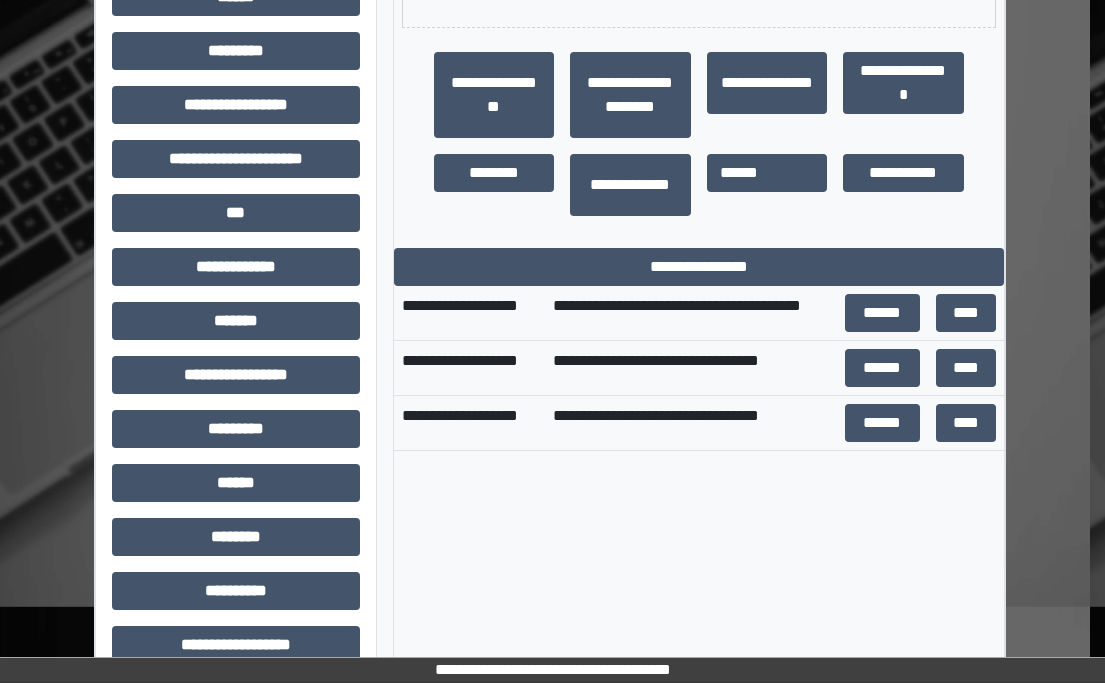 scroll, scrollTop: 831, scrollLeft: 15, axis: both 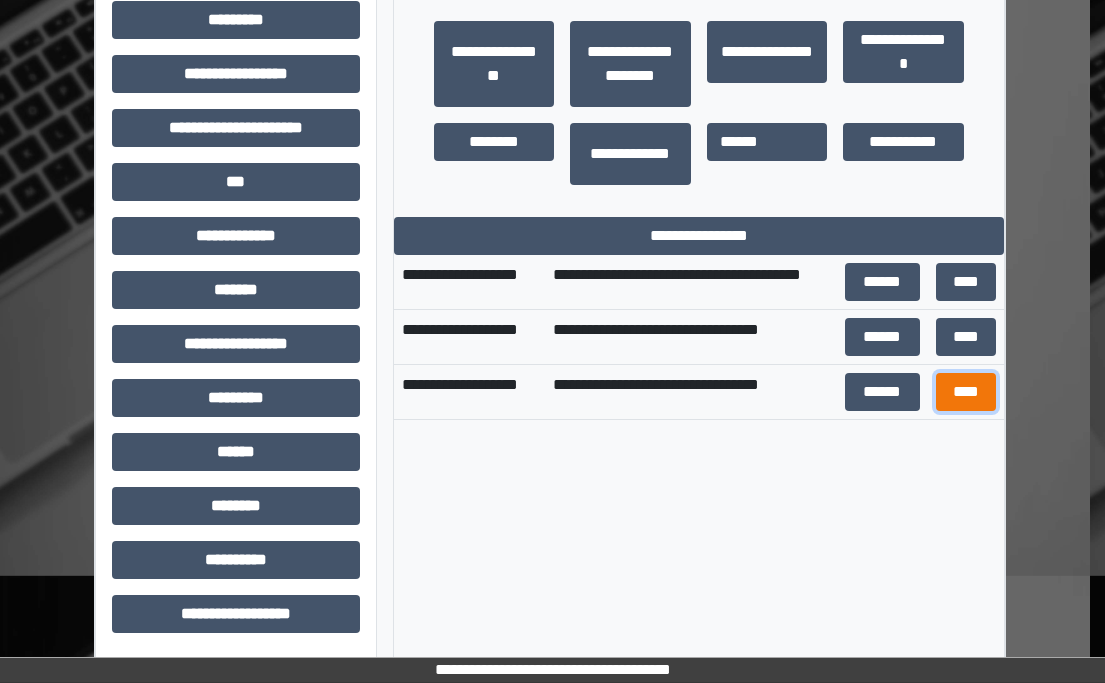 click on "****" at bounding box center [966, 392] 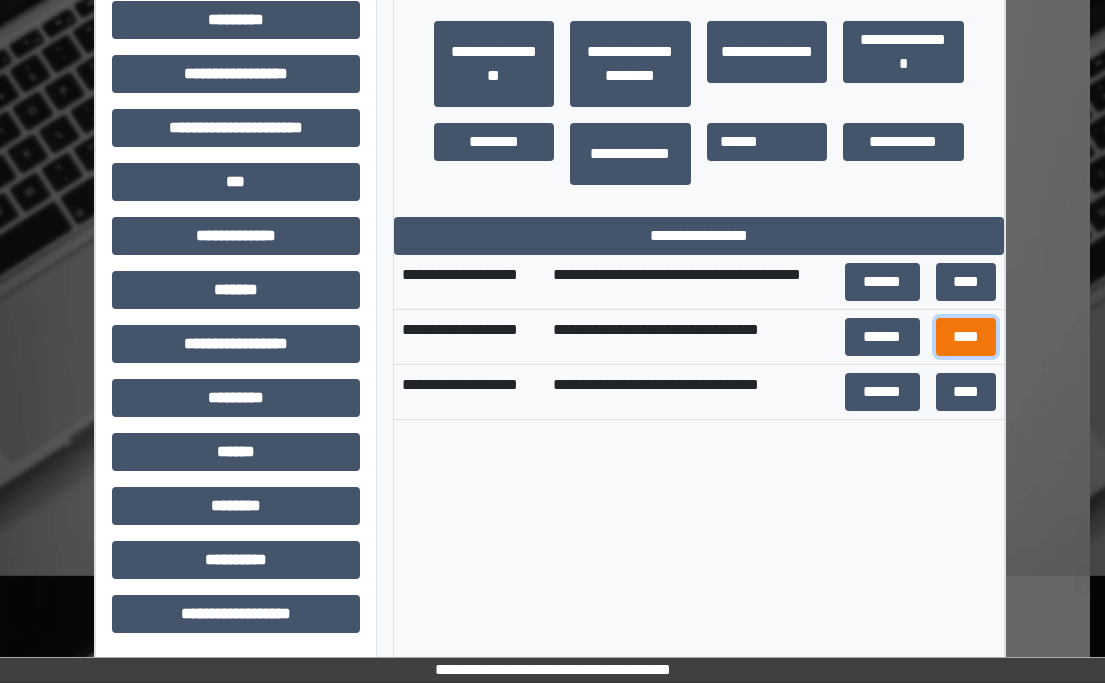 click on "****" at bounding box center (966, 337) 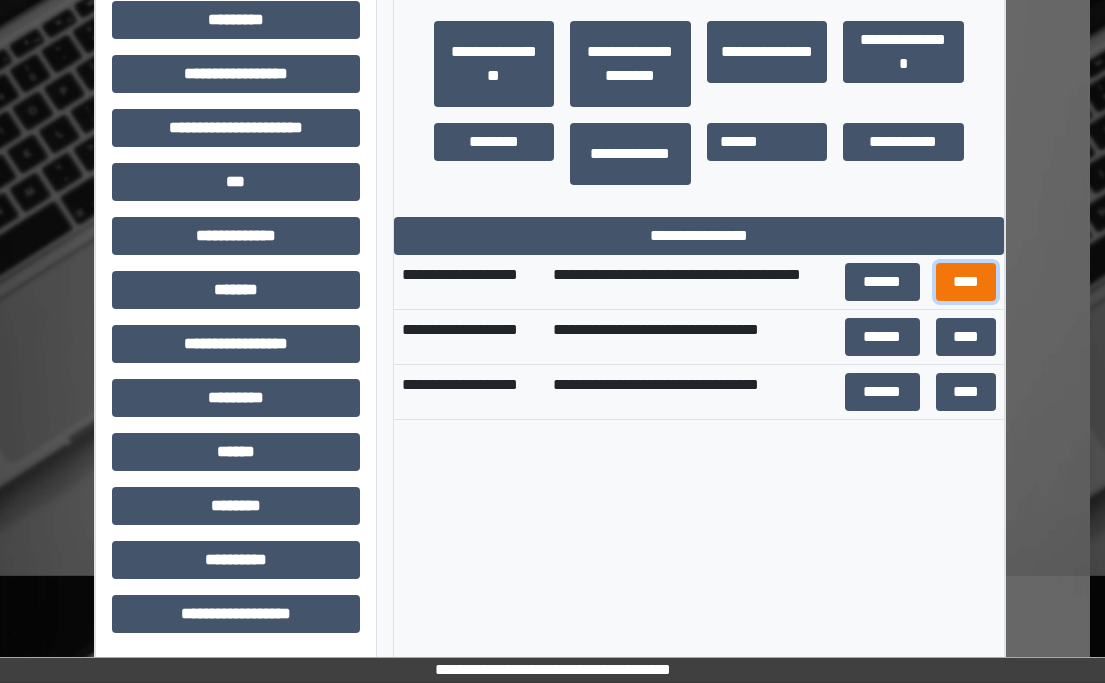 click on "****" at bounding box center (966, 282) 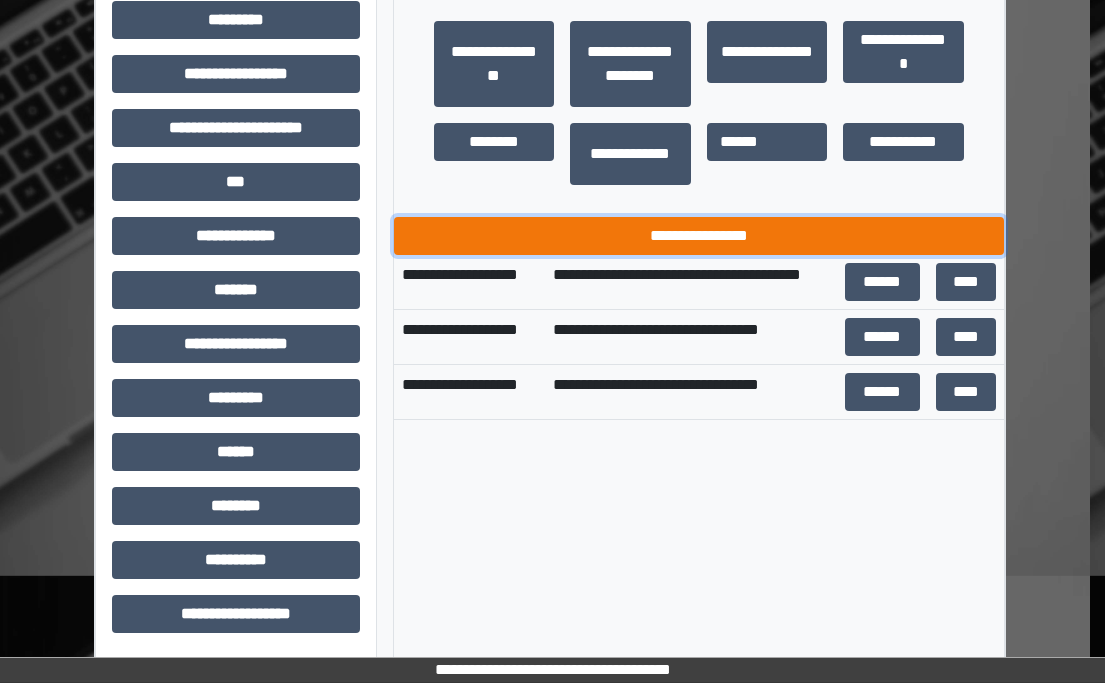 click on "**********" at bounding box center (699, 236) 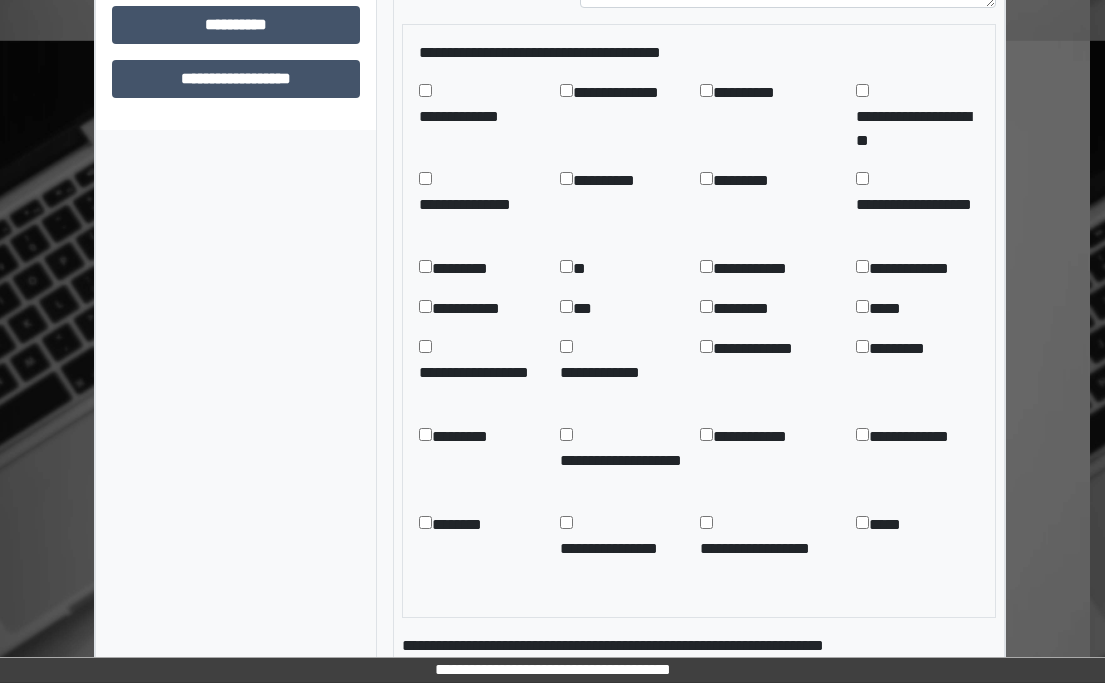 scroll, scrollTop: 1331, scrollLeft: 15, axis: both 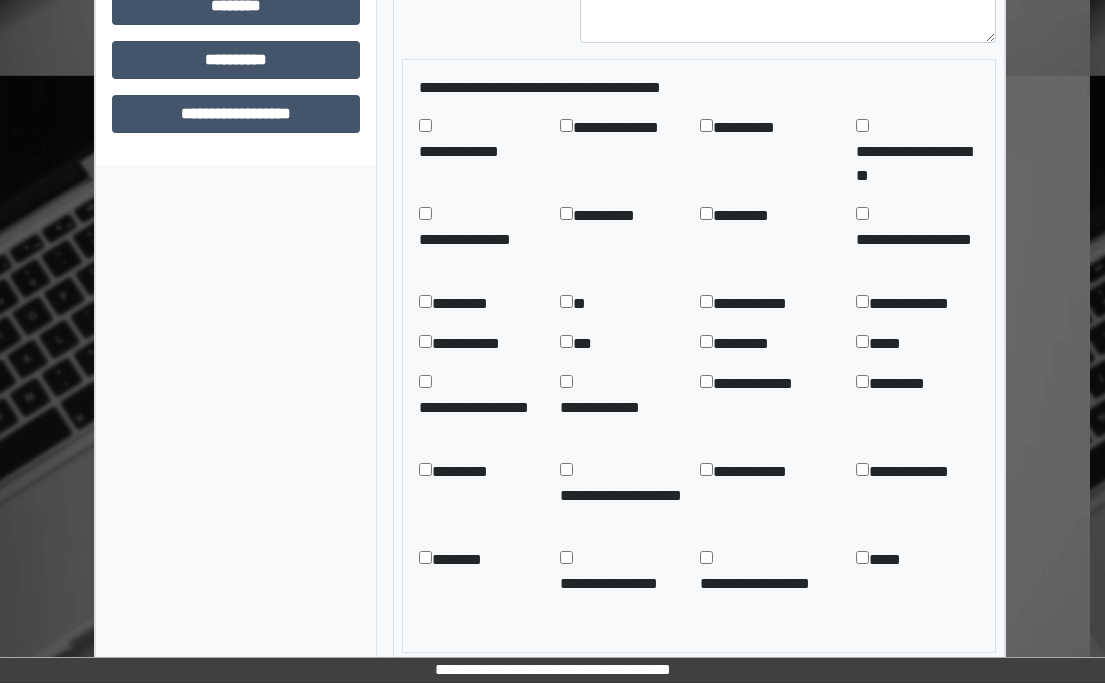 click on "**********" at bounding box center (481, 408) 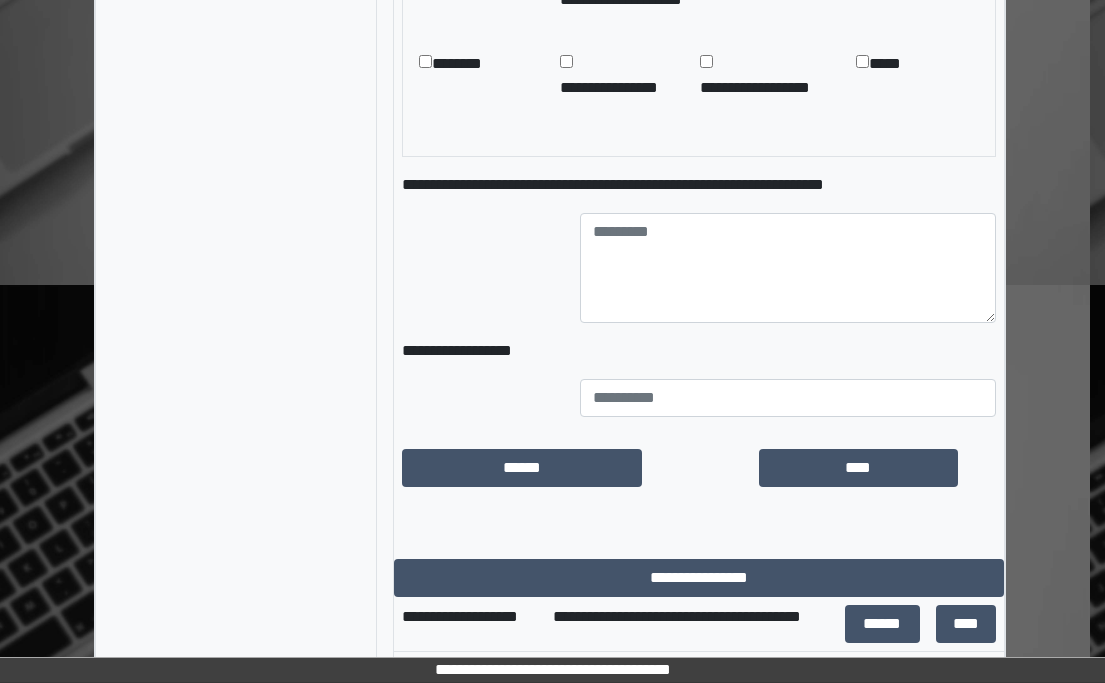 scroll, scrollTop: 1831, scrollLeft: 15, axis: both 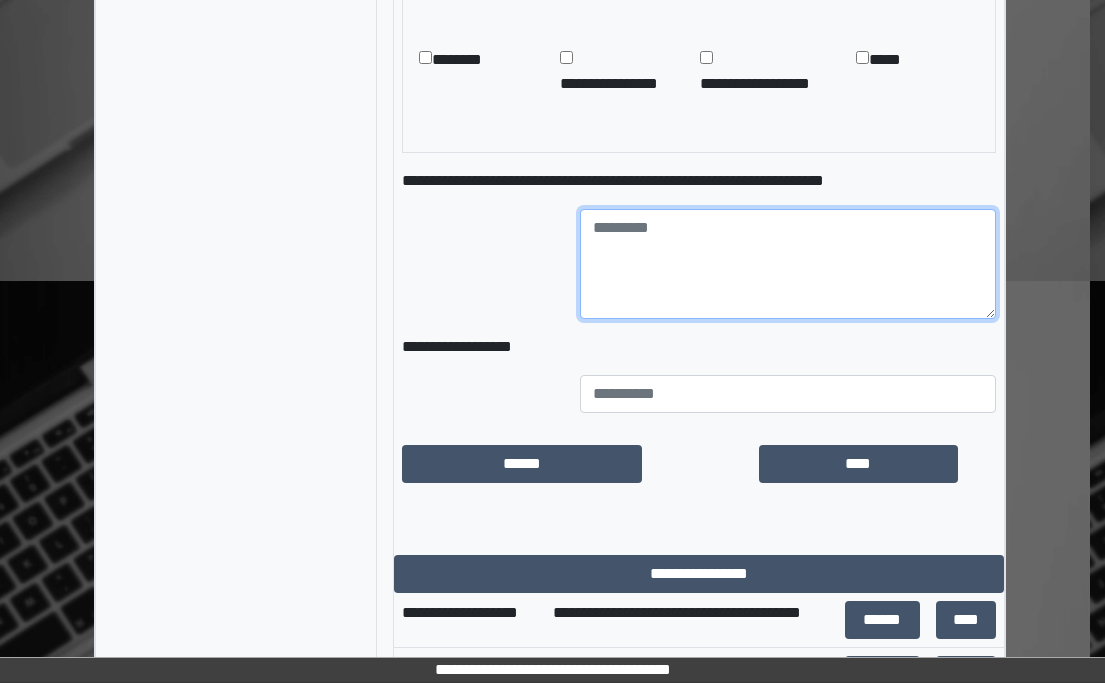 click at bounding box center (787, 264) 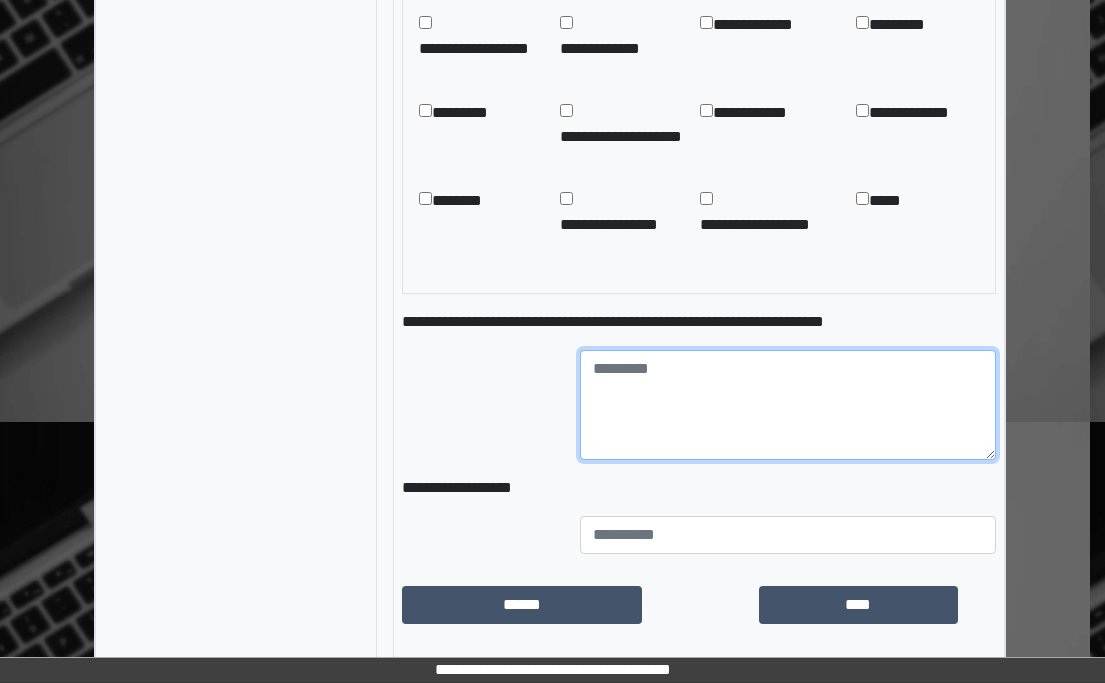 scroll, scrollTop: 1732, scrollLeft: 15, axis: both 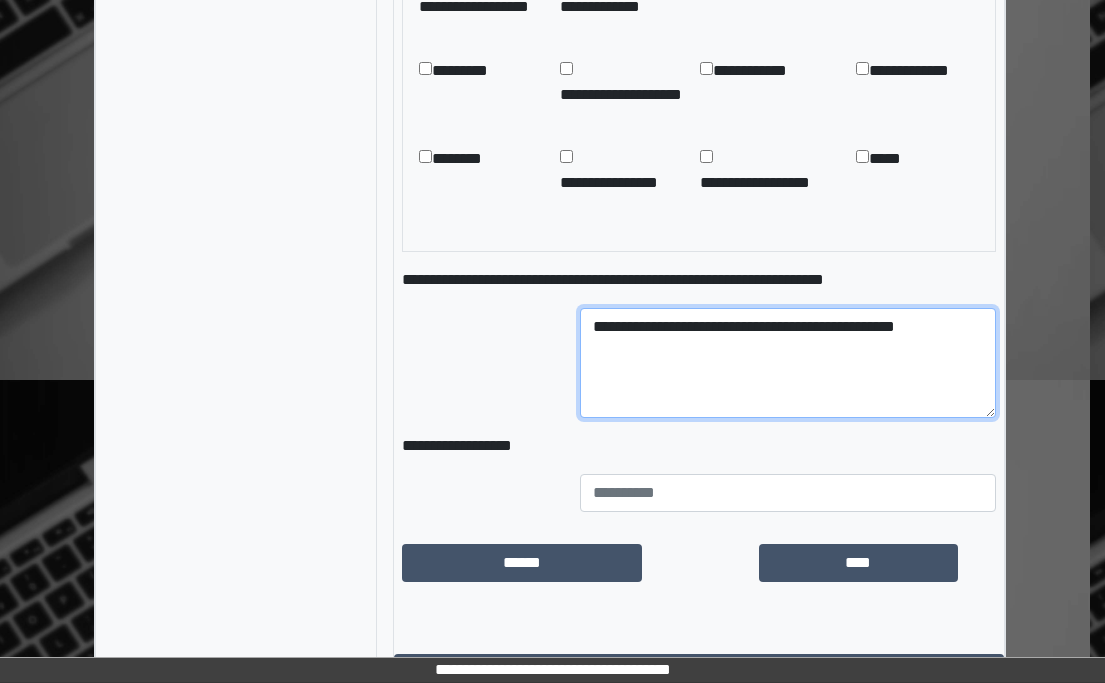 click on "**********" at bounding box center (787, 363) 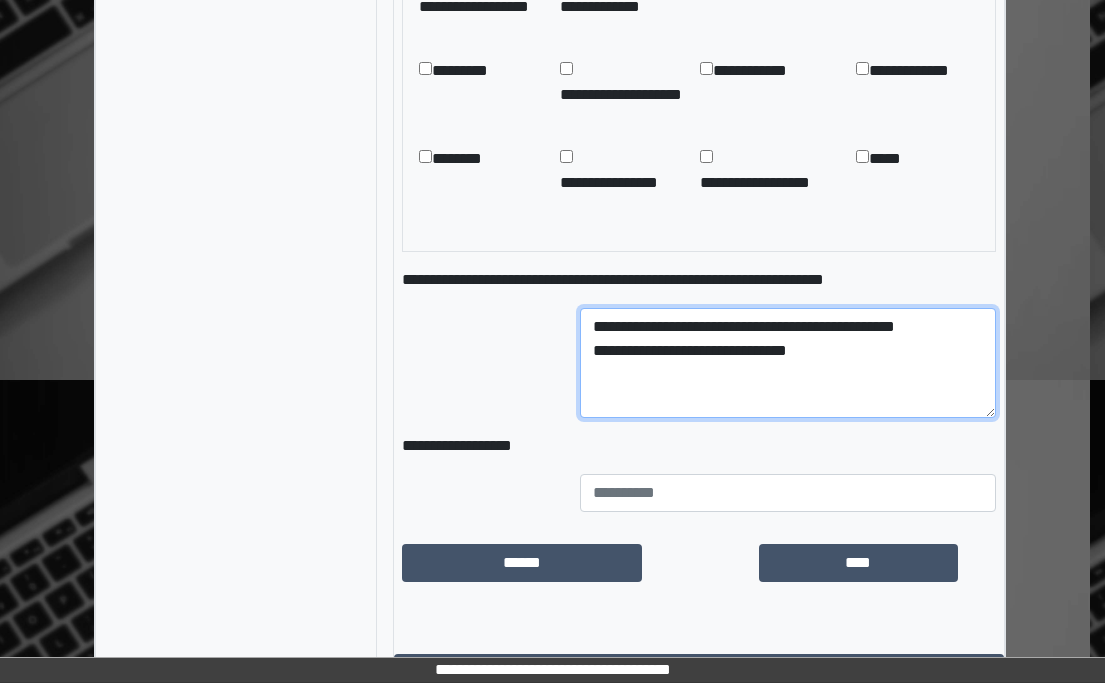 type on "**********" 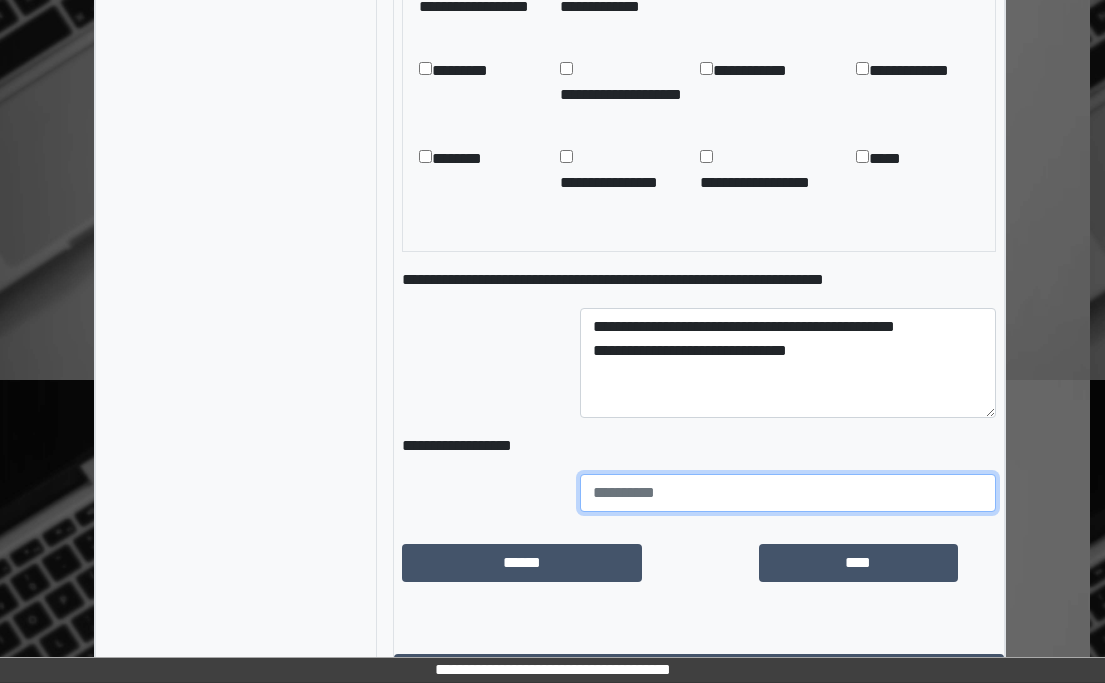 click at bounding box center [787, 493] 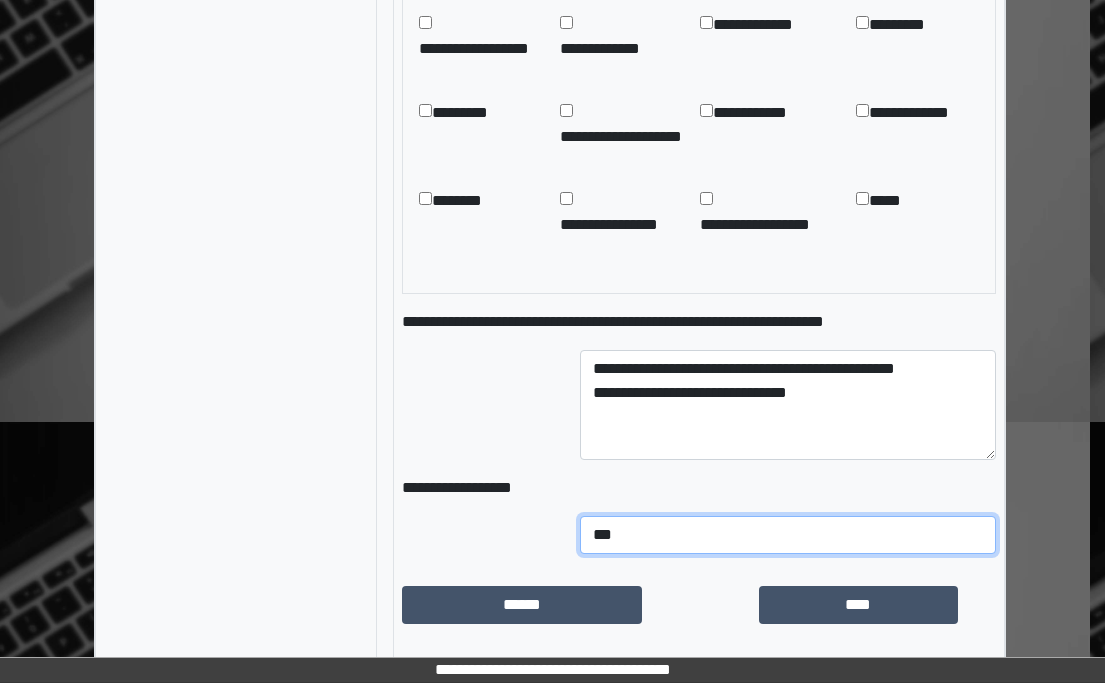 scroll, scrollTop: 1732, scrollLeft: 15, axis: both 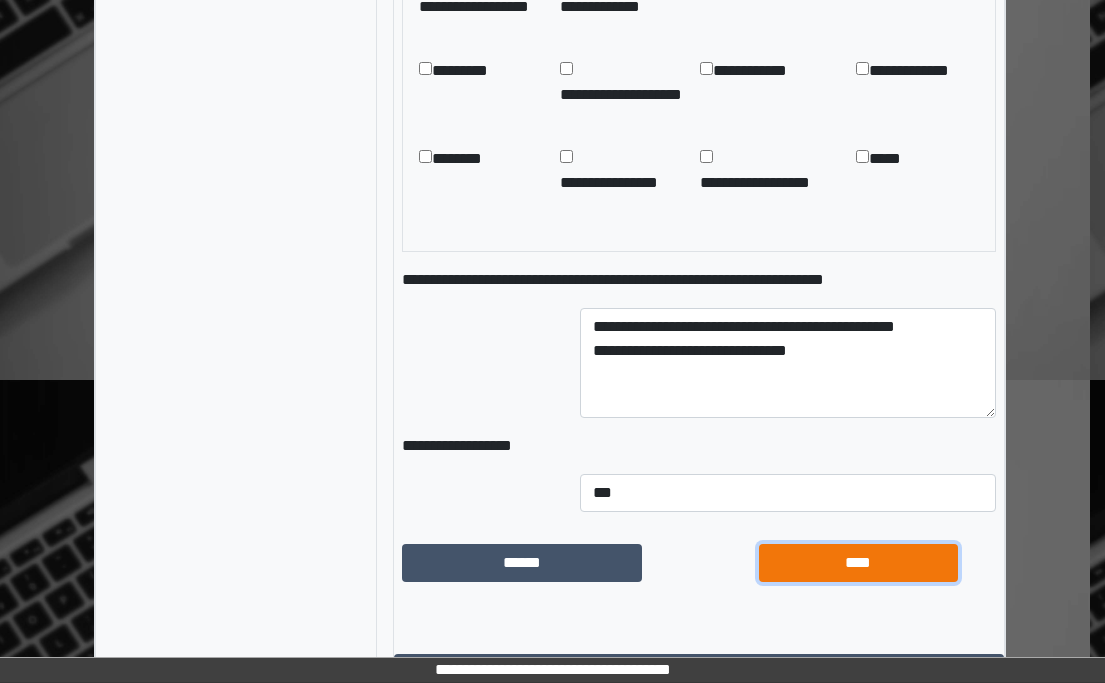 click on "****" at bounding box center [859, 563] 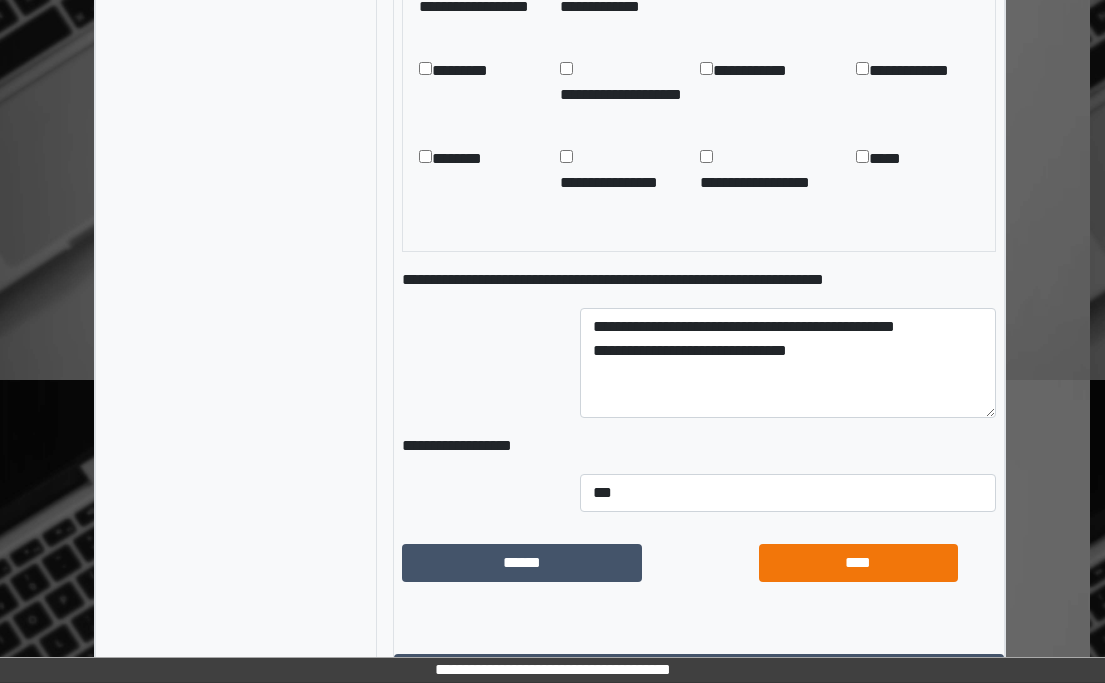 select on "****" 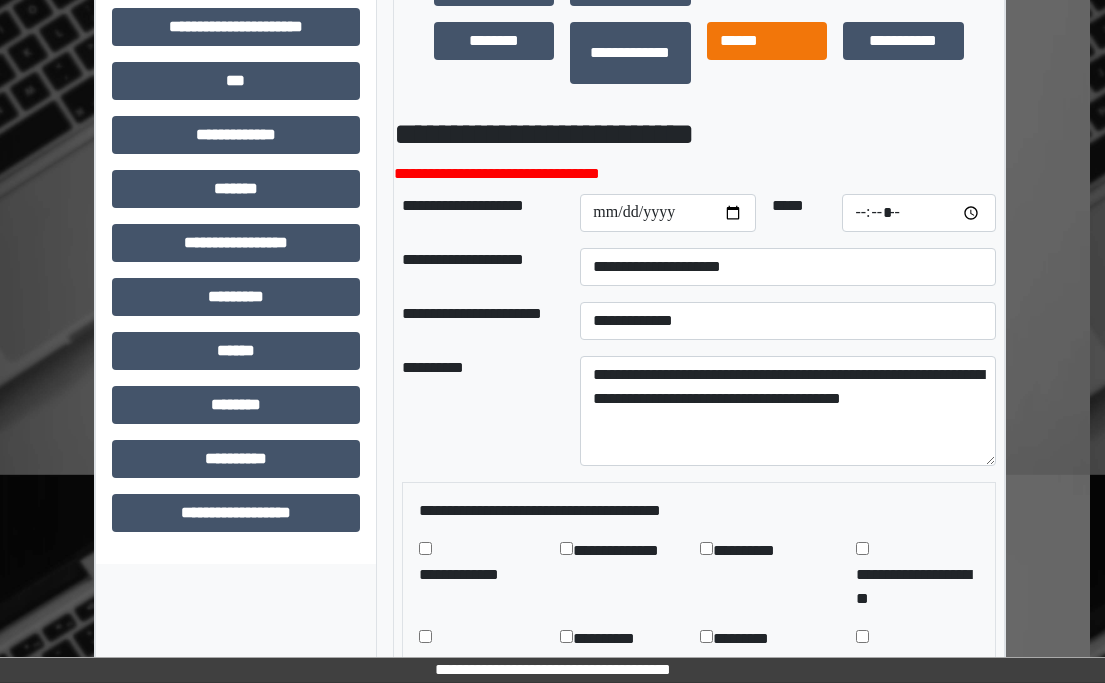 scroll, scrollTop: 1032, scrollLeft: 15, axis: both 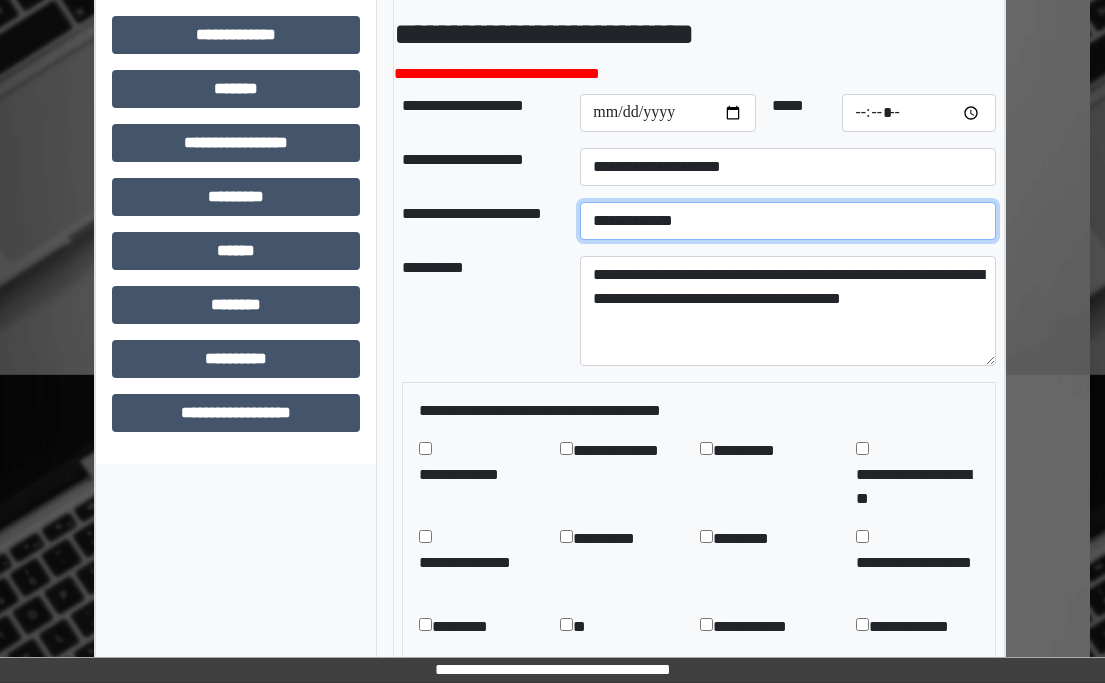 click on "**********" at bounding box center (787, 221) 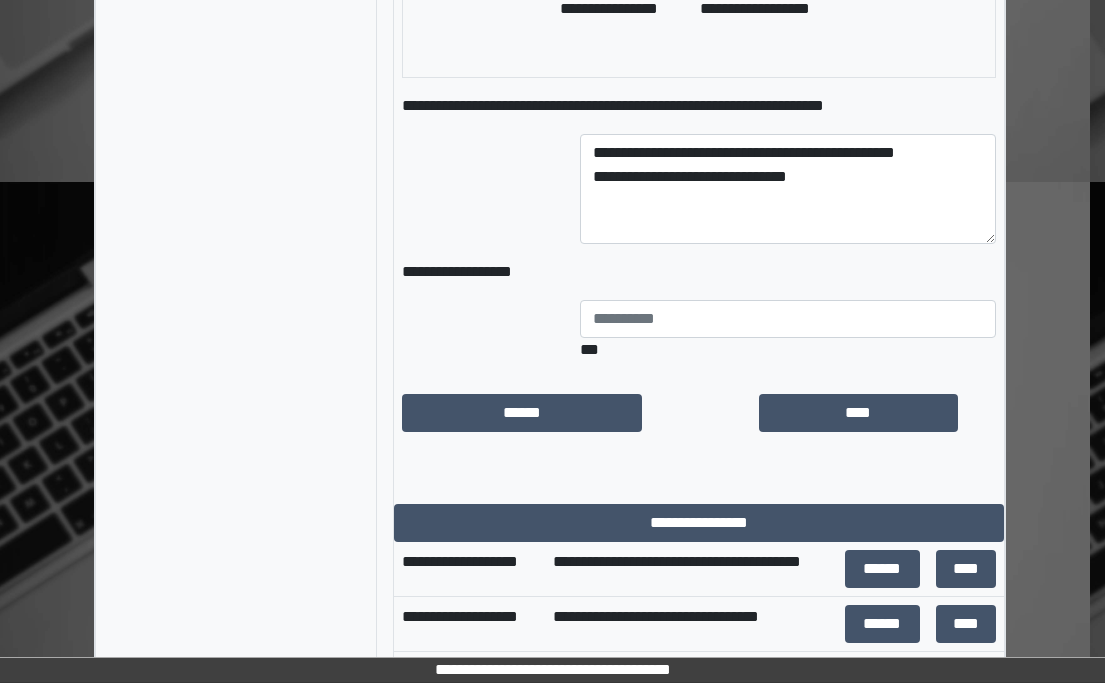 scroll, scrollTop: 2042, scrollLeft: 15, axis: both 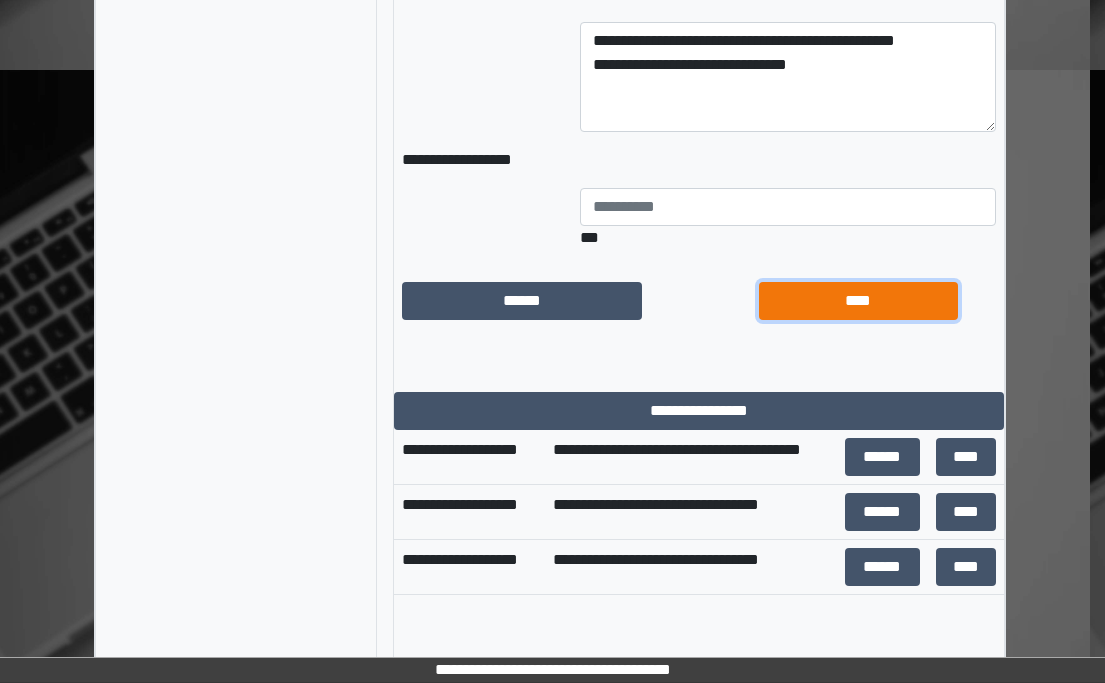 click on "****" at bounding box center [859, 301] 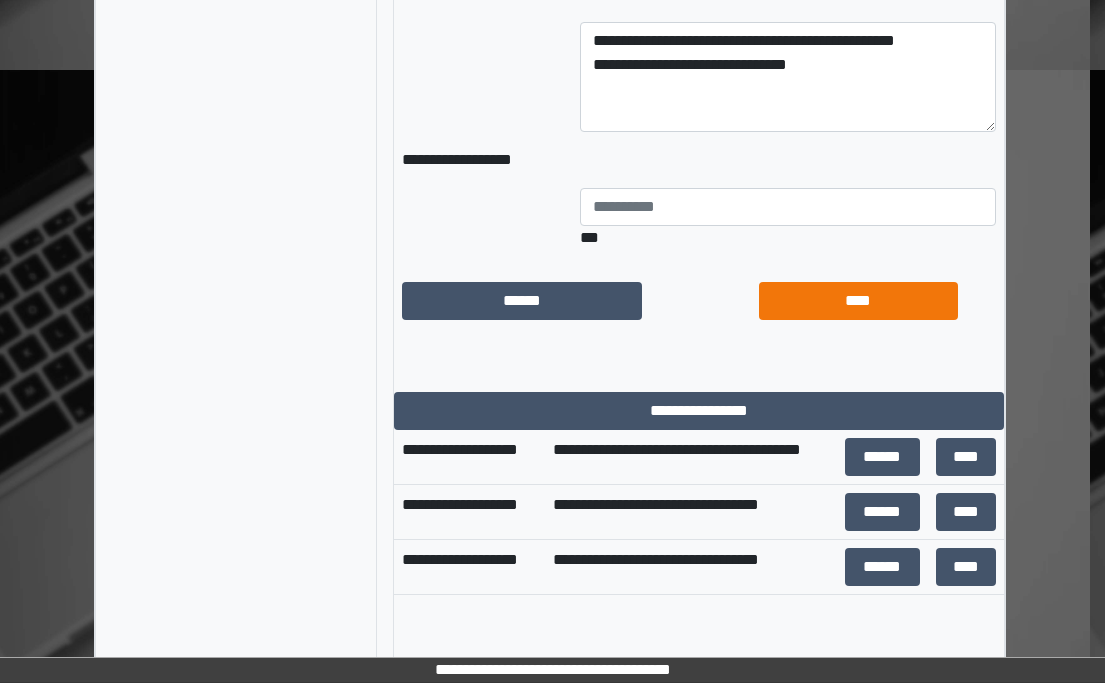 scroll, scrollTop: 2018, scrollLeft: 15, axis: both 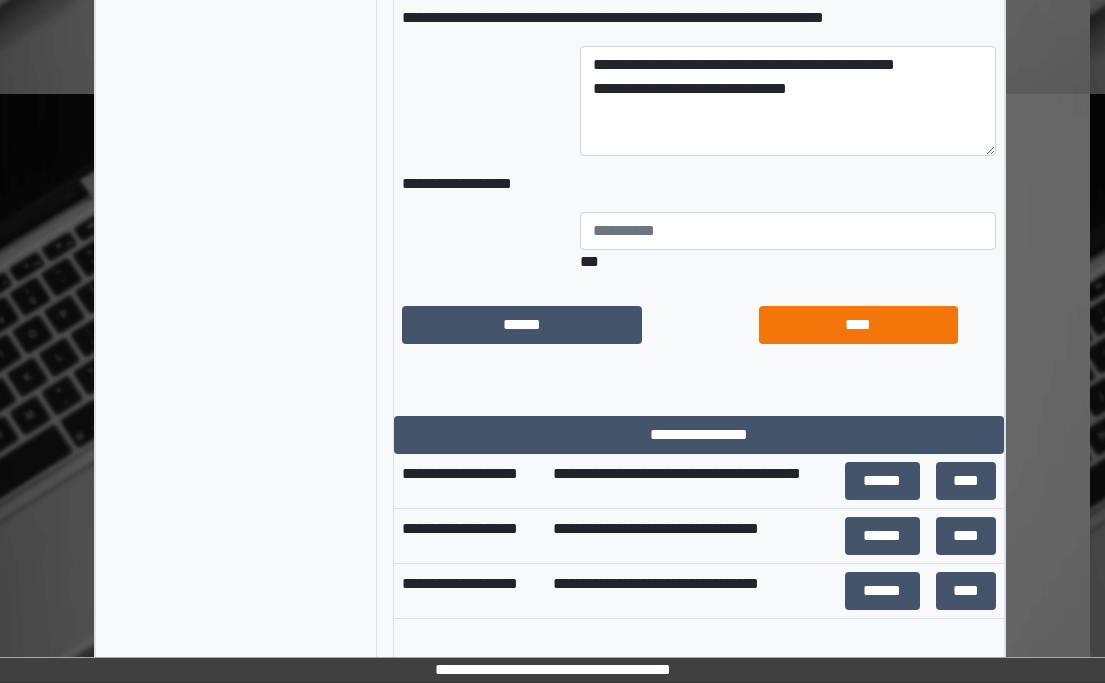 select on "****" 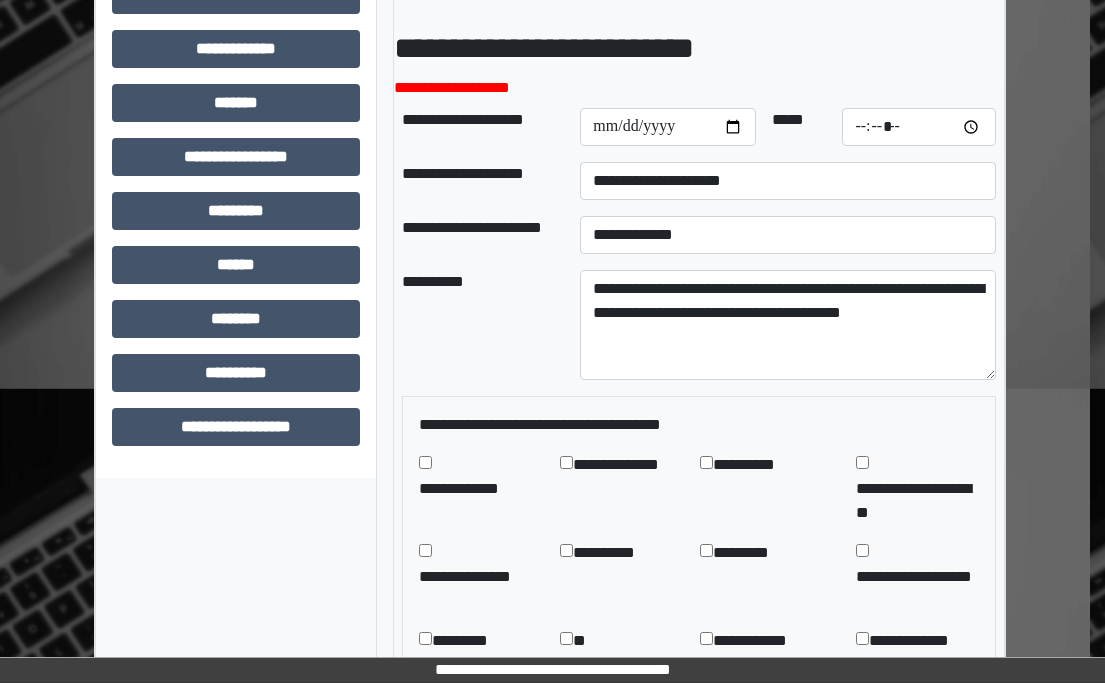 scroll, scrollTop: 918, scrollLeft: 15, axis: both 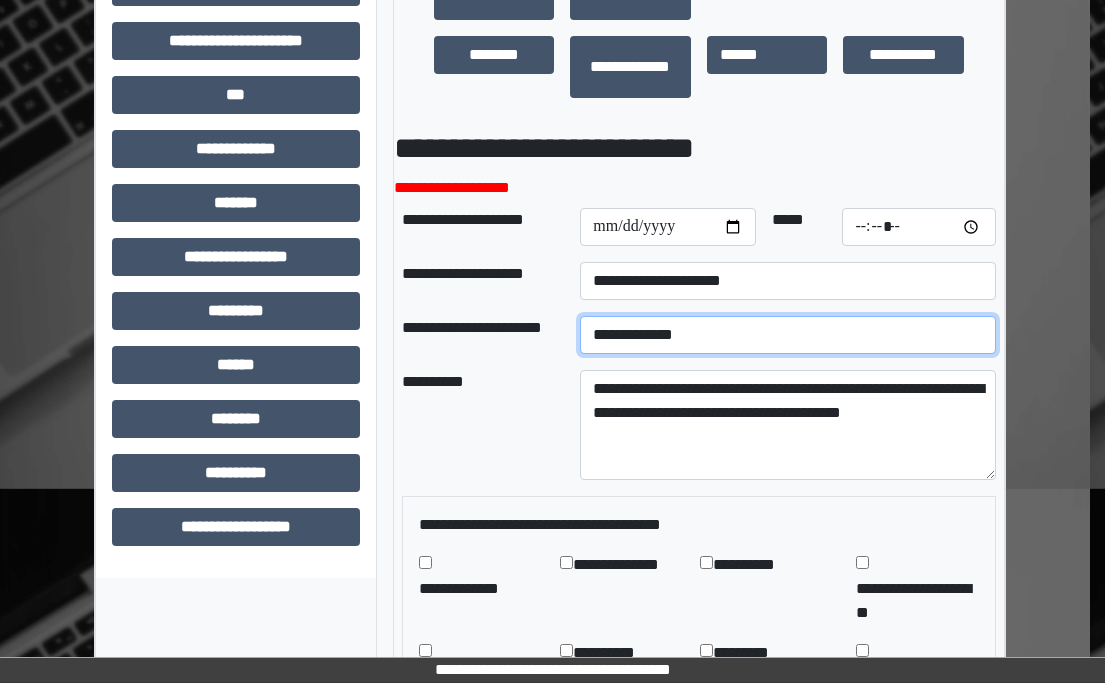 click on "**********" at bounding box center [787, 335] 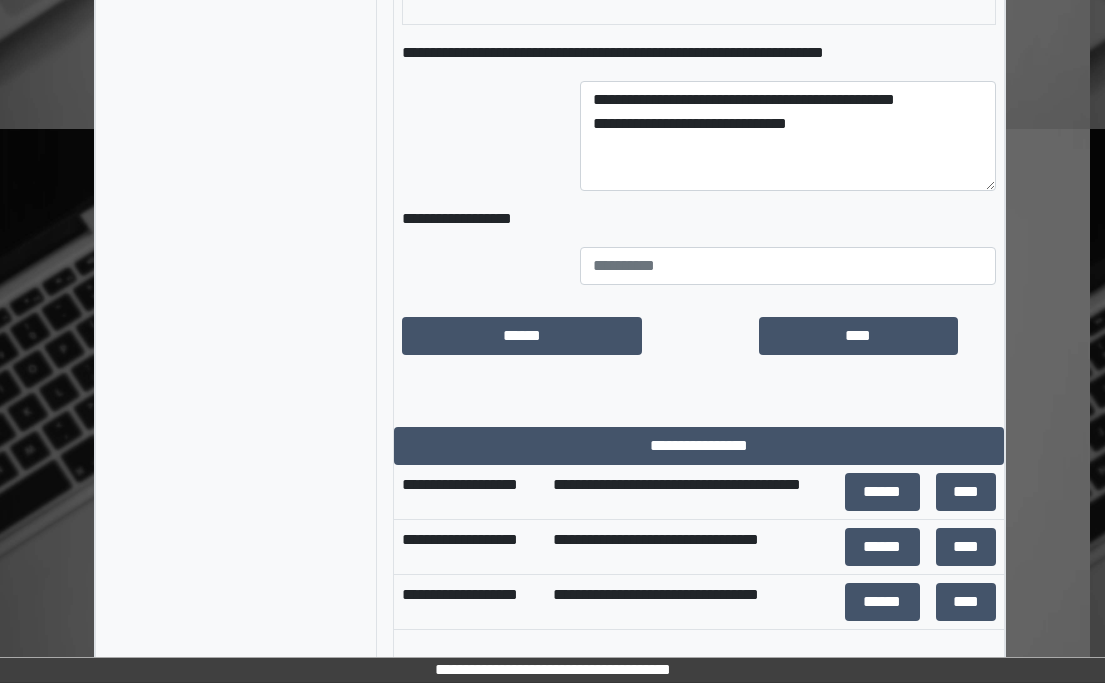 scroll, scrollTop: 2018, scrollLeft: 15, axis: both 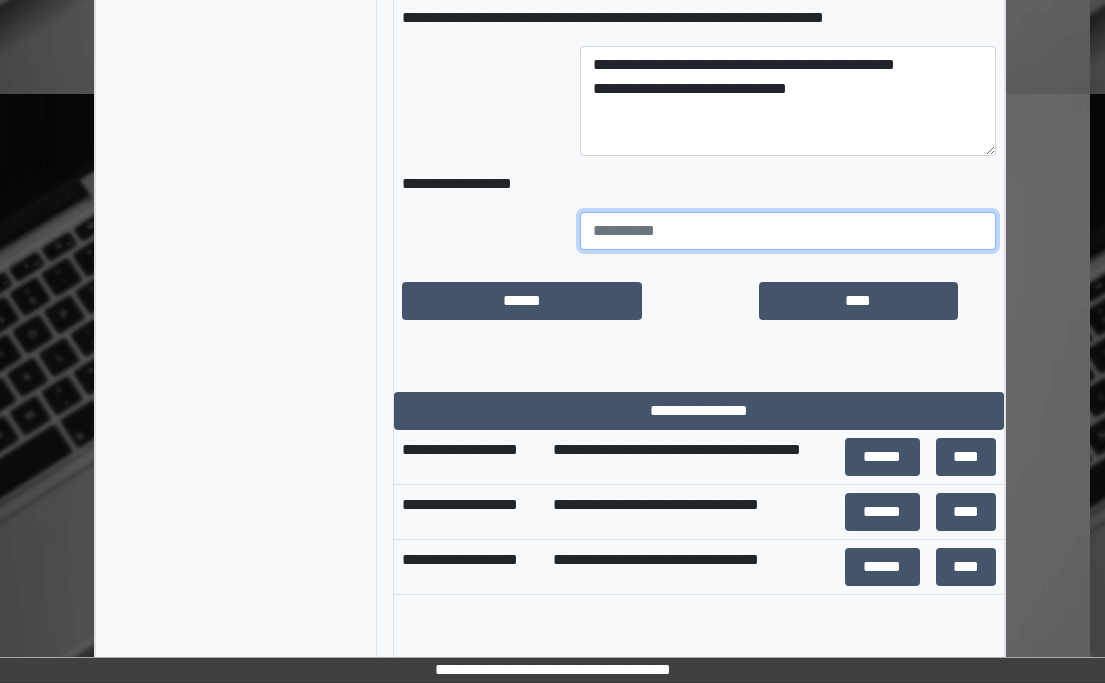 click at bounding box center [787, 231] 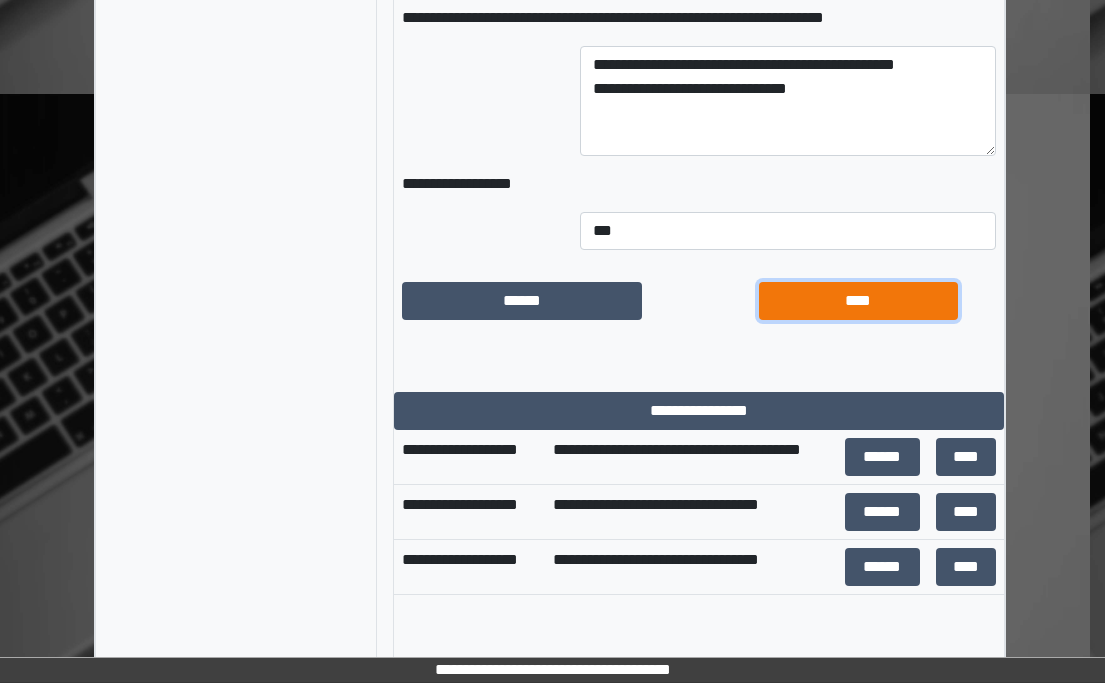 click on "****" at bounding box center (859, 301) 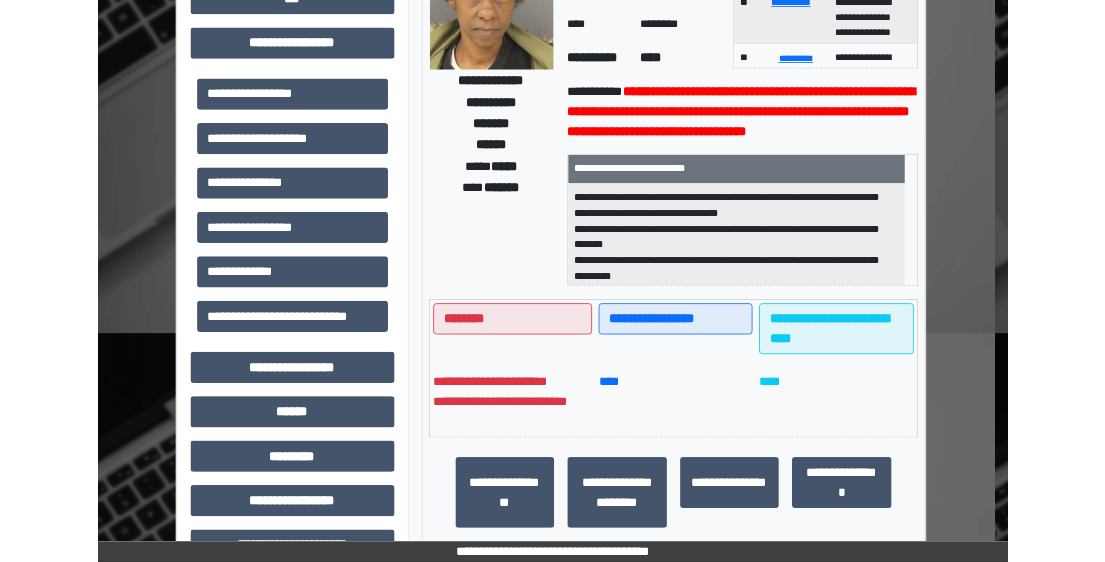 scroll, scrollTop: 331, scrollLeft: 15, axis: both 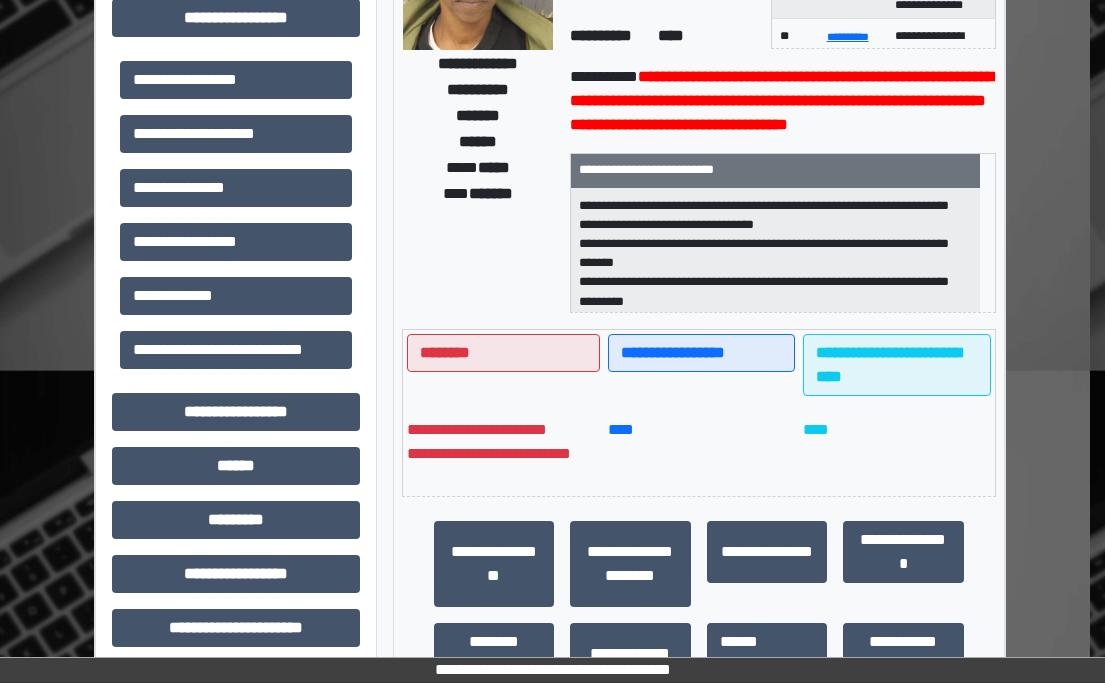 click on "**********" at bounding box center [538, 466] 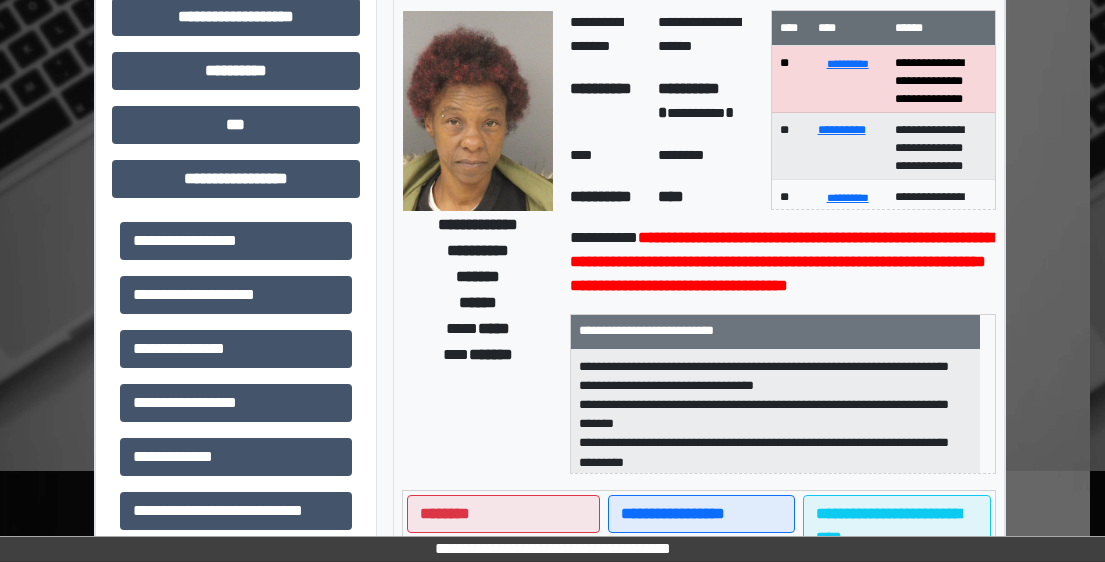 scroll, scrollTop: 0, scrollLeft: 15, axis: horizontal 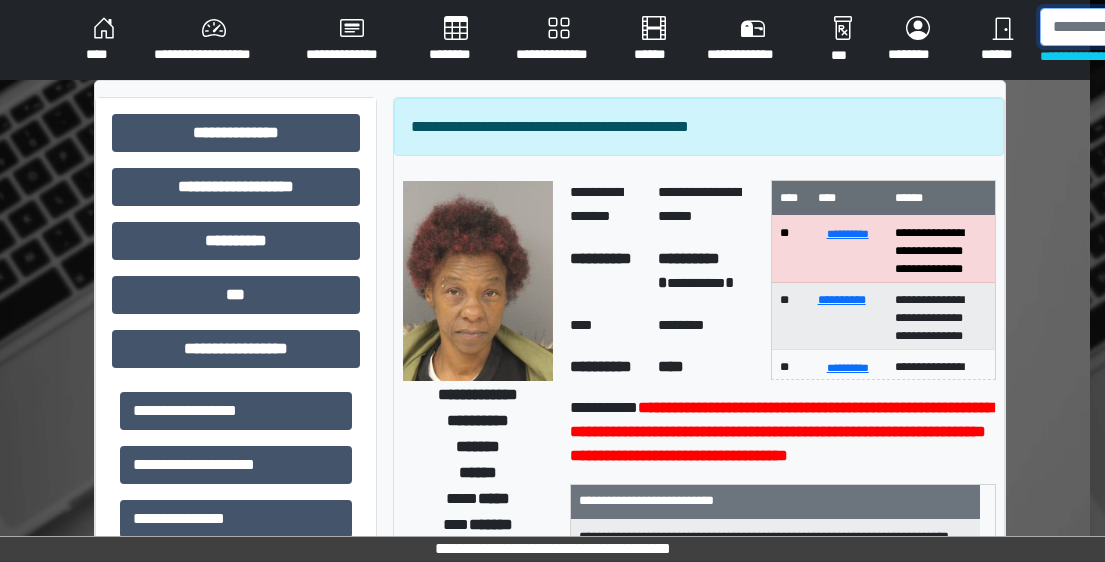 click at bounding box center [1143, 27] 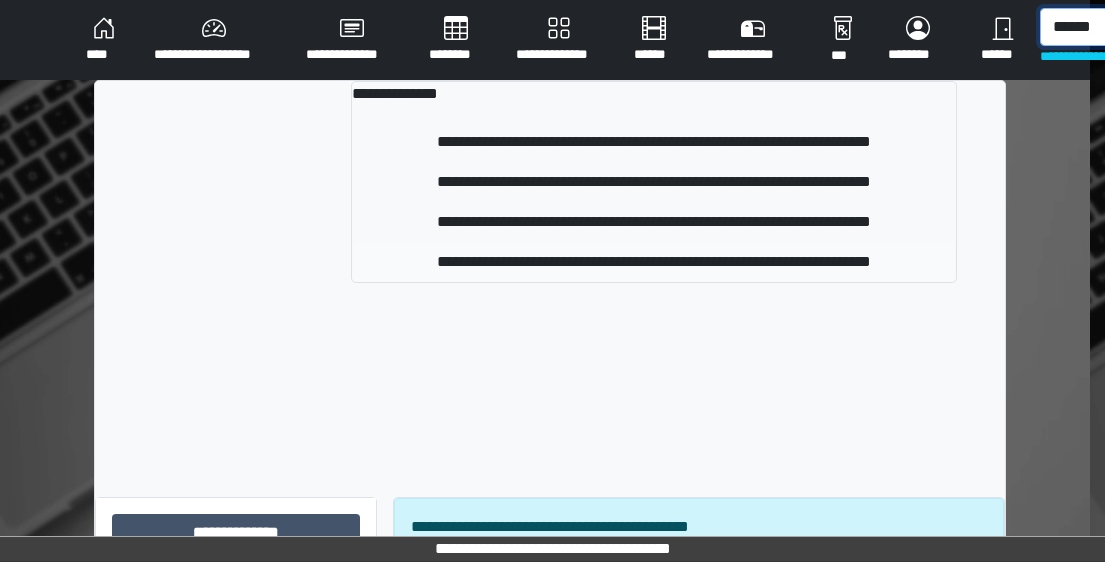 type on "******" 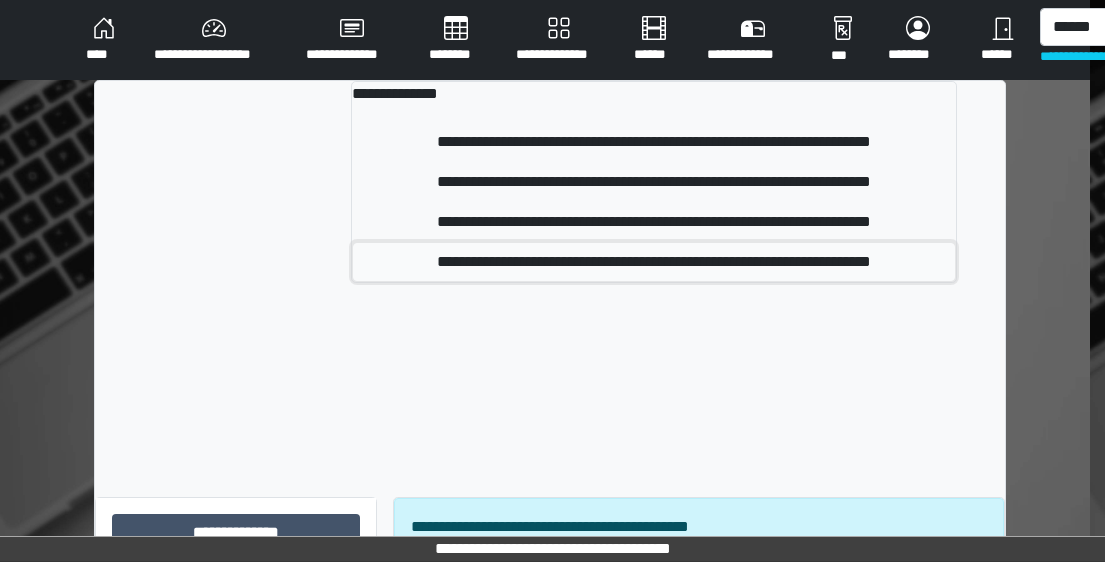 click on "**********" at bounding box center [654, 262] 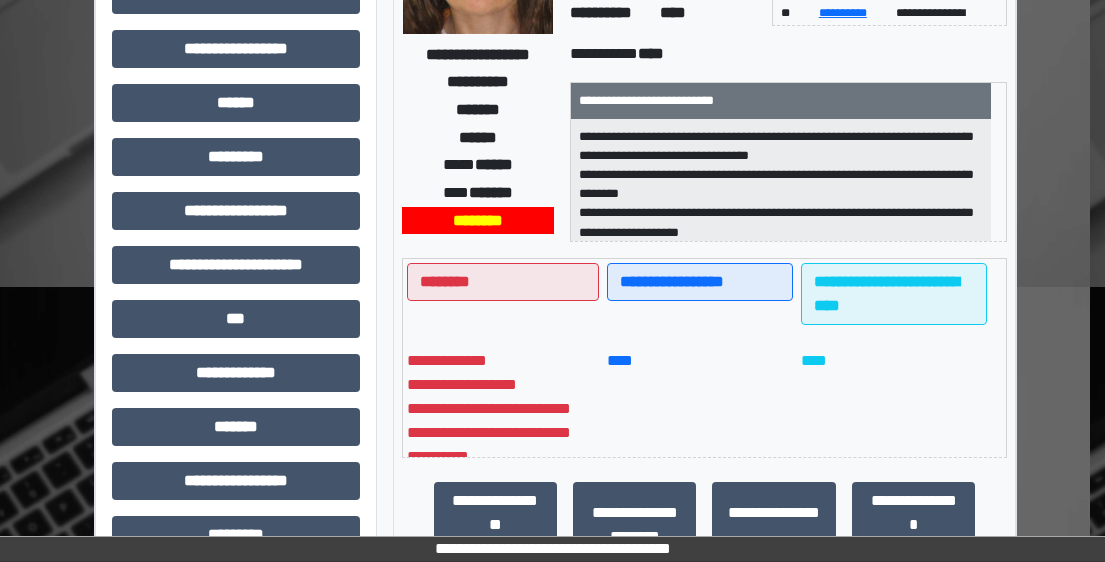 scroll, scrollTop: 400, scrollLeft: 15, axis: both 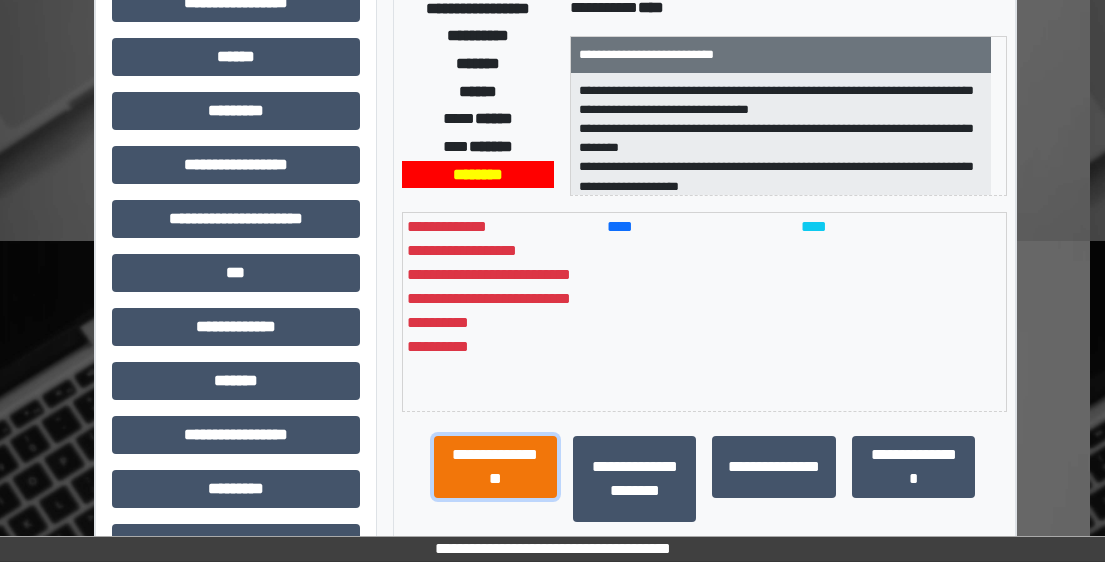 click on "**********" at bounding box center (495, 467) 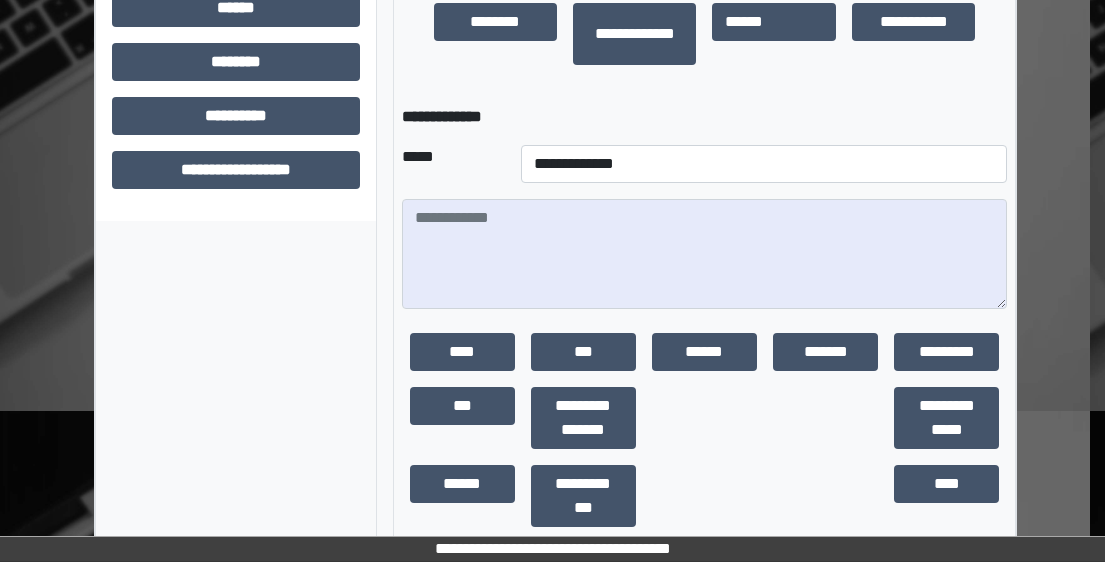 scroll, scrollTop: 966, scrollLeft: 15, axis: both 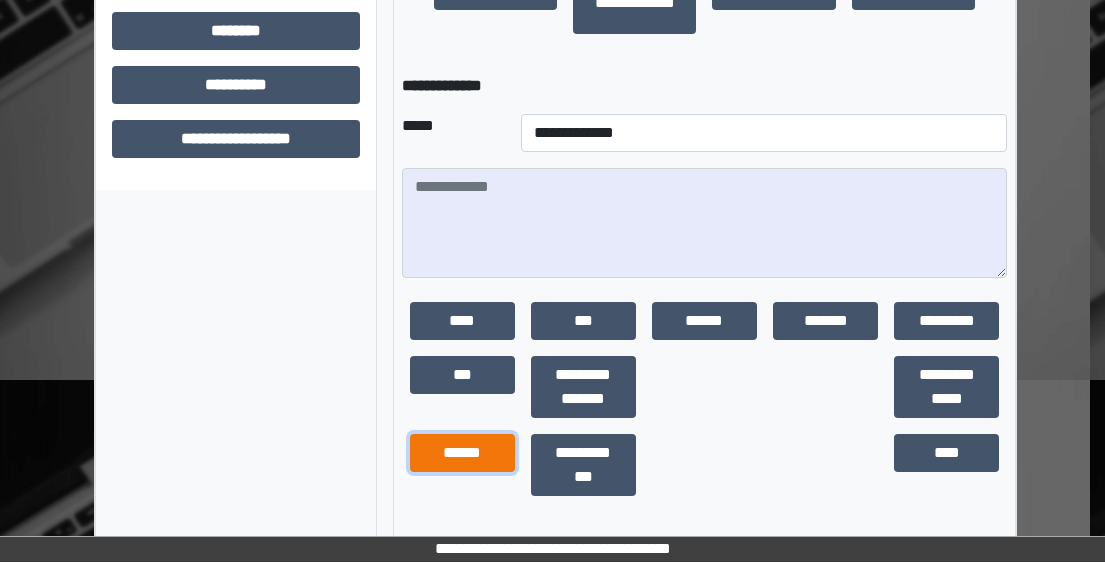 click on "******" at bounding box center [462, 453] 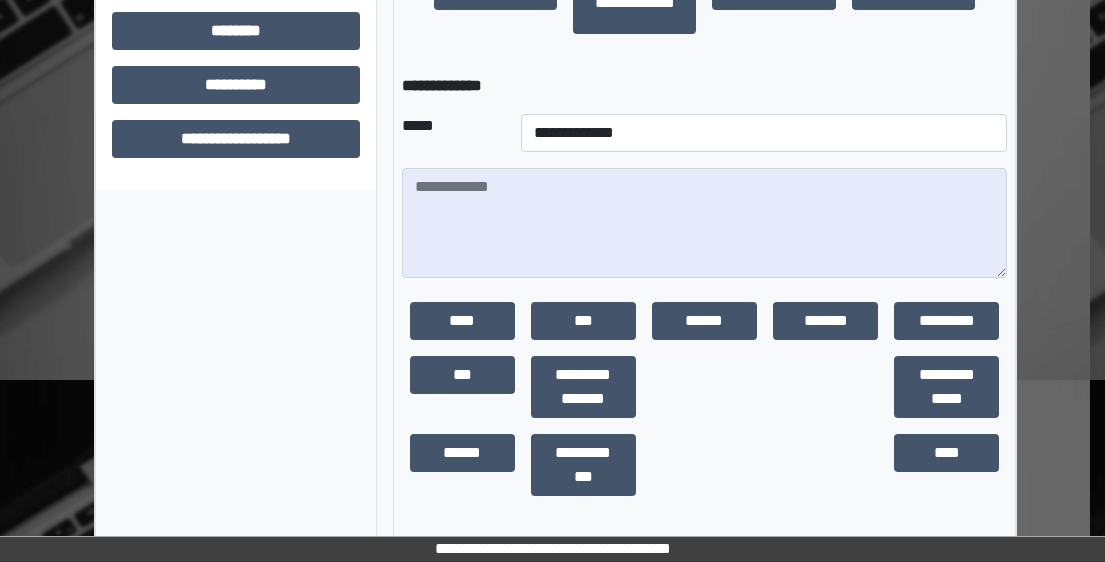 scroll, scrollTop: 612, scrollLeft: 15, axis: both 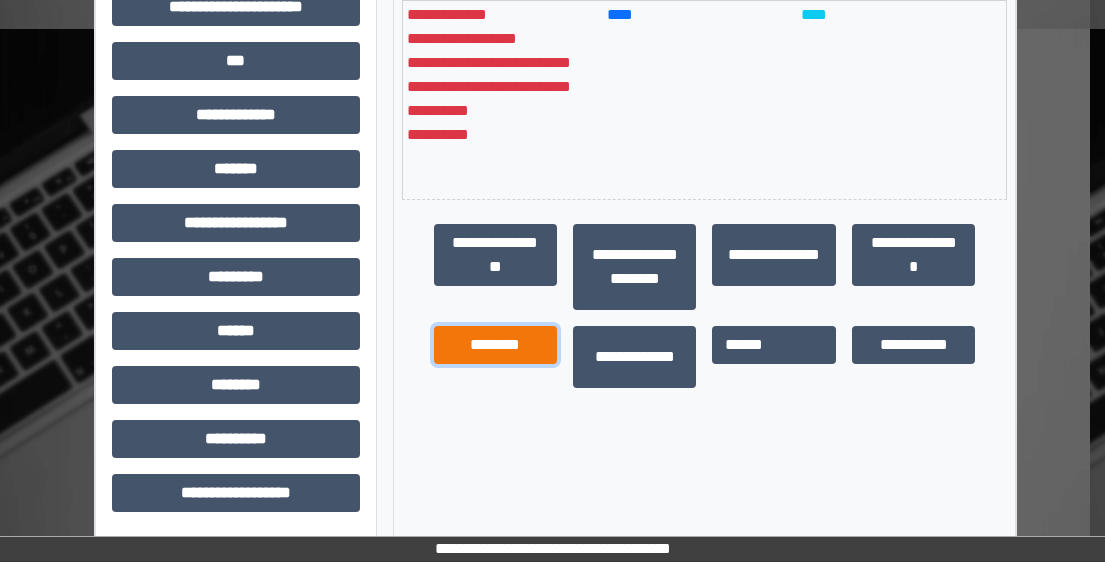 click on "********" at bounding box center [495, 345] 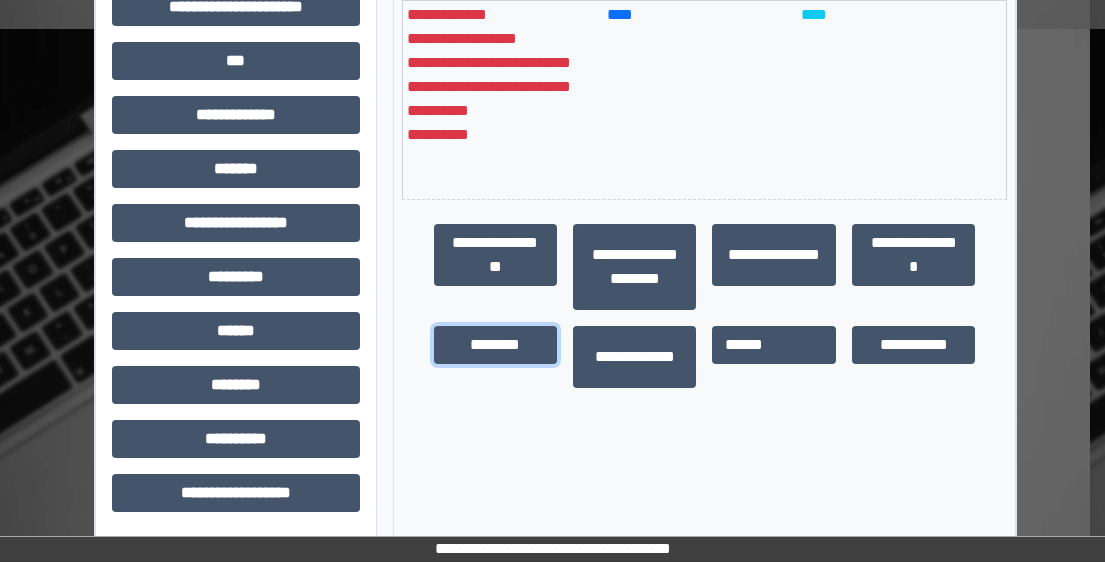 scroll, scrollTop: 16, scrollLeft: 0, axis: vertical 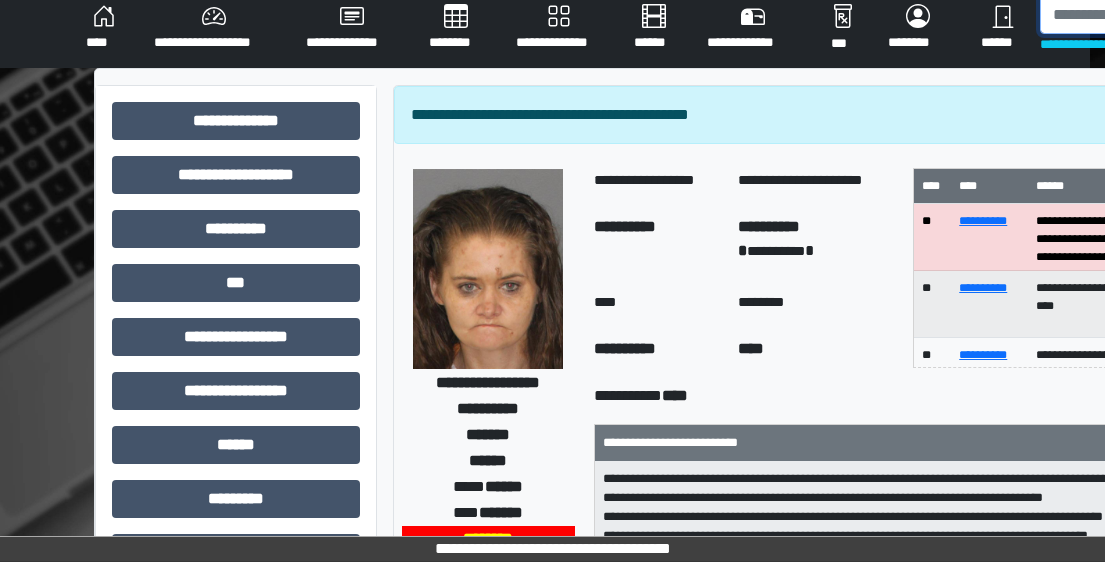 click at bounding box center (1143, 15) 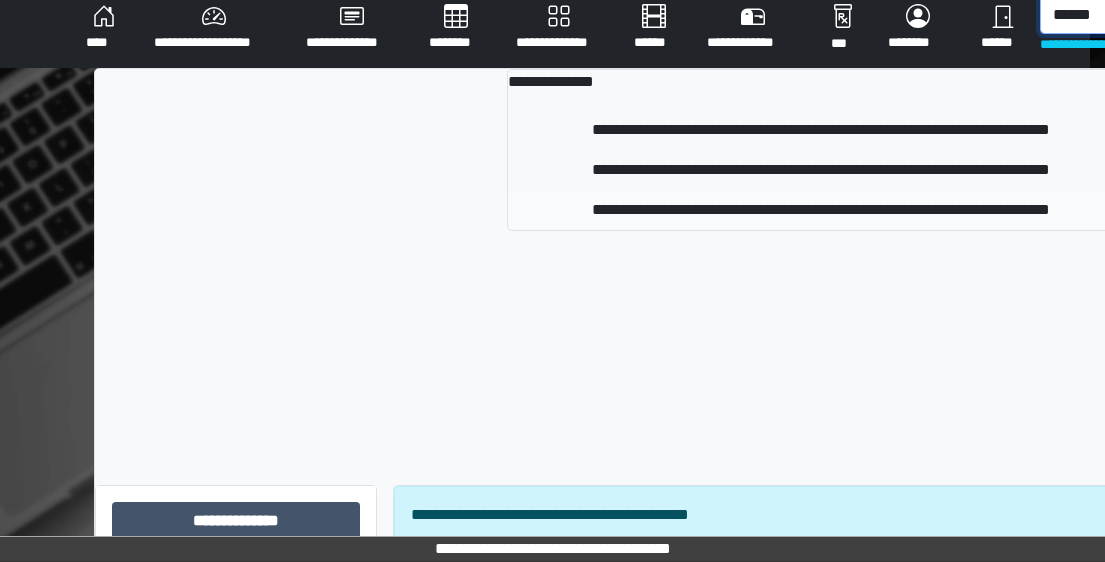 type on "******" 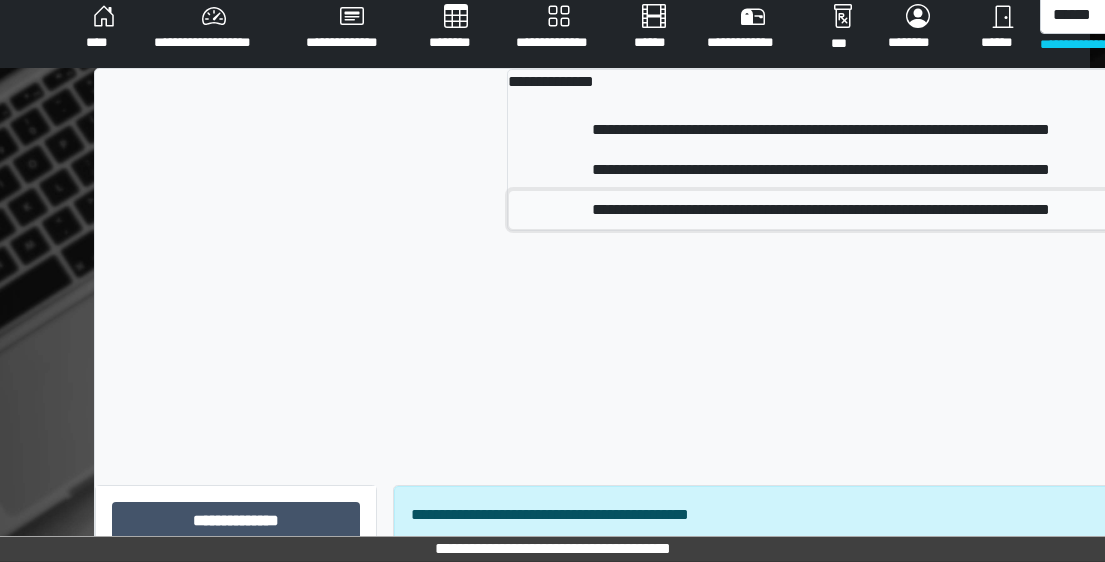 click on "**********" at bounding box center (821, 210) 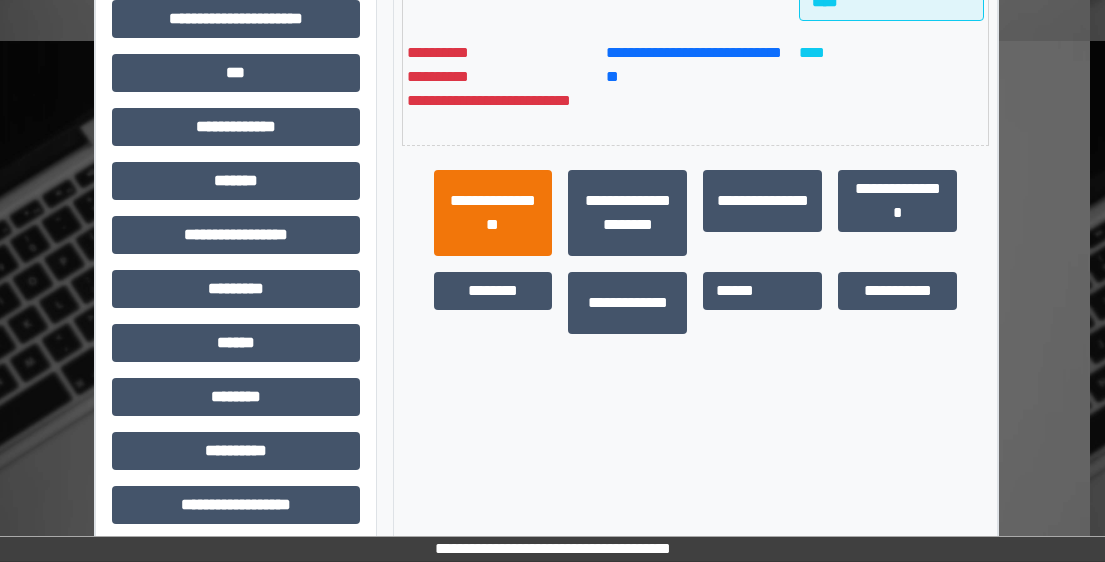 scroll, scrollTop: 612, scrollLeft: 15, axis: both 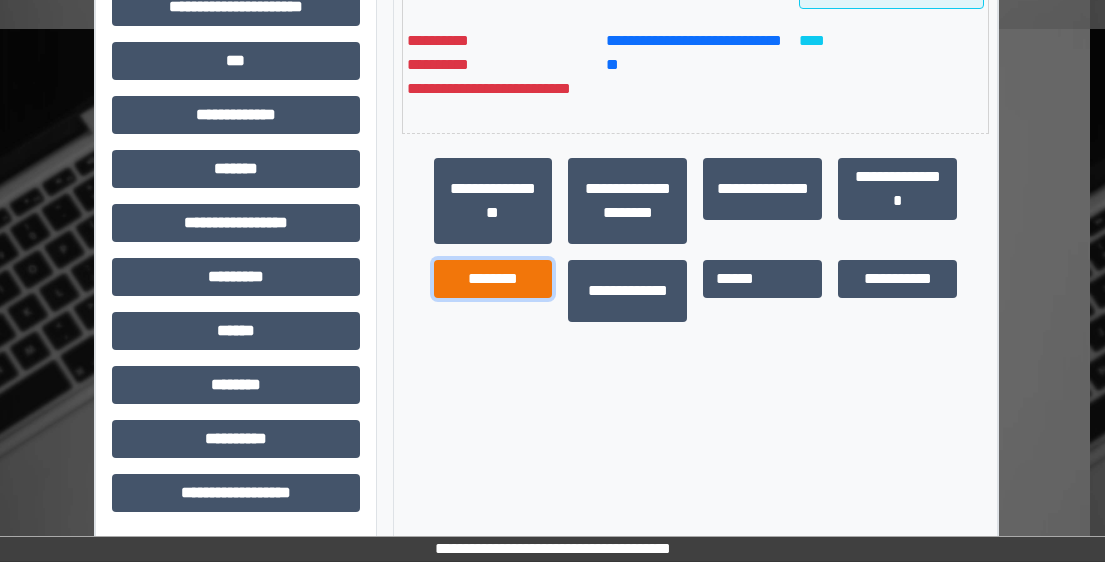 click on "********" at bounding box center [493, 279] 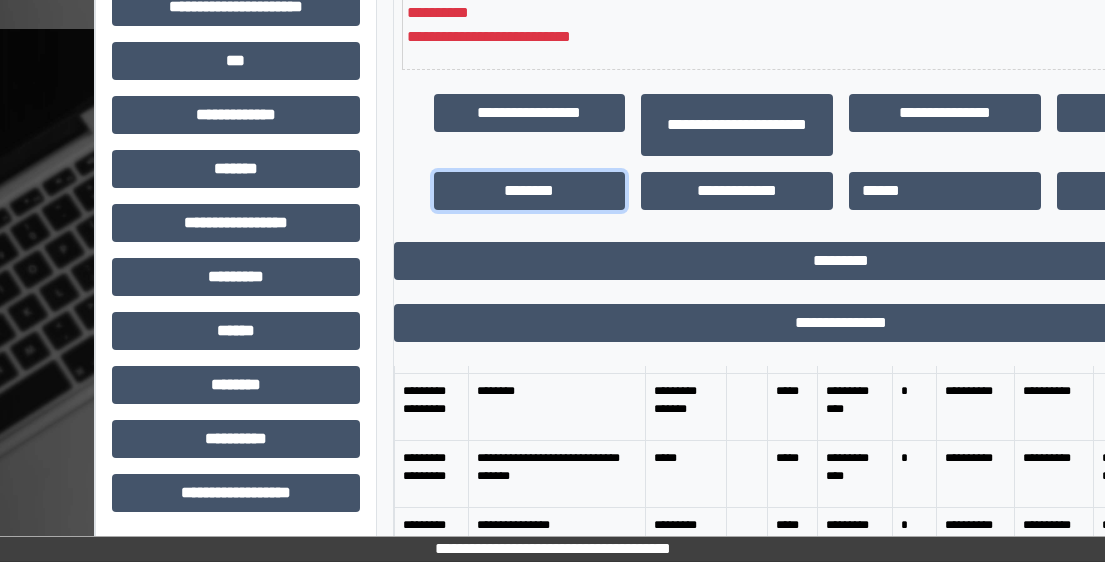 scroll, scrollTop: 200, scrollLeft: 0, axis: vertical 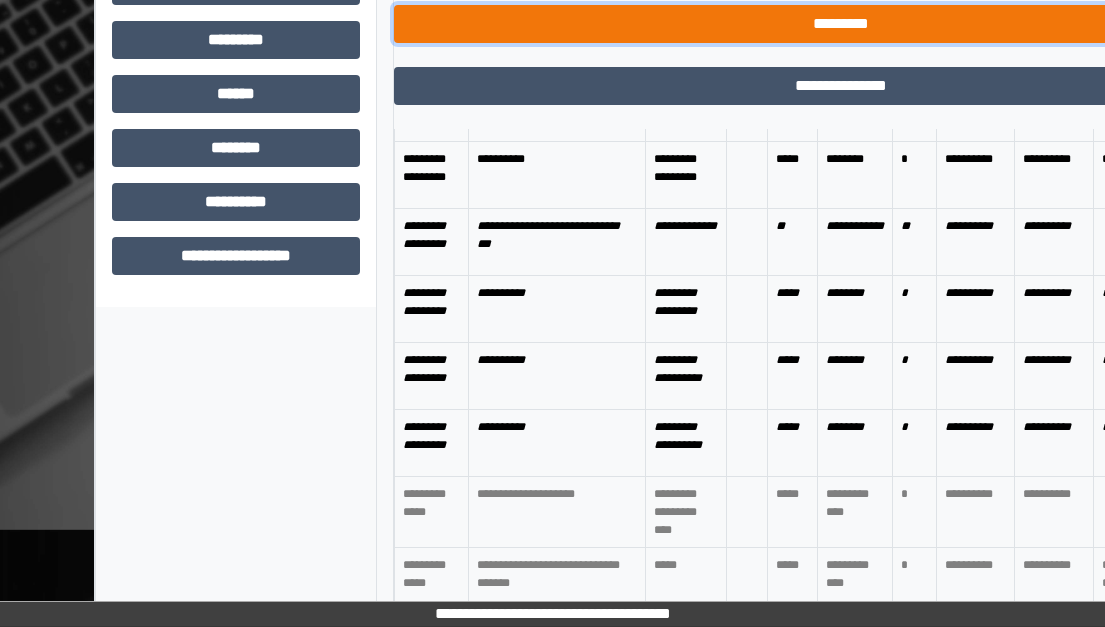 click on "*********" at bounding box center (841, 24) 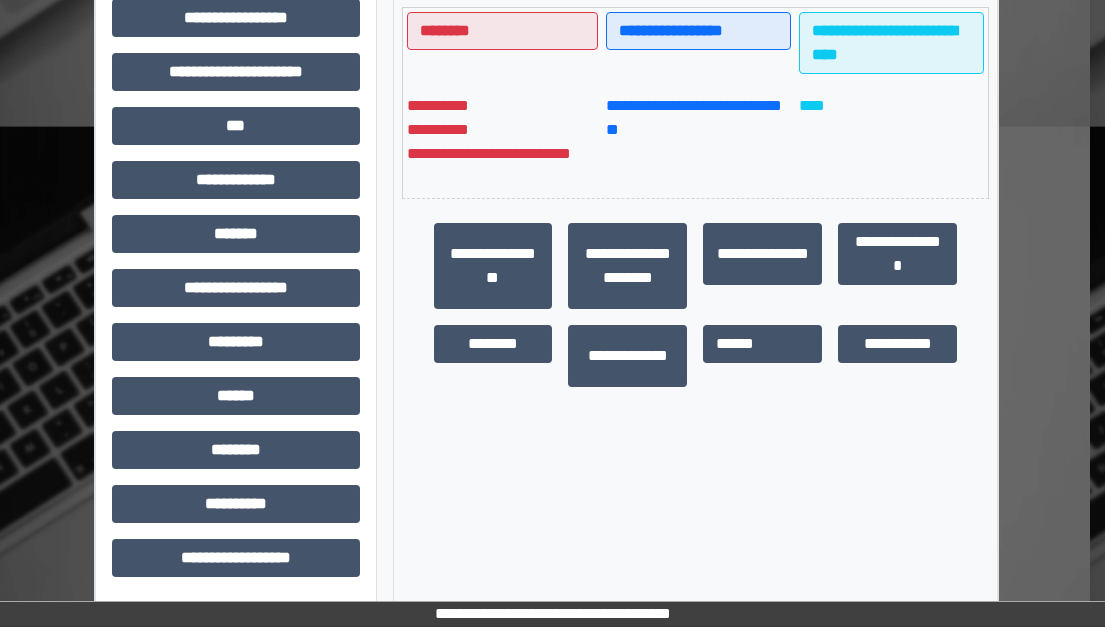 scroll, scrollTop: 547, scrollLeft: 15, axis: both 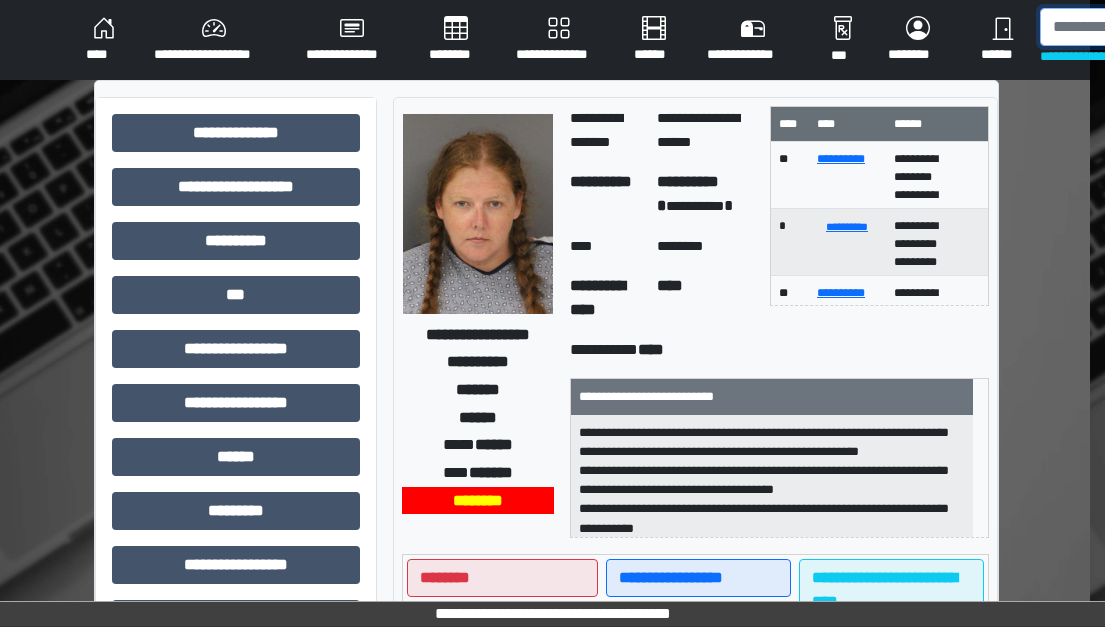 click at bounding box center (1143, 27) 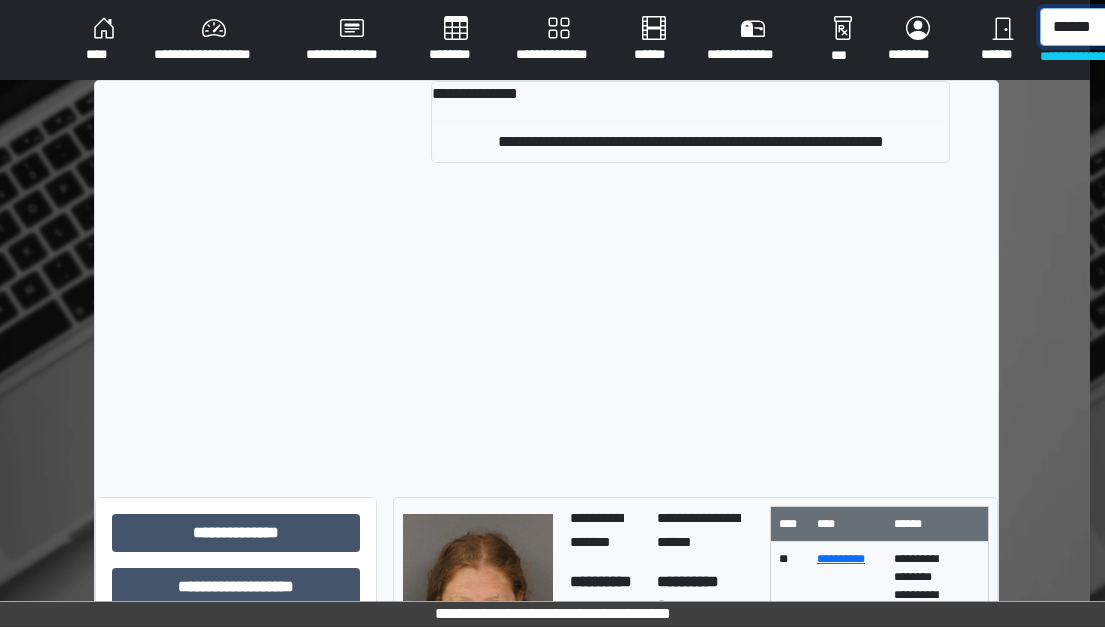 type on "******" 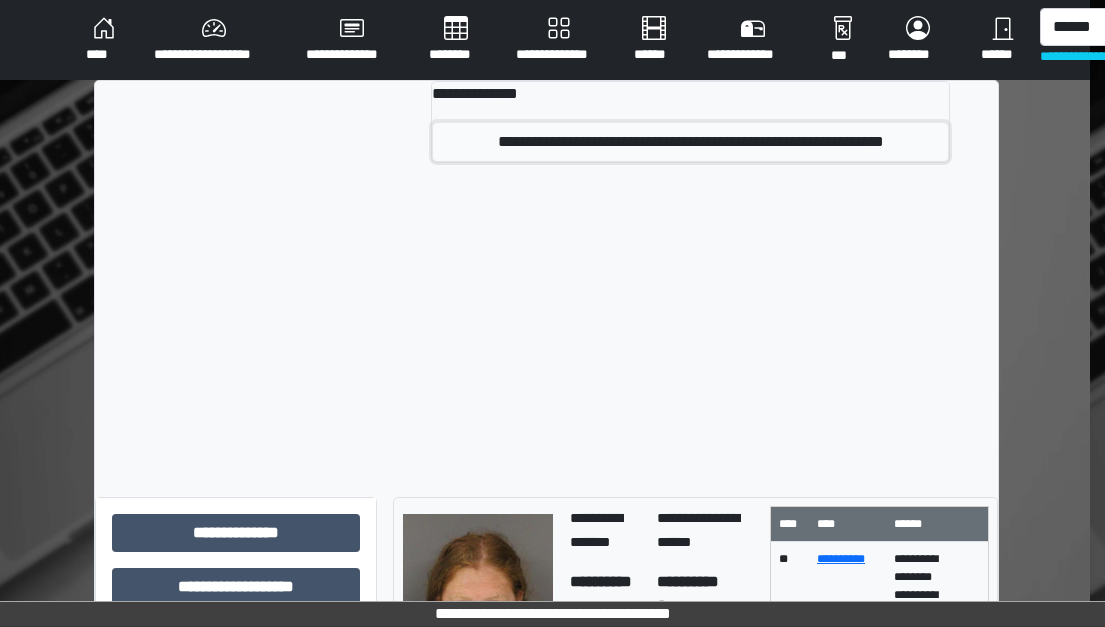 click on "**********" at bounding box center (691, 142) 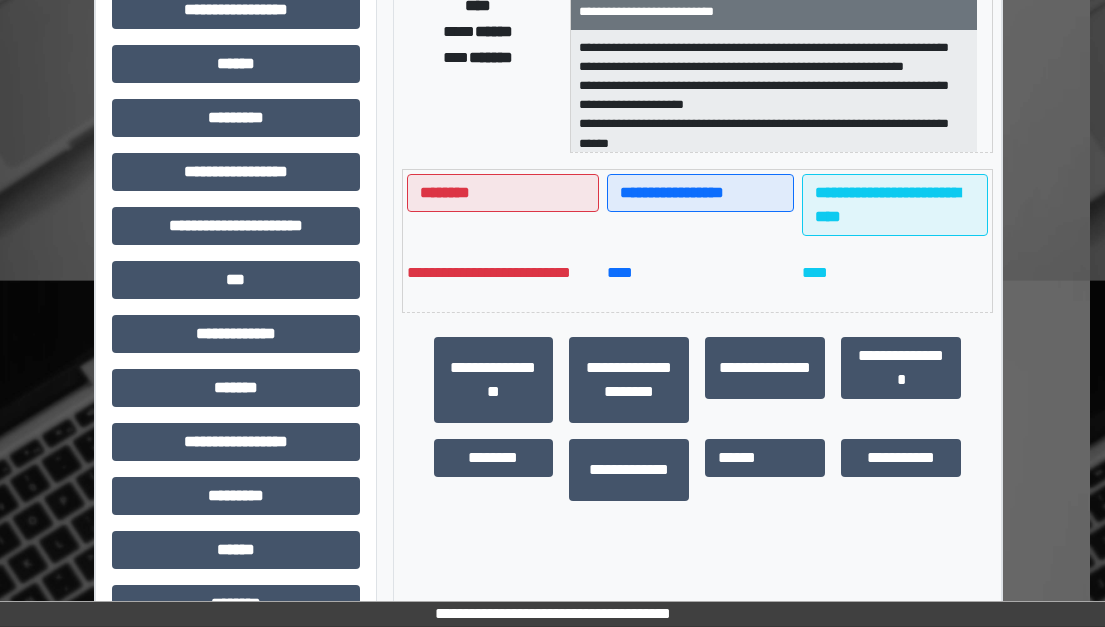 scroll, scrollTop: 400, scrollLeft: 15, axis: both 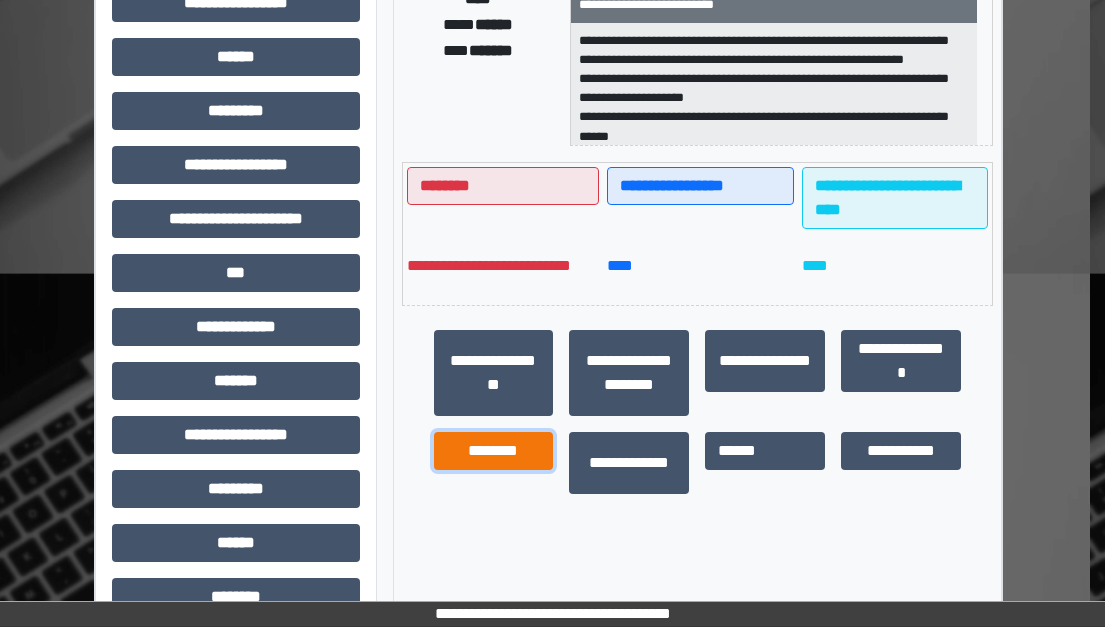 click on "********" at bounding box center (494, 451) 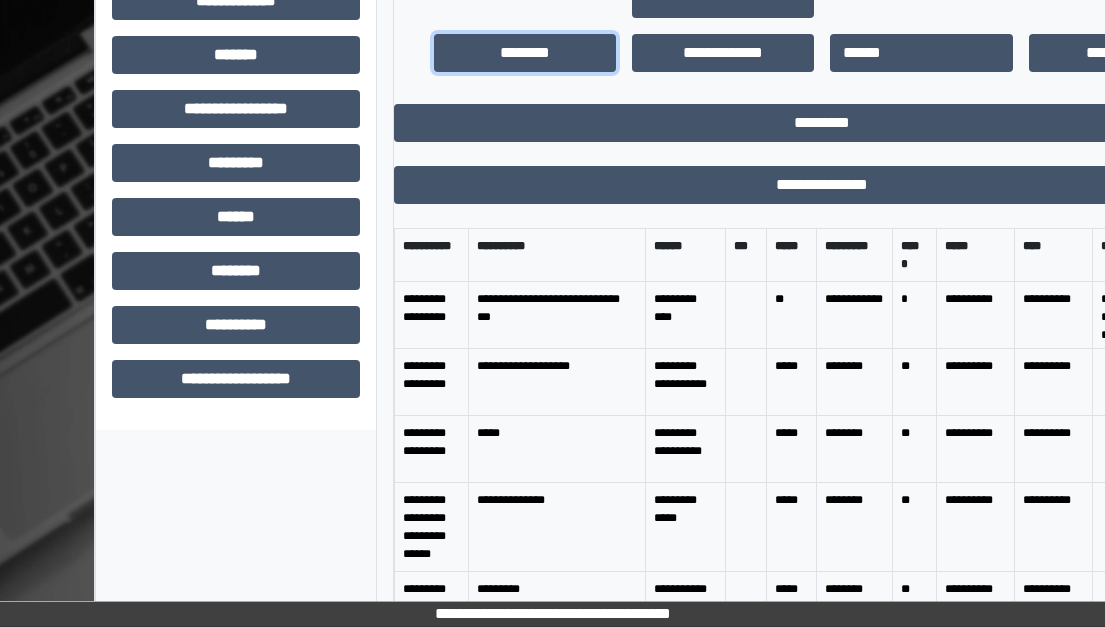 scroll, scrollTop: 800, scrollLeft: 15, axis: both 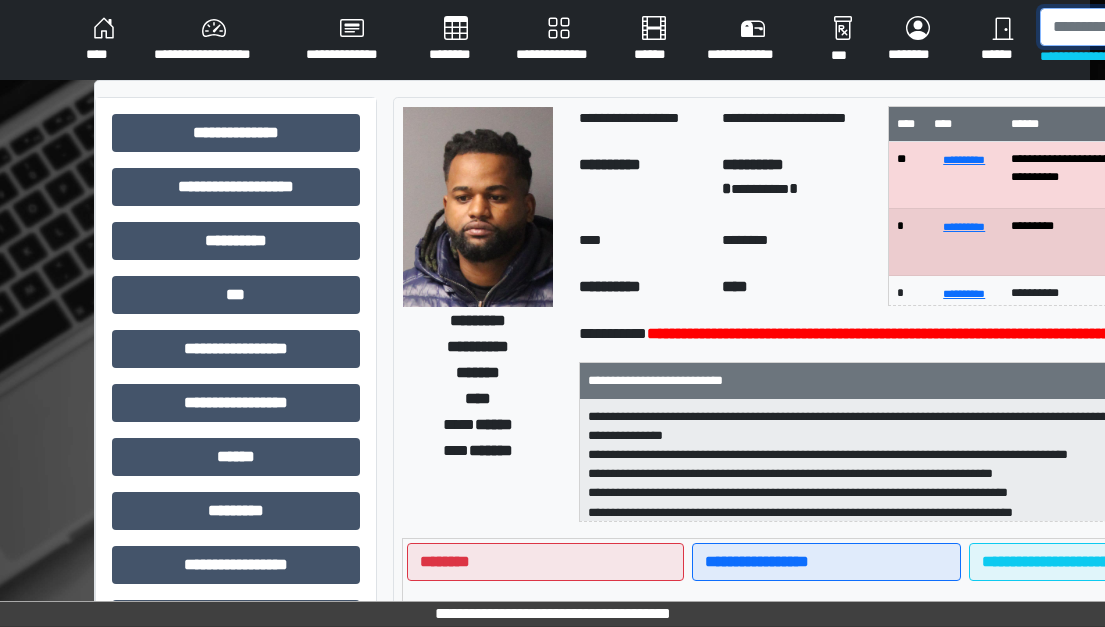 click at bounding box center [1143, 27] 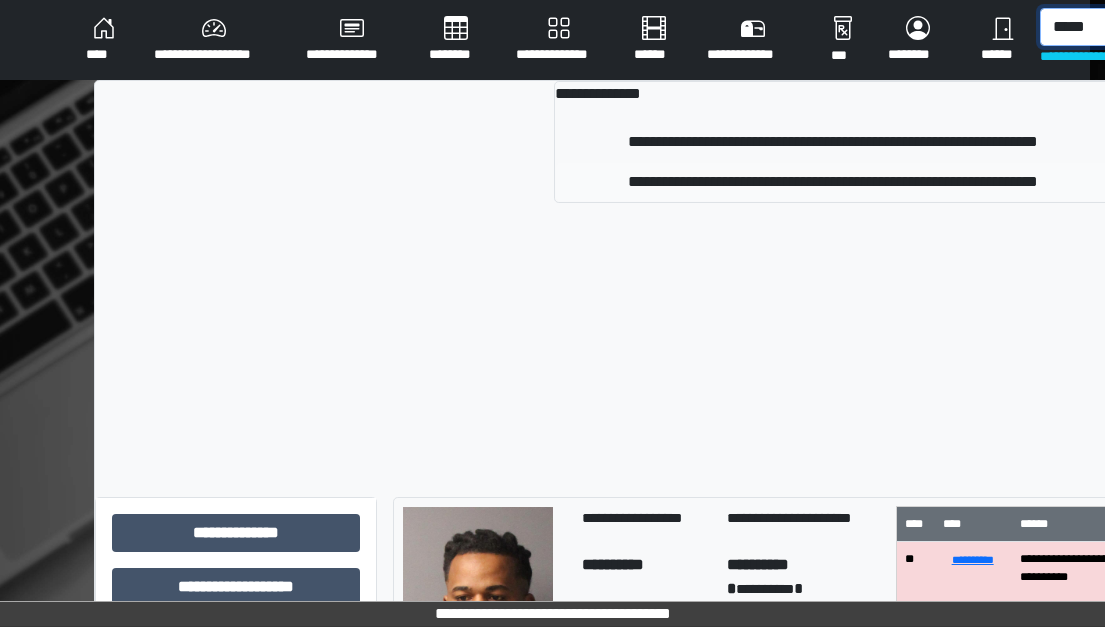 type on "*****" 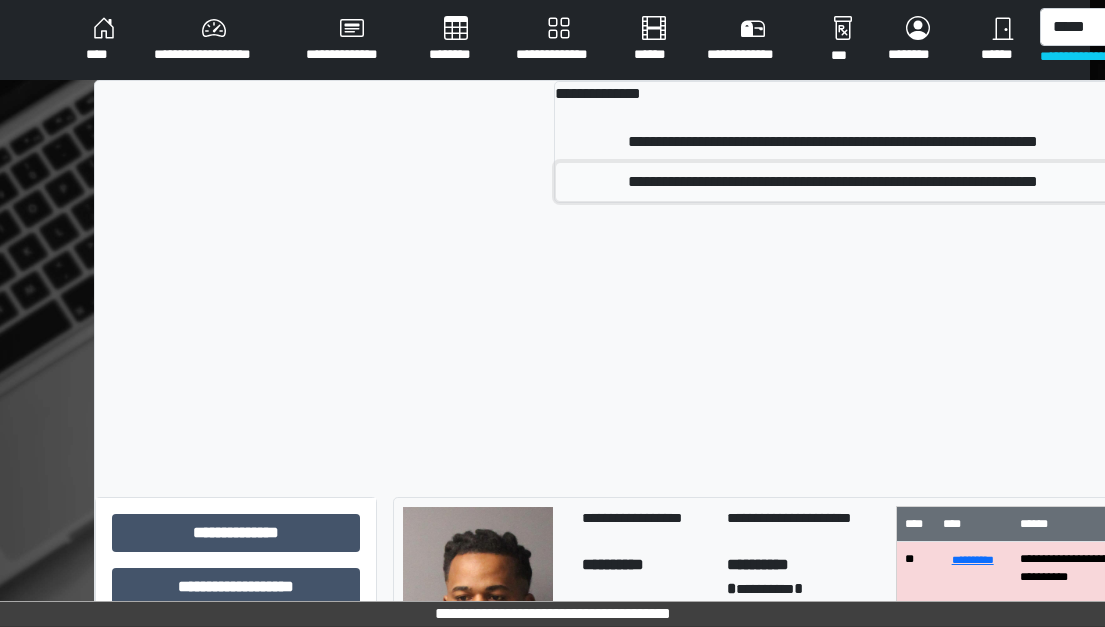 click on "**********" at bounding box center [833, 182] 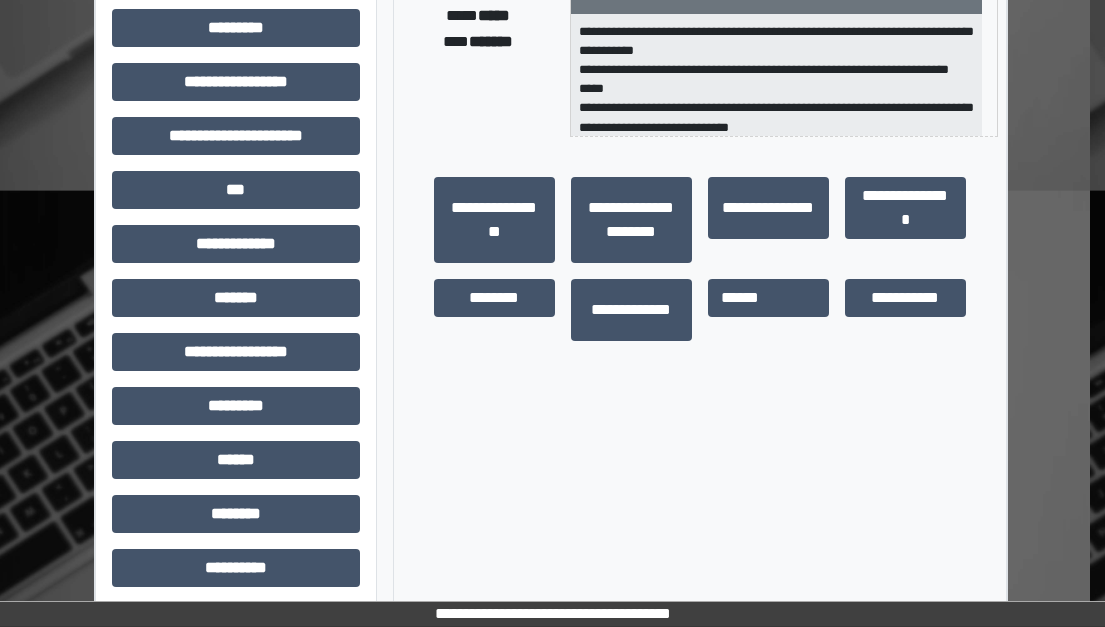 scroll, scrollTop: 500, scrollLeft: 15, axis: both 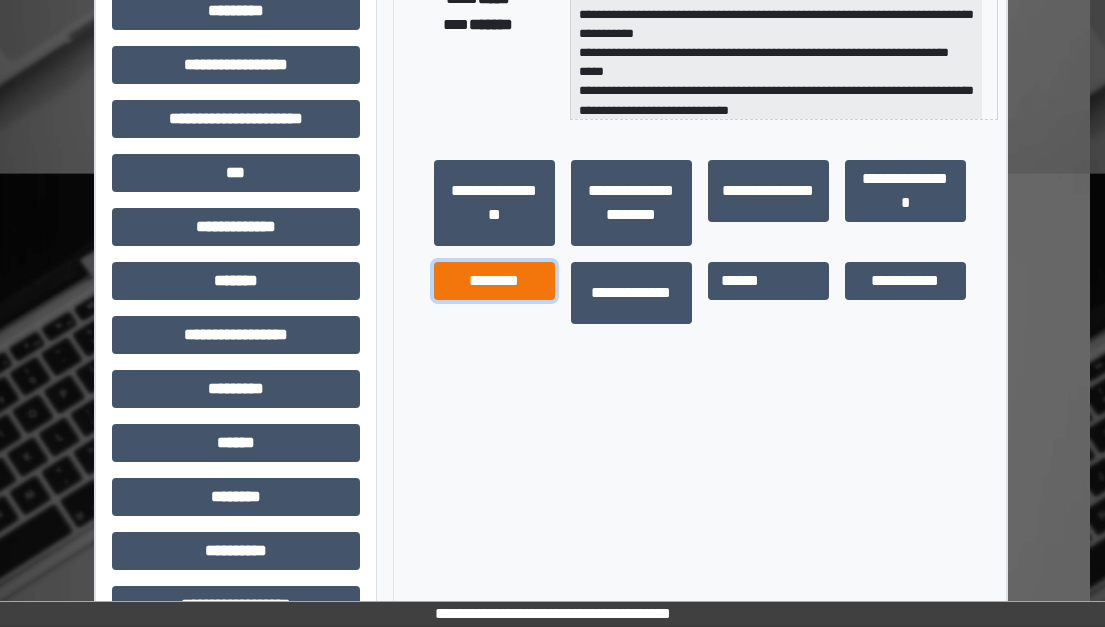 click on "********" at bounding box center (494, 281) 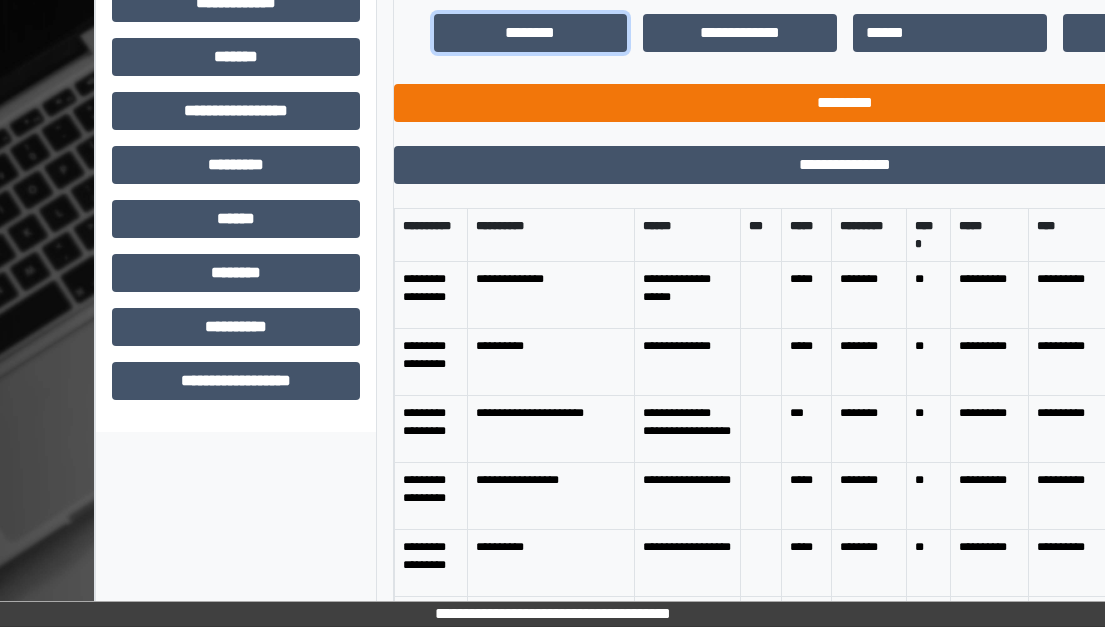 scroll, scrollTop: 803, scrollLeft: 15, axis: both 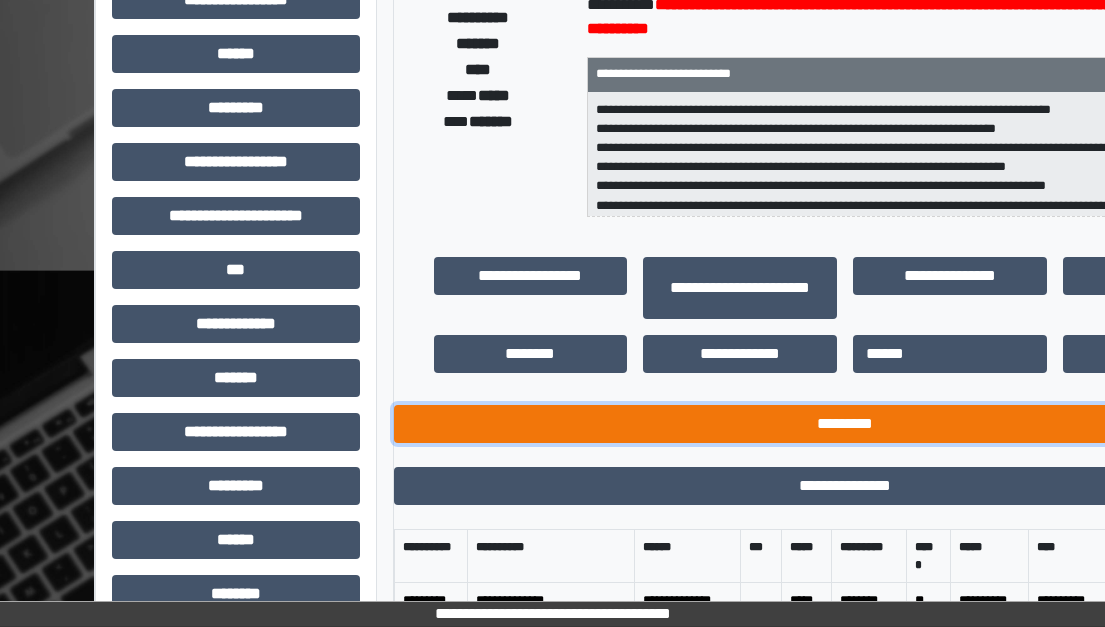 click on "*********" at bounding box center (845, 424) 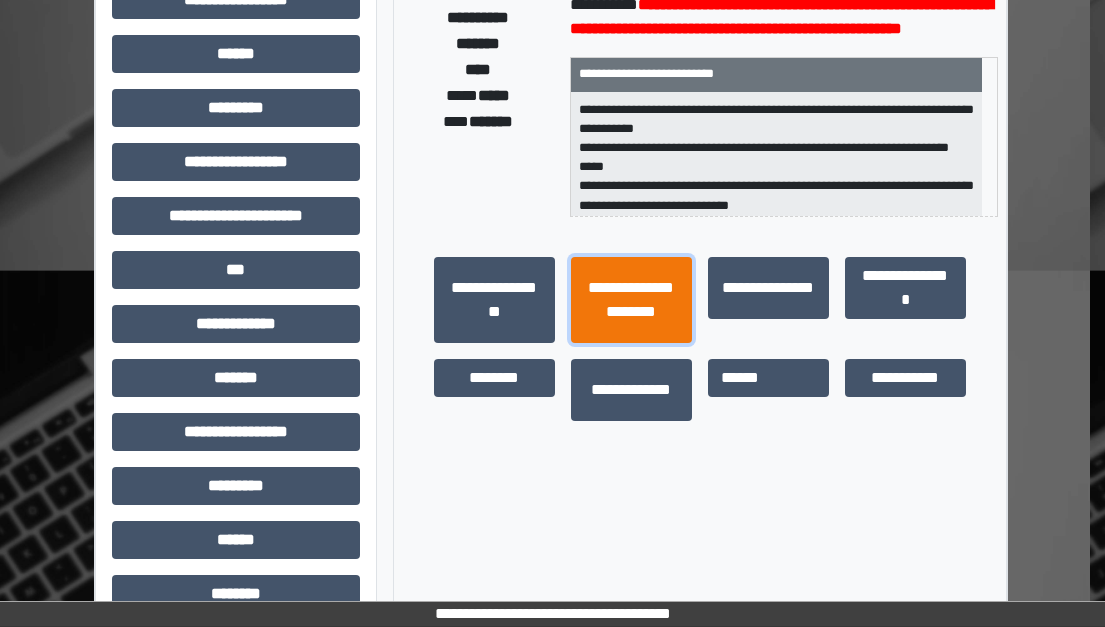 click on "**********" at bounding box center [631, 300] 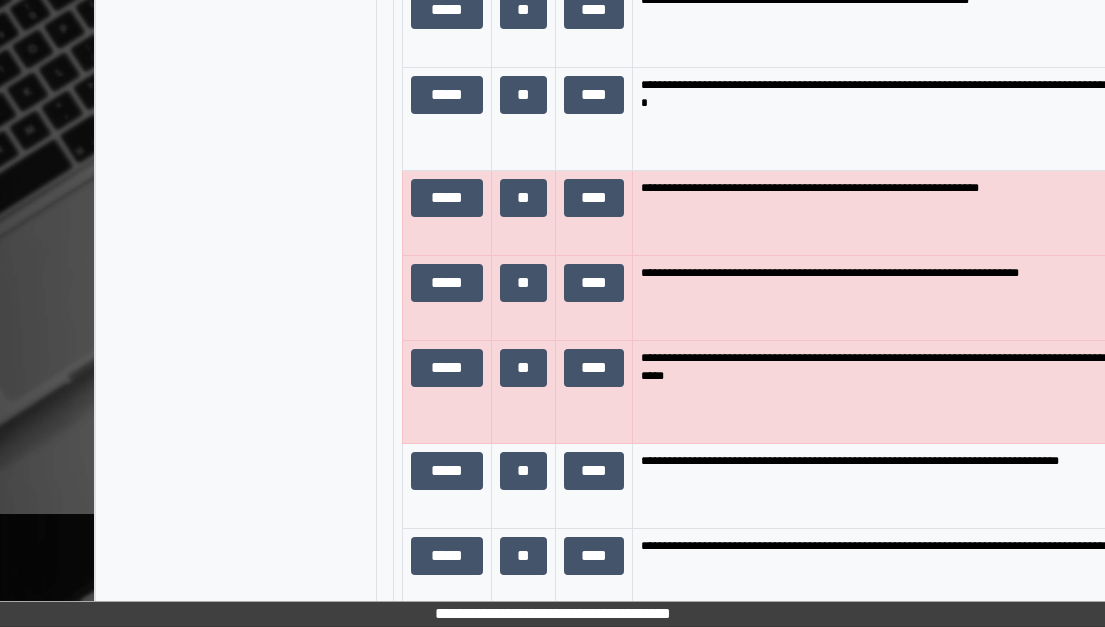 scroll, scrollTop: 1603, scrollLeft: 15, axis: both 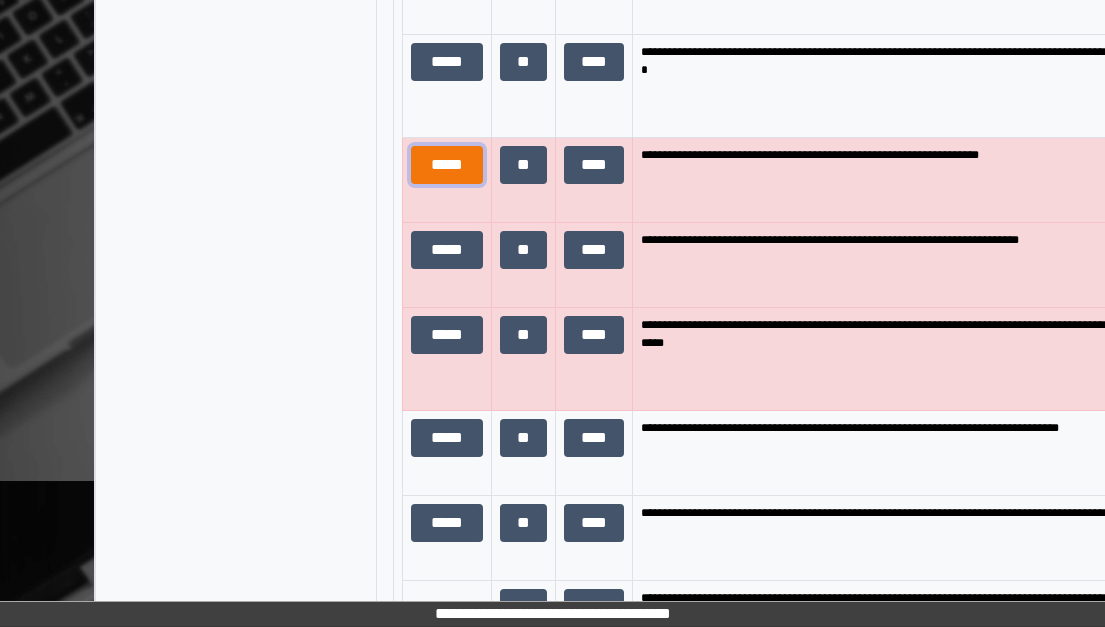 click on "*****" at bounding box center [447, 165] 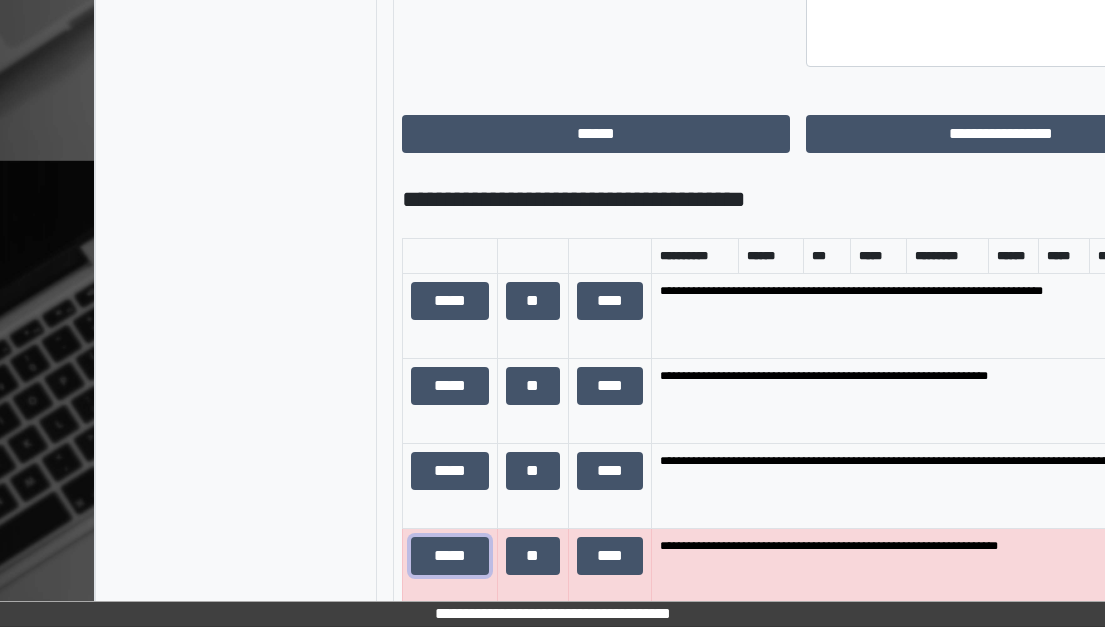 scroll, scrollTop: 903, scrollLeft: 15, axis: both 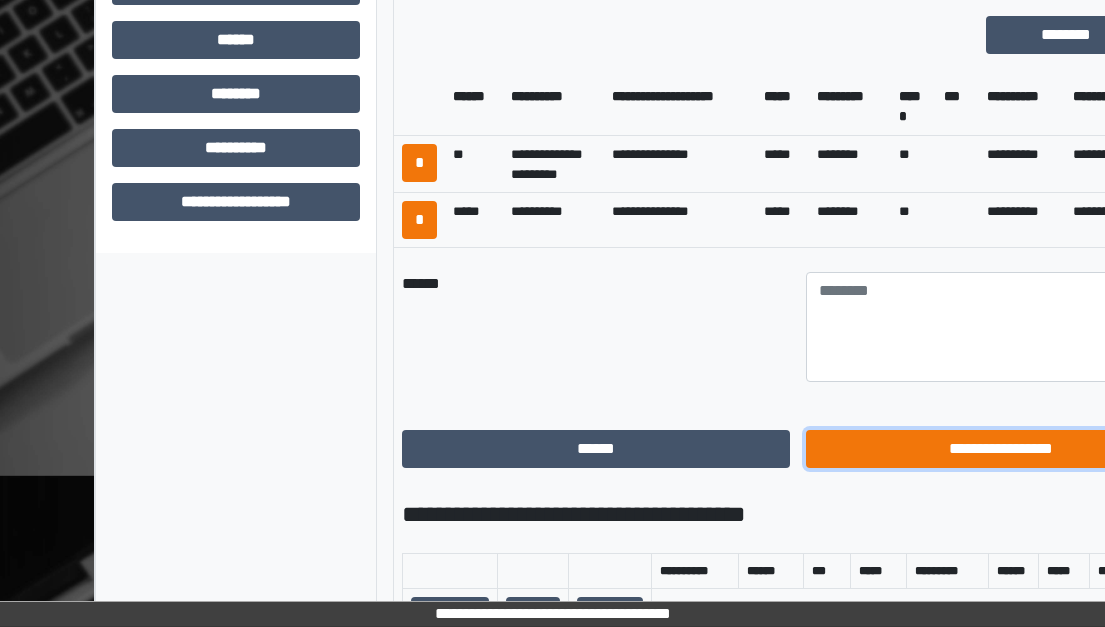 click on "**********" at bounding box center [1000, 449] 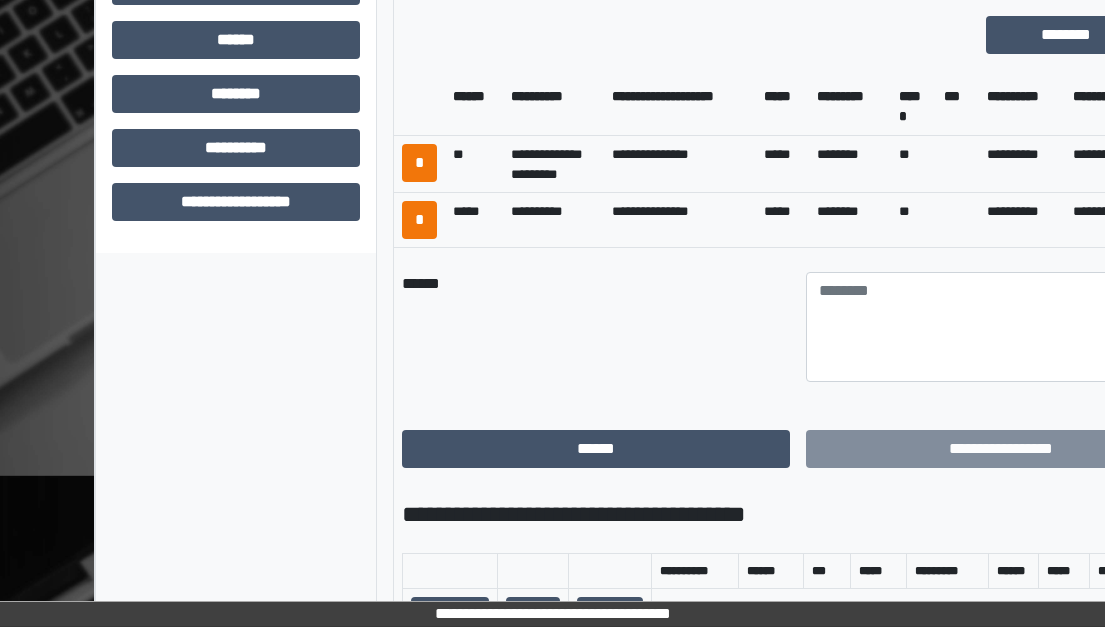 scroll, scrollTop: 547, scrollLeft: 15, axis: both 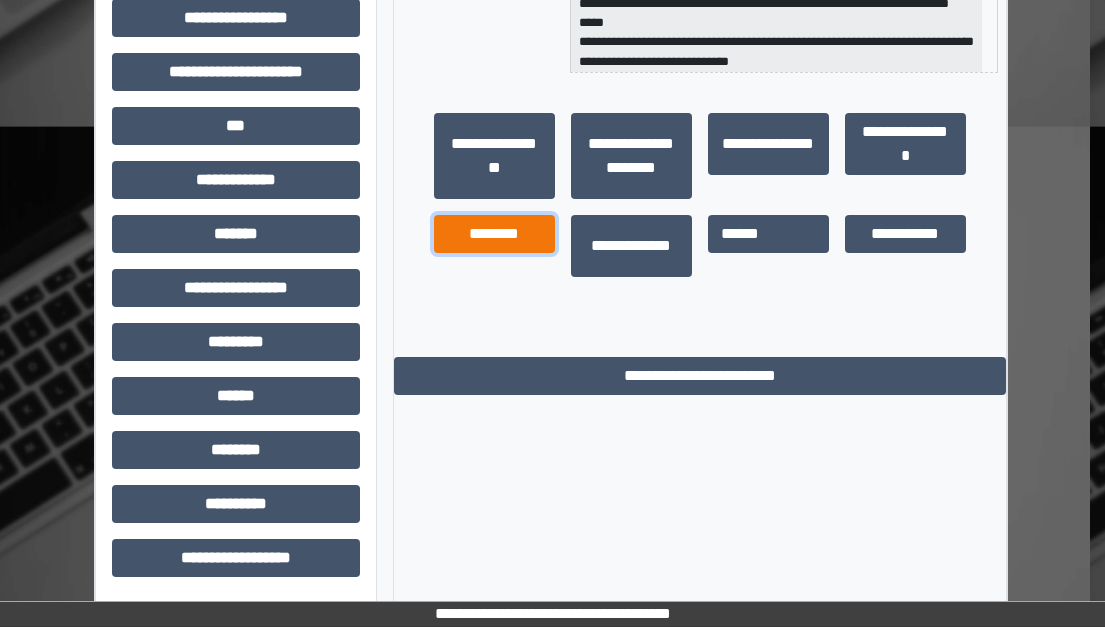 click on "********" at bounding box center (494, 234) 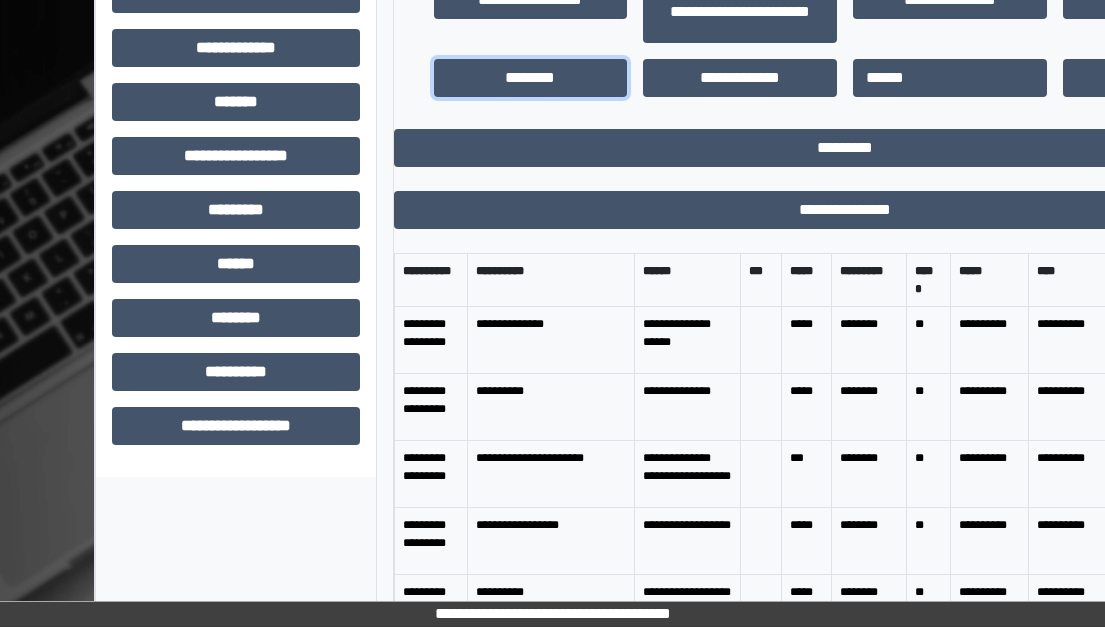 scroll, scrollTop: 747, scrollLeft: 15, axis: both 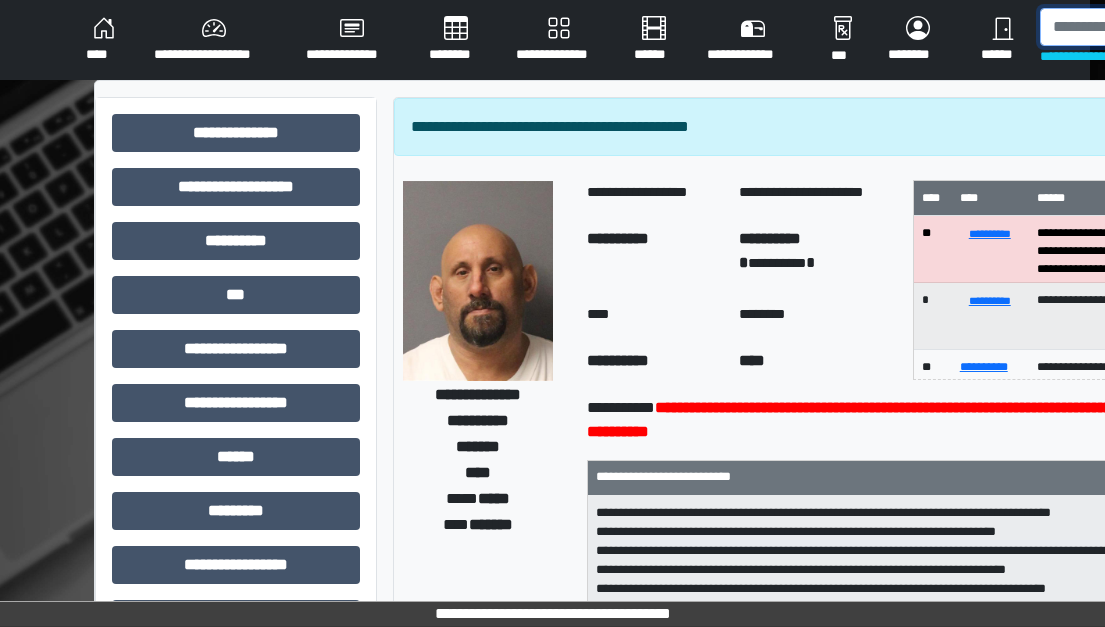 click at bounding box center [1143, 27] 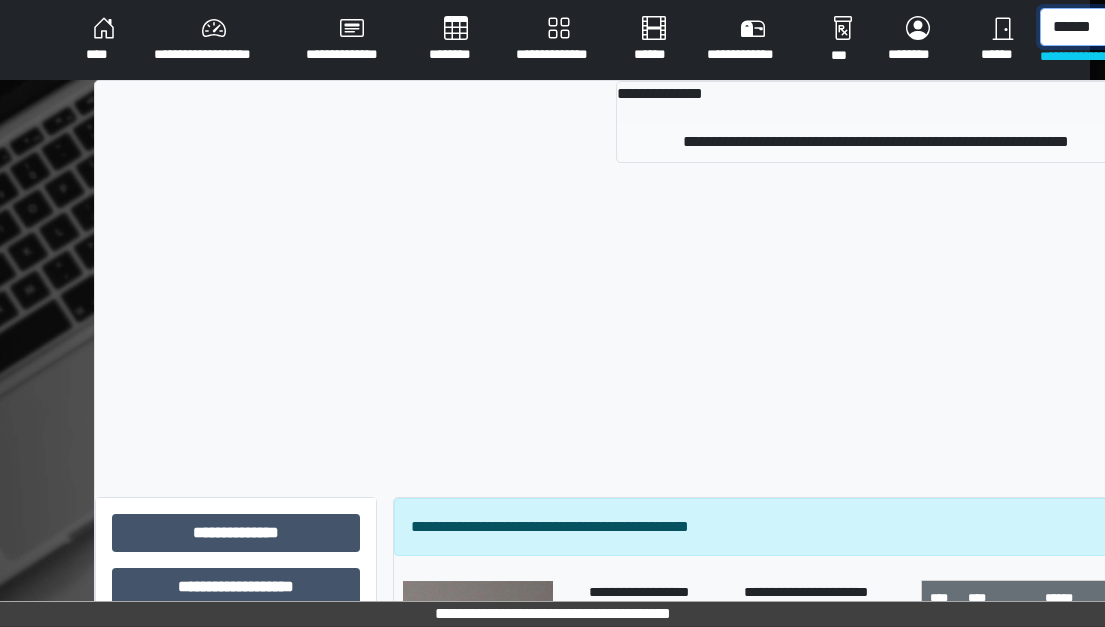 type on "******" 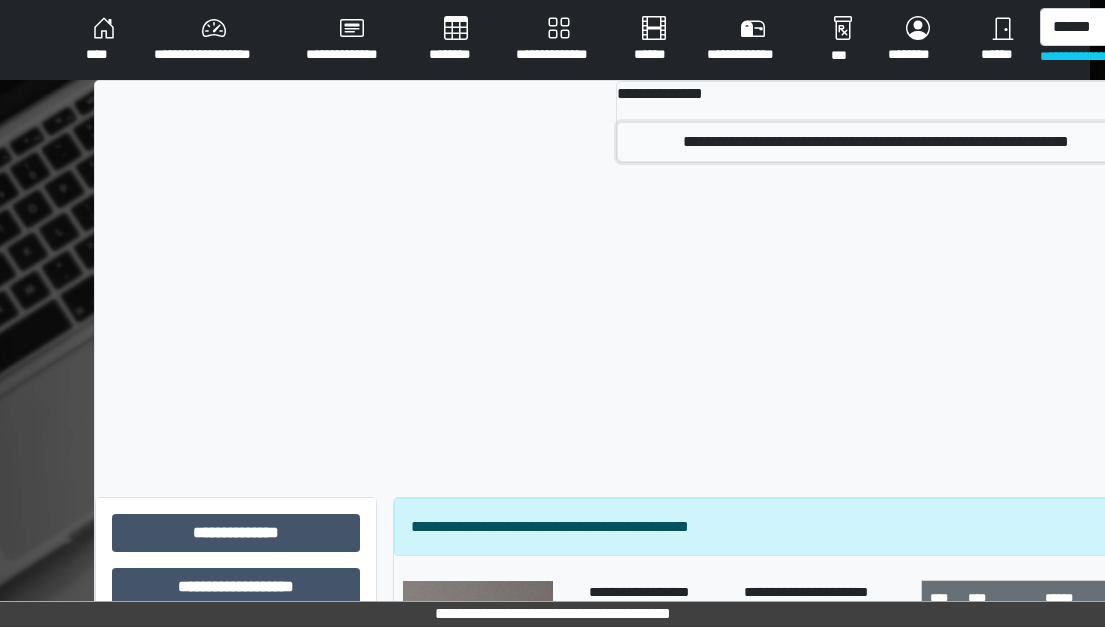 click on "**********" at bounding box center (876, 142) 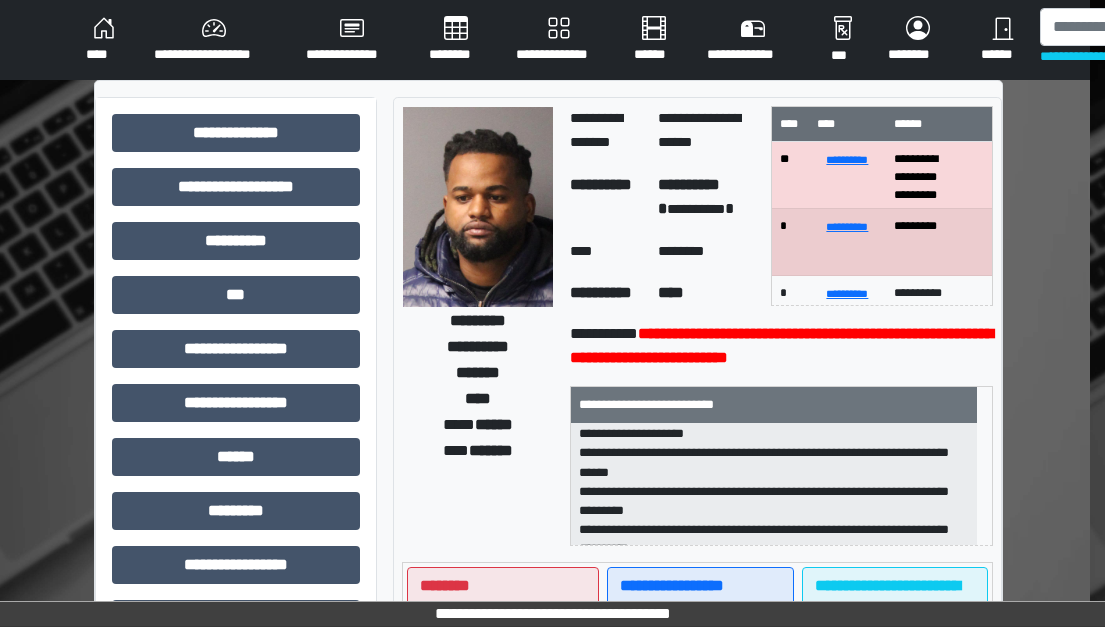 scroll, scrollTop: 100, scrollLeft: 0, axis: vertical 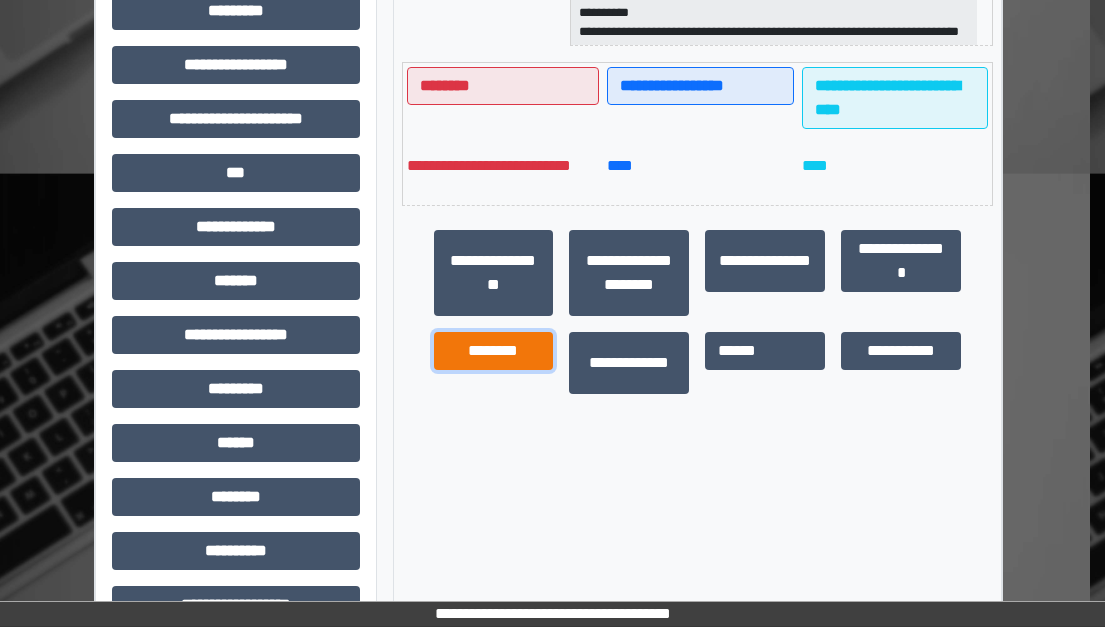click on "********" at bounding box center (494, 351) 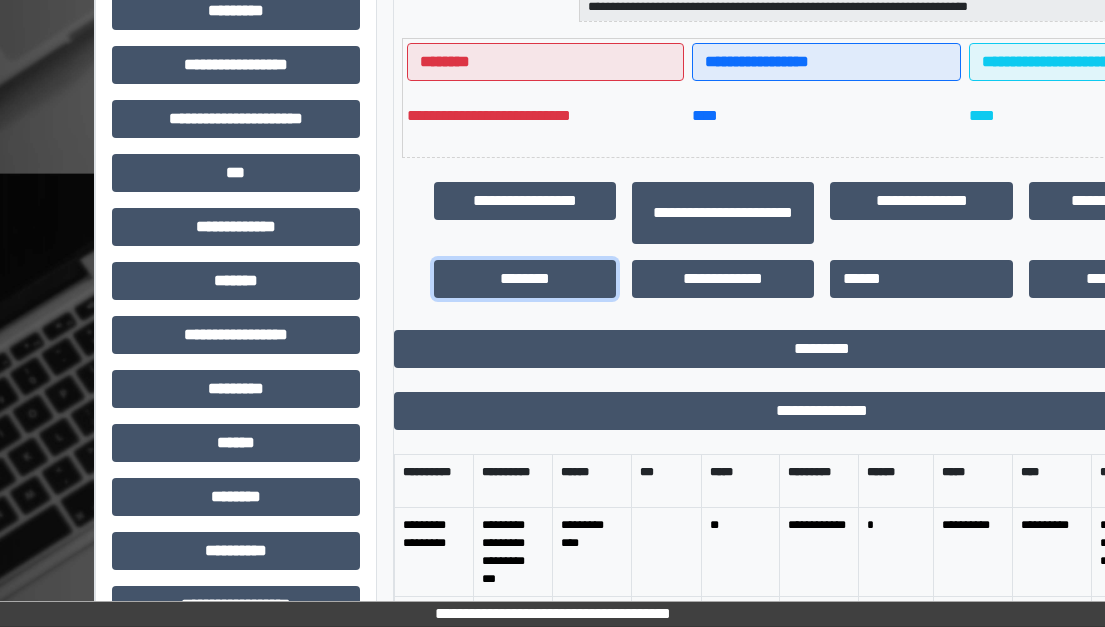 scroll, scrollTop: 25, scrollLeft: 0, axis: vertical 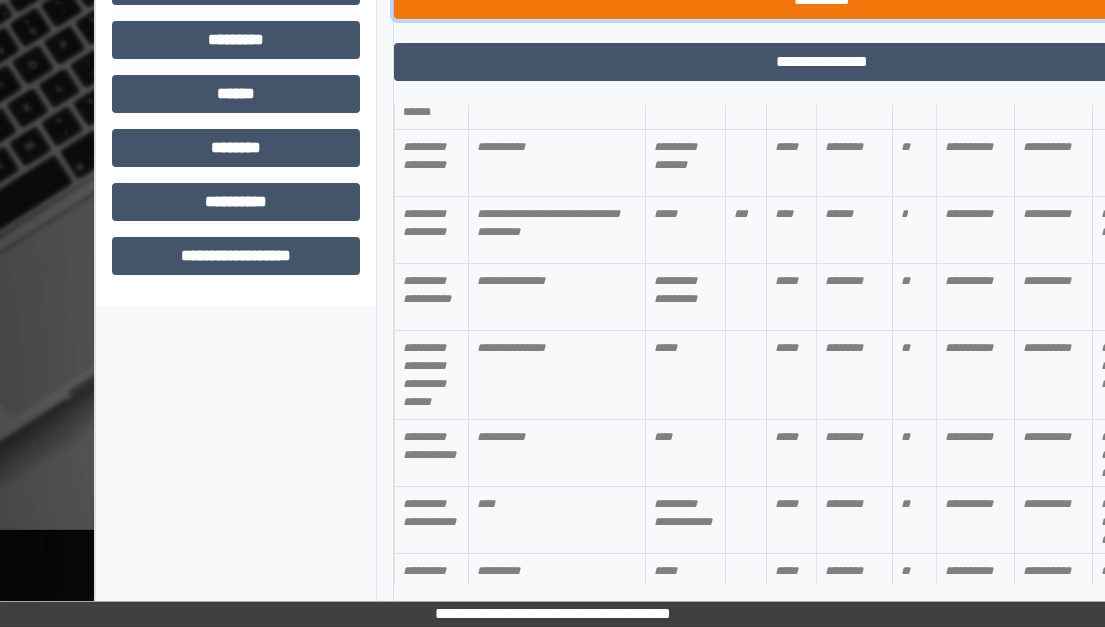 click on "*********" at bounding box center (823, 0) 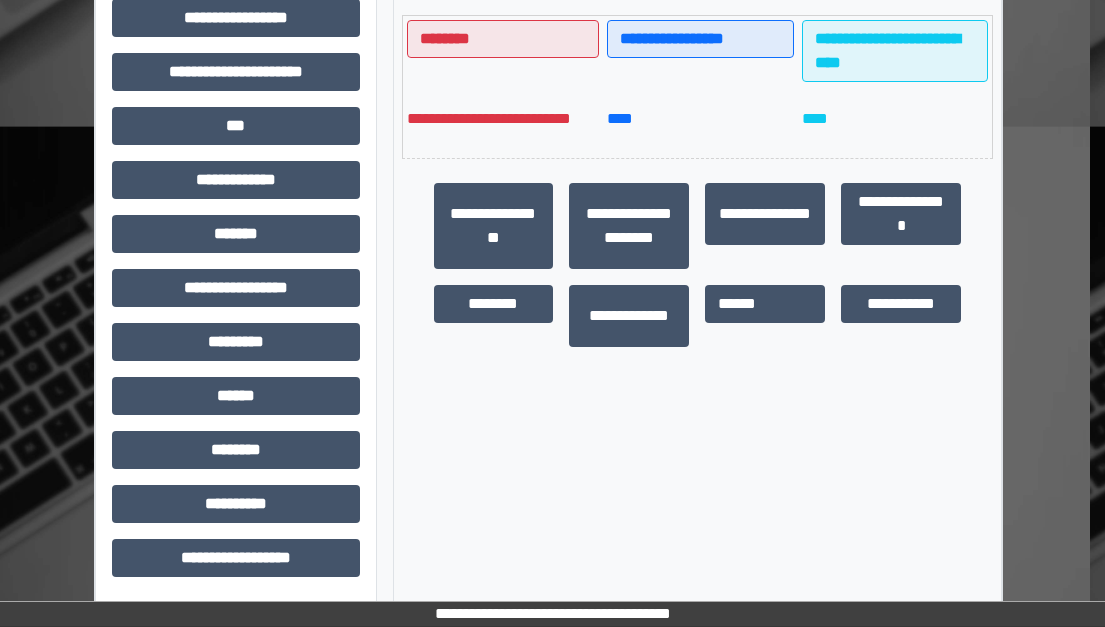 scroll, scrollTop: 547, scrollLeft: 15, axis: both 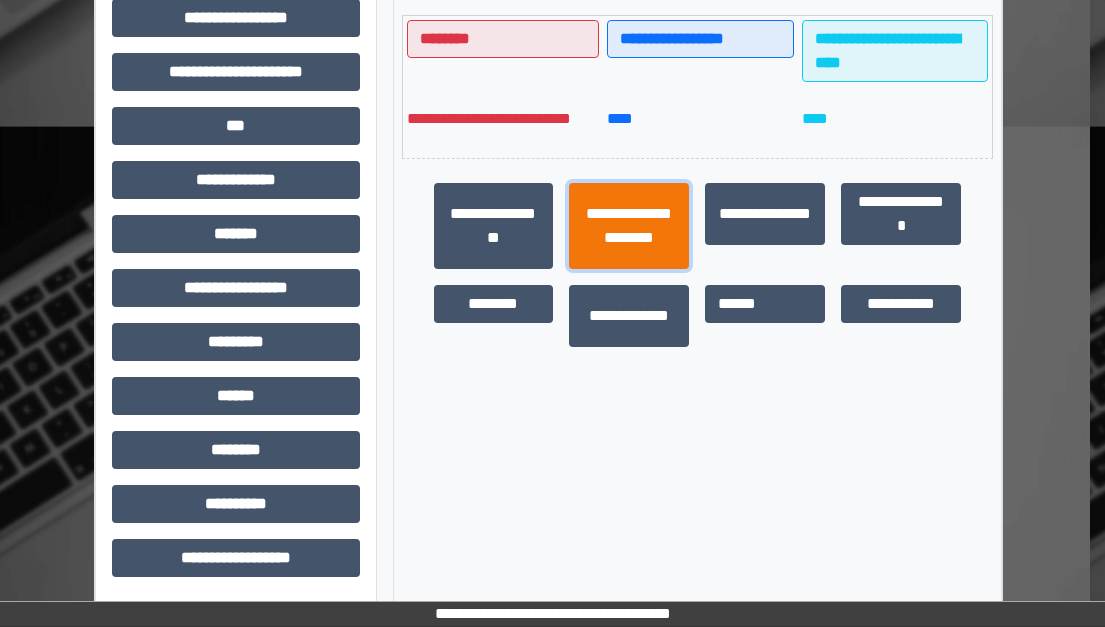 click on "**********" at bounding box center (629, 226) 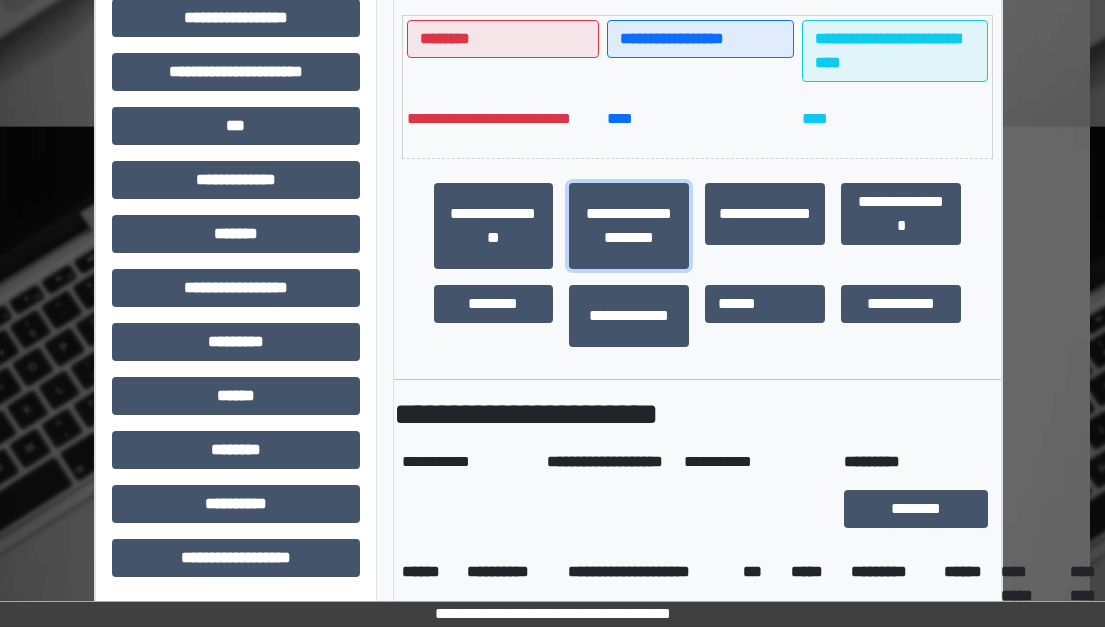 scroll, scrollTop: 45, scrollLeft: 0, axis: vertical 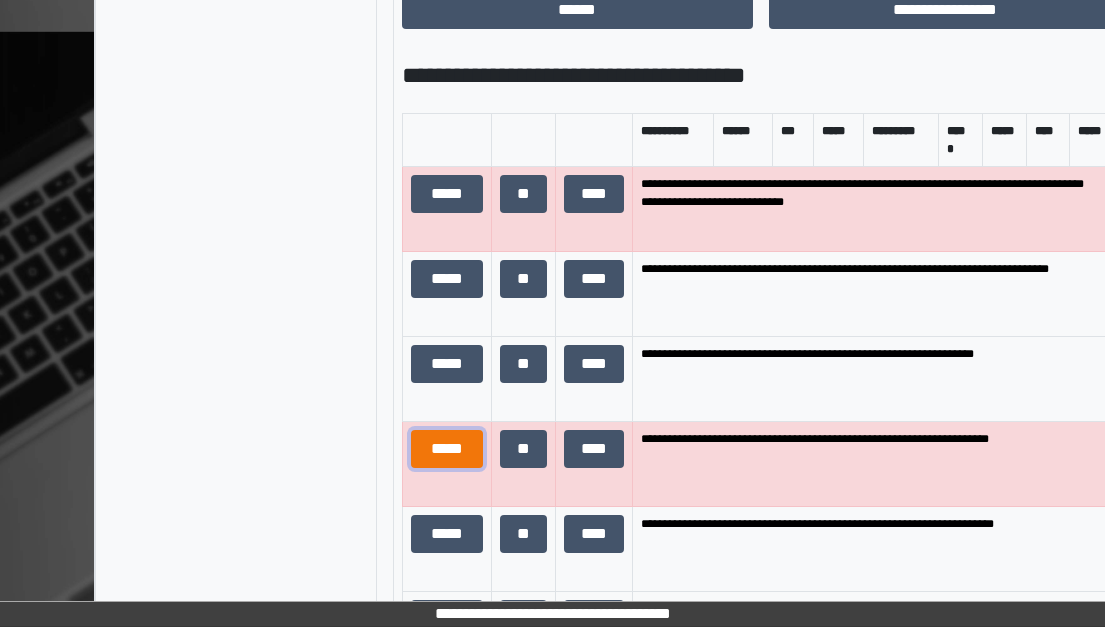 click on "*****" at bounding box center [447, 449] 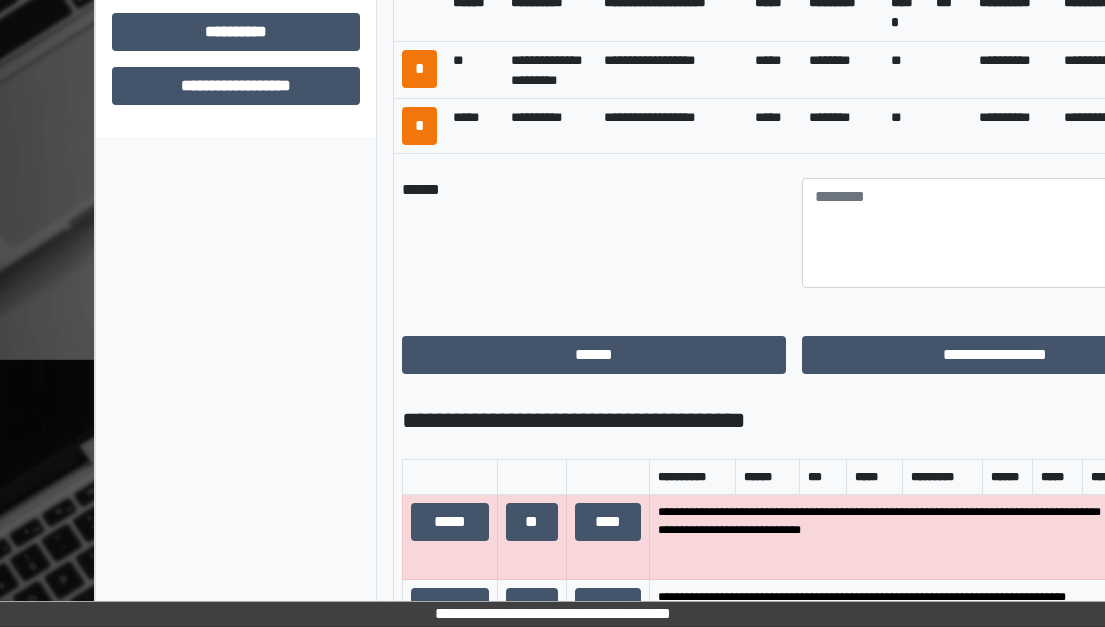 scroll, scrollTop: 1047, scrollLeft: 15, axis: both 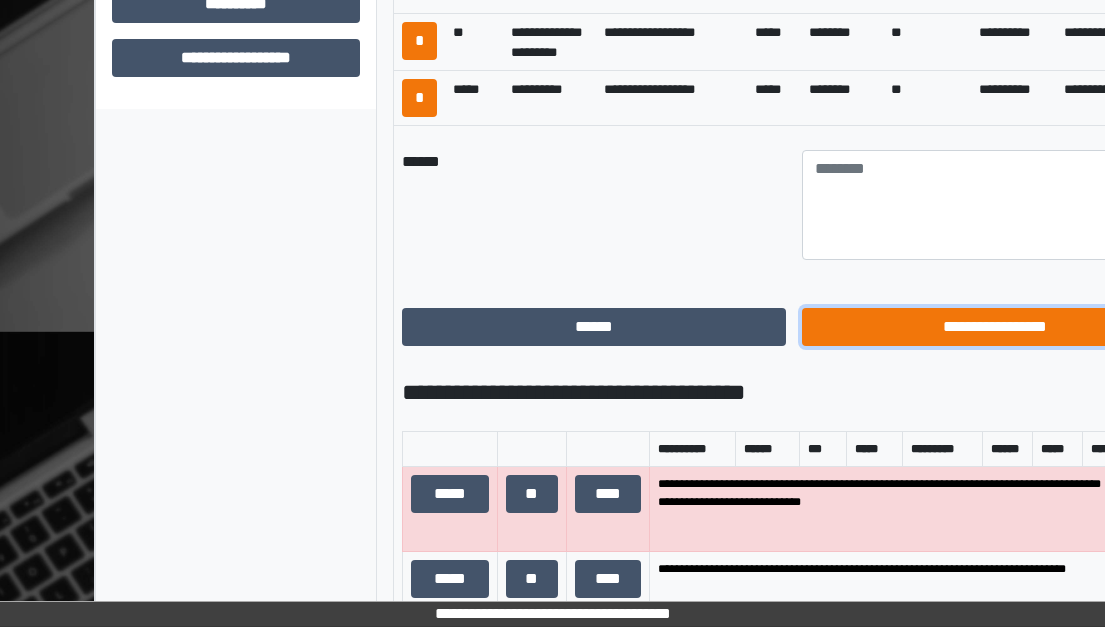 click on "**********" at bounding box center (994, 327) 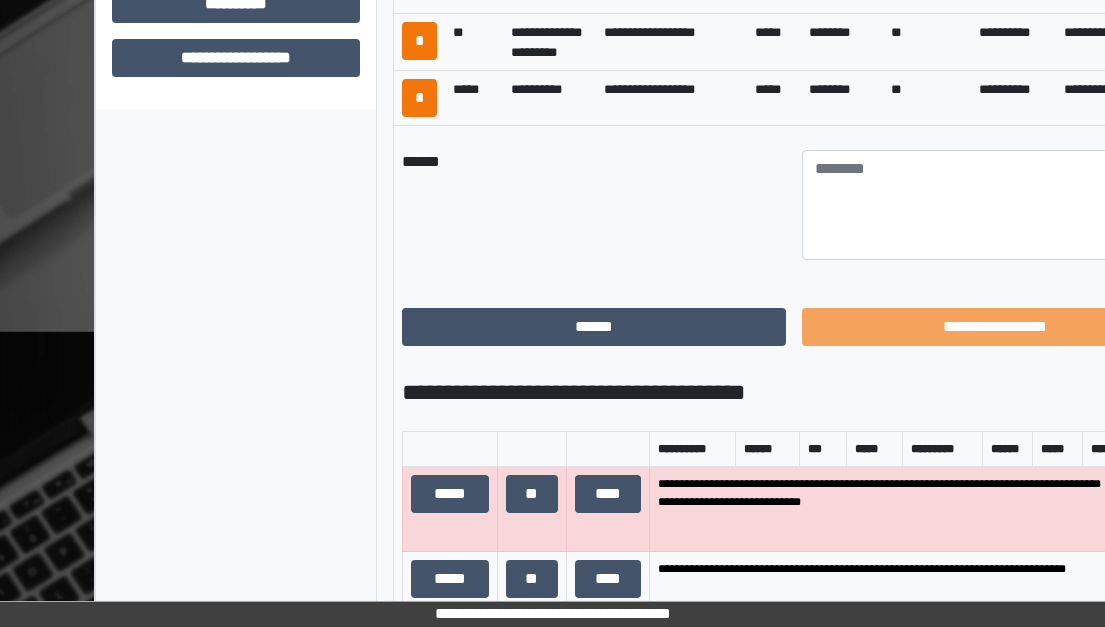 scroll, scrollTop: 547, scrollLeft: 15, axis: both 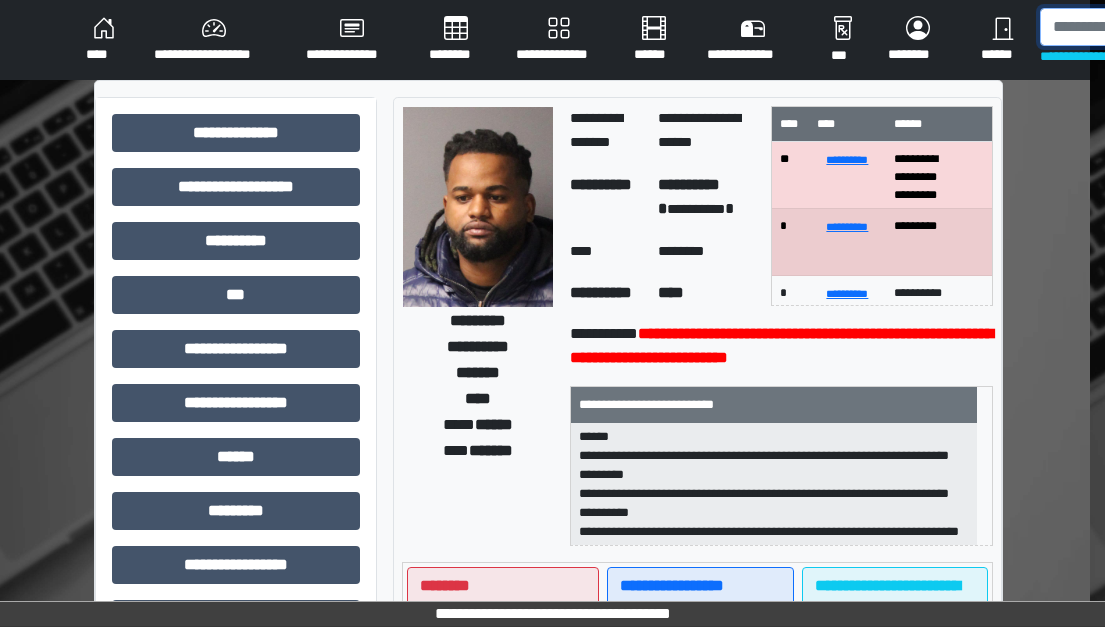 click at bounding box center [1143, 27] 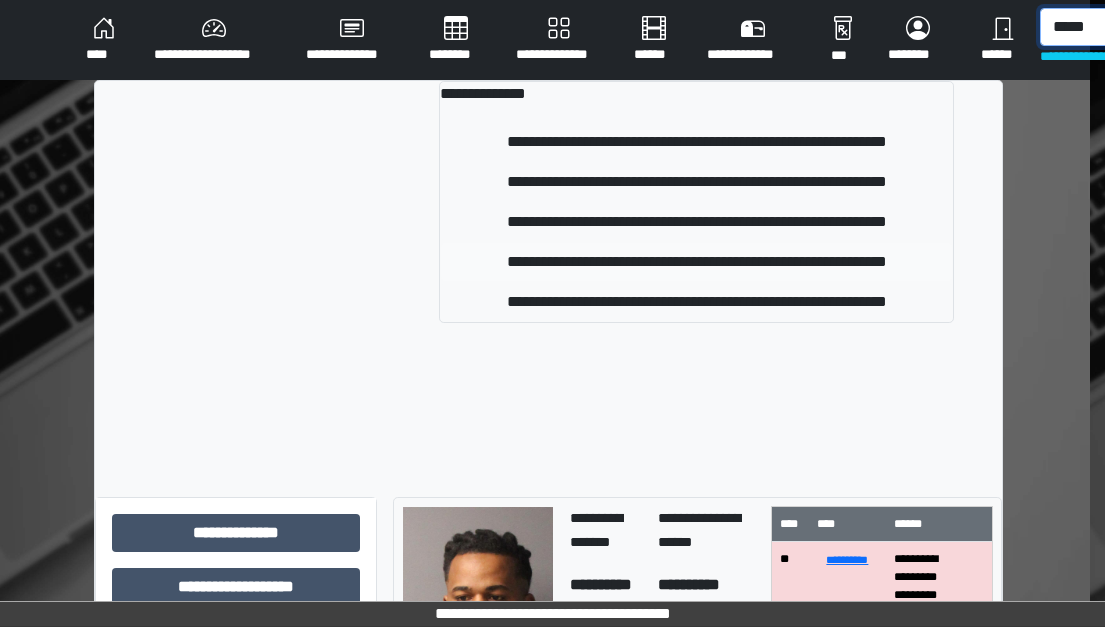 type on "*****" 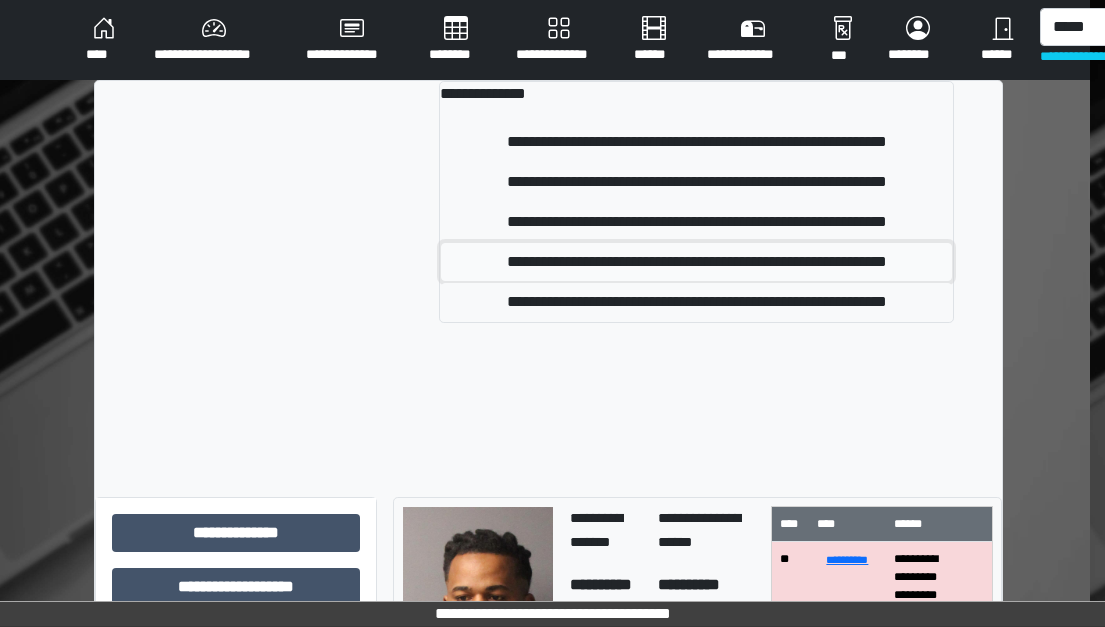 click on "**********" at bounding box center (696, 262) 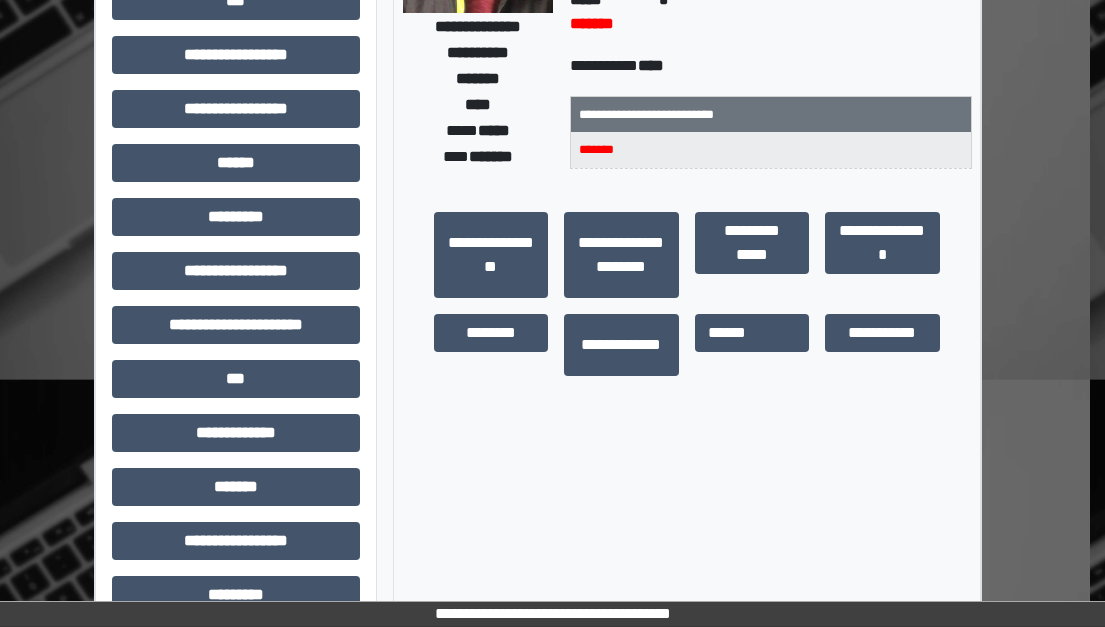 scroll, scrollTop: 0, scrollLeft: 15, axis: horizontal 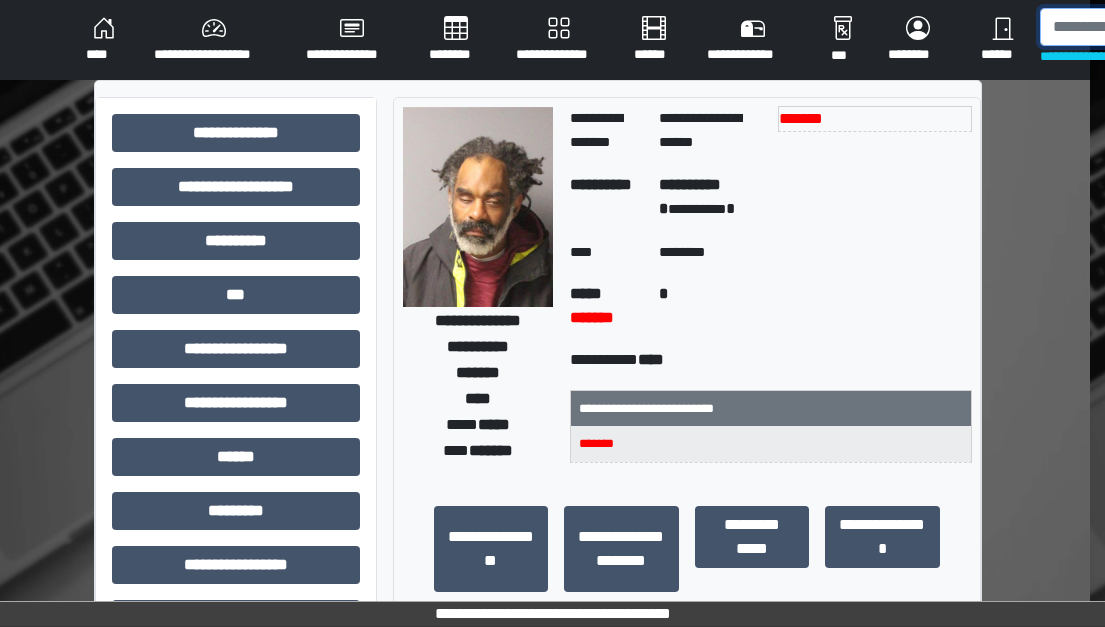 click at bounding box center (1143, 27) 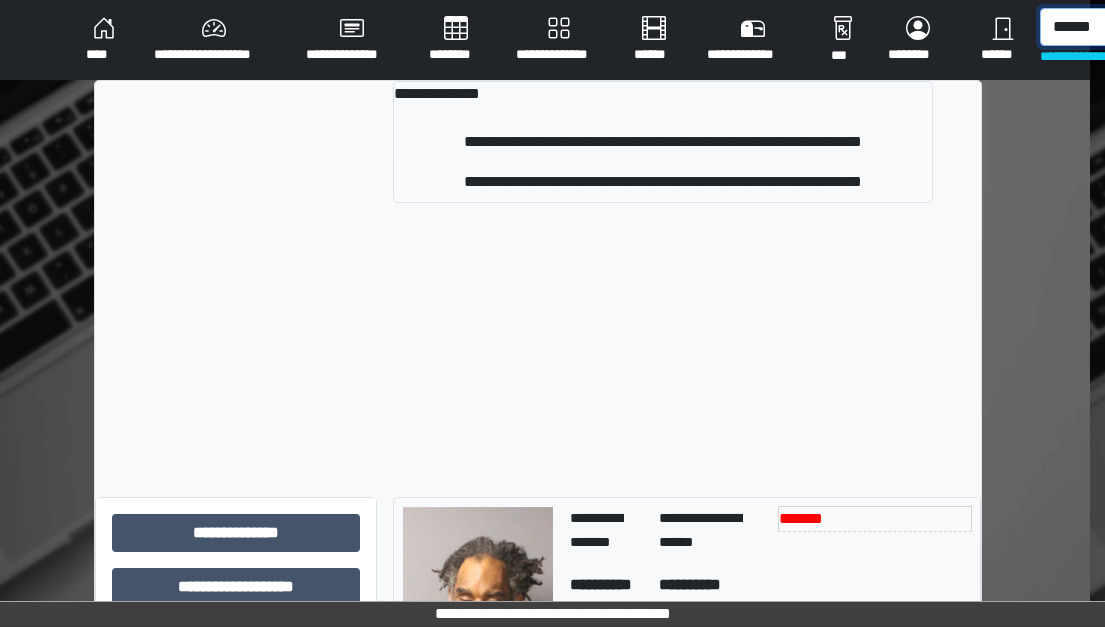 type on "******" 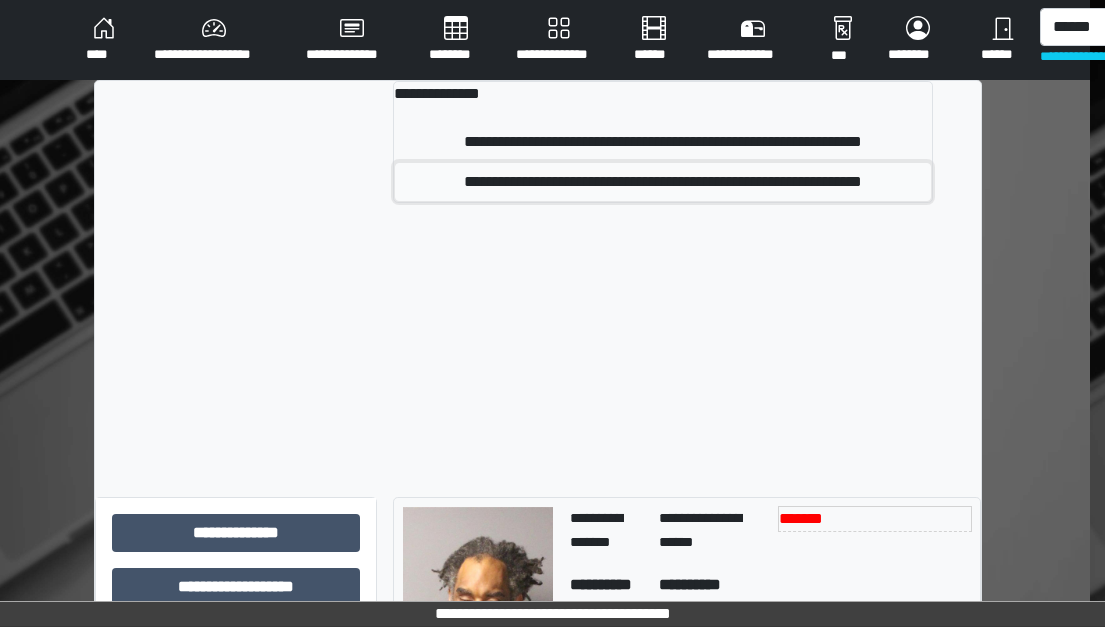click on "**********" at bounding box center [662, 182] 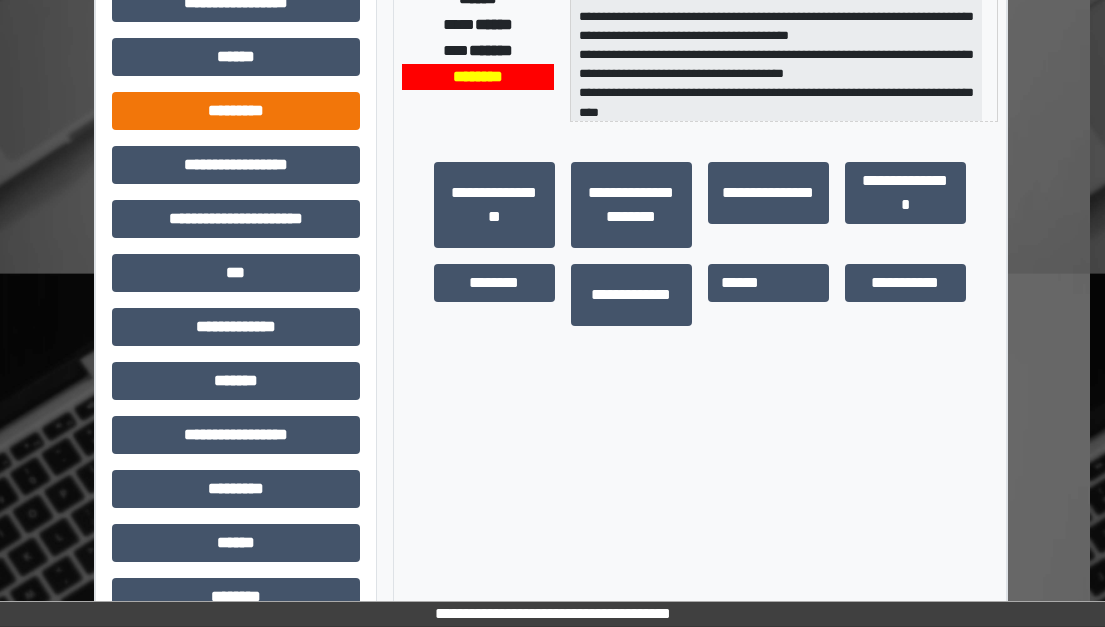scroll, scrollTop: 300, scrollLeft: 15, axis: both 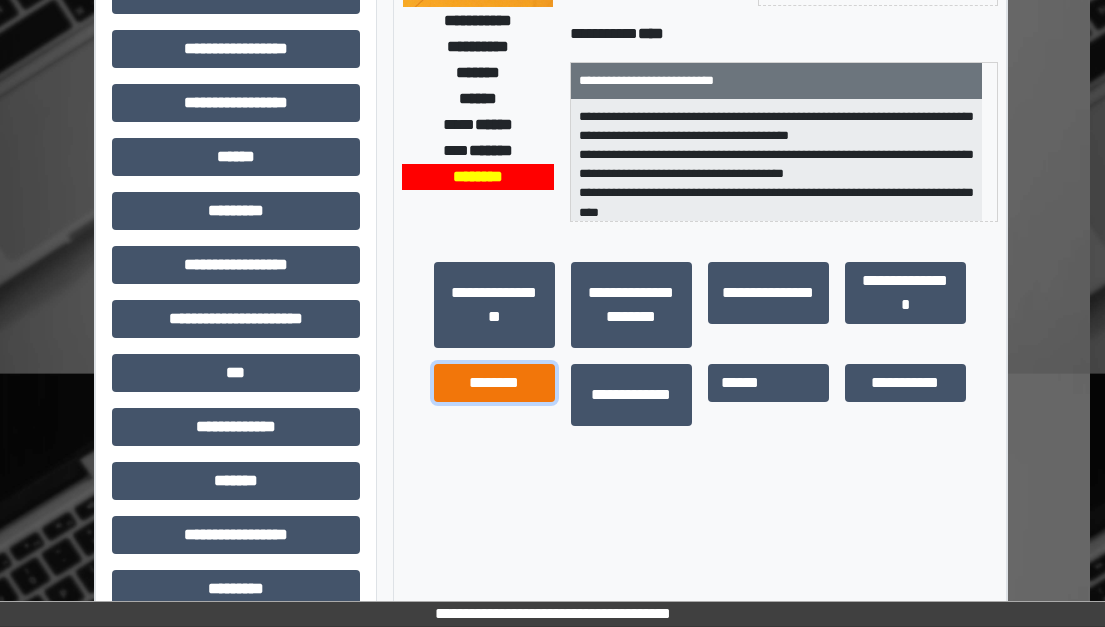 click on "********" at bounding box center [494, 383] 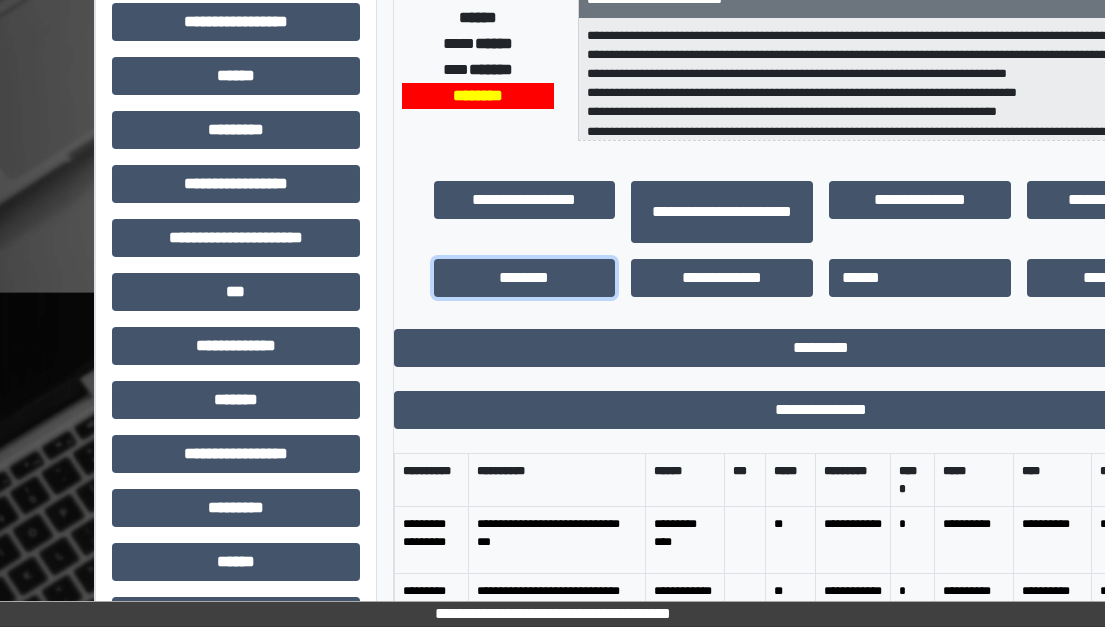 scroll, scrollTop: 705, scrollLeft: 15, axis: both 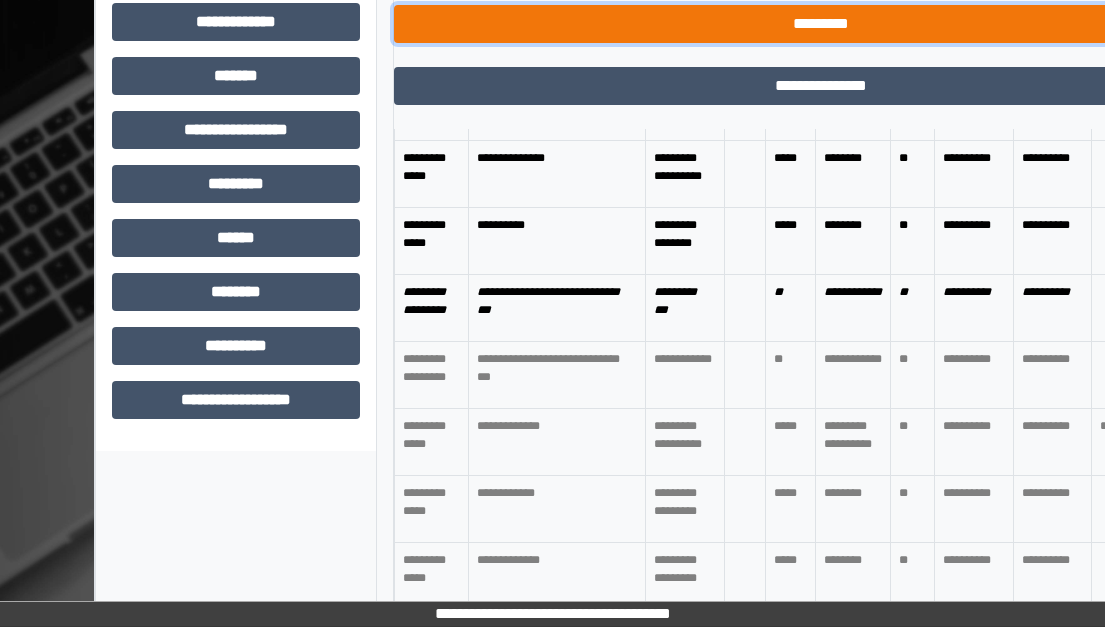 click on "*********" at bounding box center [821, 24] 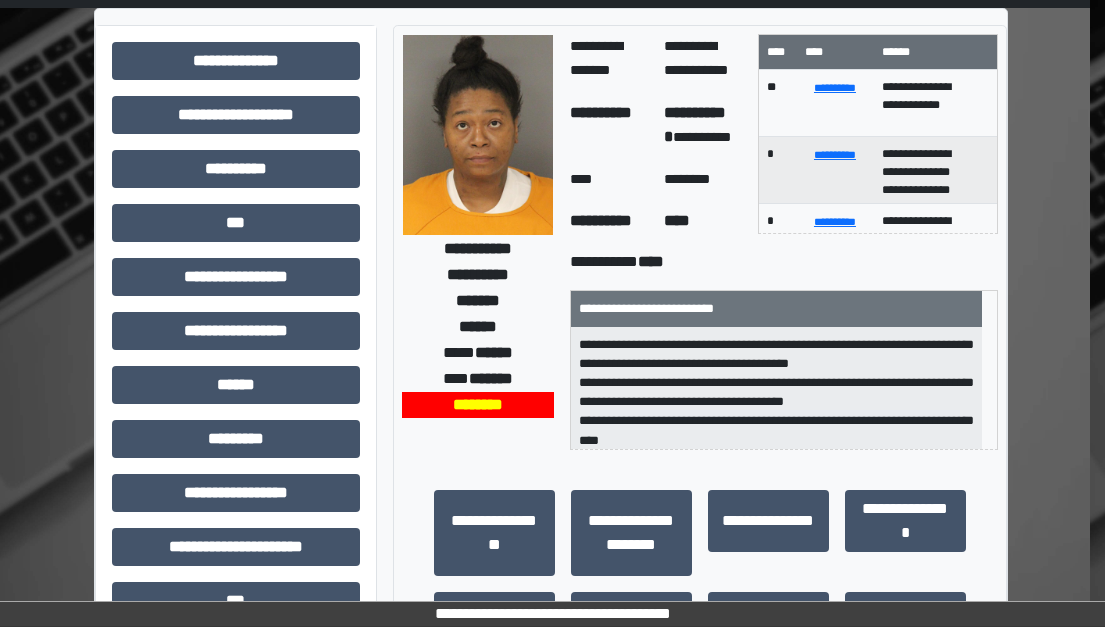 scroll, scrollTop: 0, scrollLeft: 15, axis: horizontal 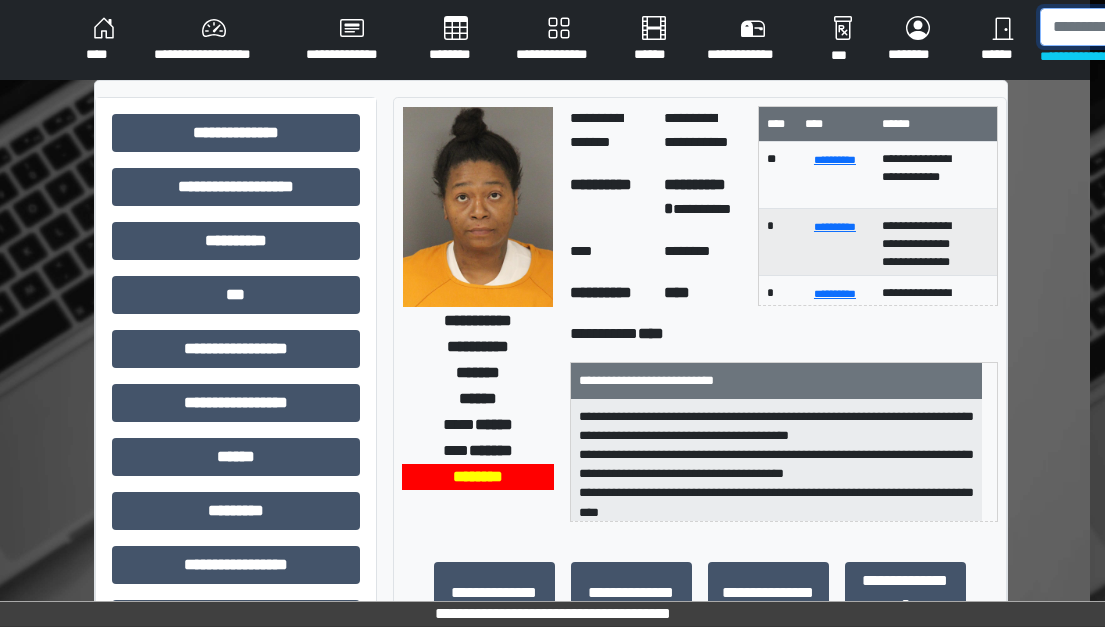 click at bounding box center [1143, 27] 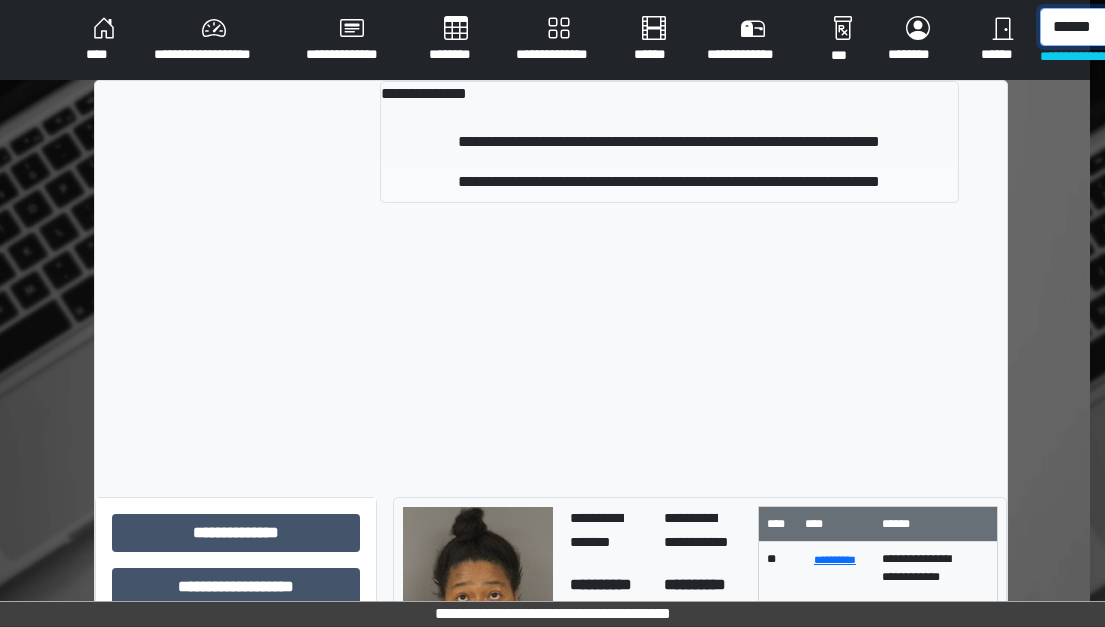 type on "******" 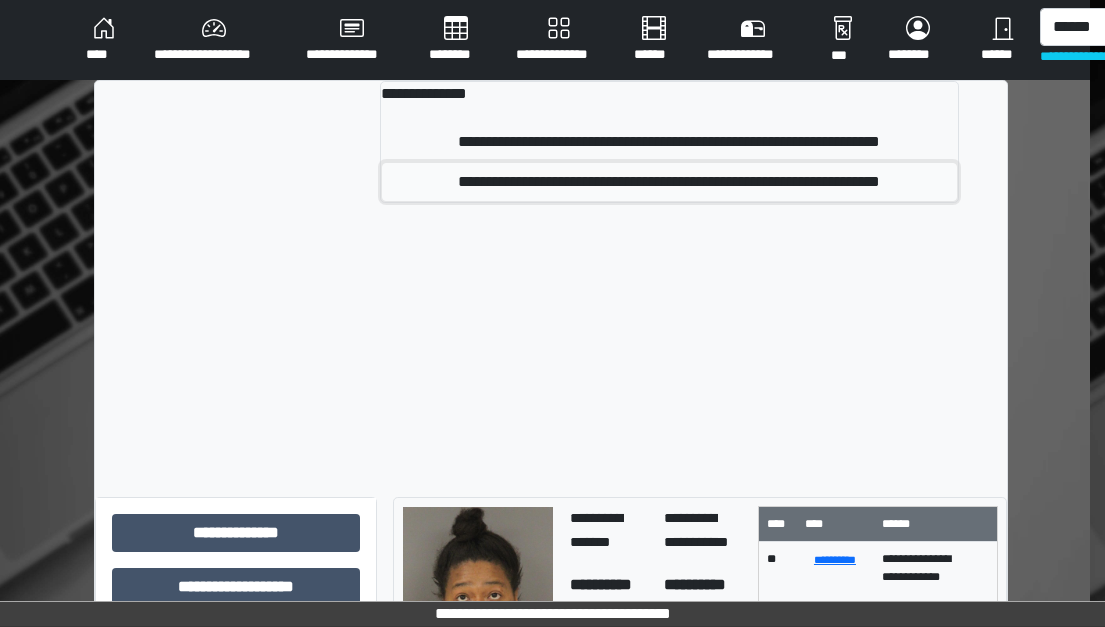 click on "**********" at bounding box center (669, 182) 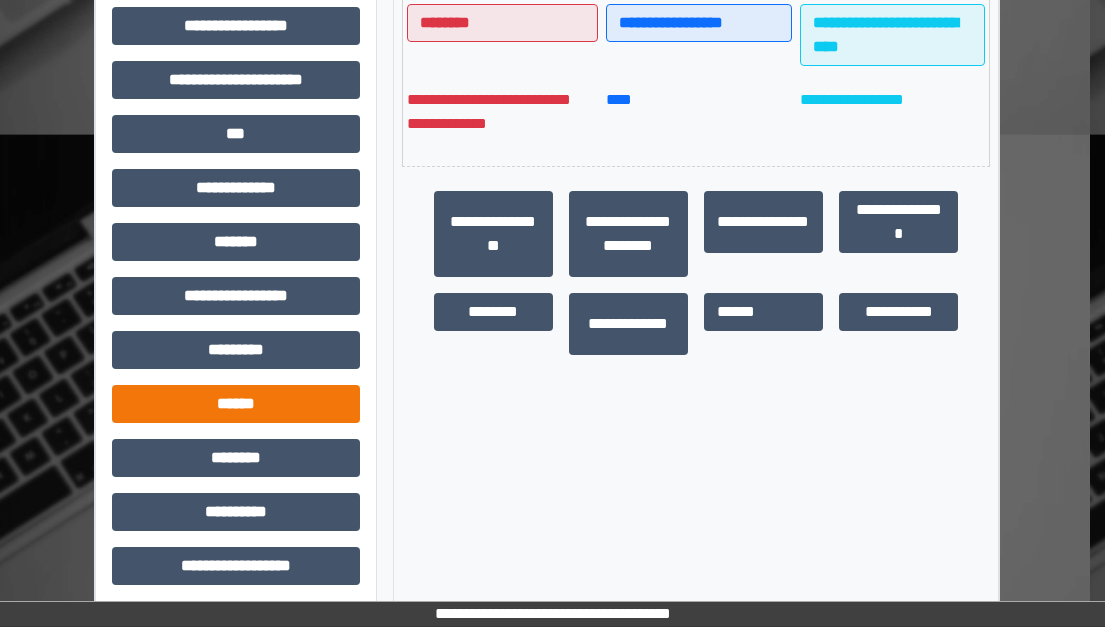 scroll, scrollTop: 547, scrollLeft: 15, axis: both 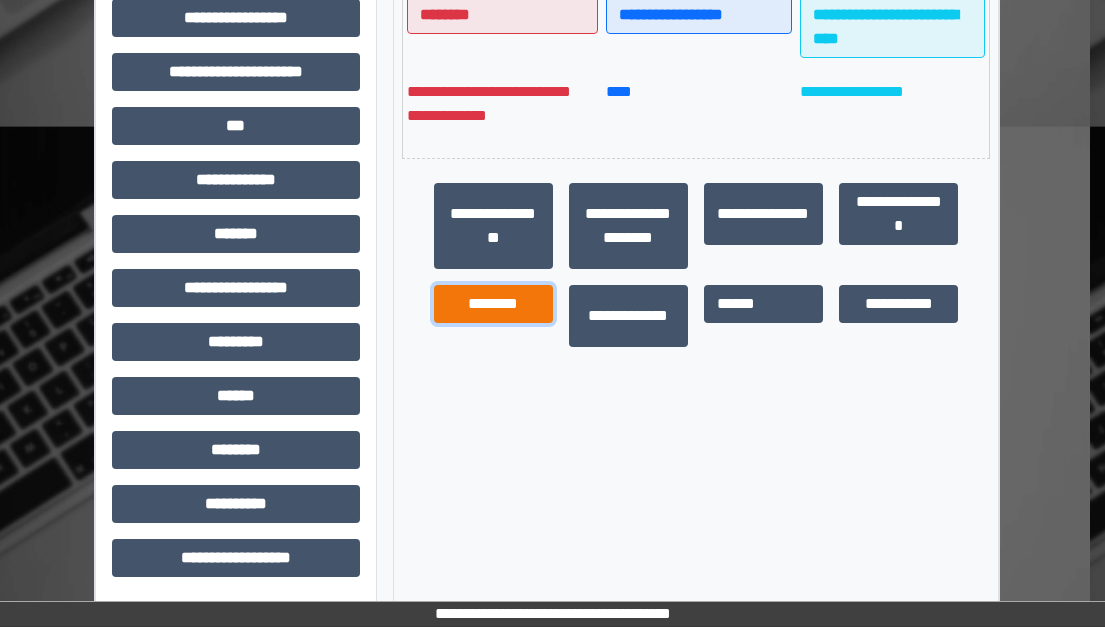 click on "********" at bounding box center [493, 304] 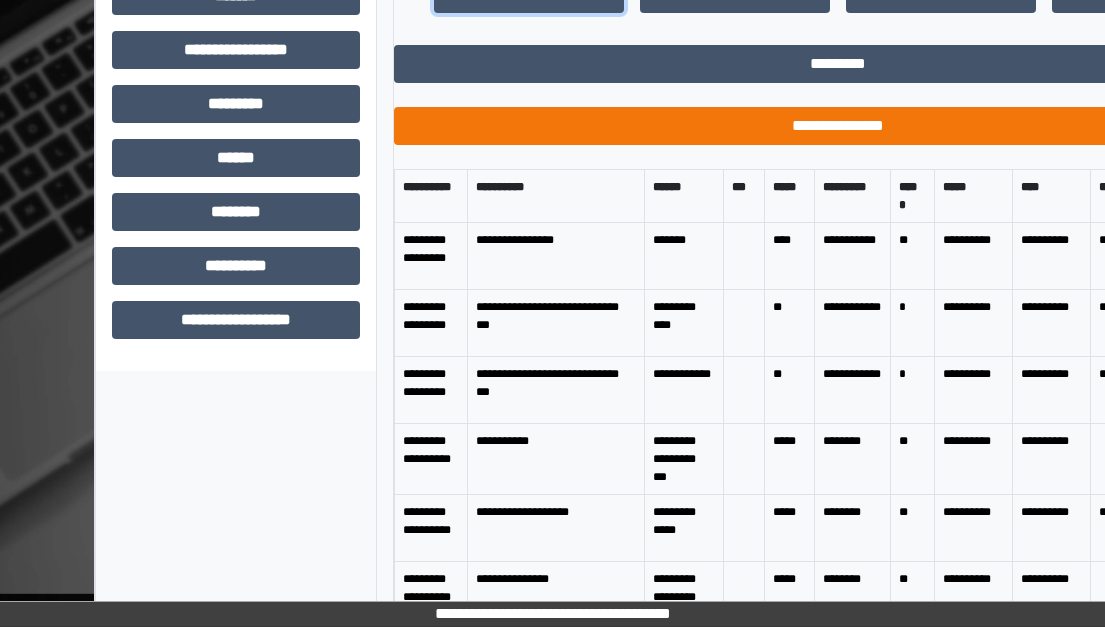 scroll, scrollTop: 825, scrollLeft: 15, axis: both 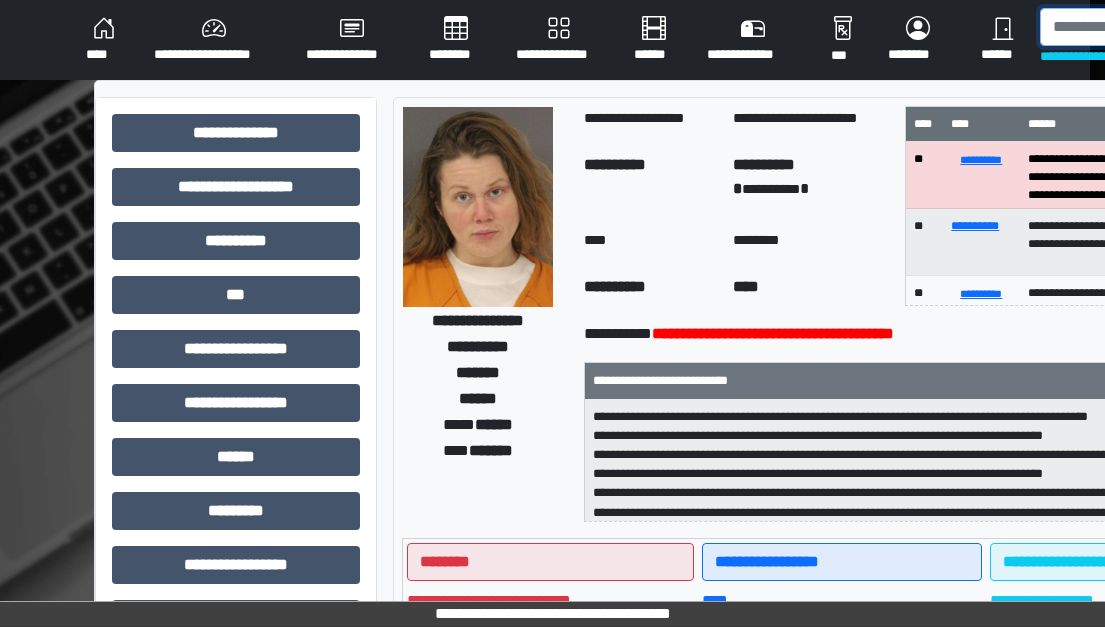 click at bounding box center (1143, 27) 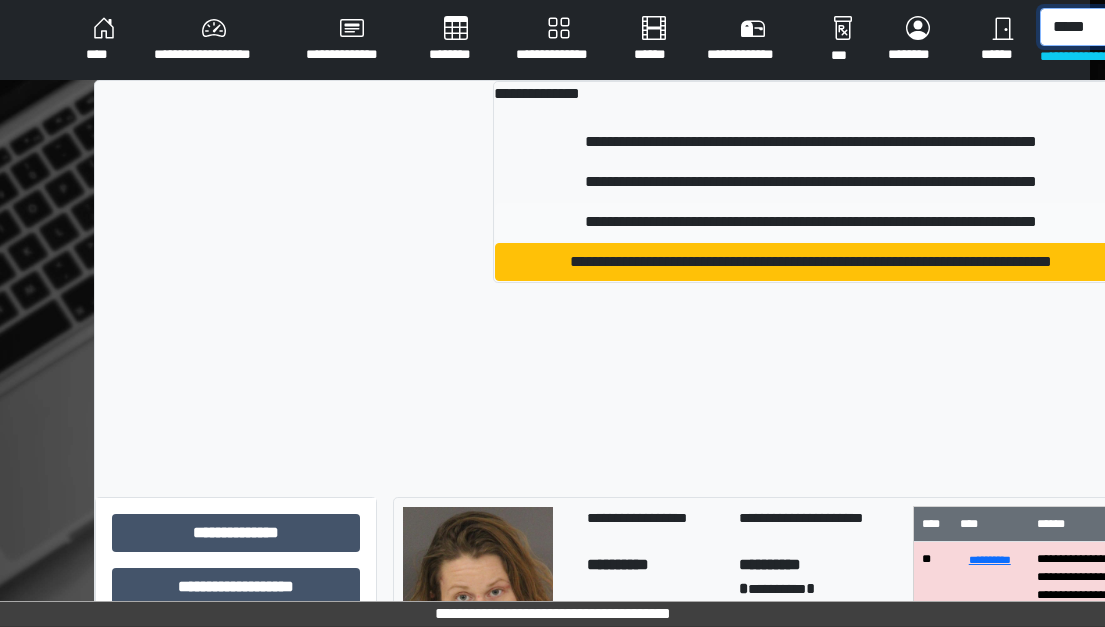 type on "*****" 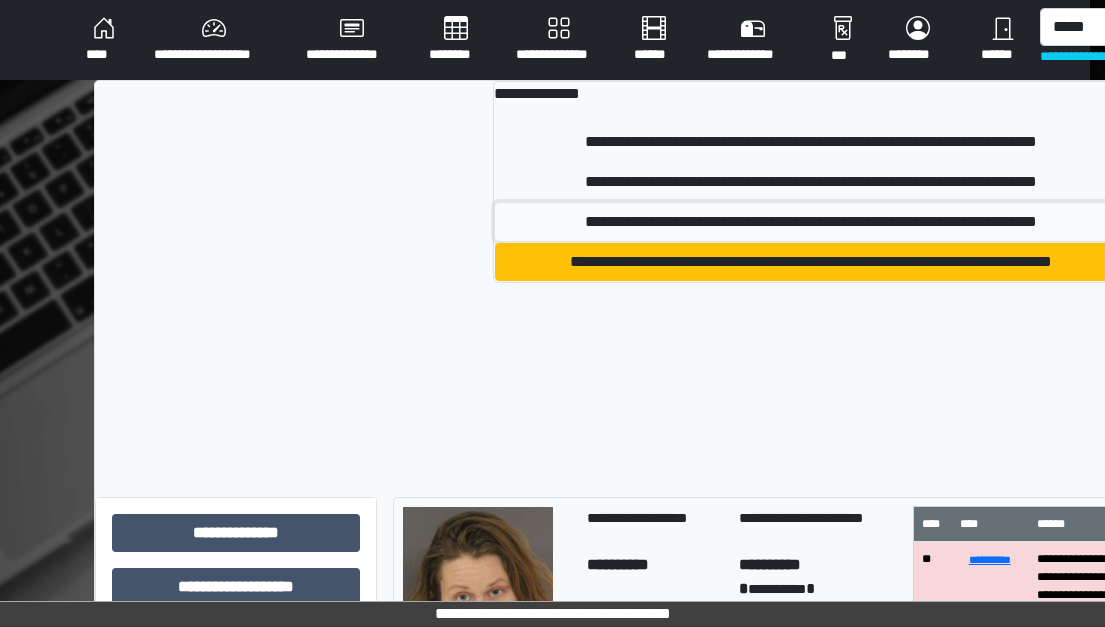 click on "**********" at bounding box center [810, 222] 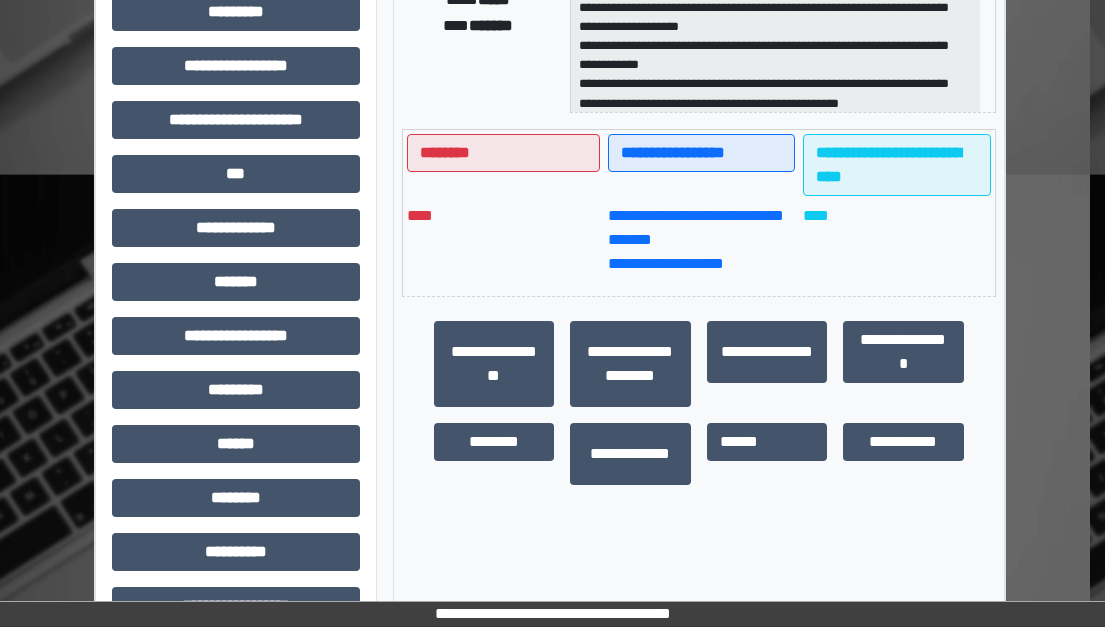 scroll, scrollTop: 547, scrollLeft: 15, axis: both 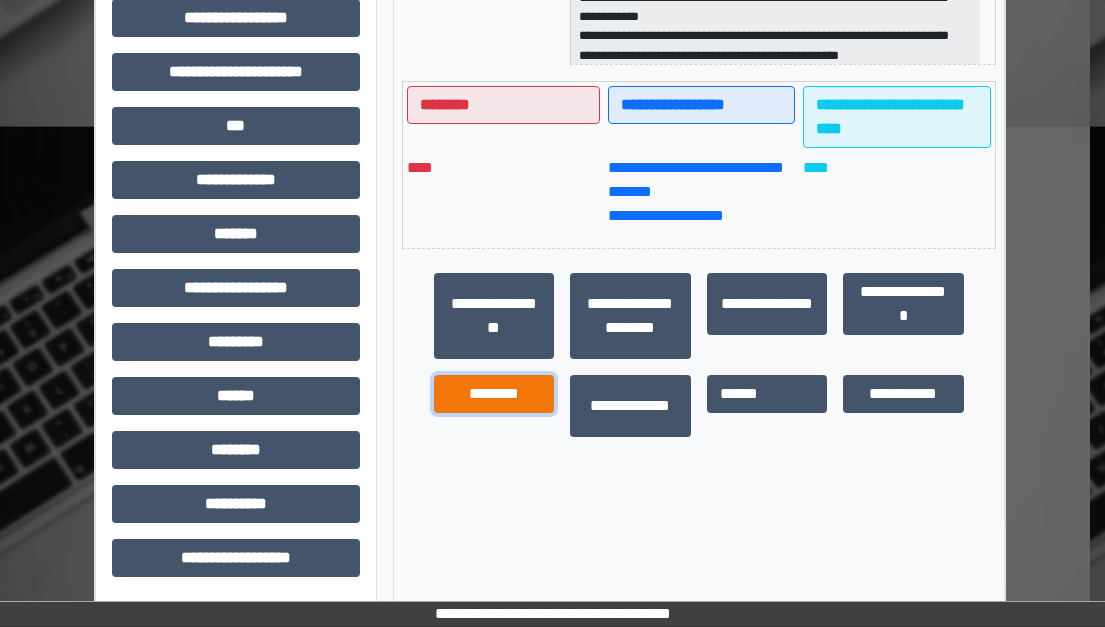 click on "********" at bounding box center (494, 394) 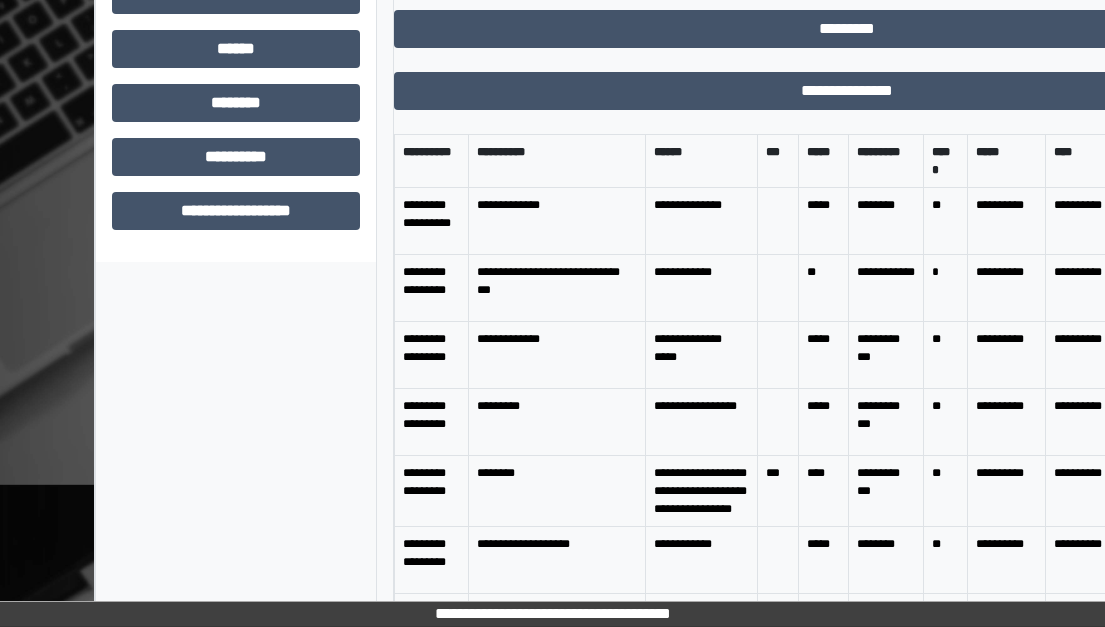 scroll, scrollTop: 899, scrollLeft: 15, axis: both 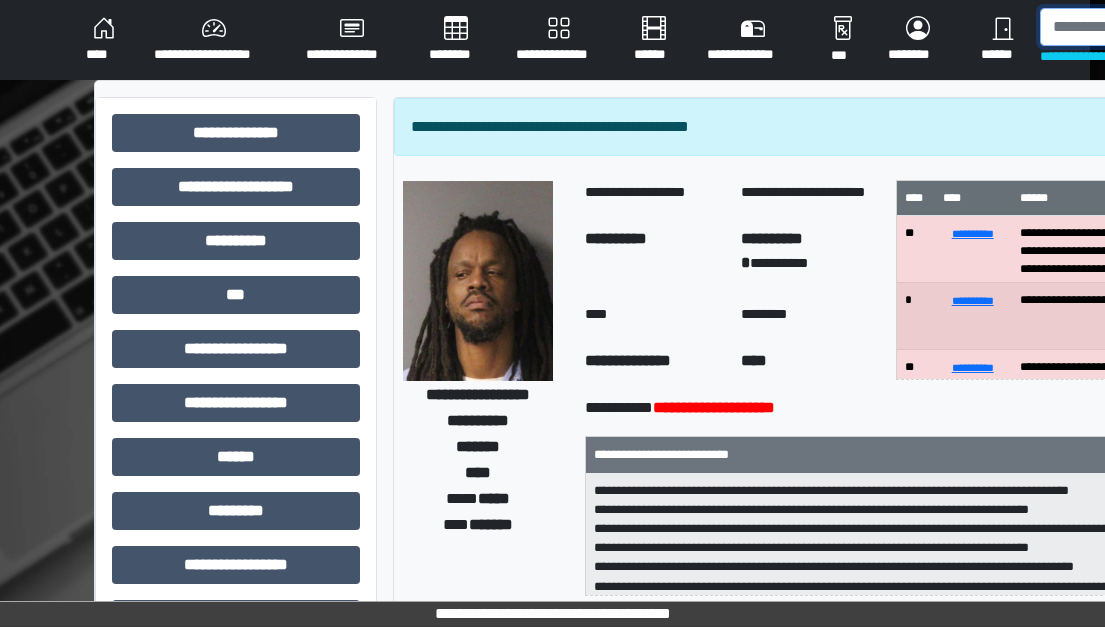 click at bounding box center (1143, 27) 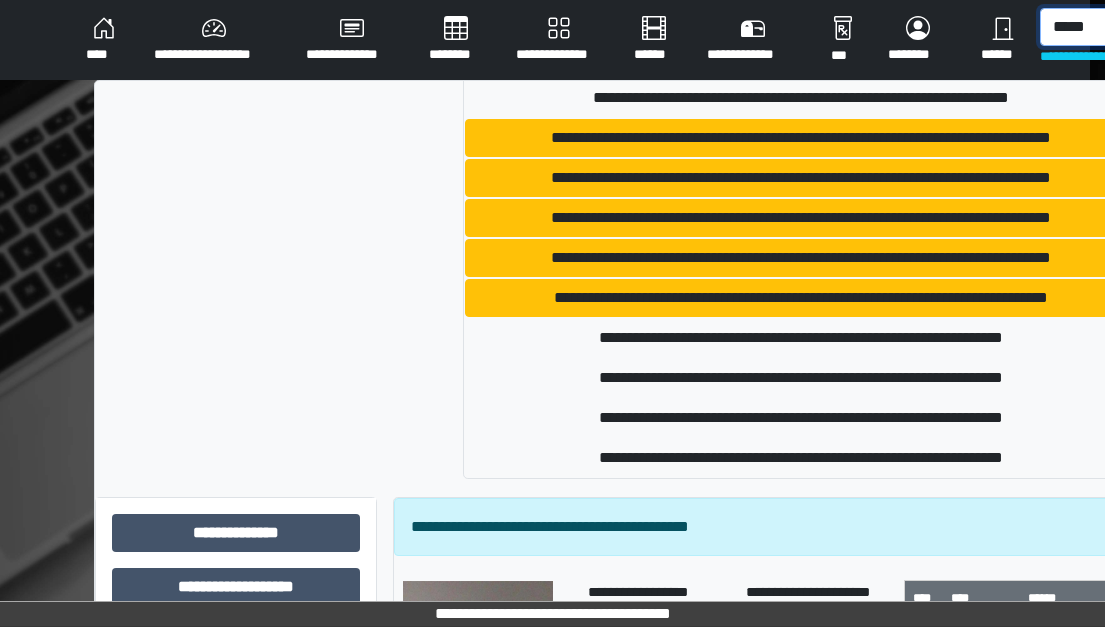 scroll, scrollTop: 738, scrollLeft: 0, axis: vertical 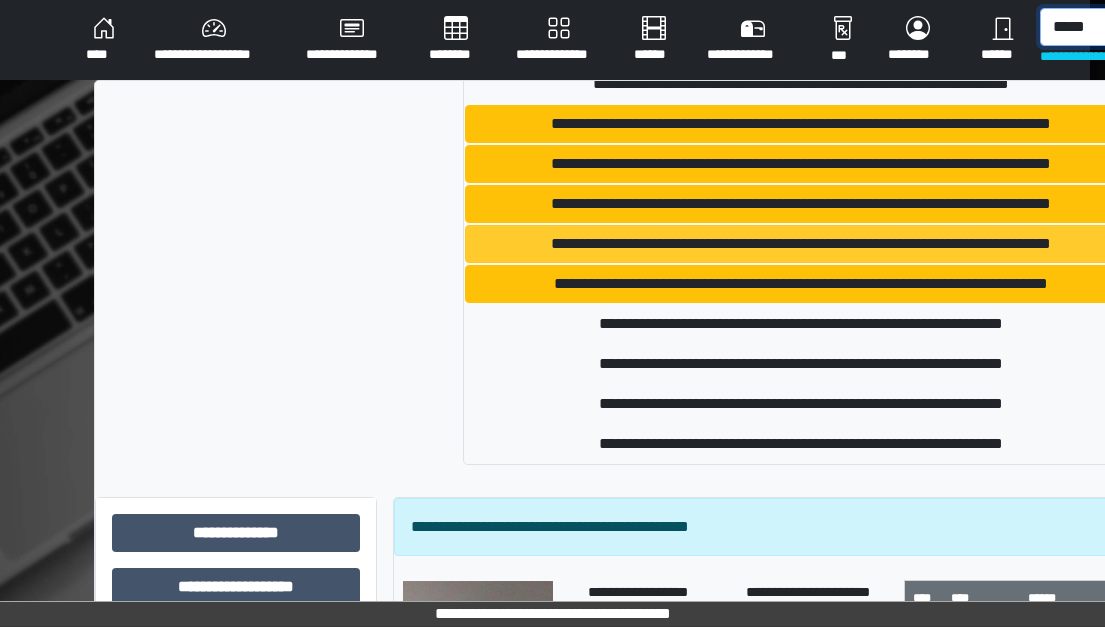 type on "*****" 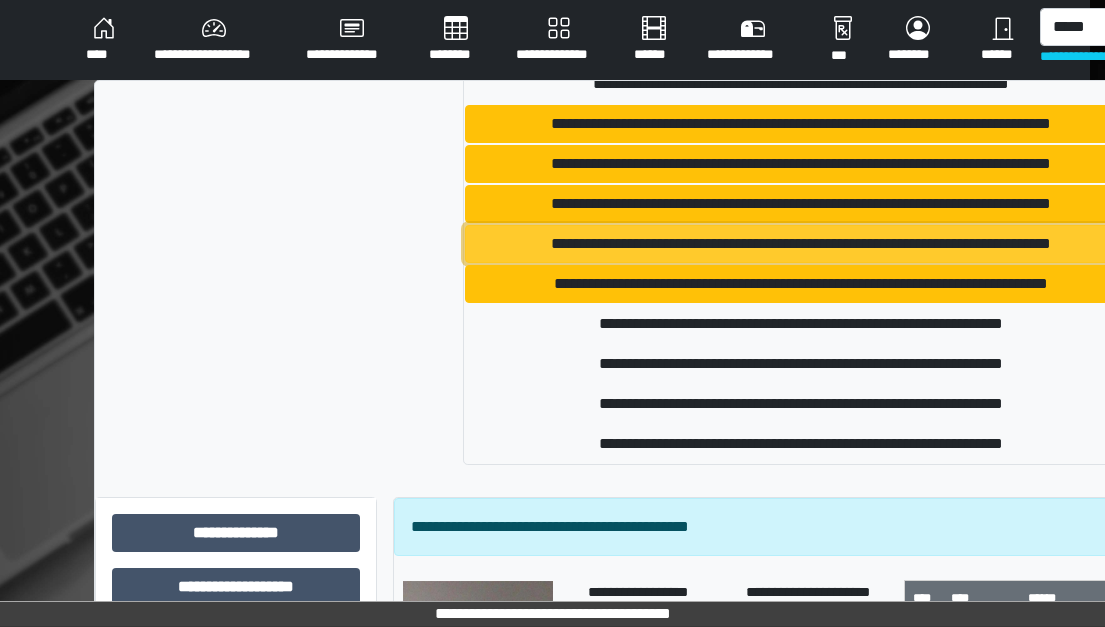 click on "**********" at bounding box center (800, 244) 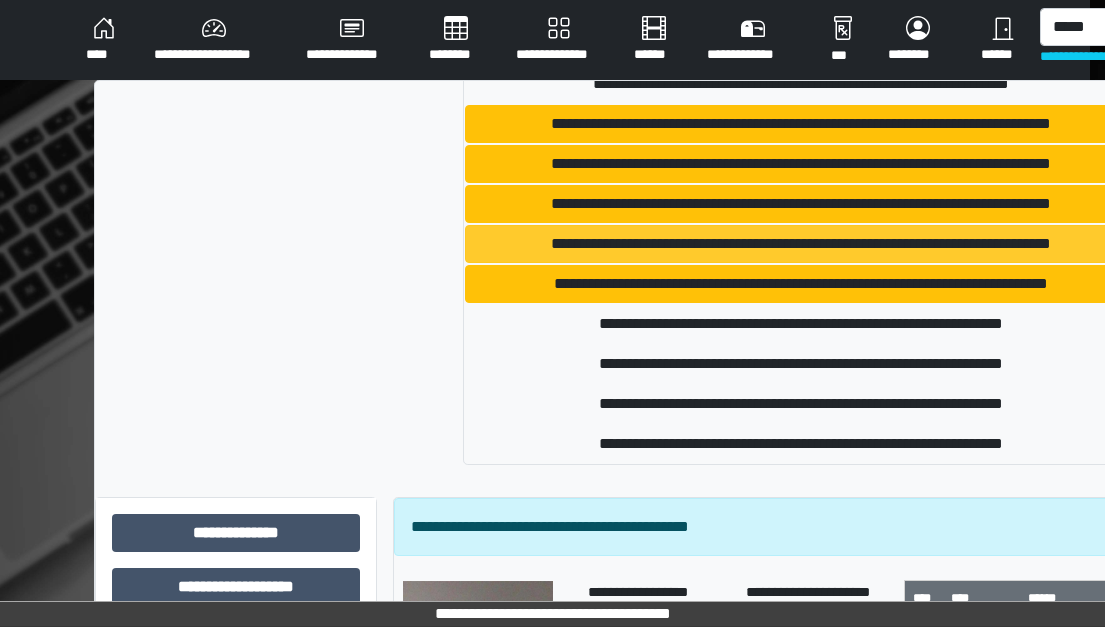 type 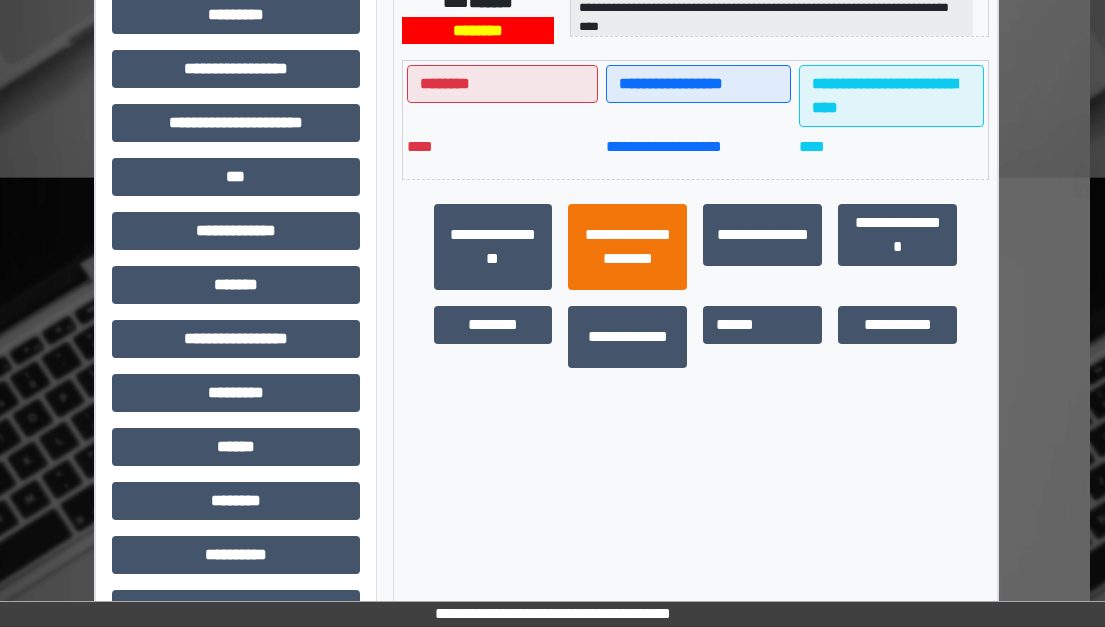 scroll, scrollTop: 500, scrollLeft: 15, axis: both 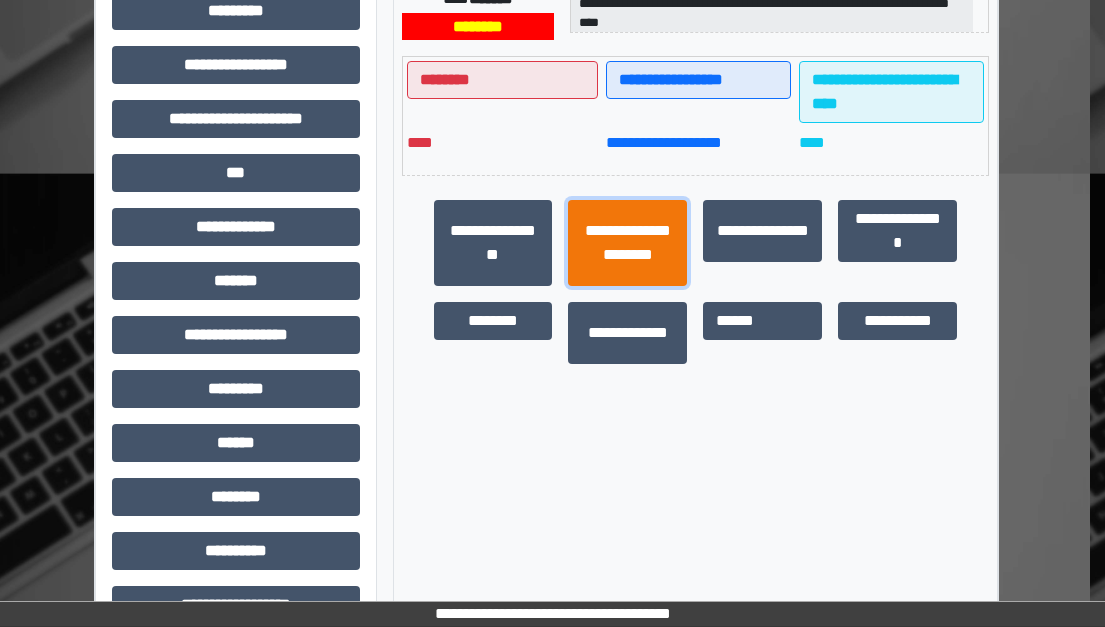 click on "**********" at bounding box center (627, 243) 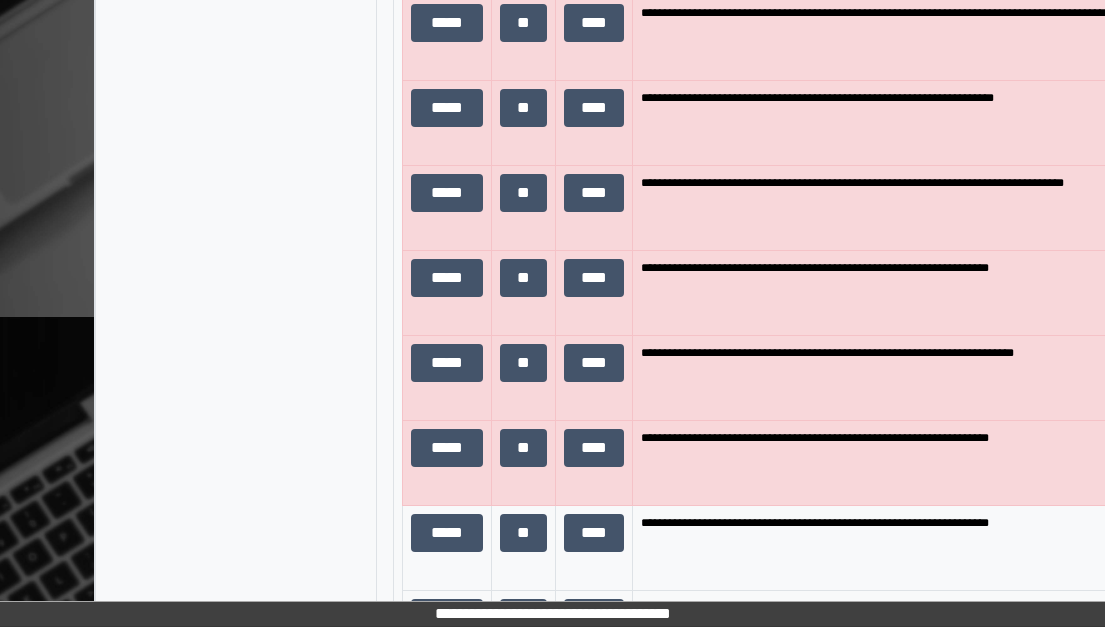 scroll, scrollTop: 1800, scrollLeft: 15, axis: both 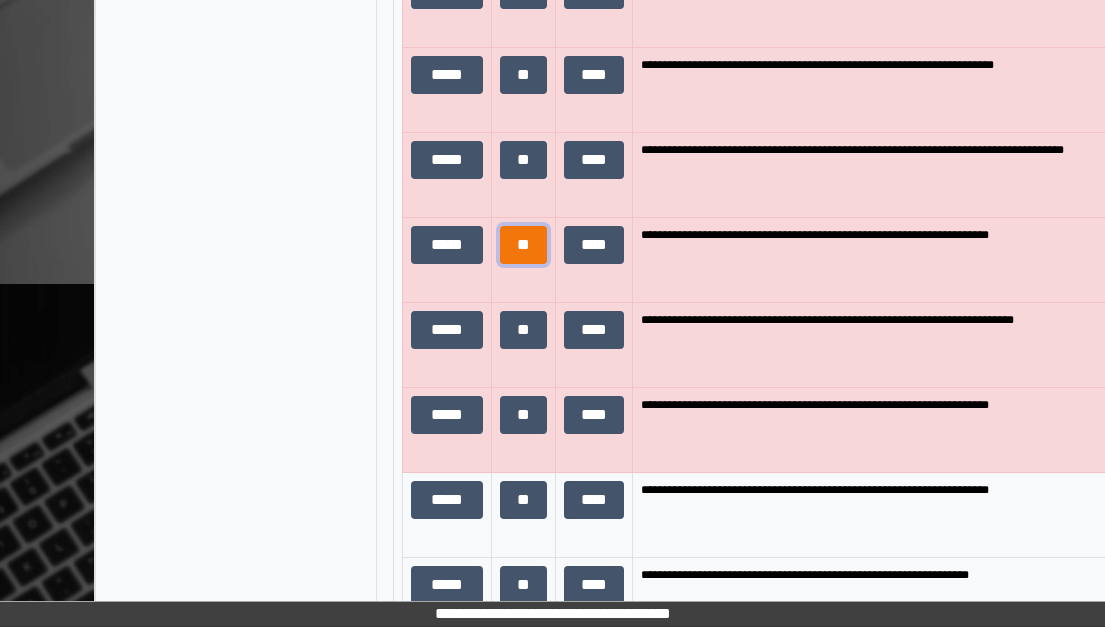 click on "**" at bounding box center [523, 245] 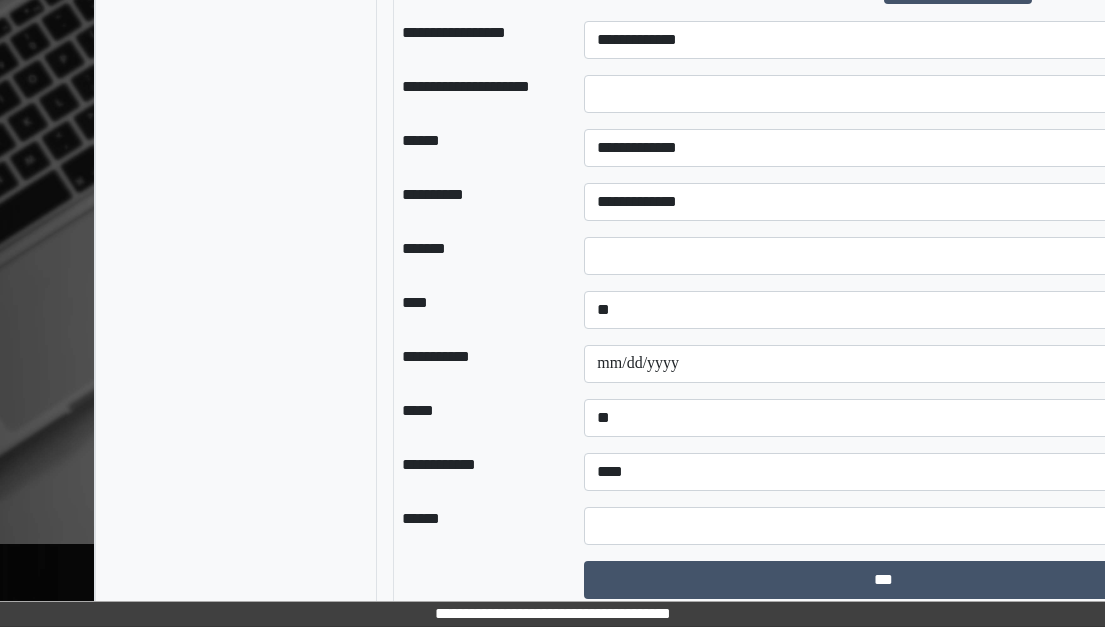scroll, scrollTop: 2902, scrollLeft: 15, axis: both 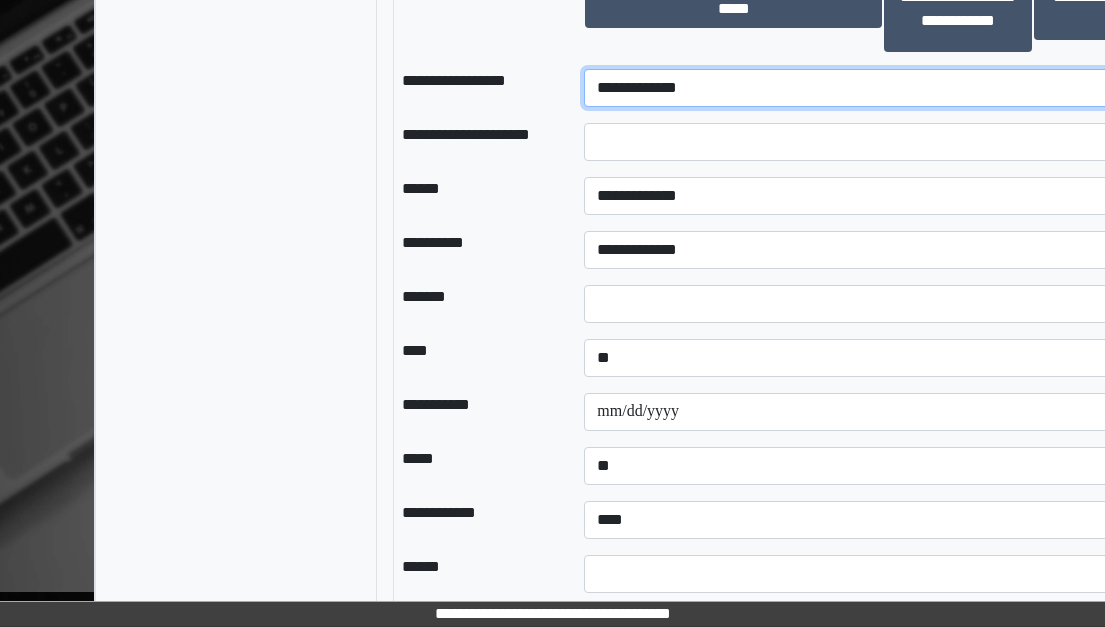 click on "**********" at bounding box center (883, 88) 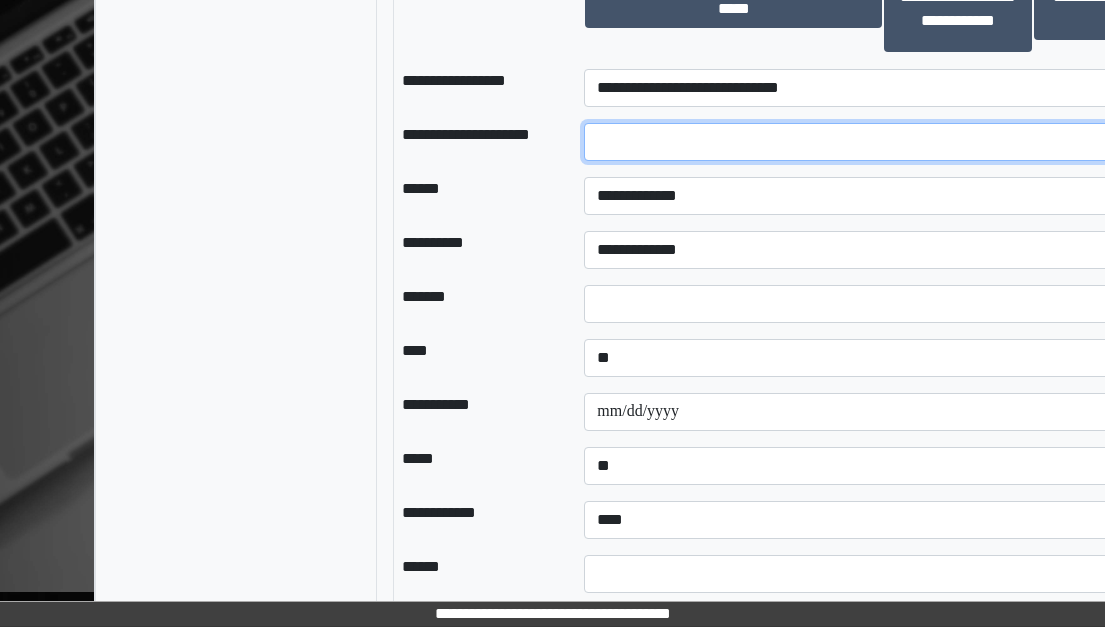 click at bounding box center (883, 142) 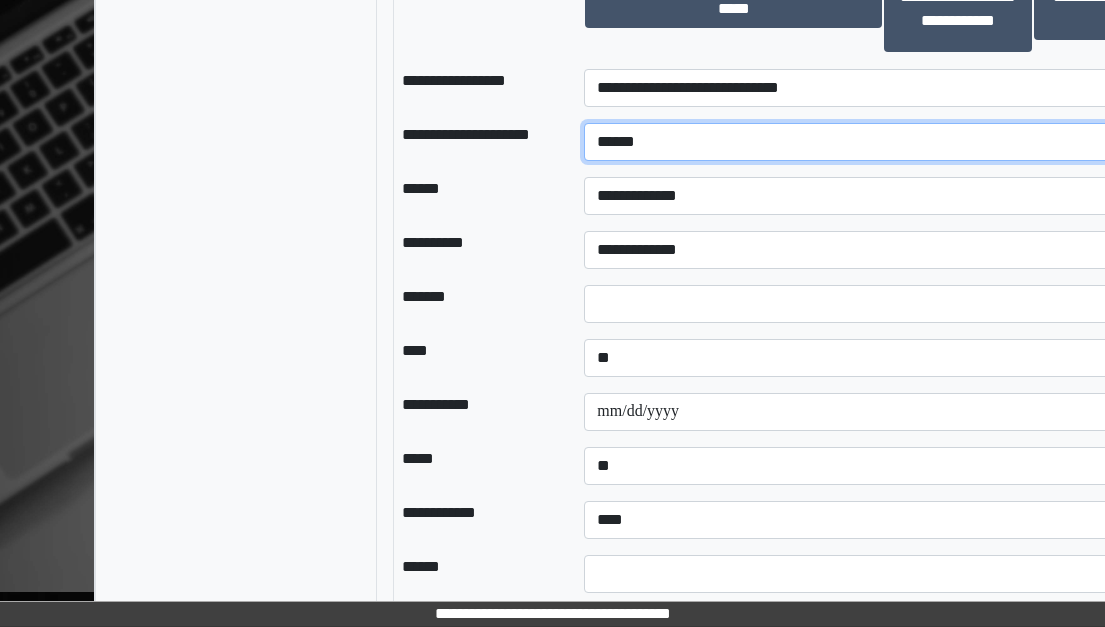 type on "******" 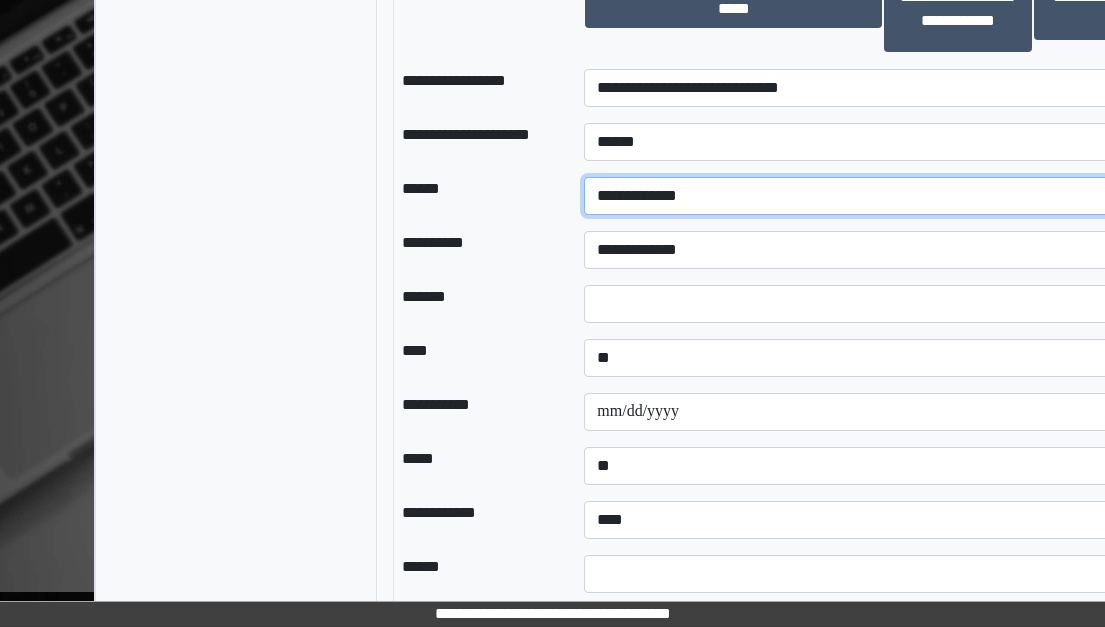 click on "**********" at bounding box center (883, 196) 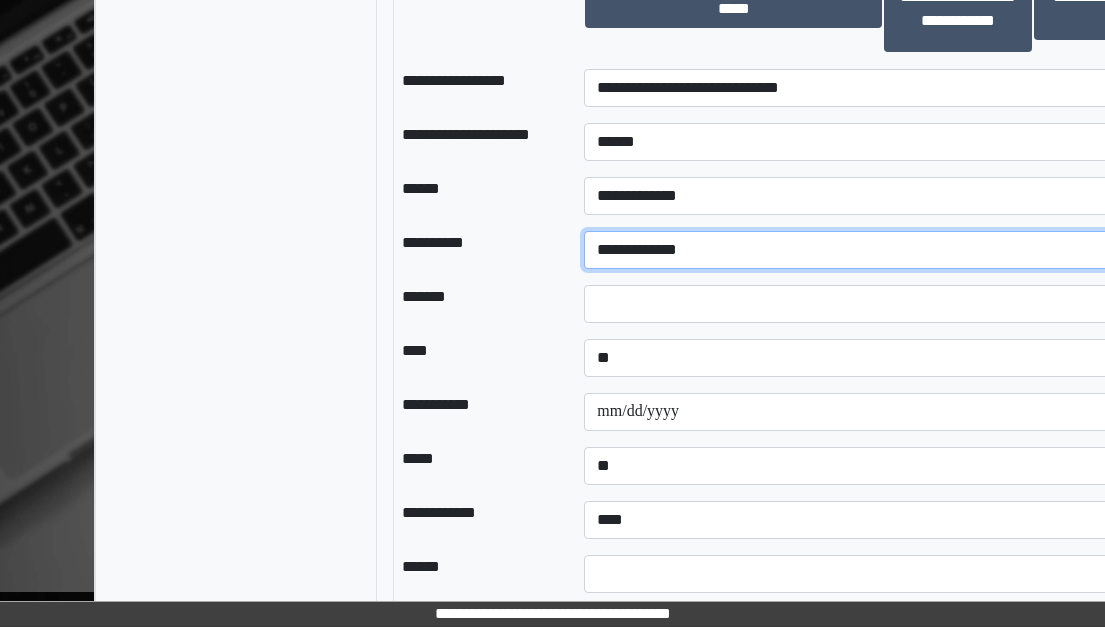 click on "**********" at bounding box center (883, 250) 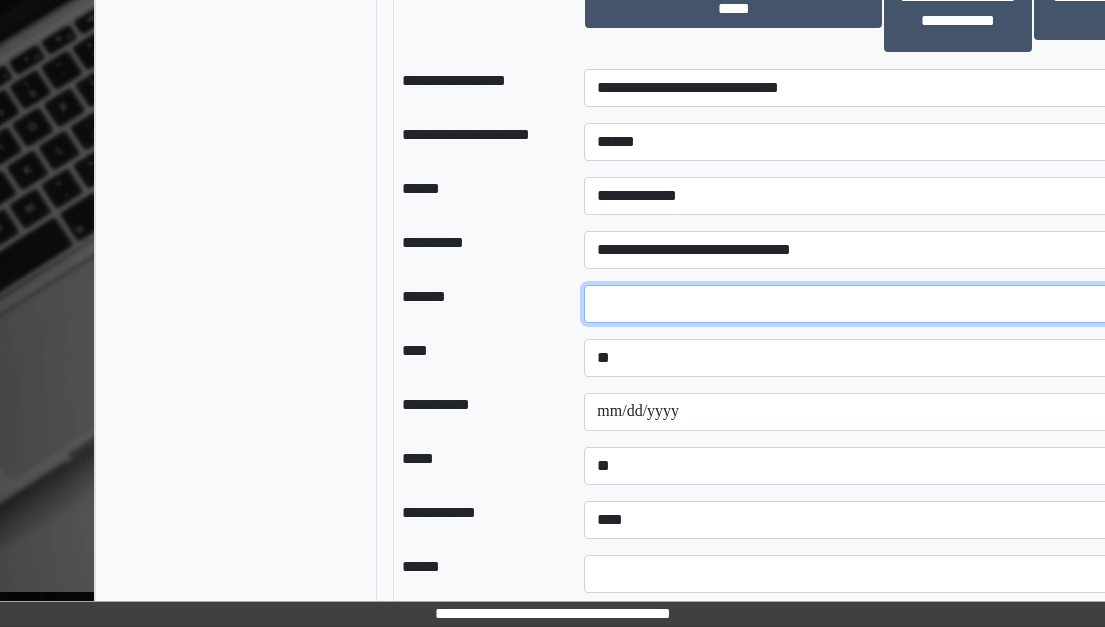 click at bounding box center (883, 304) 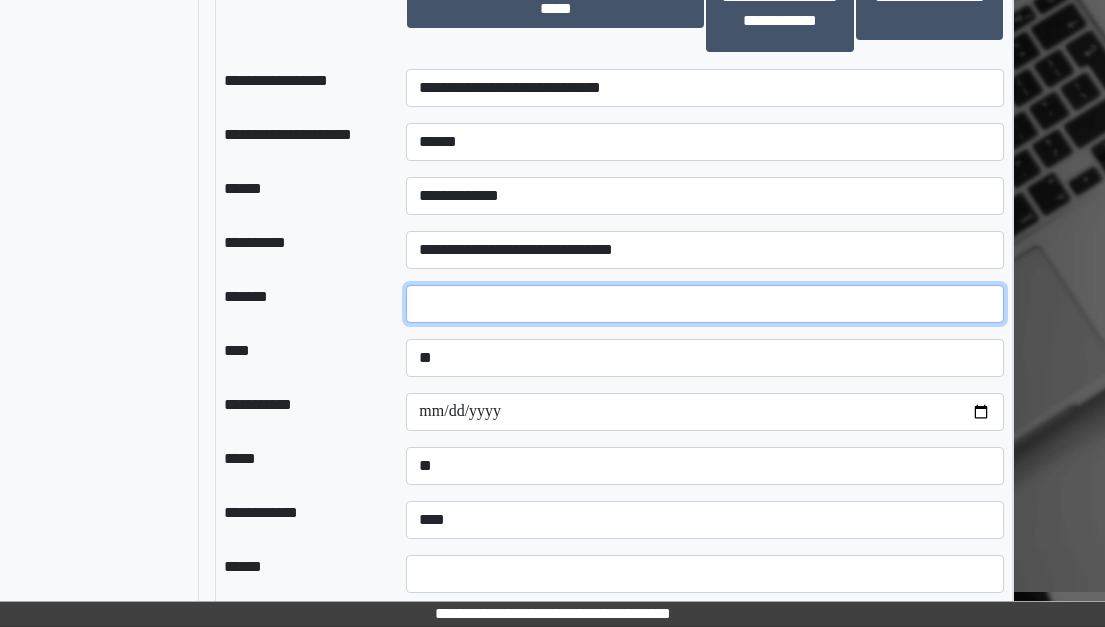 scroll, scrollTop: 2902, scrollLeft: 214, axis: both 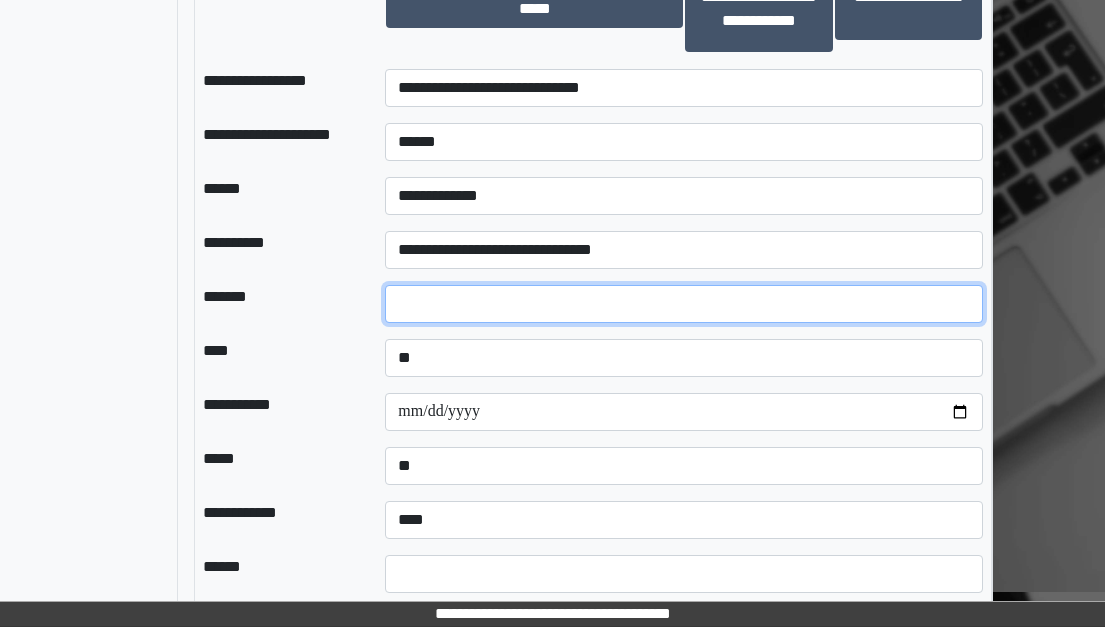 type on "**" 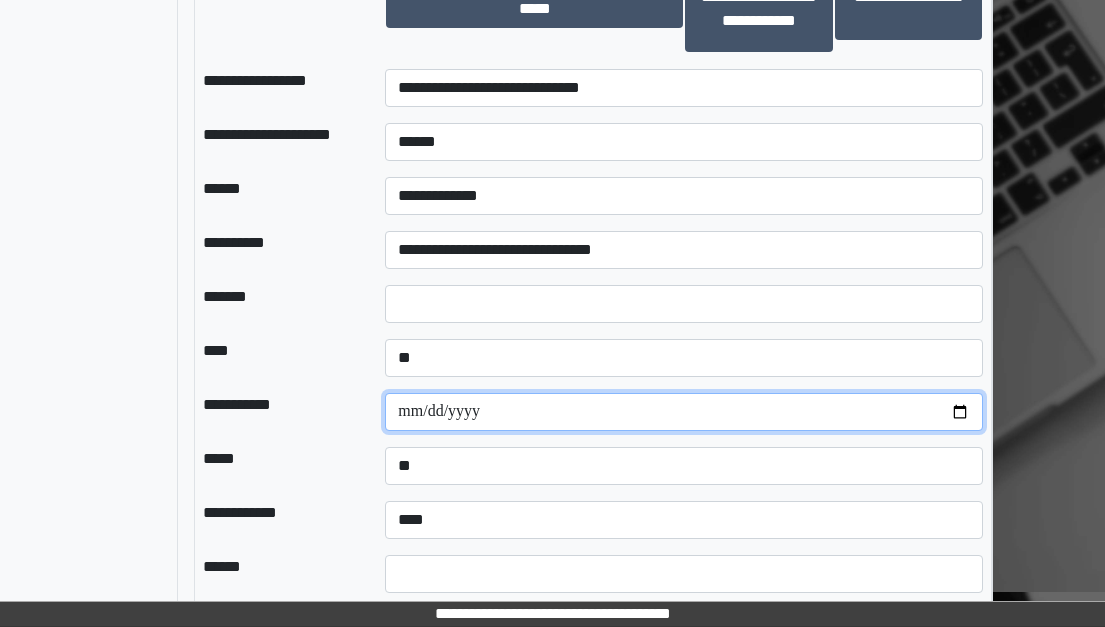 click at bounding box center (684, 412) 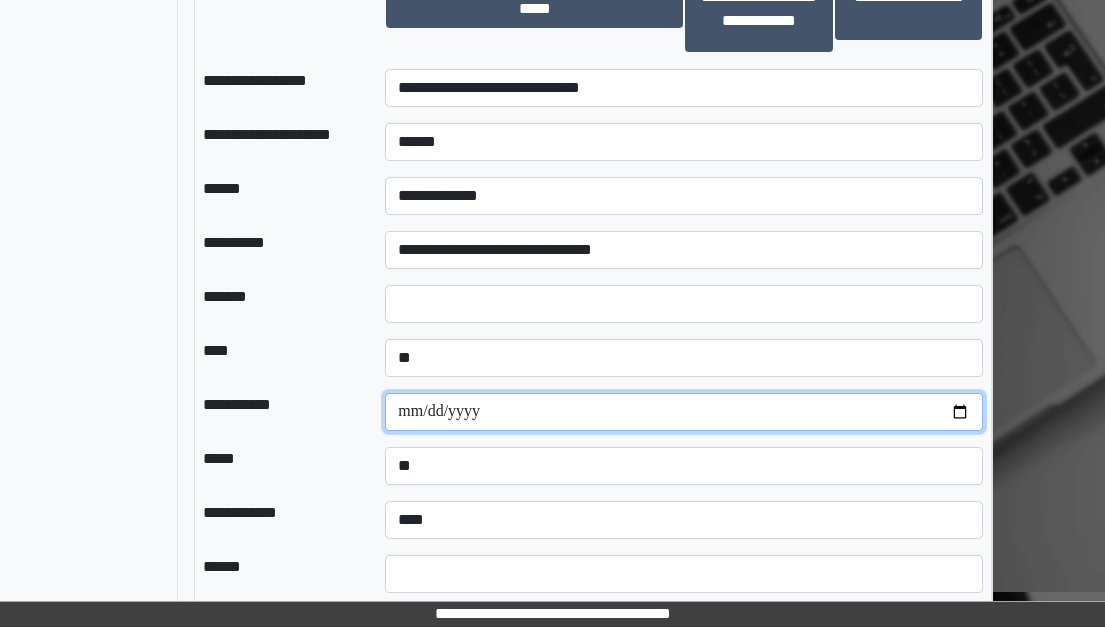 type on "**********" 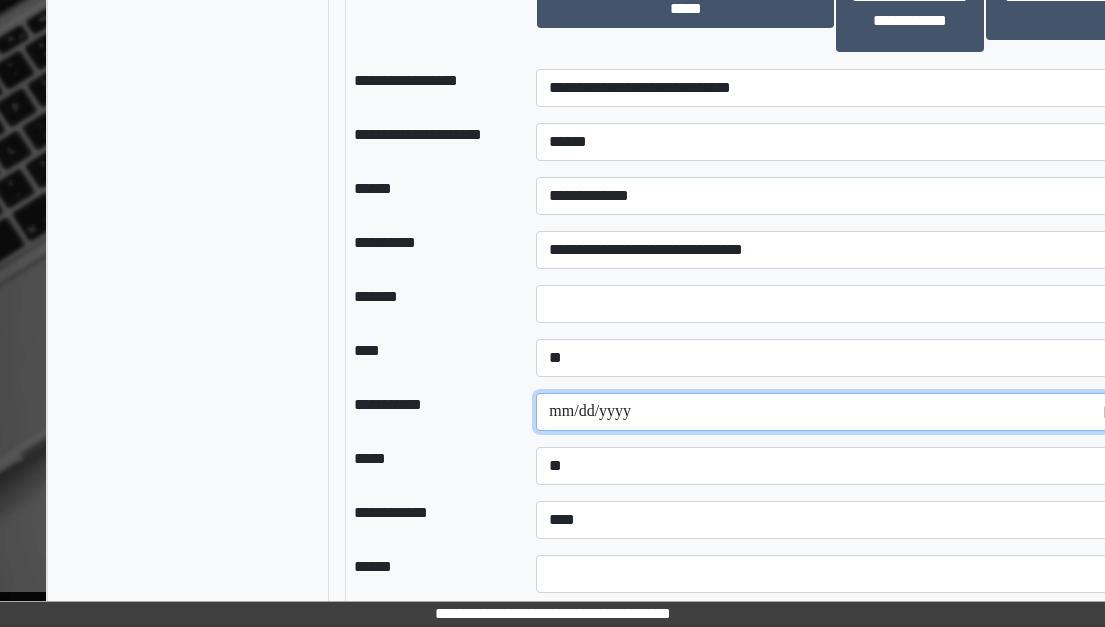 scroll, scrollTop: 3002, scrollLeft: 63, axis: both 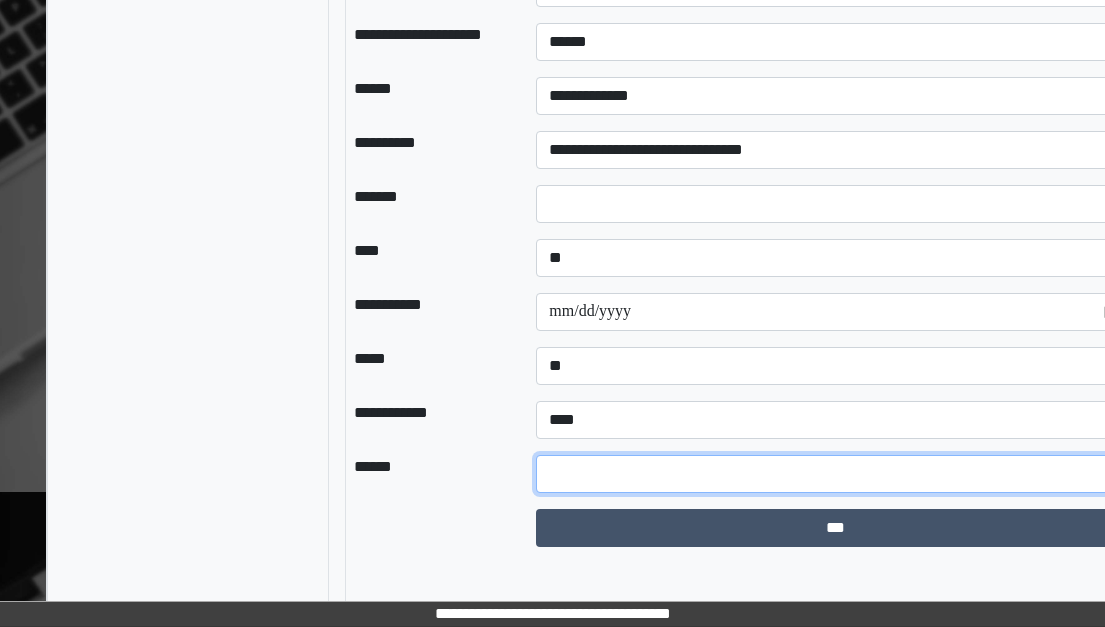 click at bounding box center (835, 474) 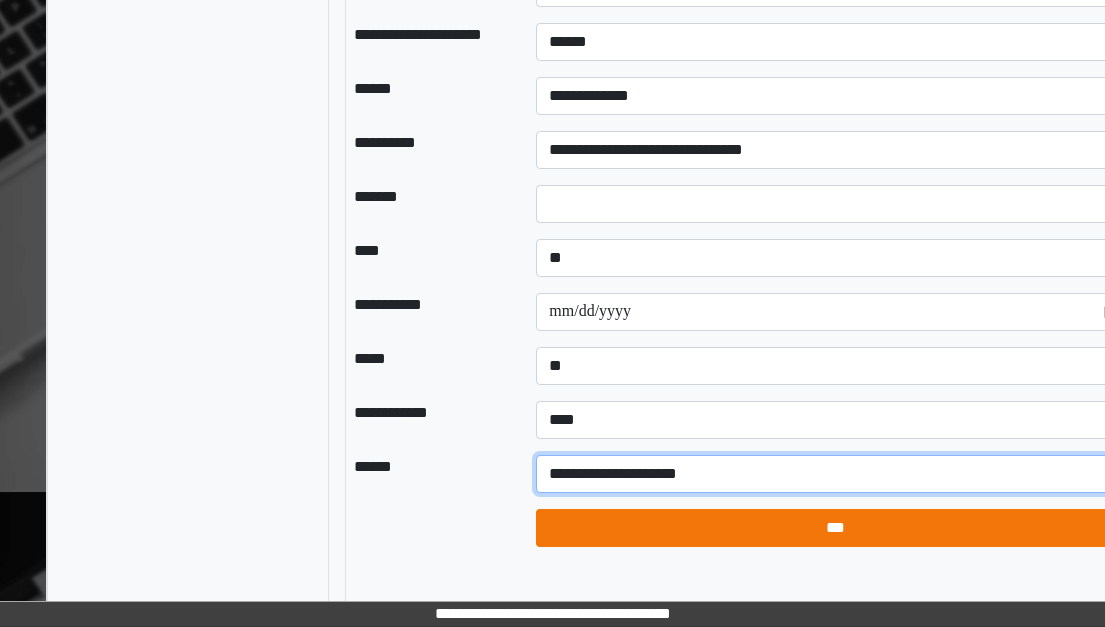 type on "**********" 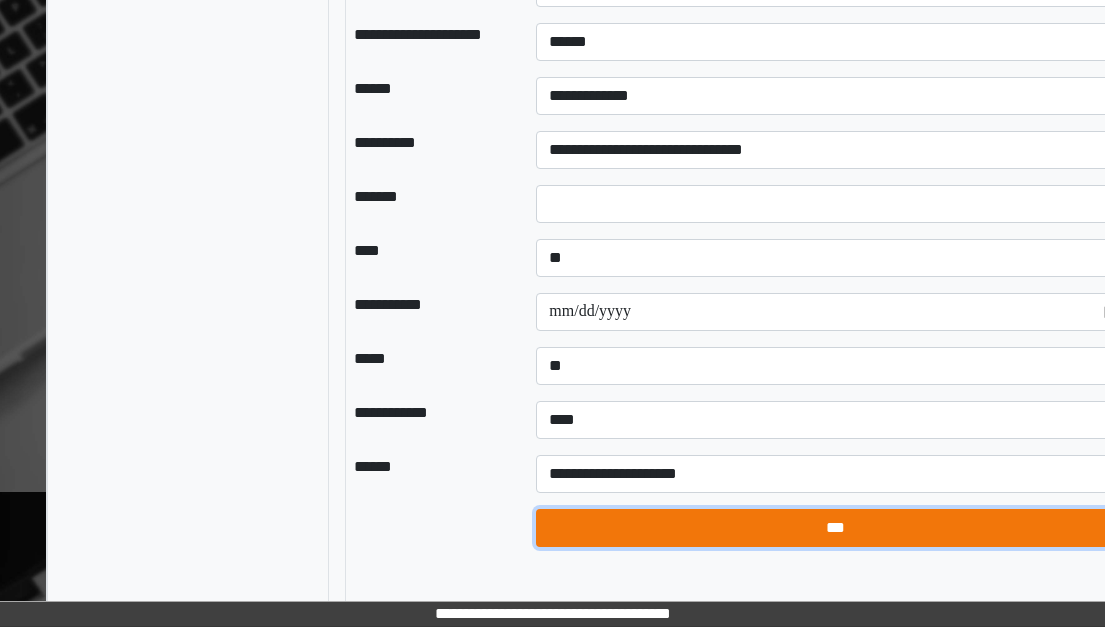 click on "***" at bounding box center [835, 528] 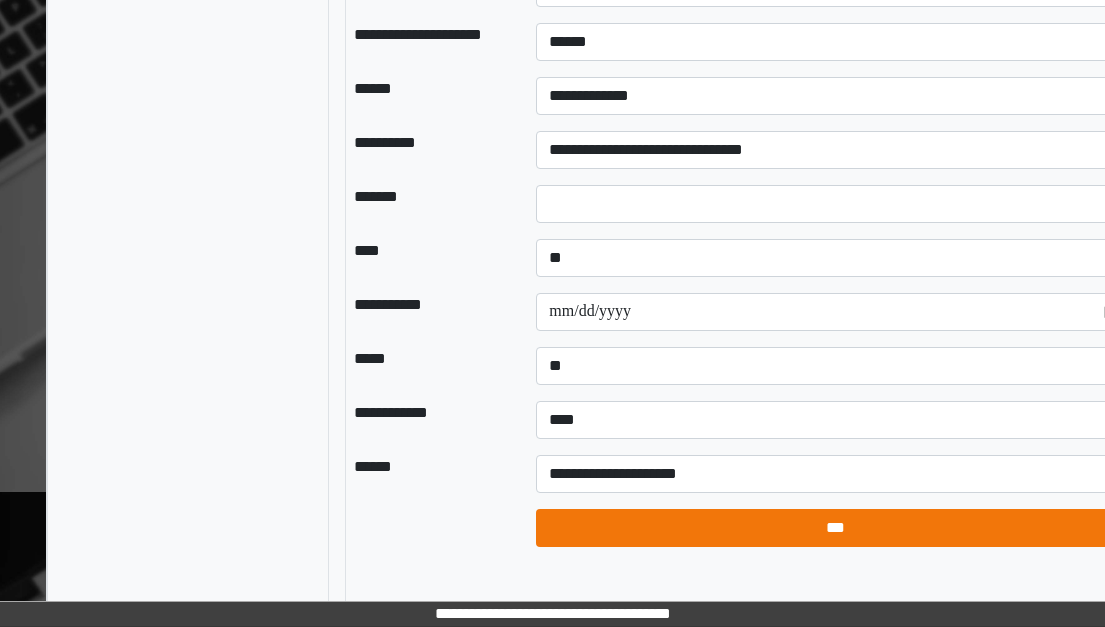 select on "*" 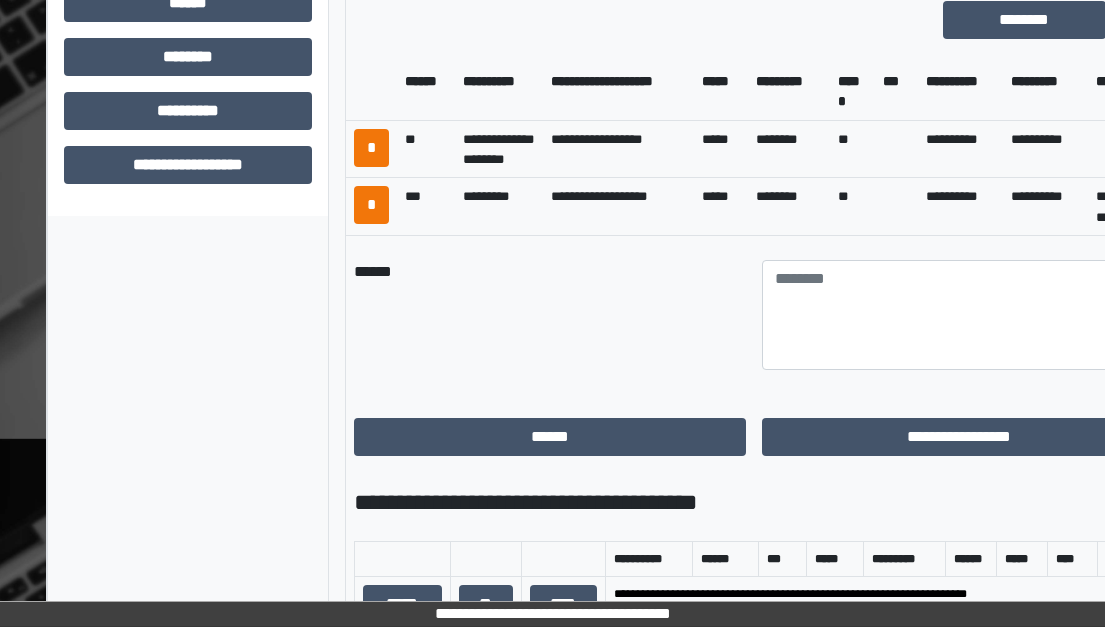 scroll, scrollTop: 902, scrollLeft: 63, axis: both 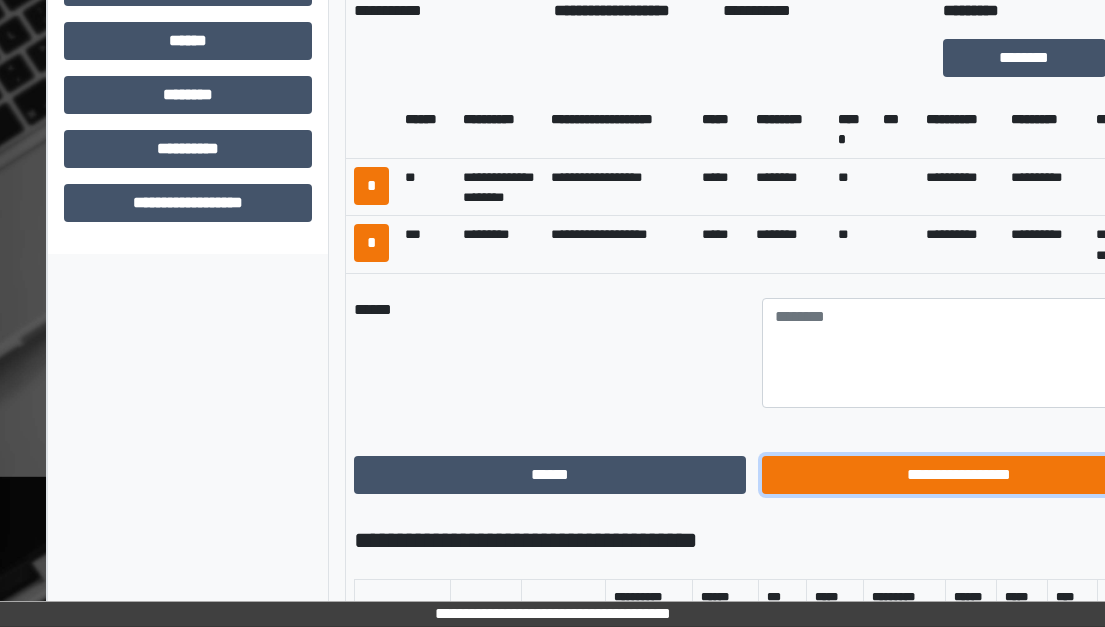 click on "**********" at bounding box center (958, 475) 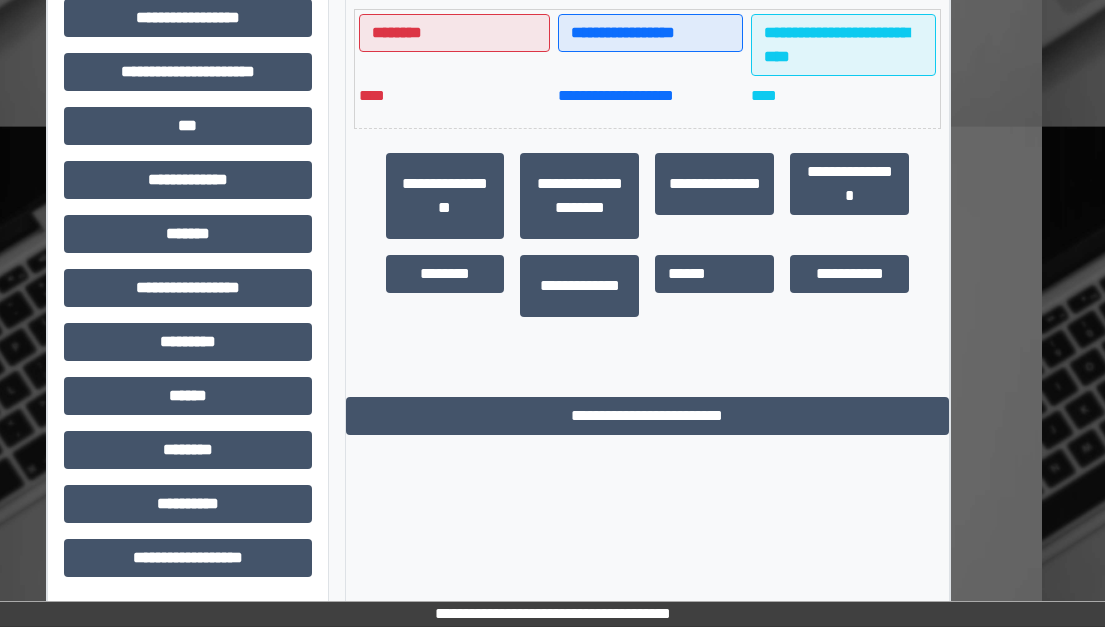 scroll, scrollTop: 547, scrollLeft: 63, axis: both 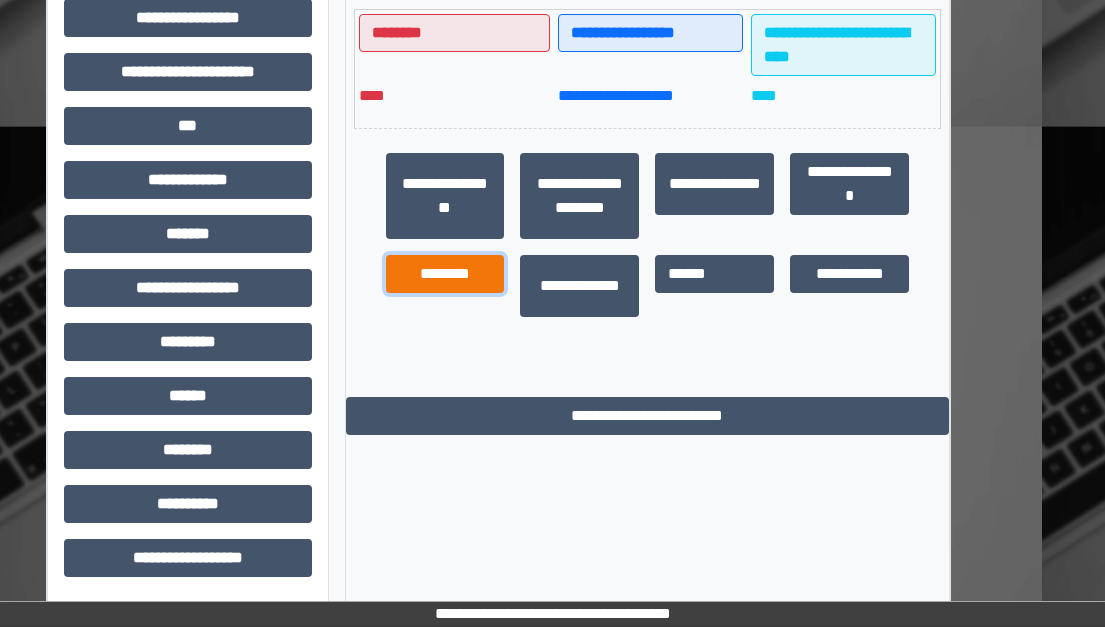 click on "********" at bounding box center (445, 274) 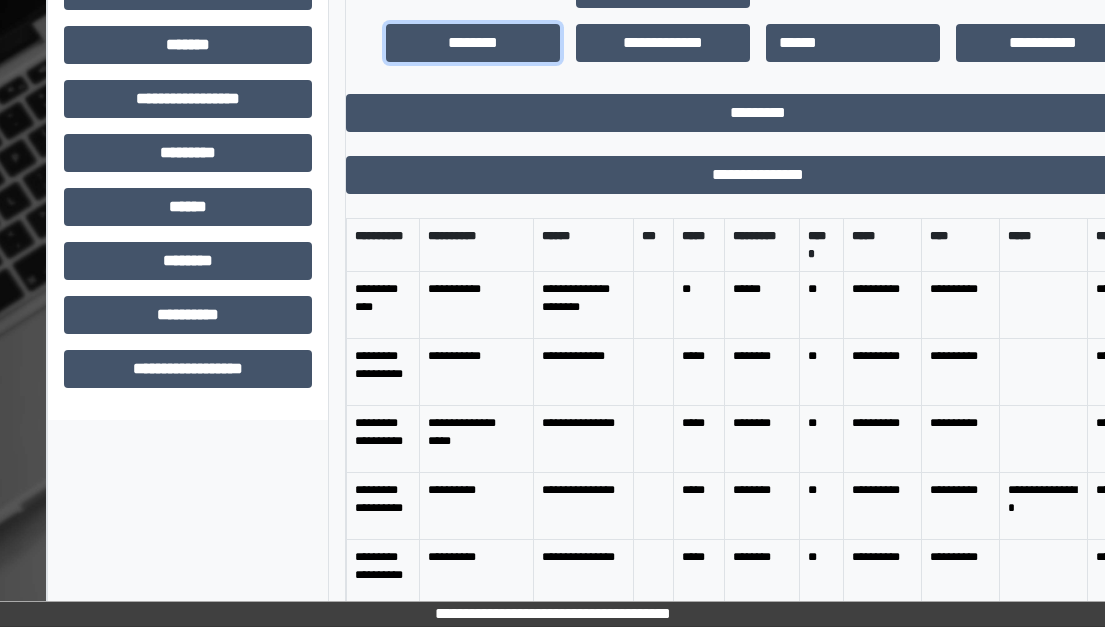 scroll, scrollTop: 747, scrollLeft: 63, axis: both 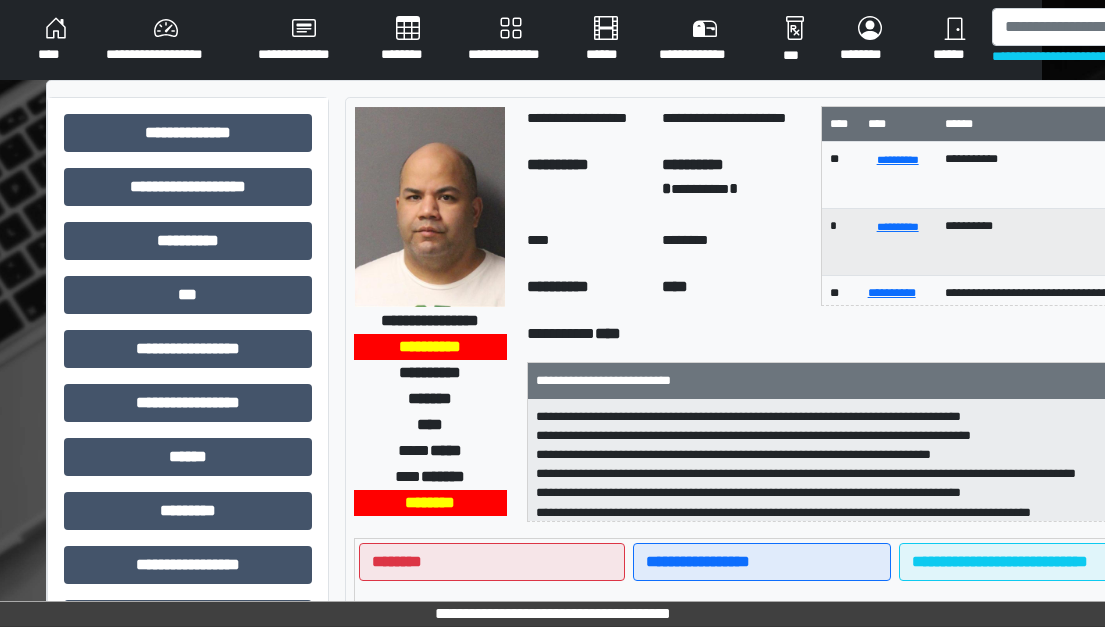 type 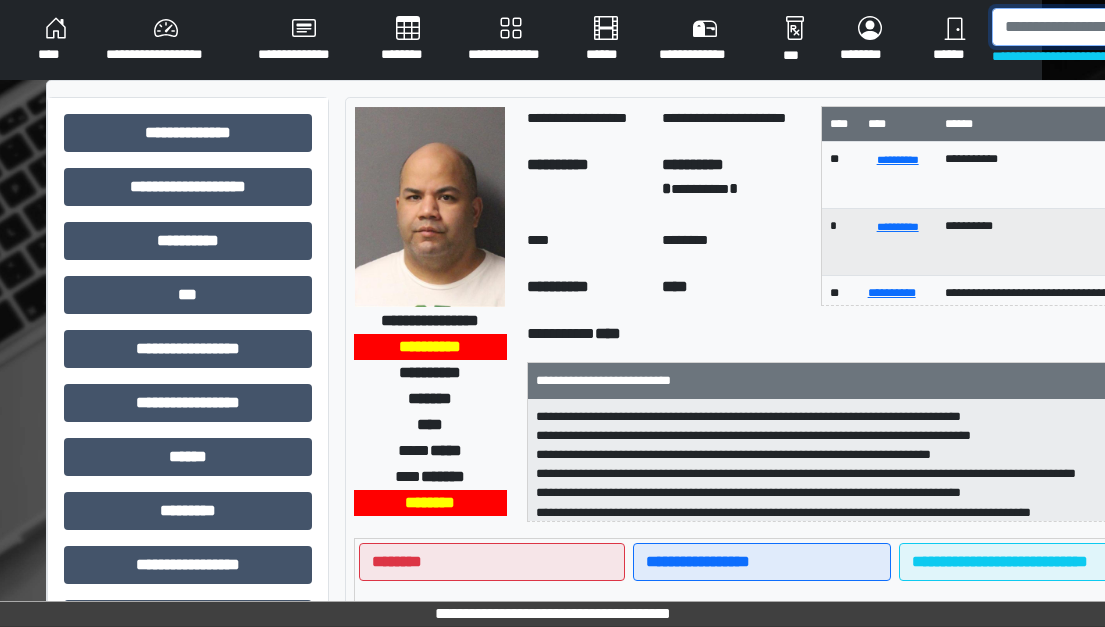 click at bounding box center (1095, 27) 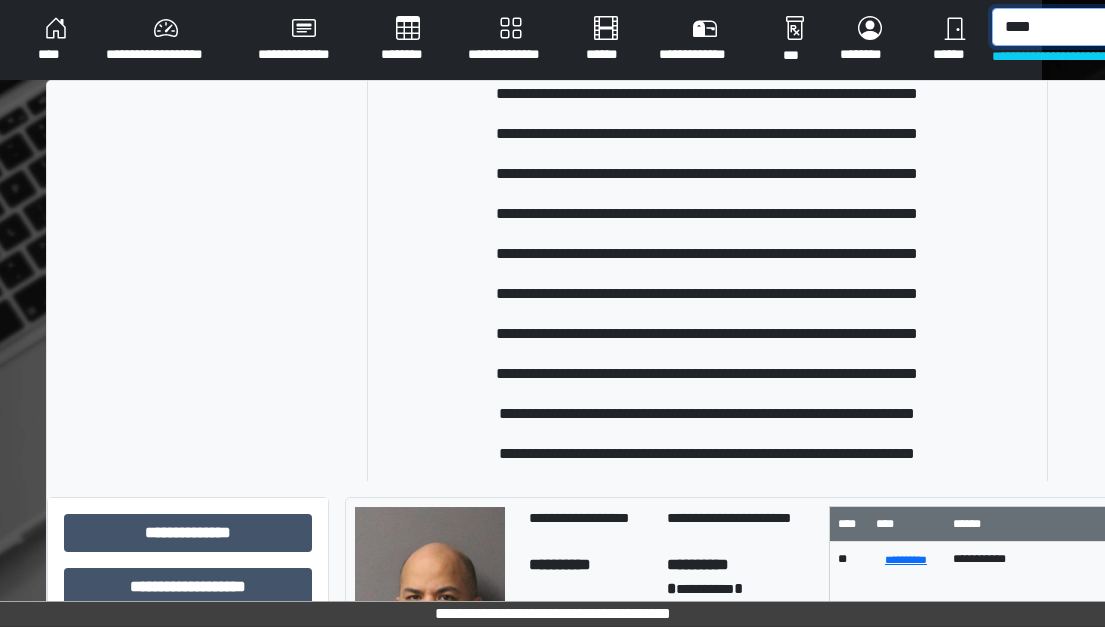 scroll, scrollTop: 1100, scrollLeft: 0, axis: vertical 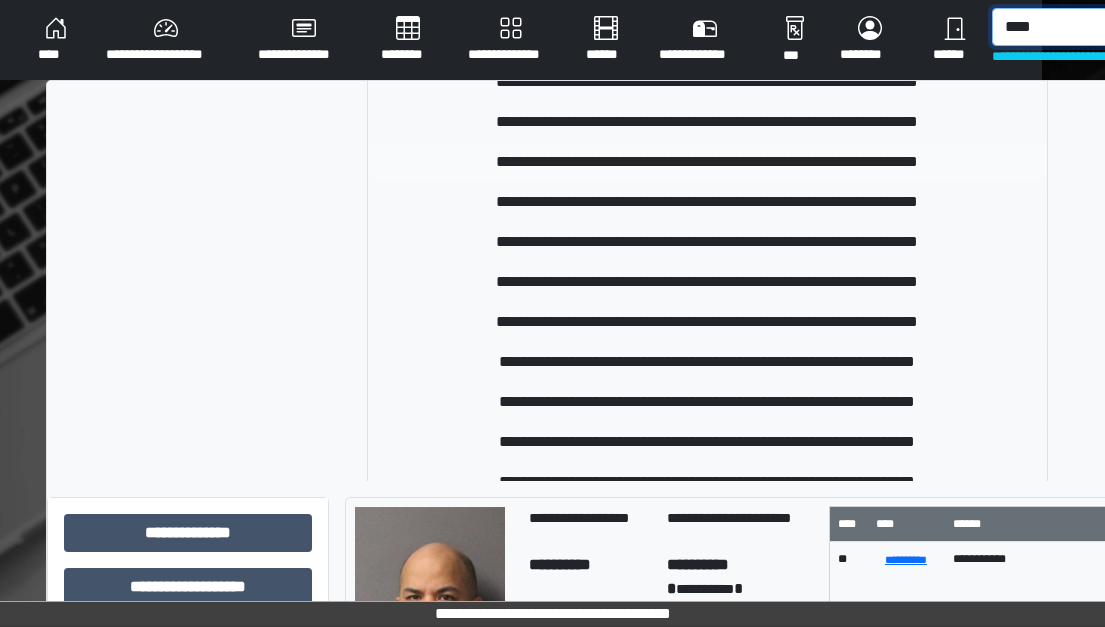 type on "****" 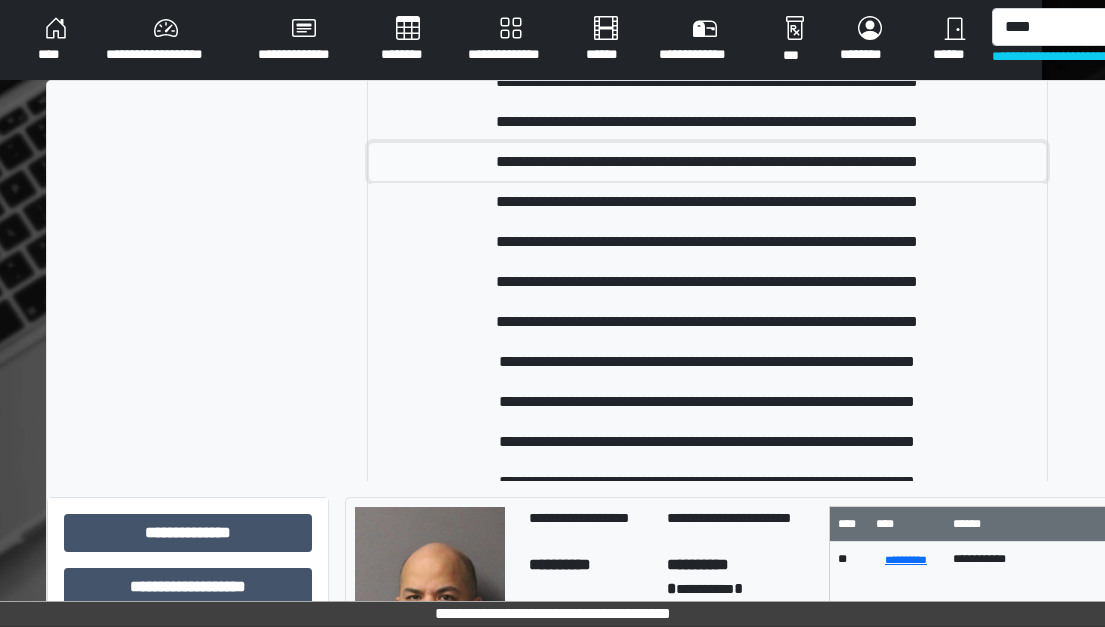 click on "**********" at bounding box center [708, 162] 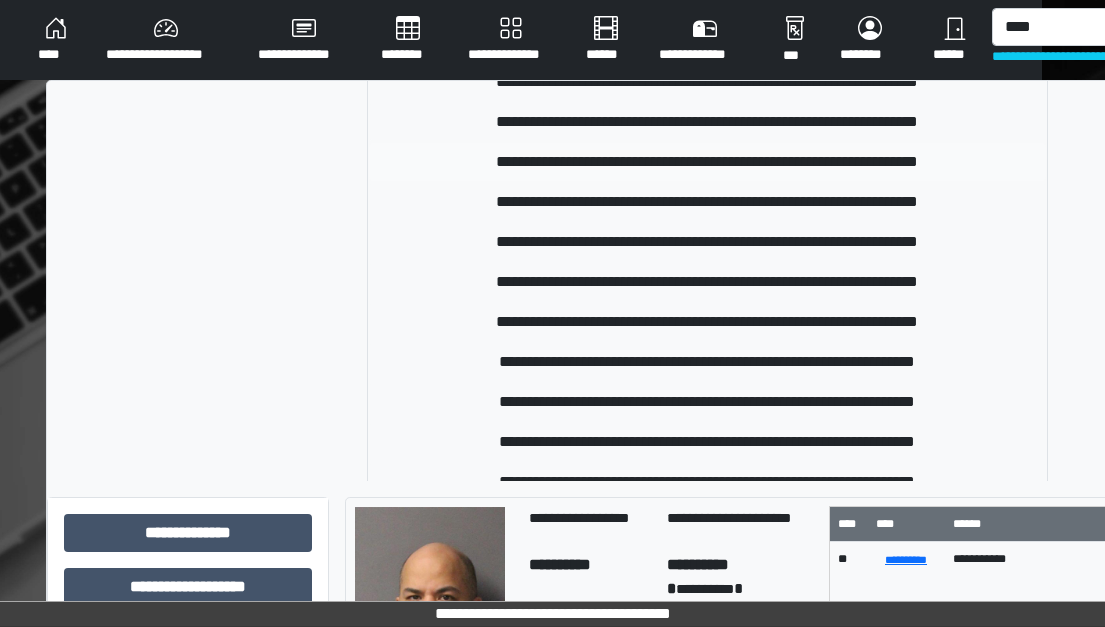 type 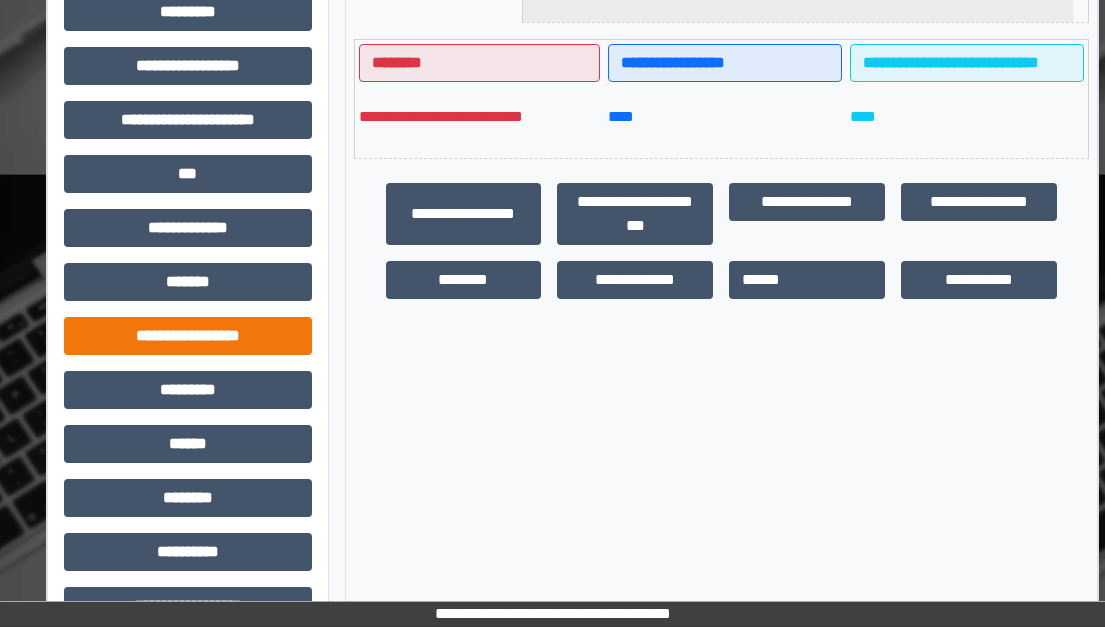 scroll, scrollTop: 500, scrollLeft: 63, axis: both 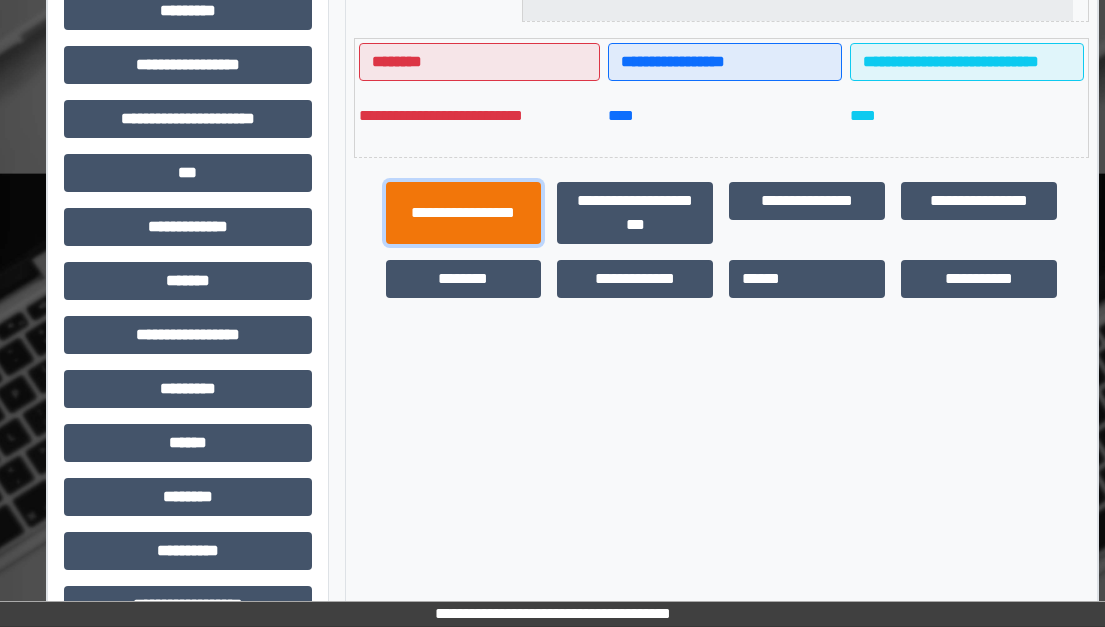 click on "**********" at bounding box center [464, 213] 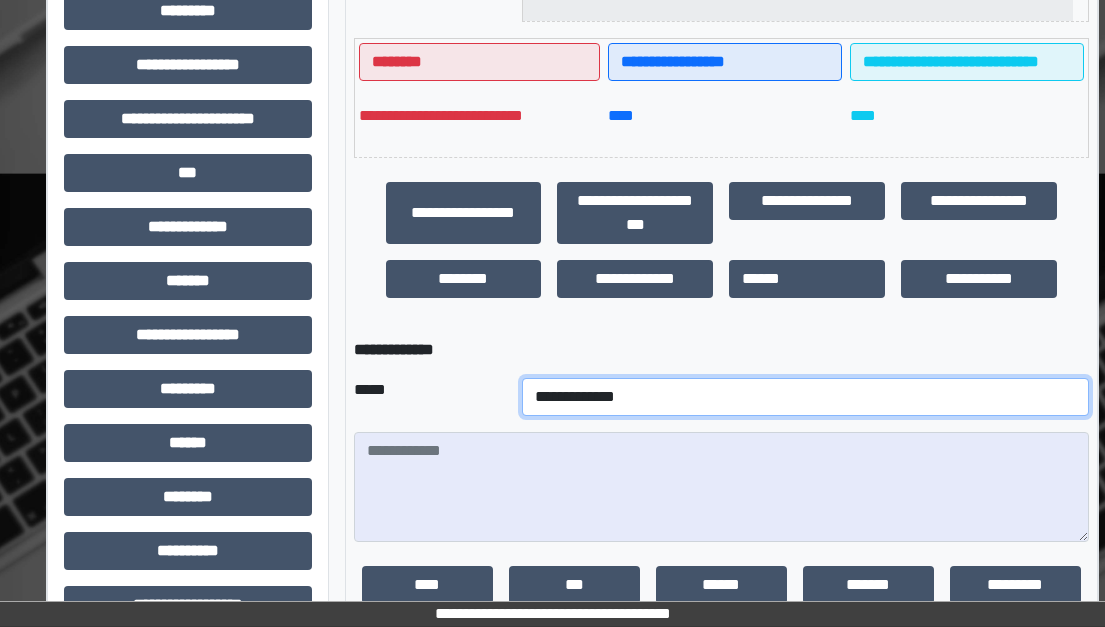 click on "**********" at bounding box center [805, 397] 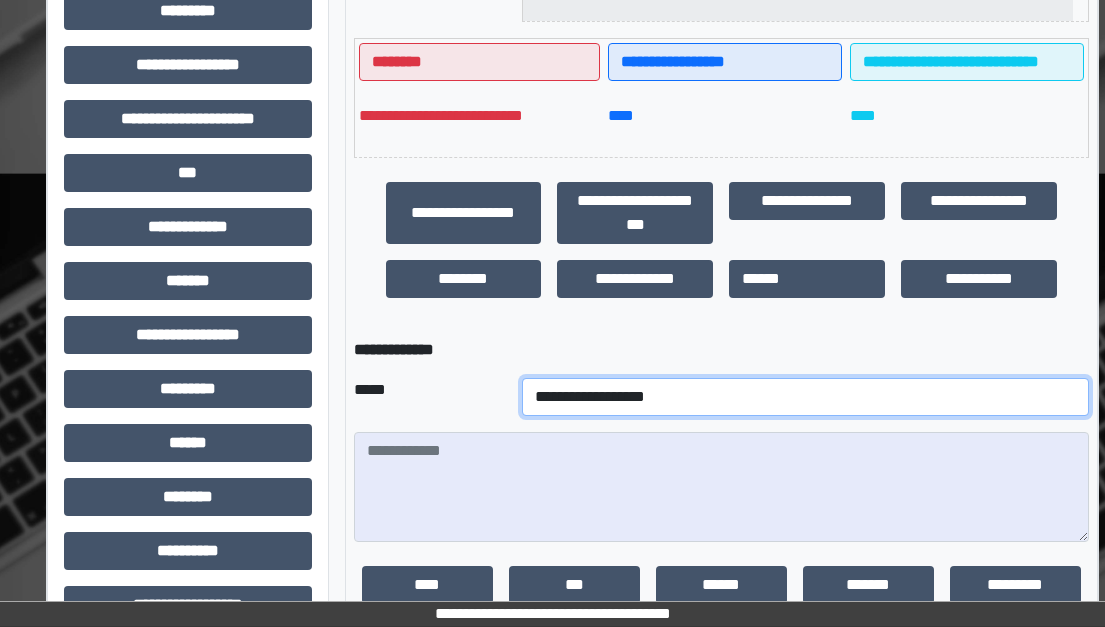 click on "**********" at bounding box center [805, 397] 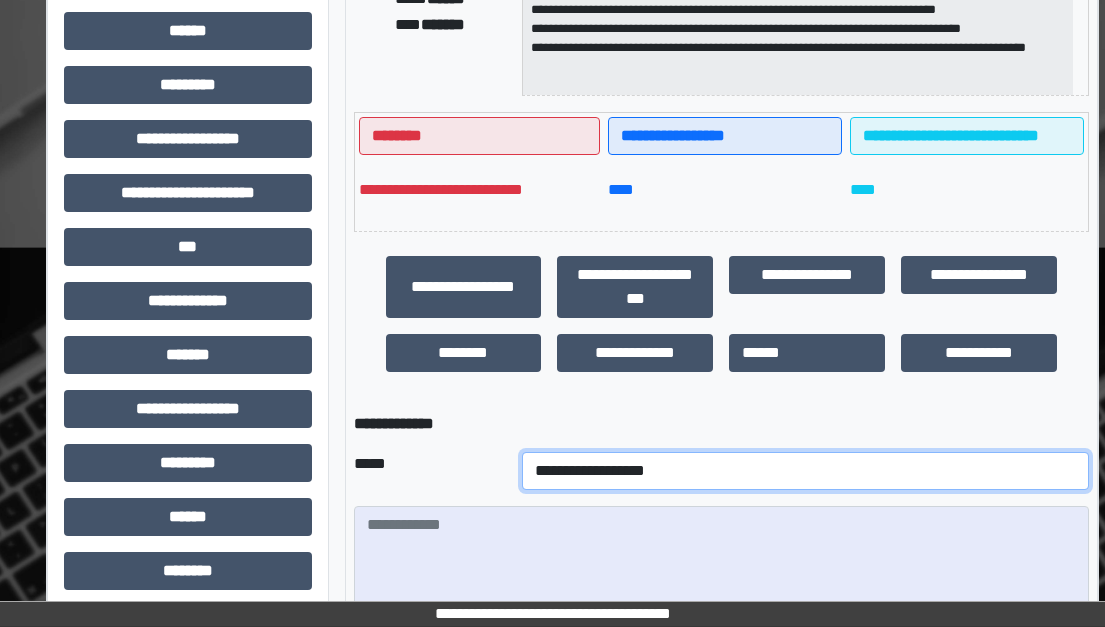 scroll, scrollTop: 300, scrollLeft: 63, axis: both 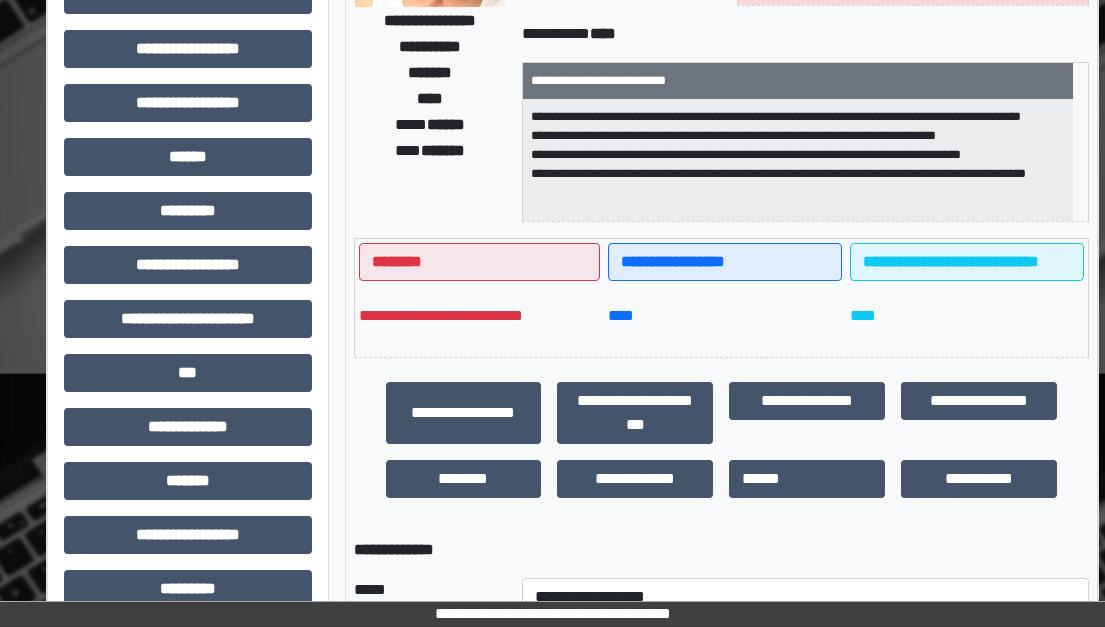 drag, startPoint x: 1063, startPoint y: 136, endPoint x: 451, endPoint y: 201, distance: 615.44214 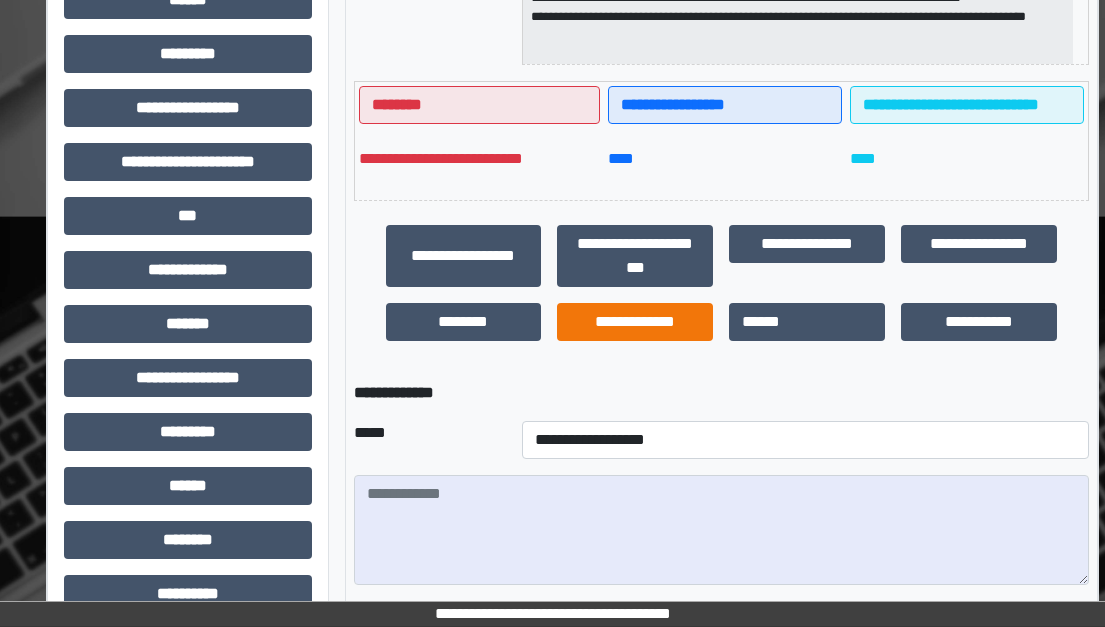 scroll, scrollTop: 675, scrollLeft: 63, axis: both 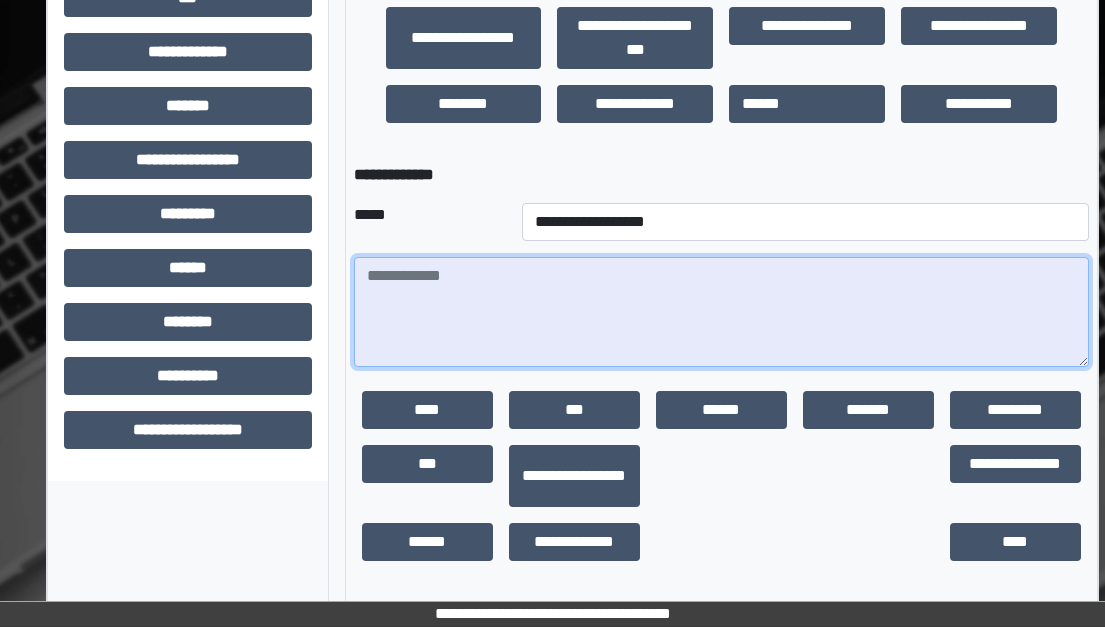click at bounding box center (721, 312) 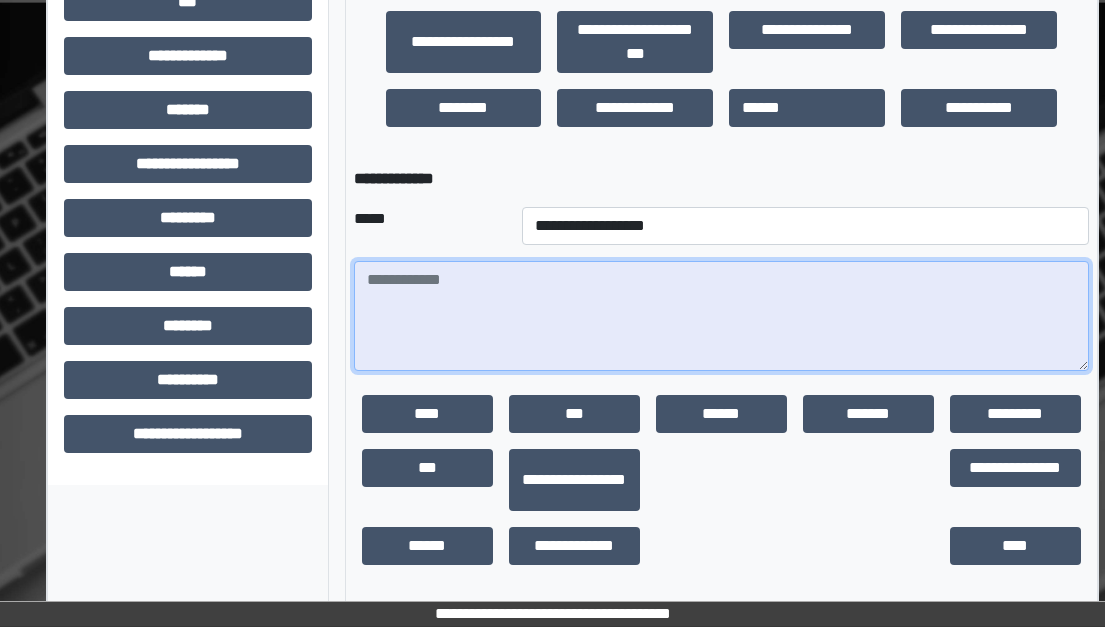 scroll, scrollTop: 675, scrollLeft: 63, axis: both 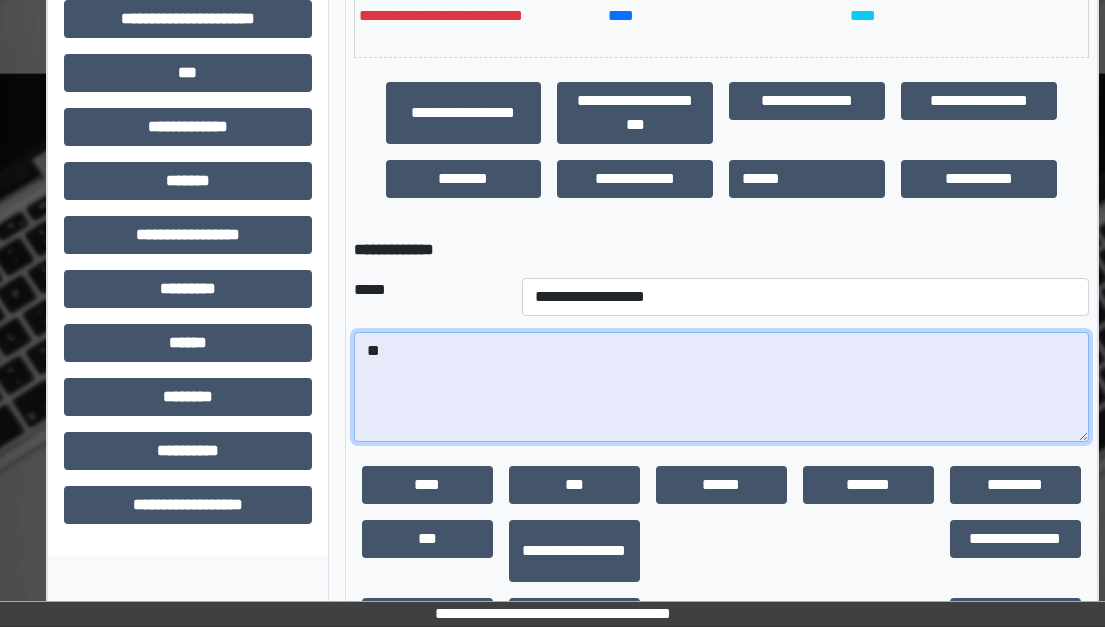 type on "*" 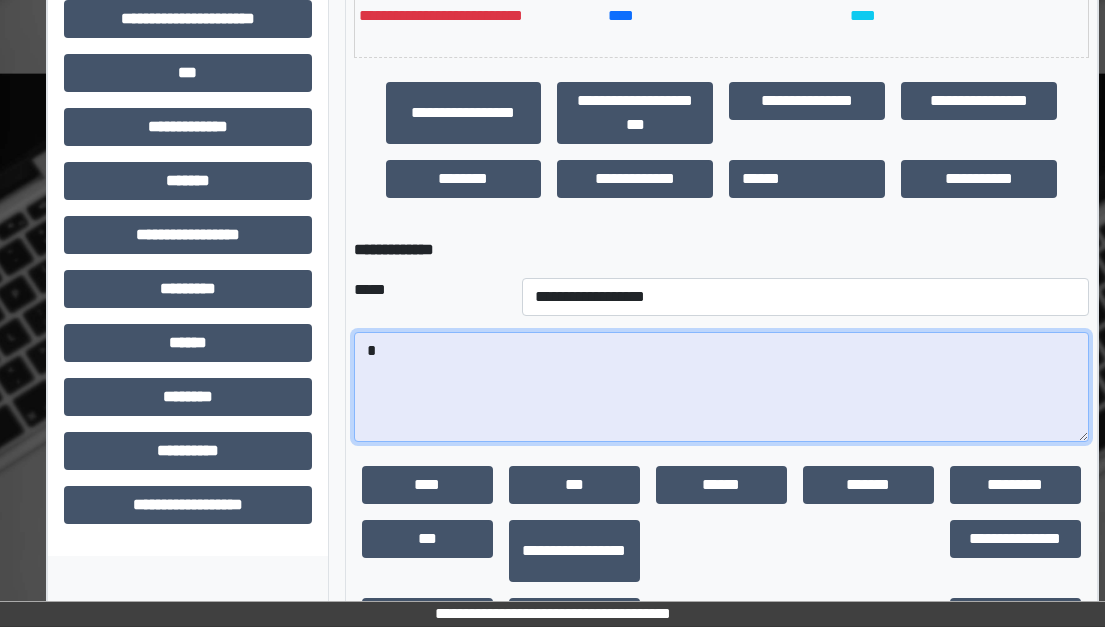 type 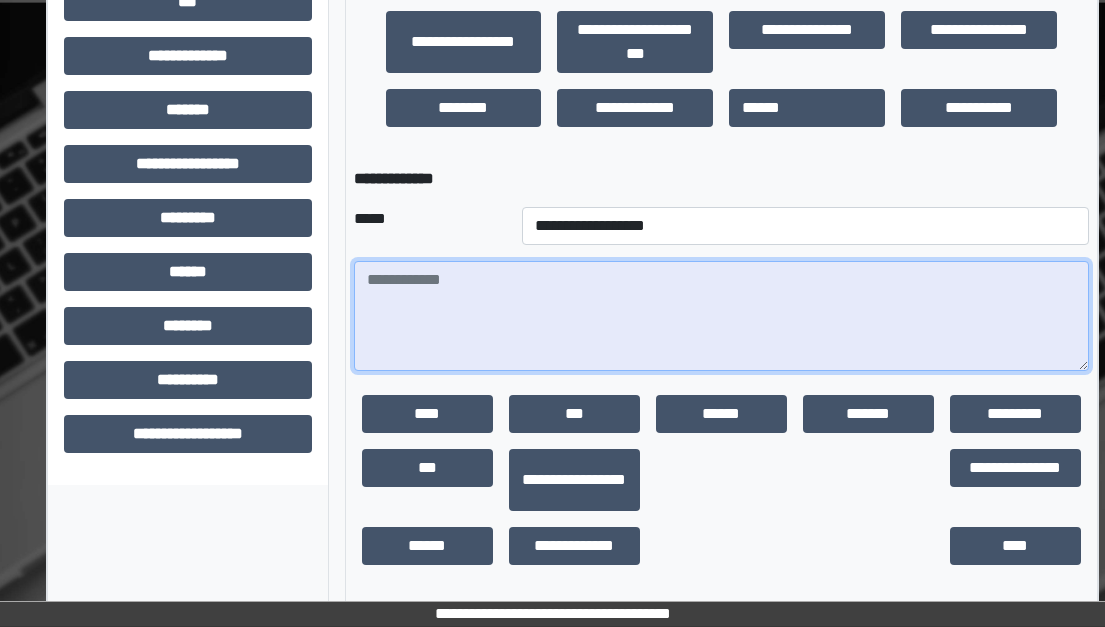 scroll, scrollTop: 675, scrollLeft: 63, axis: both 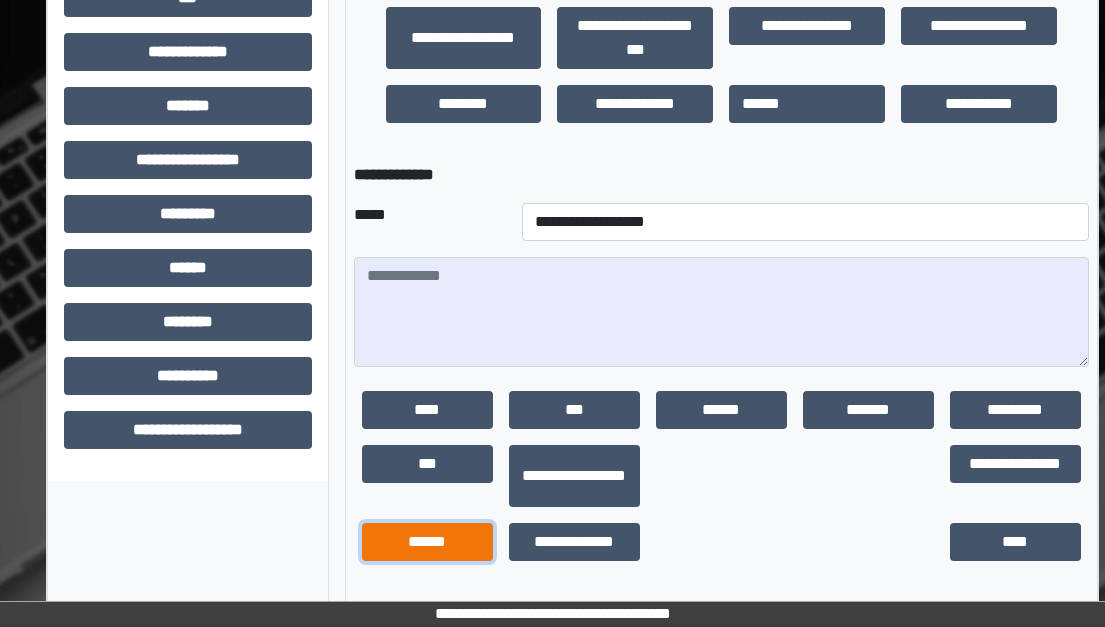 click on "******" at bounding box center [427, 542] 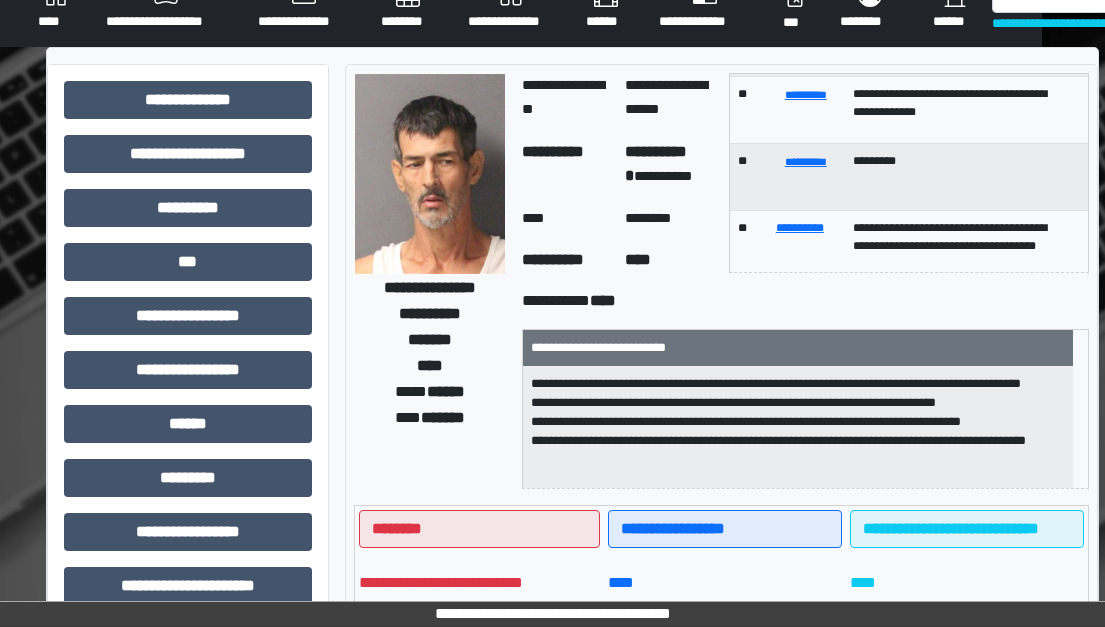scroll, scrollTop: 0, scrollLeft: 63, axis: horizontal 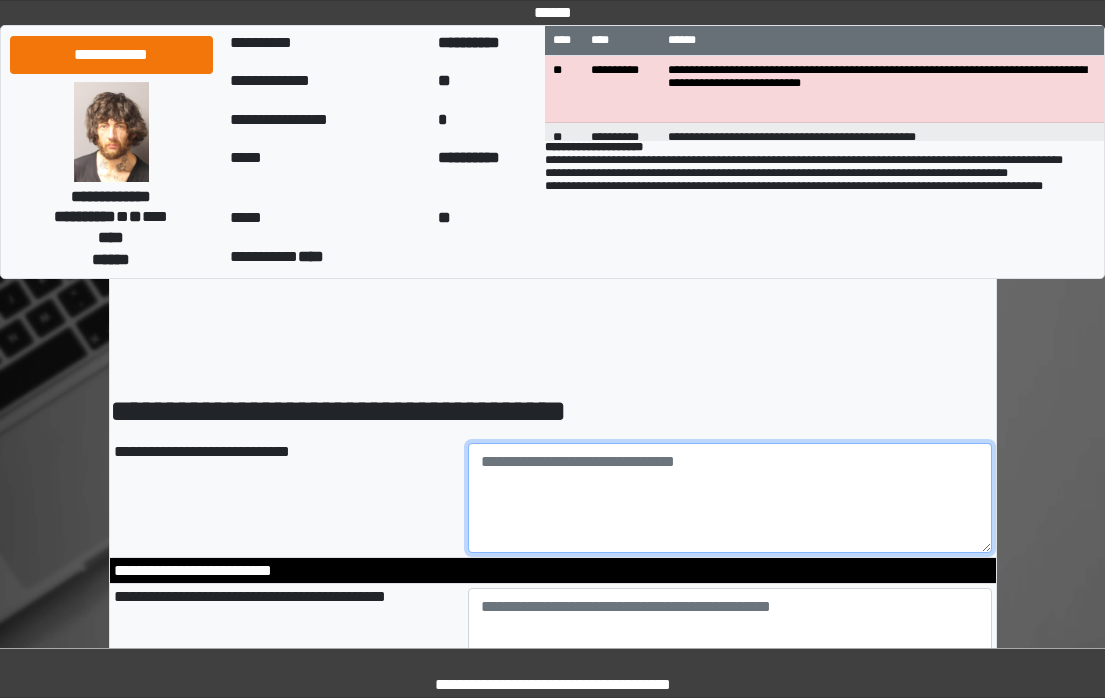 drag, startPoint x: 494, startPoint y: 481, endPoint x: 503, endPoint y: 475, distance: 10.816654 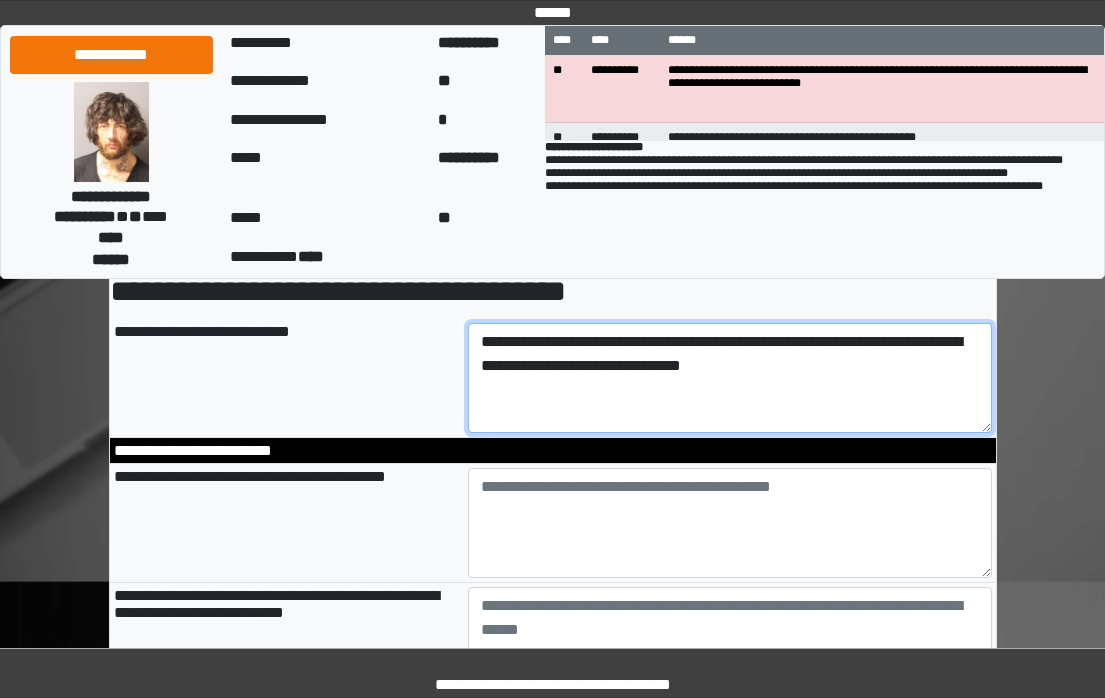 scroll, scrollTop: 200, scrollLeft: 0, axis: vertical 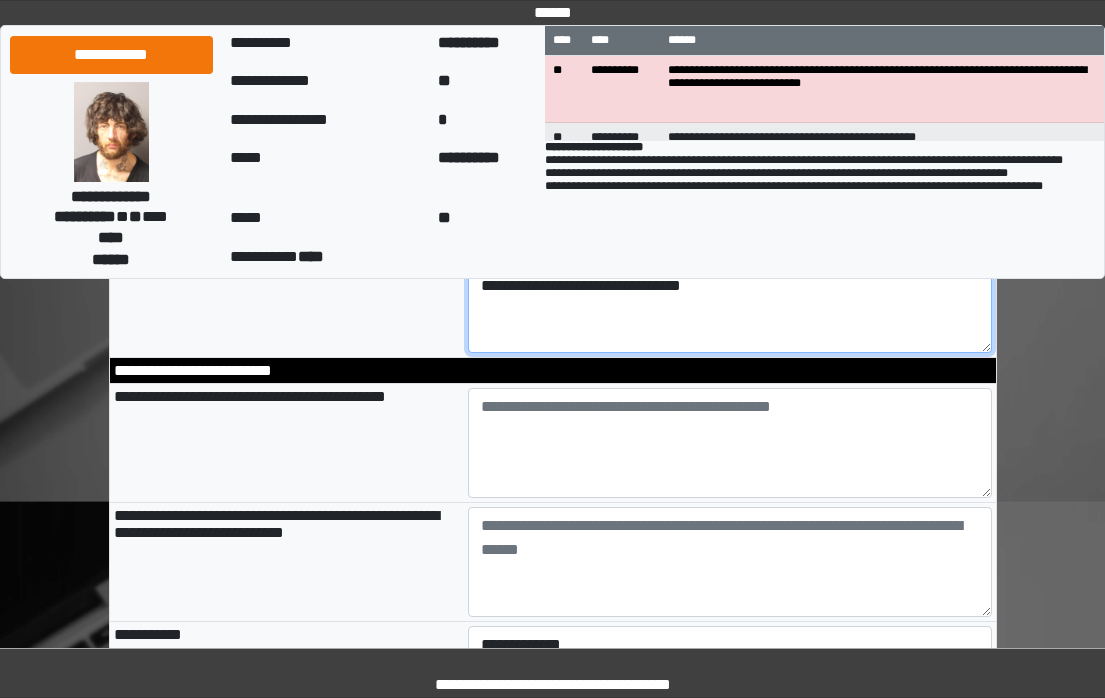 type on "**********" 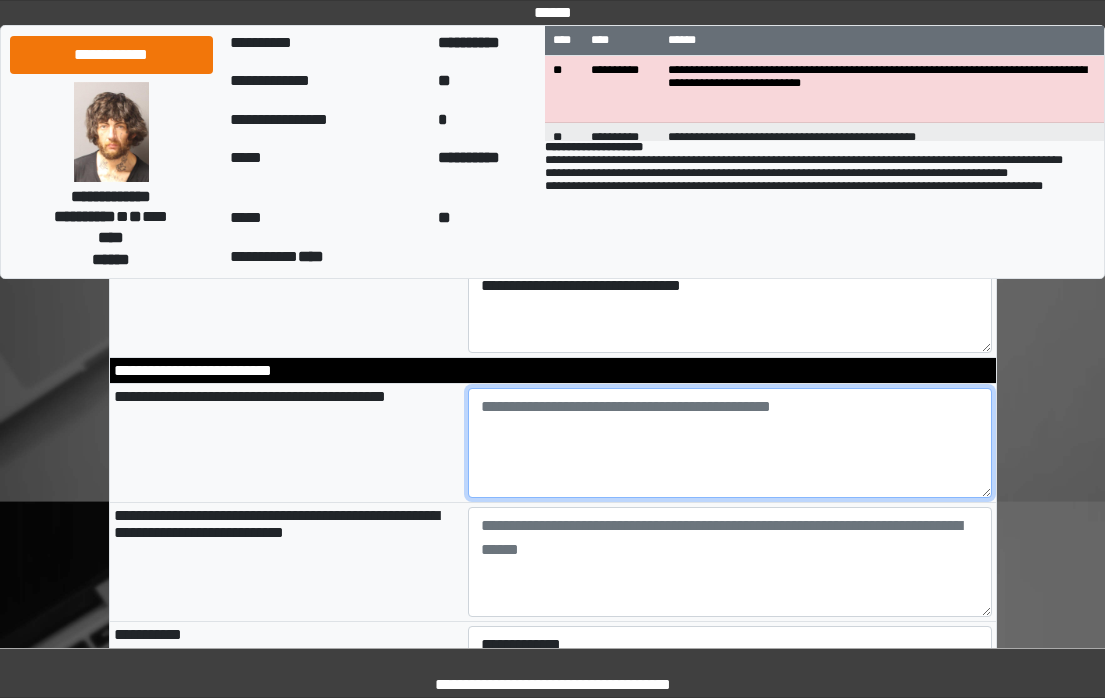 click at bounding box center [730, 443] 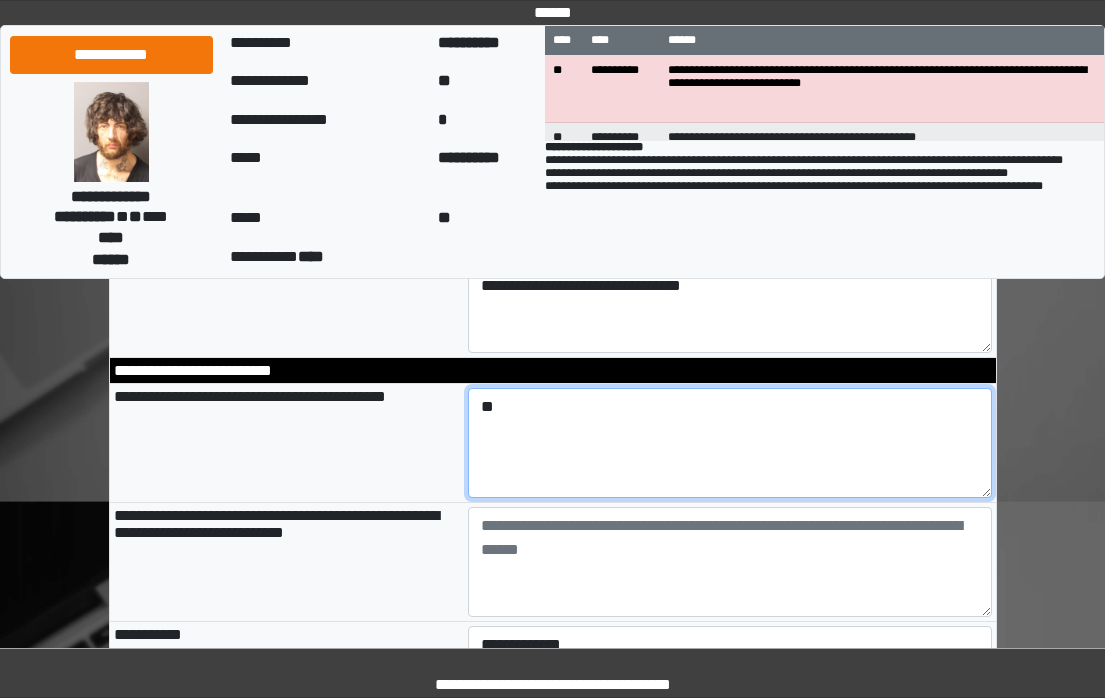 type on "*" 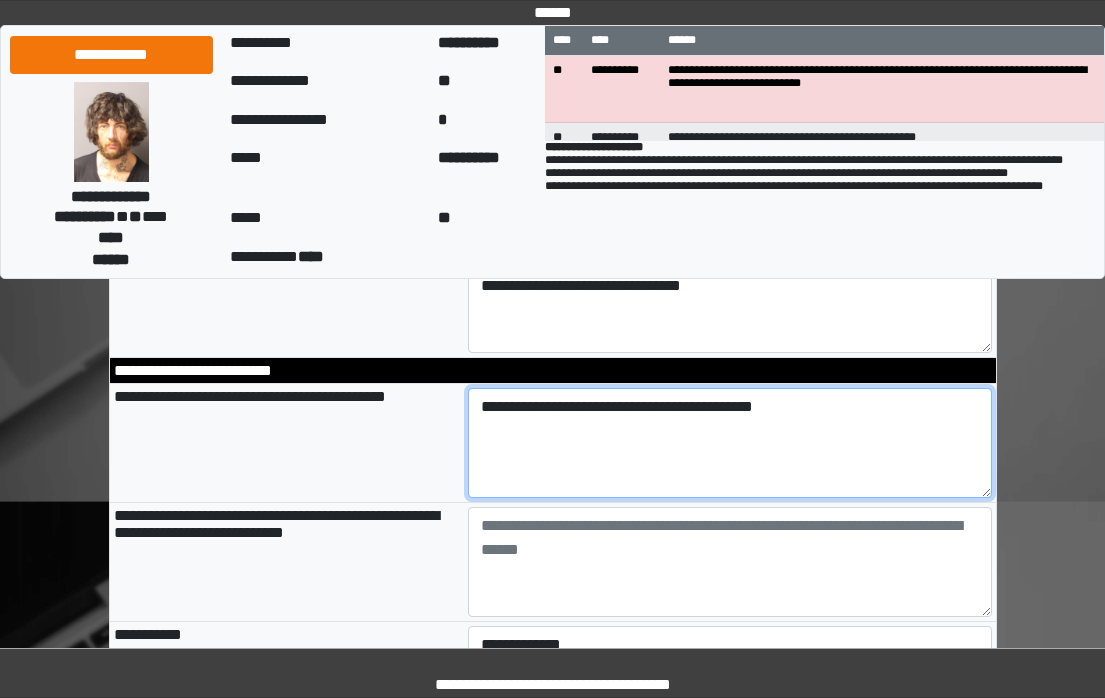 click on "**********" at bounding box center (730, 443) 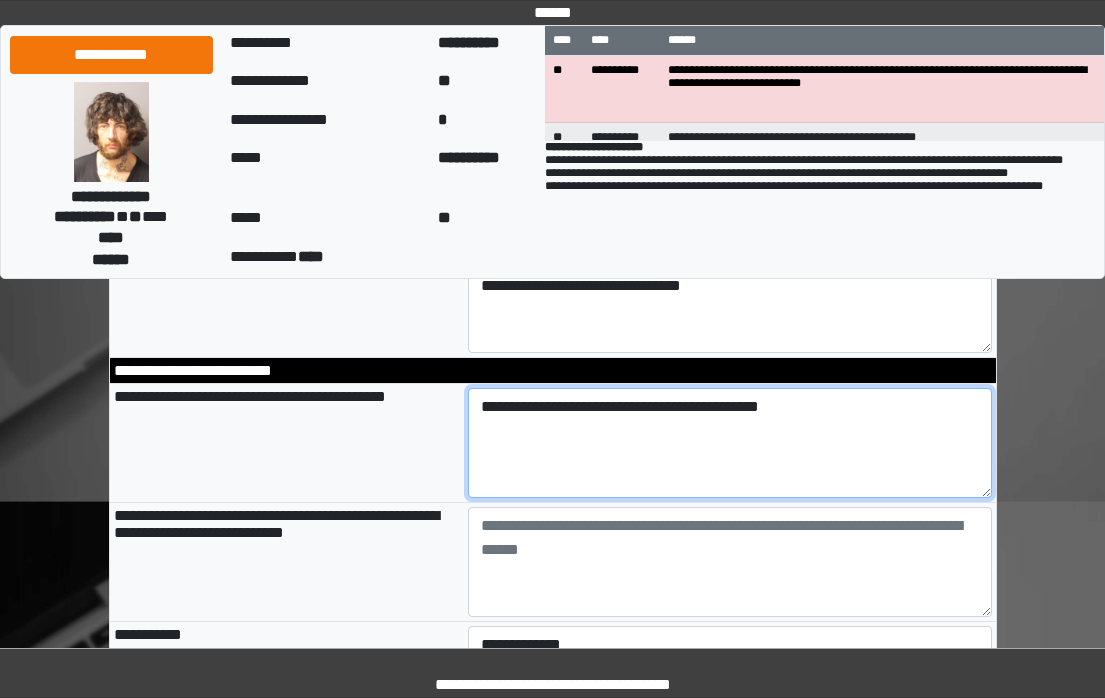 click on "**********" at bounding box center (730, 443) 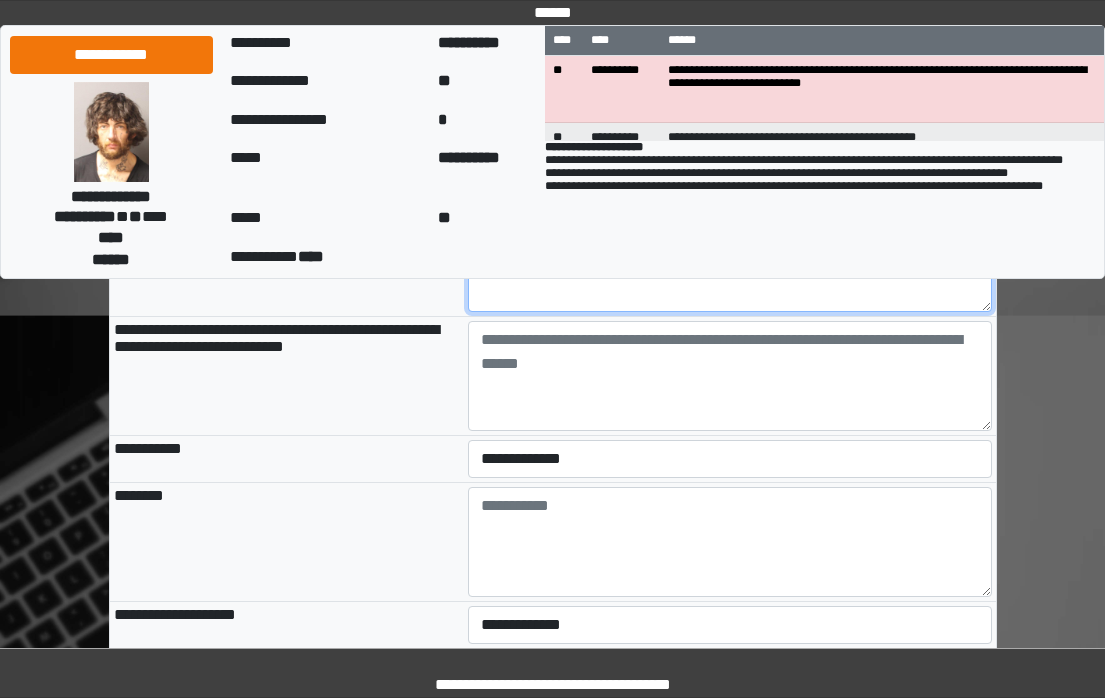 scroll, scrollTop: 400, scrollLeft: 0, axis: vertical 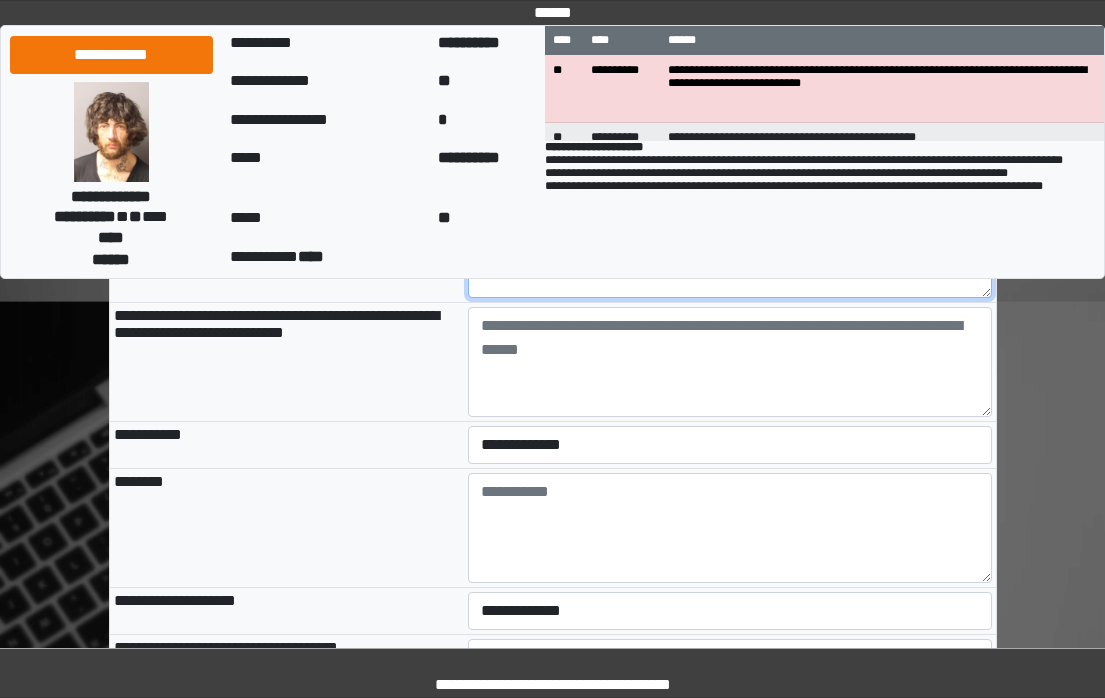type on "**********" 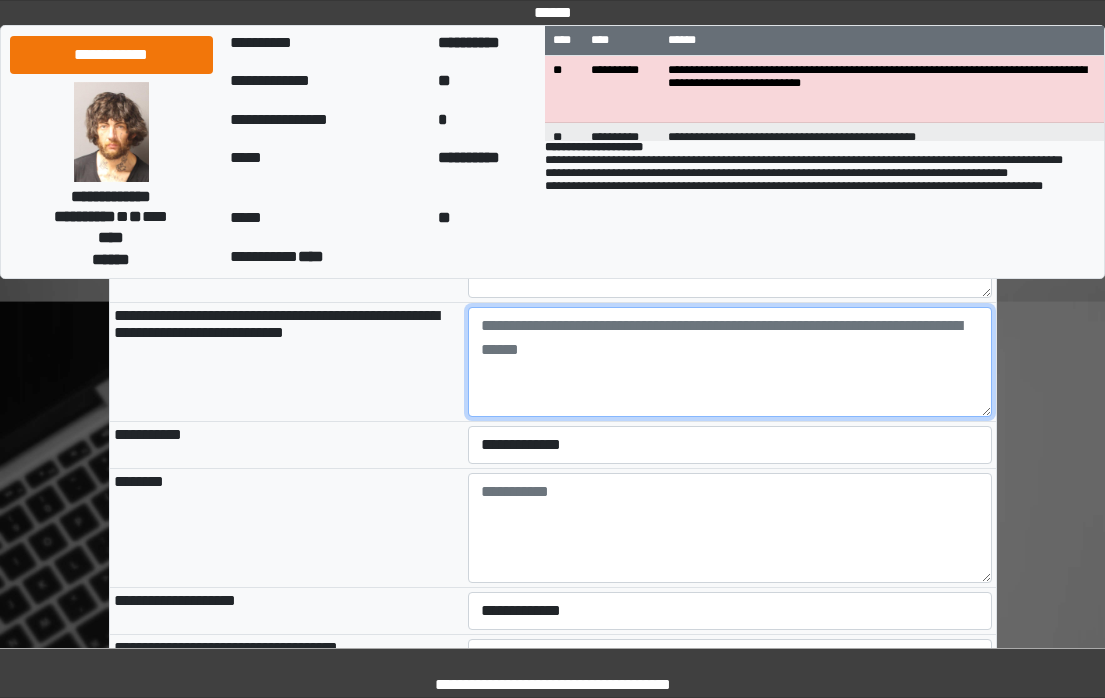 click at bounding box center [730, 362] 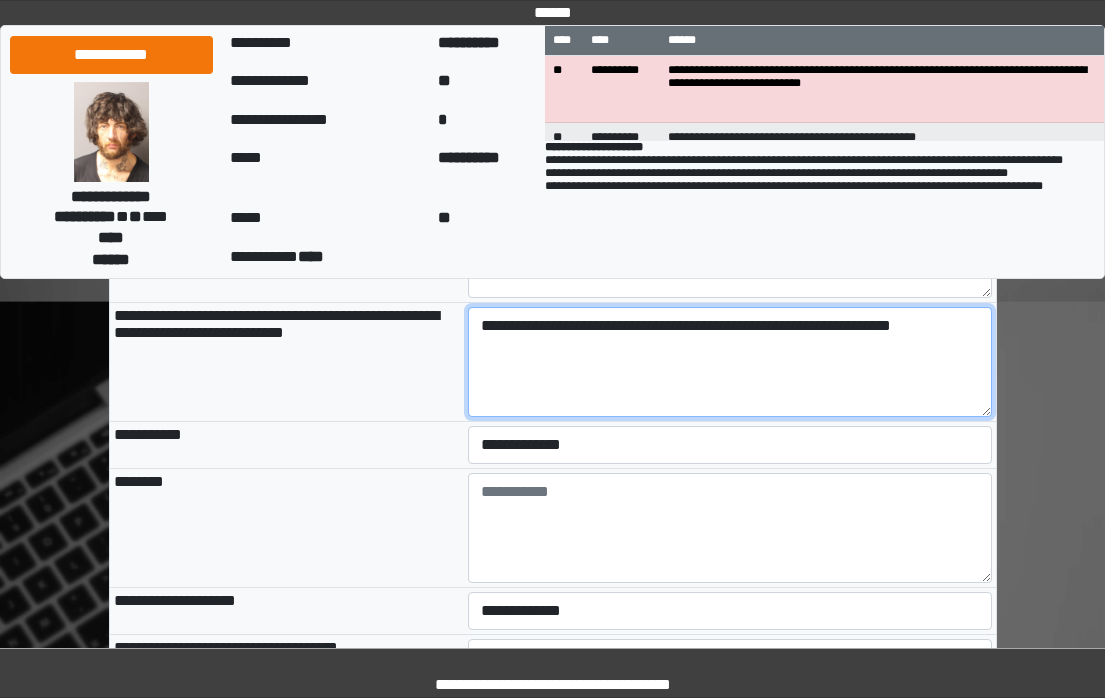 type on "**********" 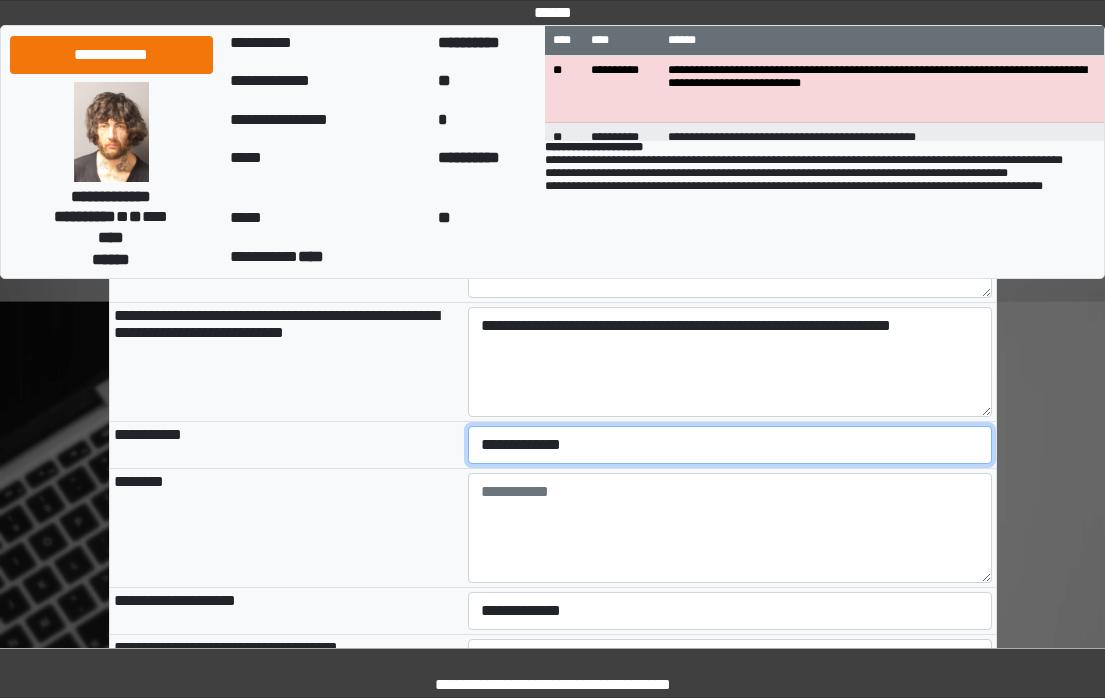 click on "**********" at bounding box center [730, 445] 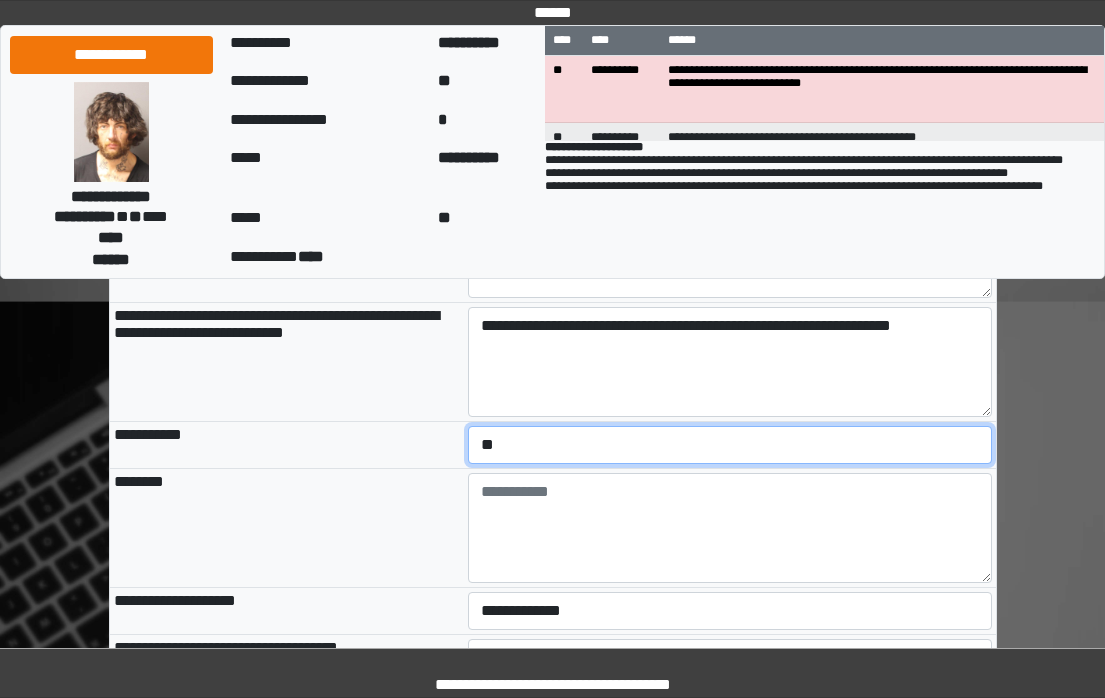 click on "**********" at bounding box center (730, 445) 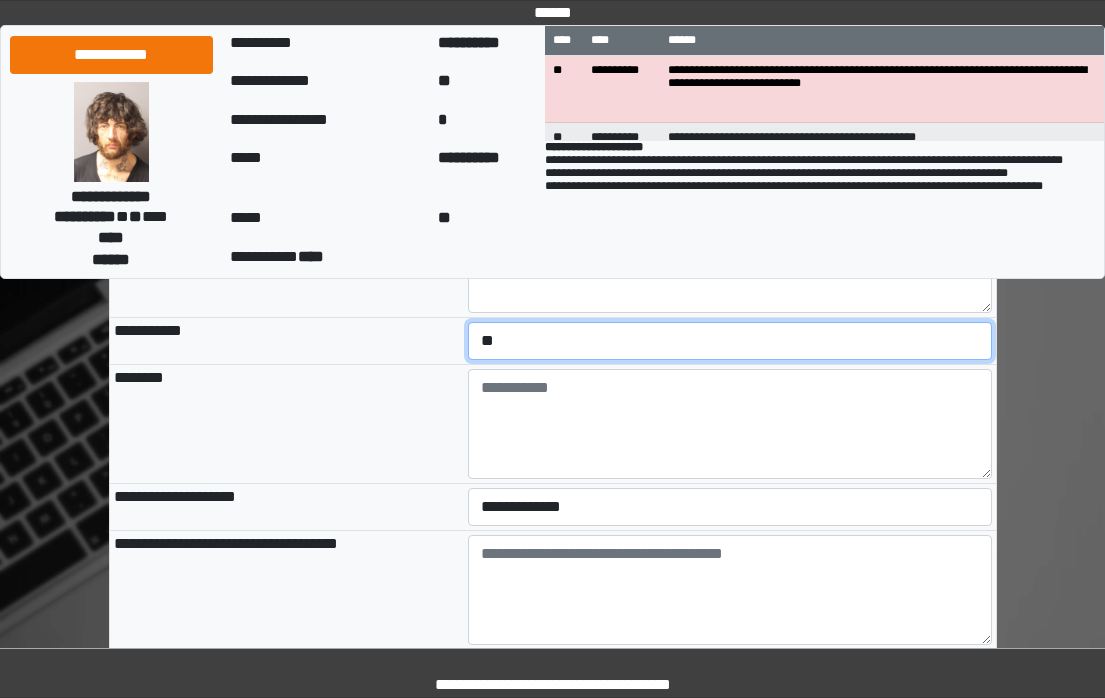 scroll, scrollTop: 500, scrollLeft: 0, axis: vertical 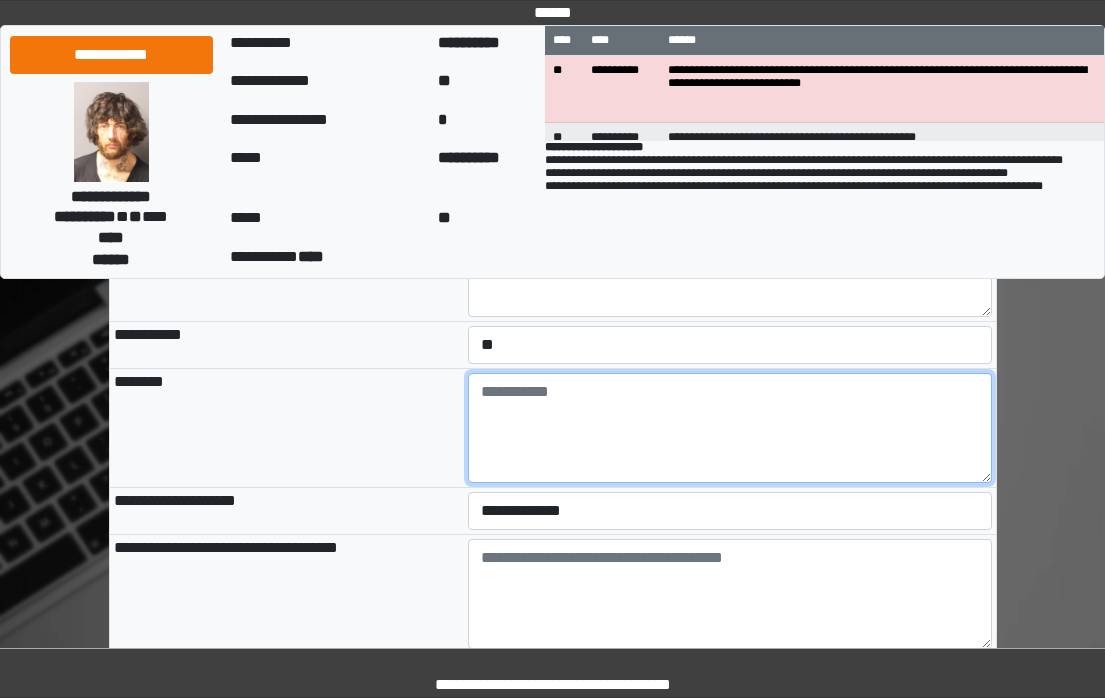 click at bounding box center [730, 428] 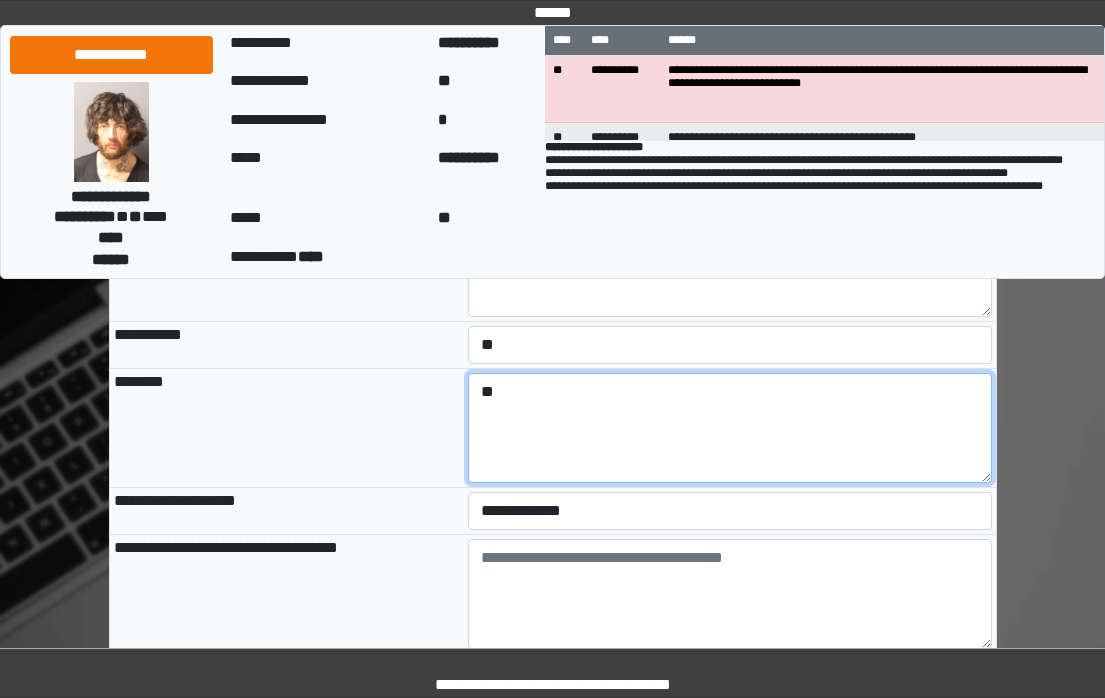 type on "*" 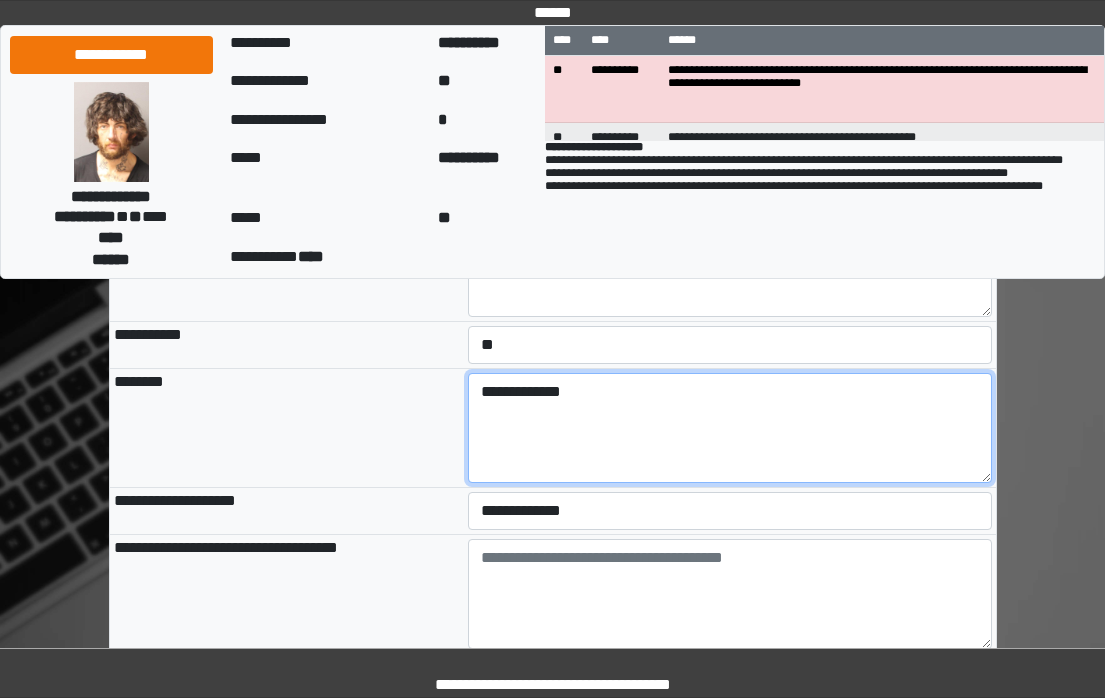 click on "**********" at bounding box center (730, 428) 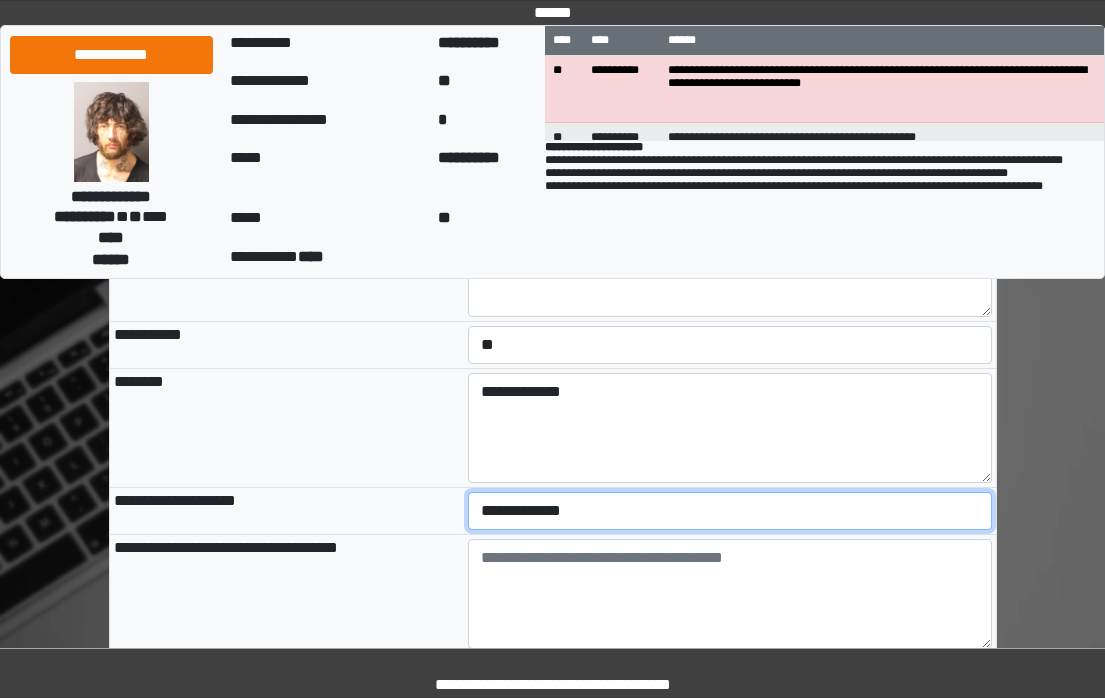 click on "**********" at bounding box center (730, 511) 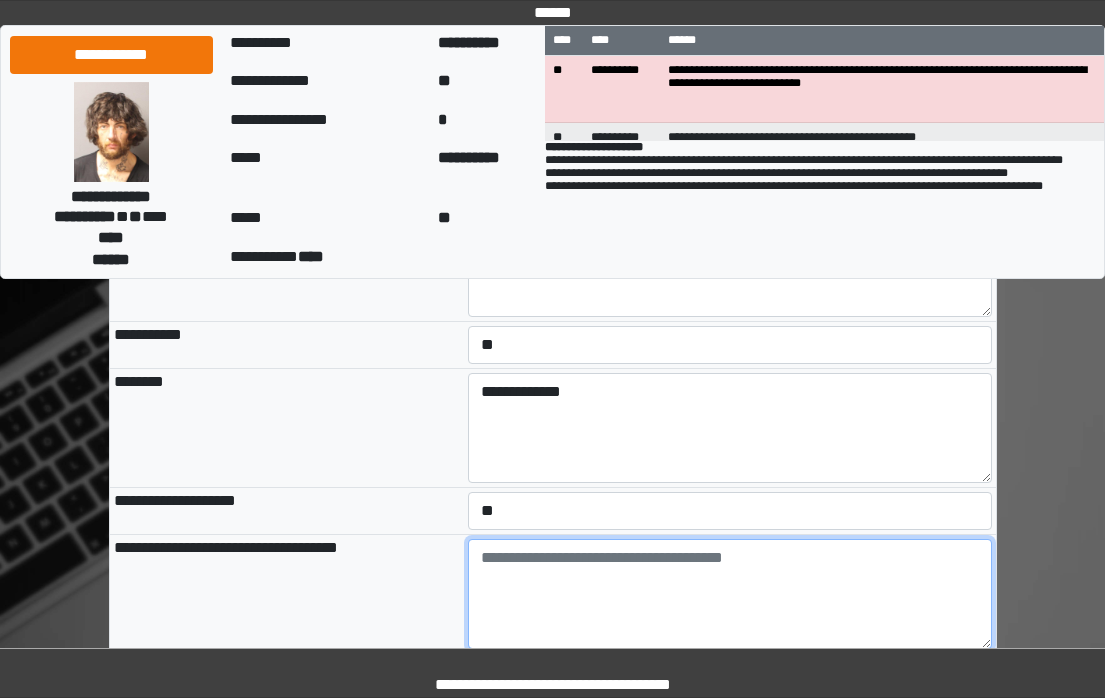 click at bounding box center [730, 594] 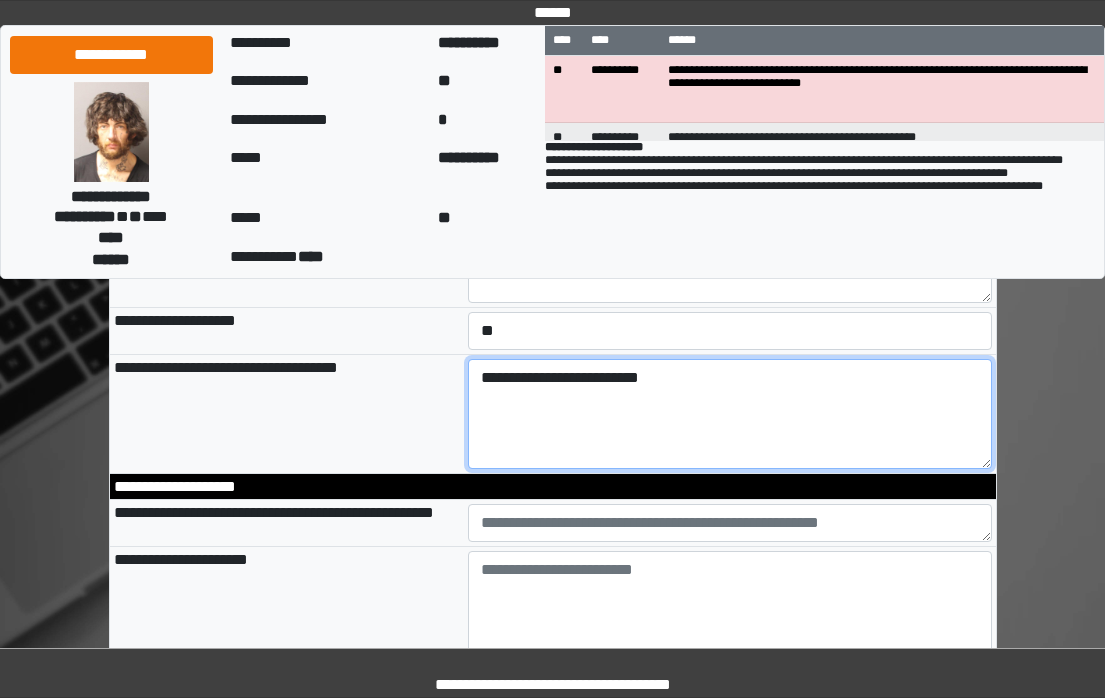 scroll, scrollTop: 700, scrollLeft: 0, axis: vertical 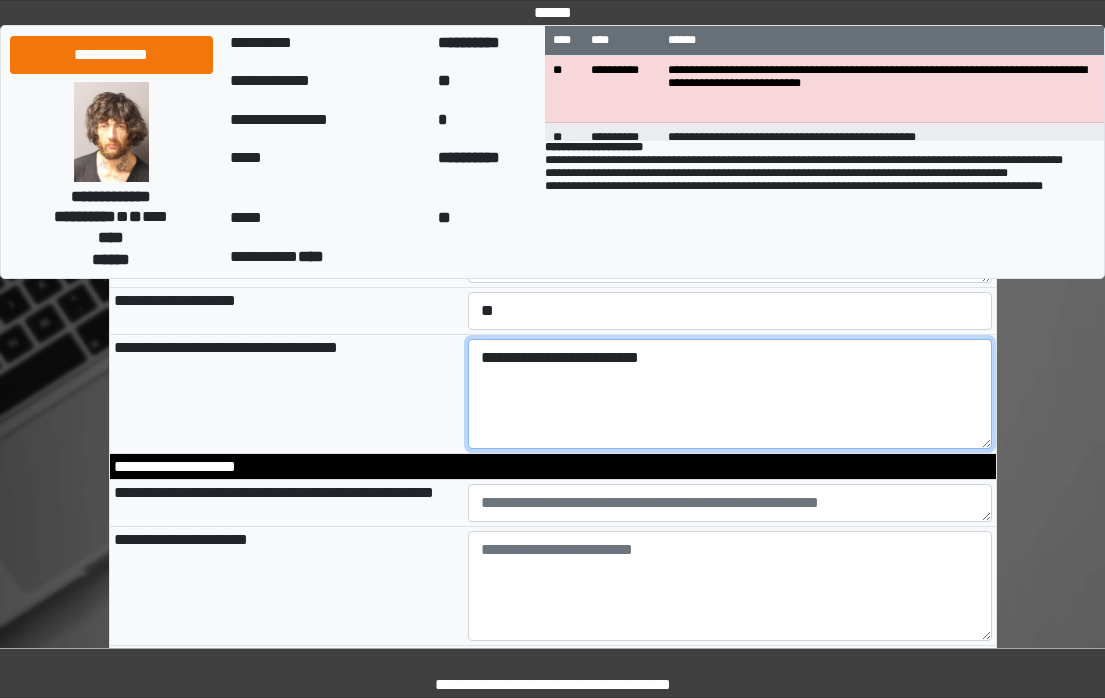 click on "**********" at bounding box center [730, 394] 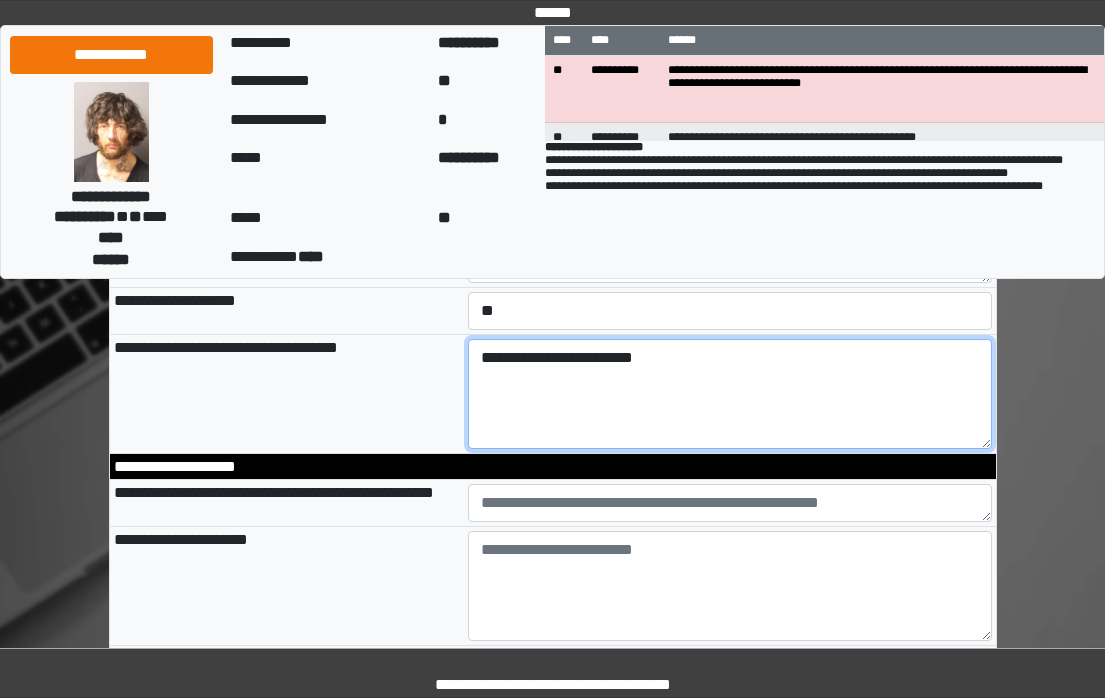 click on "**********" at bounding box center [730, 394] 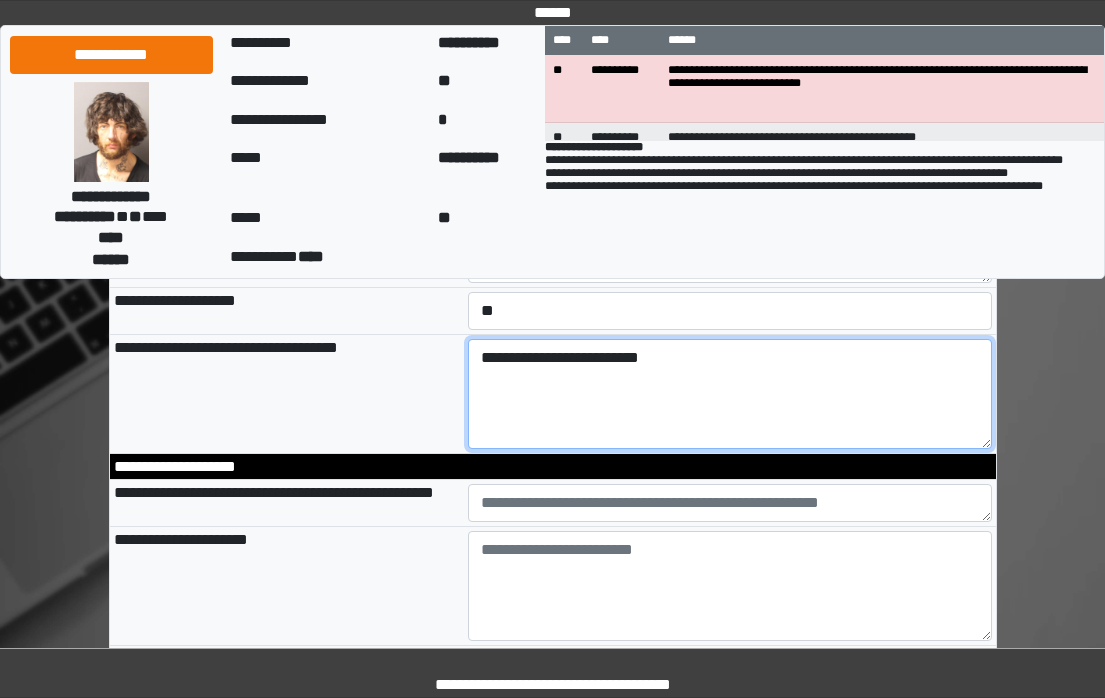 click on "**********" at bounding box center (730, 394) 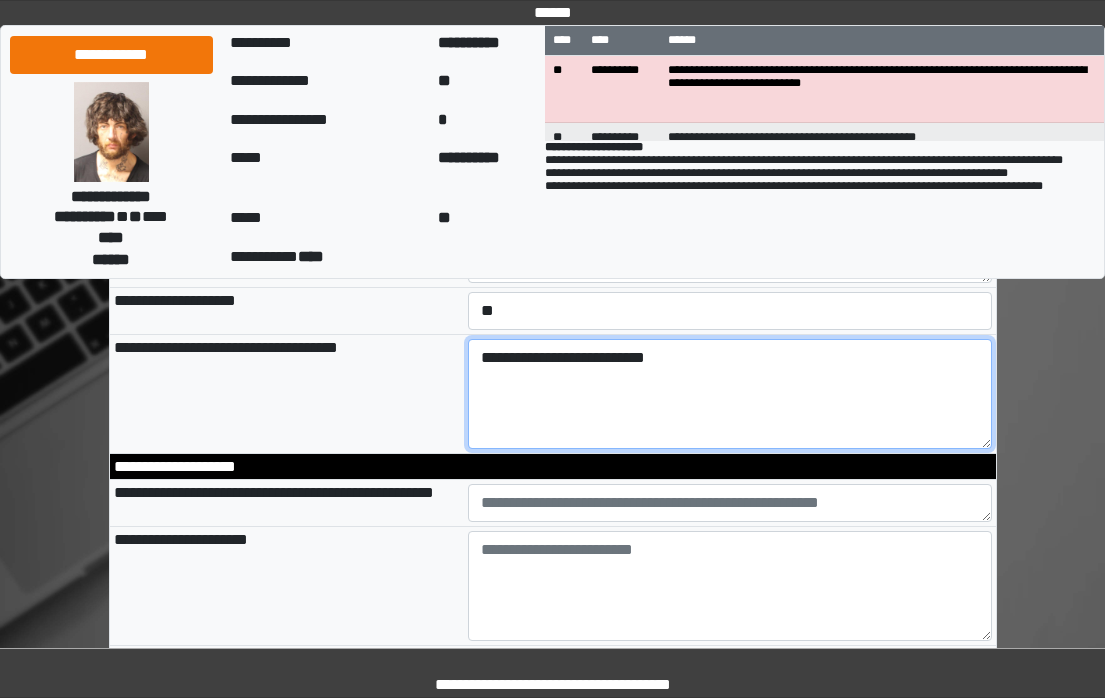 click on "**********" at bounding box center [730, 394] 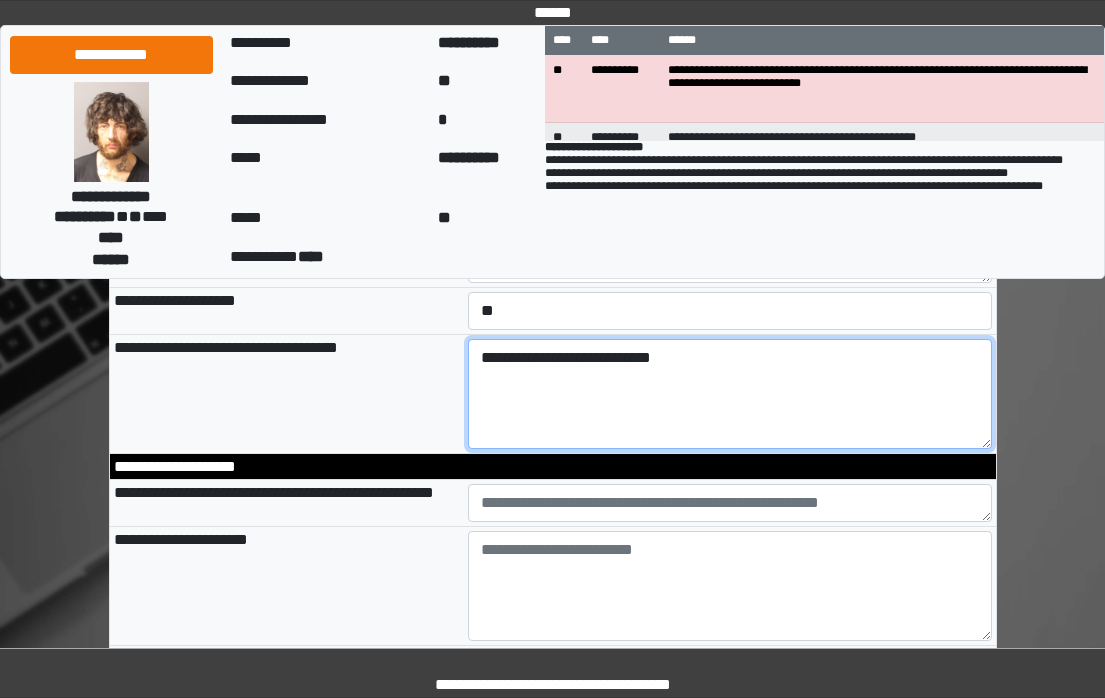 click on "**********" at bounding box center (730, 394) 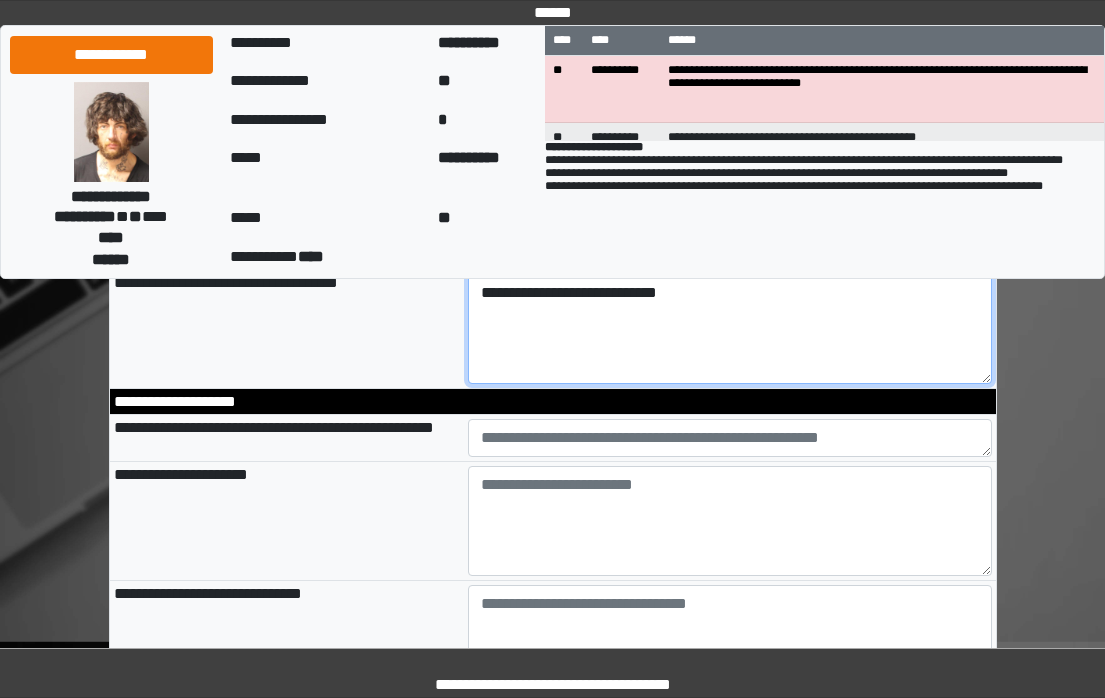 scroll, scrollTop: 800, scrollLeft: 0, axis: vertical 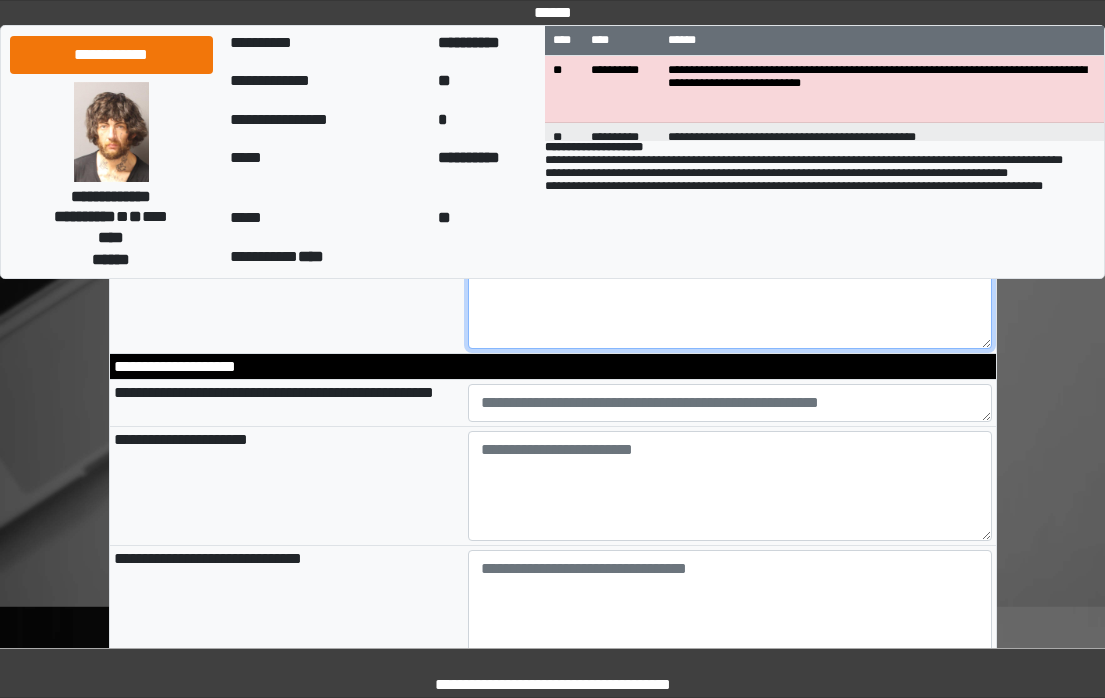 type on "**********" 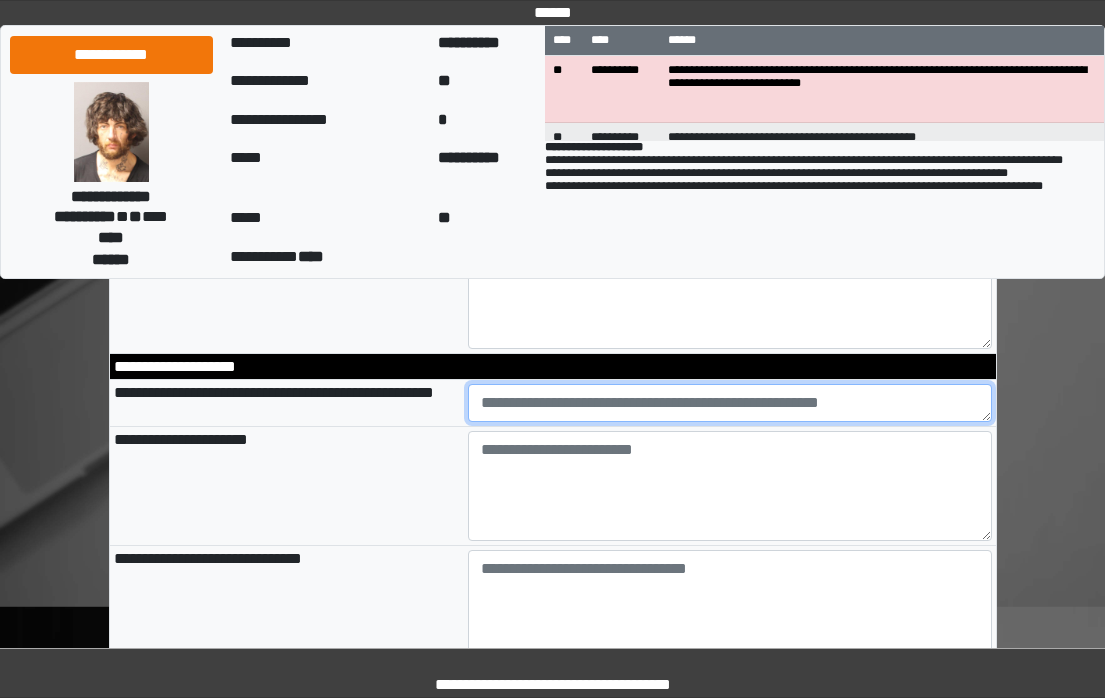 click at bounding box center (730, 403) 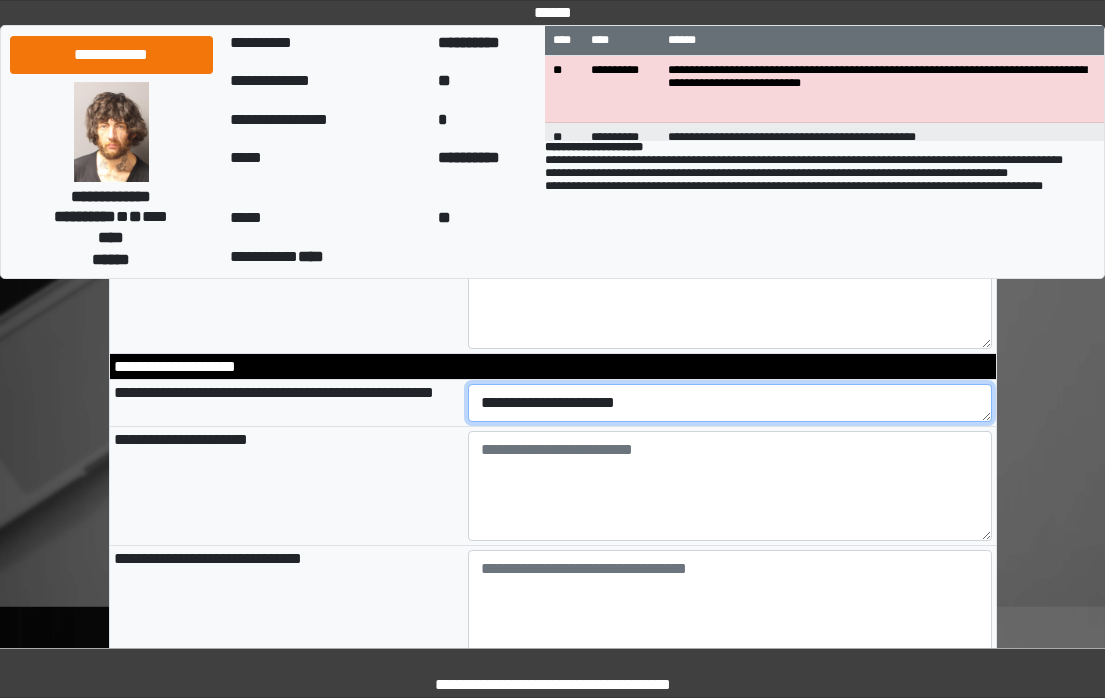 click on "**********" at bounding box center (730, 403) 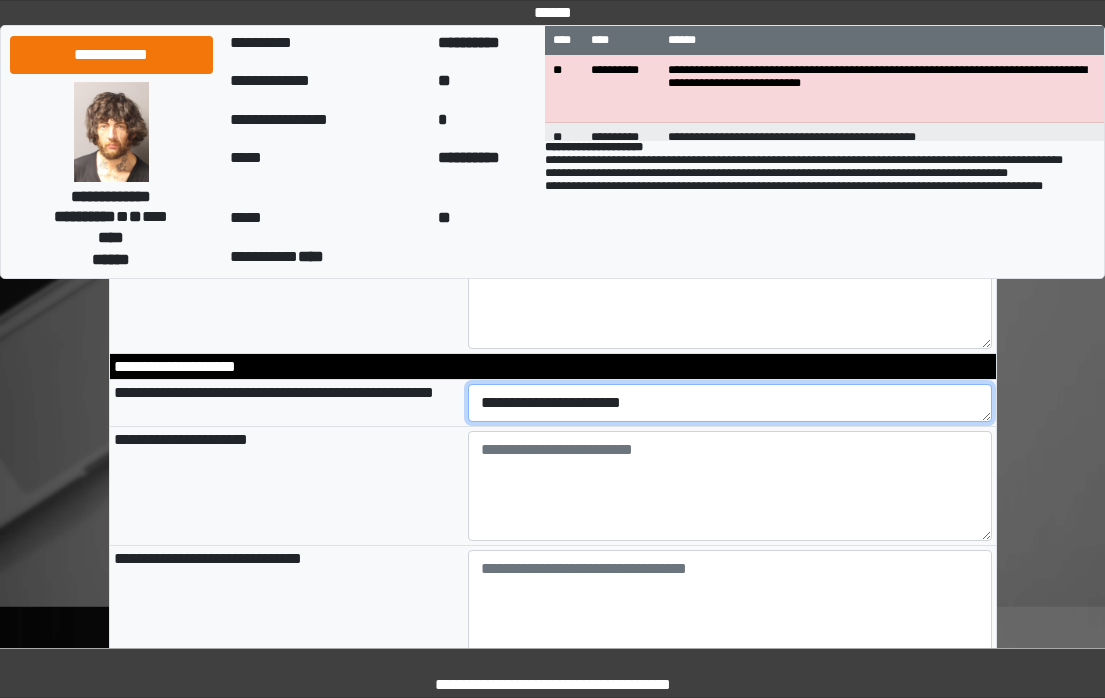 type on "**********" 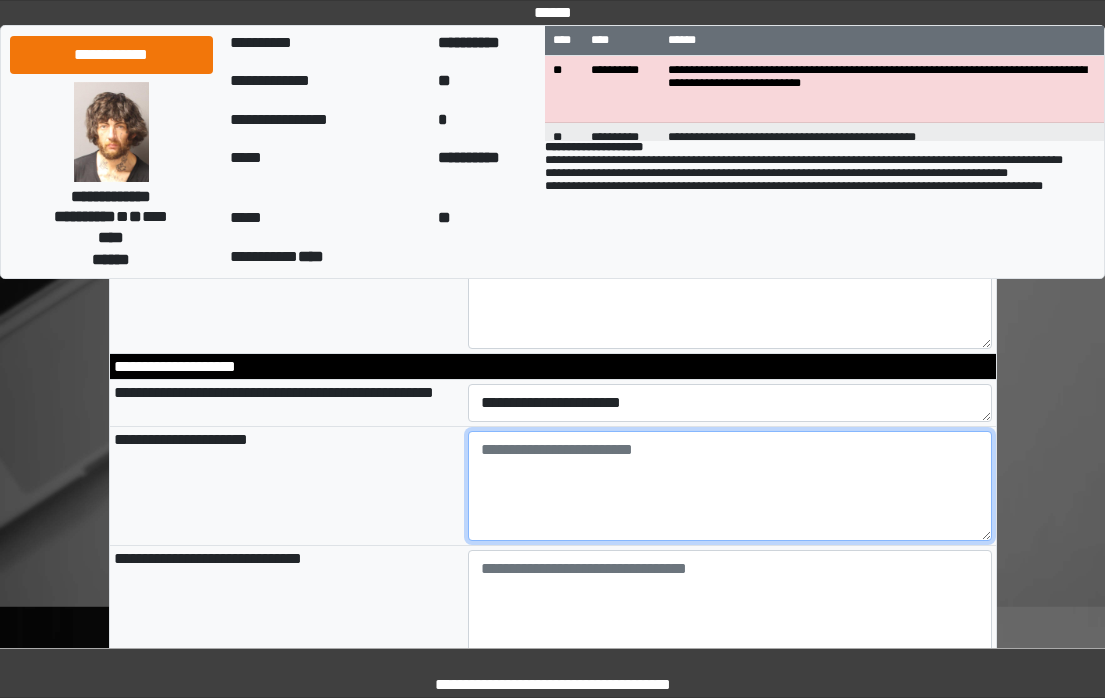 click at bounding box center [730, 486] 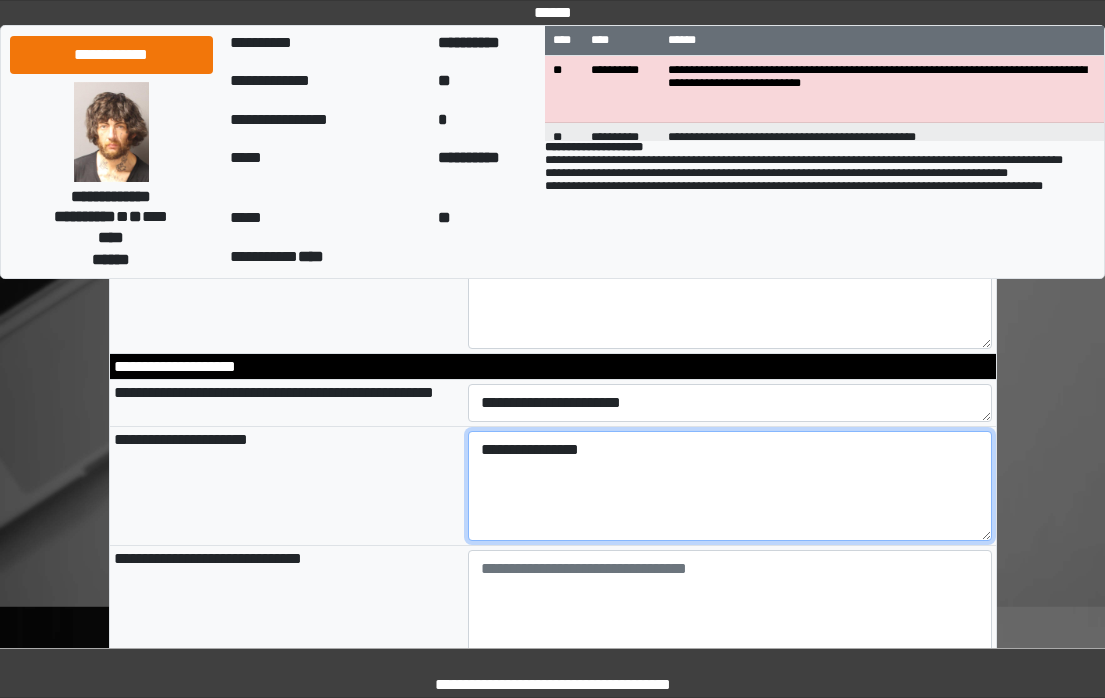 click on "**********" at bounding box center (730, 486) 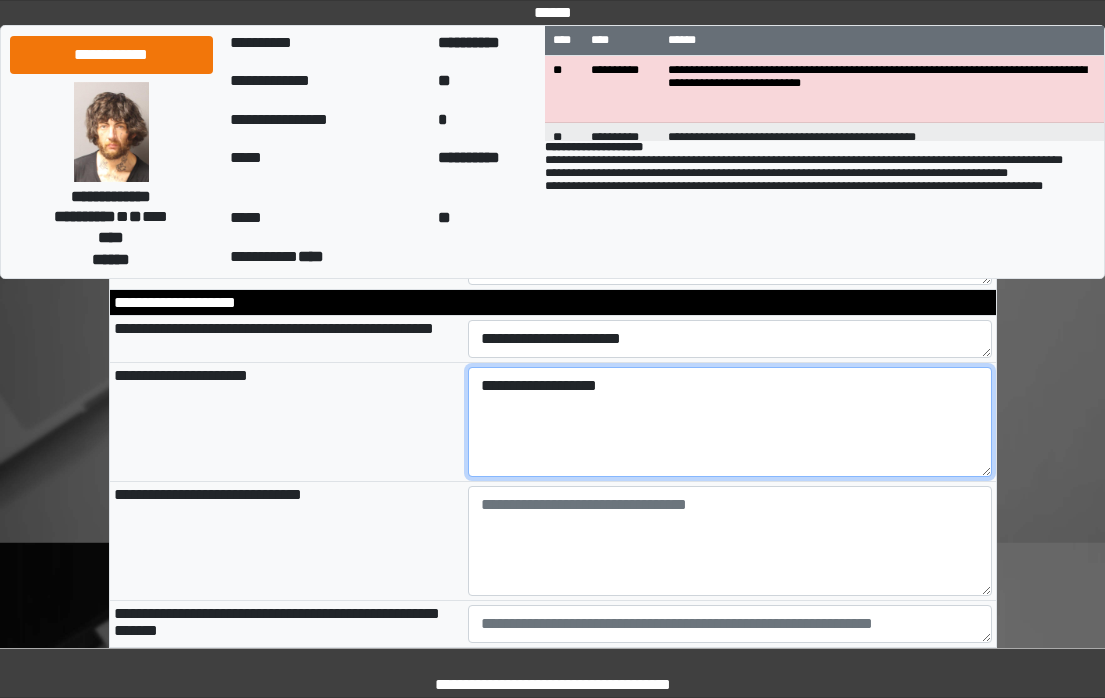 scroll, scrollTop: 900, scrollLeft: 0, axis: vertical 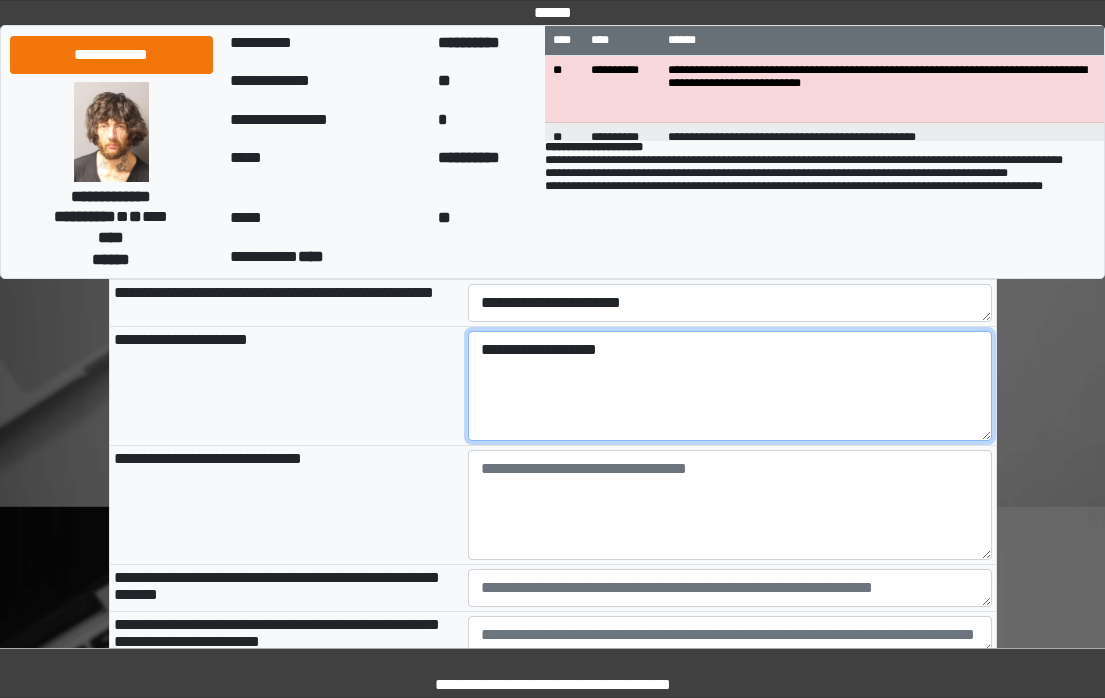 type on "**********" 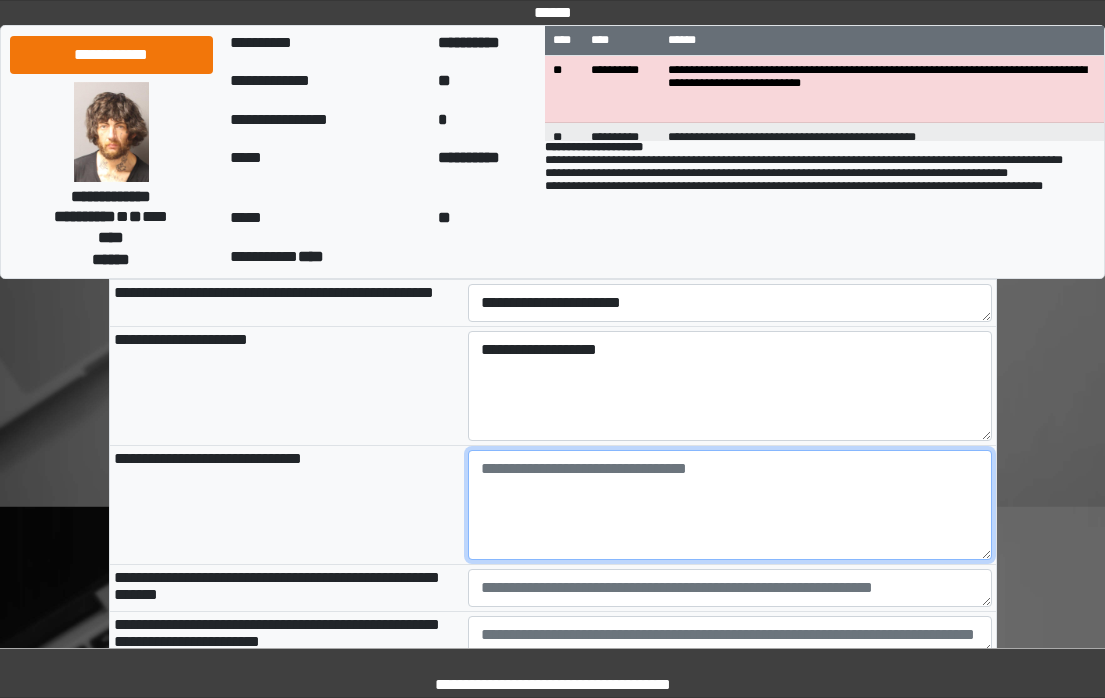 click at bounding box center (730, 505) 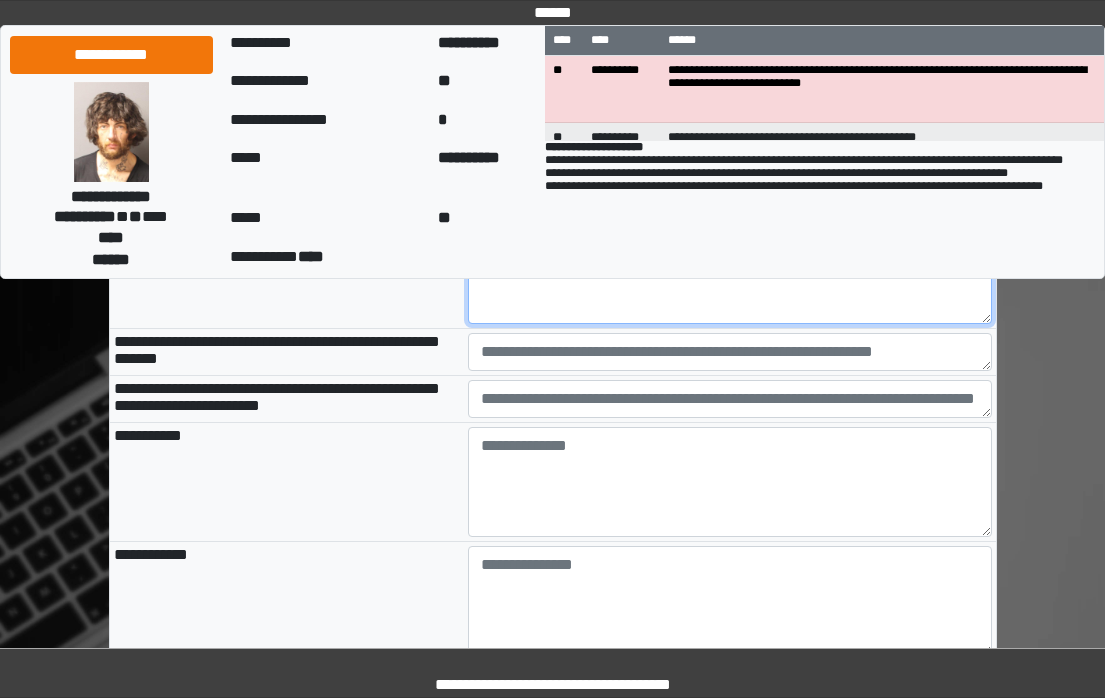 scroll, scrollTop: 1100, scrollLeft: 0, axis: vertical 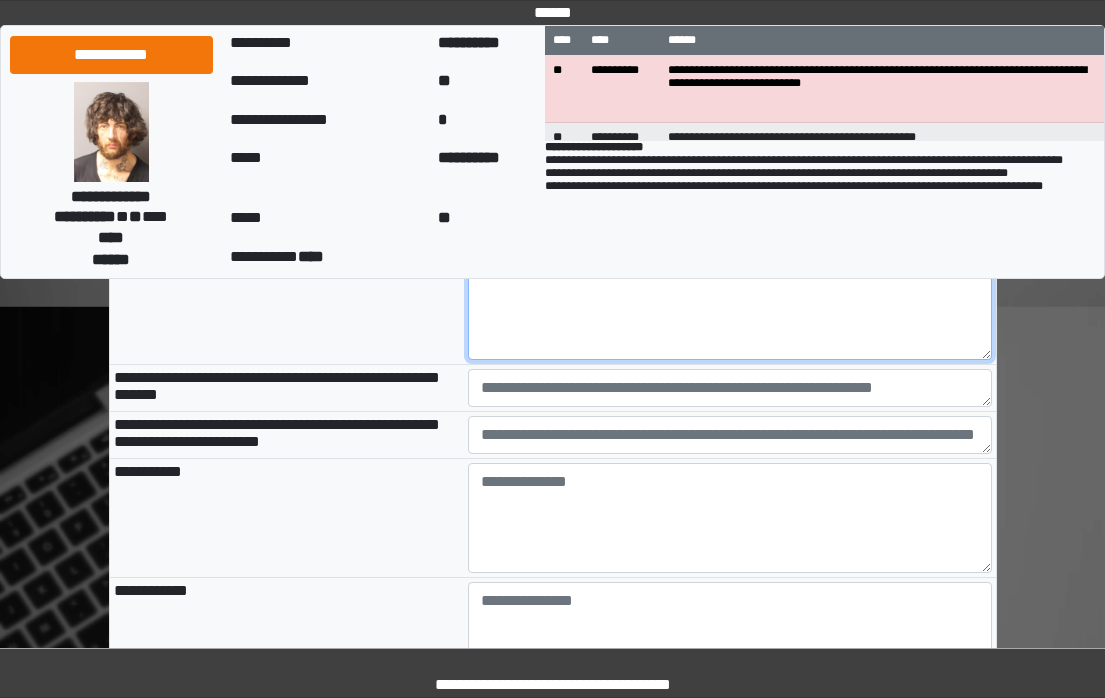 type on "**********" 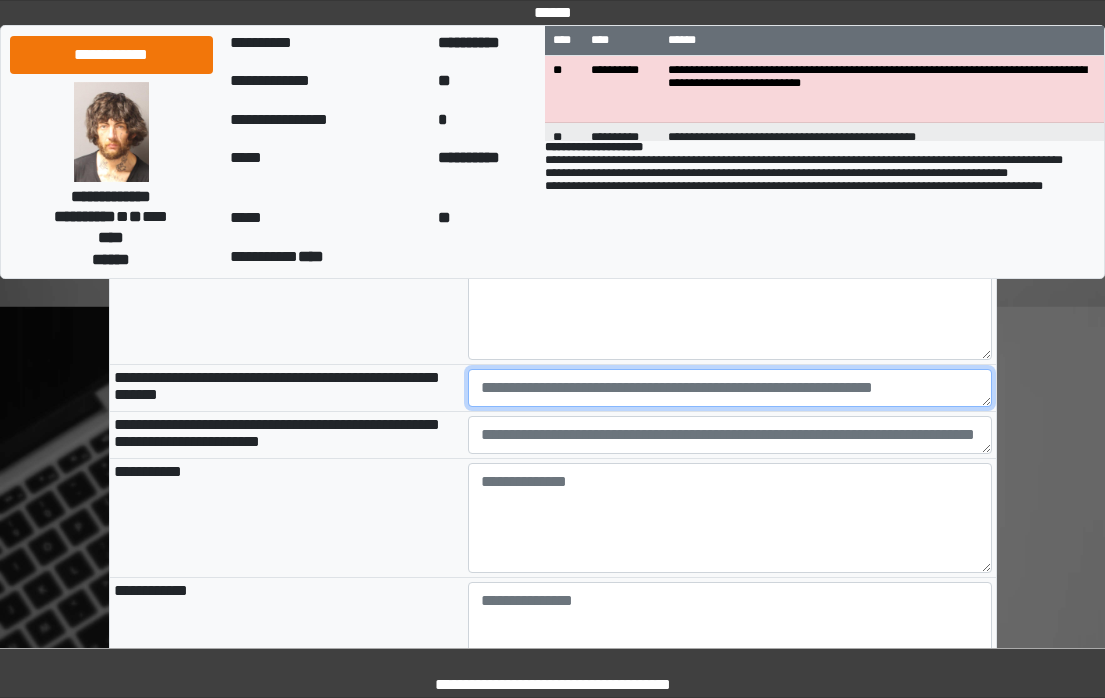click at bounding box center [730, 388] 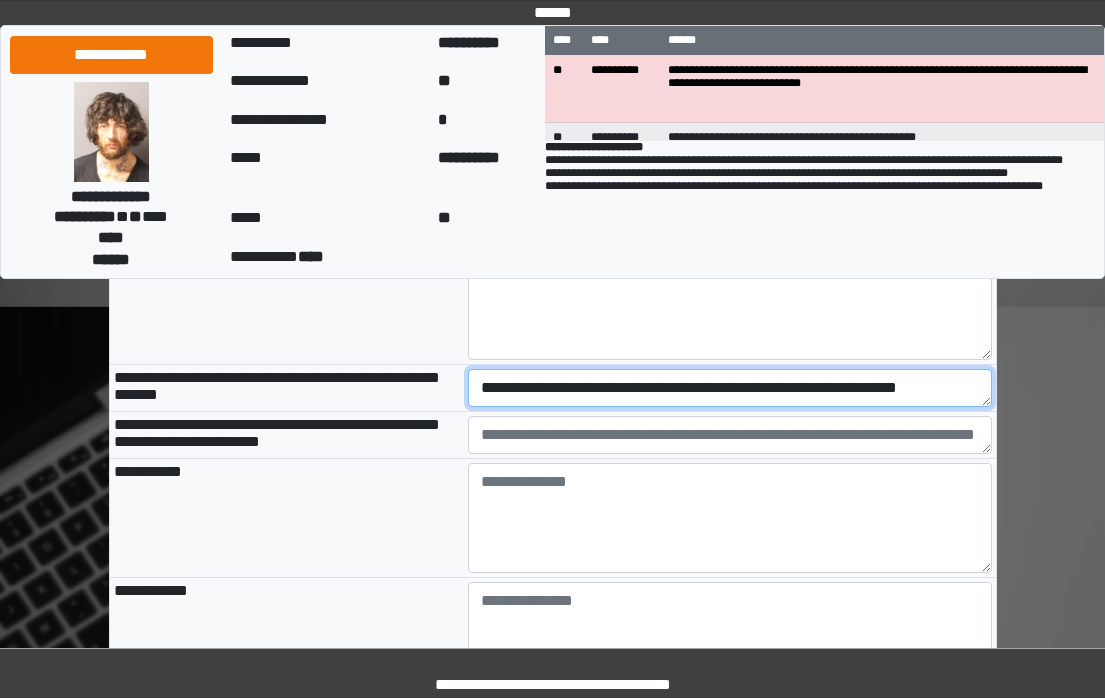 type on "**********" 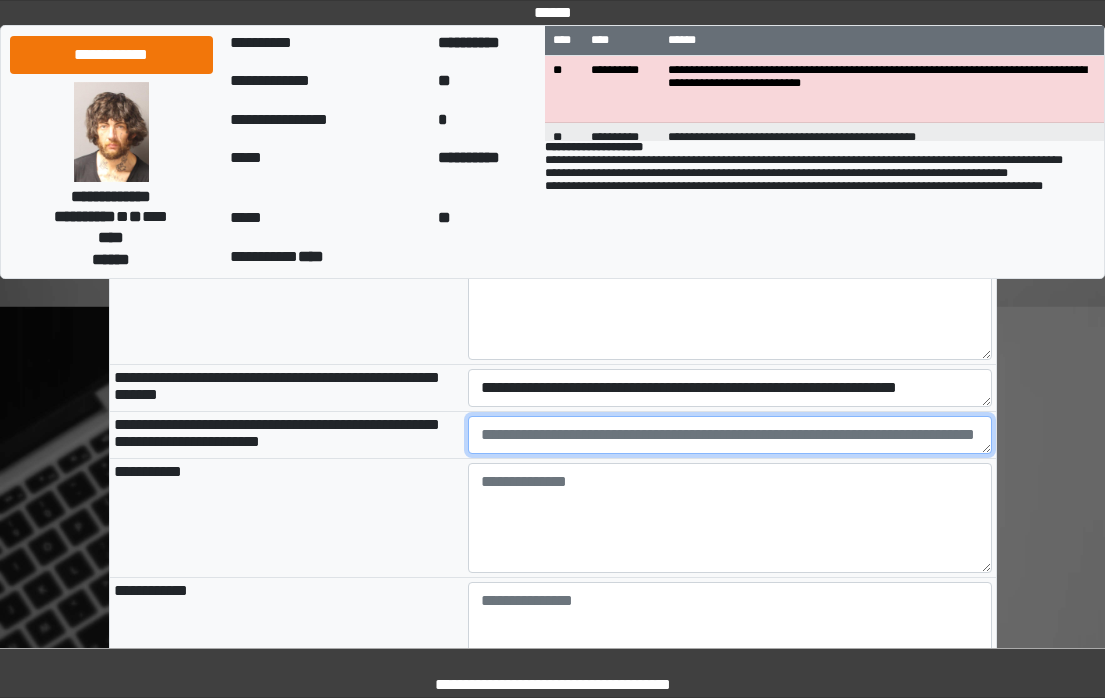 click at bounding box center (730, 435) 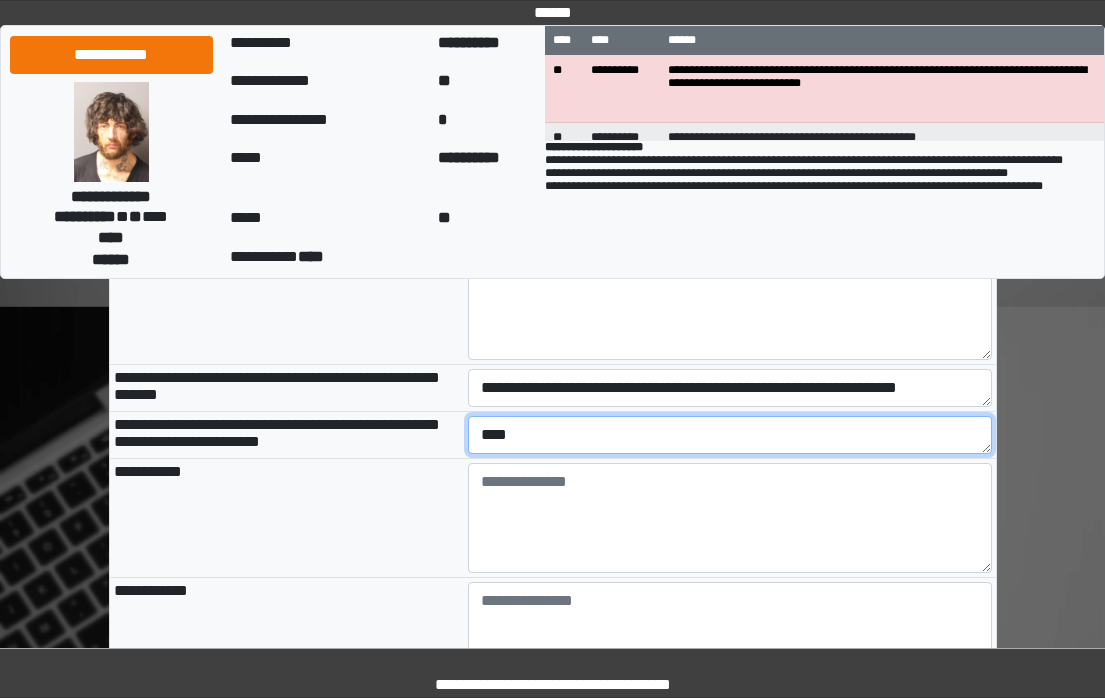 click on "****" at bounding box center [730, 435] 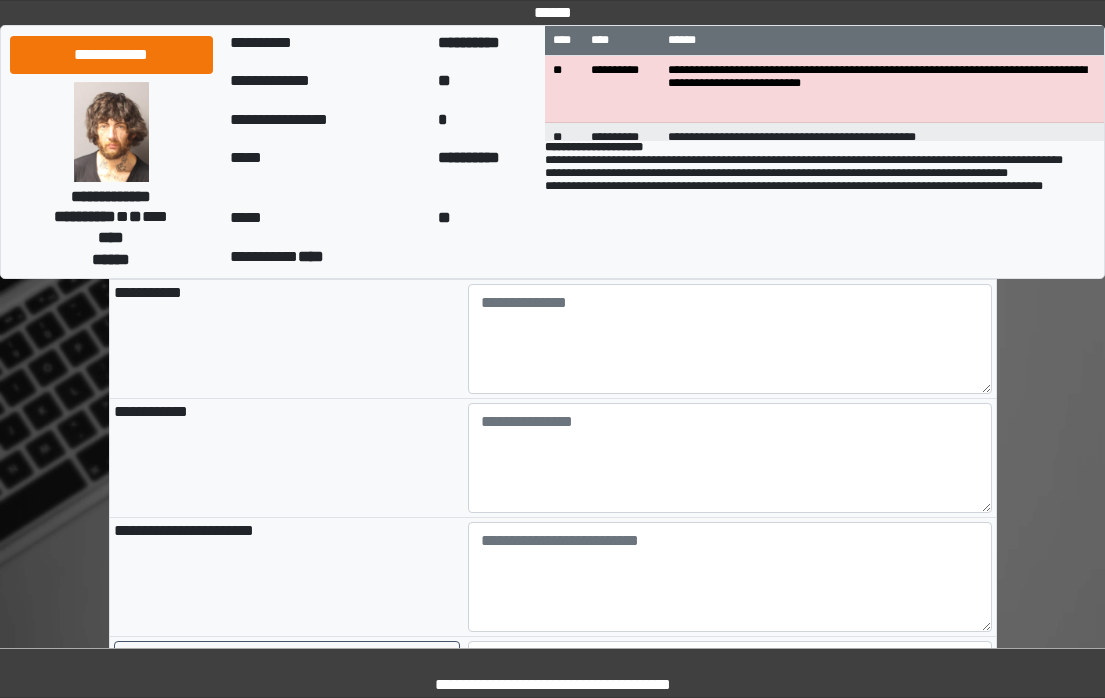 scroll, scrollTop: 1300, scrollLeft: 0, axis: vertical 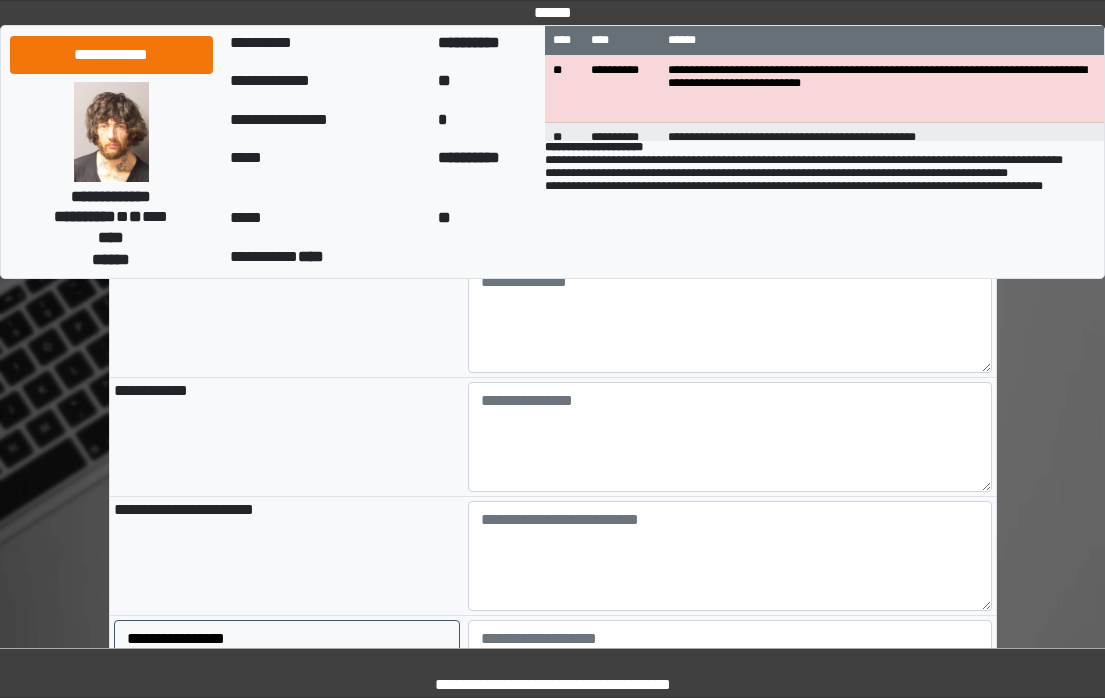 type on "****" 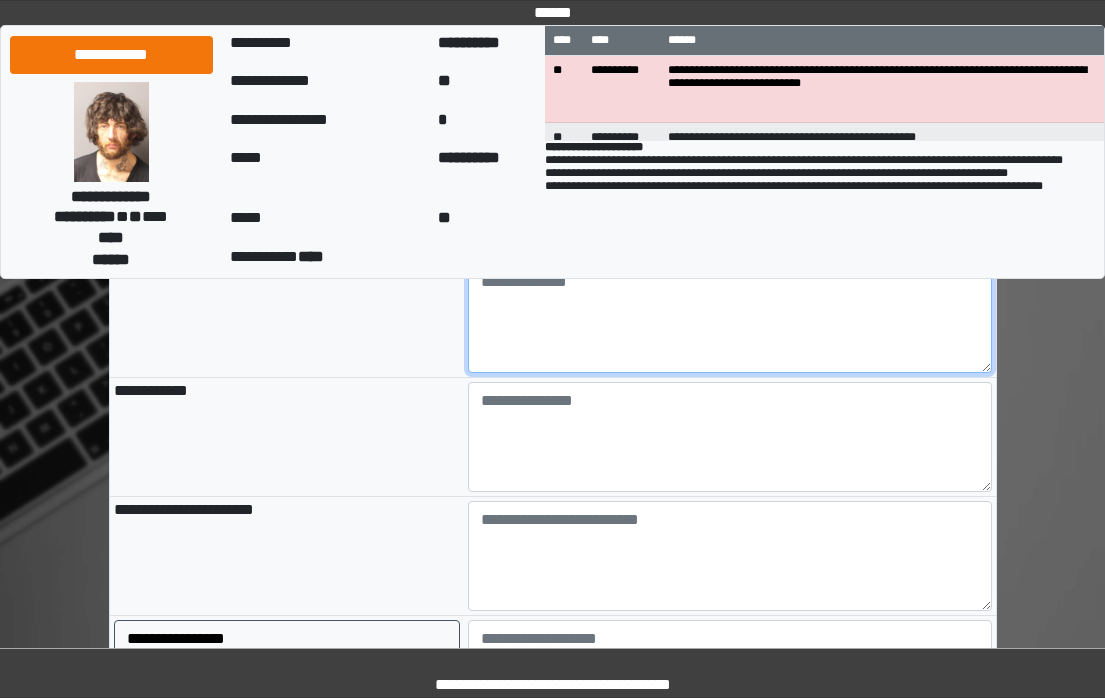 click at bounding box center [730, 318] 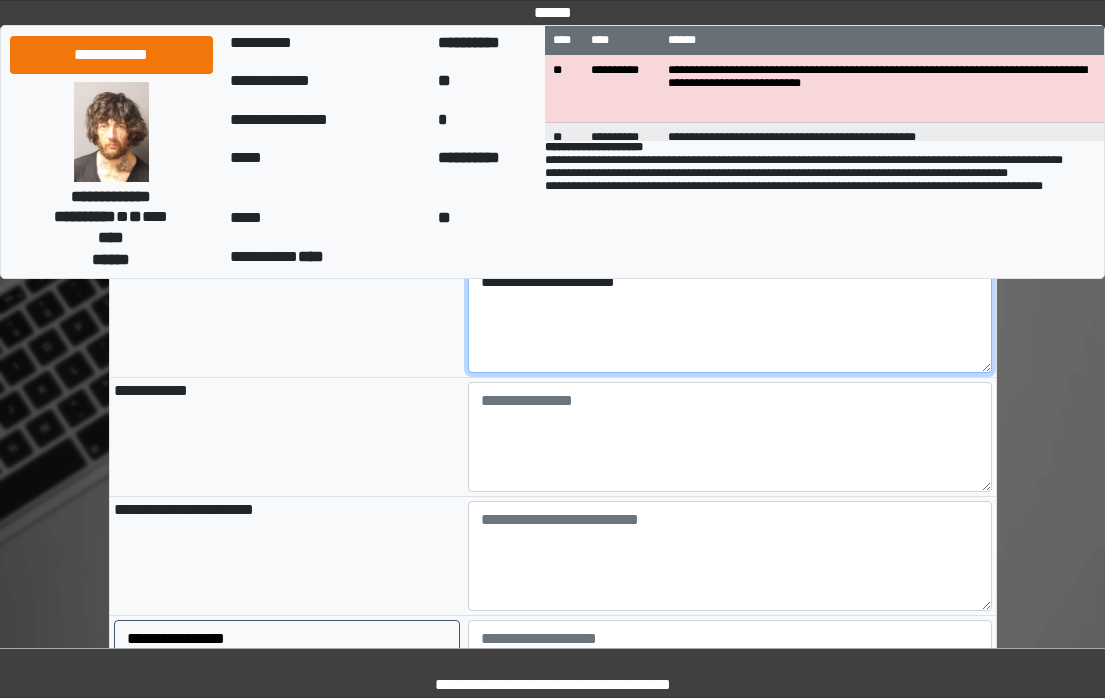 type on "**********" 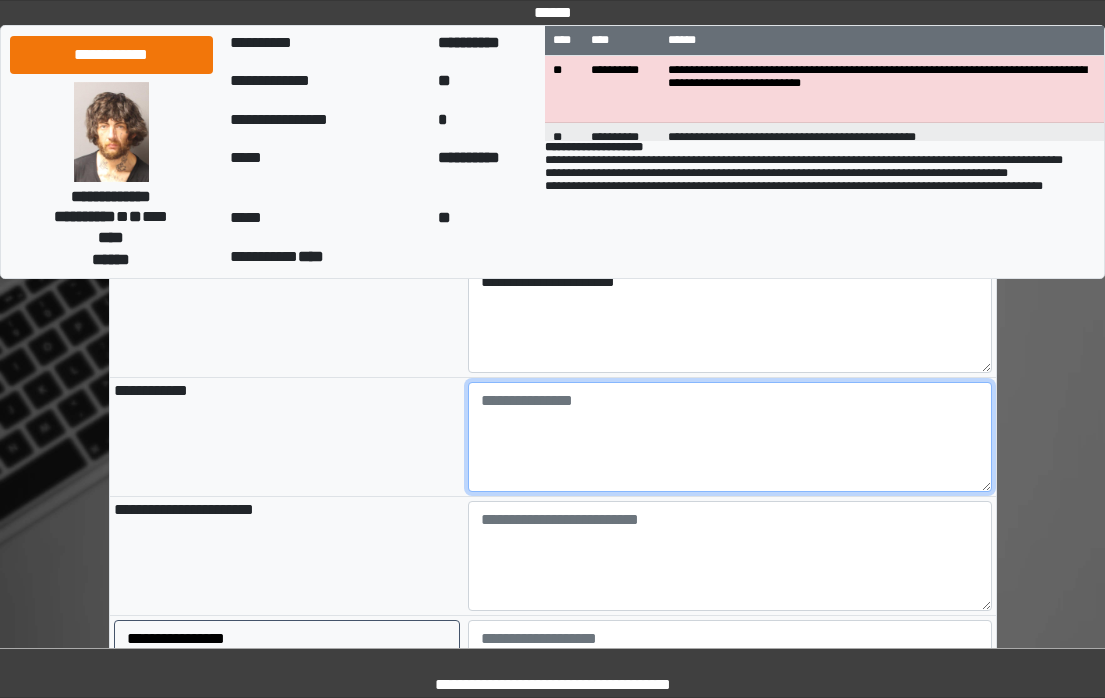 click at bounding box center [730, 437] 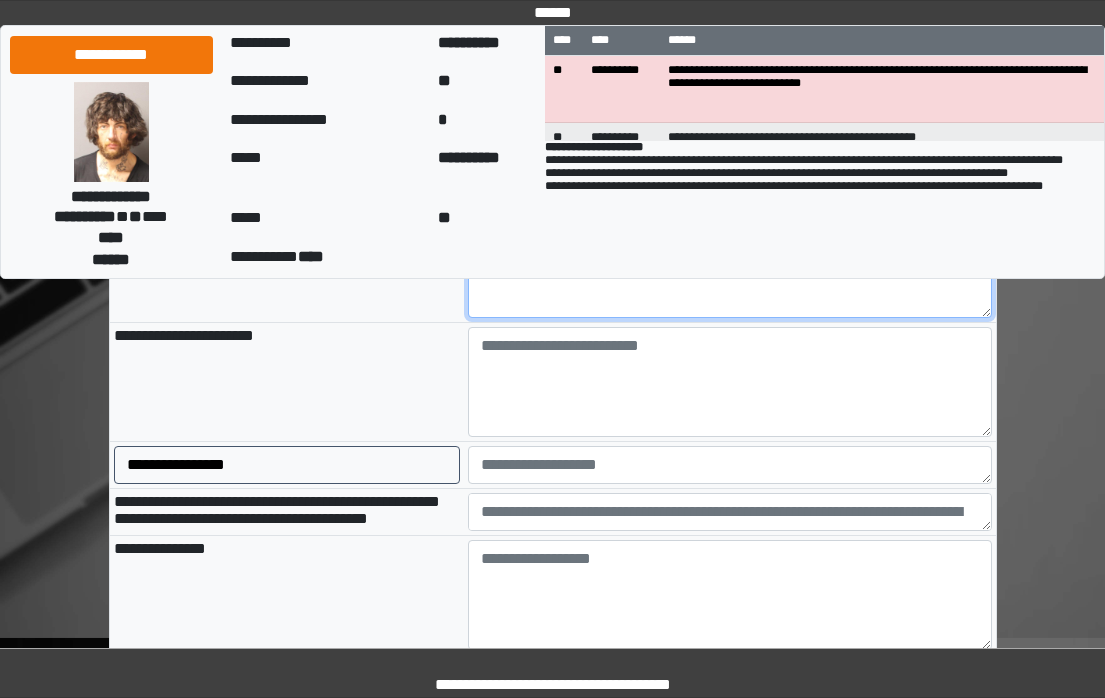 scroll, scrollTop: 1500, scrollLeft: 0, axis: vertical 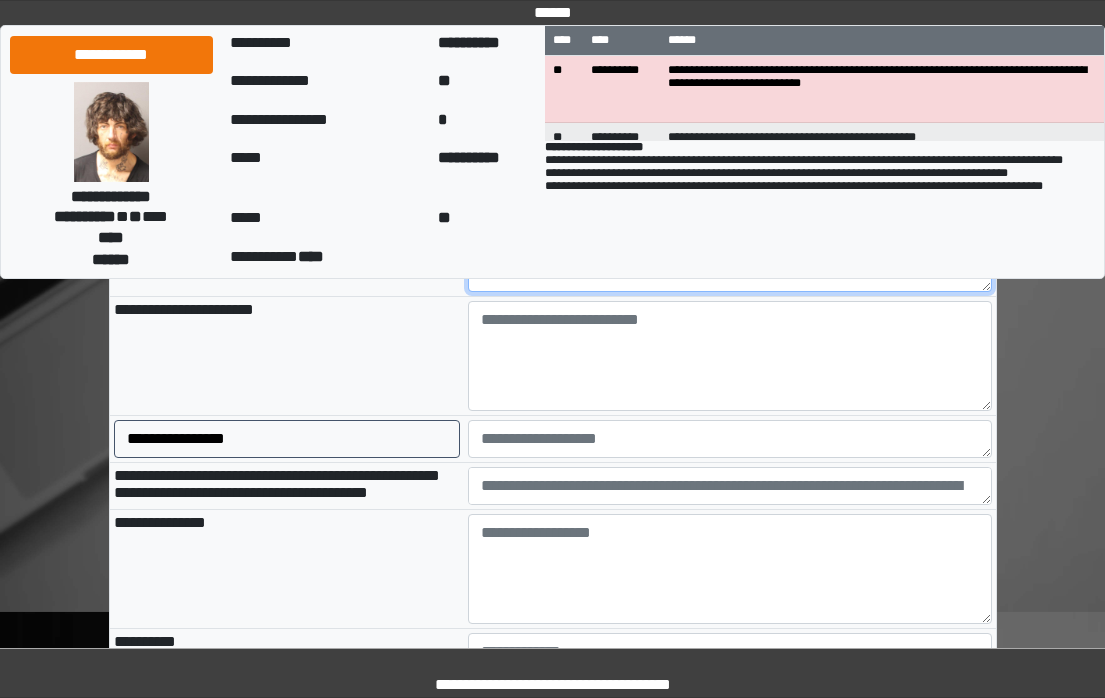 type on "***" 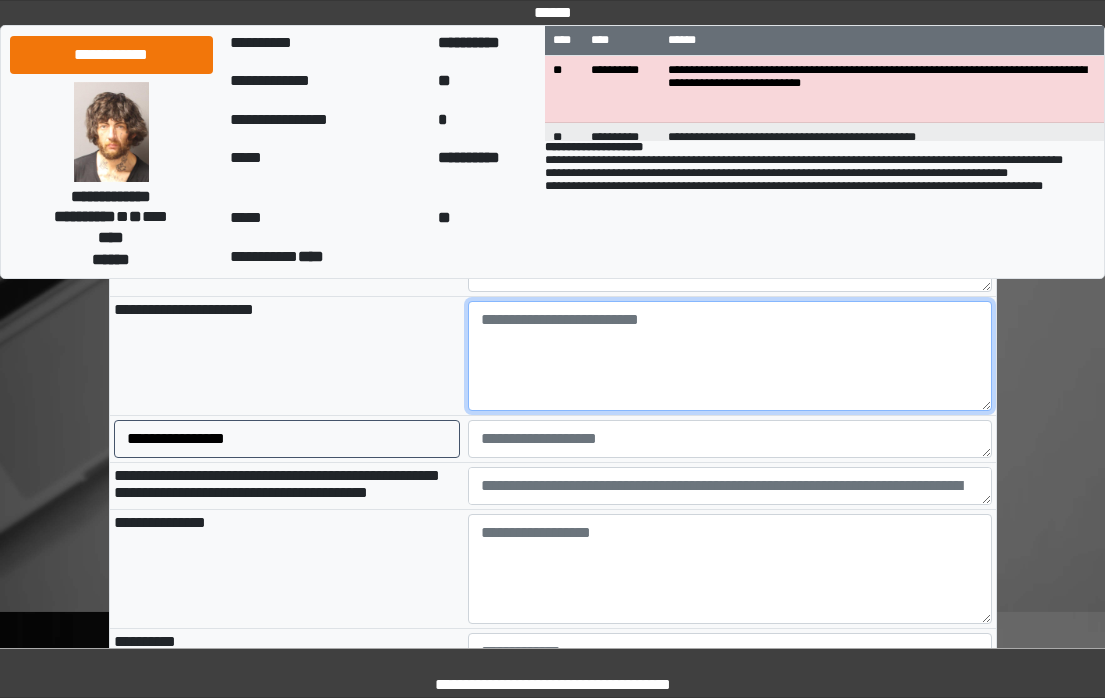 click at bounding box center (730, 356) 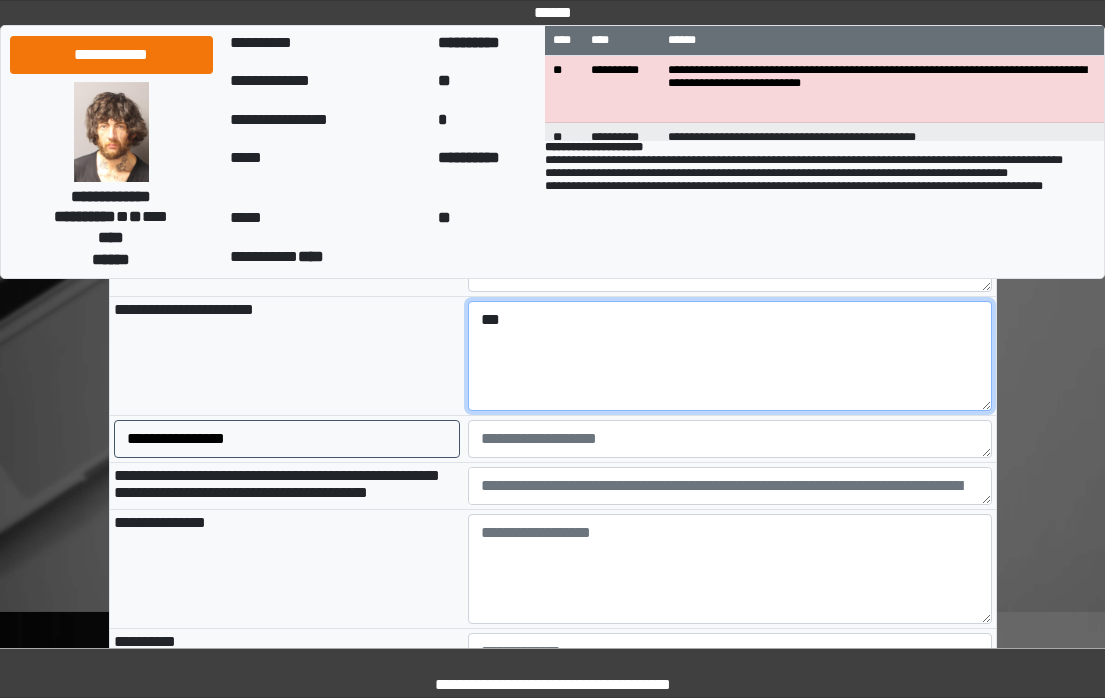 type on "***" 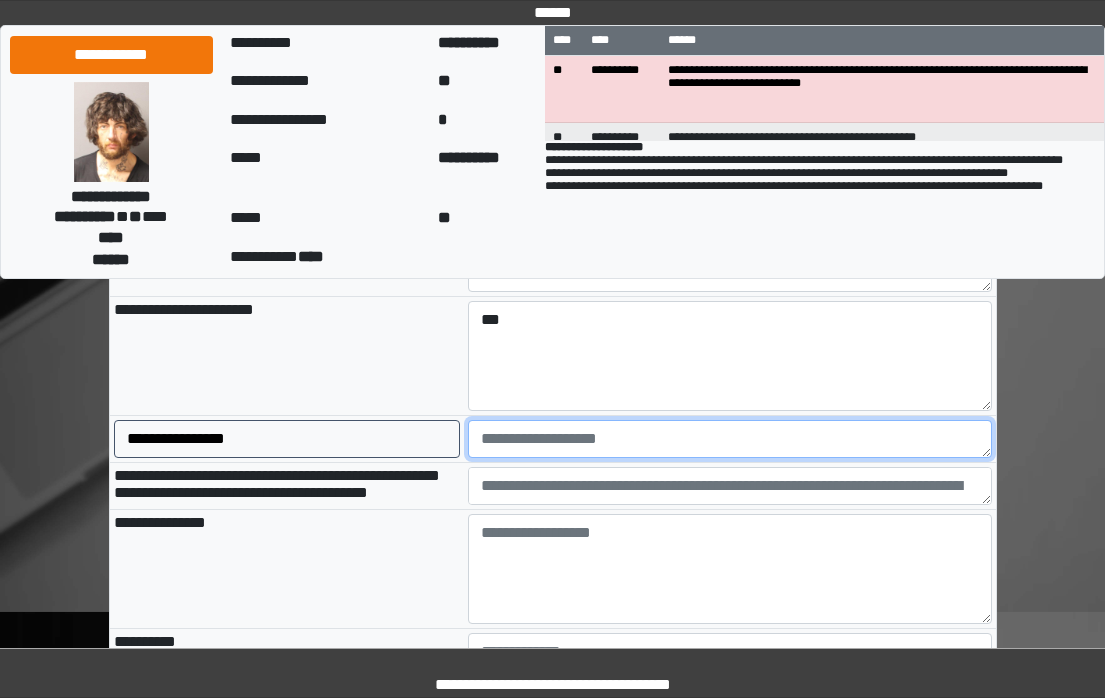 click at bounding box center (730, 439) 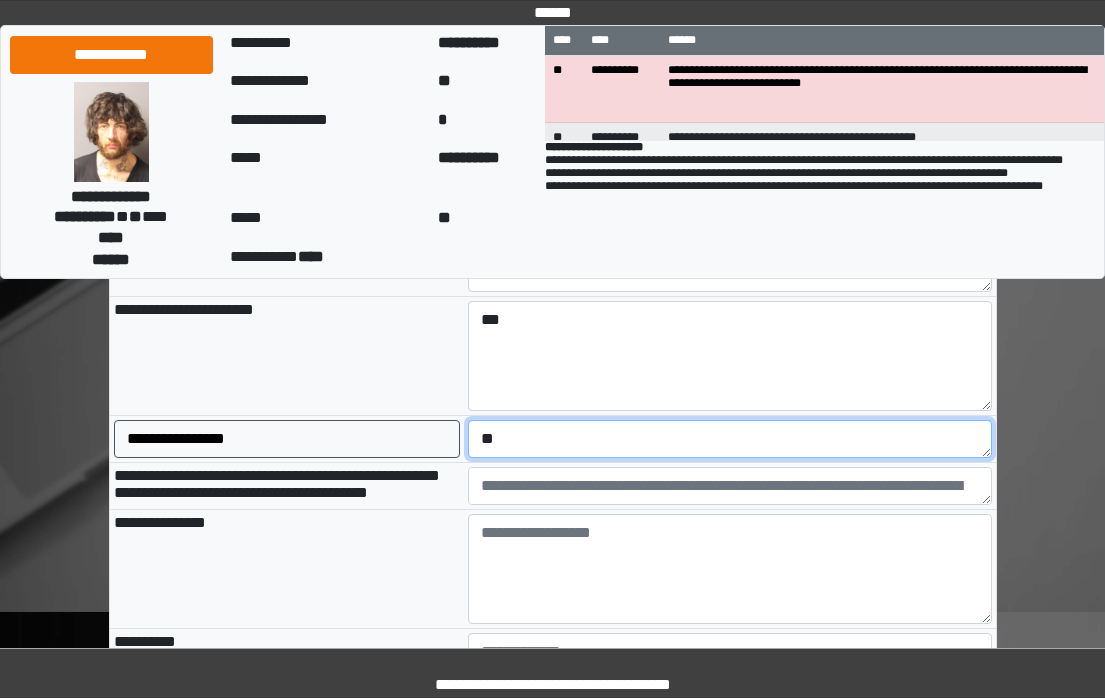type on "**" 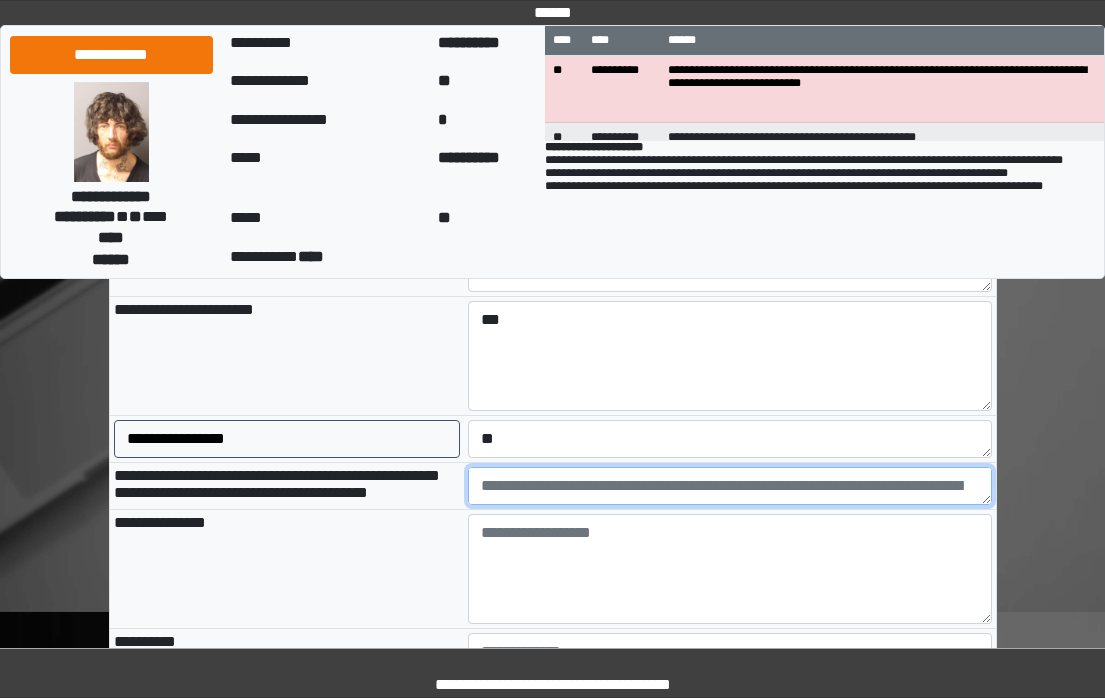 click at bounding box center (730, 486) 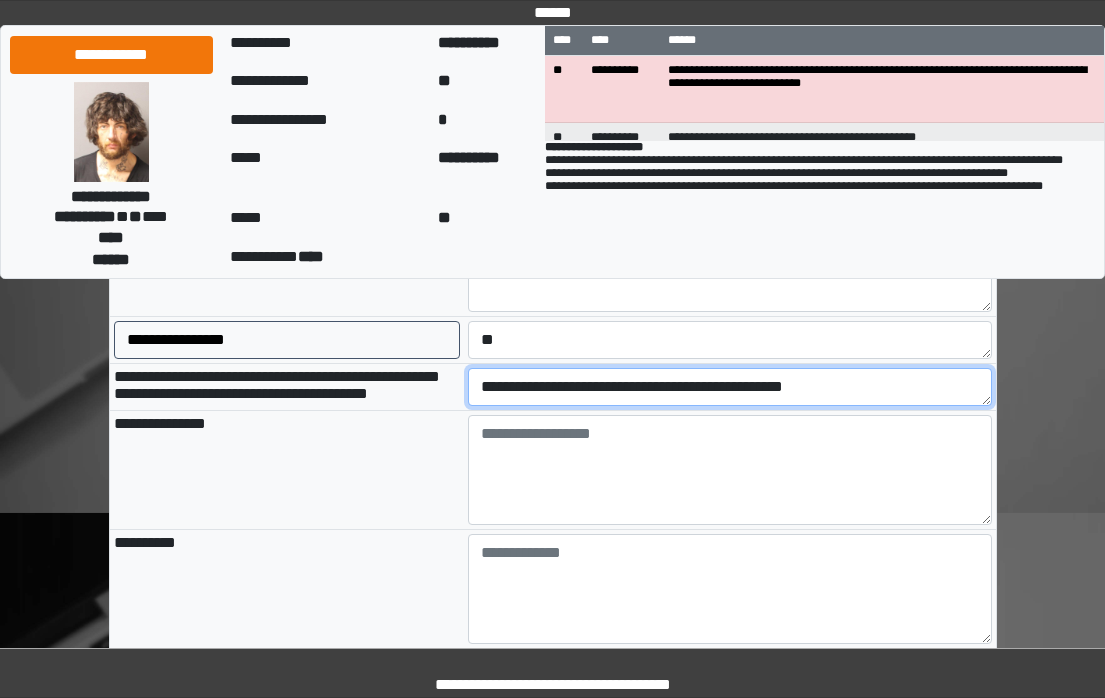 scroll, scrollTop: 1600, scrollLeft: 0, axis: vertical 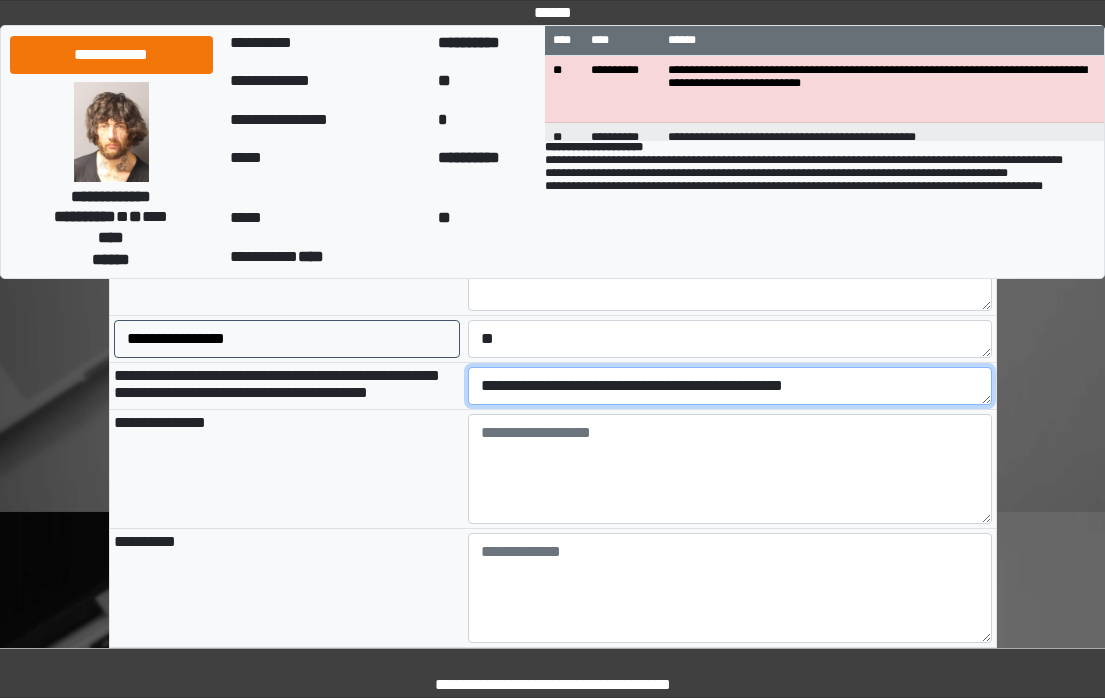 type on "**********" 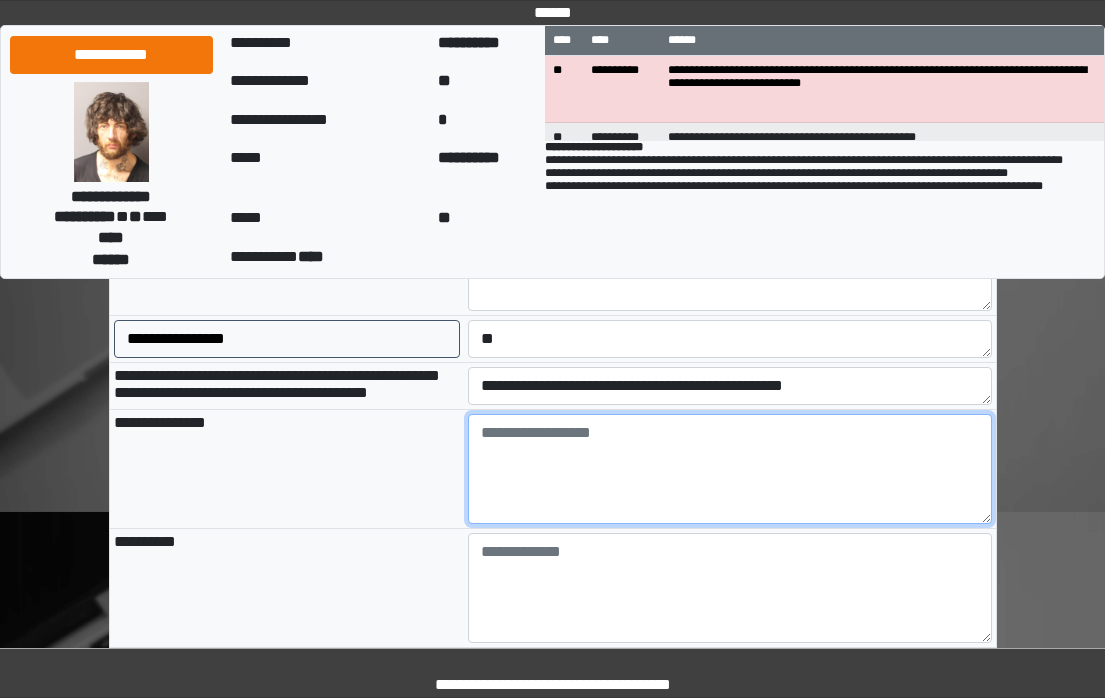 click at bounding box center [730, 469] 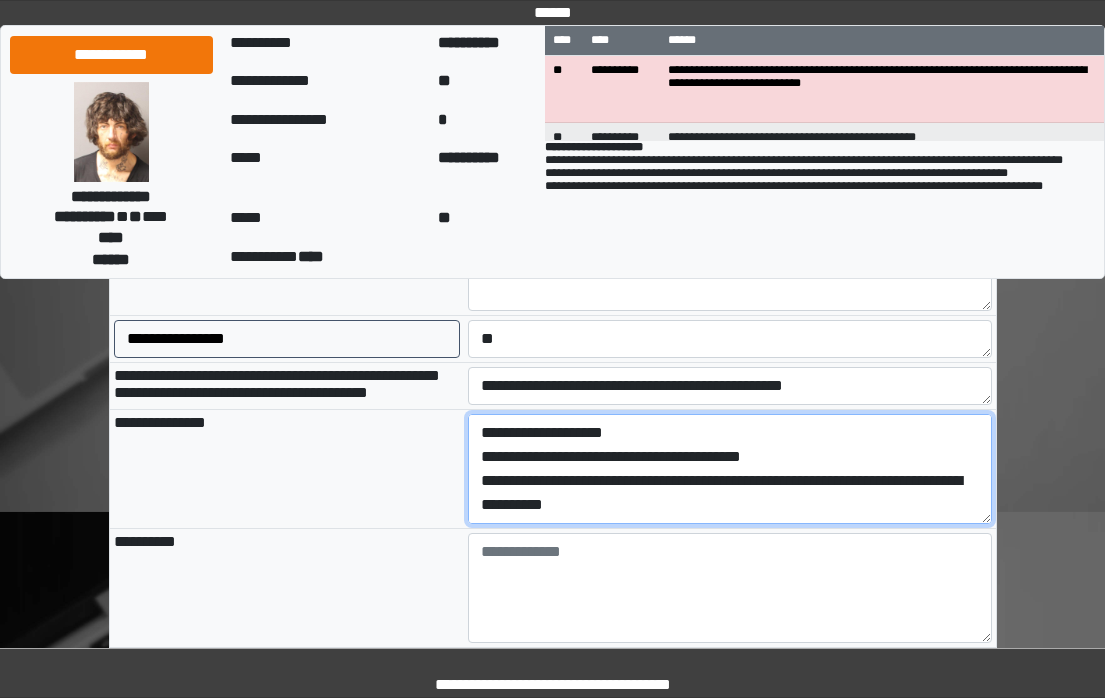 scroll, scrollTop: 256, scrollLeft: 0, axis: vertical 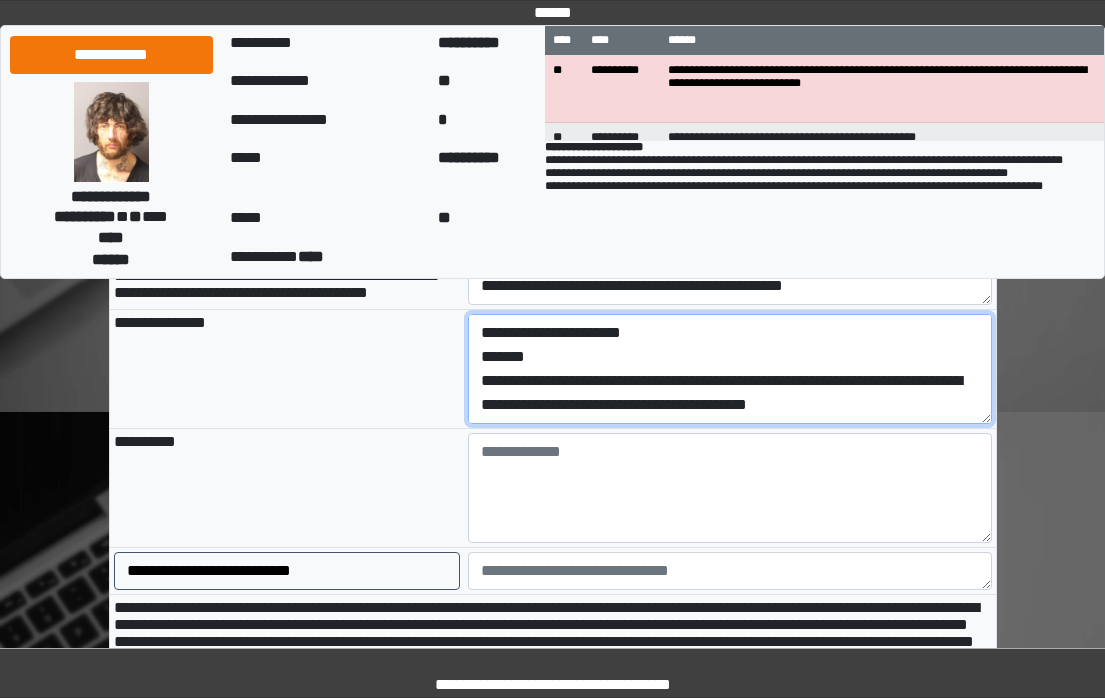 type on "**********" 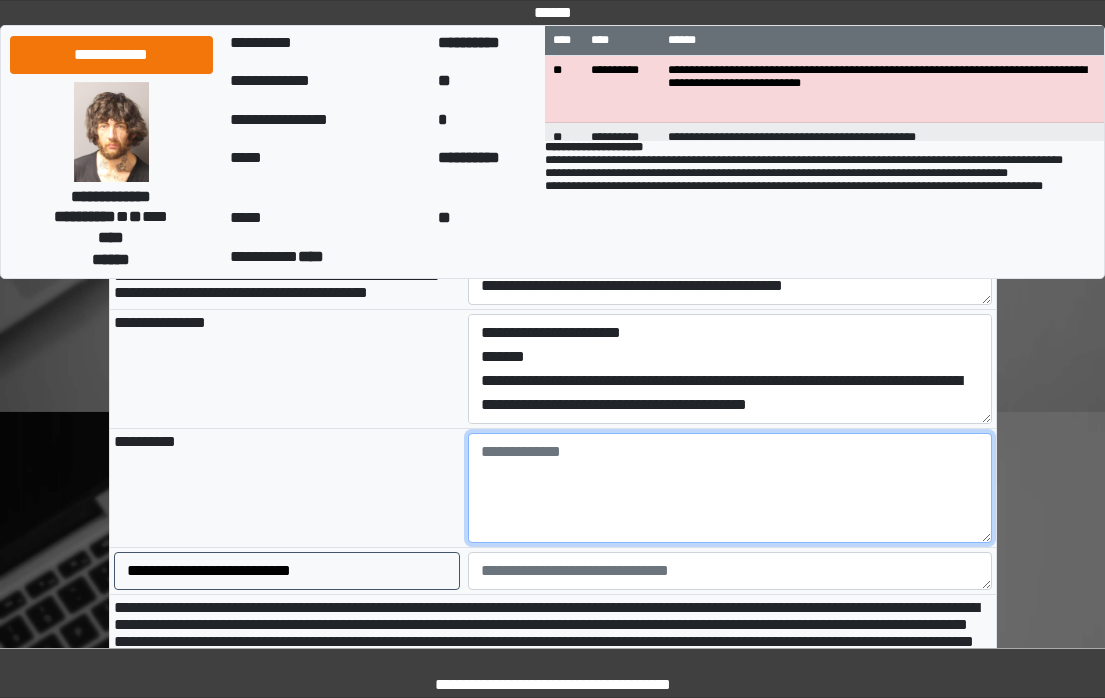 click at bounding box center [730, 488] 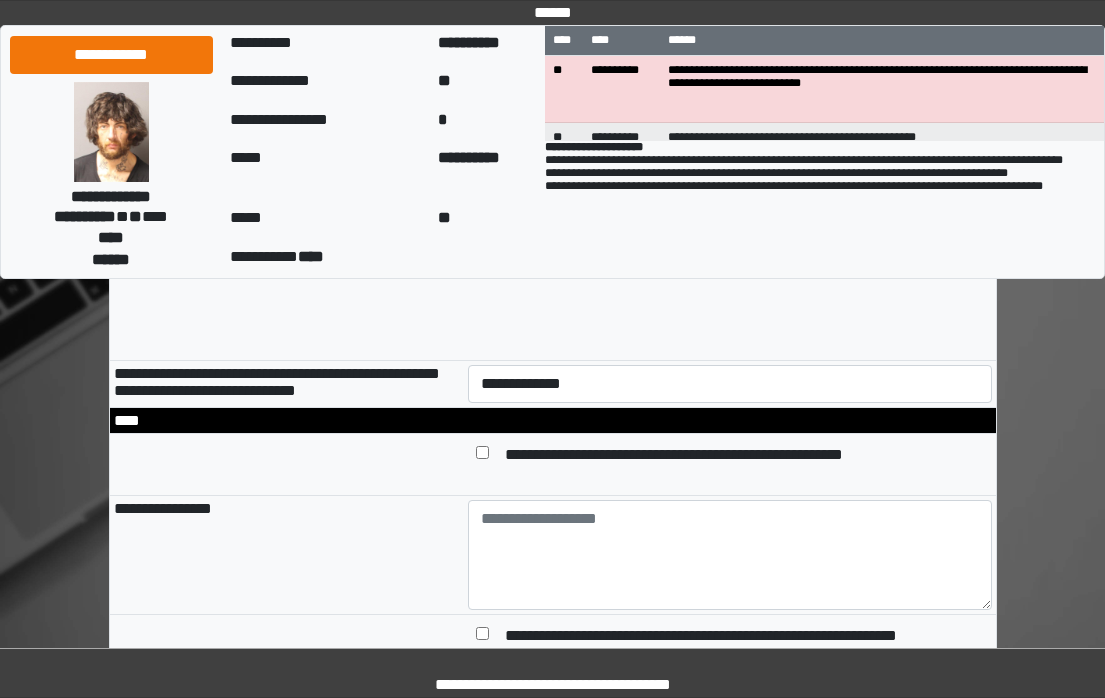 scroll, scrollTop: 2200, scrollLeft: 0, axis: vertical 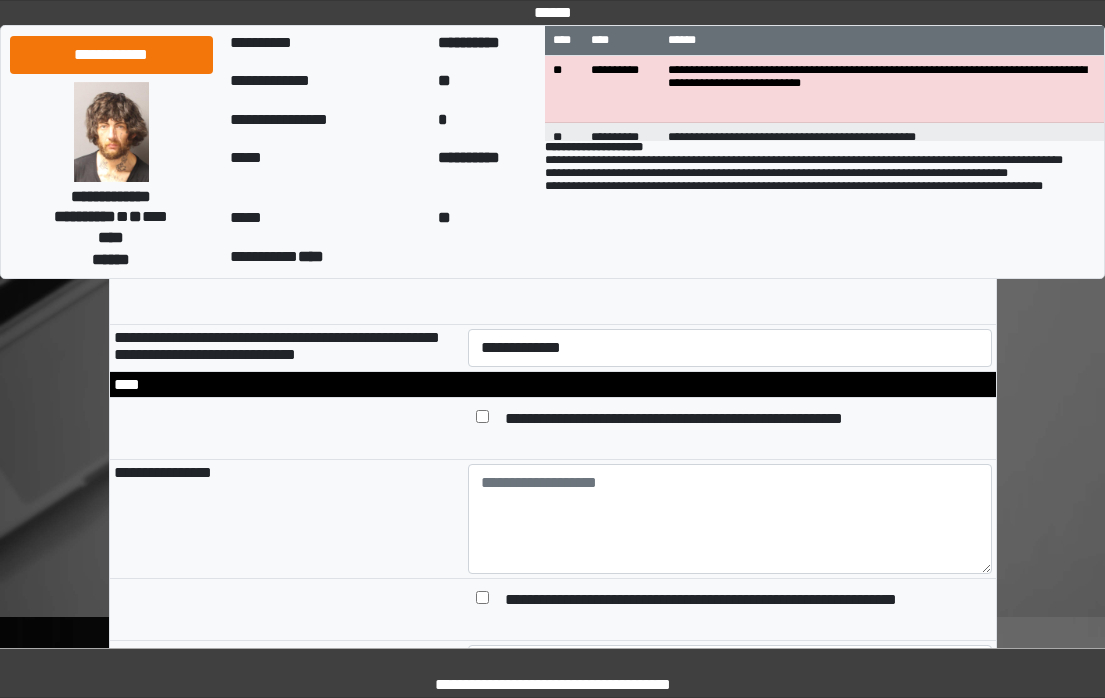 type on "*******" 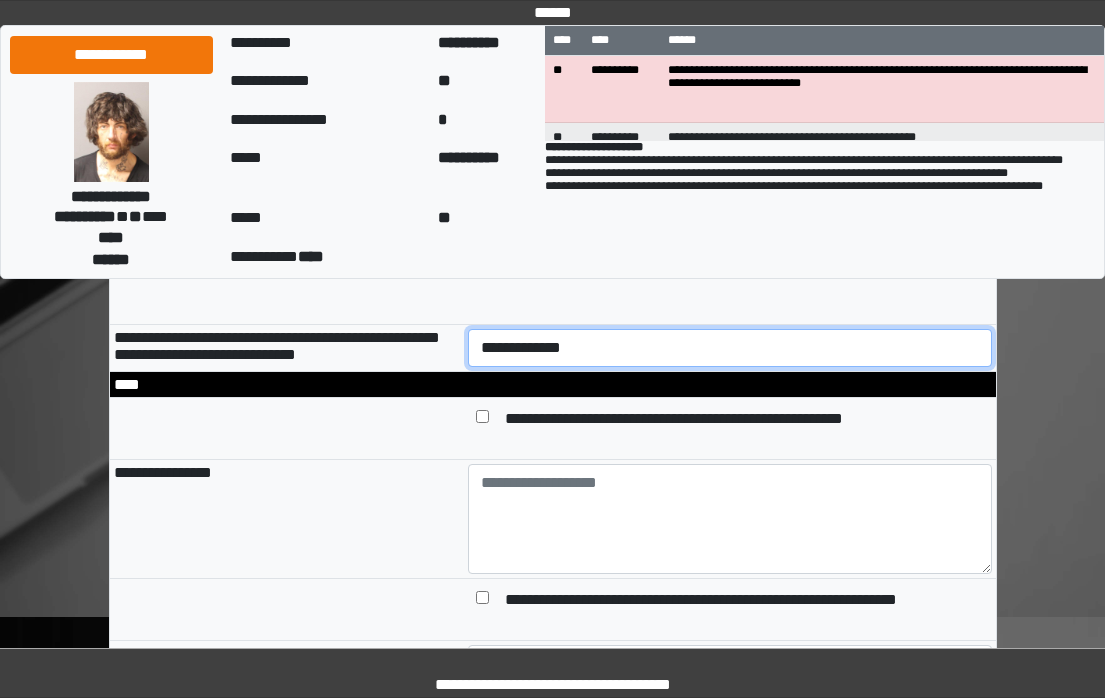 click on "**********" at bounding box center [730, 348] 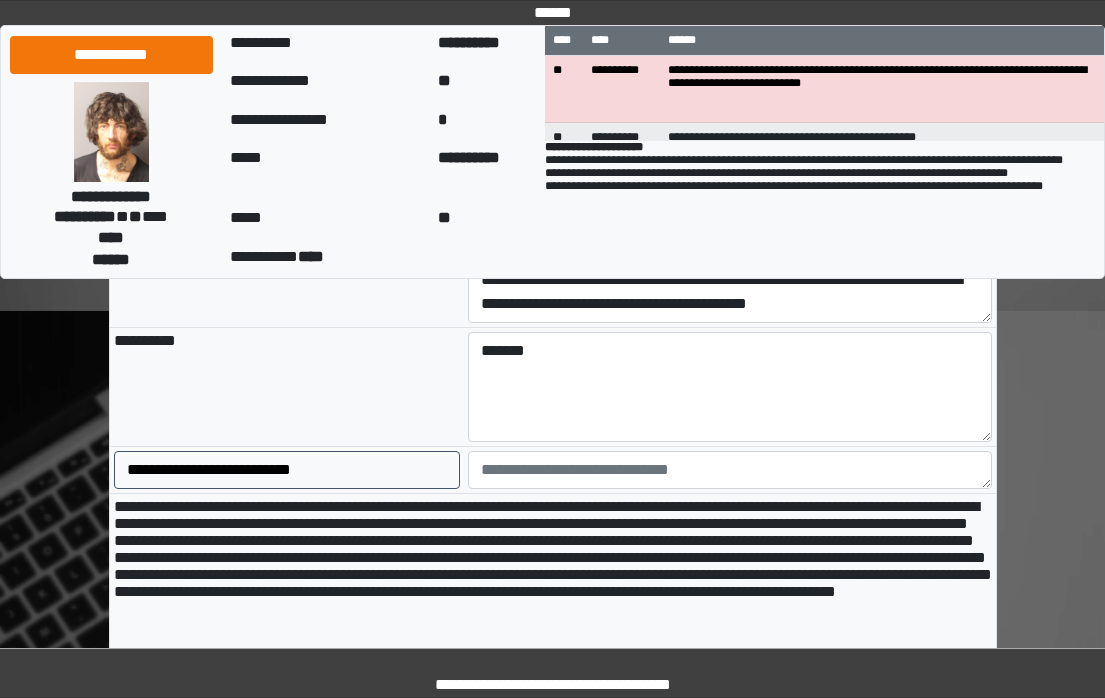 scroll, scrollTop: 1800, scrollLeft: 0, axis: vertical 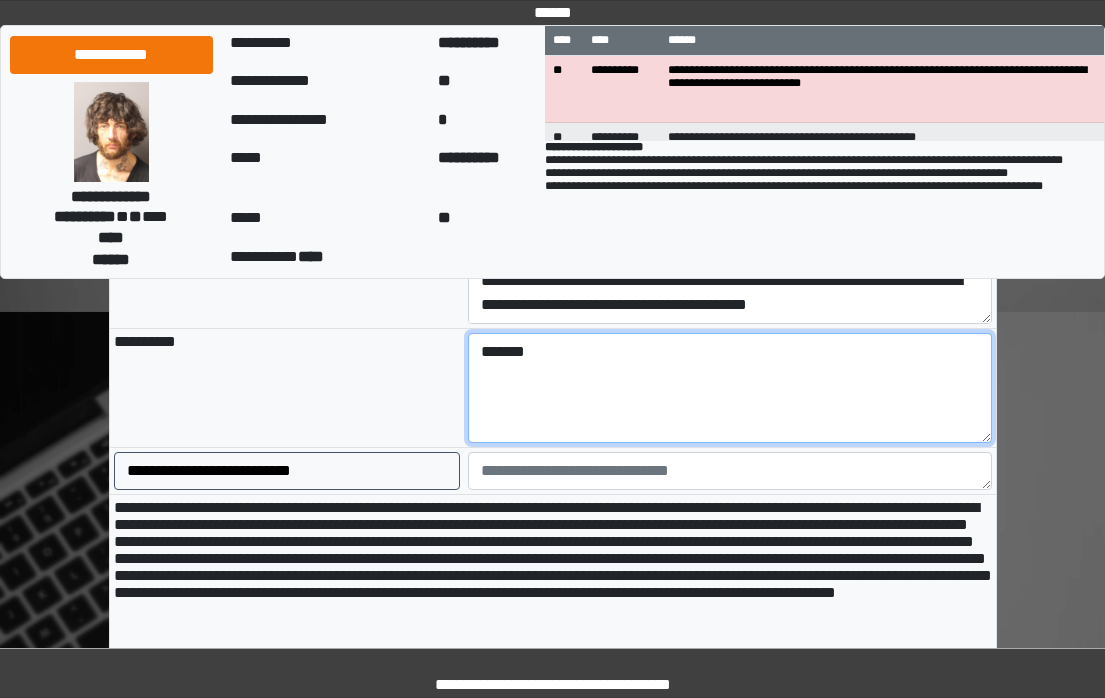 click on "*******" at bounding box center [730, 388] 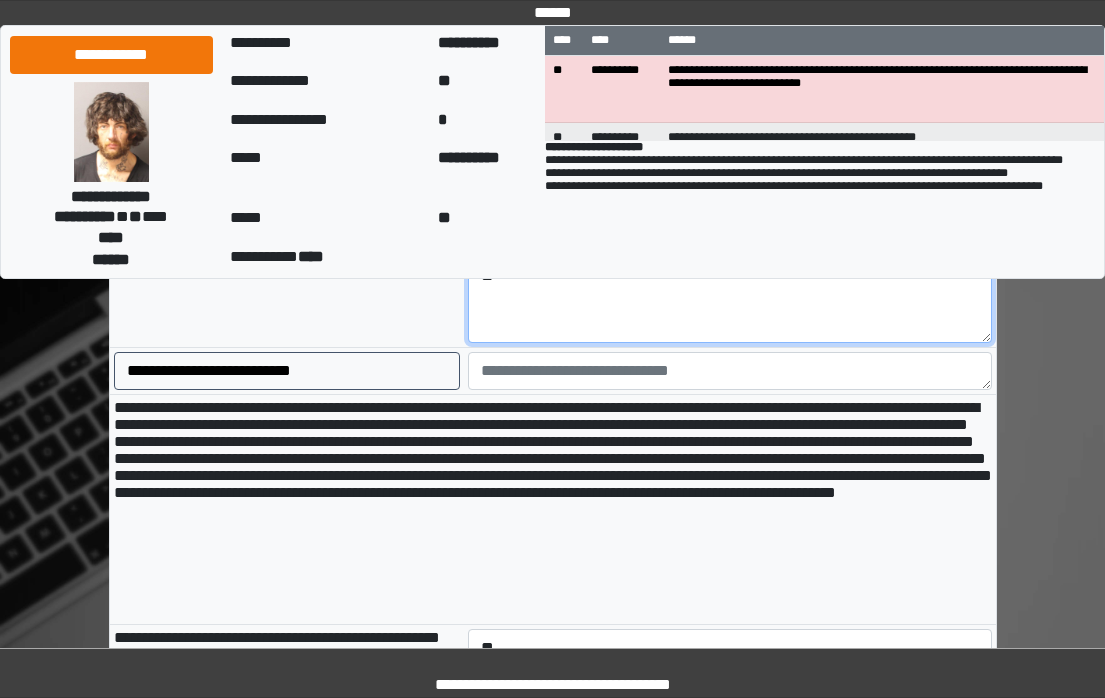 scroll, scrollTop: 1800, scrollLeft: 0, axis: vertical 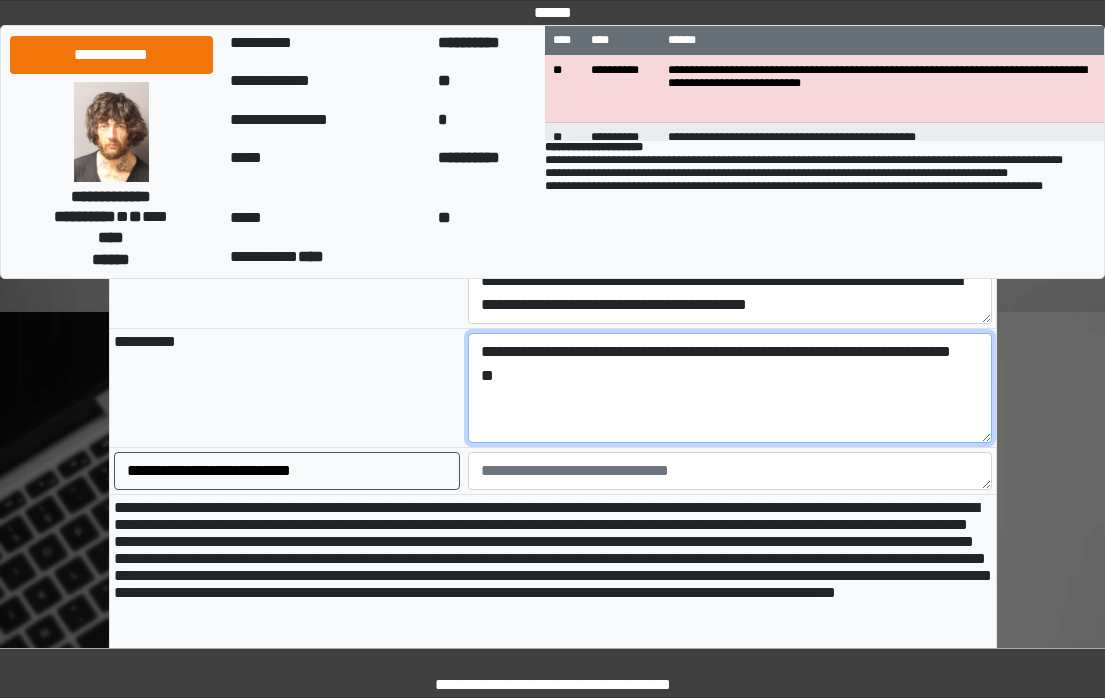 click on "**********" at bounding box center (730, 388) 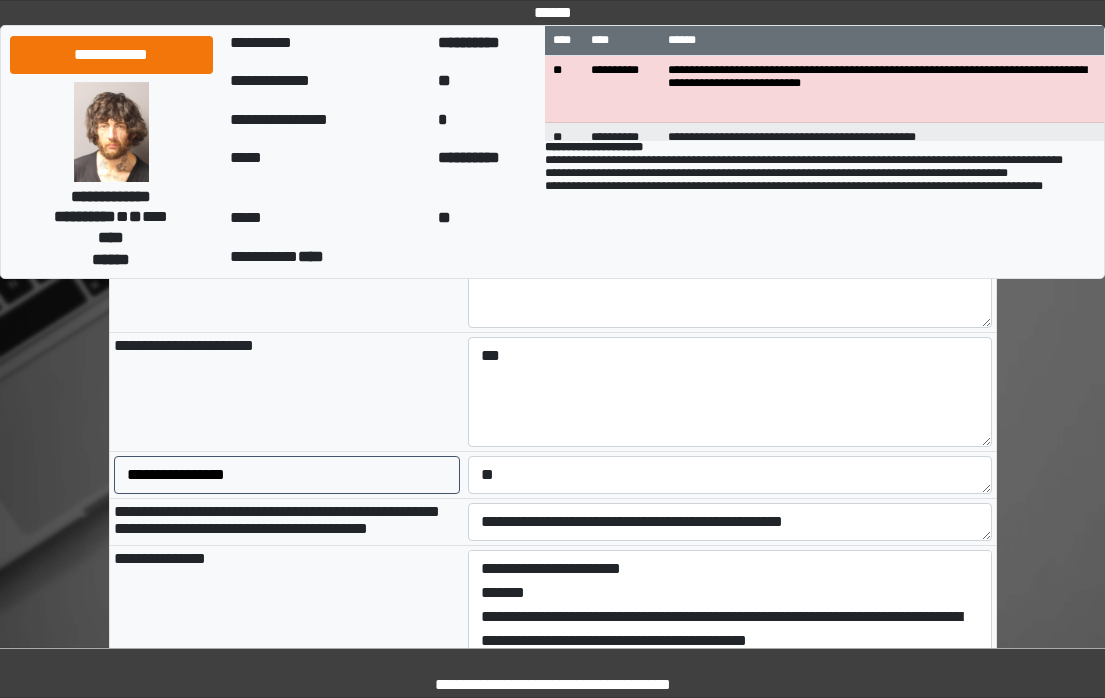 scroll, scrollTop: 1500, scrollLeft: 0, axis: vertical 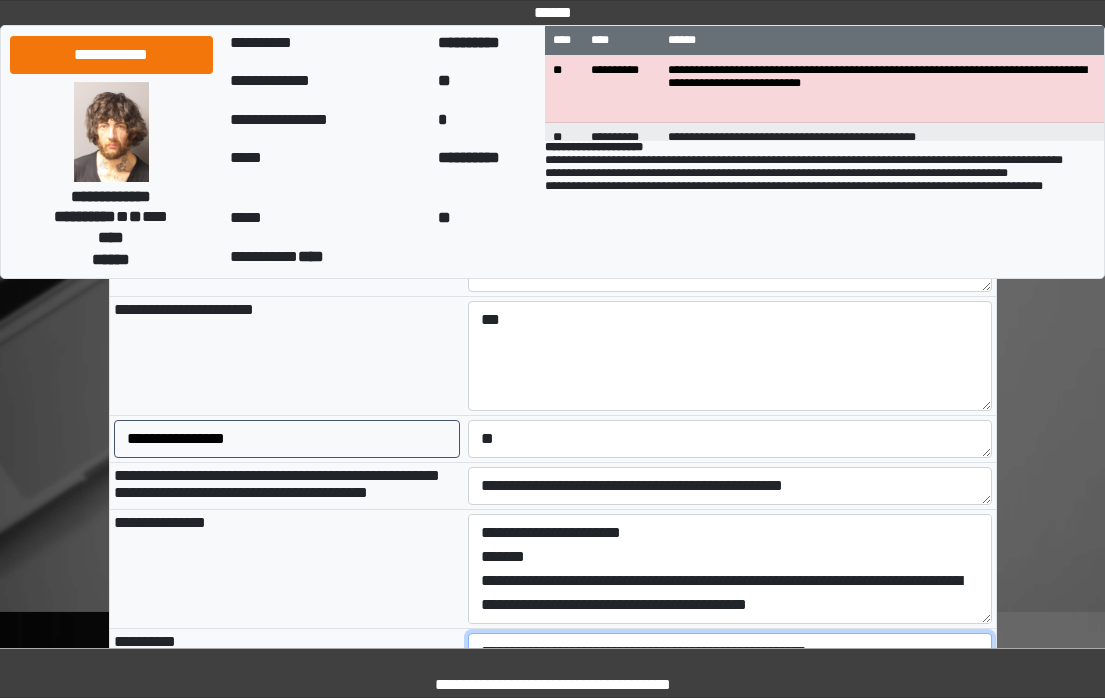 type on "**********" 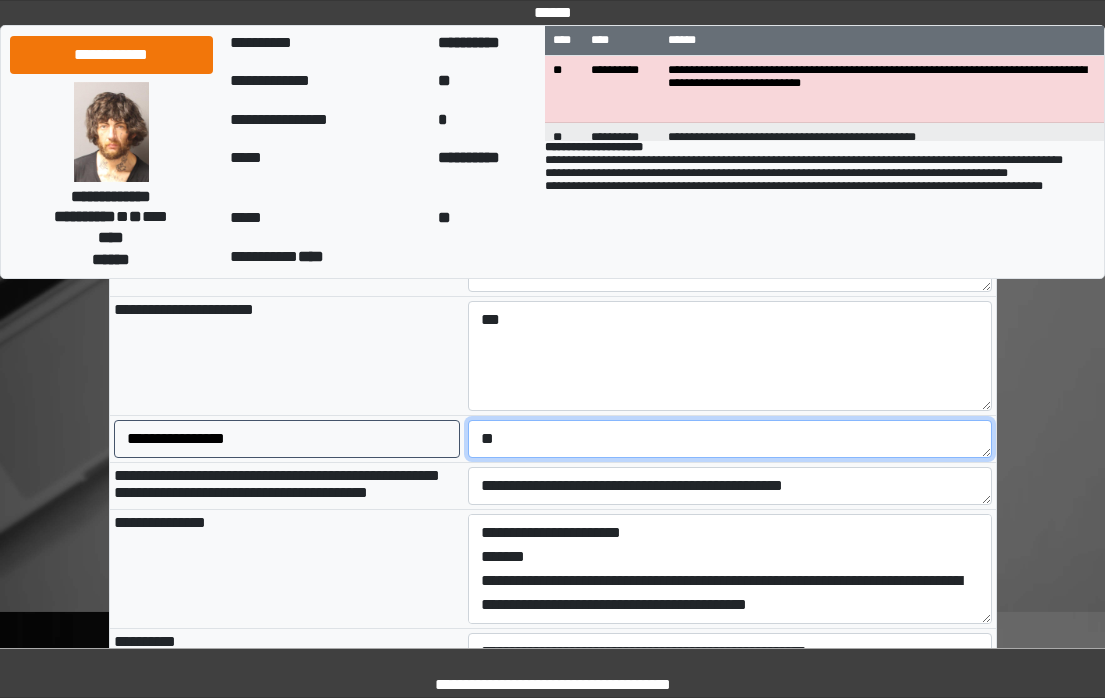 click on "**" at bounding box center (730, 439) 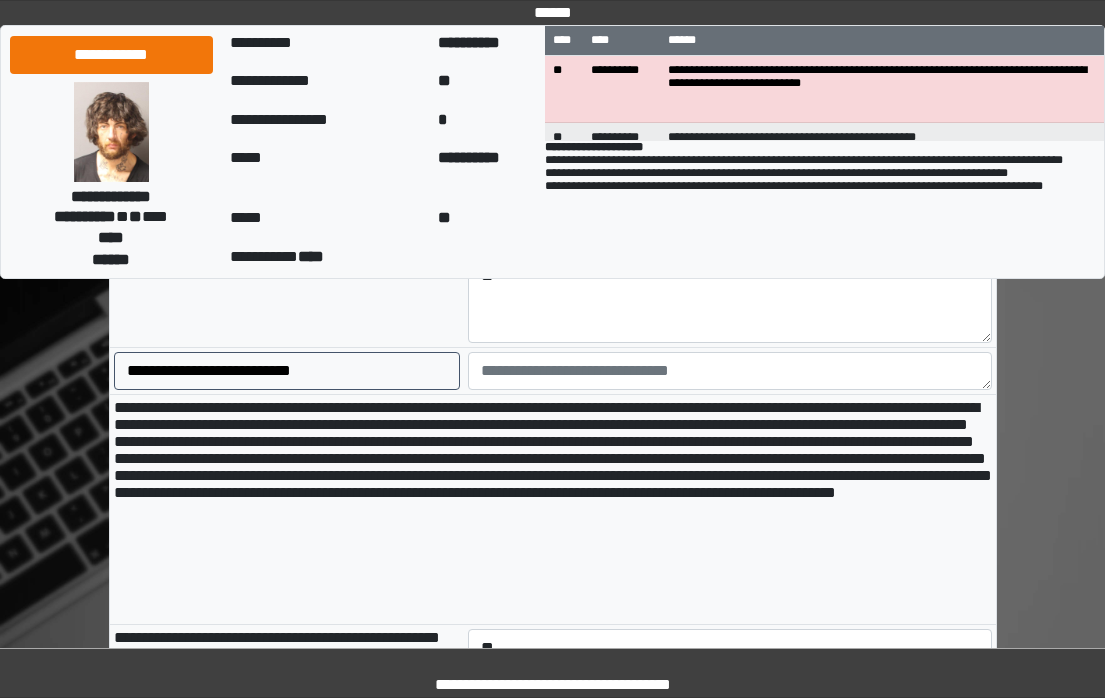 scroll, scrollTop: 1800, scrollLeft: 0, axis: vertical 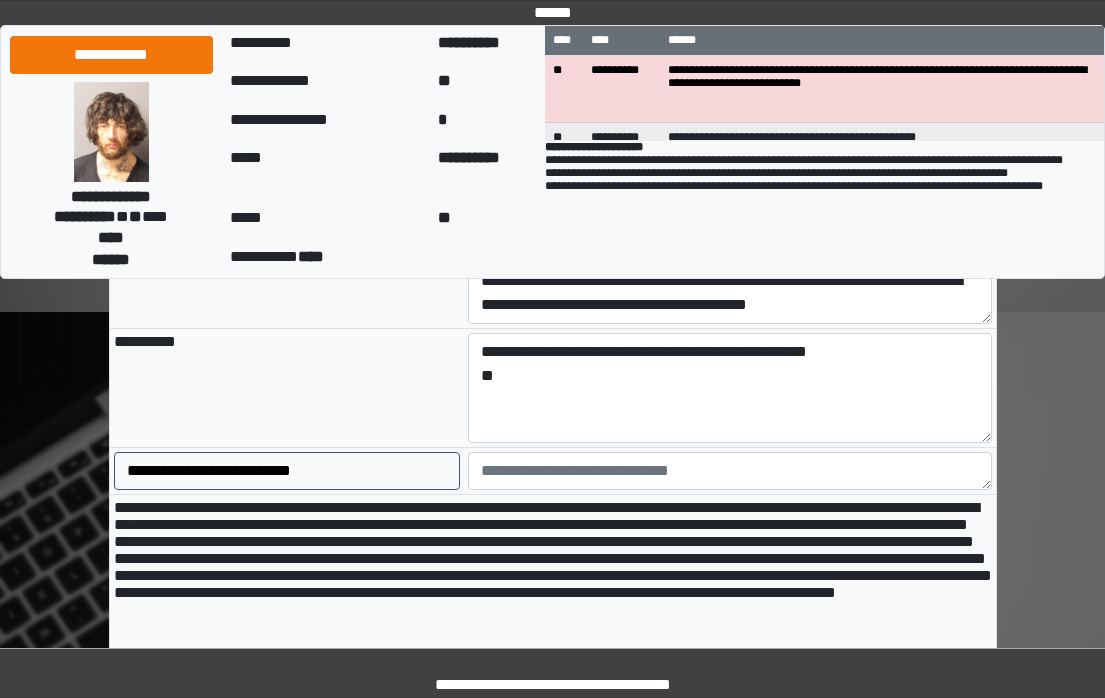 type on "***" 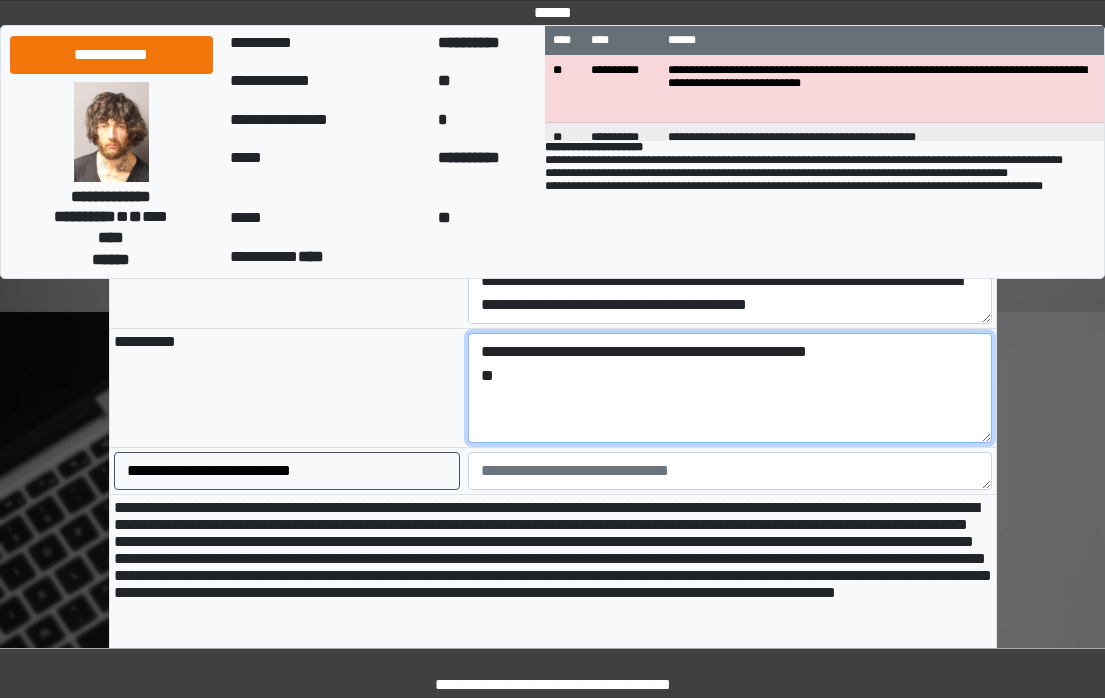 click on "**********" at bounding box center [730, 388] 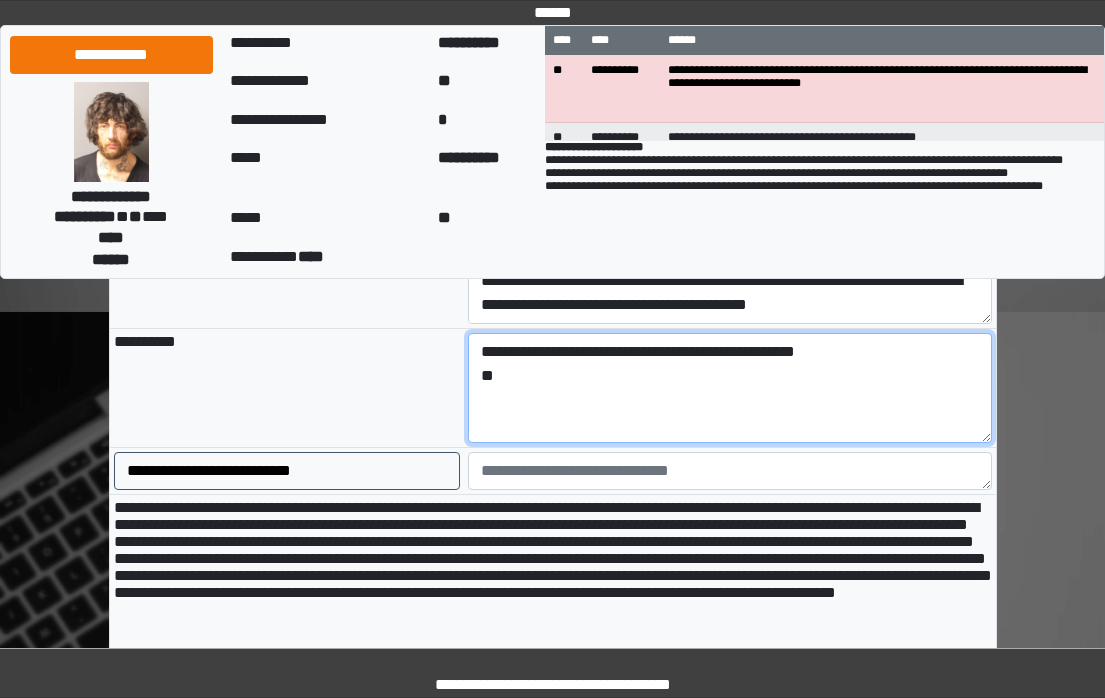 click on "**********" at bounding box center (730, 388) 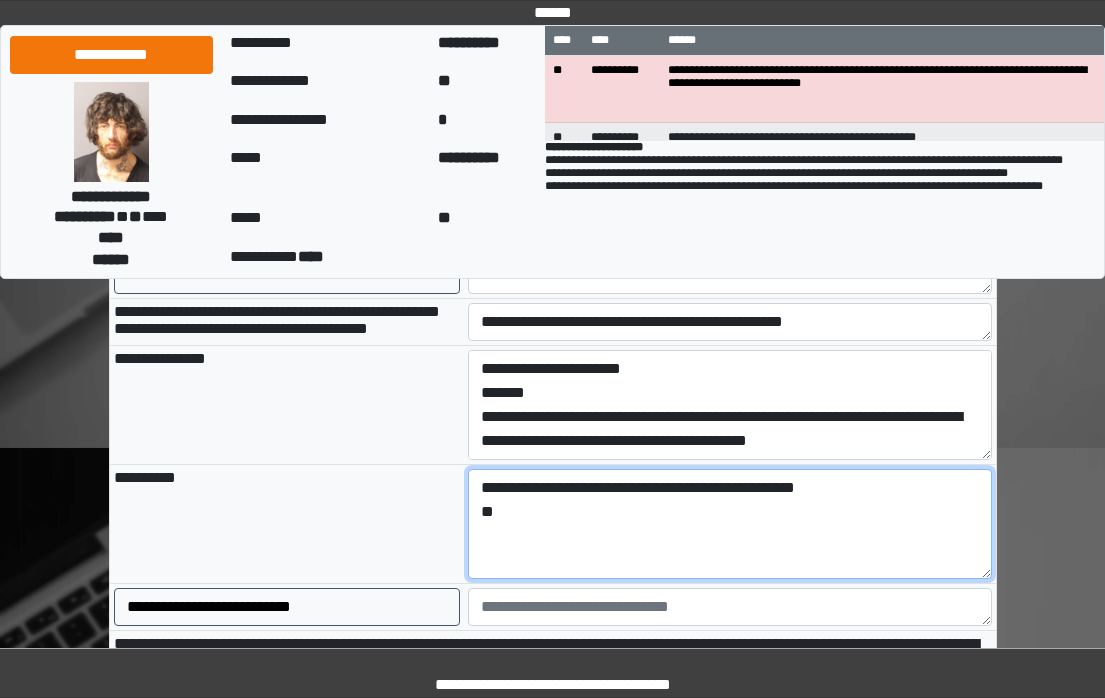 scroll, scrollTop: 1700, scrollLeft: 0, axis: vertical 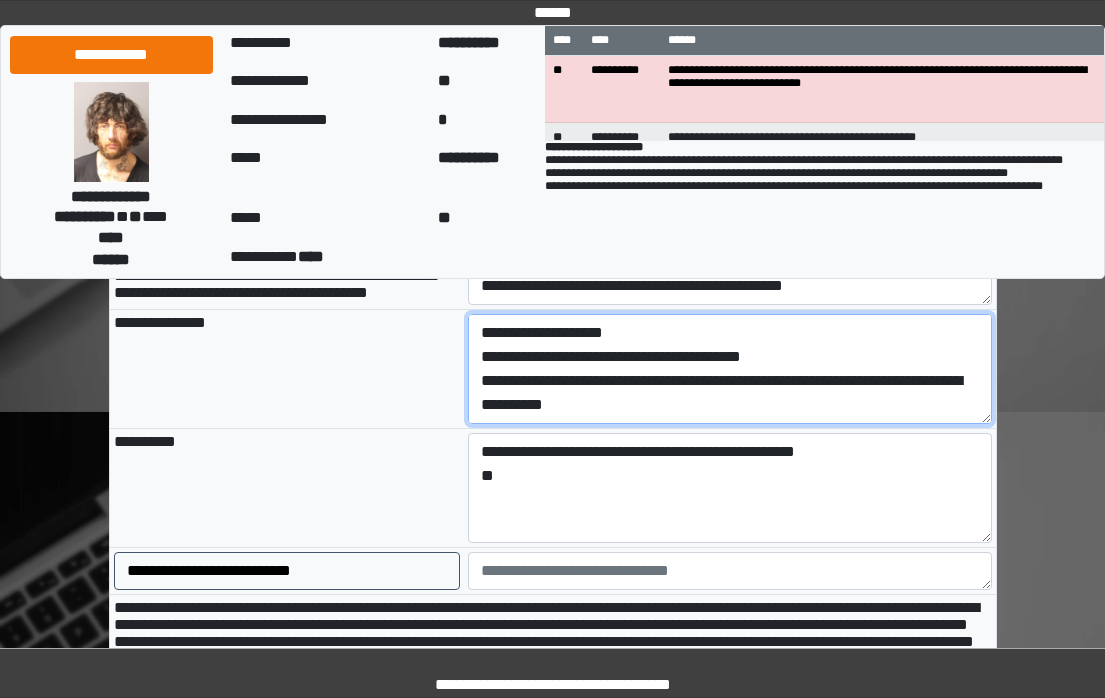 click on "**********" at bounding box center [730, 369] 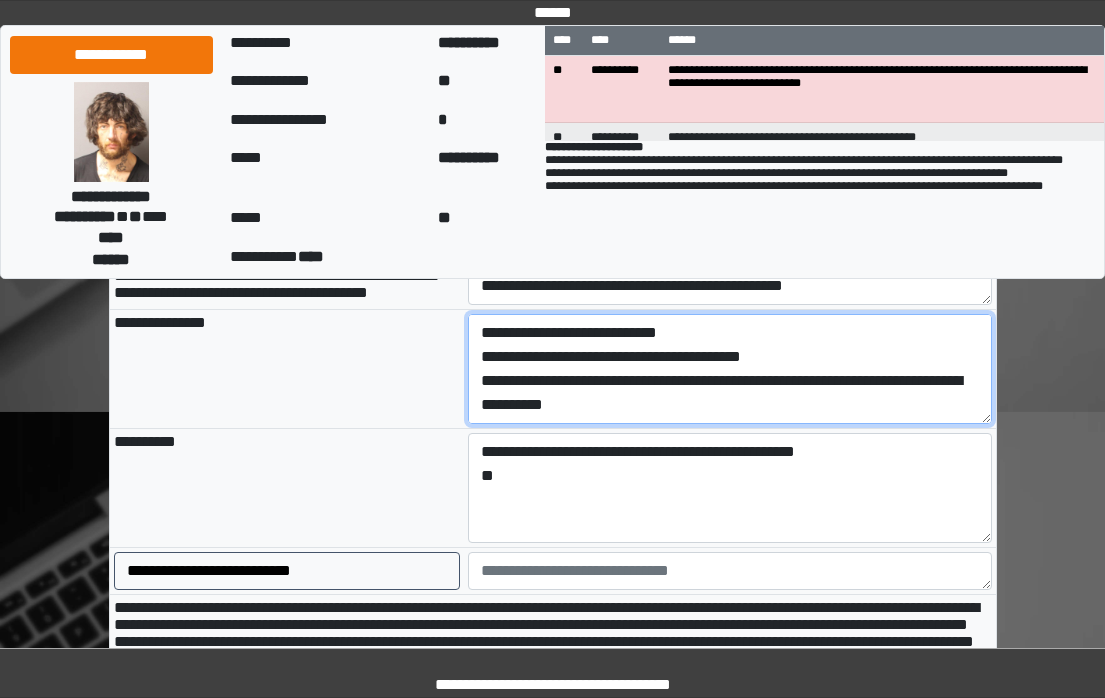 click on "**********" at bounding box center [730, 369] 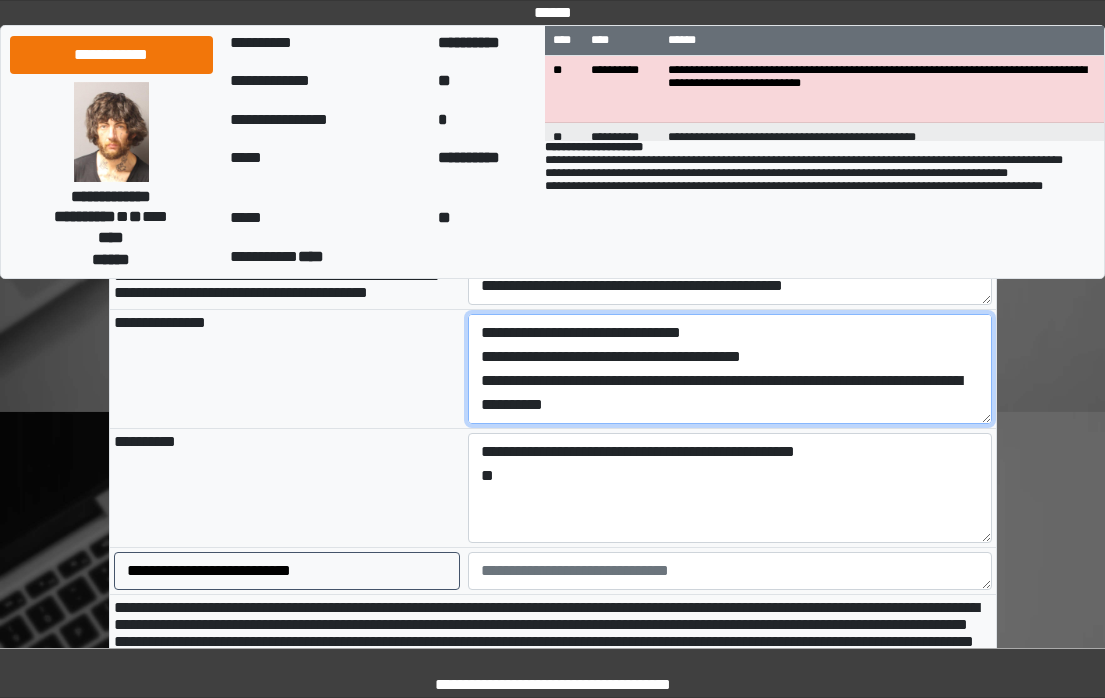 click on "**********" at bounding box center (730, 369) 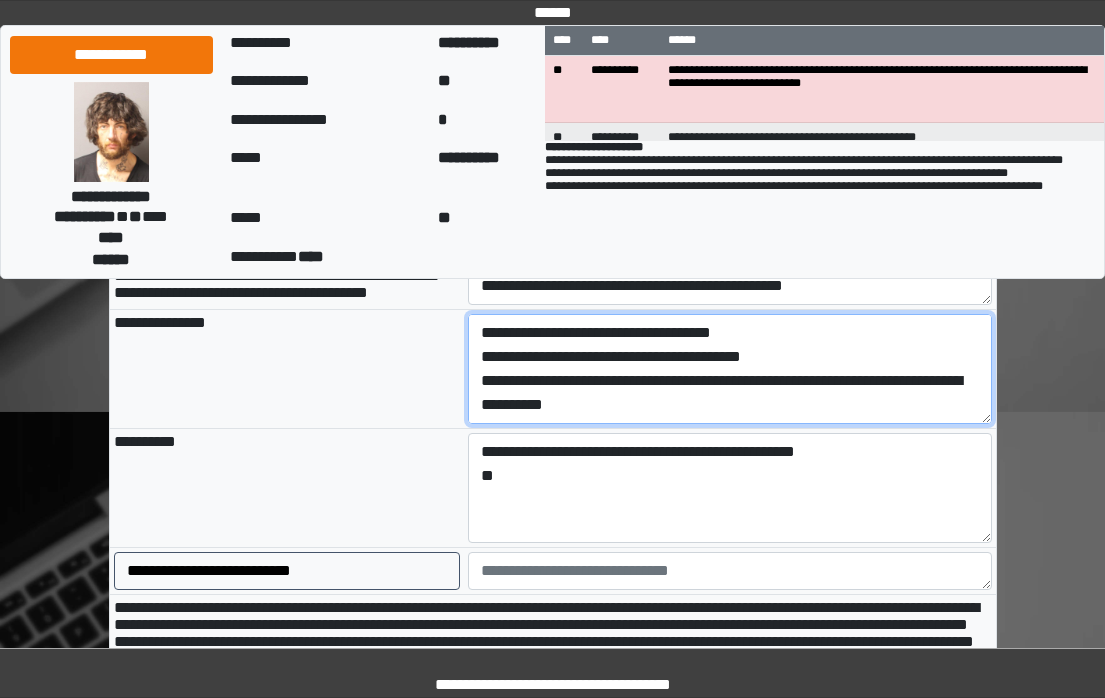 click on "**********" at bounding box center (730, 369) 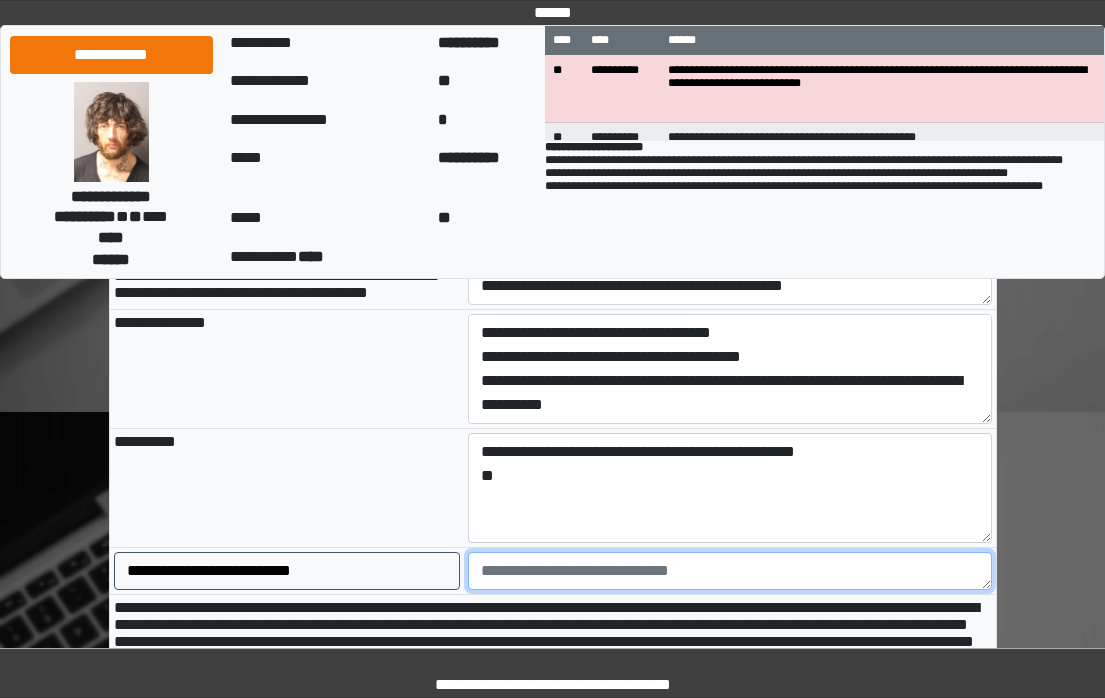 click at bounding box center [730, 571] 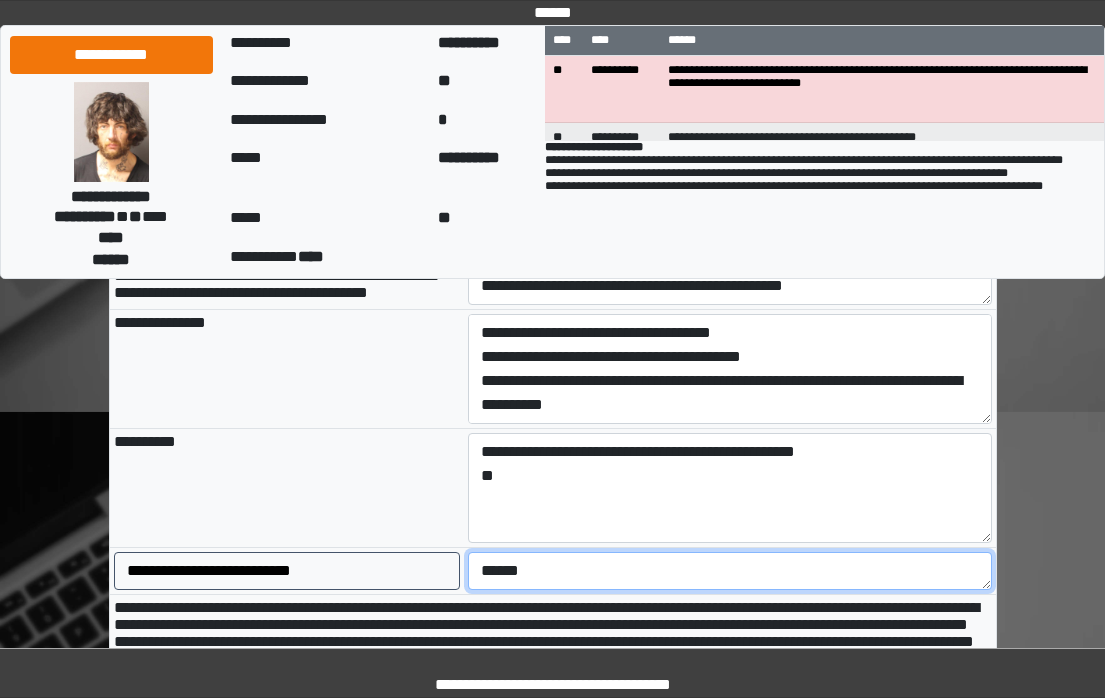 type on "******" 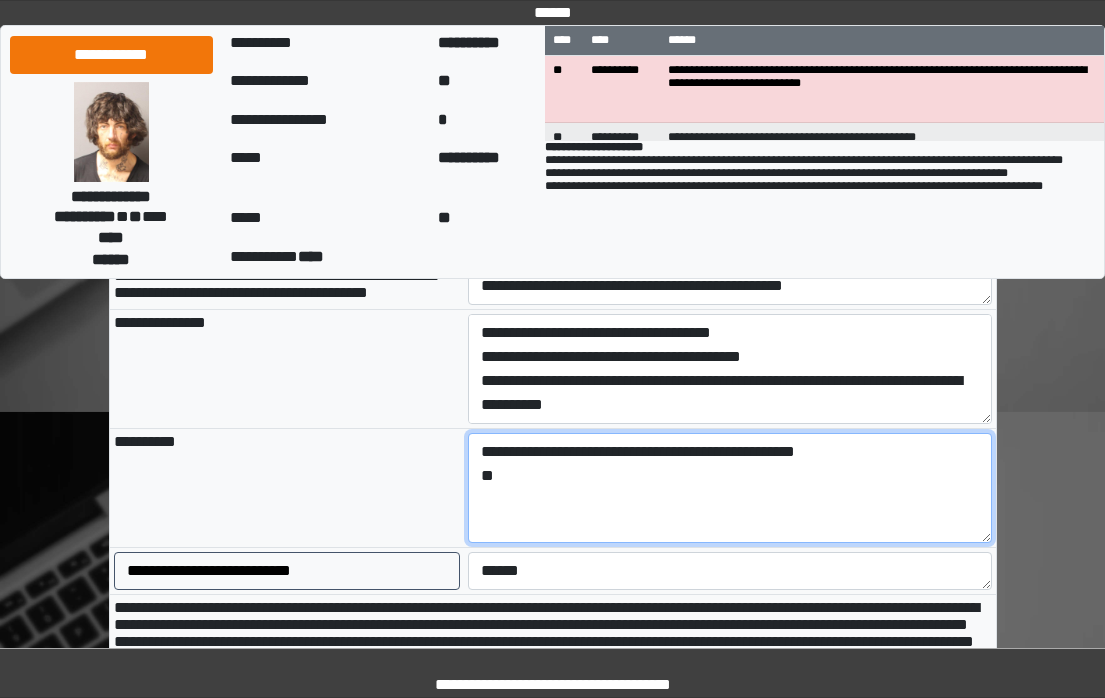 click on "**********" at bounding box center [730, 488] 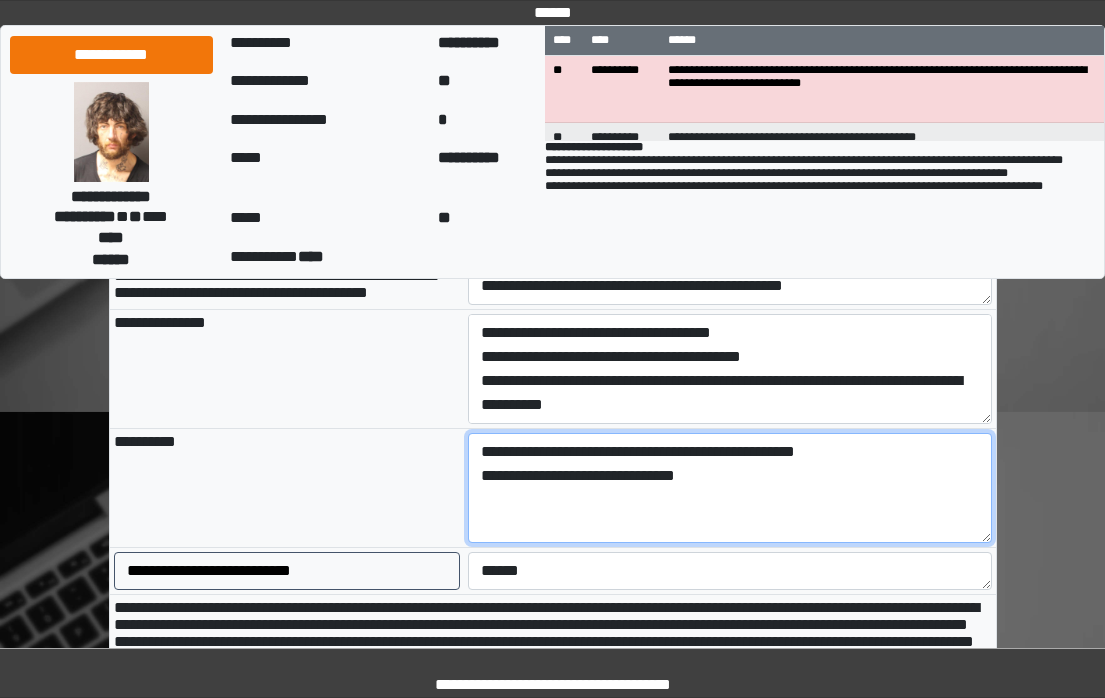 type on "**********" 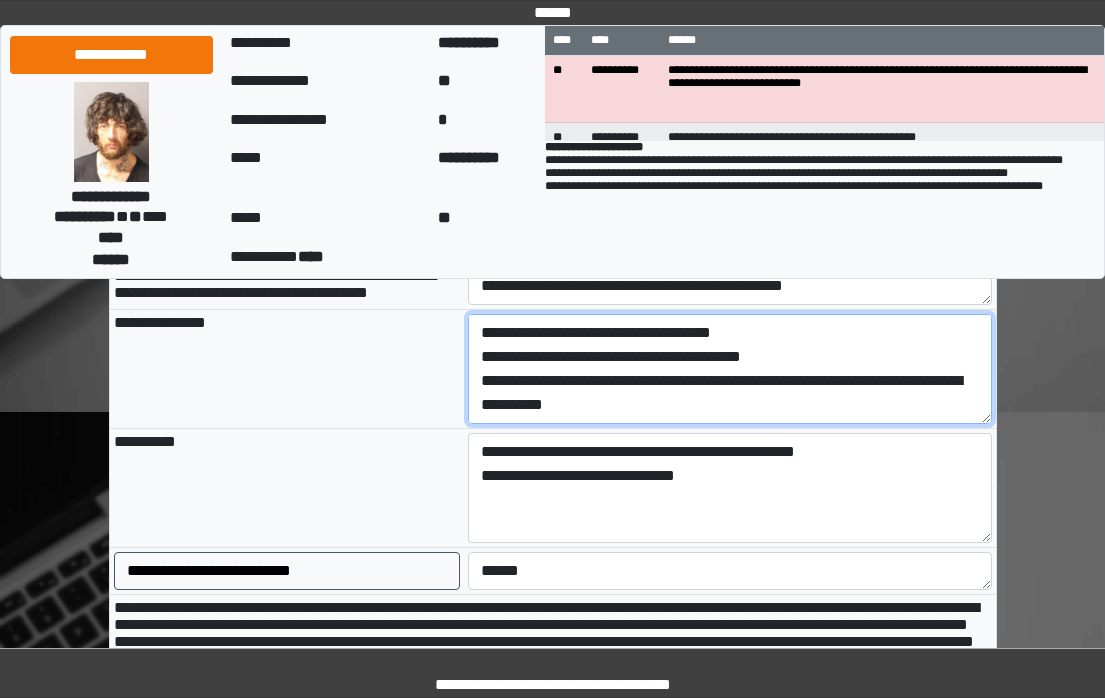 click on "**********" at bounding box center [730, 369] 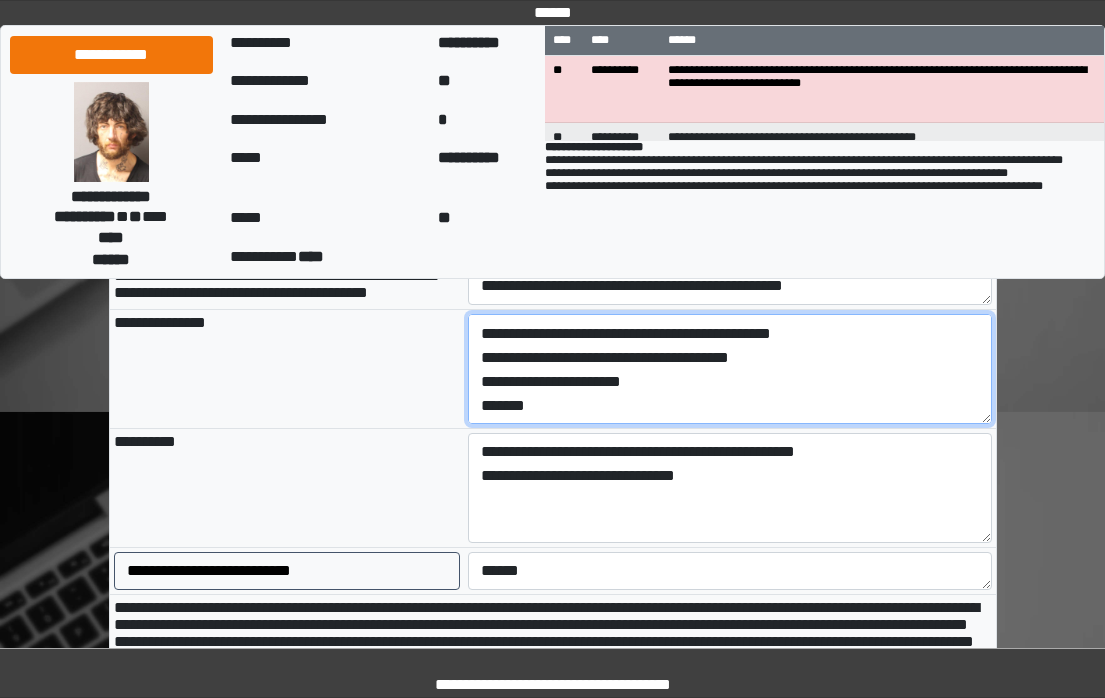 scroll, scrollTop: 200, scrollLeft: 0, axis: vertical 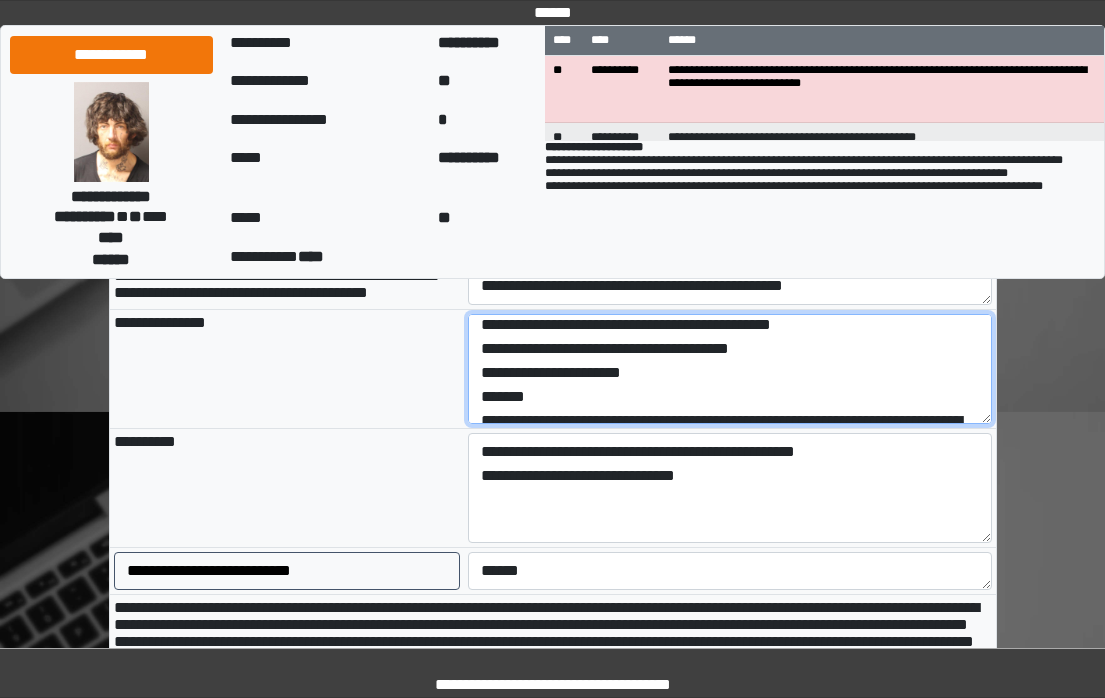 click on "**********" at bounding box center [730, 369] 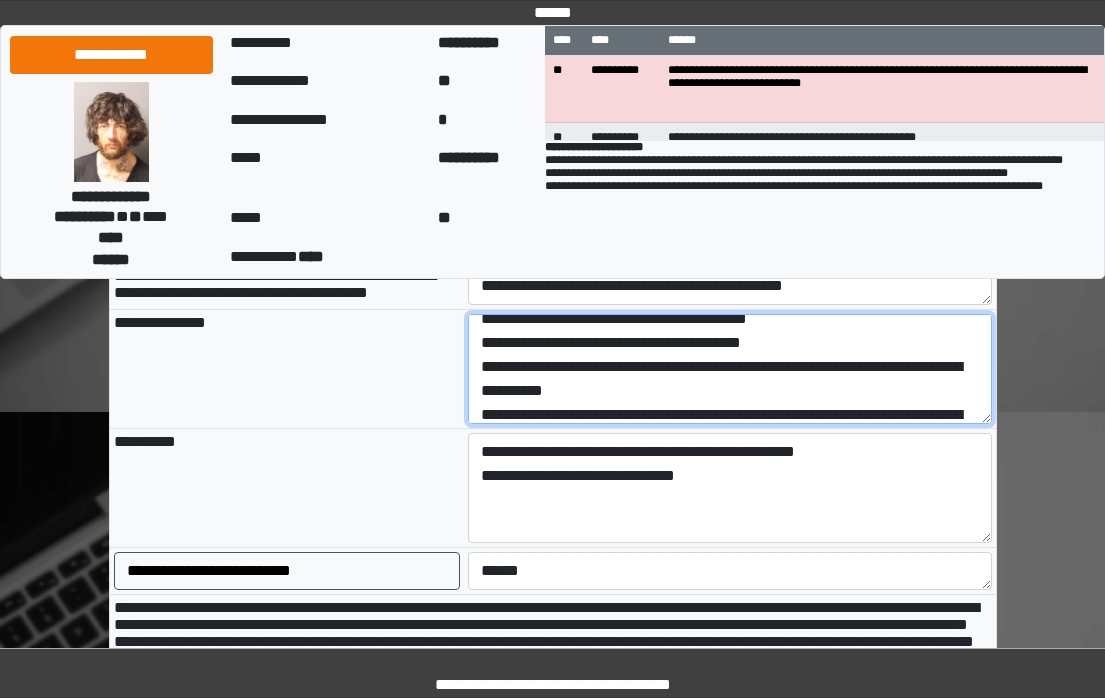 scroll, scrollTop: 0, scrollLeft: 0, axis: both 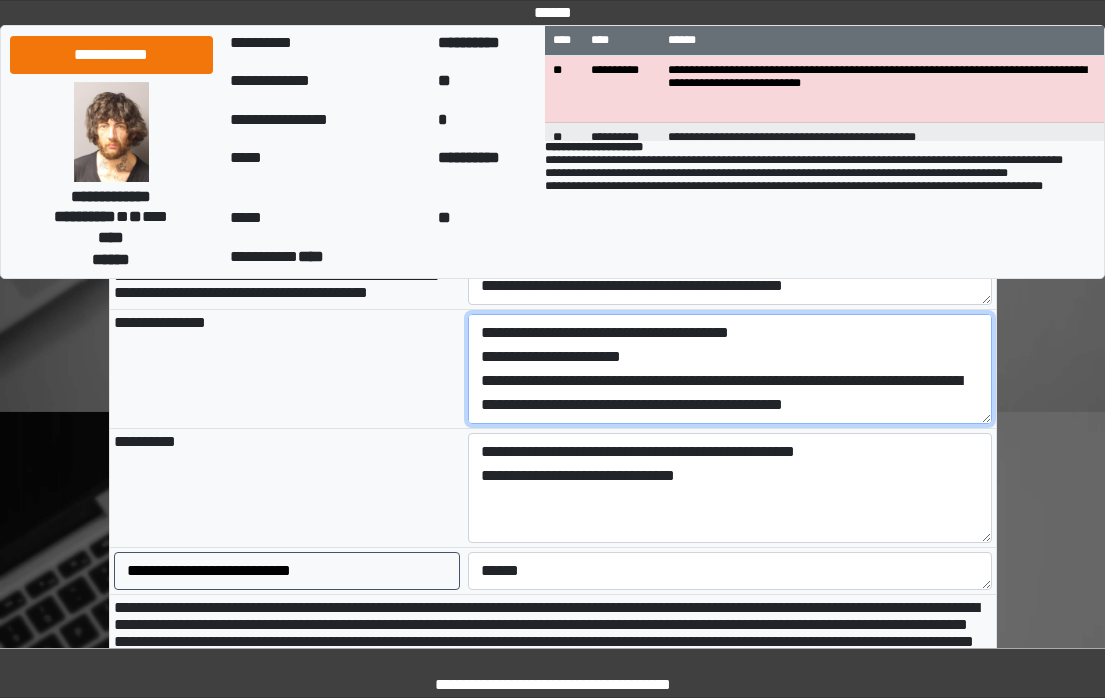 type on "**********" 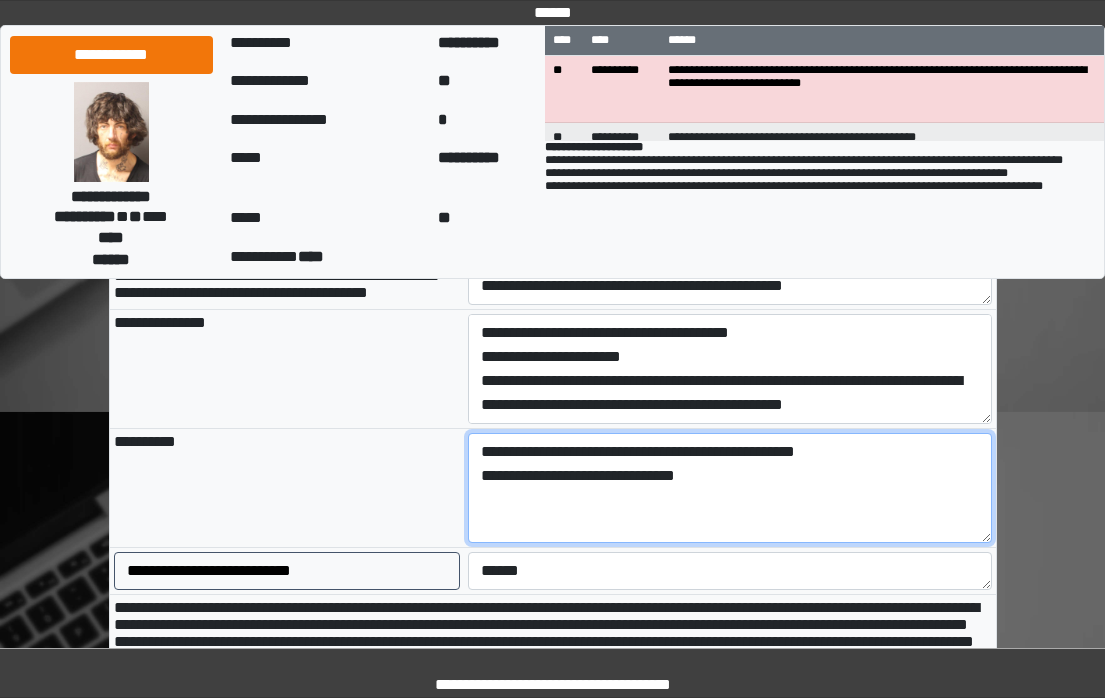 click on "**********" at bounding box center [730, 488] 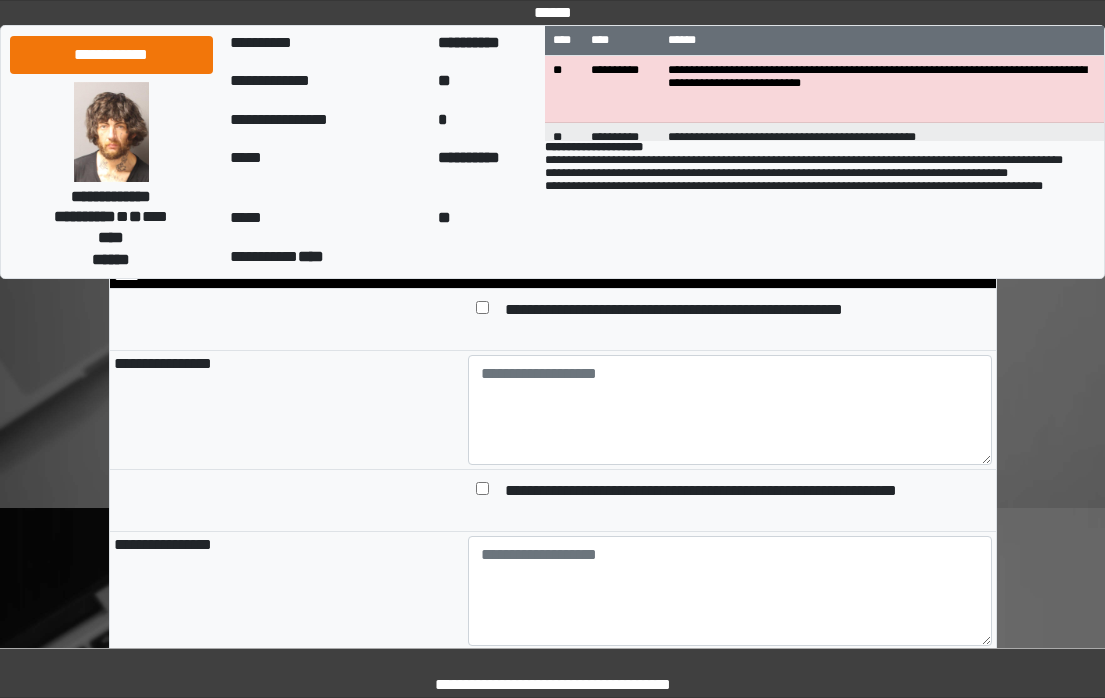 scroll, scrollTop: 2300, scrollLeft: 0, axis: vertical 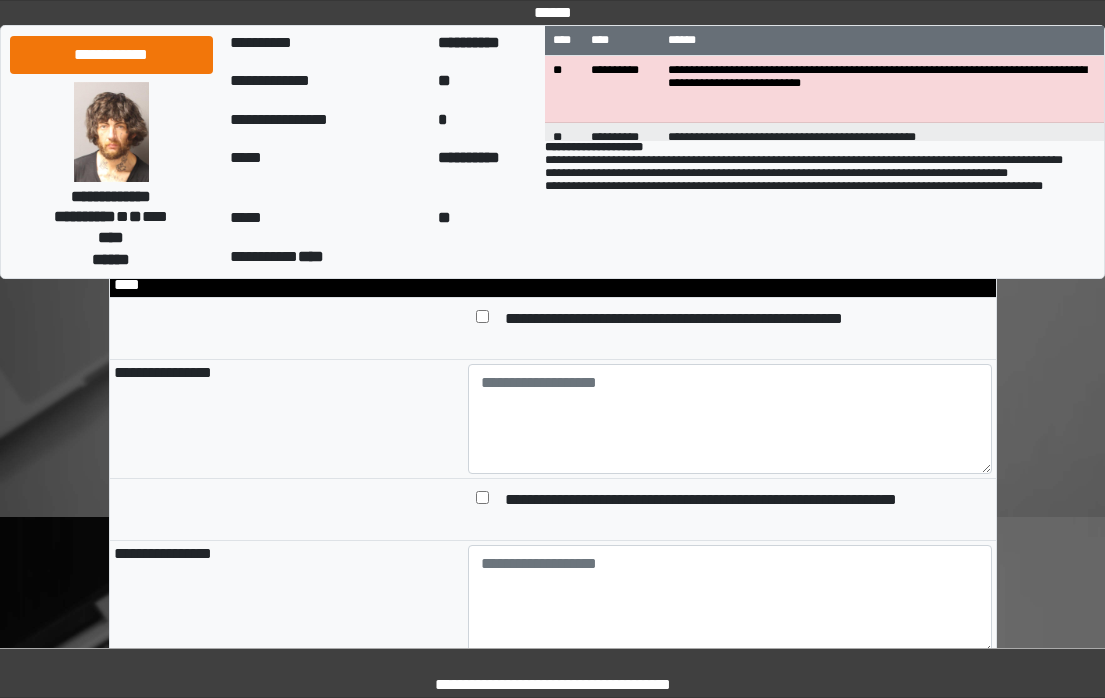 type on "**********" 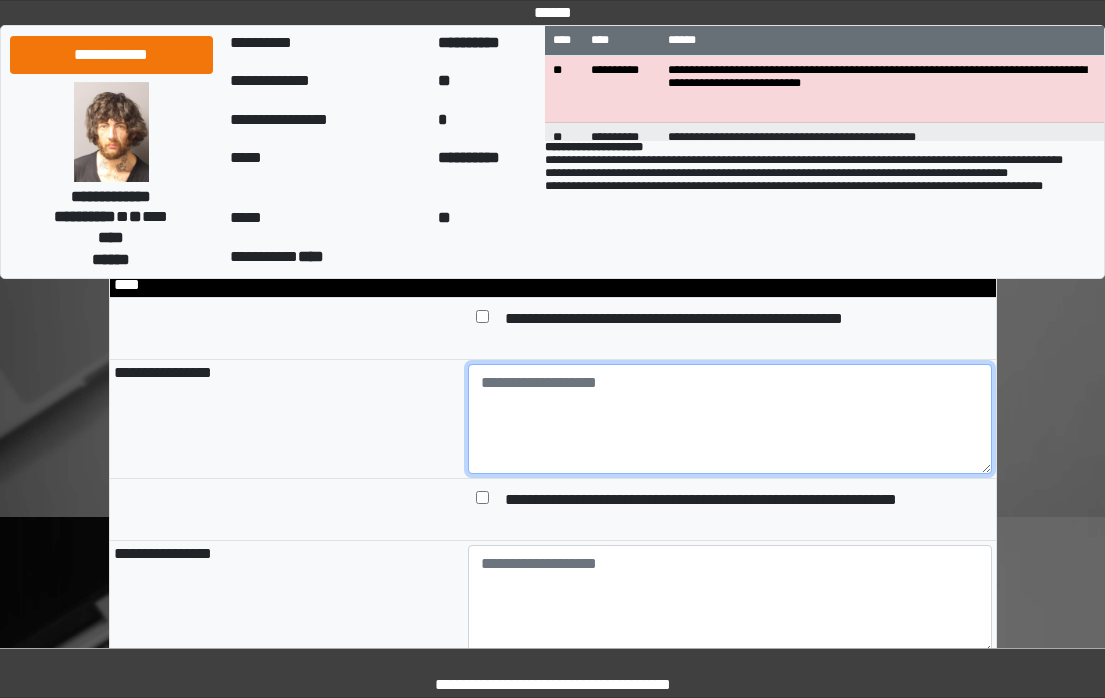 click at bounding box center [730, 419] 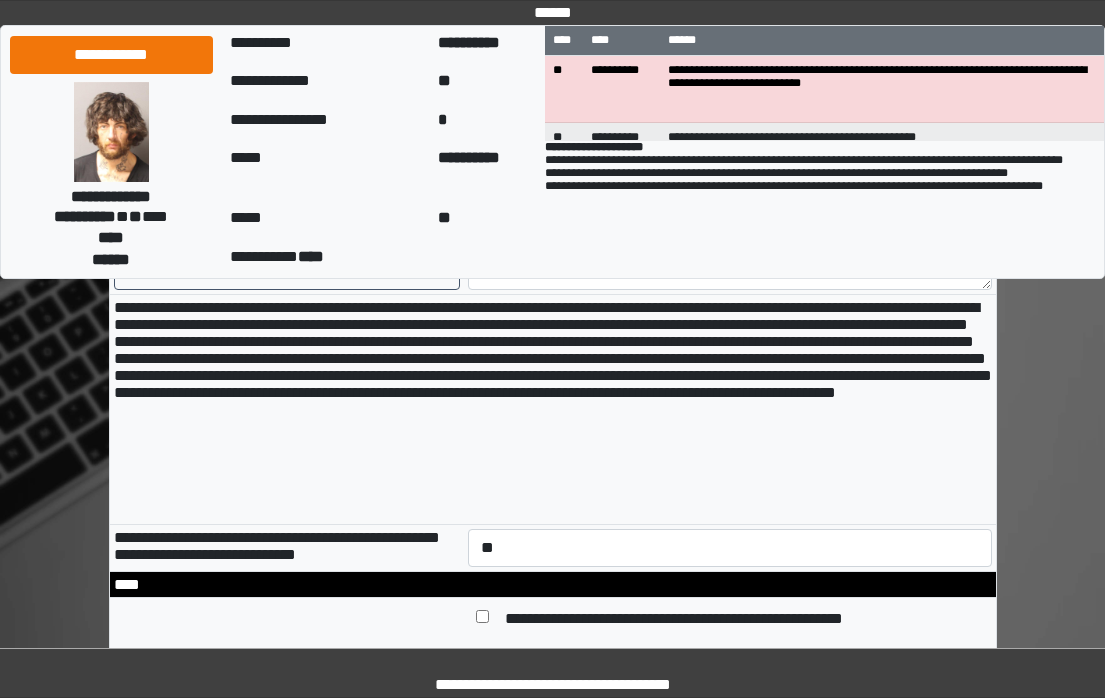 scroll, scrollTop: 1900, scrollLeft: 0, axis: vertical 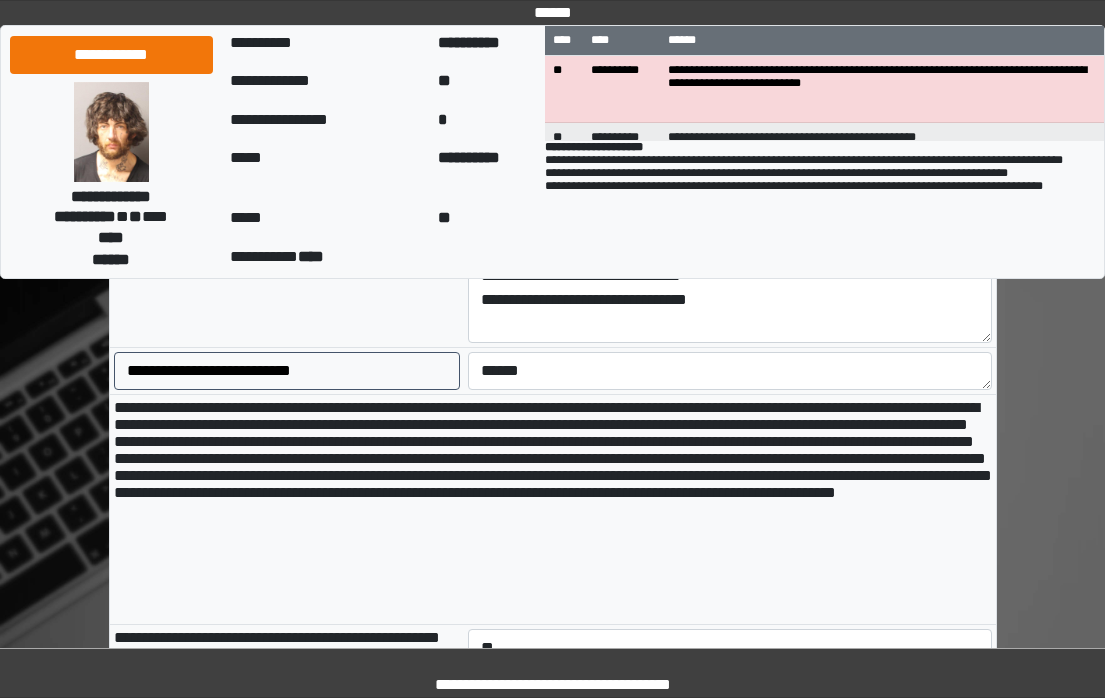 type on "**********" 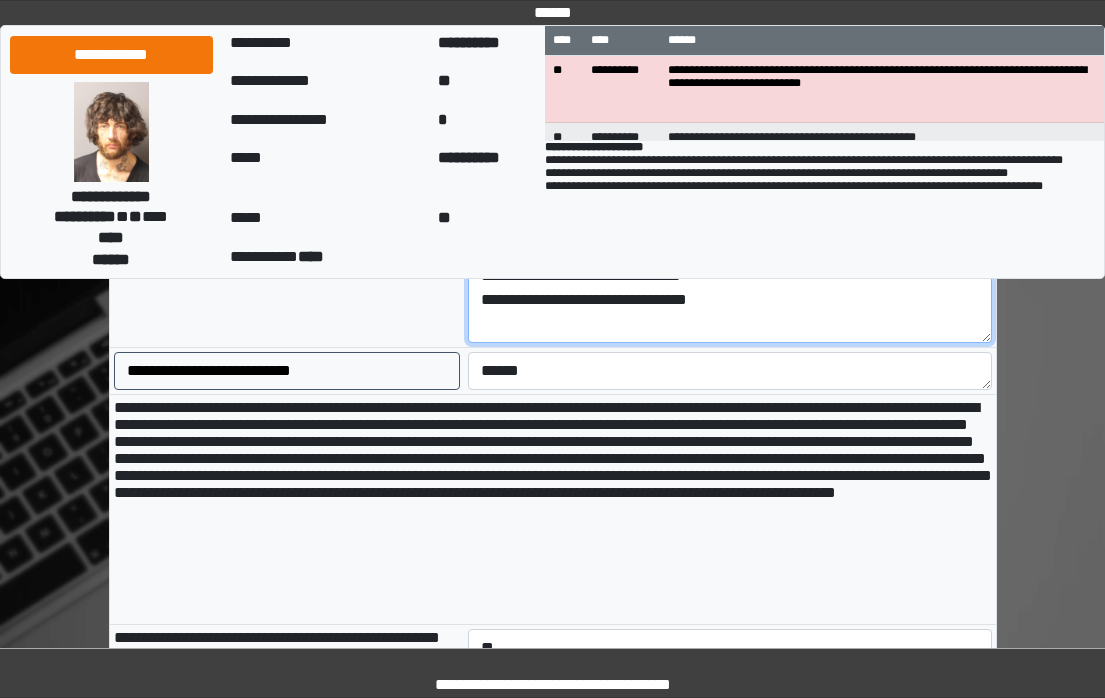 click on "**********" at bounding box center [730, 288] 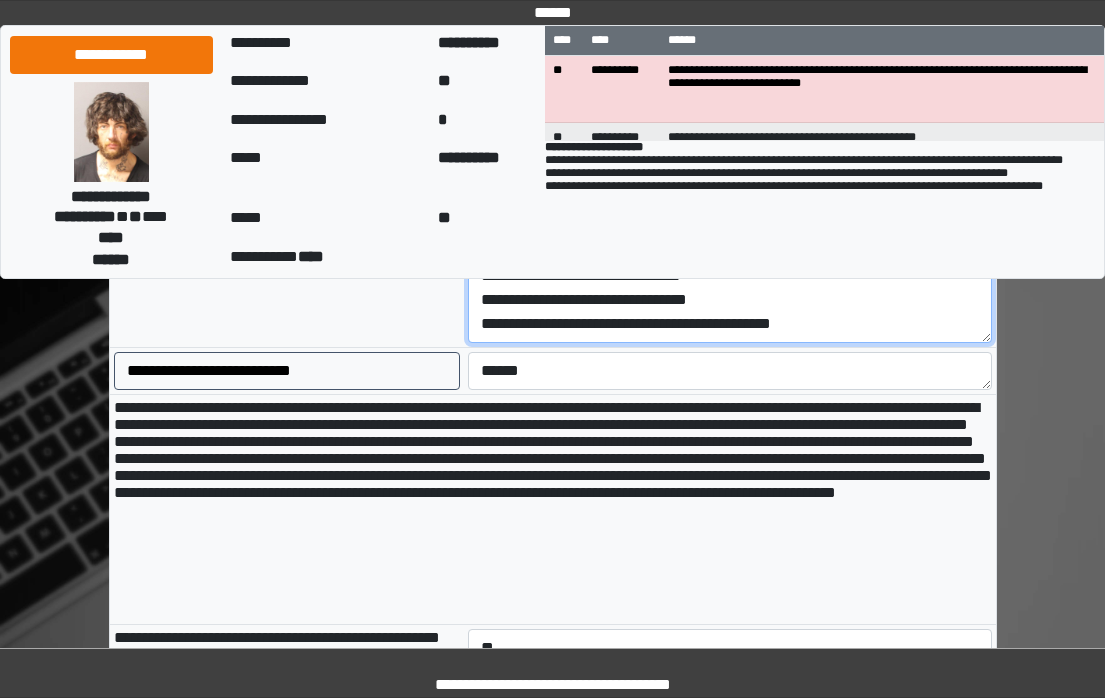 click on "**********" at bounding box center [730, 288] 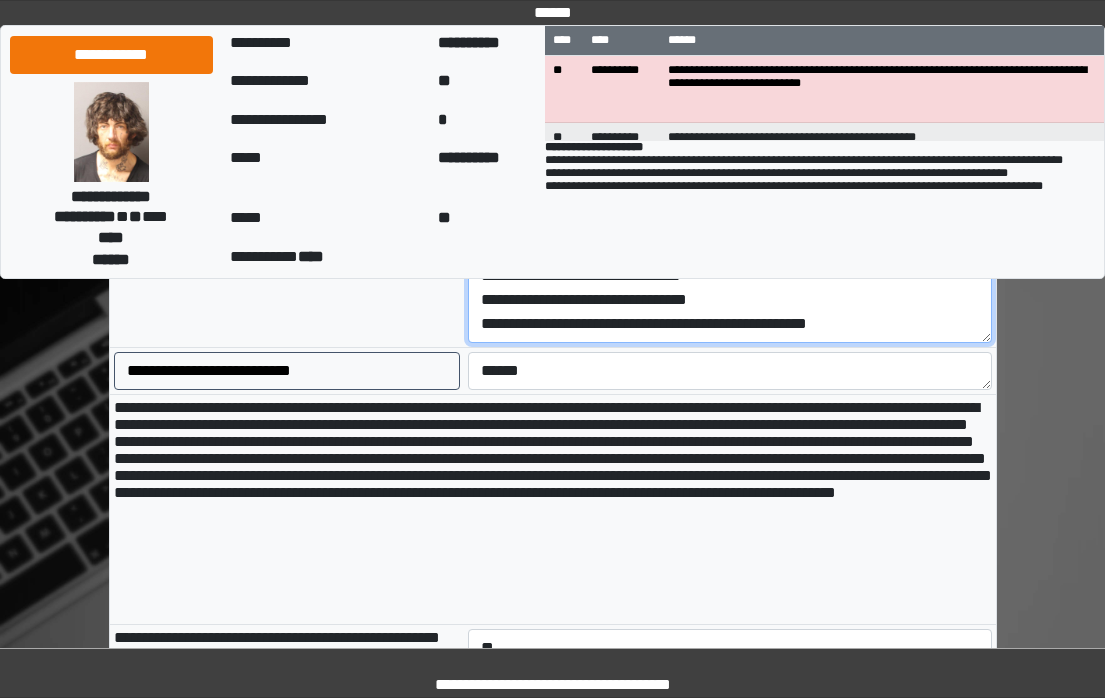 click on "**********" at bounding box center (730, 288) 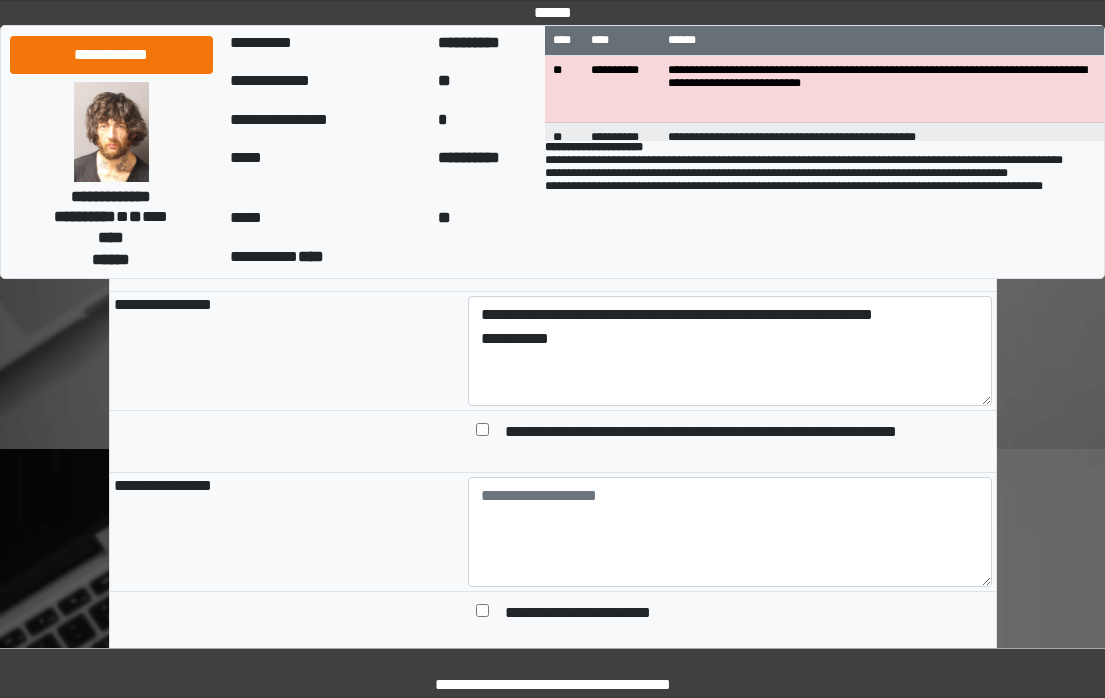 scroll, scrollTop: 2400, scrollLeft: 0, axis: vertical 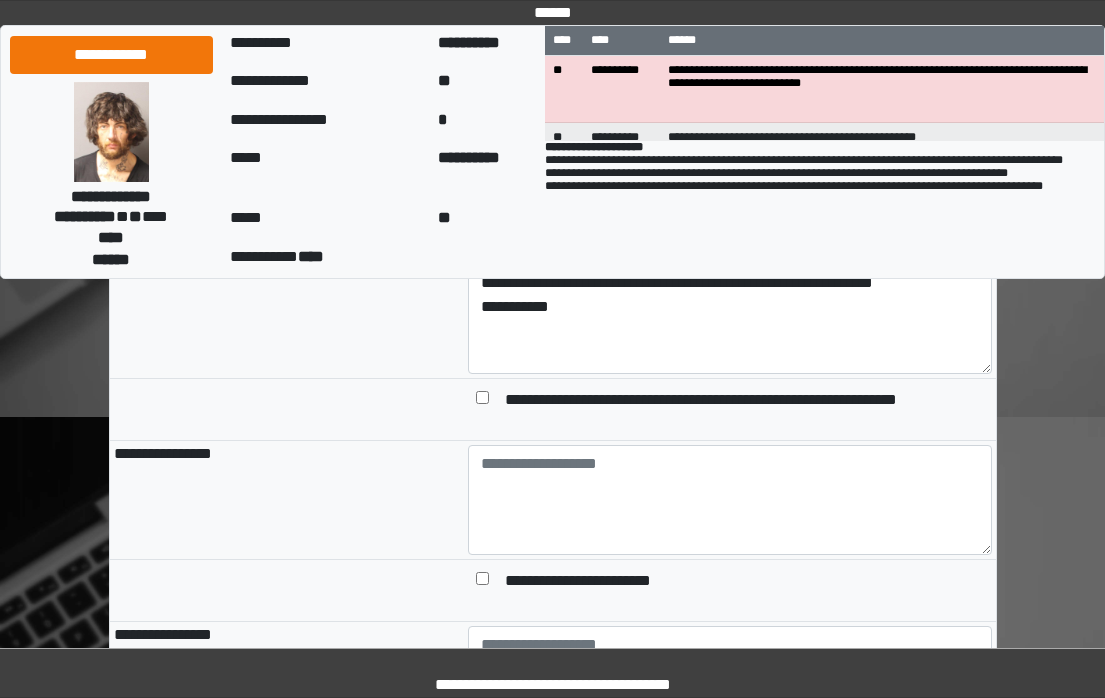 type on "**********" 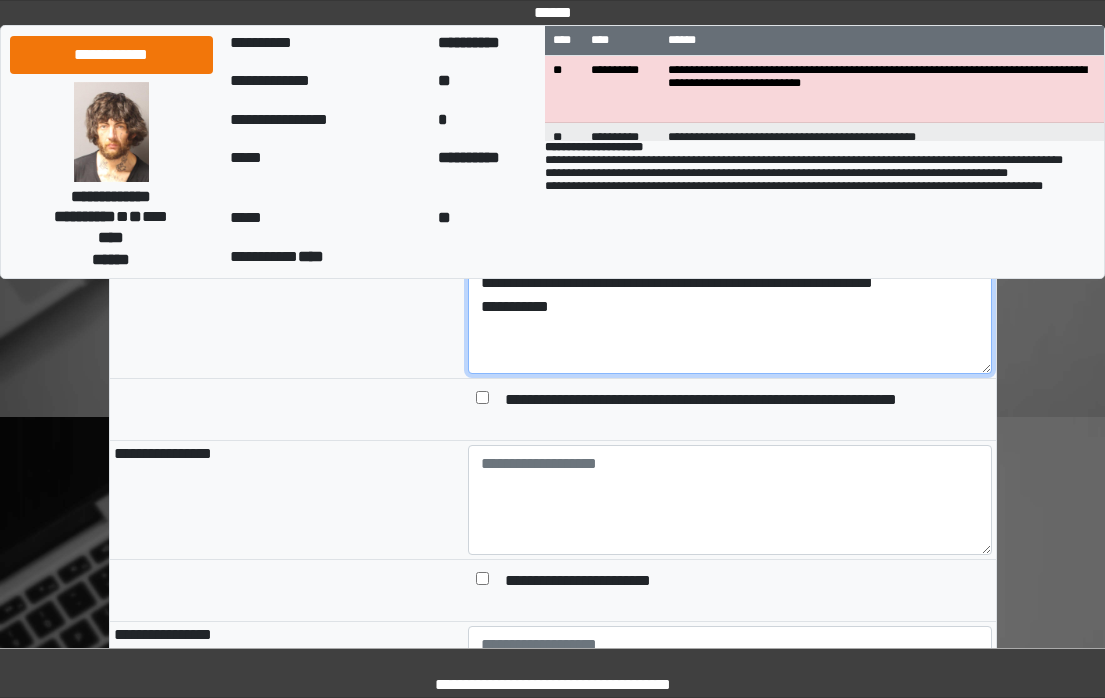 click on "**********" at bounding box center [730, 319] 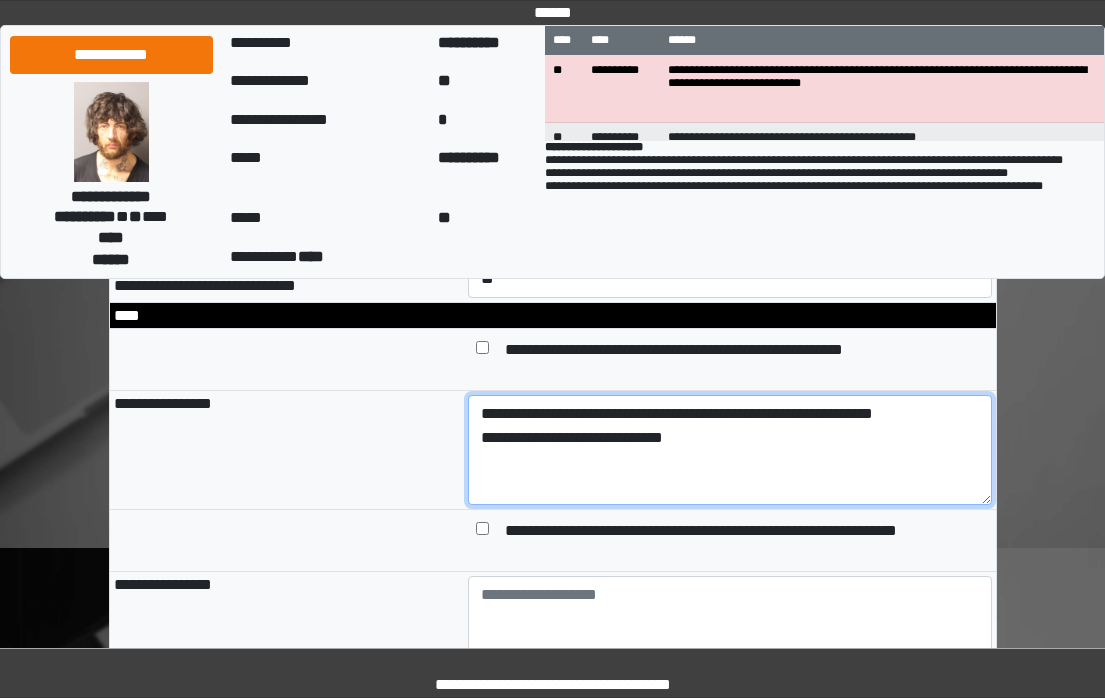 scroll, scrollTop: 2304, scrollLeft: 0, axis: vertical 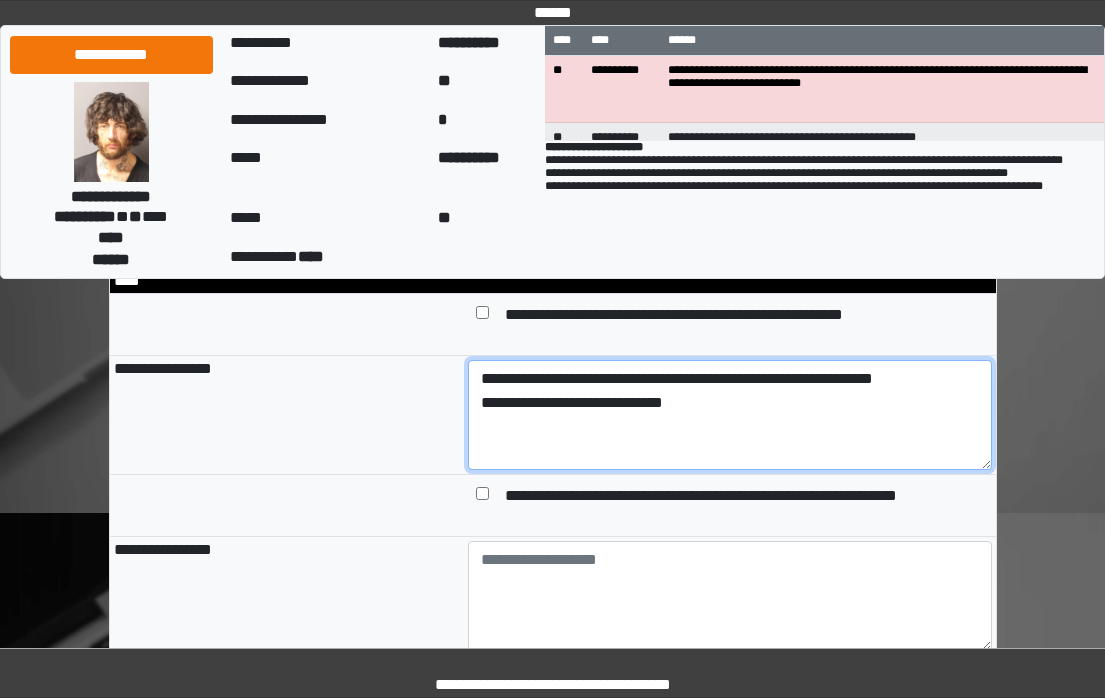 click on "**********" at bounding box center (730, 415) 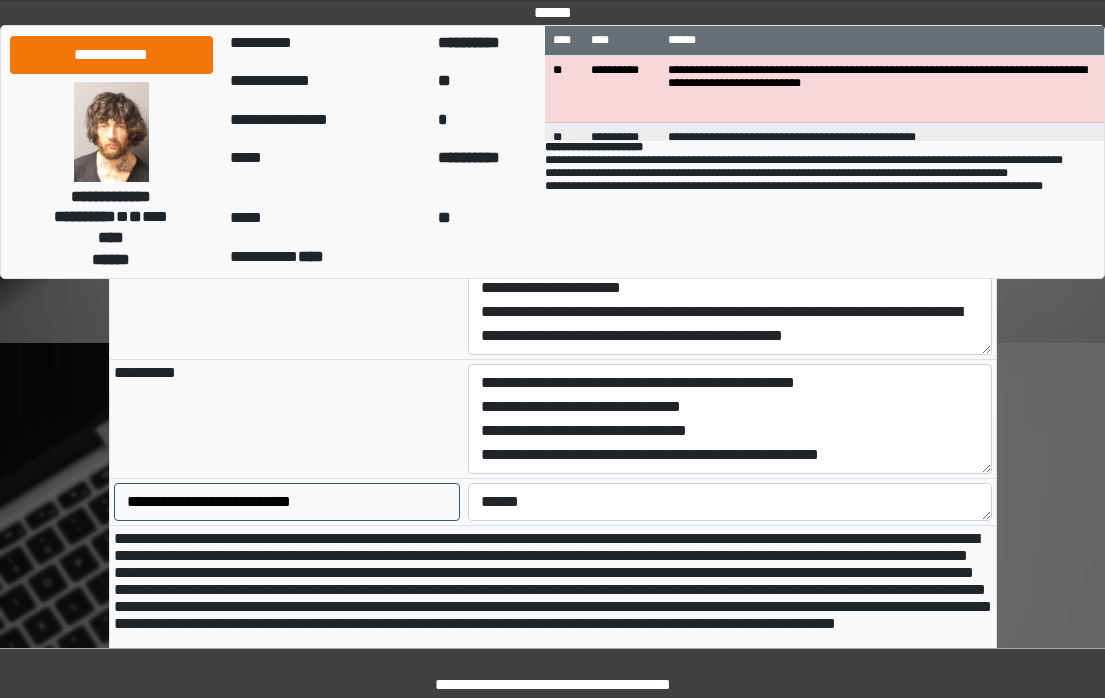 scroll, scrollTop: 1704, scrollLeft: 0, axis: vertical 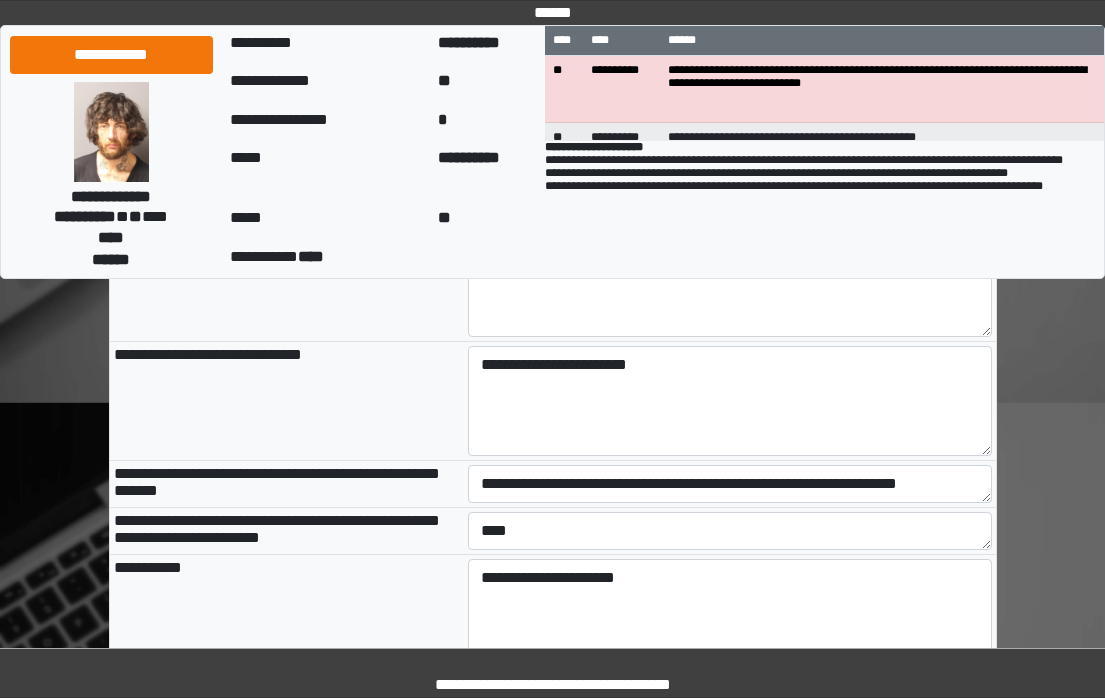 type on "**********" 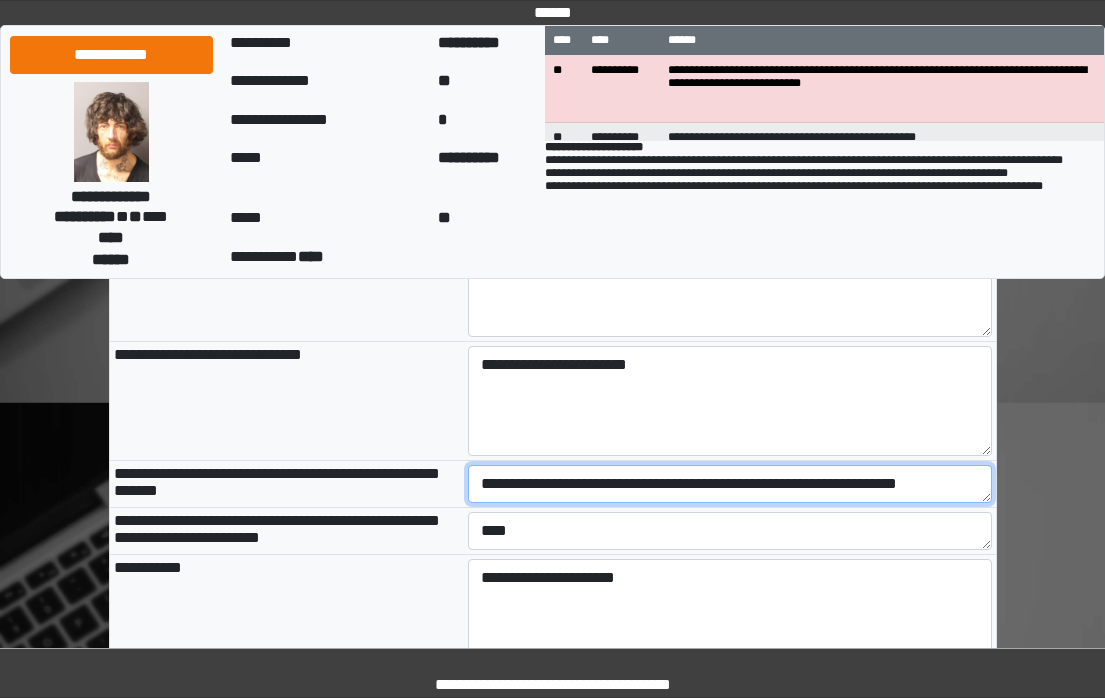 click on "**********" at bounding box center [730, 484] 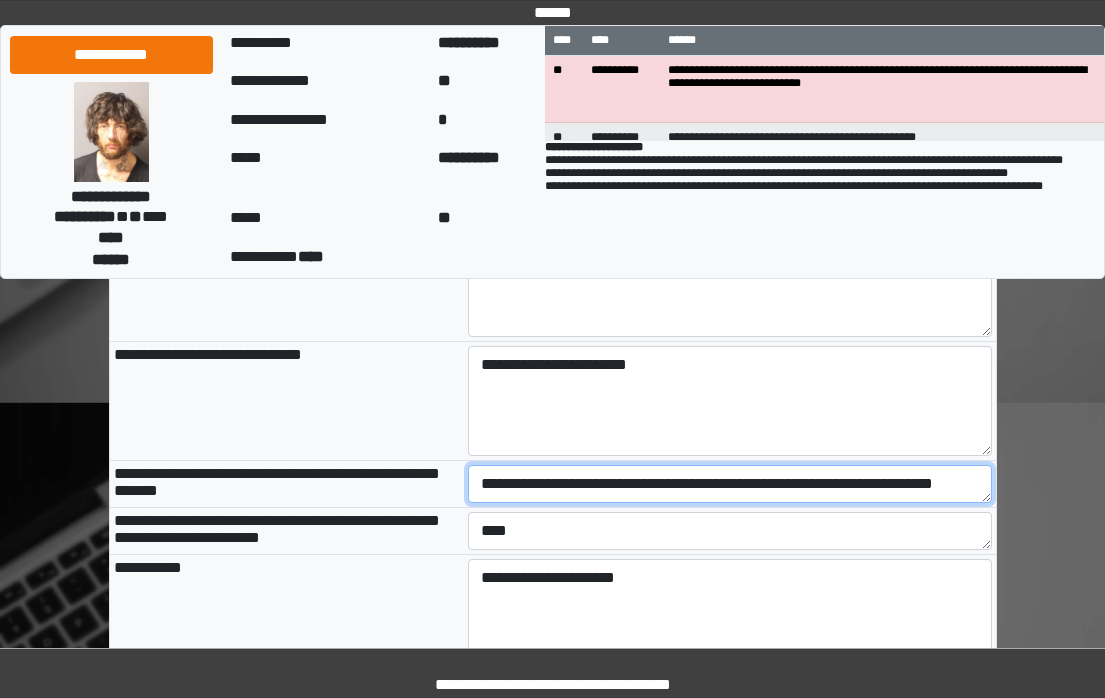 click on "**********" at bounding box center (730, 484) 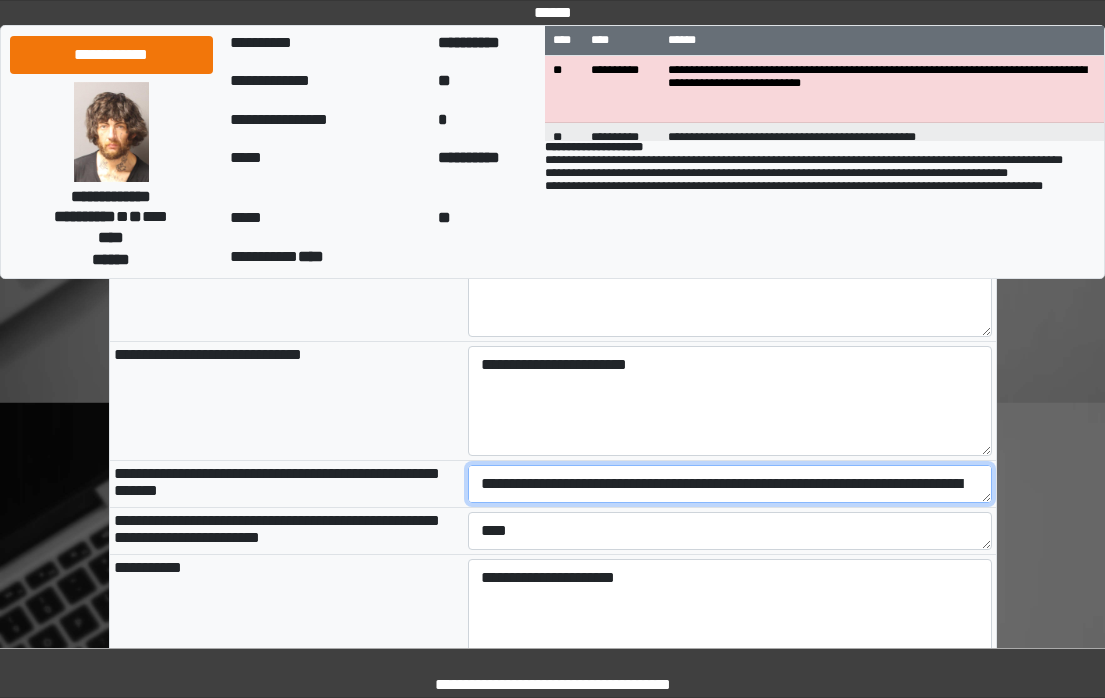 scroll, scrollTop: 24, scrollLeft: 0, axis: vertical 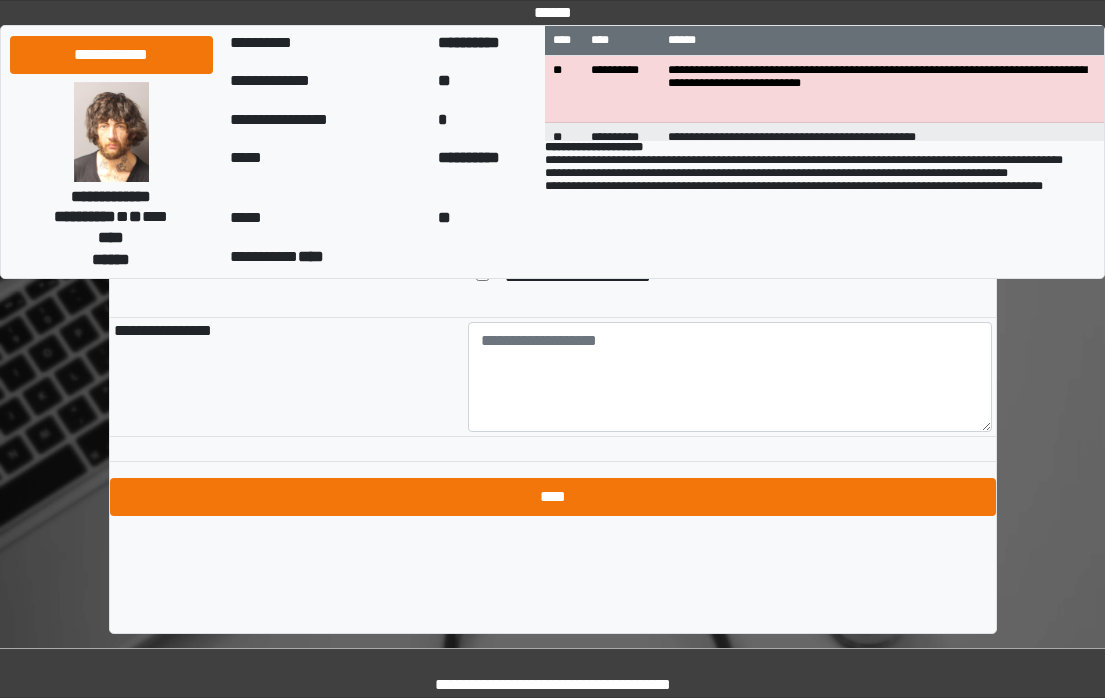 type on "**********" 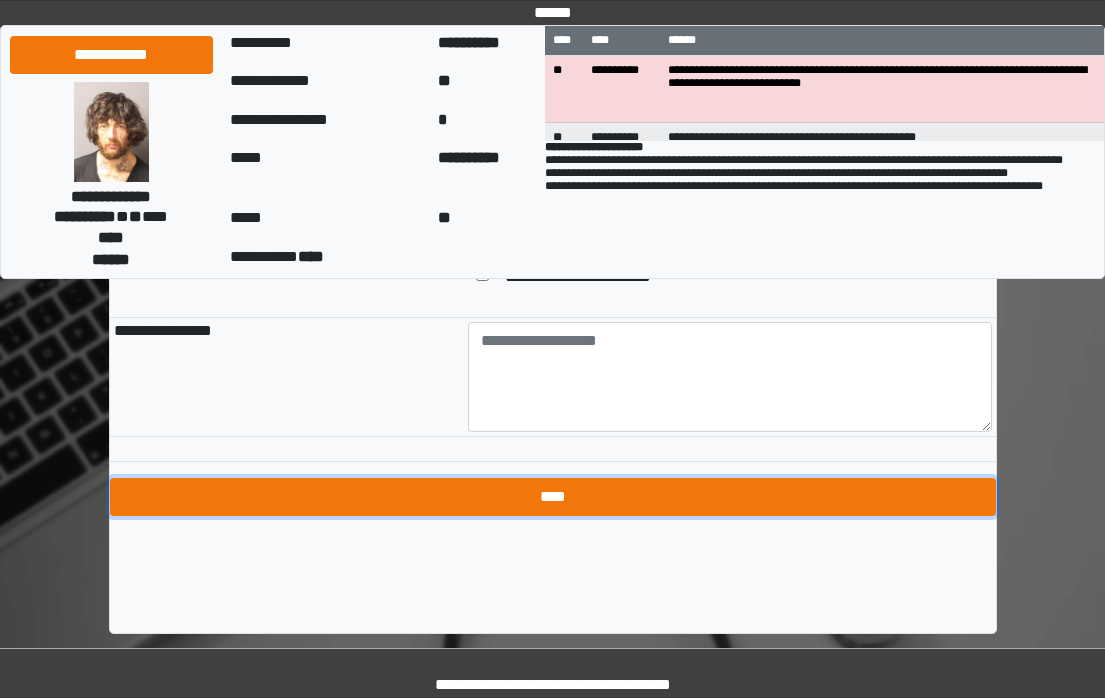 click on "****" at bounding box center (553, 497) 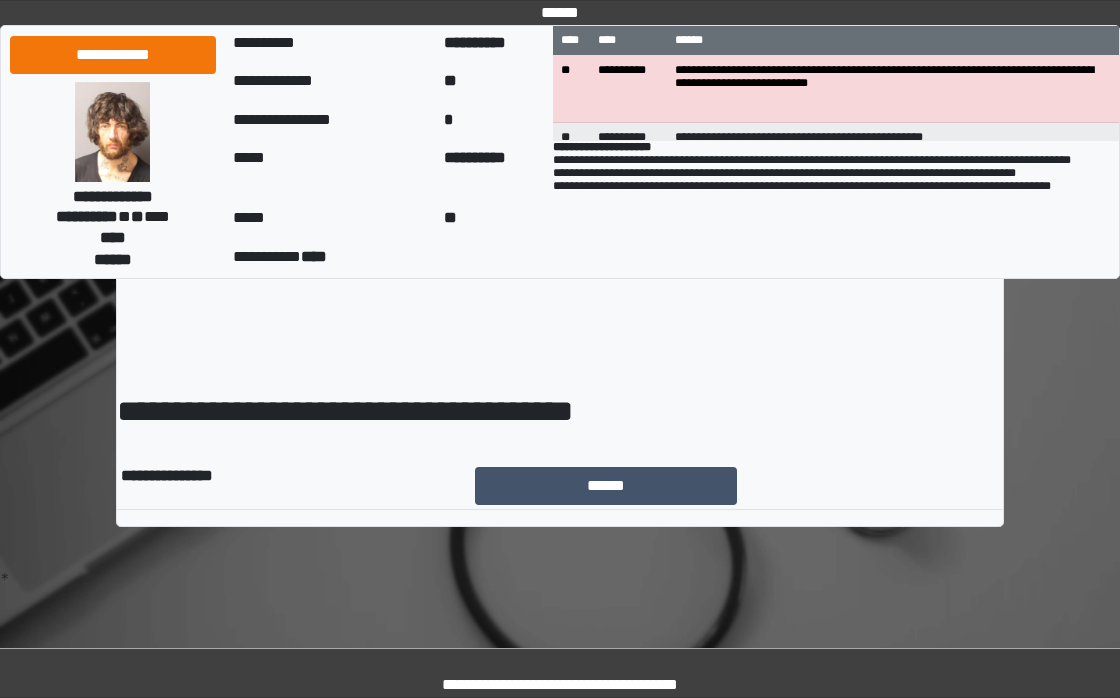 scroll, scrollTop: 0, scrollLeft: 0, axis: both 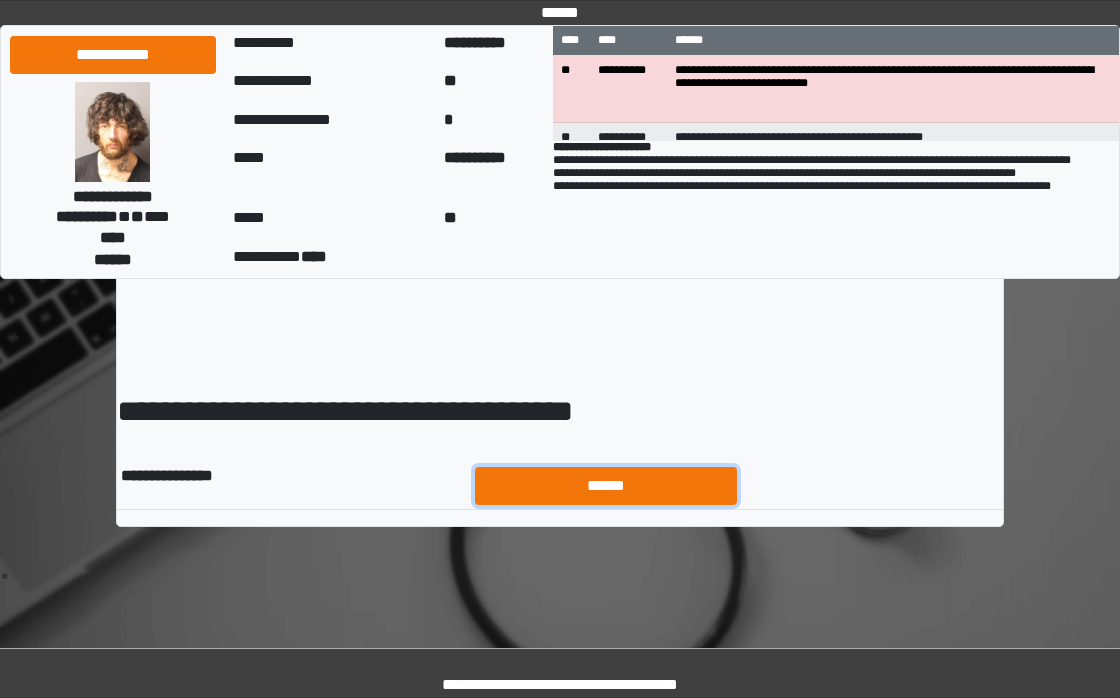 click on "******" at bounding box center [606, 486] 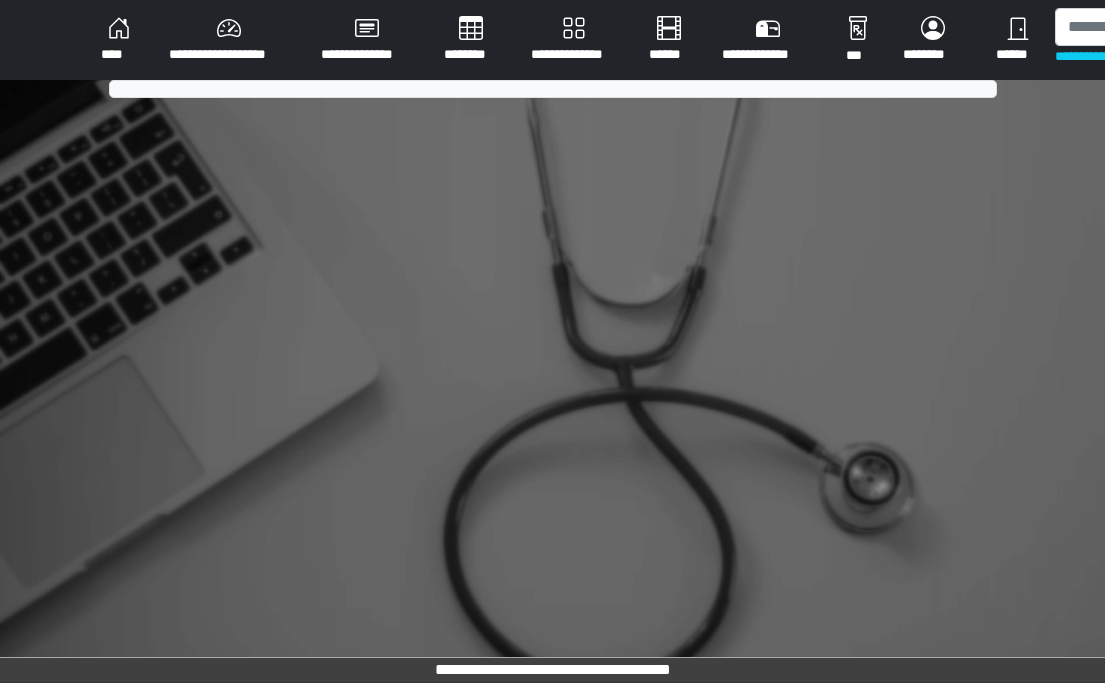 scroll, scrollTop: 0, scrollLeft: 0, axis: both 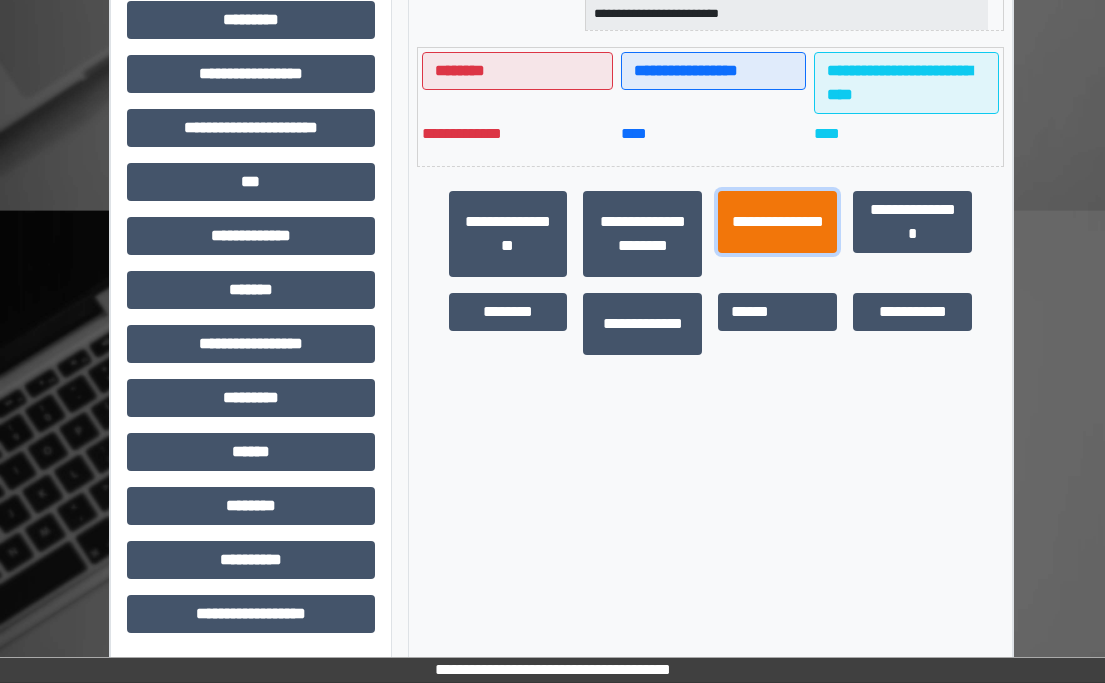 click on "**********" at bounding box center (777, 222) 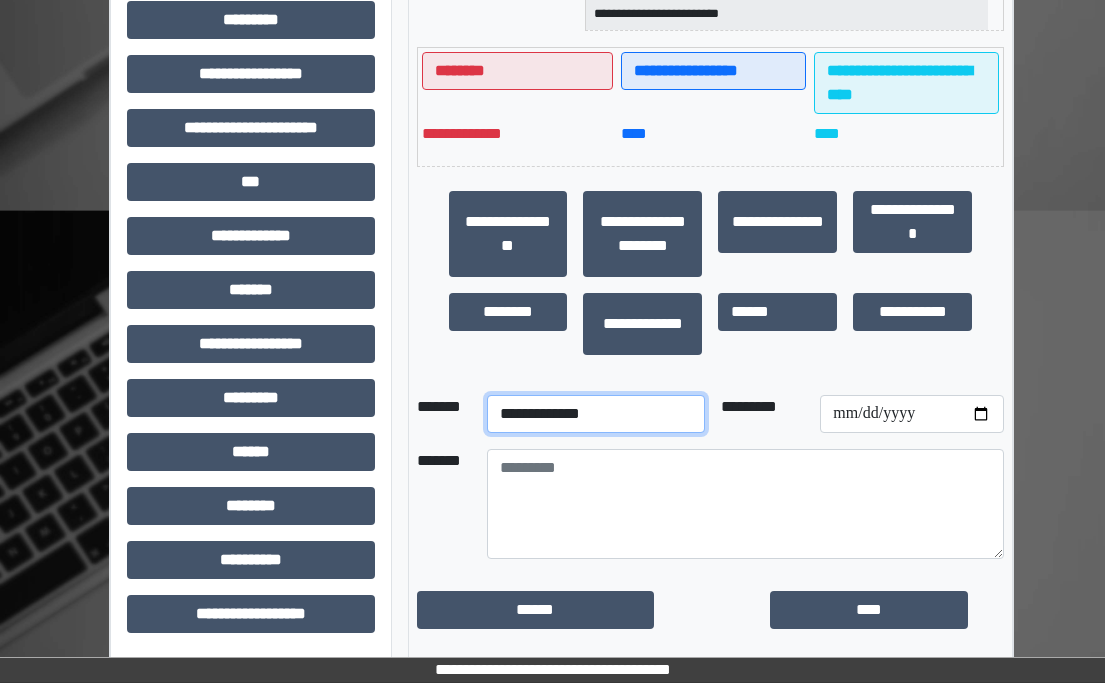 click on "**********" at bounding box center (596, 414) 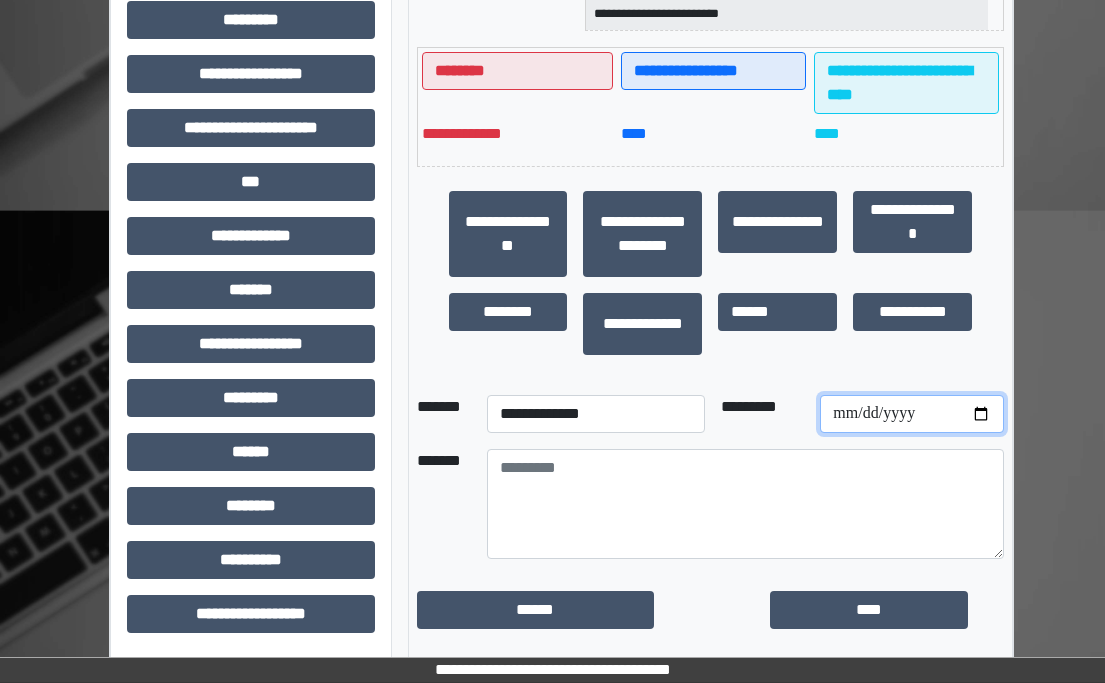 click at bounding box center [912, 414] 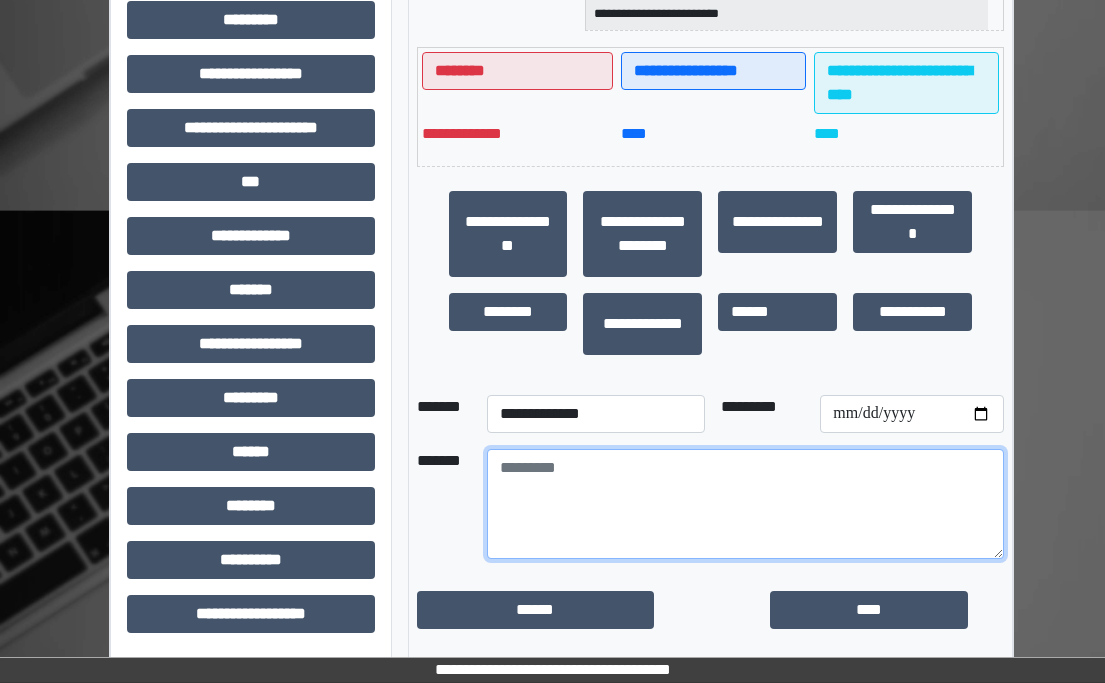 click at bounding box center [746, 504] 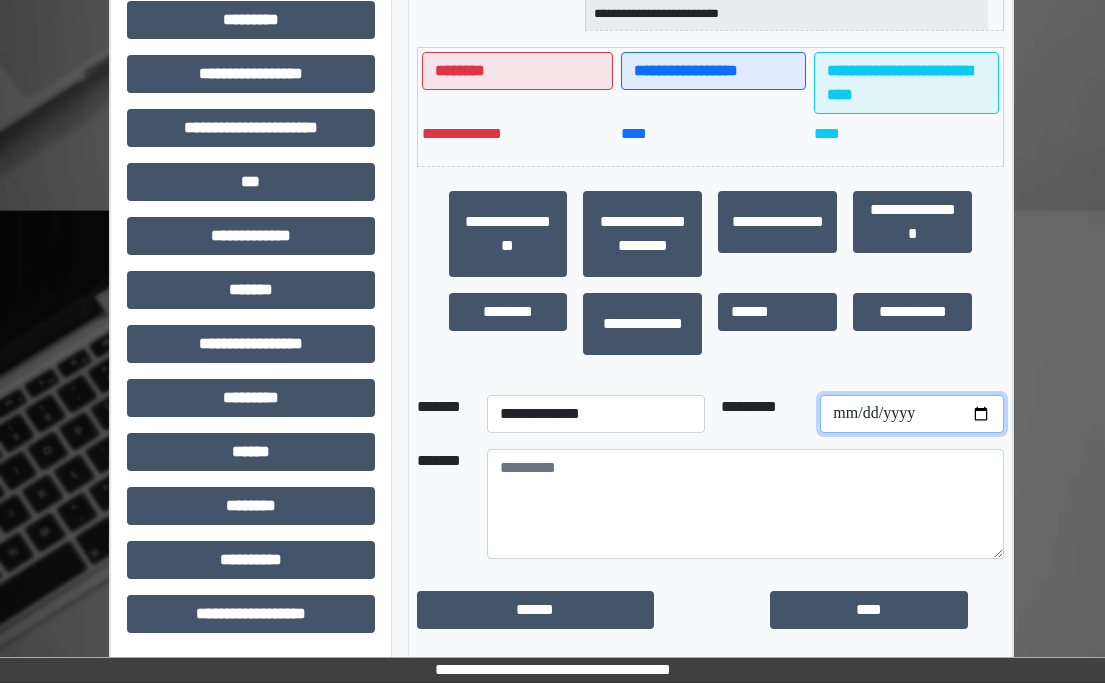 click at bounding box center [912, 414] 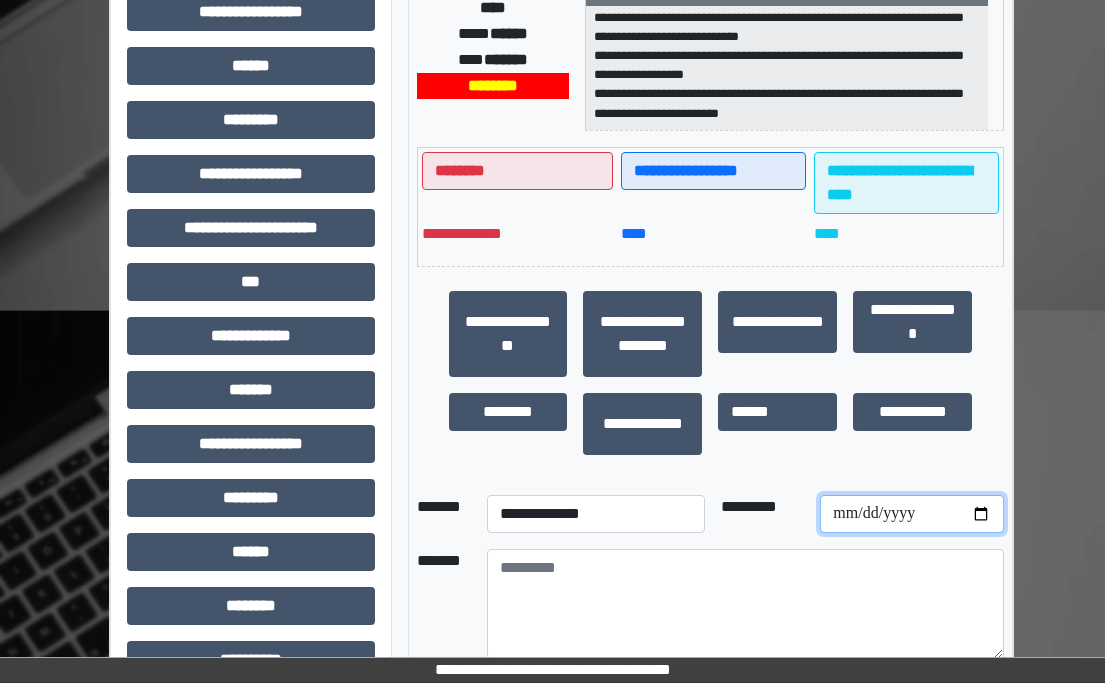 scroll, scrollTop: 491, scrollLeft: 0, axis: vertical 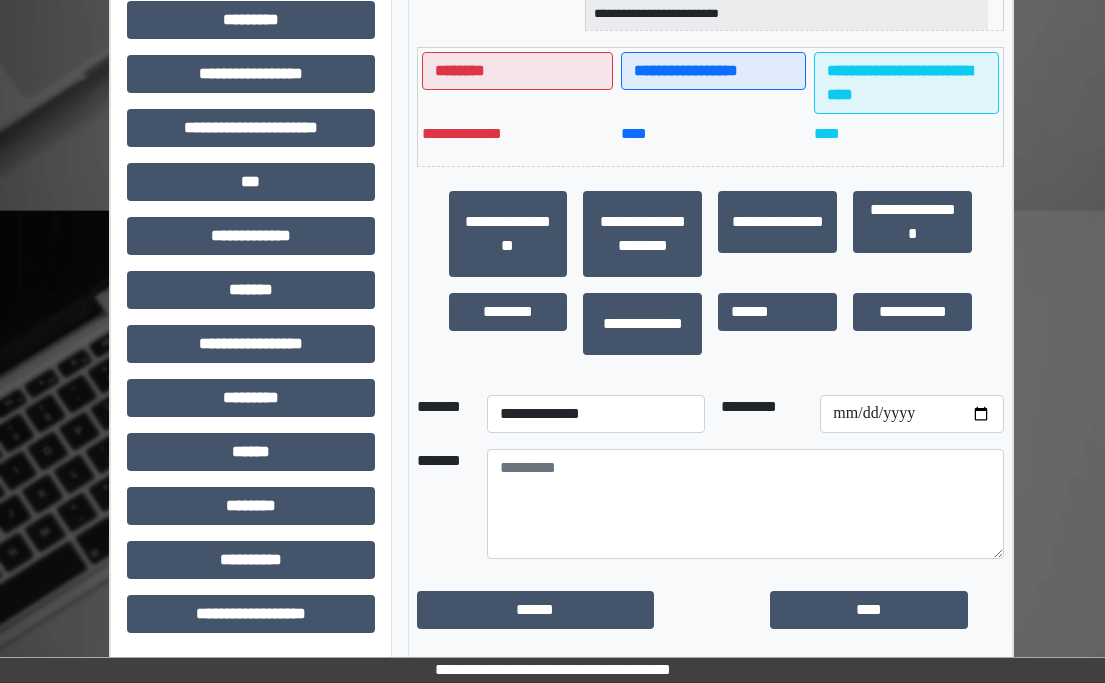 click on "******" at bounding box center (557, 610) 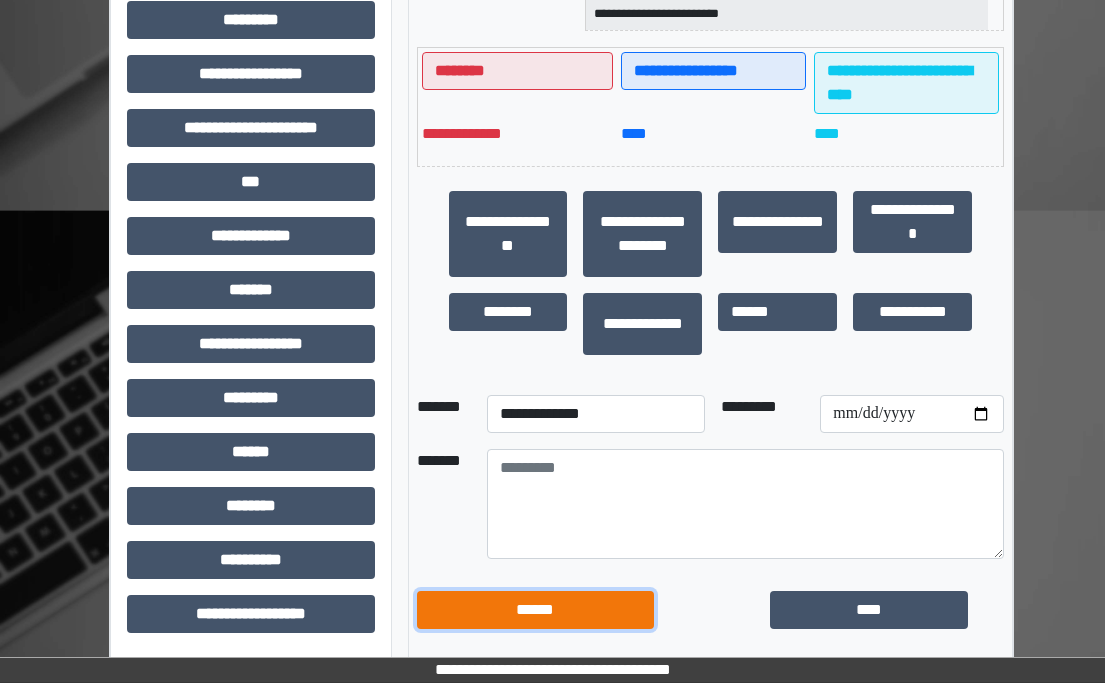 click on "******" at bounding box center [536, 610] 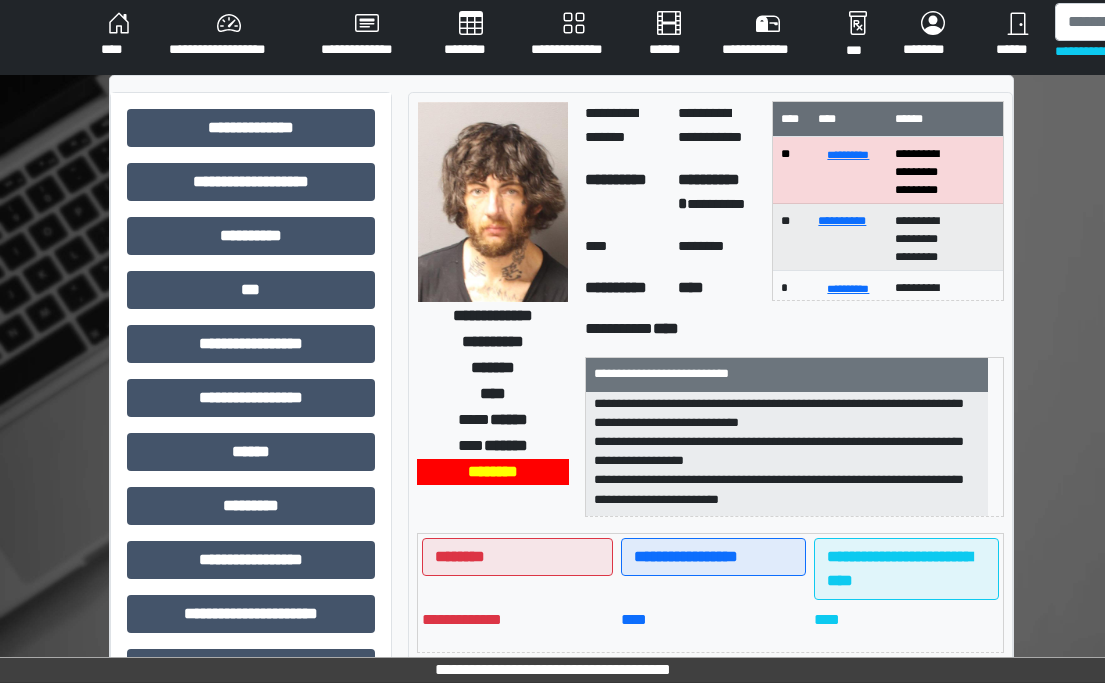 scroll, scrollTop: 0, scrollLeft: 0, axis: both 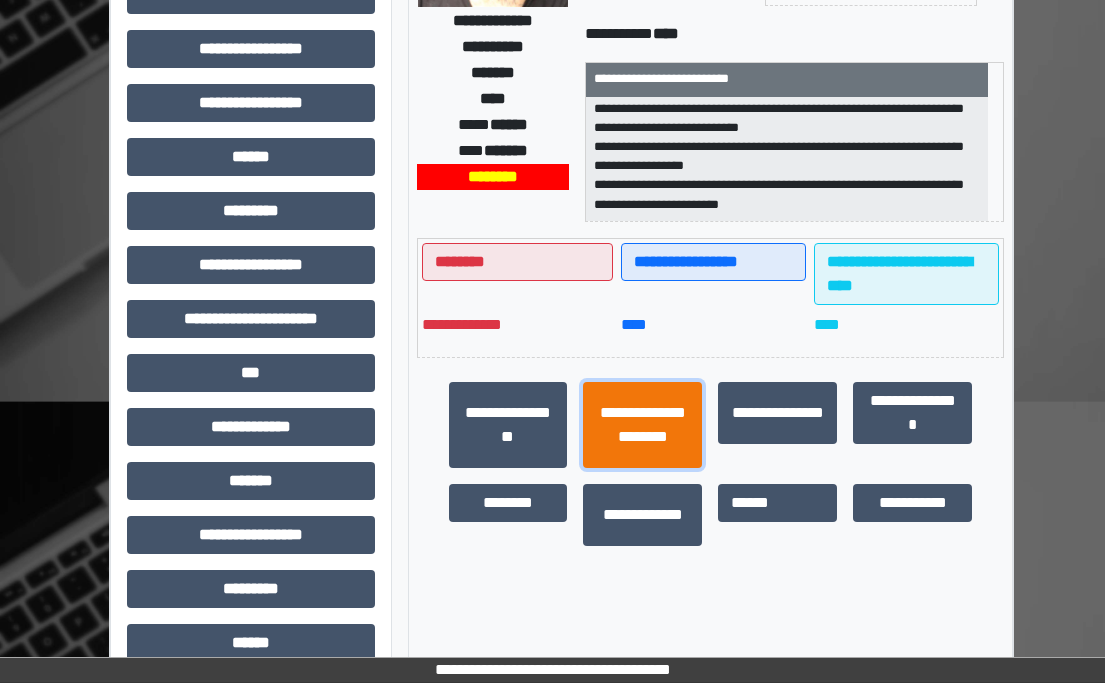 click on "**********" at bounding box center (642, 425) 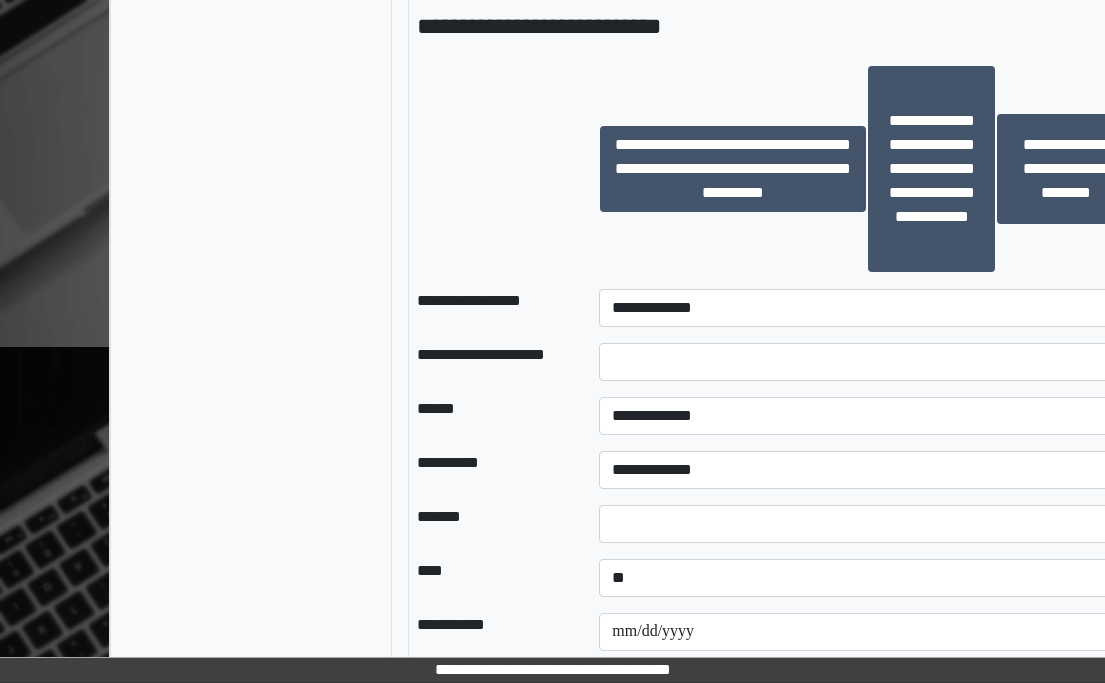 scroll, scrollTop: 1800, scrollLeft: 0, axis: vertical 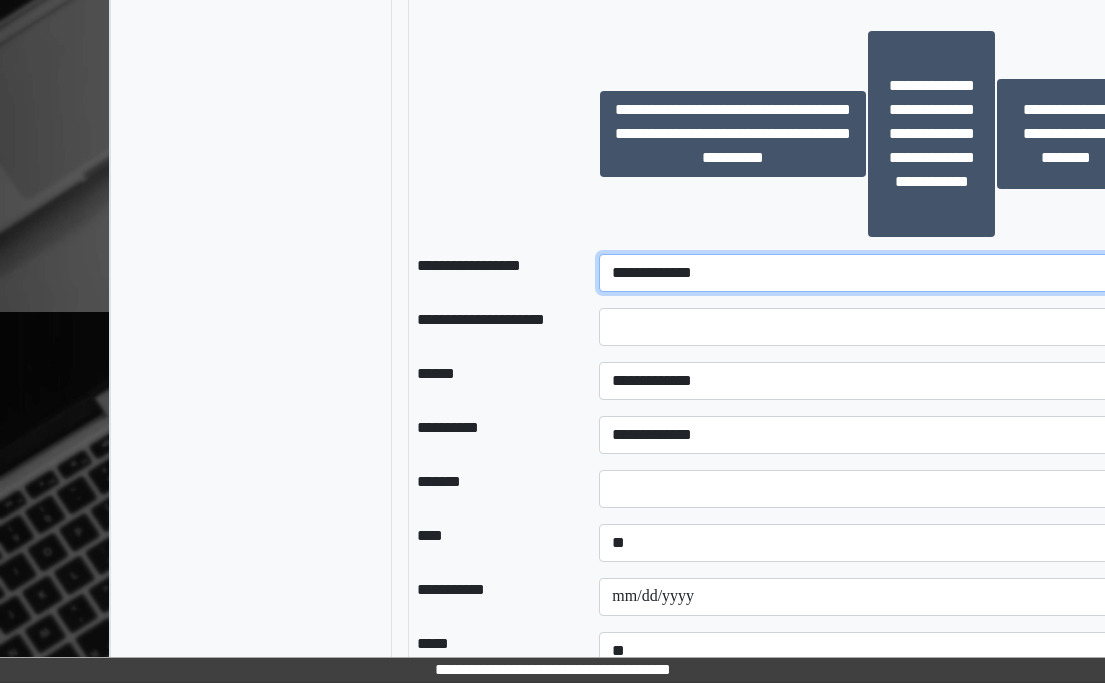 click on "**********" at bounding box center (867, 273) 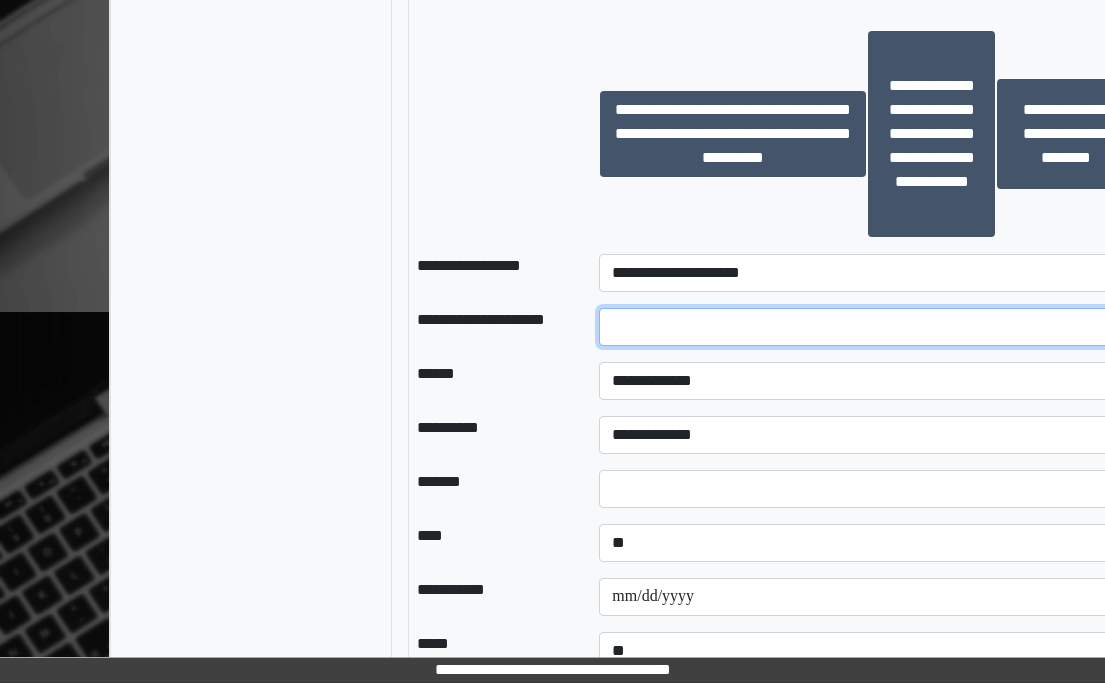 click at bounding box center (867, 327) 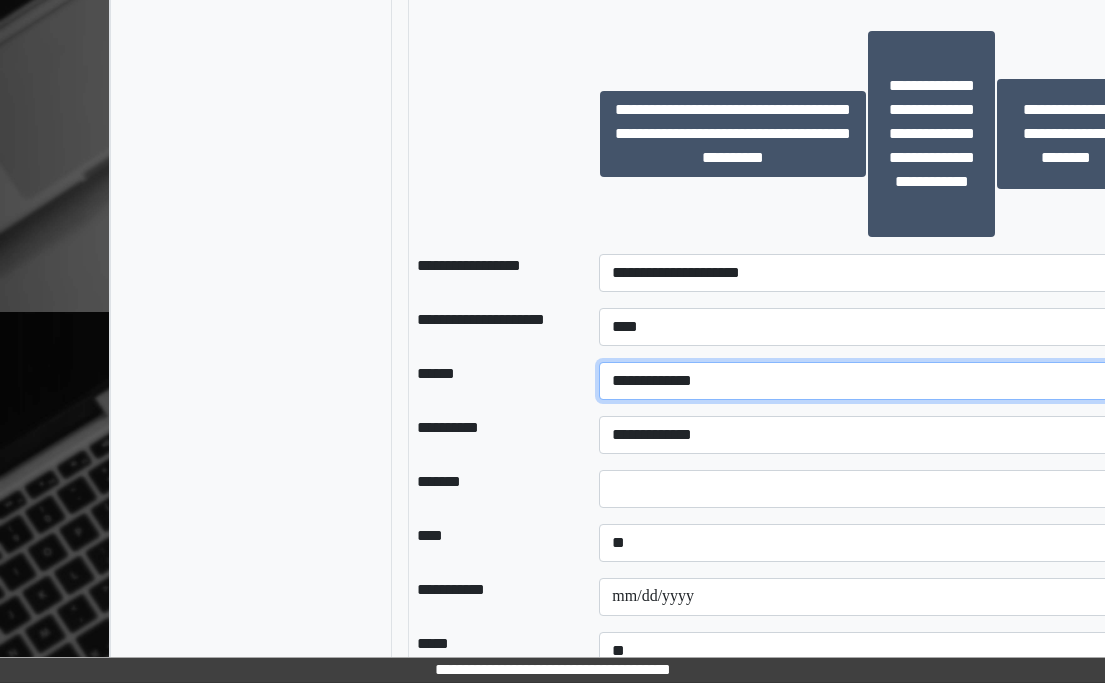 click on "**********" at bounding box center (867, 381) 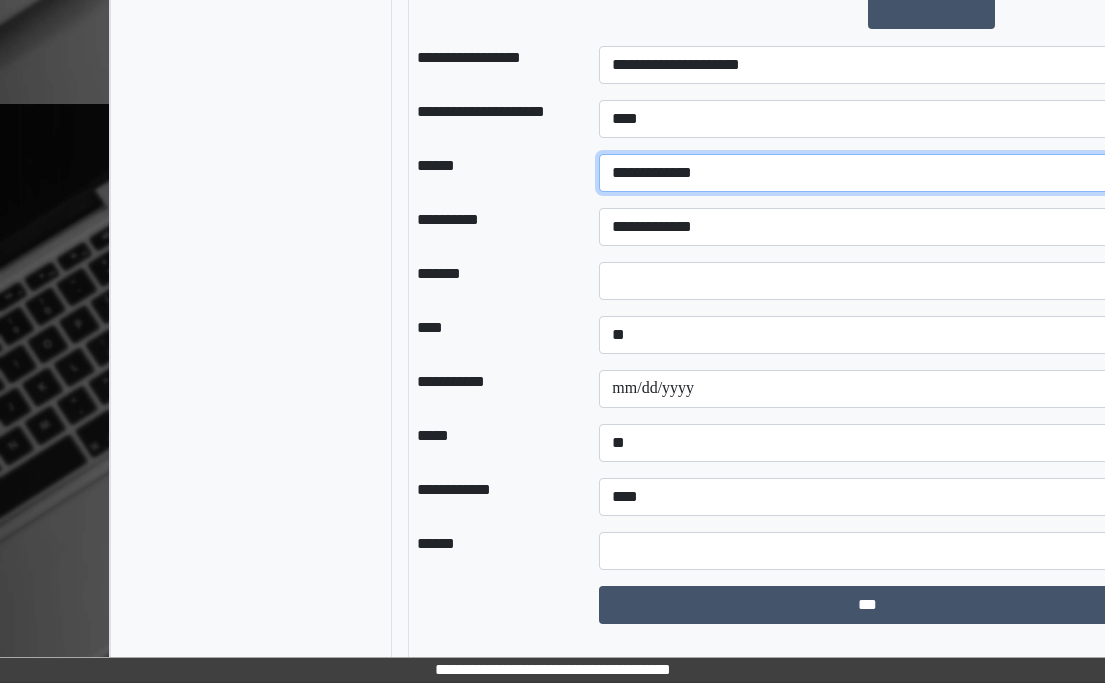 scroll, scrollTop: 2027, scrollLeft: 0, axis: vertical 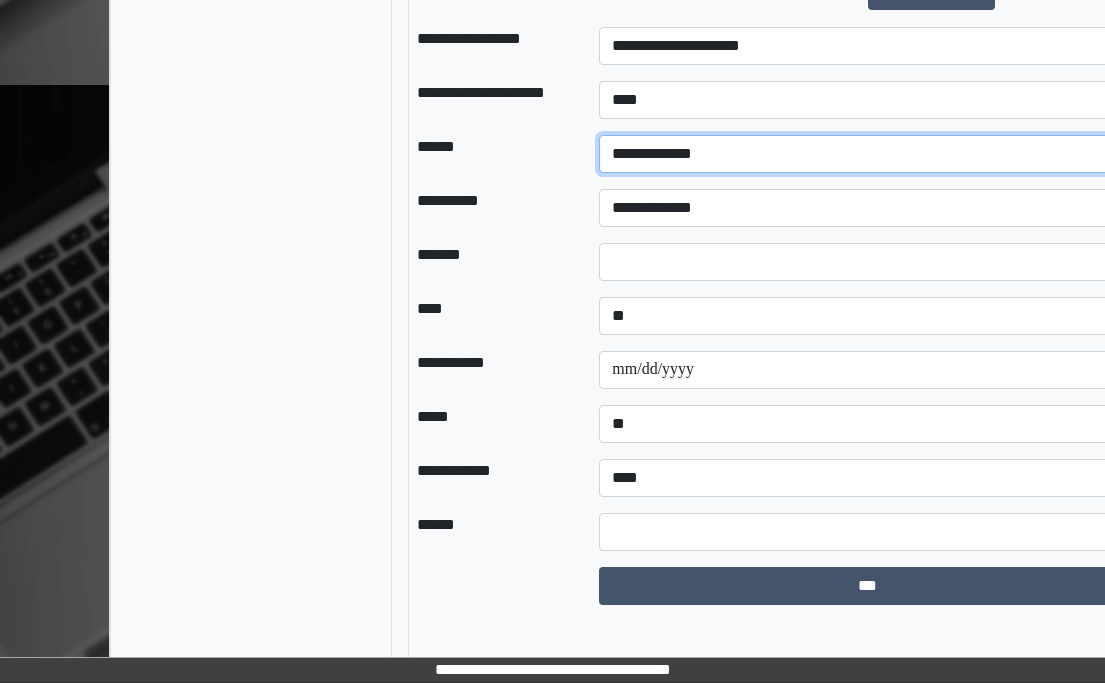 click on "**********" at bounding box center [867, 154] 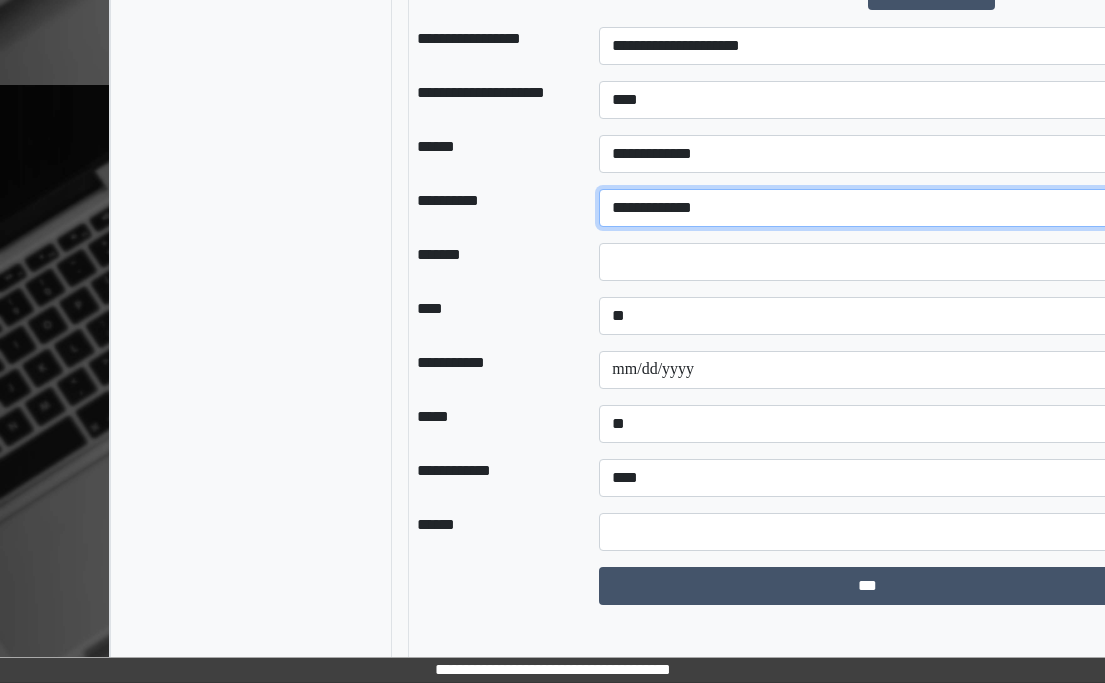 click on "**********" at bounding box center [867, 208] 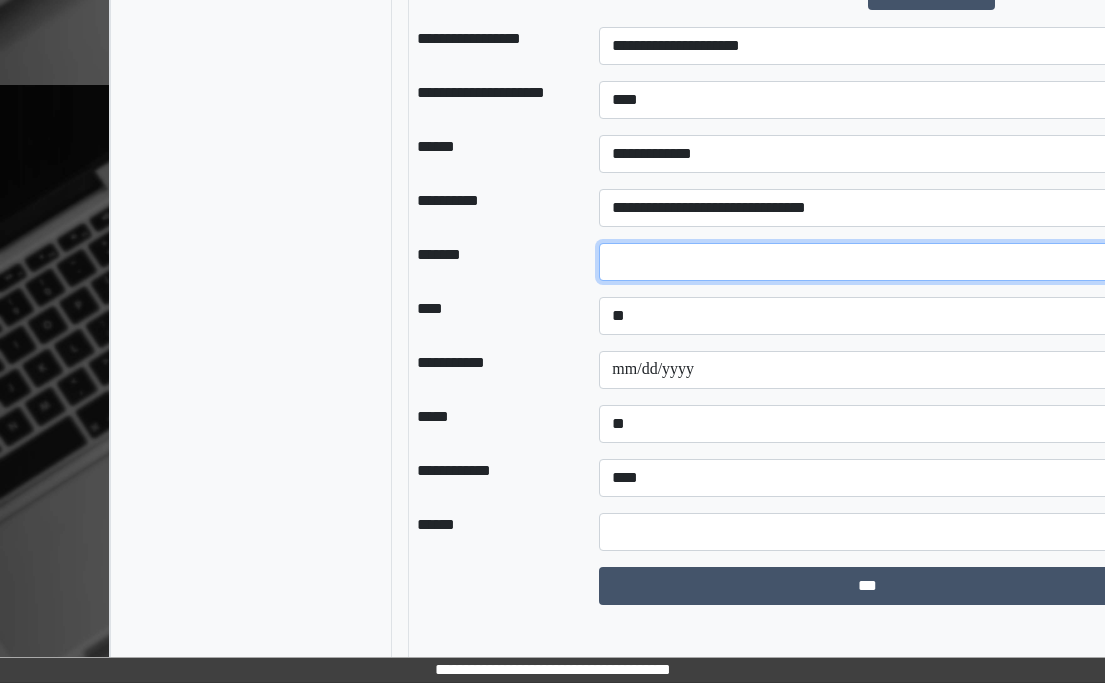 click at bounding box center [867, 262] 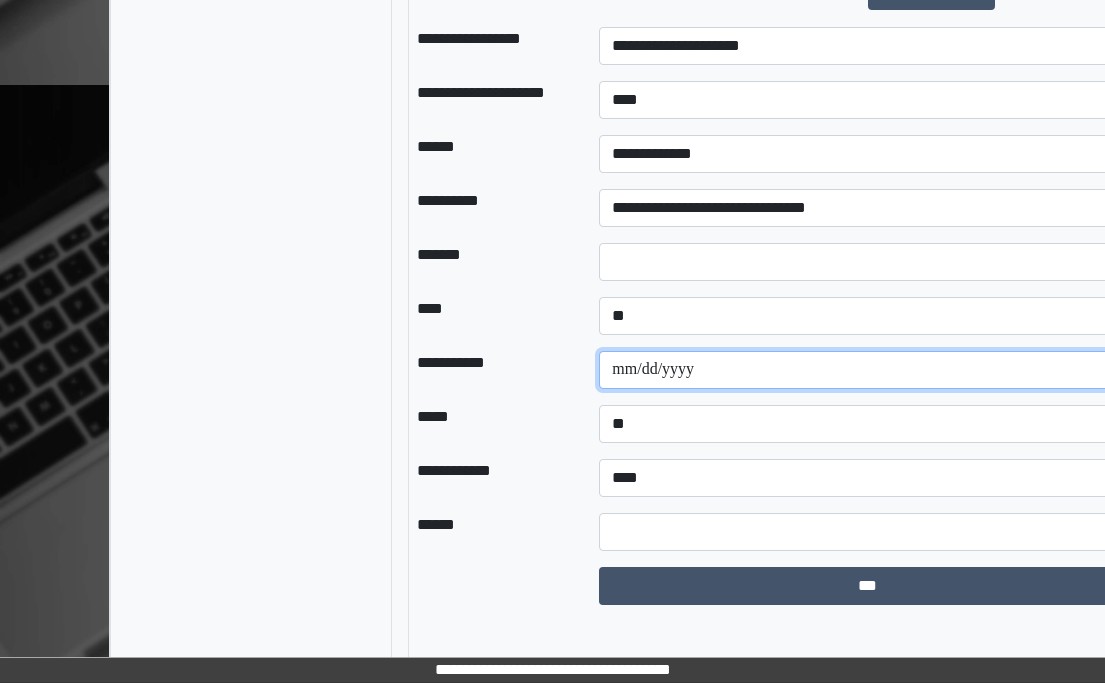 click at bounding box center [867, 370] 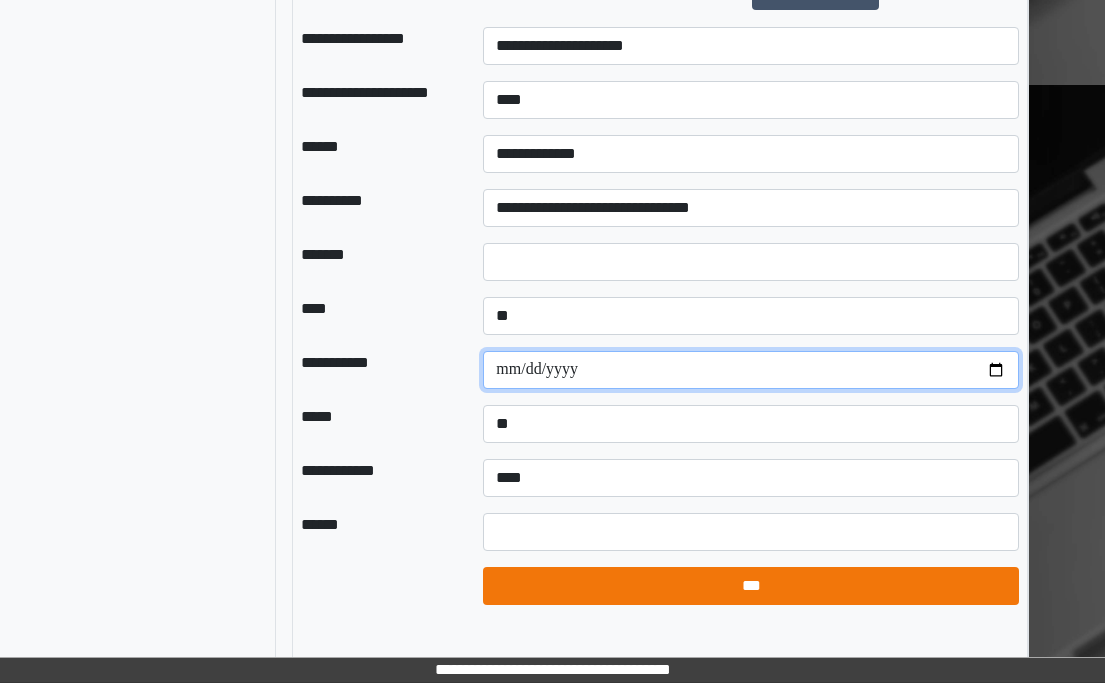 scroll, scrollTop: 2027, scrollLeft: 126, axis: both 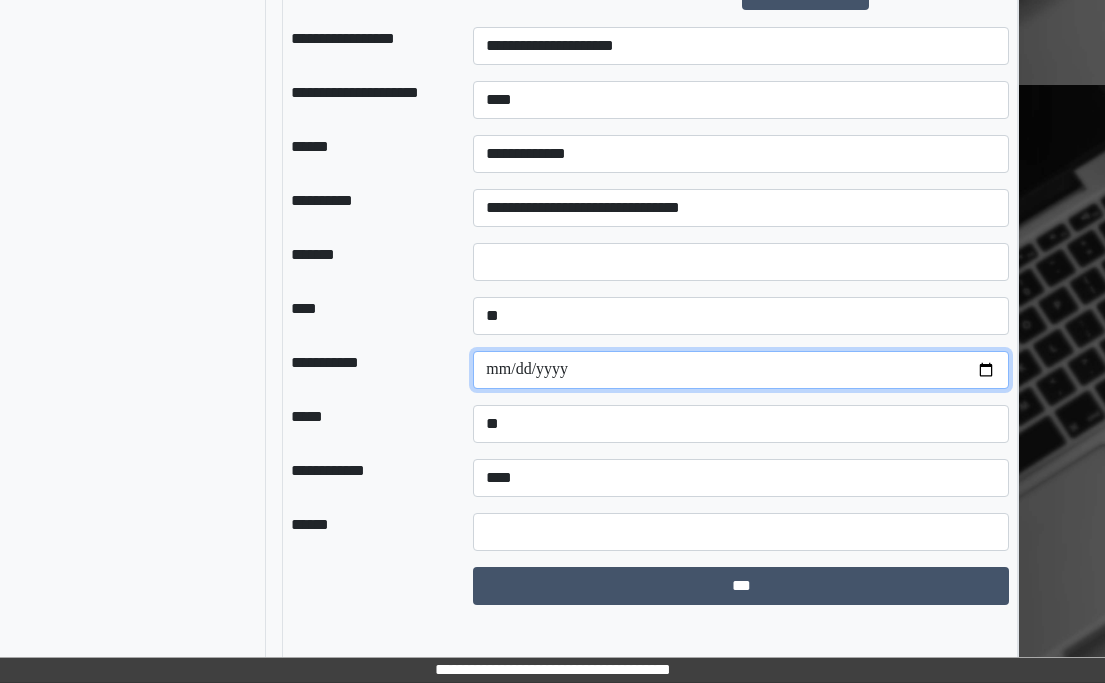 click at bounding box center [741, 370] 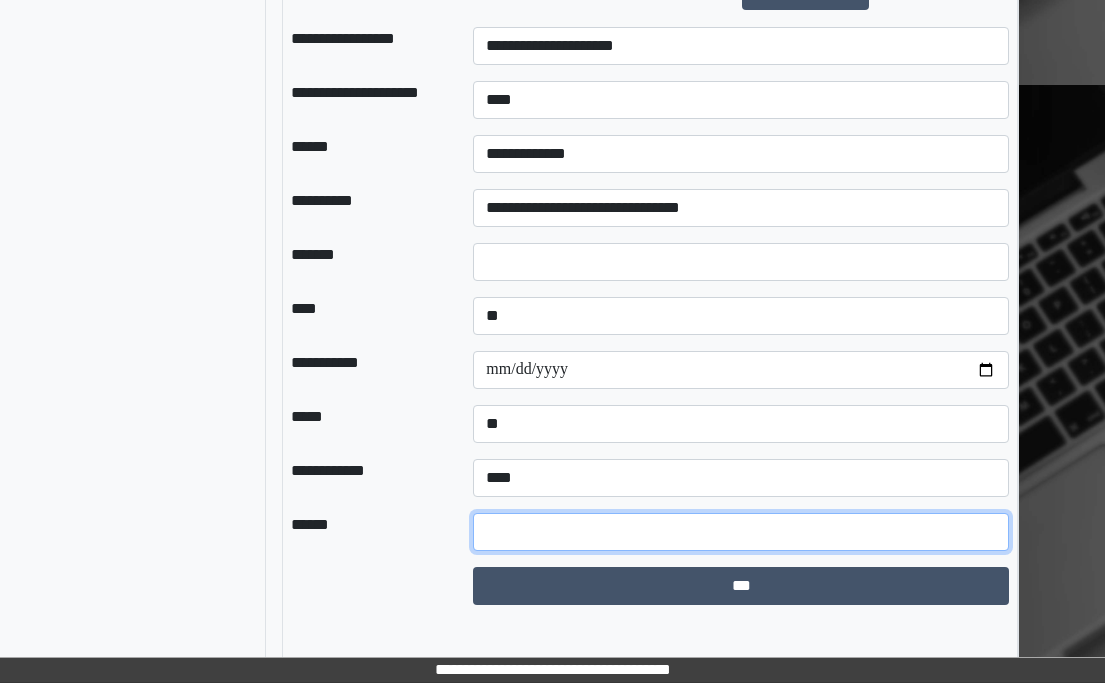 click at bounding box center (741, 532) 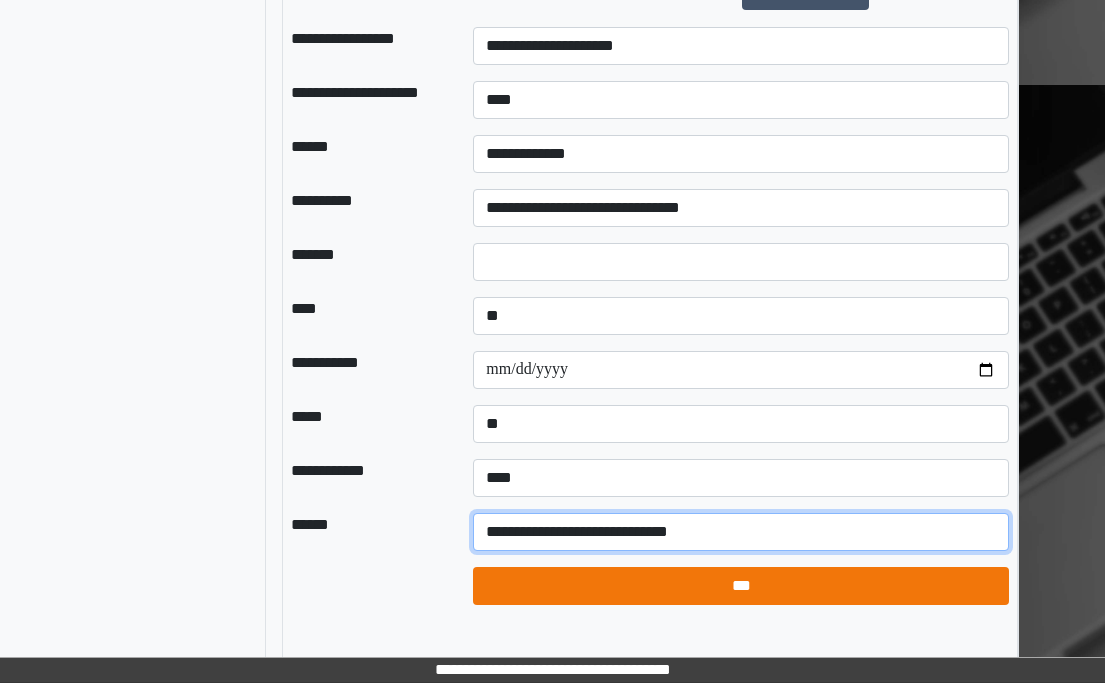 type on "**********" 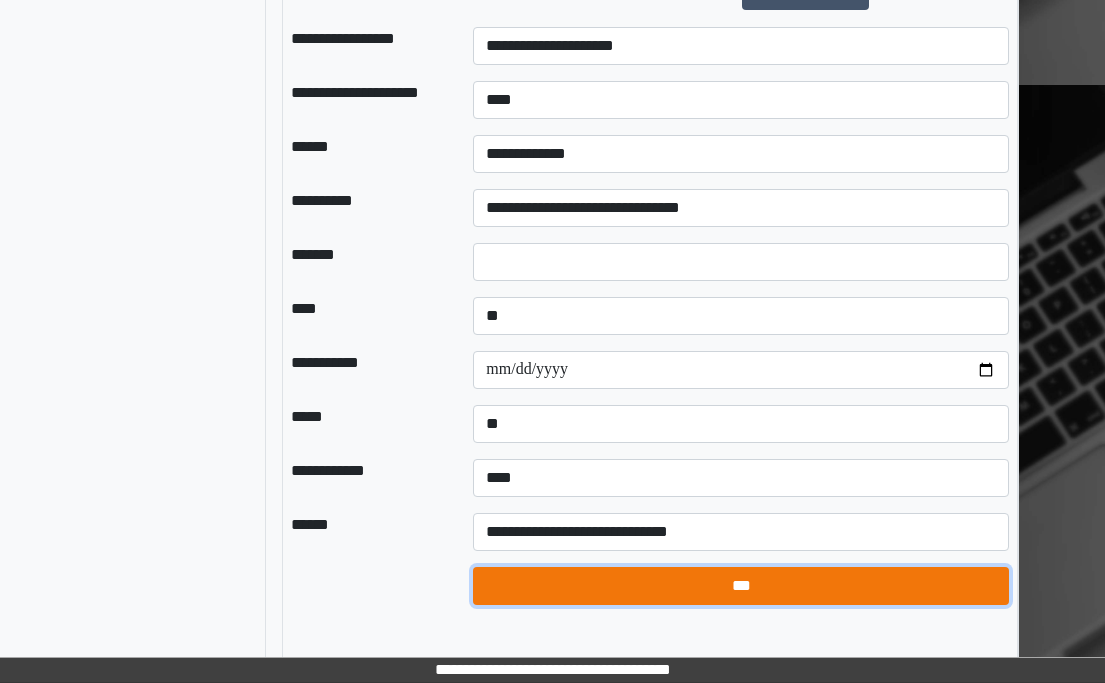 click on "***" at bounding box center [741, 586] 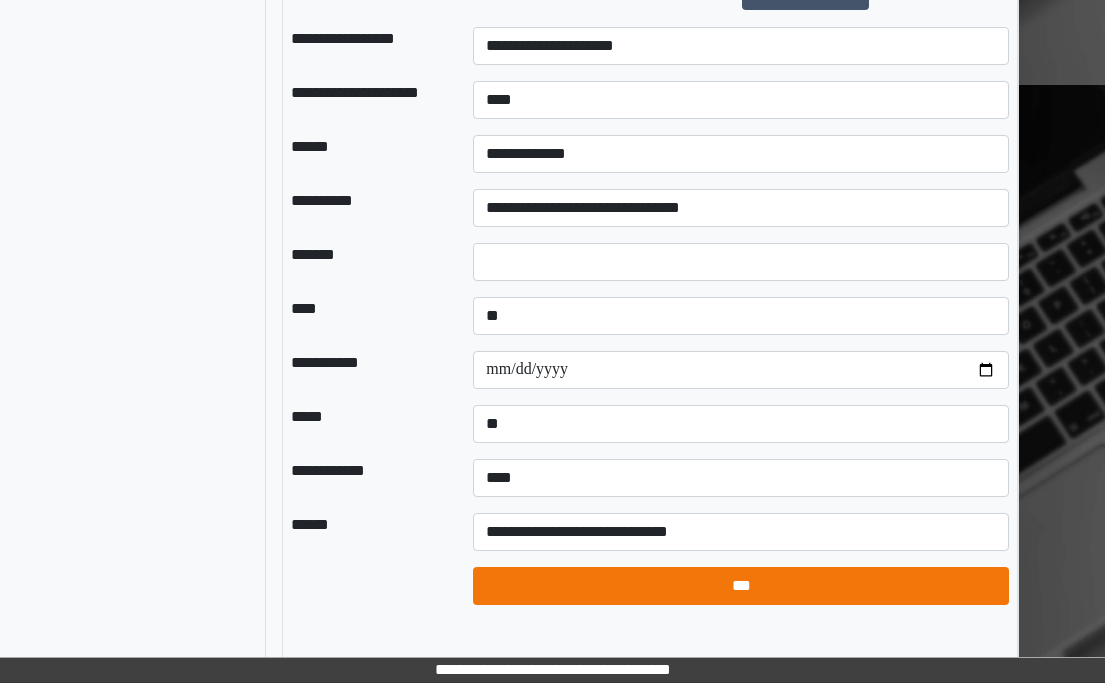 select on "*" 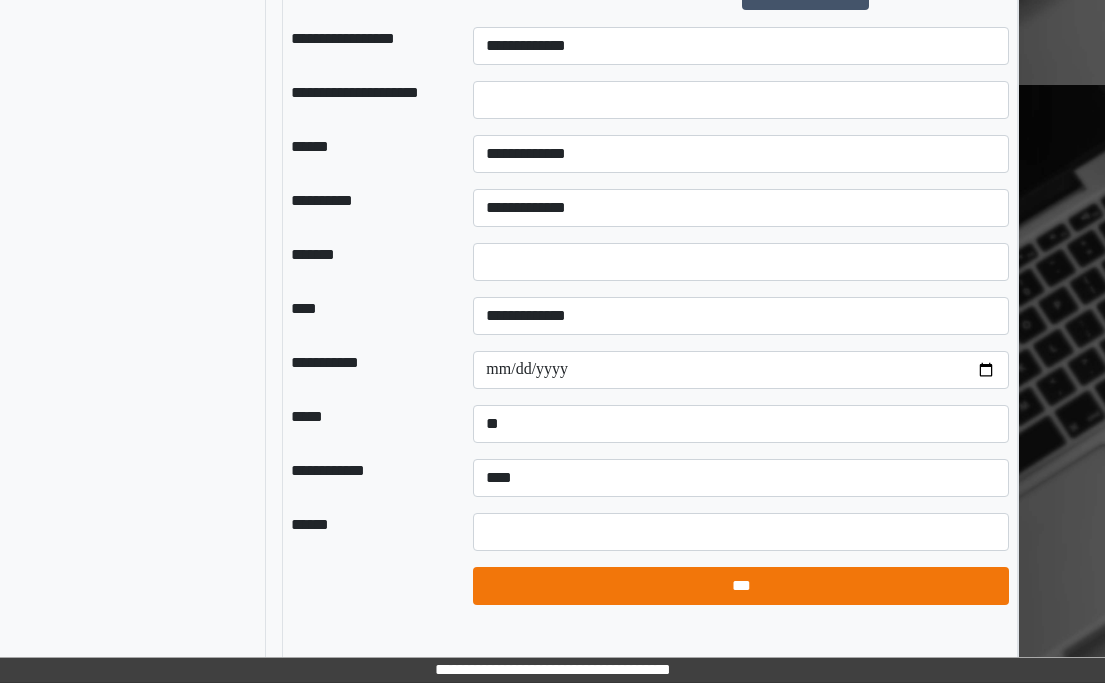 scroll, scrollTop: 0, scrollLeft: 0, axis: both 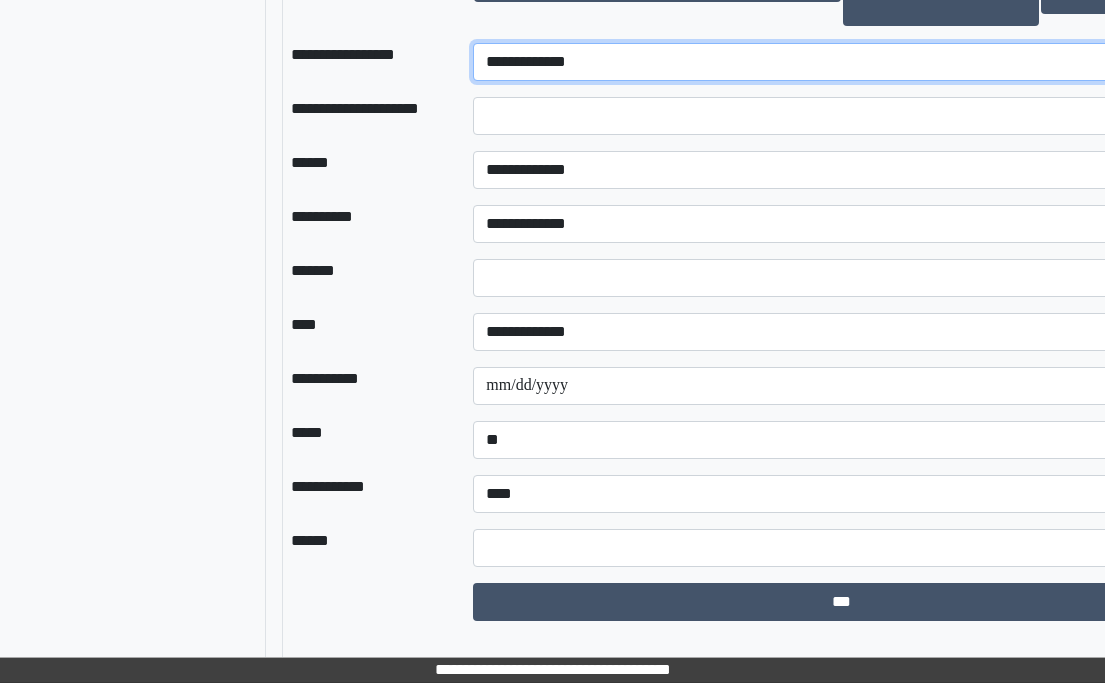 click on "**********" at bounding box center (841, 62) 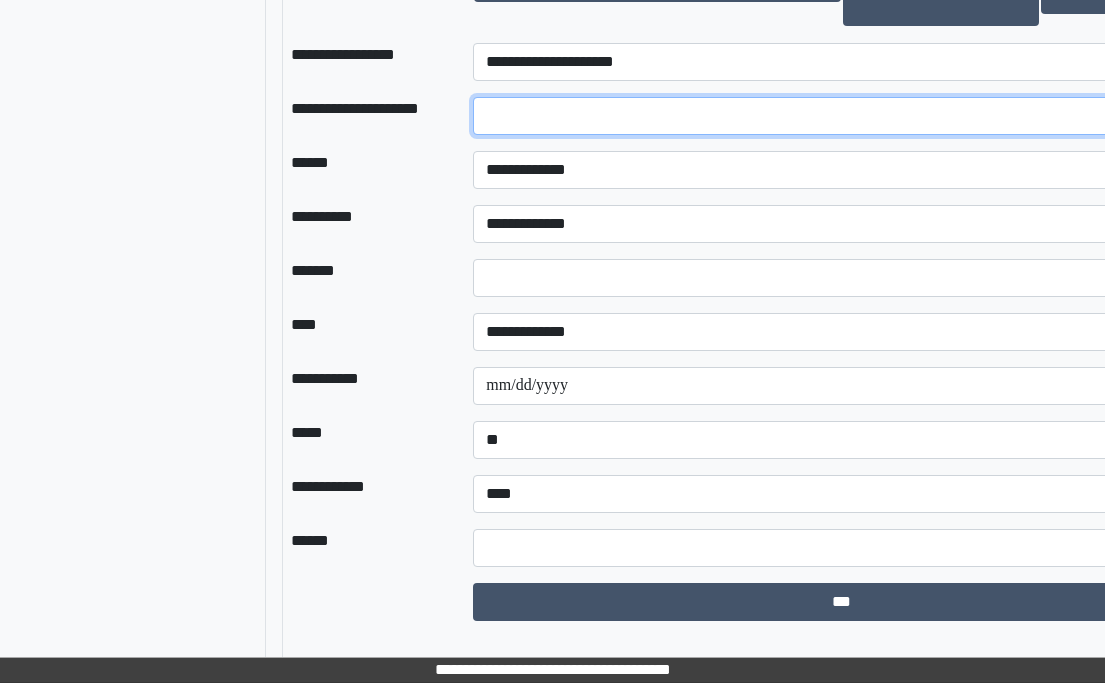 click at bounding box center [841, 116] 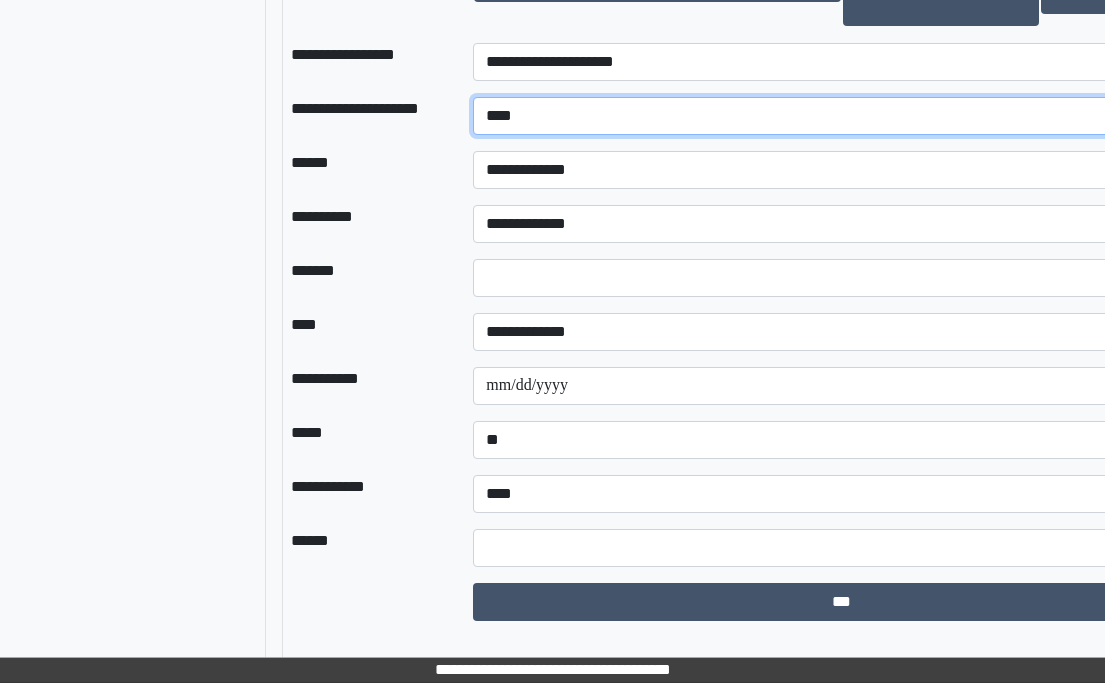 type on "****" 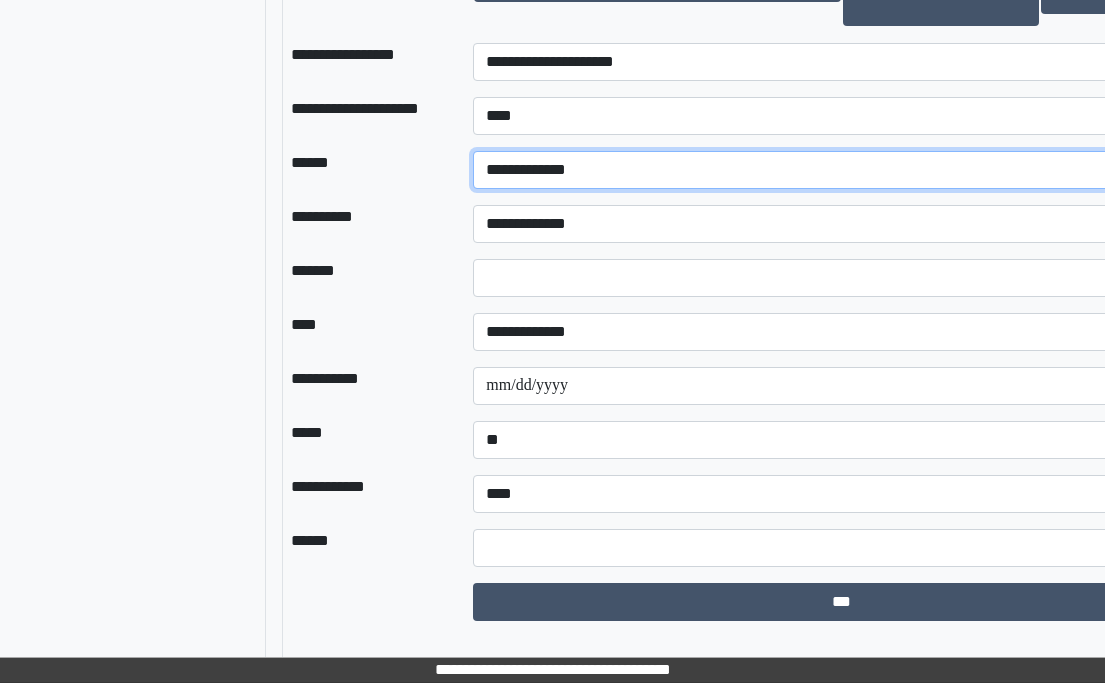 click on "**********" at bounding box center (841, 170) 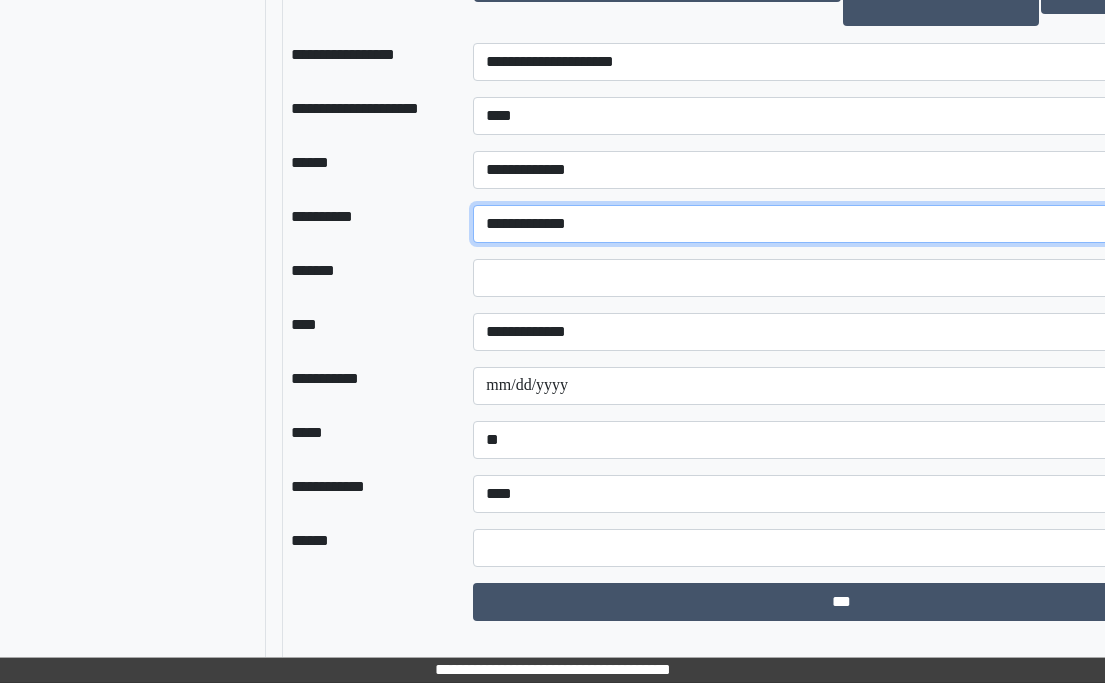 click on "**********" at bounding box center [841, 224] 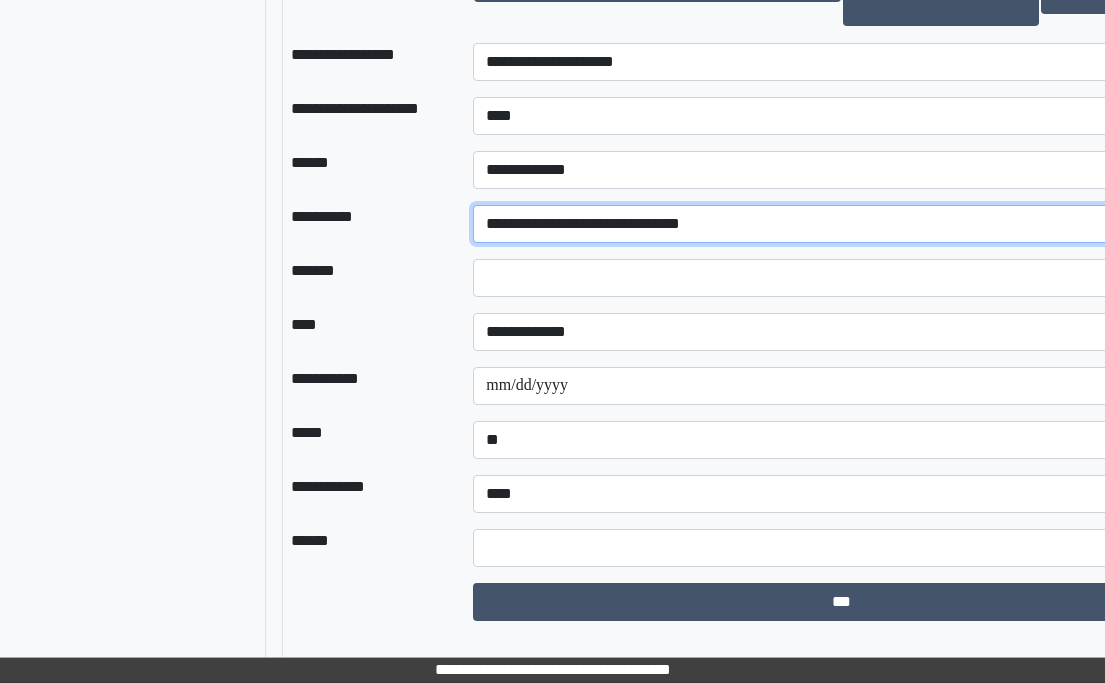 click on "**********" at bounding box center (841, 224) 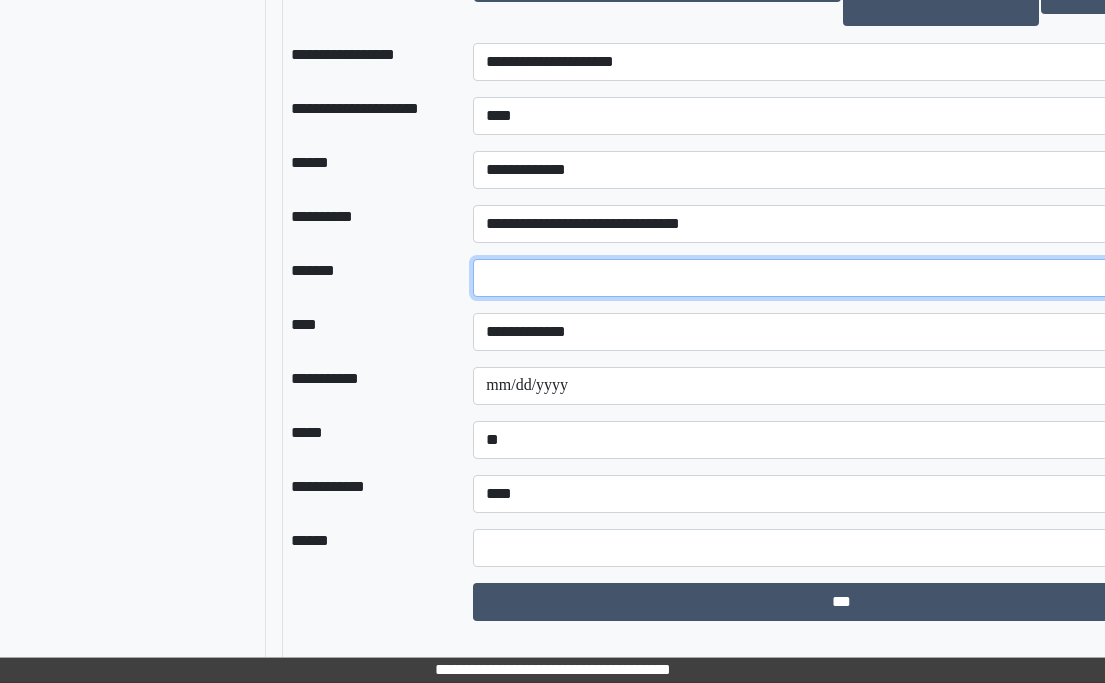 click on "*" at bounding box center (841, 278) 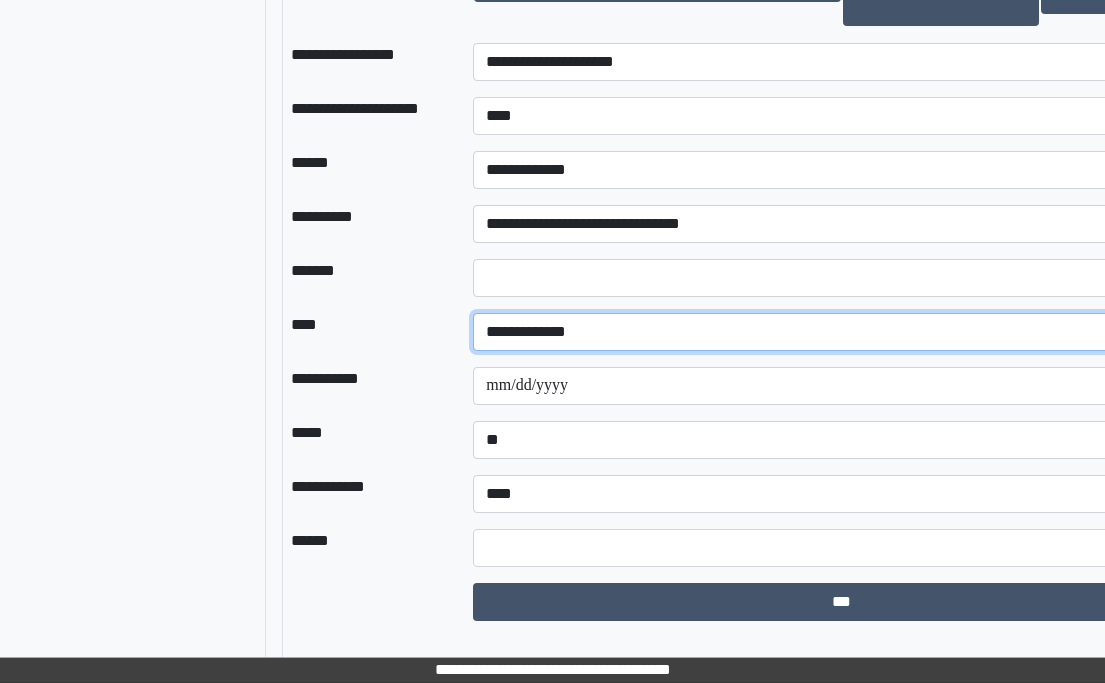 drag, startPoint x: 503, startPoint y: 350, endPoint x: 505, endPoint y: 370, distance: 20.09975 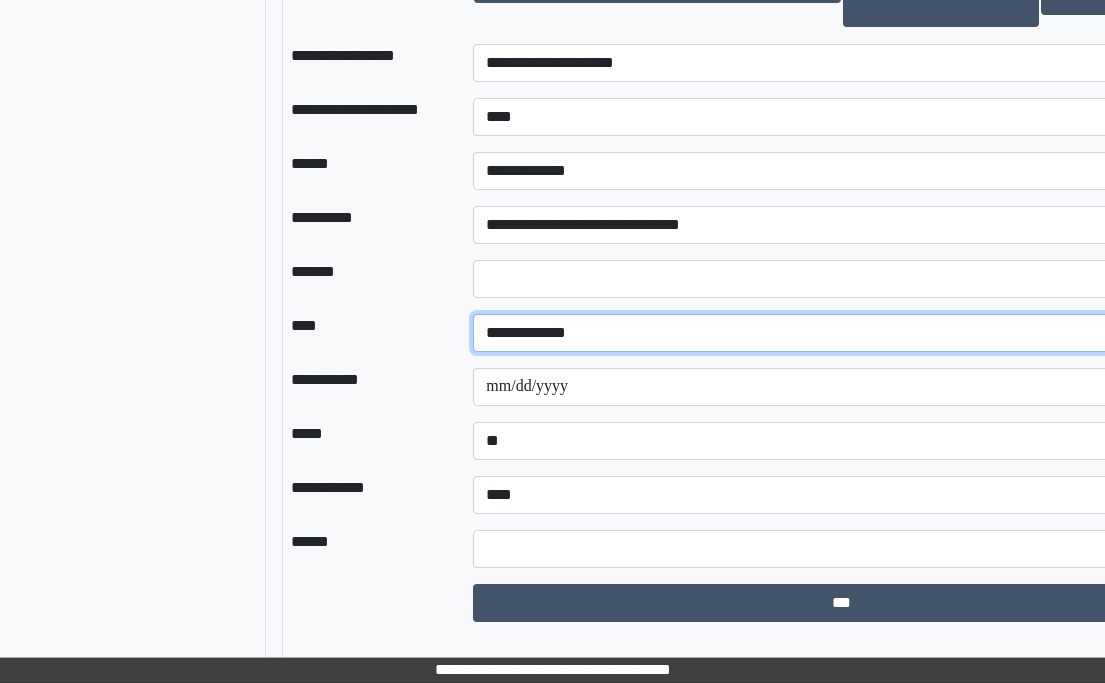 scroll, scrollTop: 1824, scrollLeft: 126, axis: both 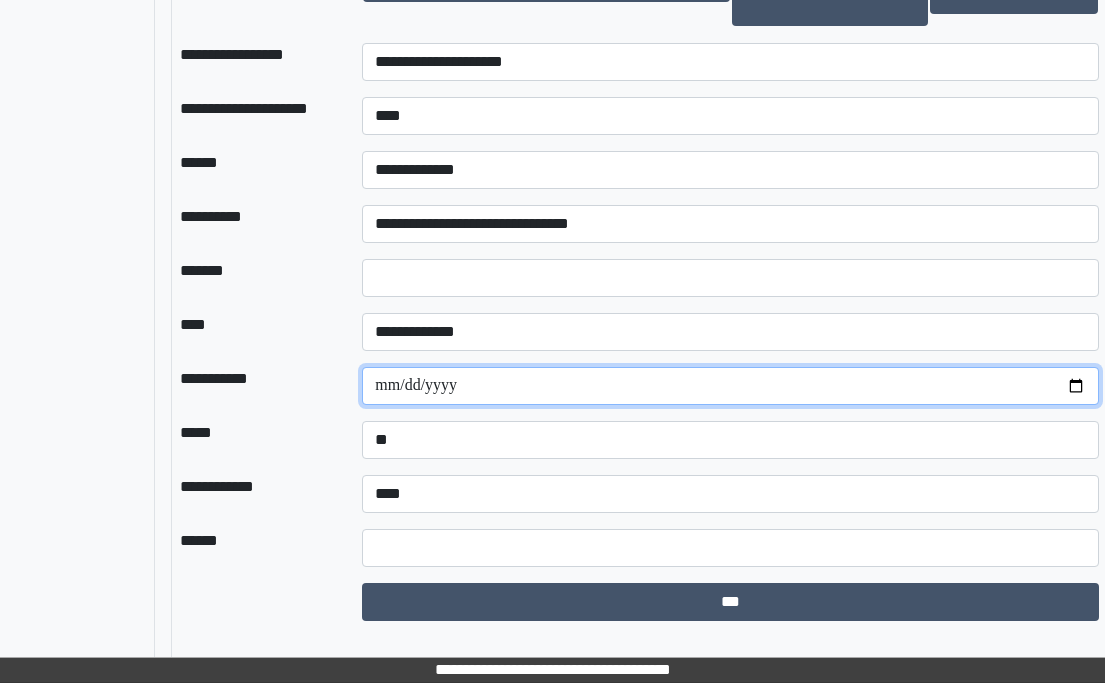 click on "**********" at bounding box center [730, 386] 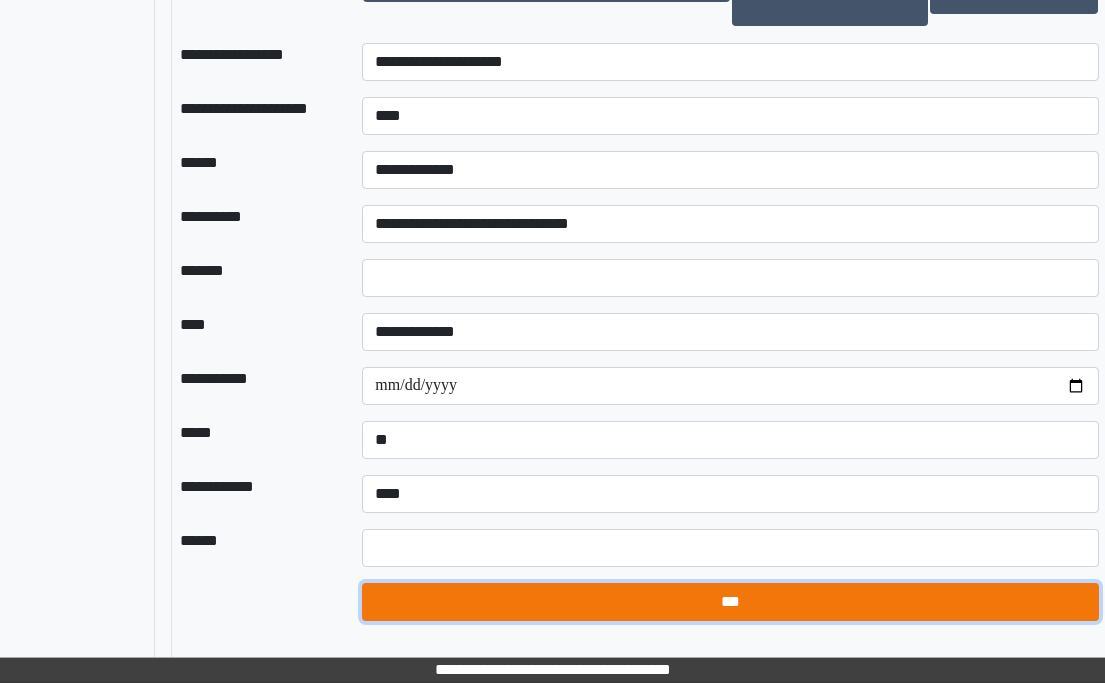 click on "***" at bounding box center (730, 602) 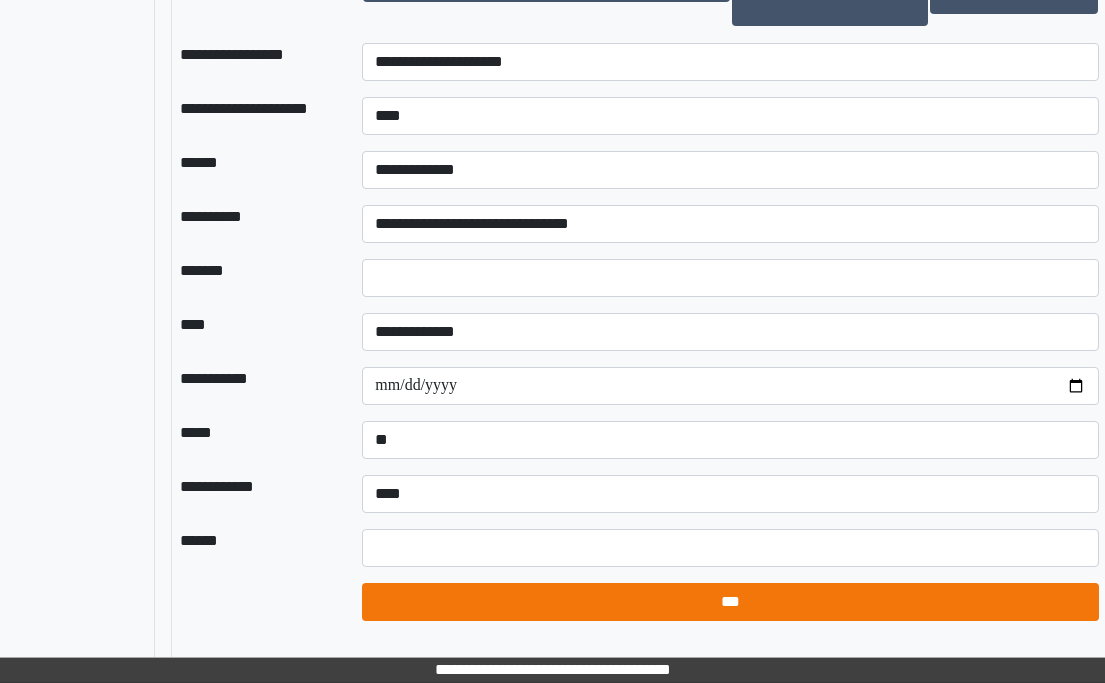 select on "*" 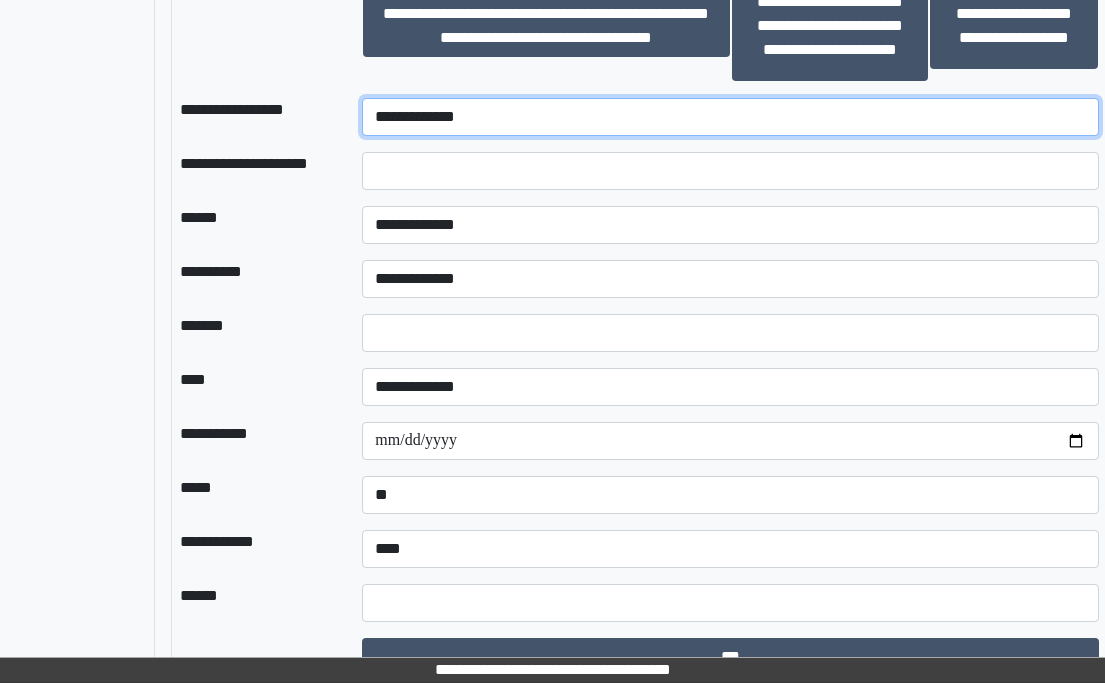 click on "**********" at bounding box center (730, 117) 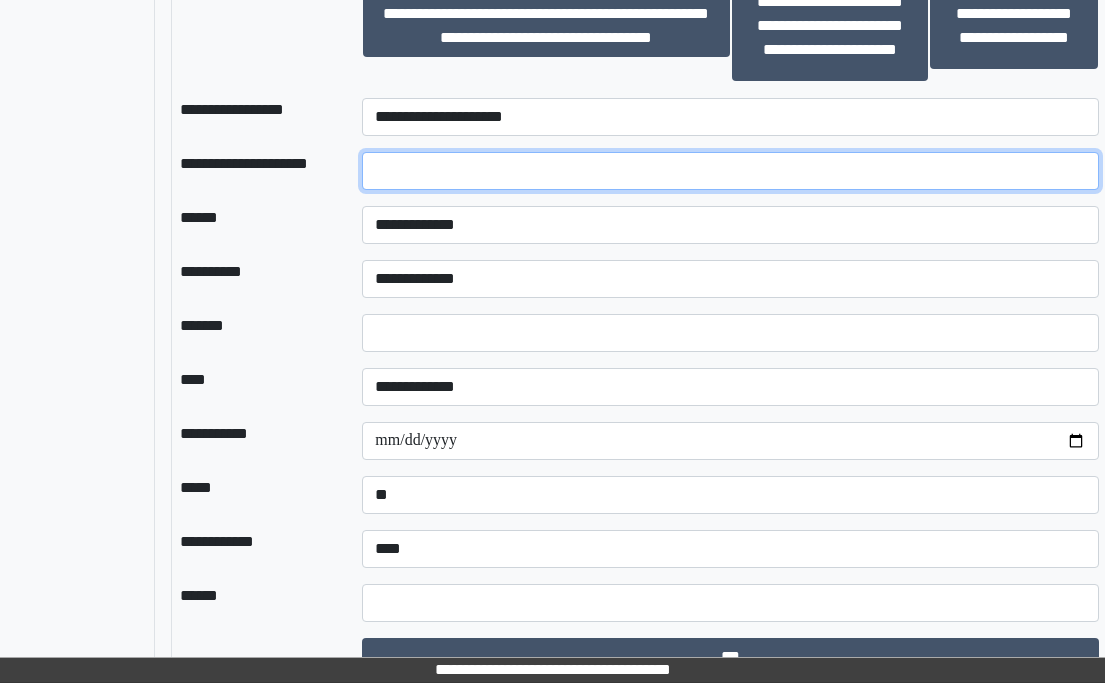 click at bounding box center [730, 171] 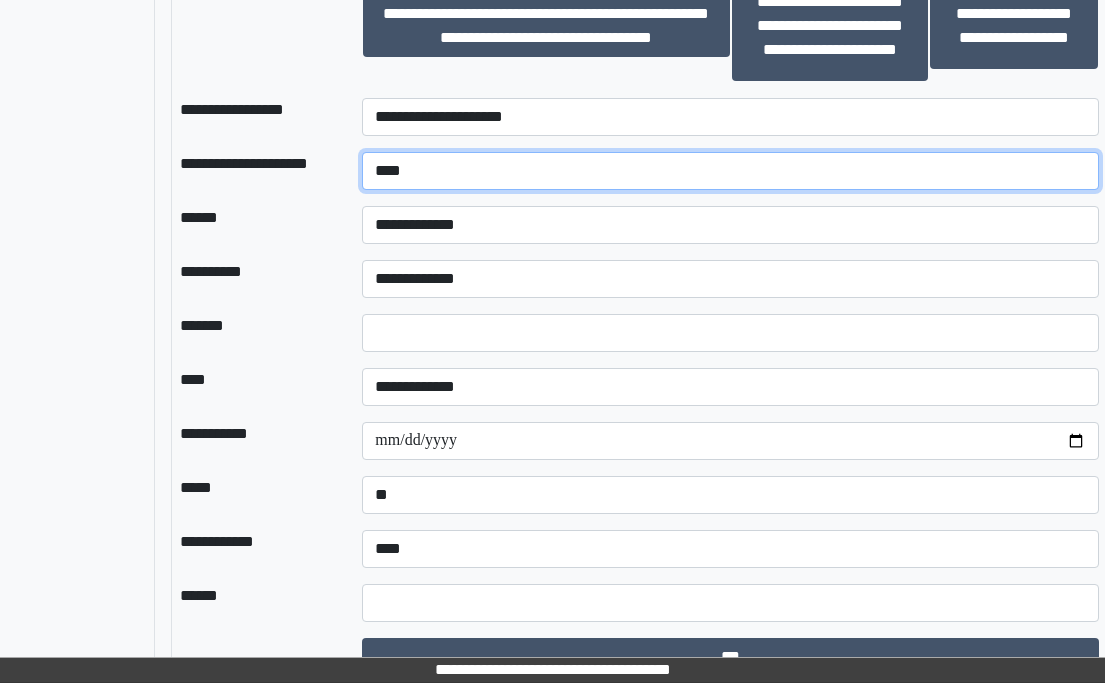 type on "****" 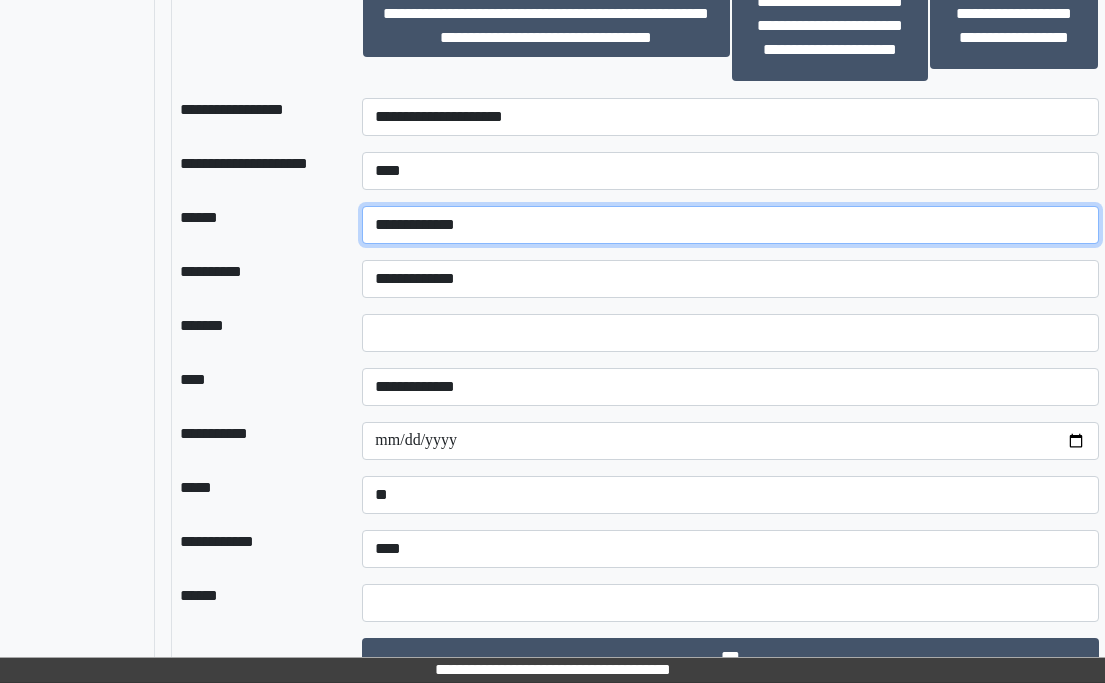 click on "**********" at bounding box center [730, 225] 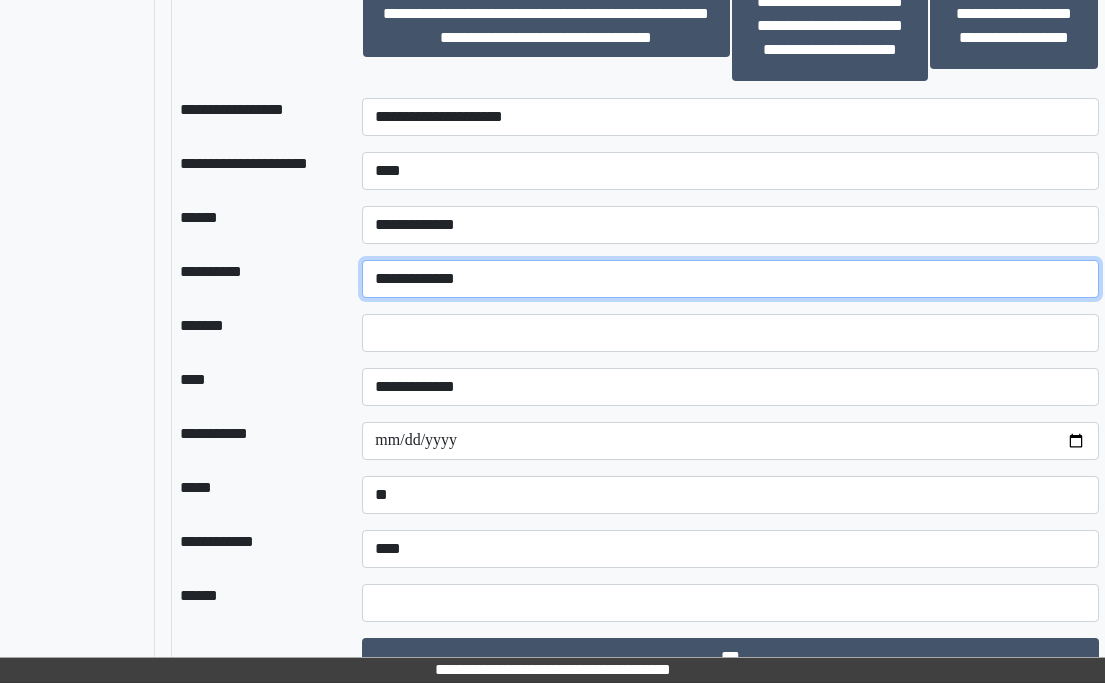 click on "**********" at bounding box center [730, 279] 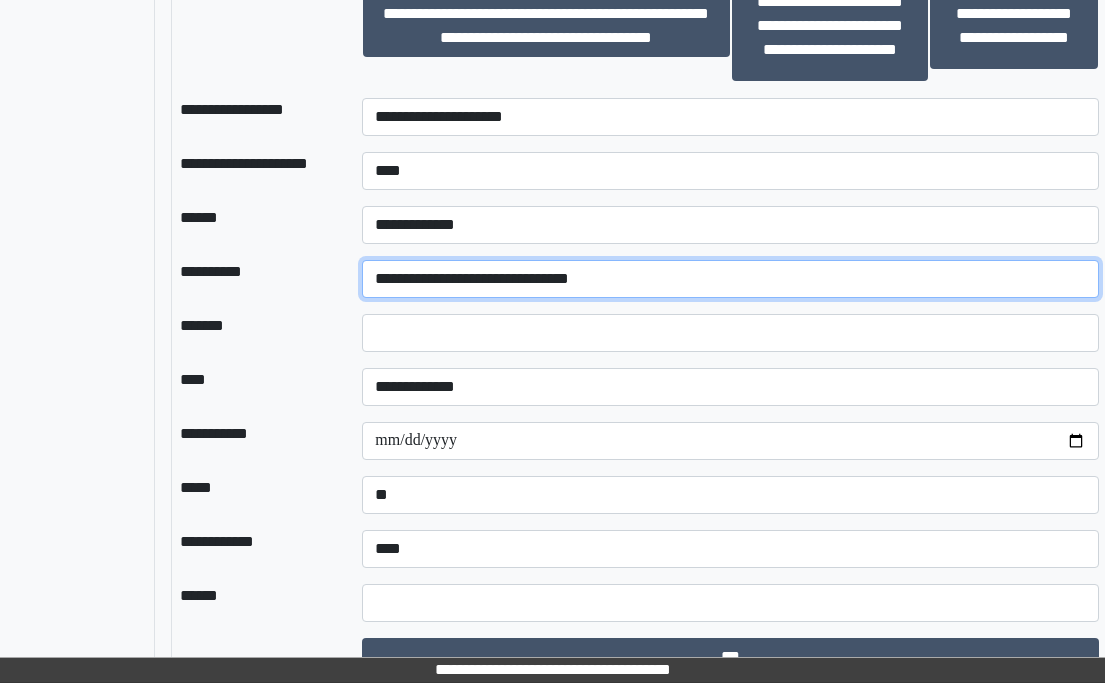 click on "**********" at bounding box center [730, 279] 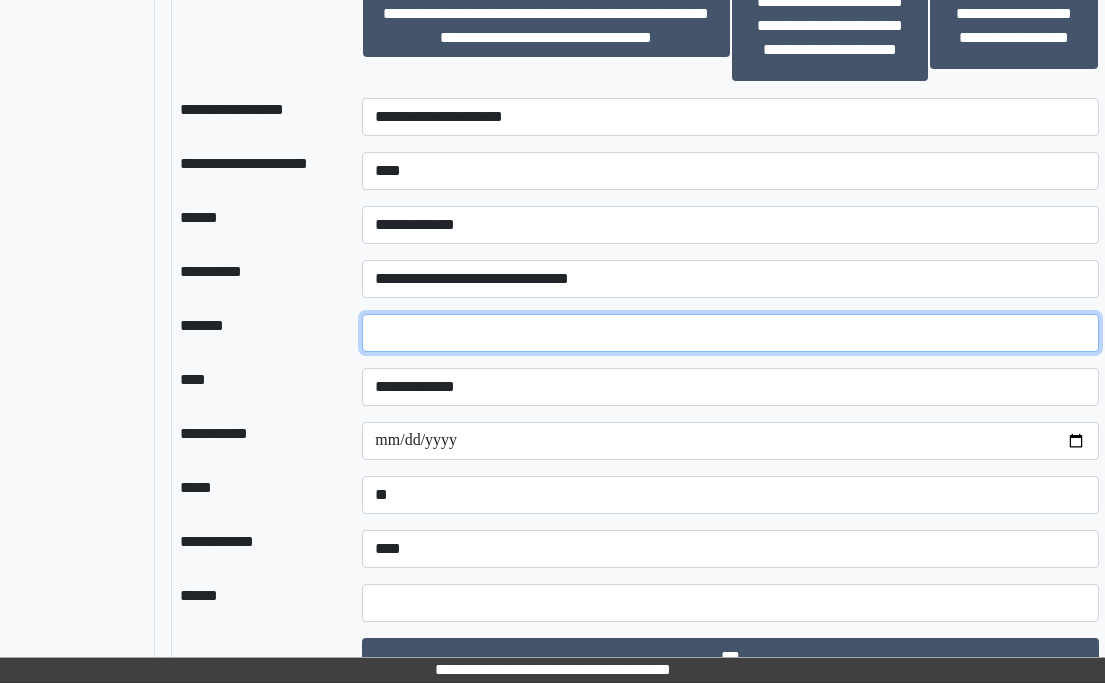 click on "*" at bounding box center (730, 333) 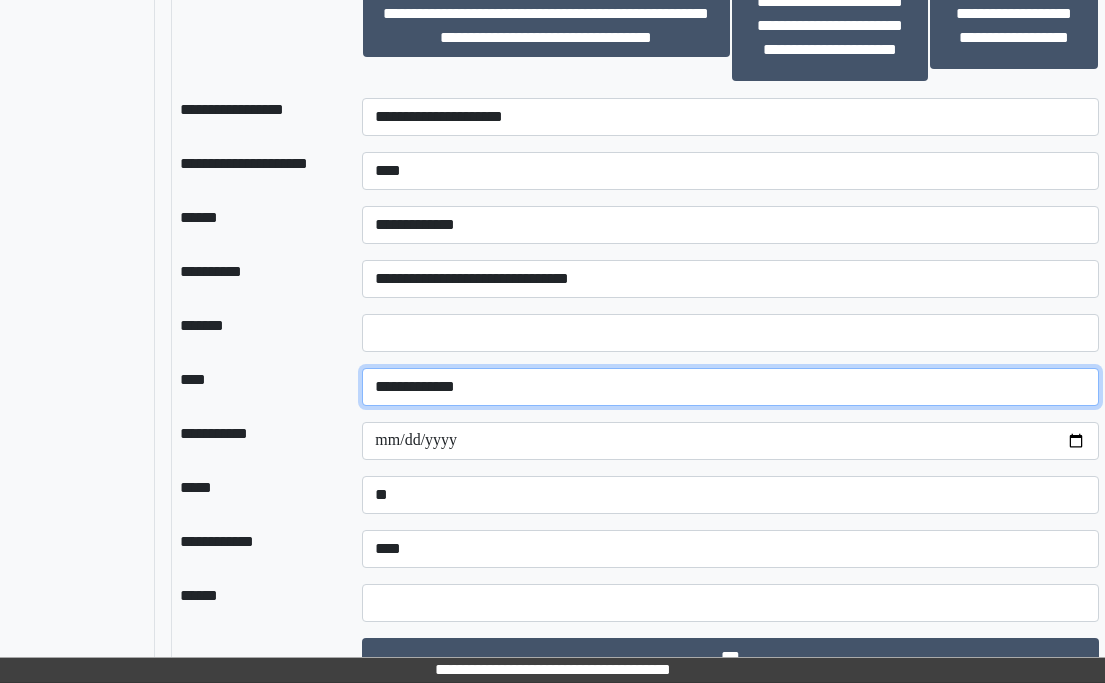 click on "**********" at bounding box center (730, 387) 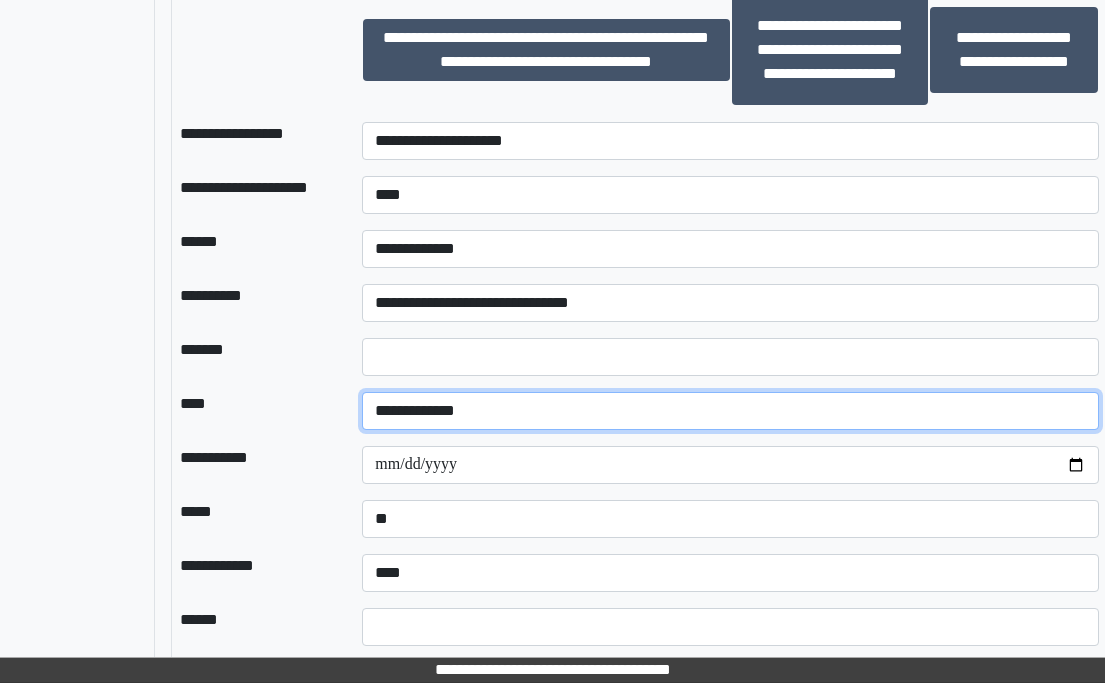 scroll, scrollTop: 1772, scrollLeft: 237, axis: both 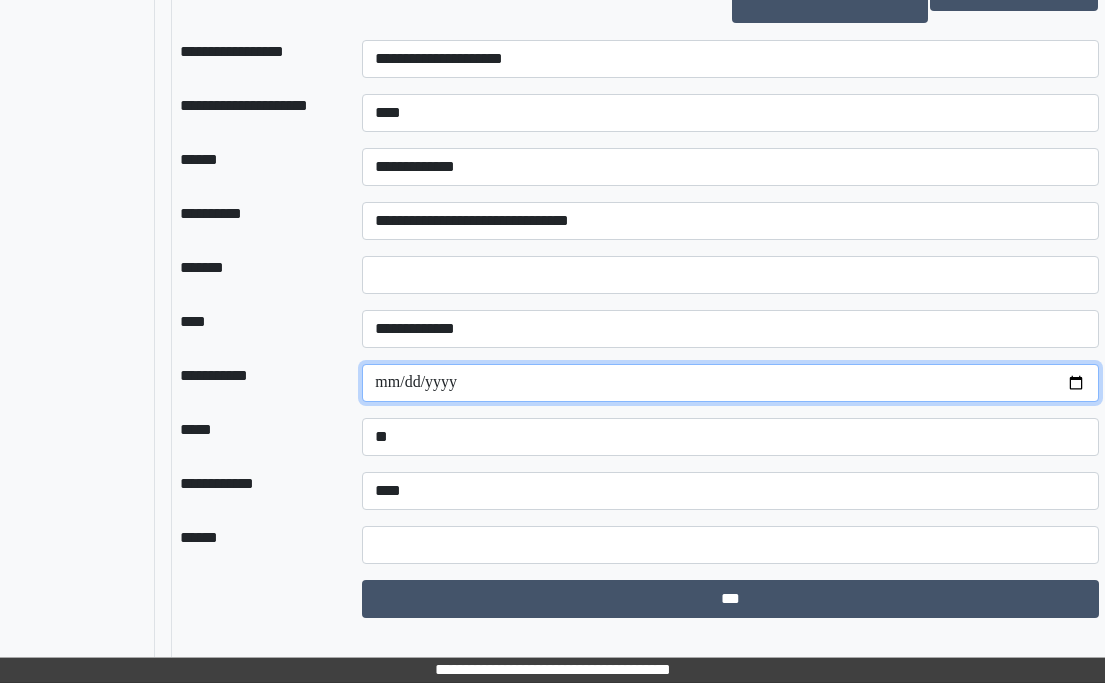 click on "**********" at bounding box center (730, 383) 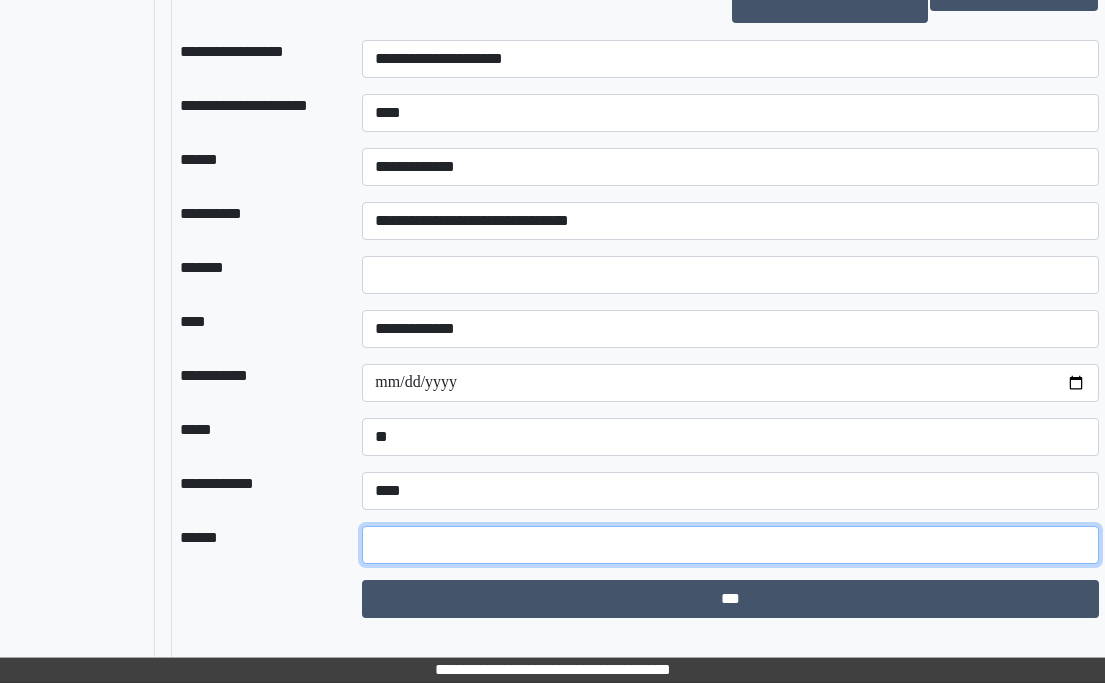 click at bounding box center (730, 545) 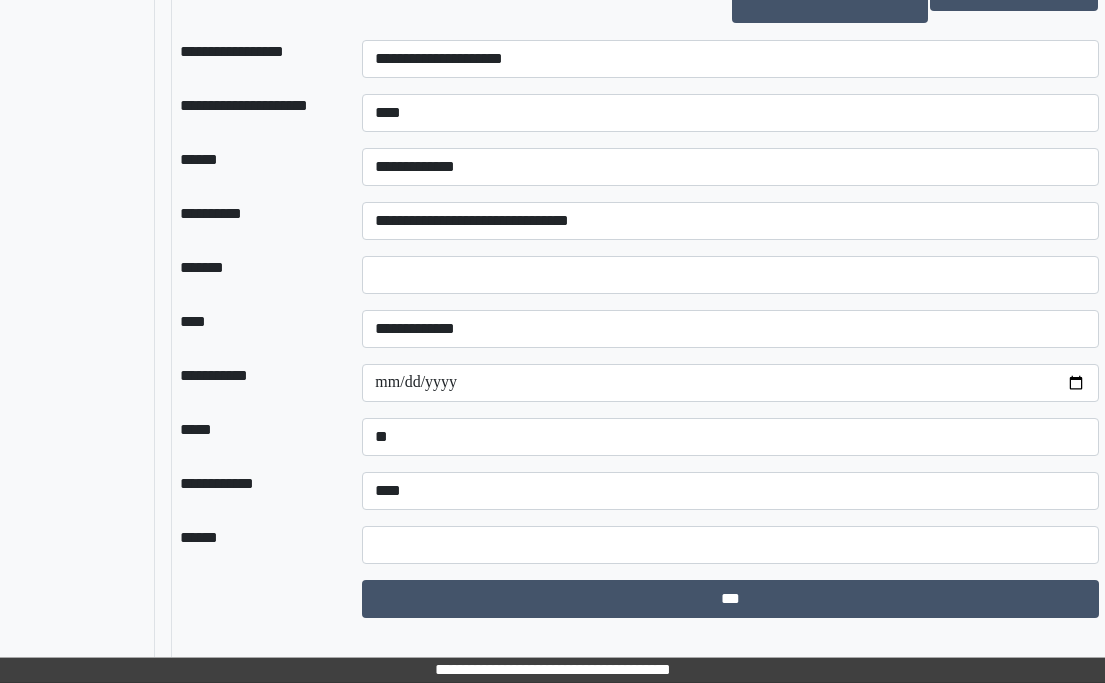 click on "**********" at bounding box center (255, 491) 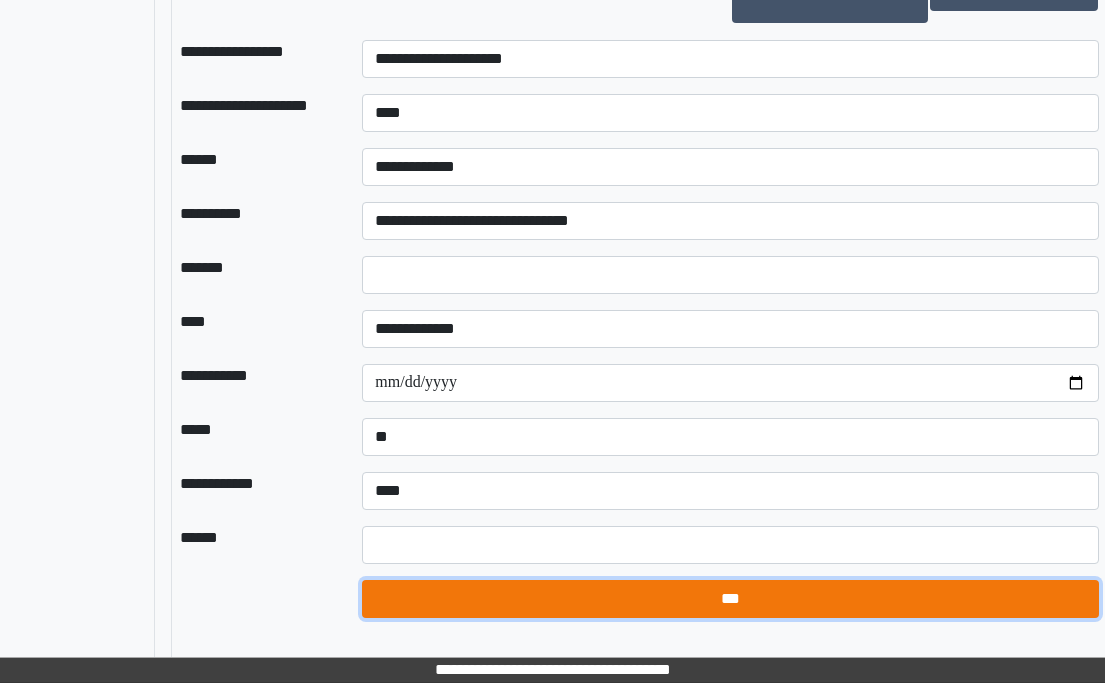 click on "***" at bounding box center (730, 599) 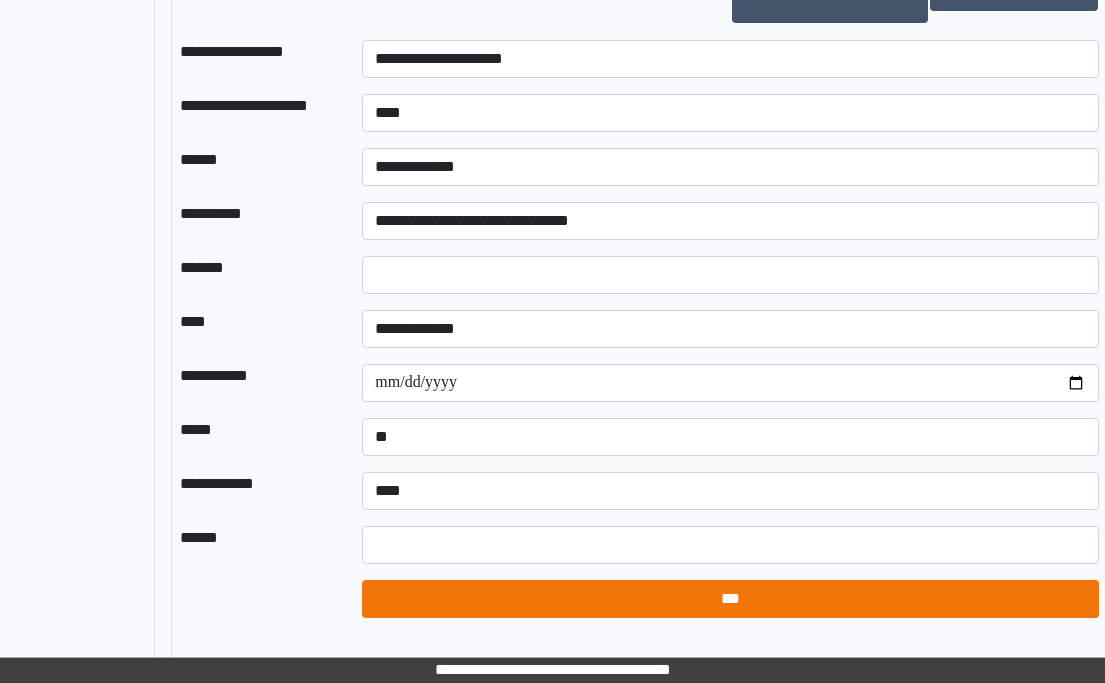 select on "*" 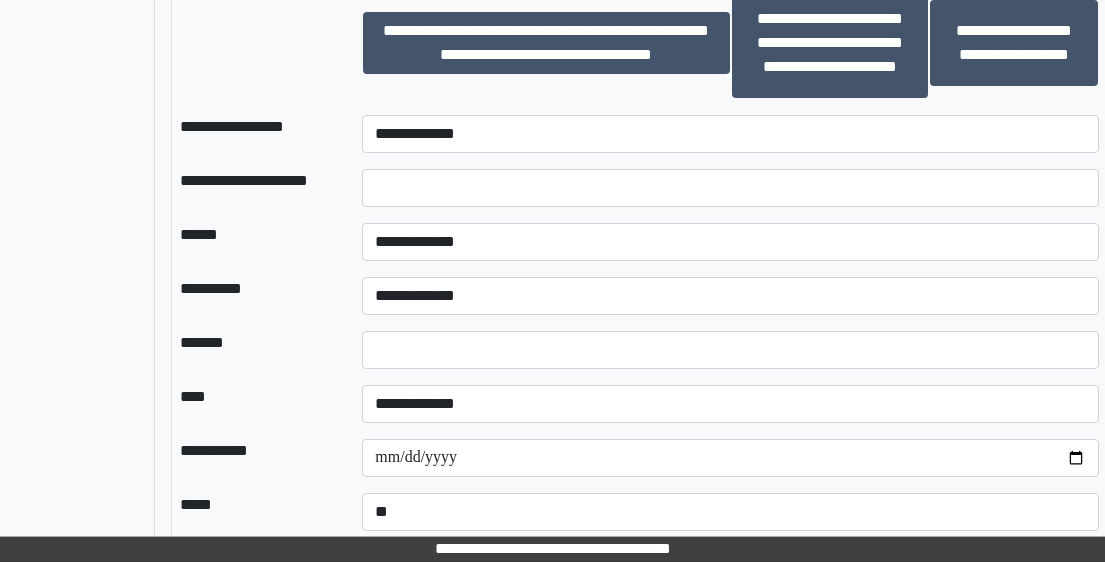 scroll, scrollTop: 1882, scrollLeft: 237, axis: both 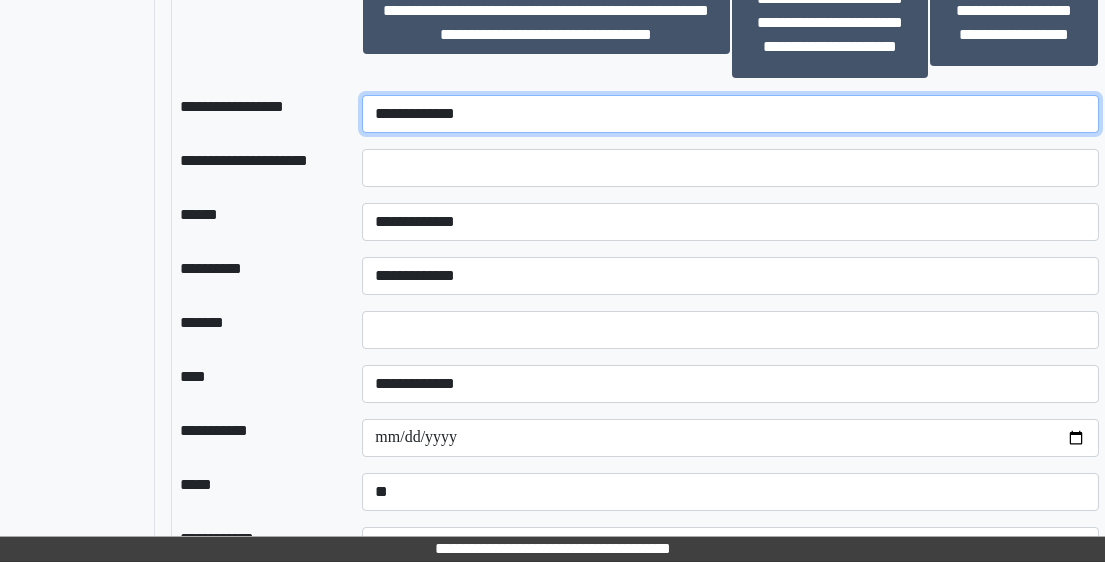 click on "**********" at bounding box center [730, 114] 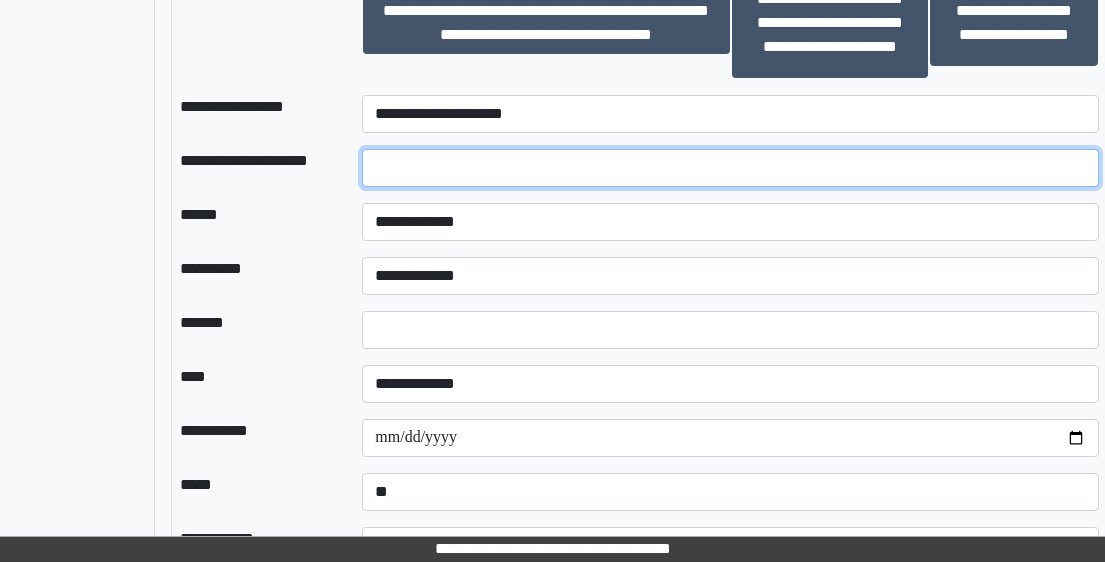 click at bounding box center [730, 168] 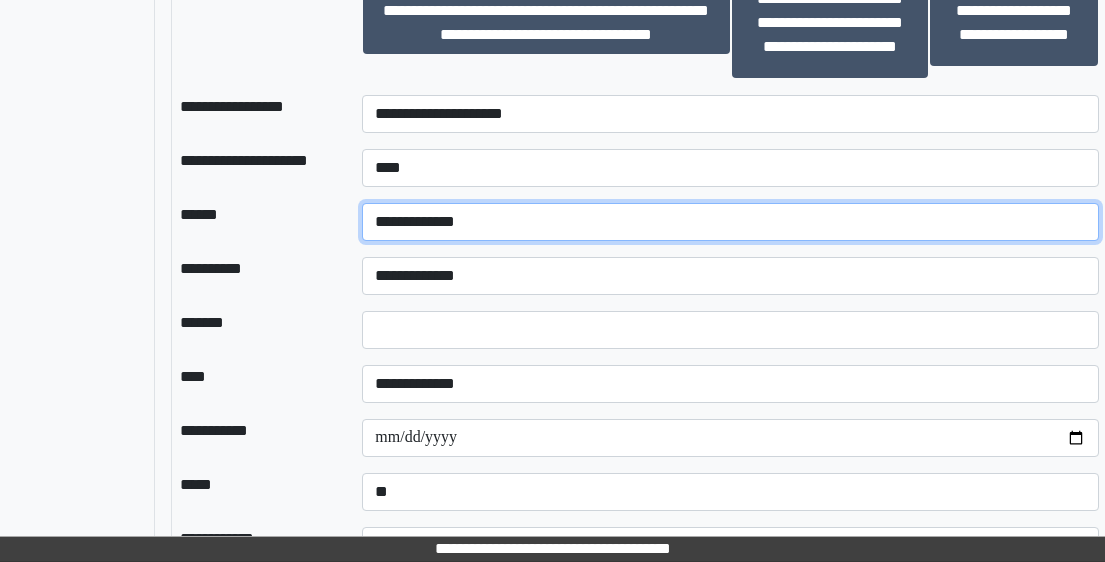 click on "**********" at bounding box center [730, 222] 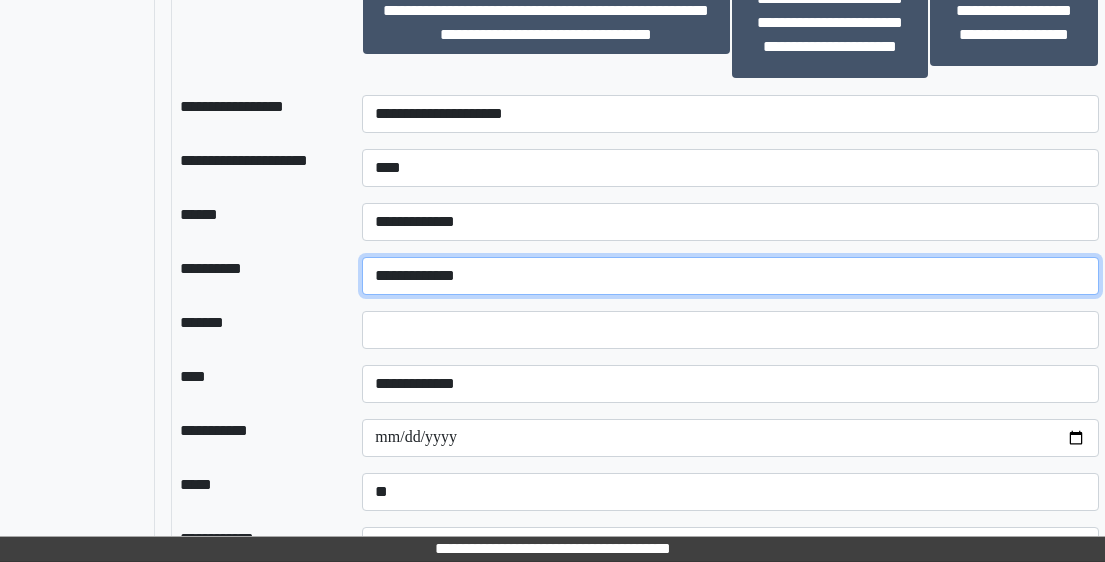 click on "**********" at bounding box center [730, 276] 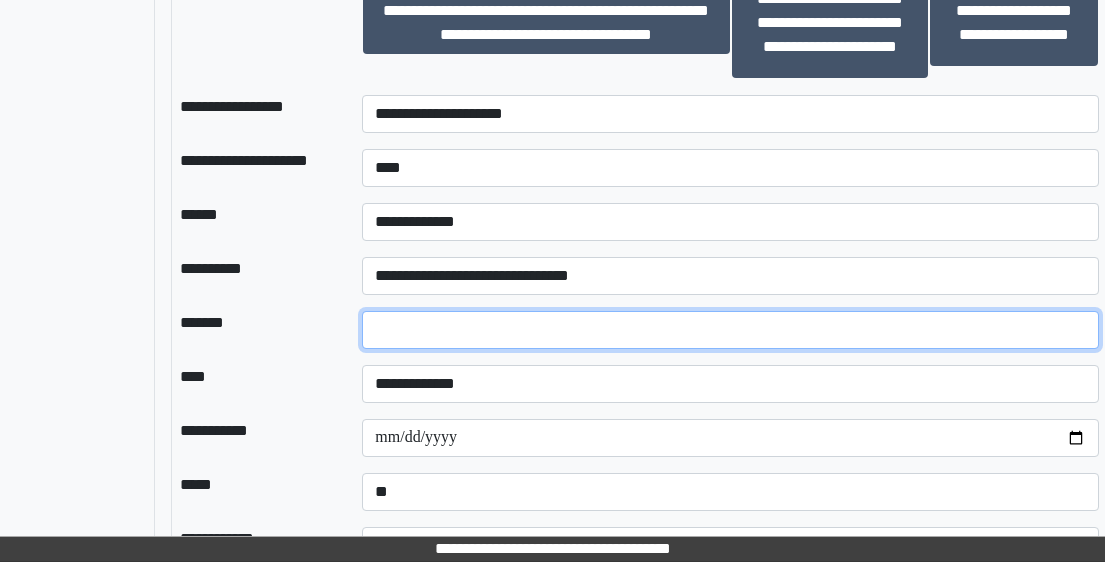 click on "*" at bounding box center [730, 330] 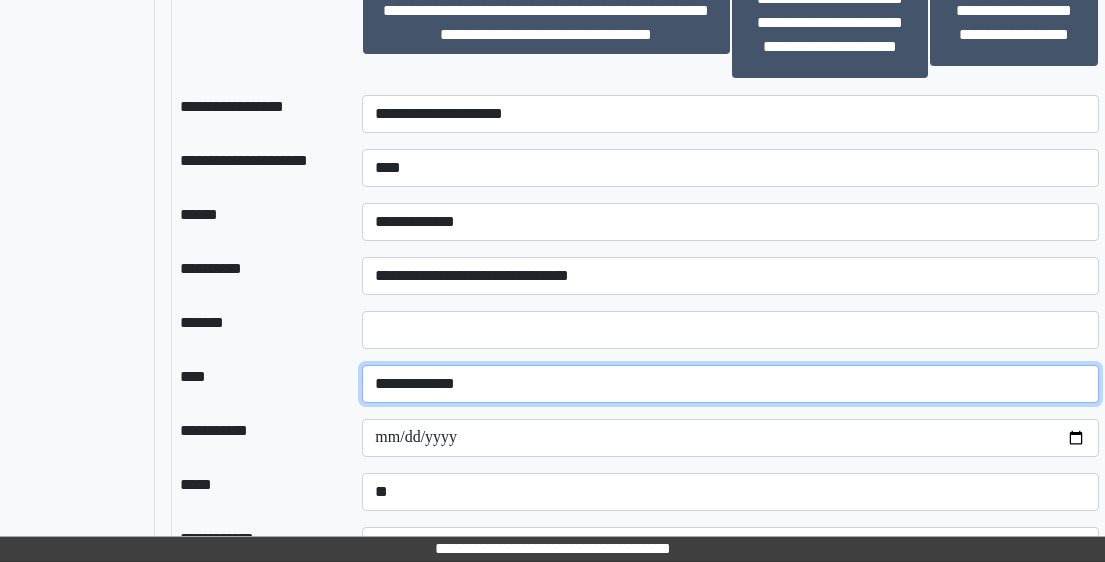 click on "**********" at bounding box center [730, 384] 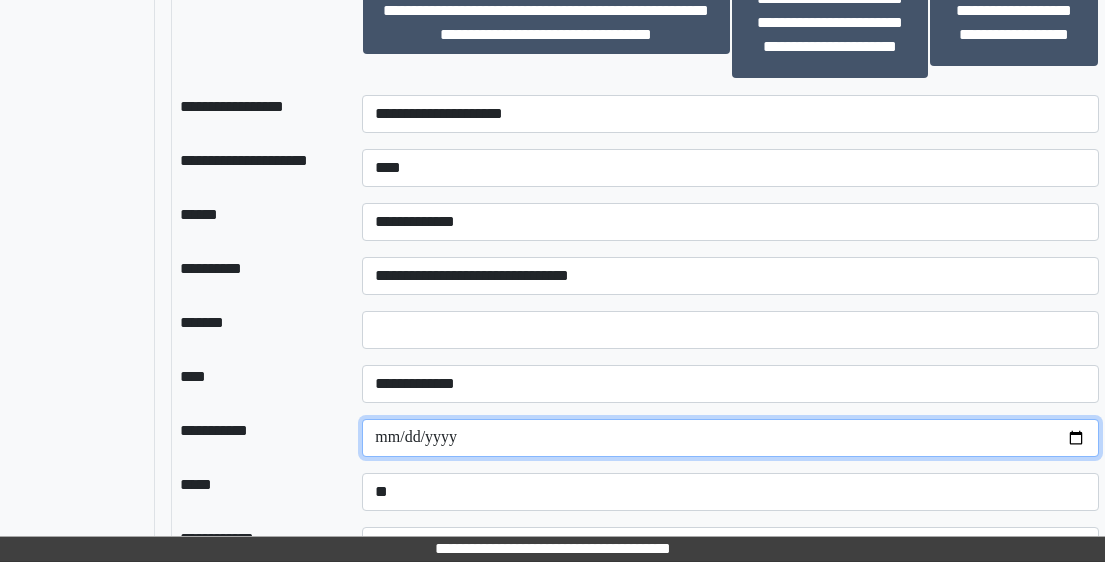 click on "**********" at bounding box center (730, 438) 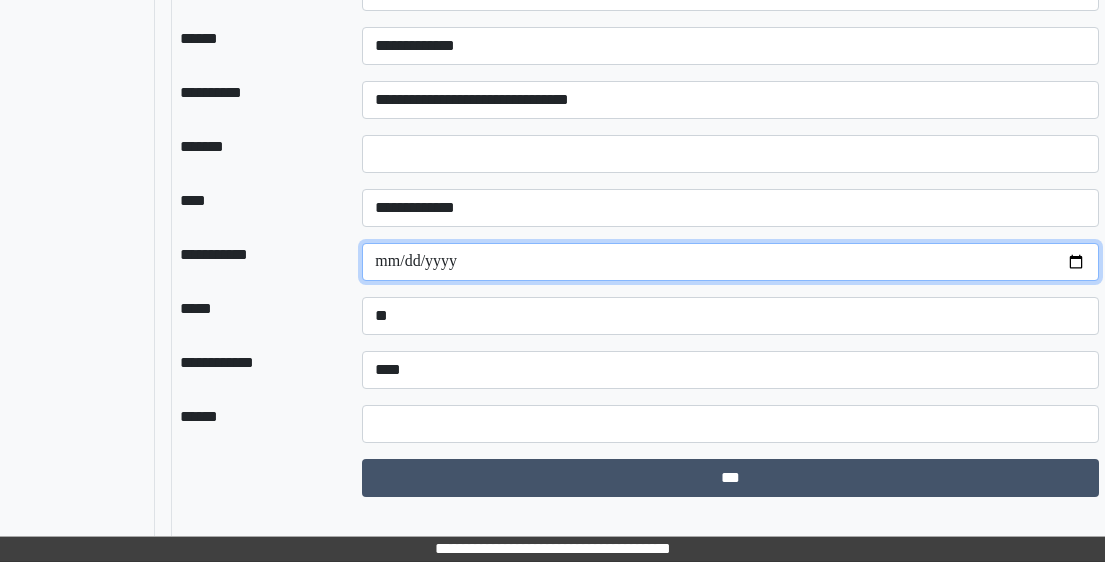 scroll, scrollTop: 2061, scrollLeft: 237, axis: both 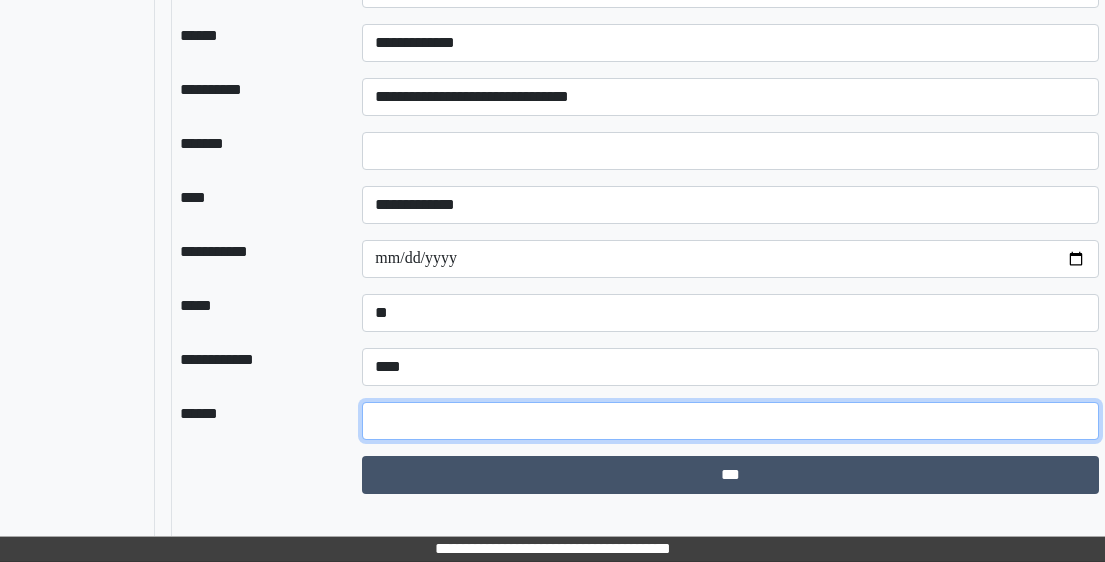 click at bounding box center [730, 421] 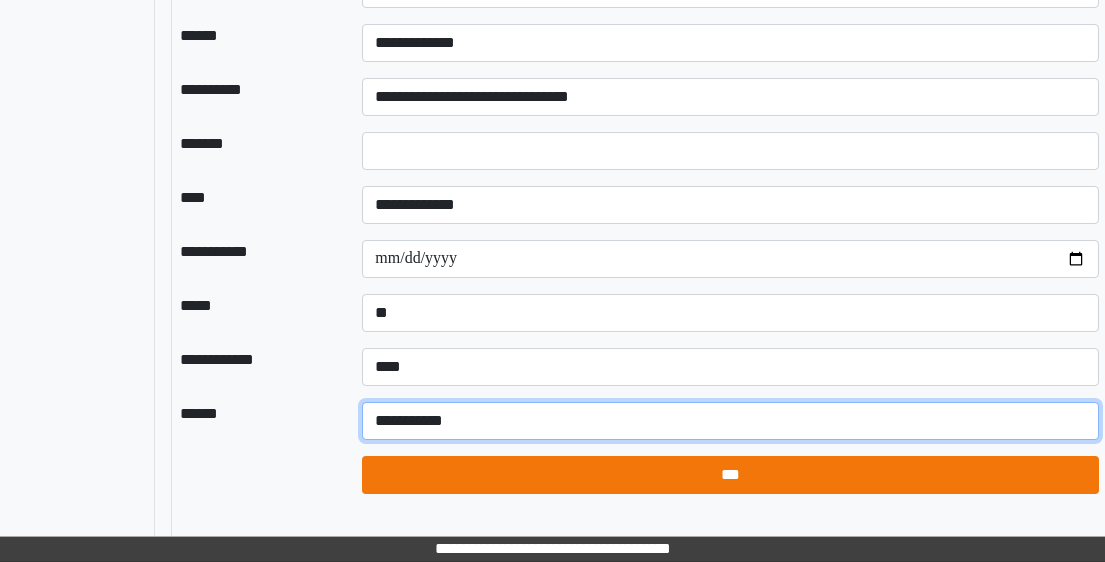 type on "**********" 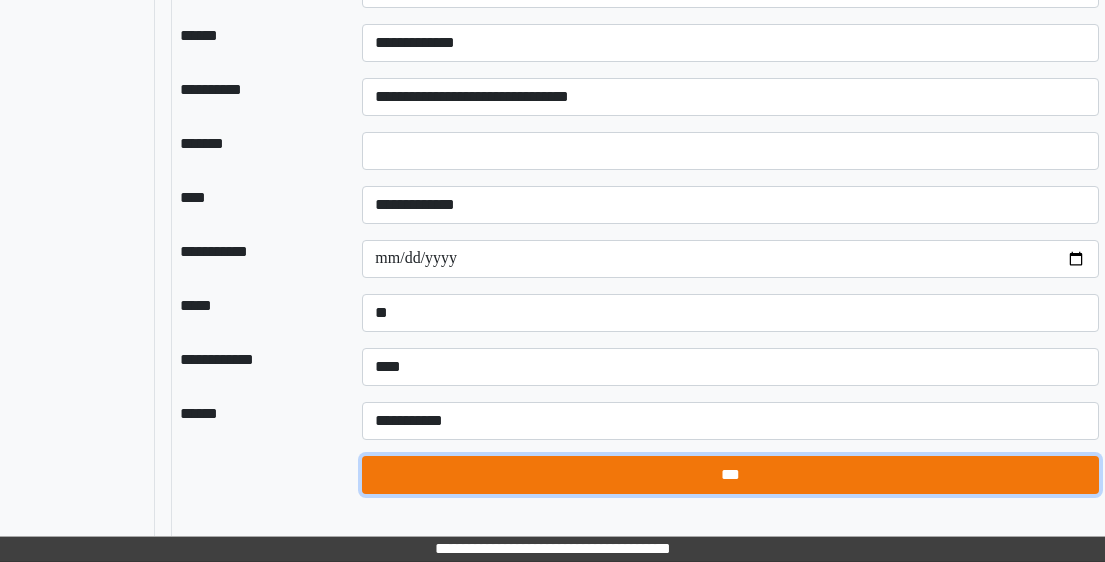 click on "***" at bounding box center (730, 475) 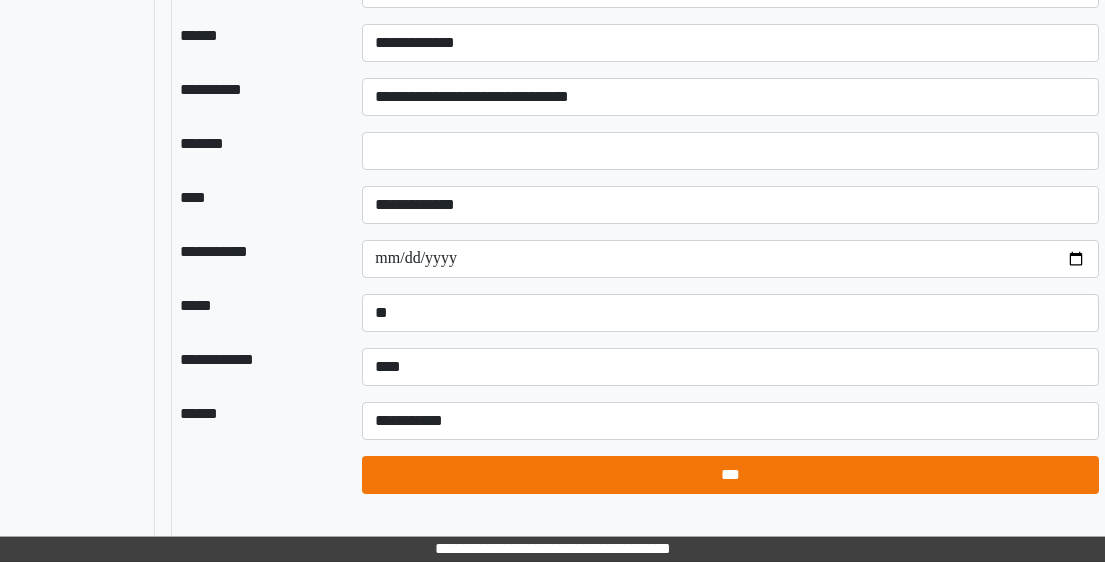 select on "*" 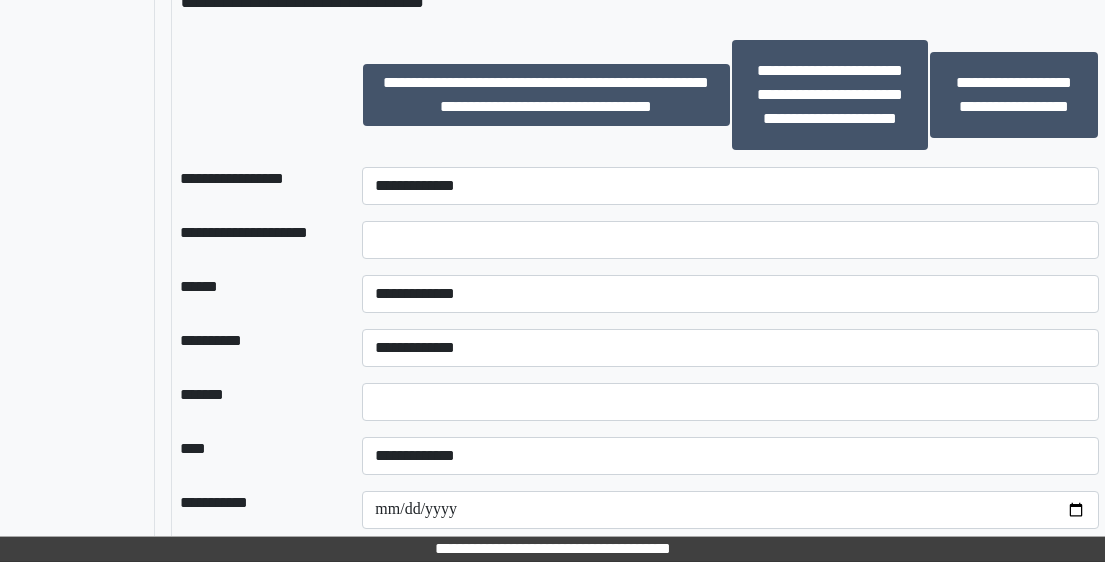 scroll, scrollTop: 1861, scrollLeft: 237, axis: both 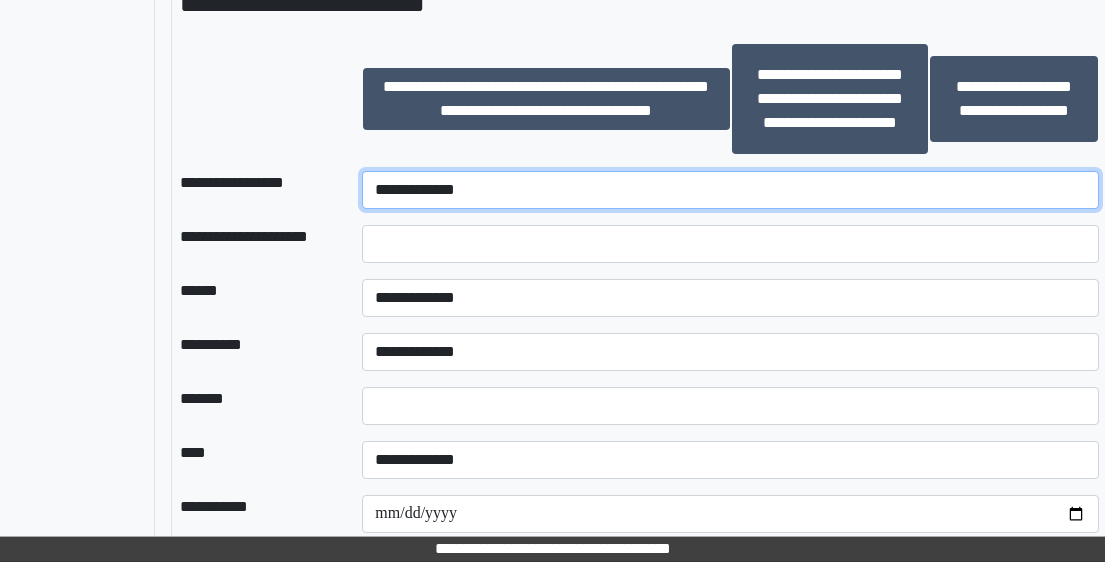 click on "**********" at bounding box center [730, 190] 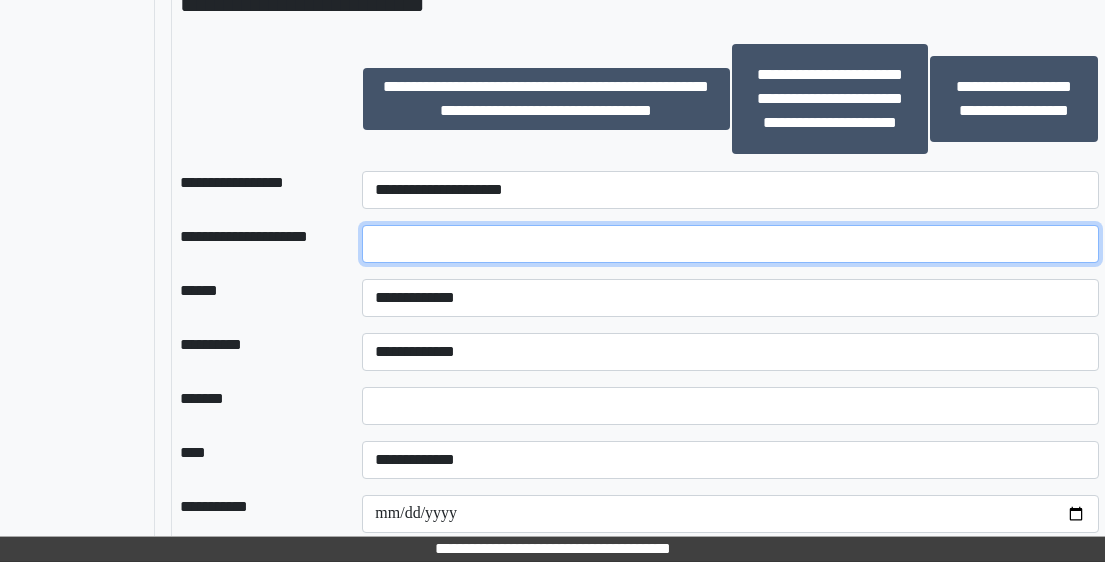 click at bounding box center [730, 244] 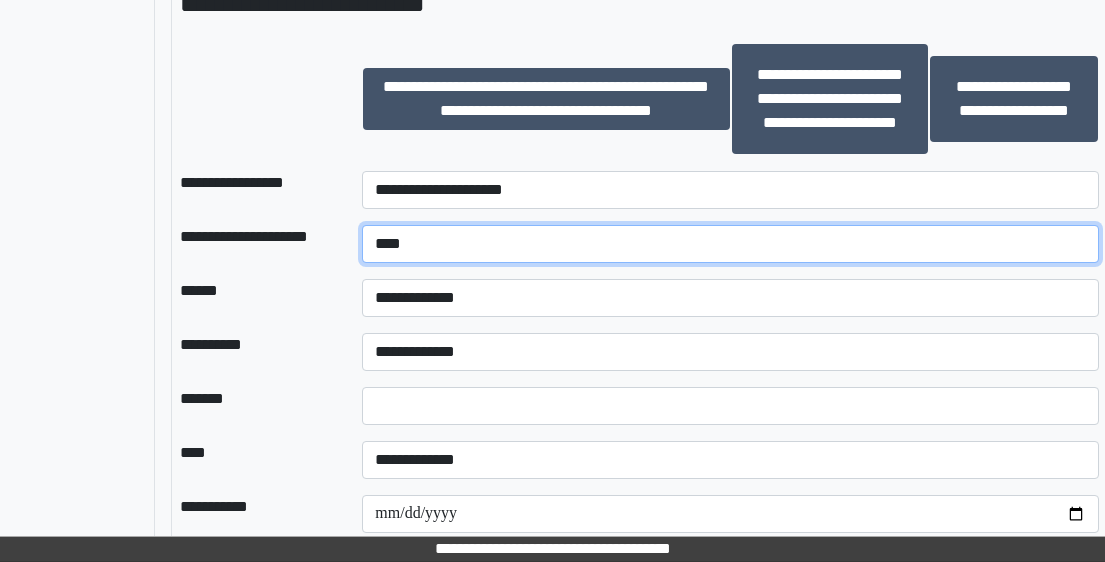 type on "****" 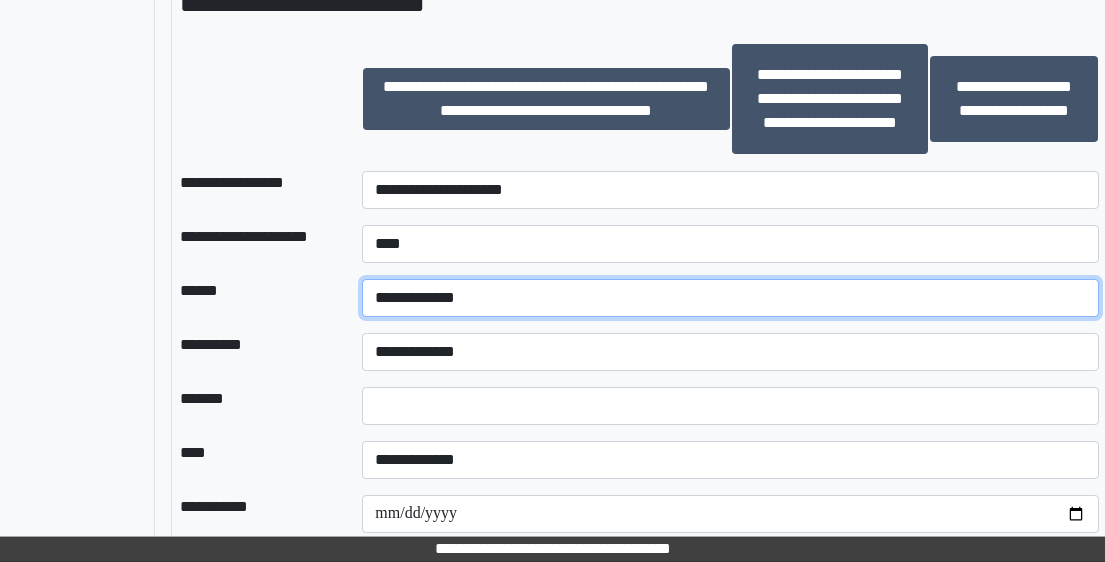click on "**********" at bounding box center (730, 298) 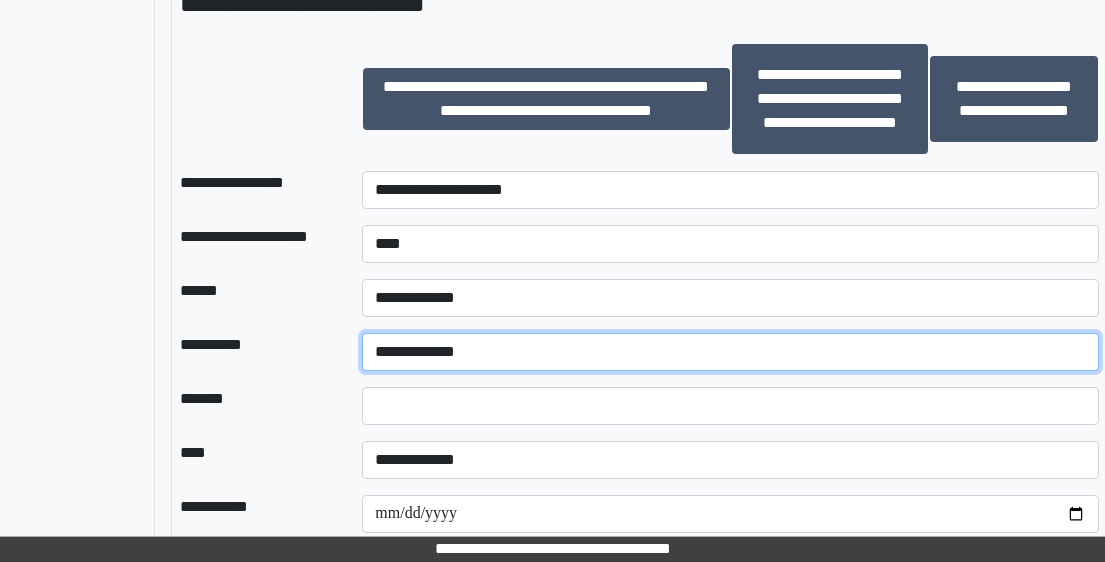 click on "**********" at bounding box center [730, 352] 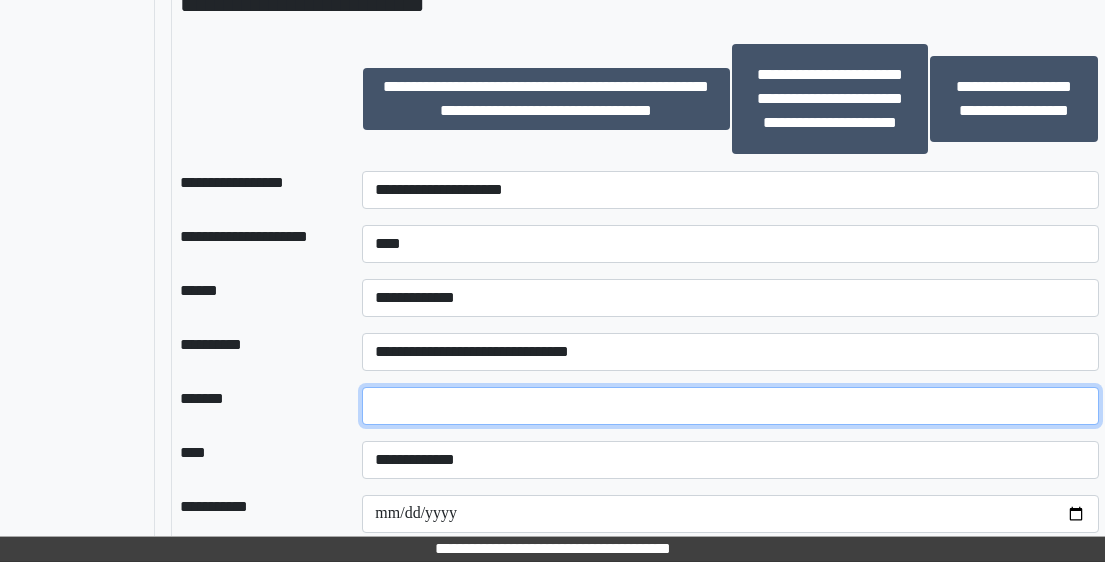 click on "*" at bounding box center [730, 406] 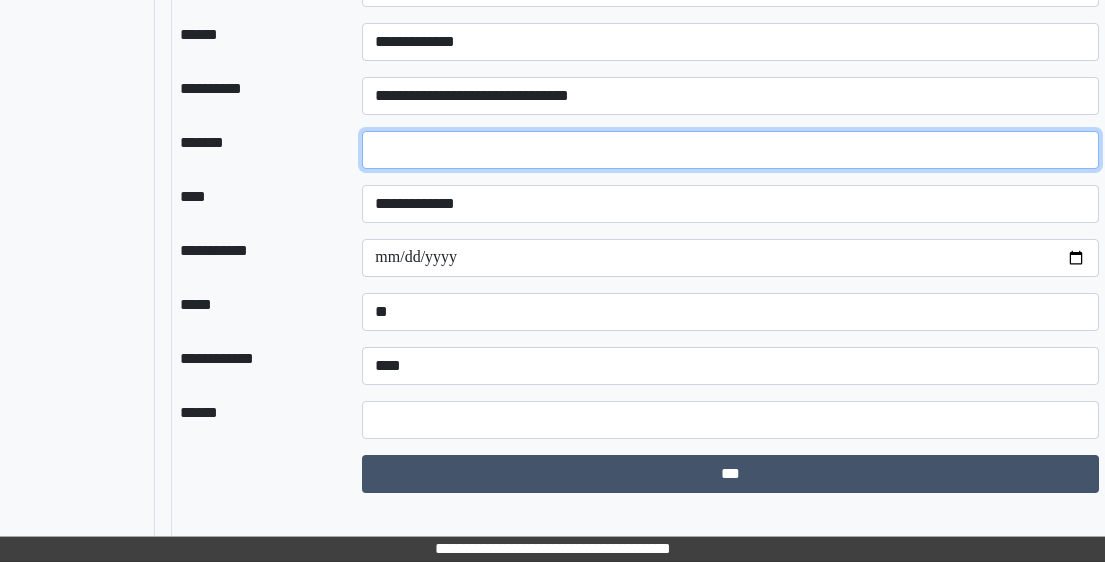 scroll, scrollTop: 2119, scrollLeft: 237, axis: both 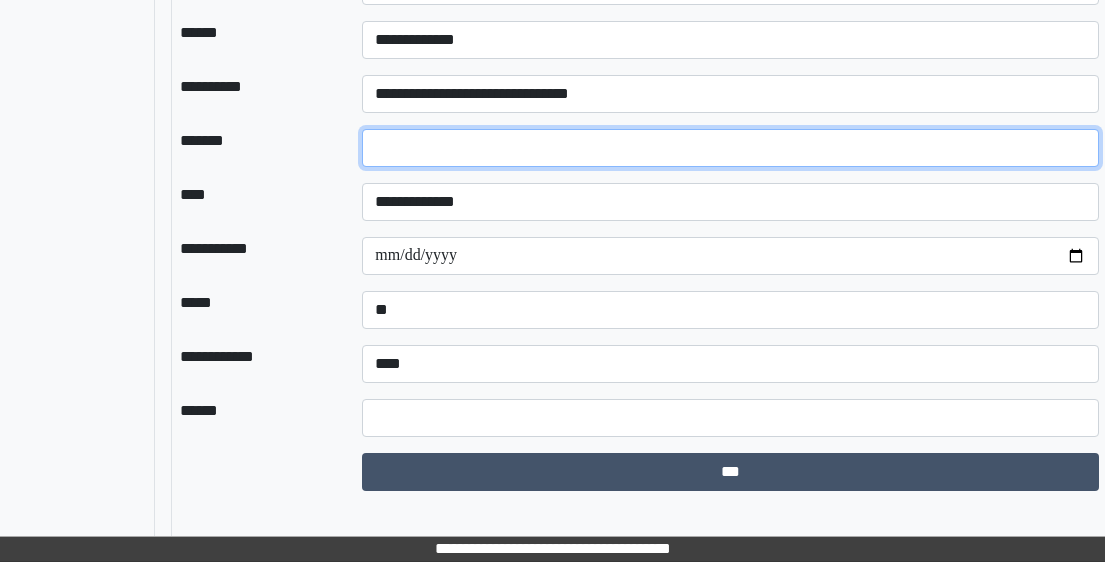 type on "*" 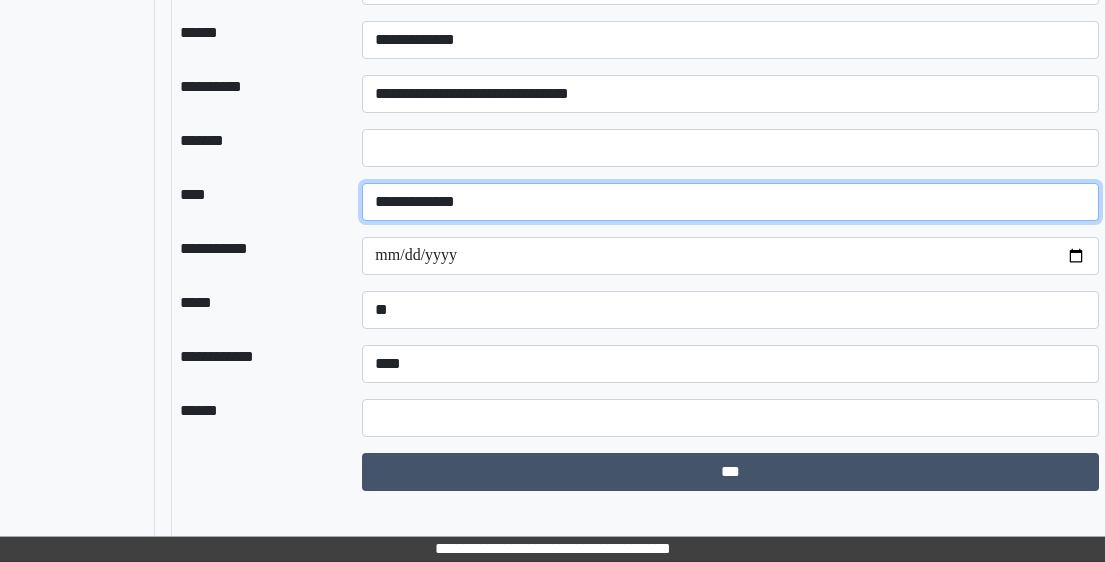 drag, startPoint x: 444, startPoint y: 223, endPoint x: 439, endPoint y: 243, distance: 20.615528 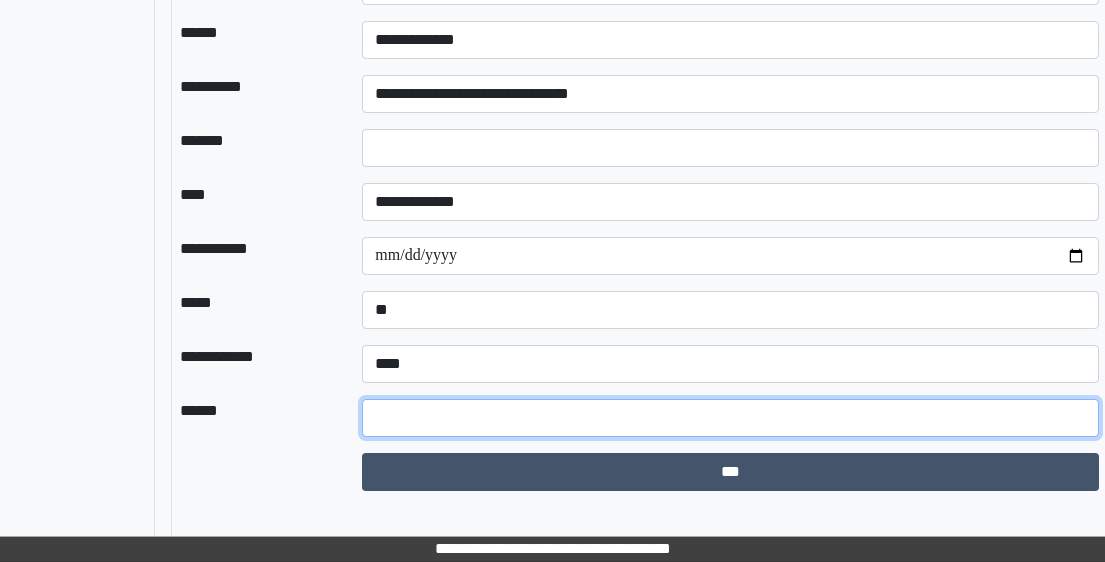 click at bounding box center (730, 418) 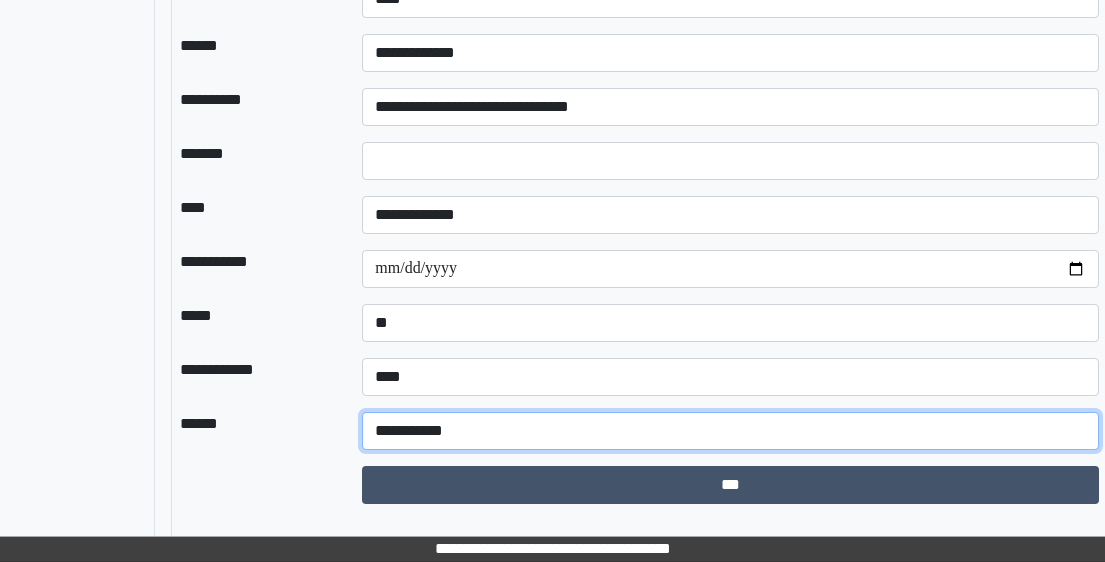 scroll, scrollTop: 2119, scrollLeft: 237, axis: both 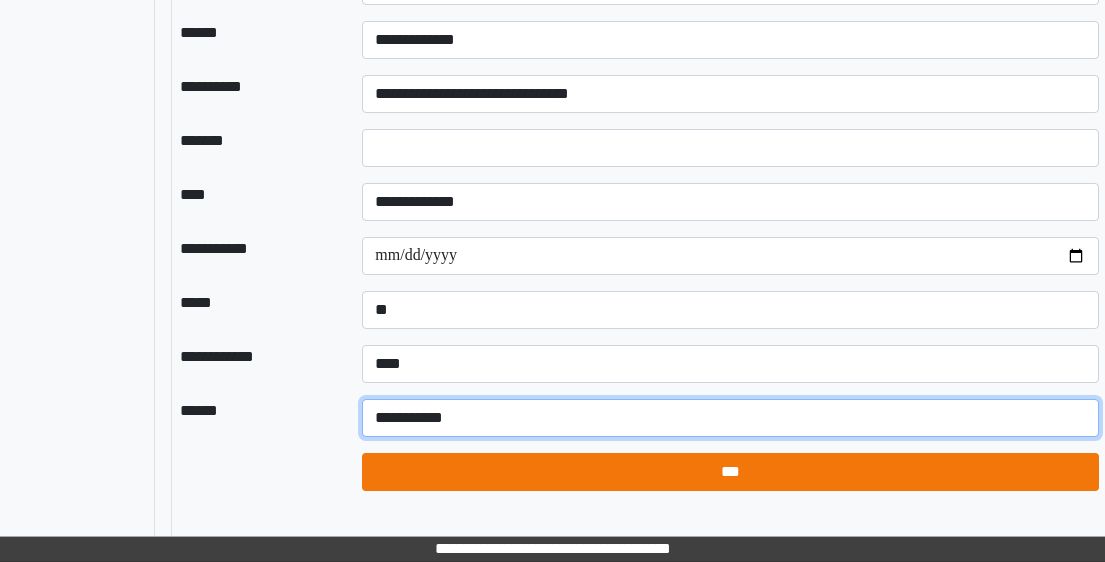 type on "**********" 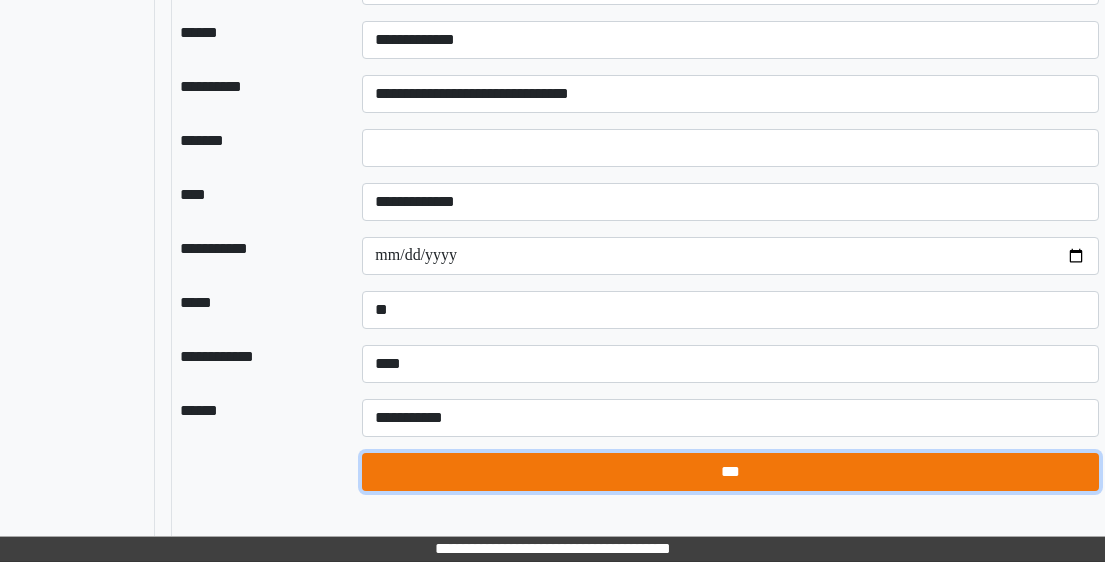 click on "***" at bounding box center [730, 472] 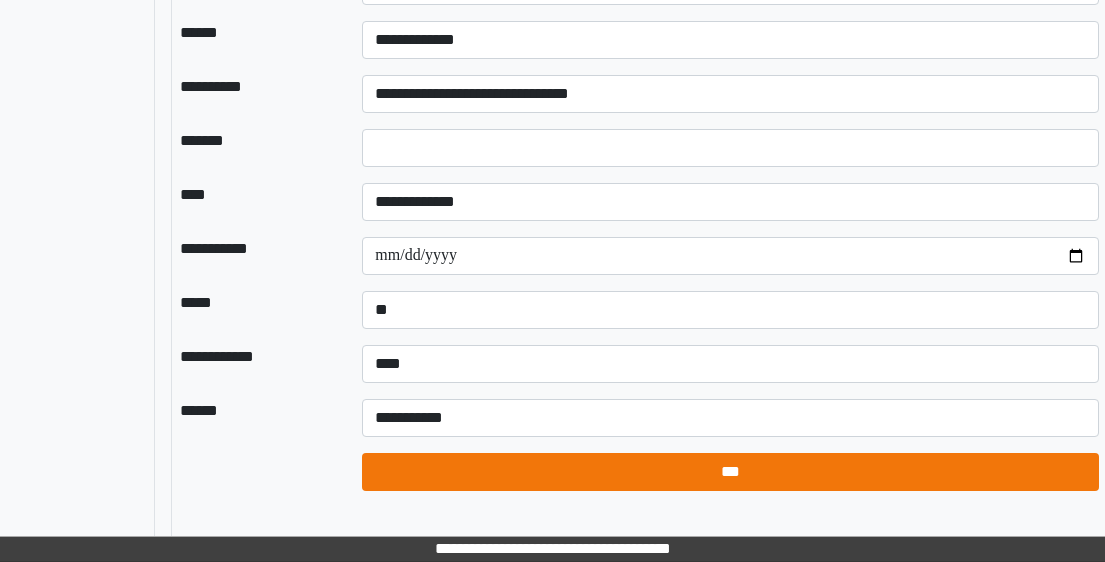 select on "*" 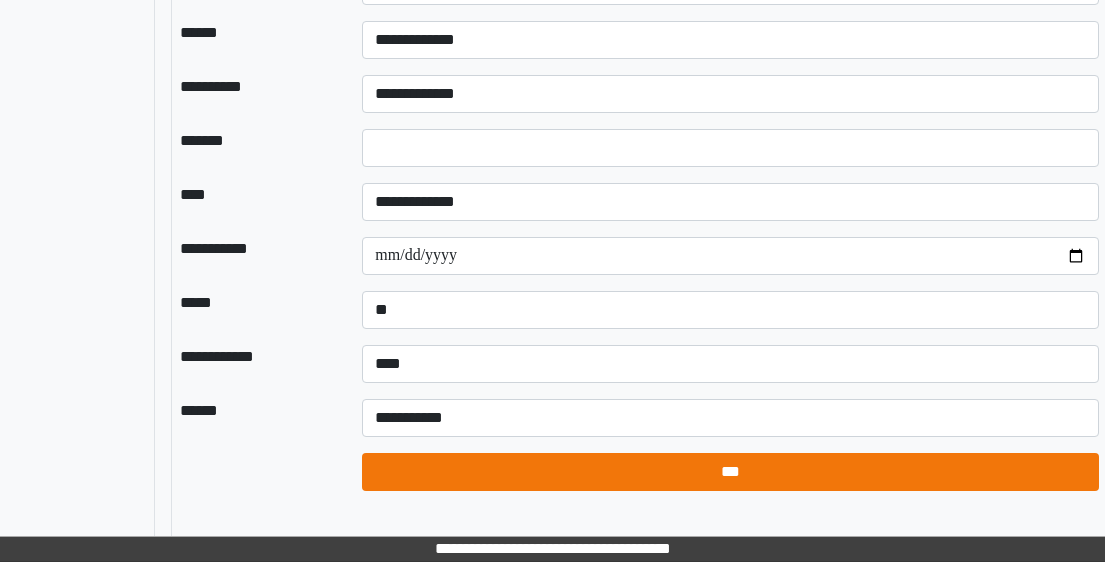 type on "*" 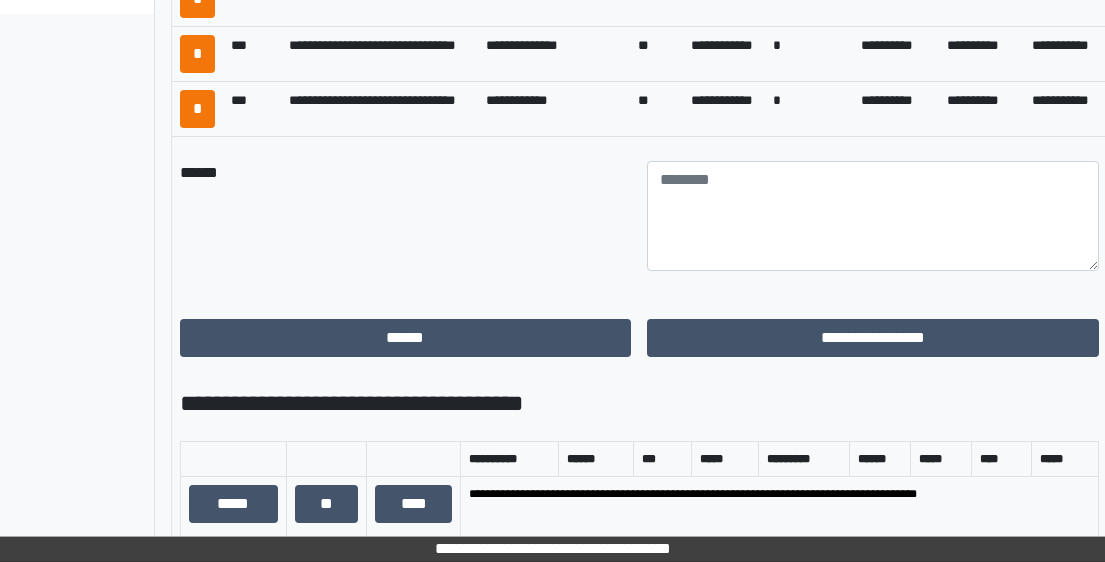 scroll, scrollTop: 1119, scrollLeft: 237, axis: both 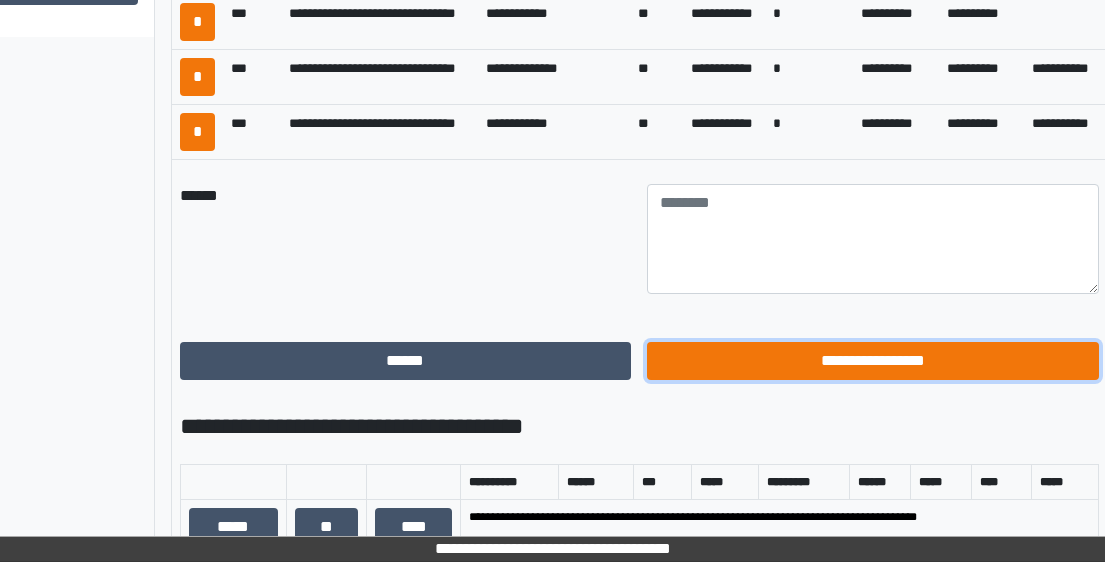 click on "**********" at bounding box center (873, 361) 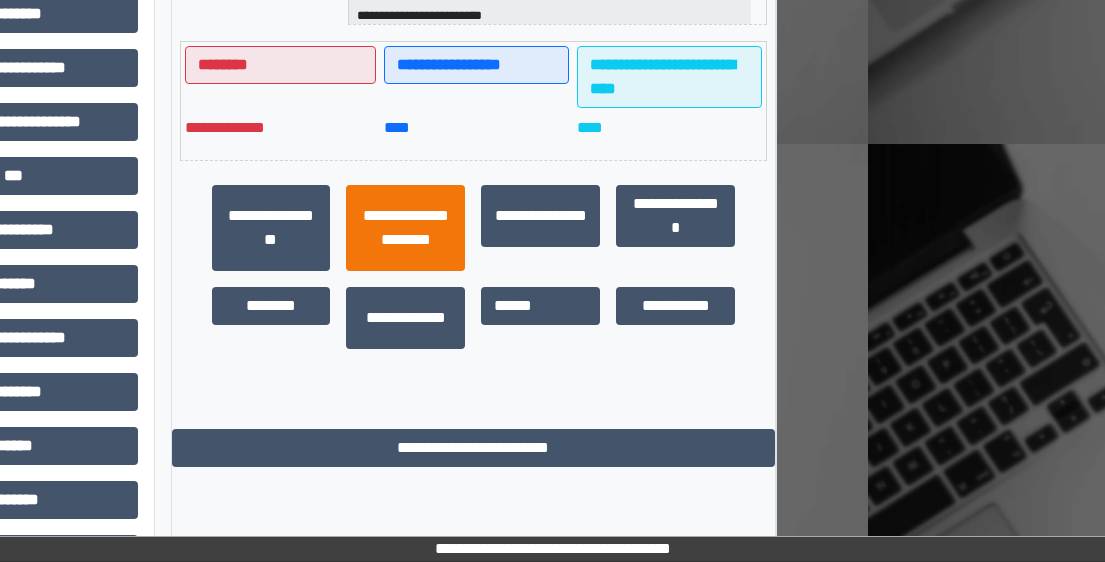 scroll, scrollTop: 512, scrollLeft: 237, axis: both 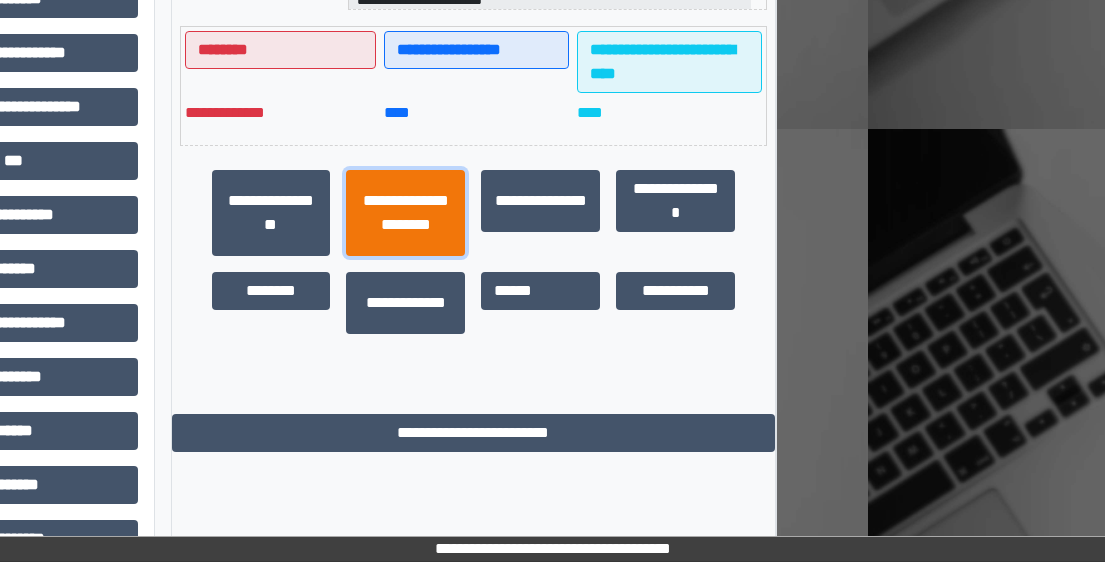 click on "**********" at bounding box center [405, 213] 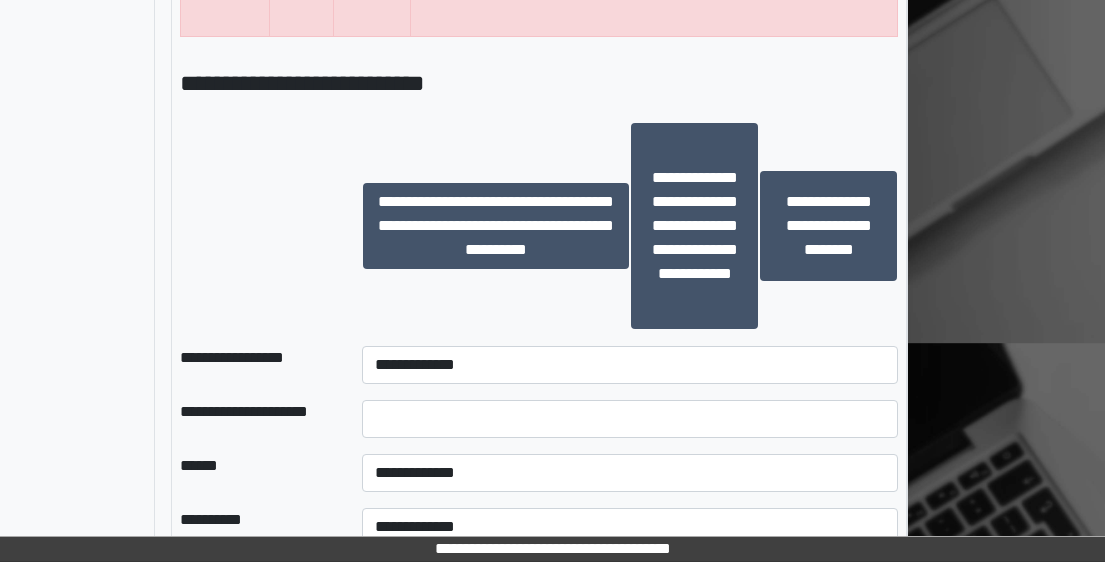 scroll, scrollTop: 1712, scrollLeft: 237, axis: both 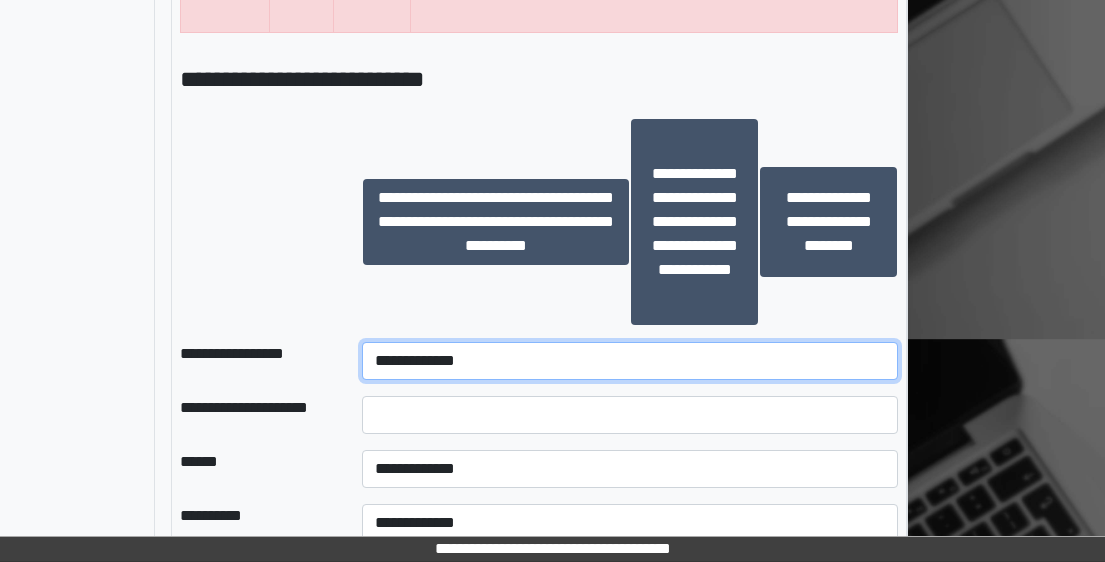 click on "**********" at bounding box center (630, 361) 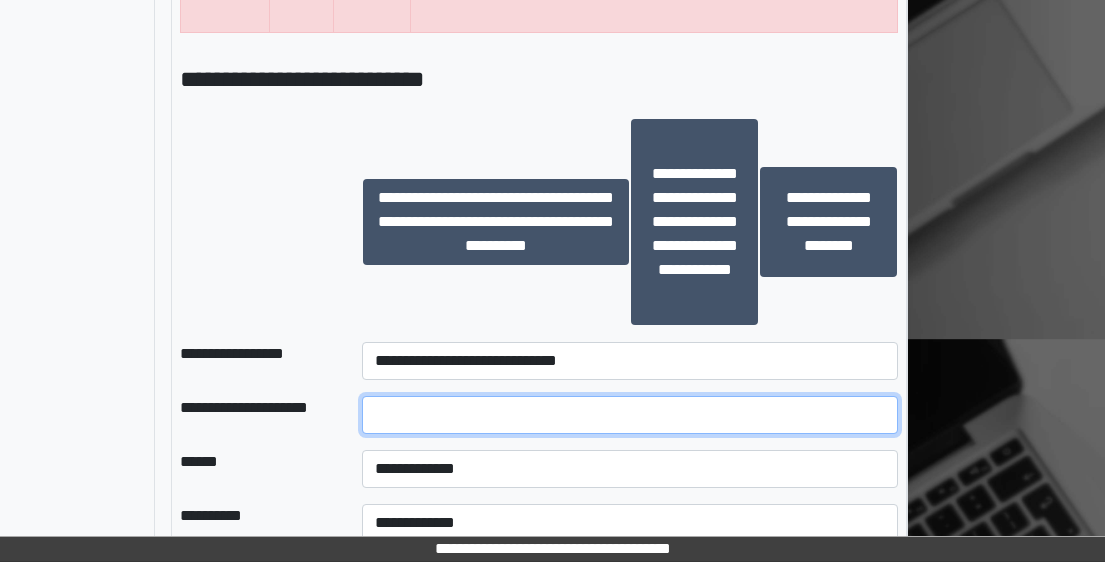 click at bounding box center (630, 415) 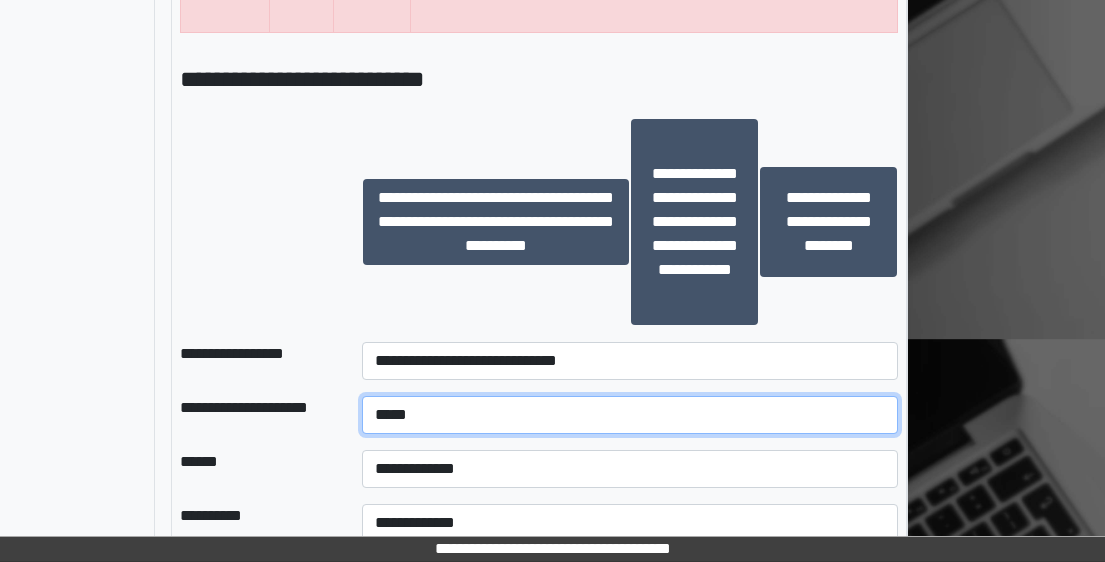 type on "*****" 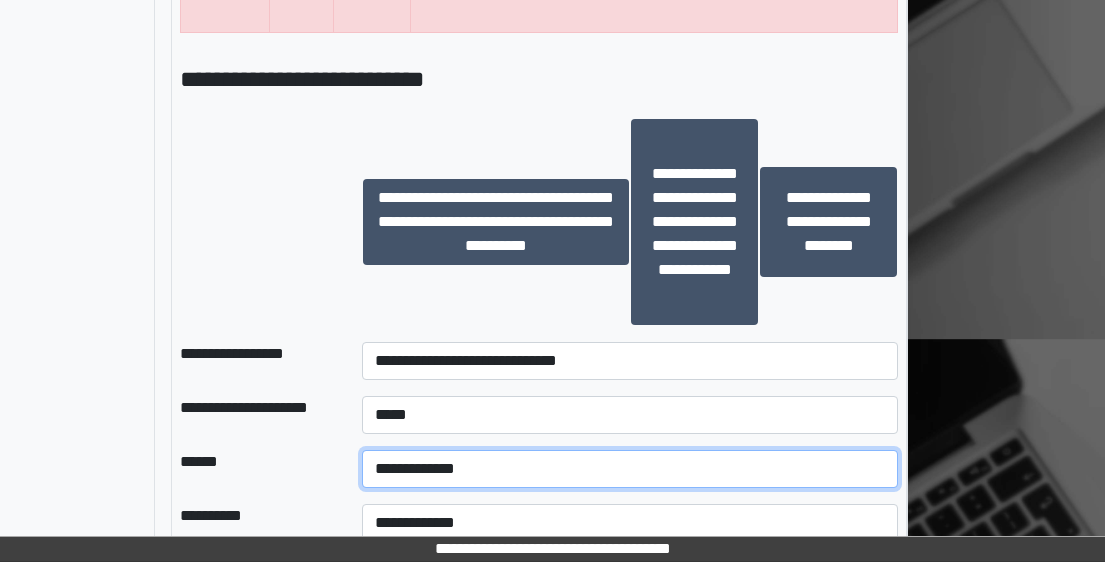 click on "**********" at bounding box center [630, 469] 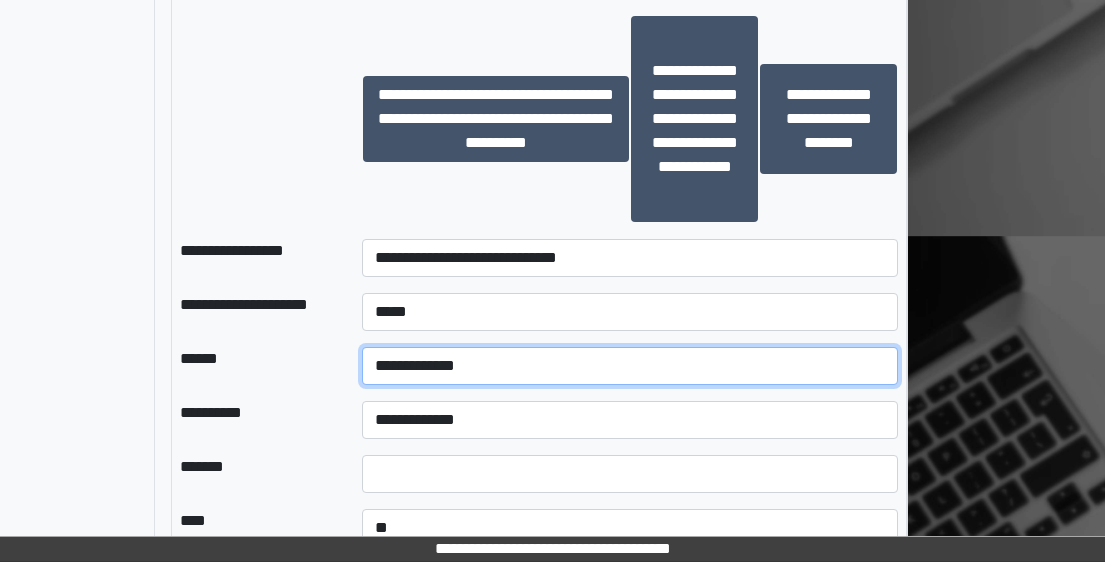 scroll, scrollTop: 2012, scrollLeft: 237, axis: both 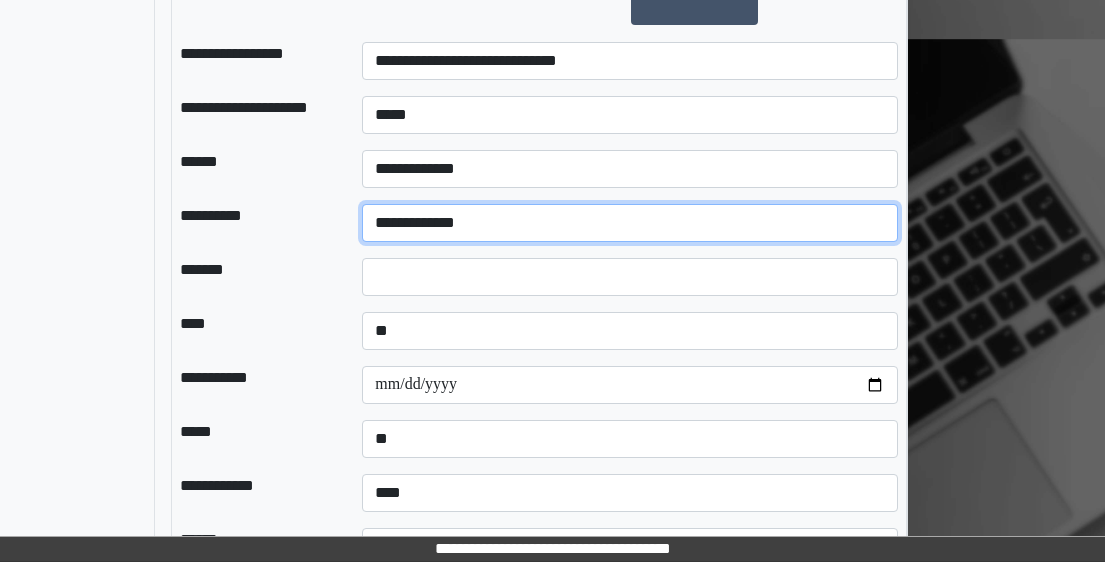 click on "**********" at bounding box center [630, 223] 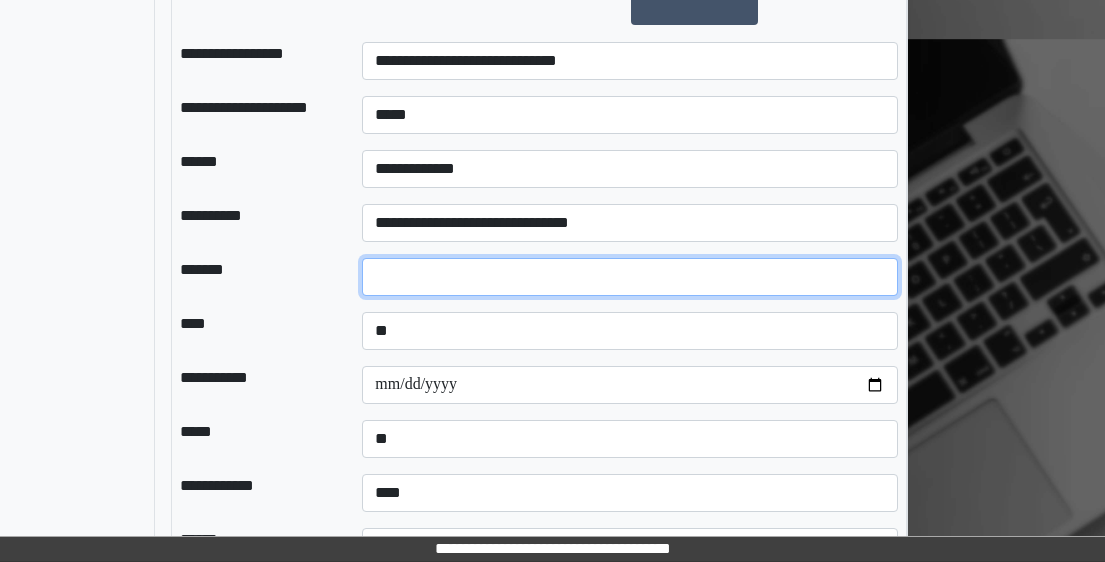 click at bounding box center (630, 277) 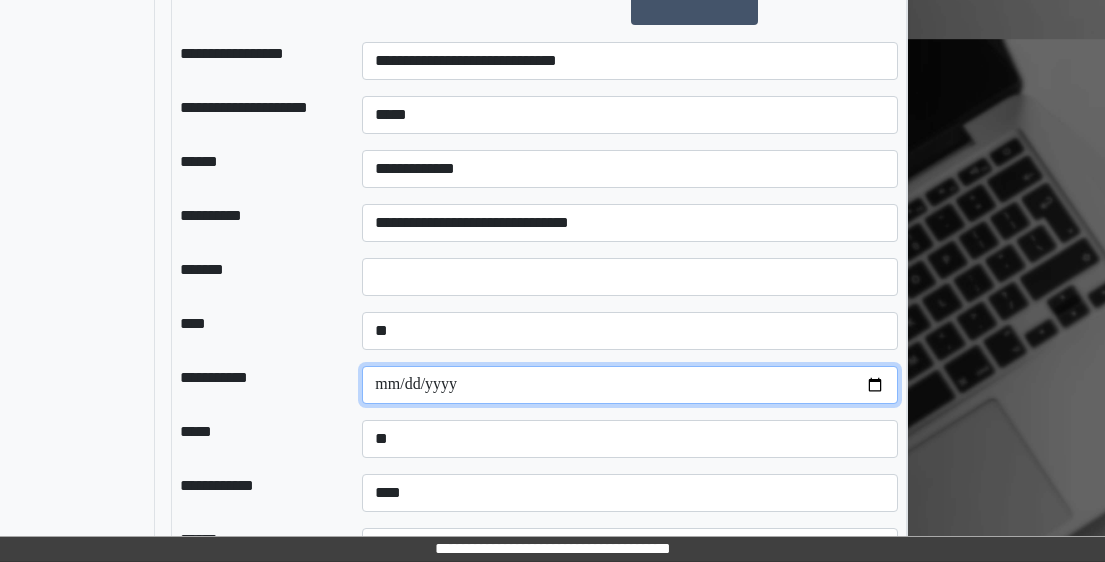 click at bounding box center [630, 385] 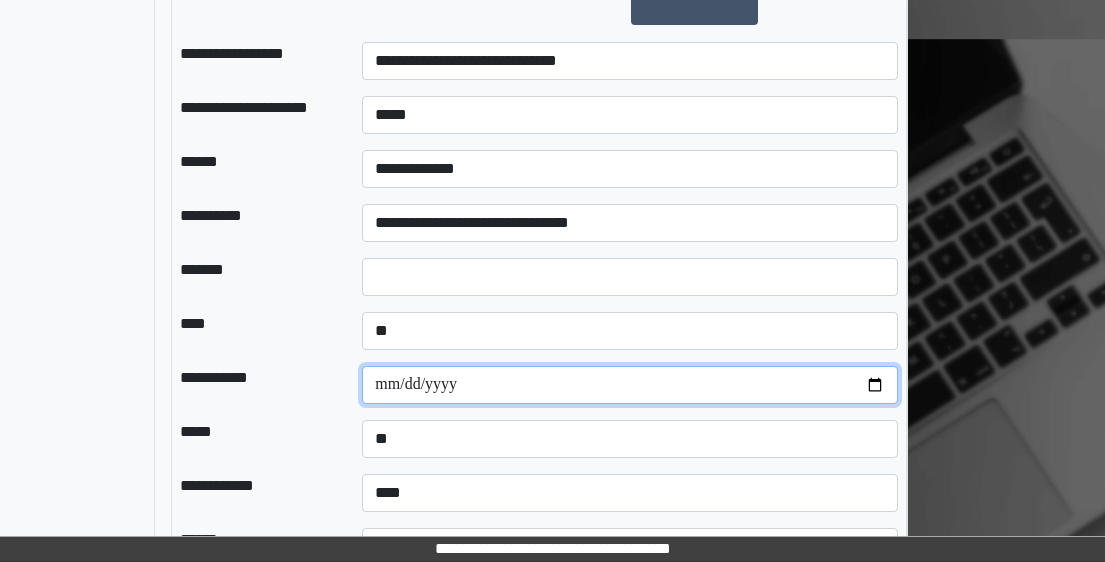 type on "**********" 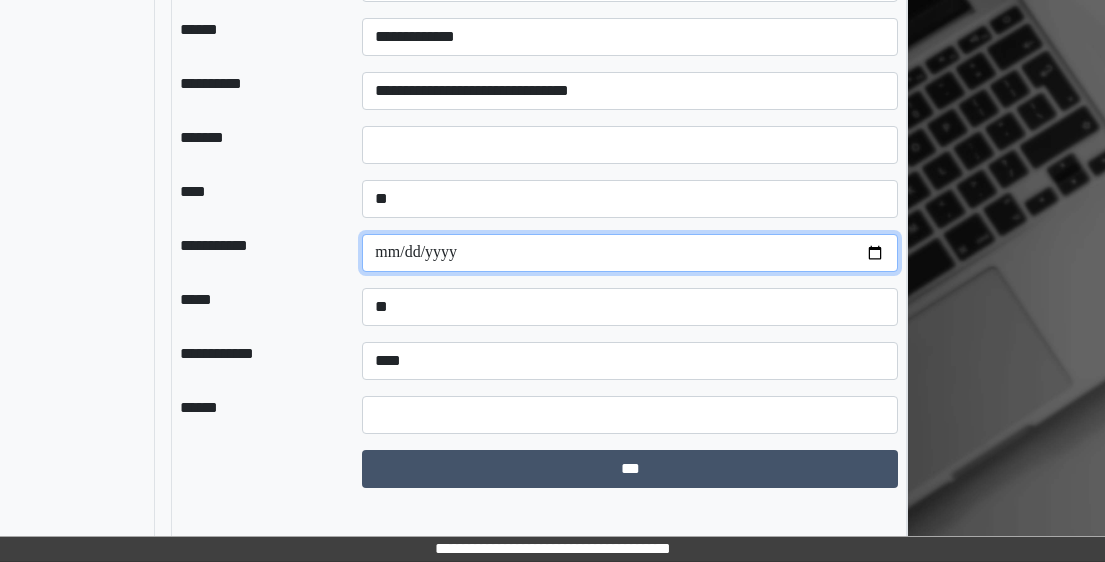 scroll, scrollTop: 2148, scrollLeft: 237, axis: both 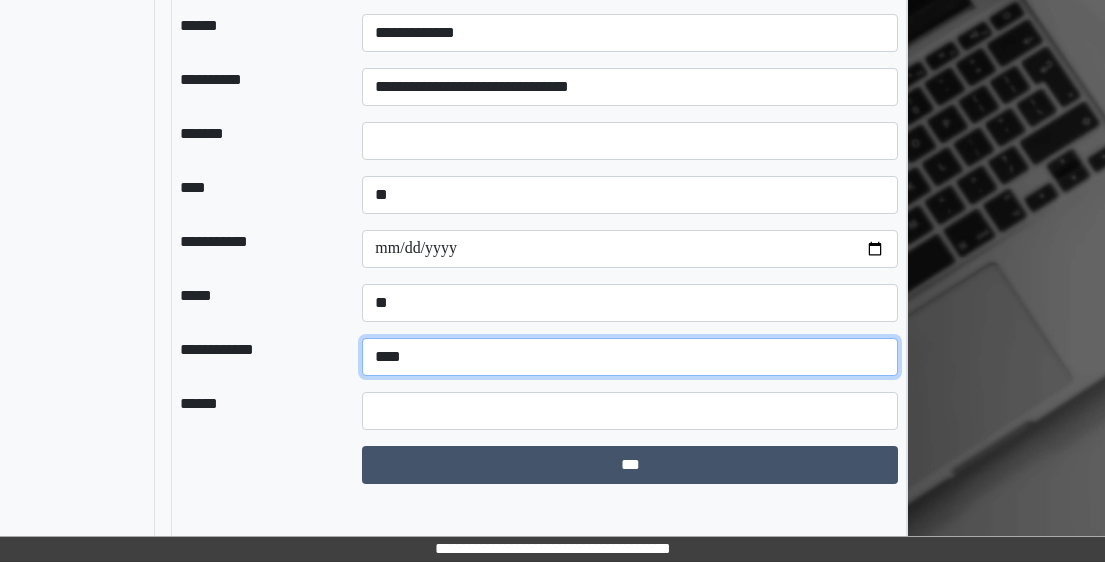 click on "**********" at bounding box center [630, 357] 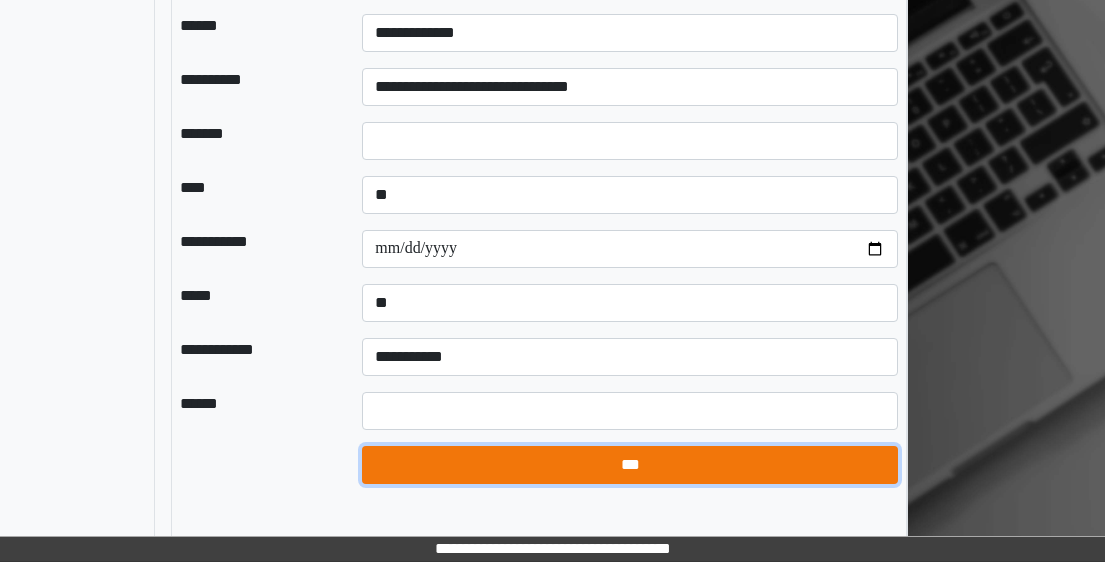 click on "***" at bounding box center (630, 465) 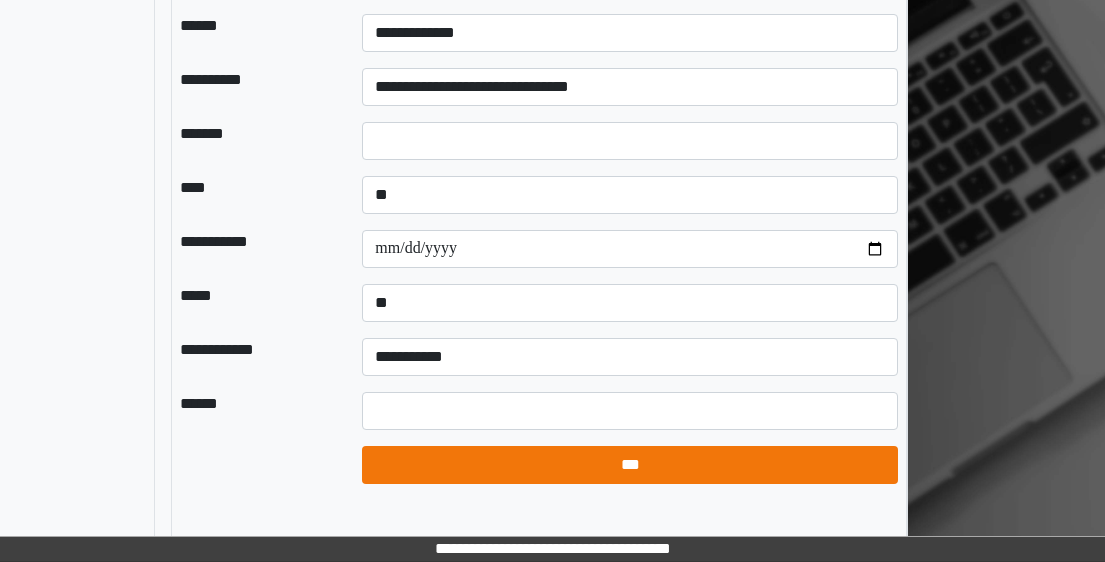 select on "*" 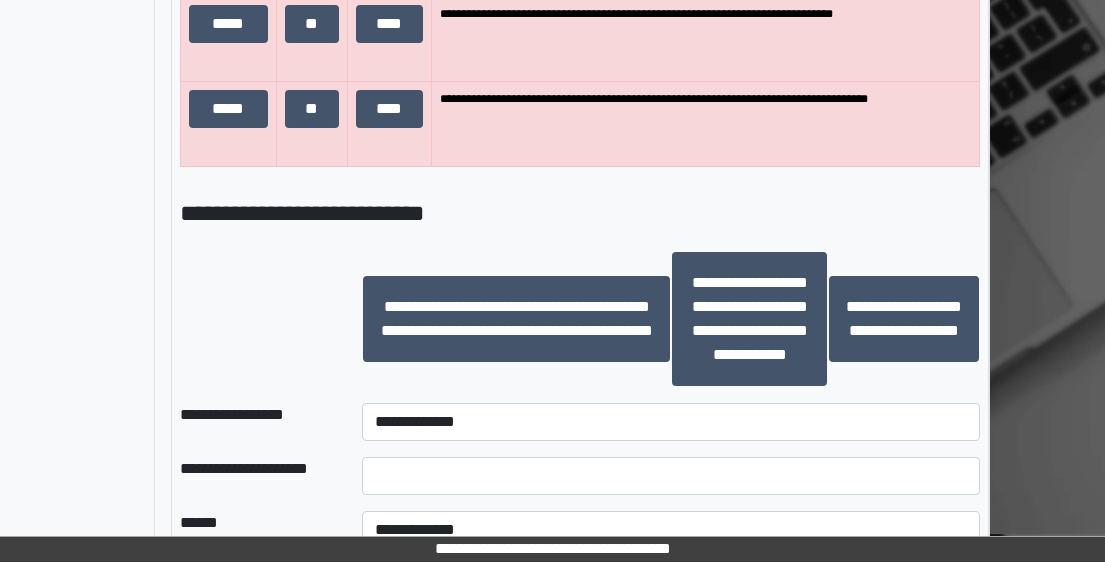 scroll, scrollTop: 1117, scrollLeft: 237, axis: both 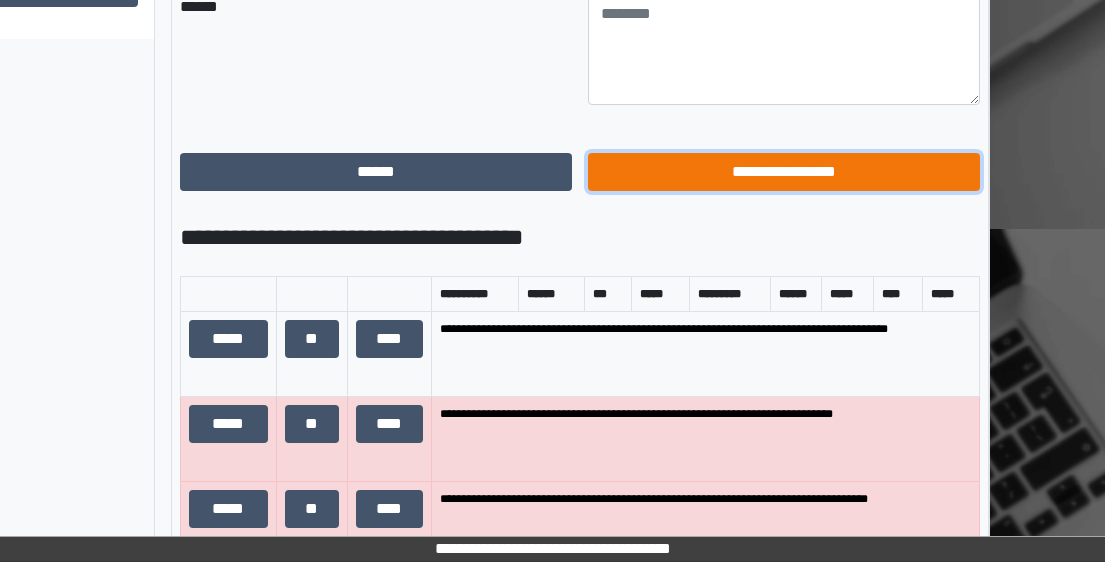 click on "**********" at bounding box center (784, 172) 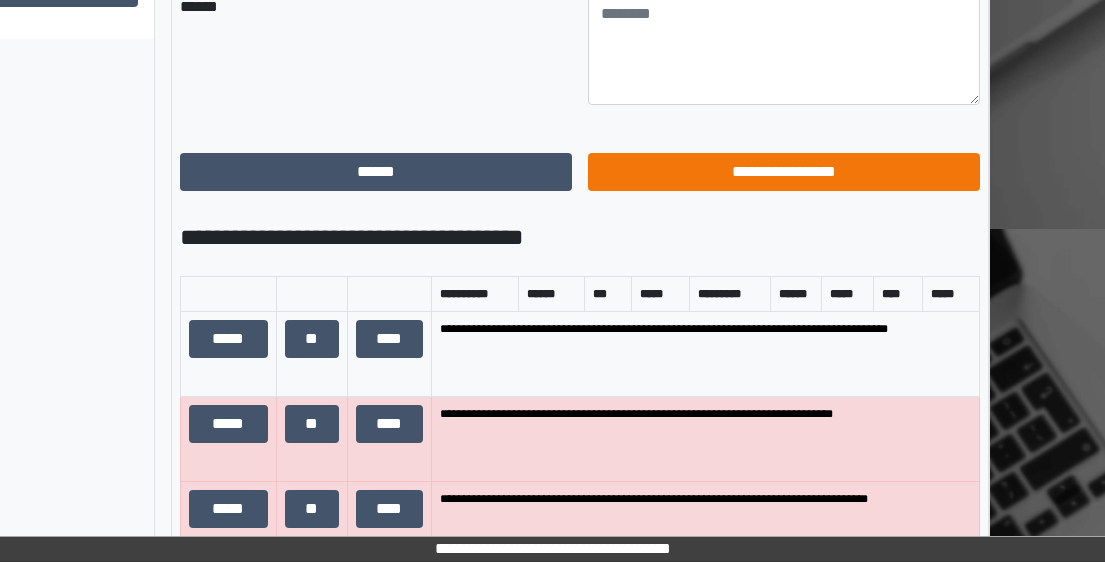 scroll, scrollTop: 612, scrollLeft: 237, axis: both 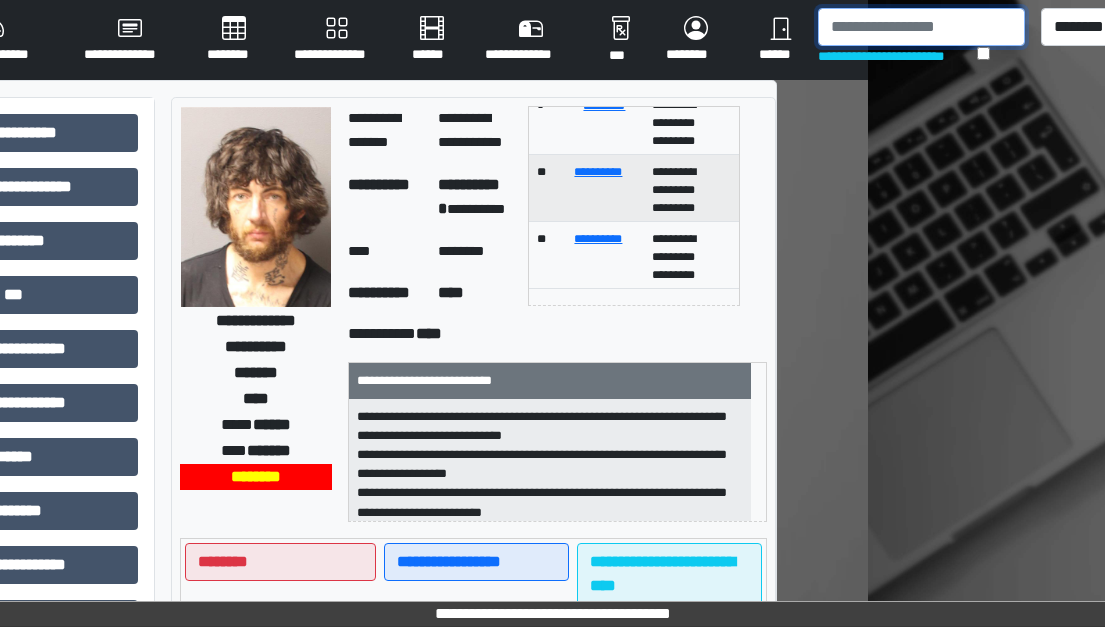 click at bounding box center [921, 27] 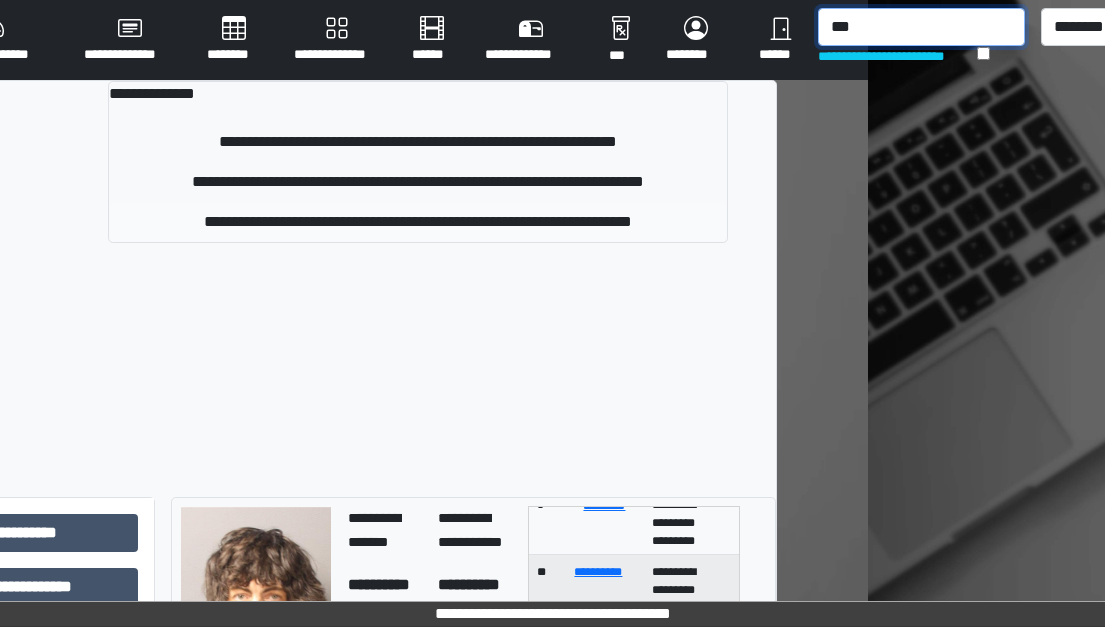 type on "***" 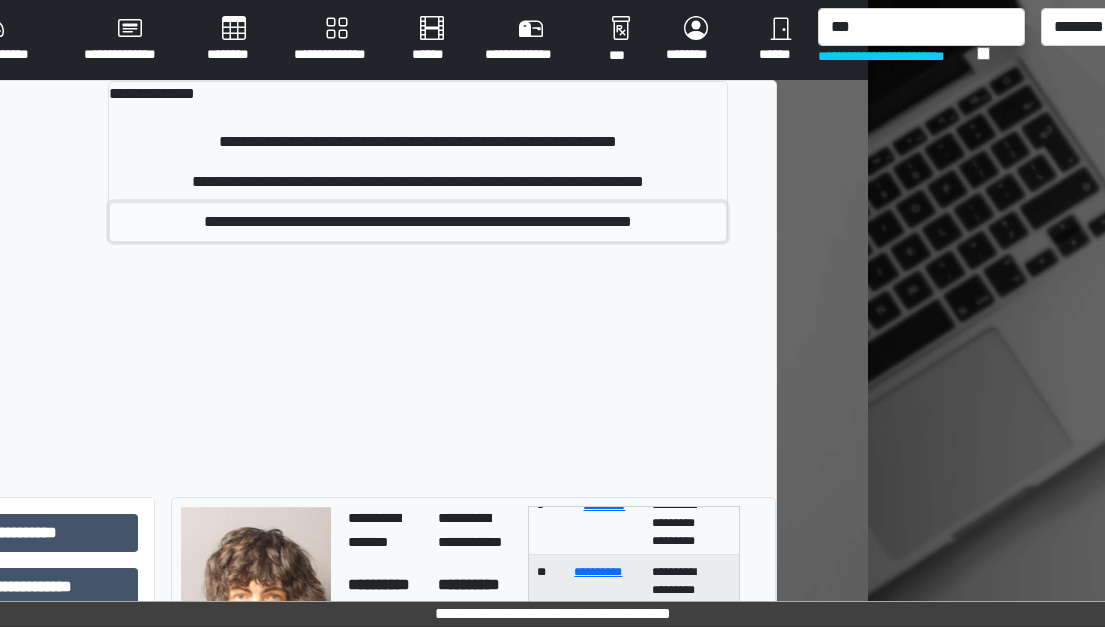 click on "**********" at bounding box center (418, 222) 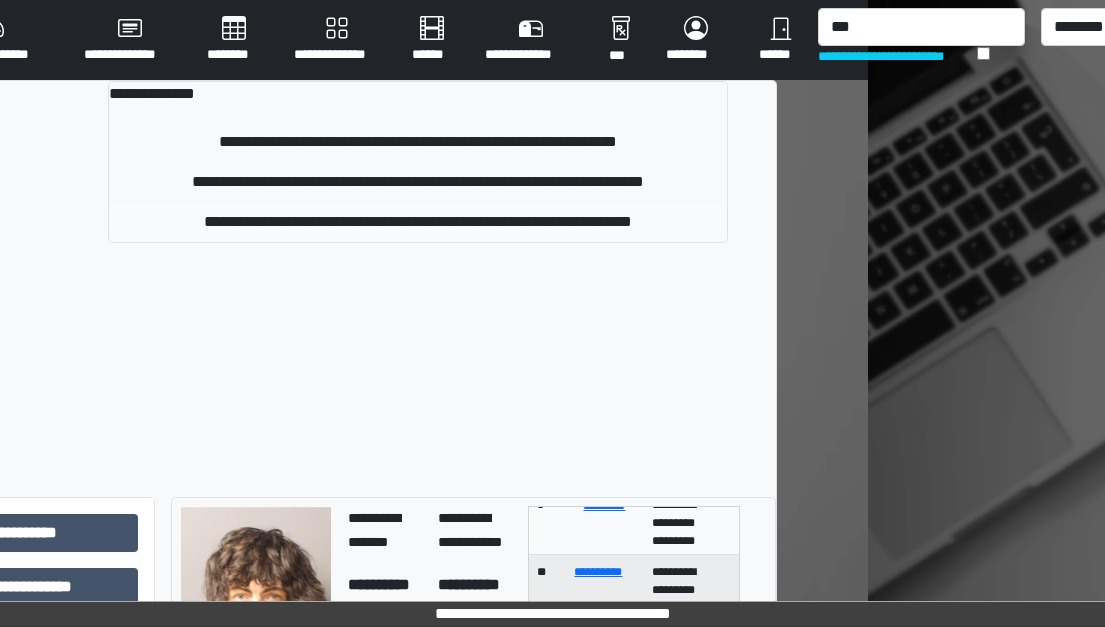 type 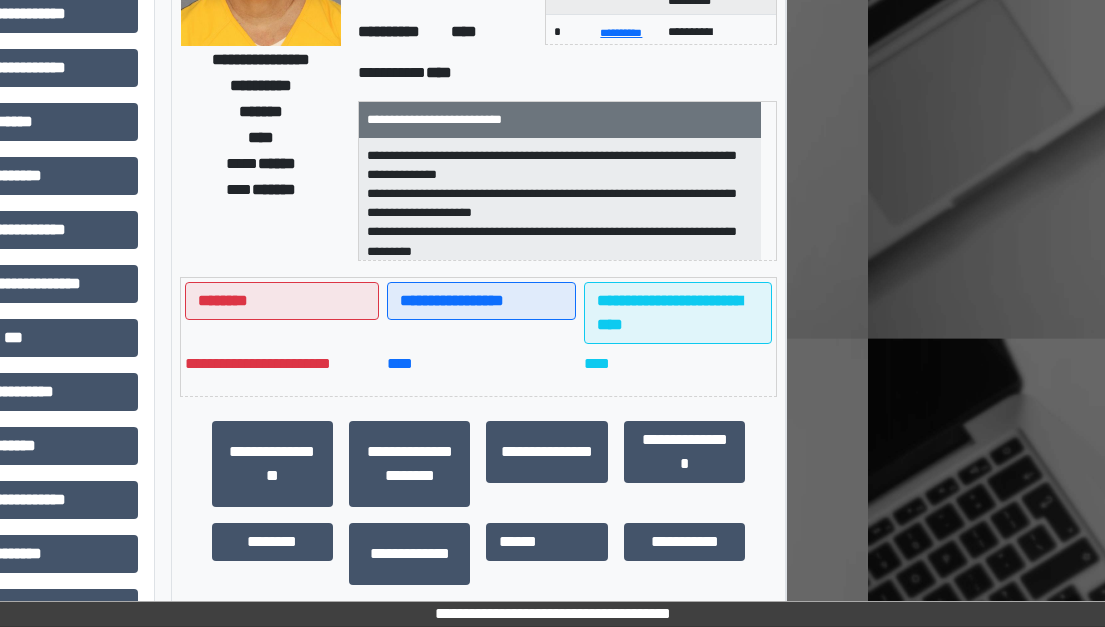 scroll, scrollTop: 300, scrollLeft: 237, axis: both 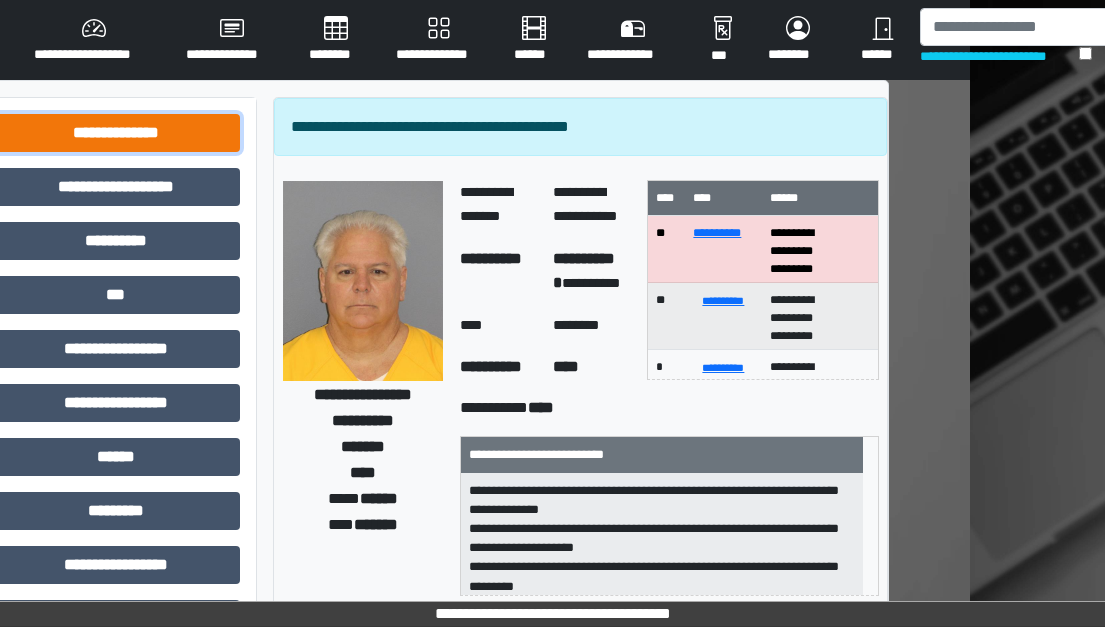 click on "**********" at bounding box center (116, 133) 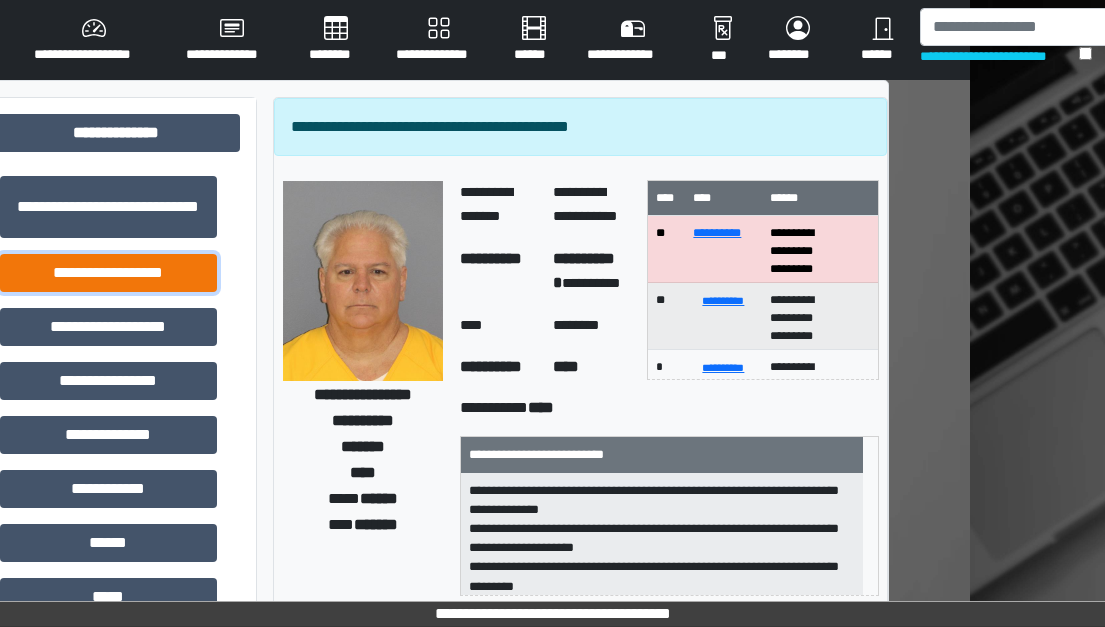 click on "**********" at bounding box center (108, 273) 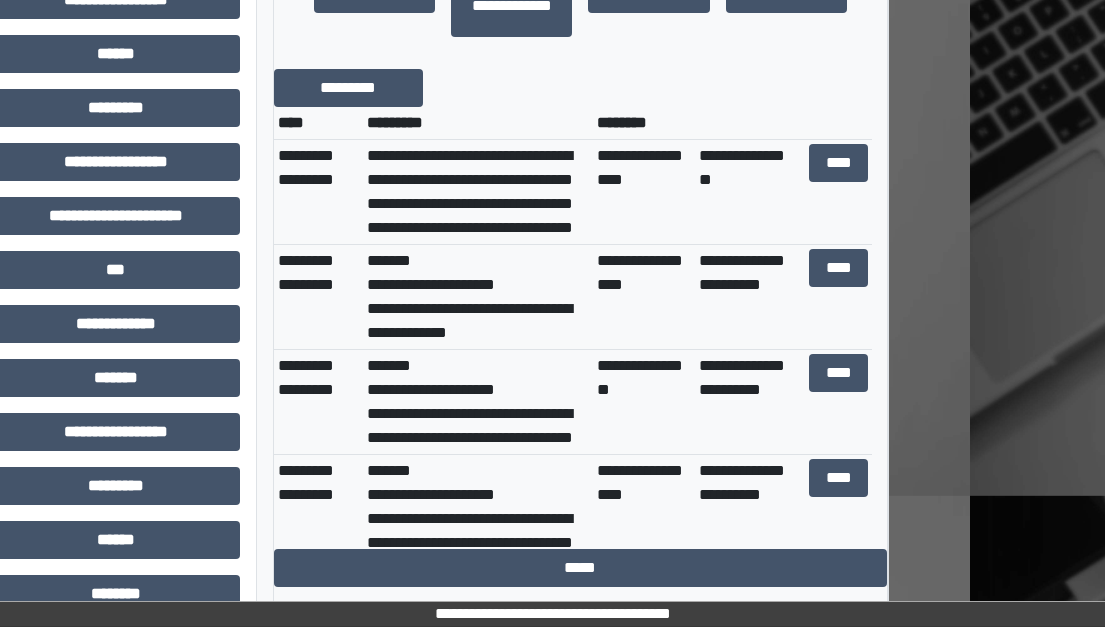 scroll, scrollTop: 900, scrollLeft: 135, axis: both 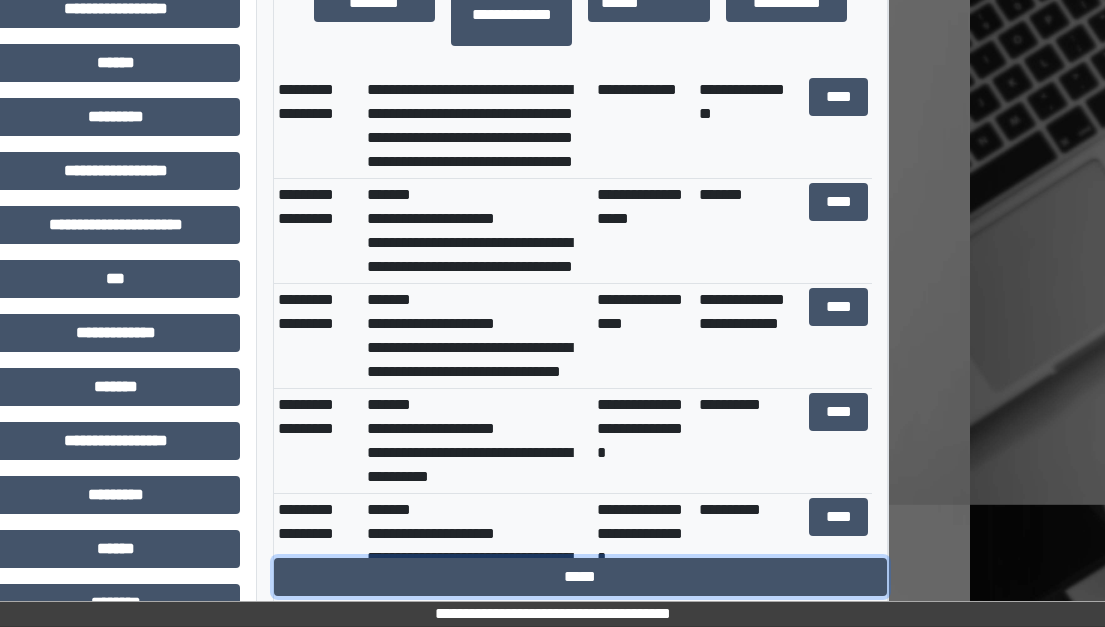 drag, startPoint x: 595, startPoint y: 580, endPoint x: 604, endPoint y: 562, distance: 20.12461 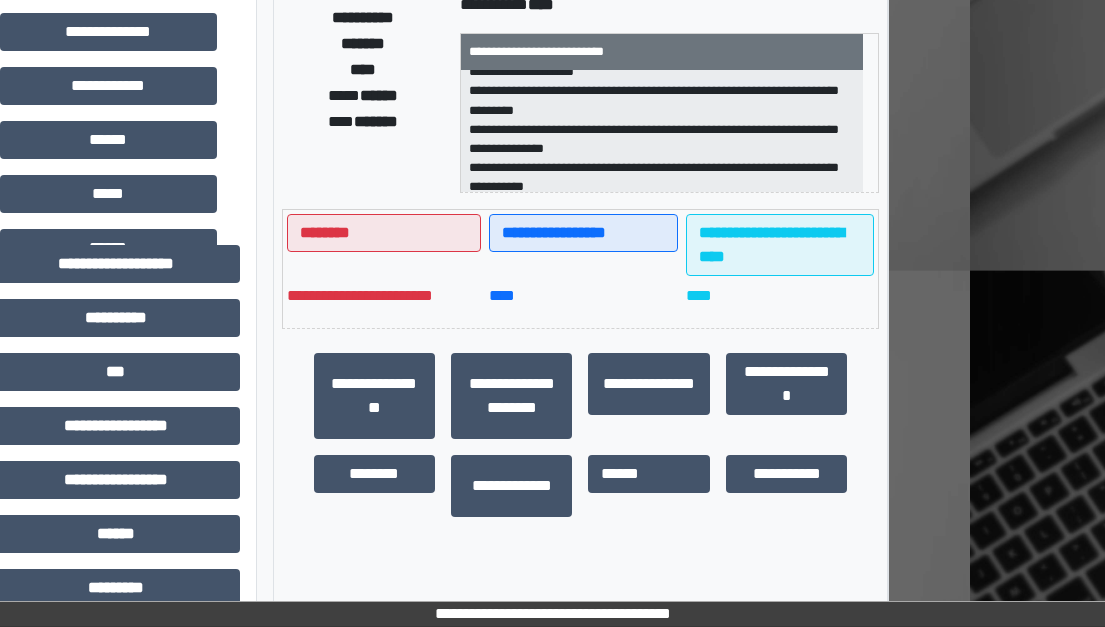 scroll, scrollTop: 374, scrollLeft: 135, axis: both 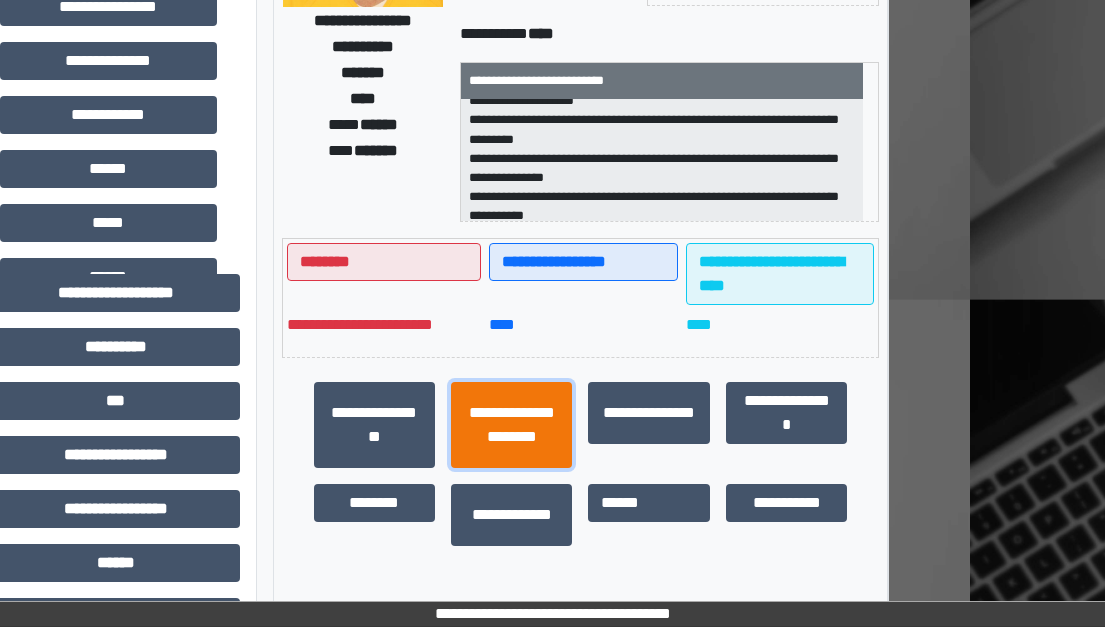 click on "**********" at bounding box center (511, 425) 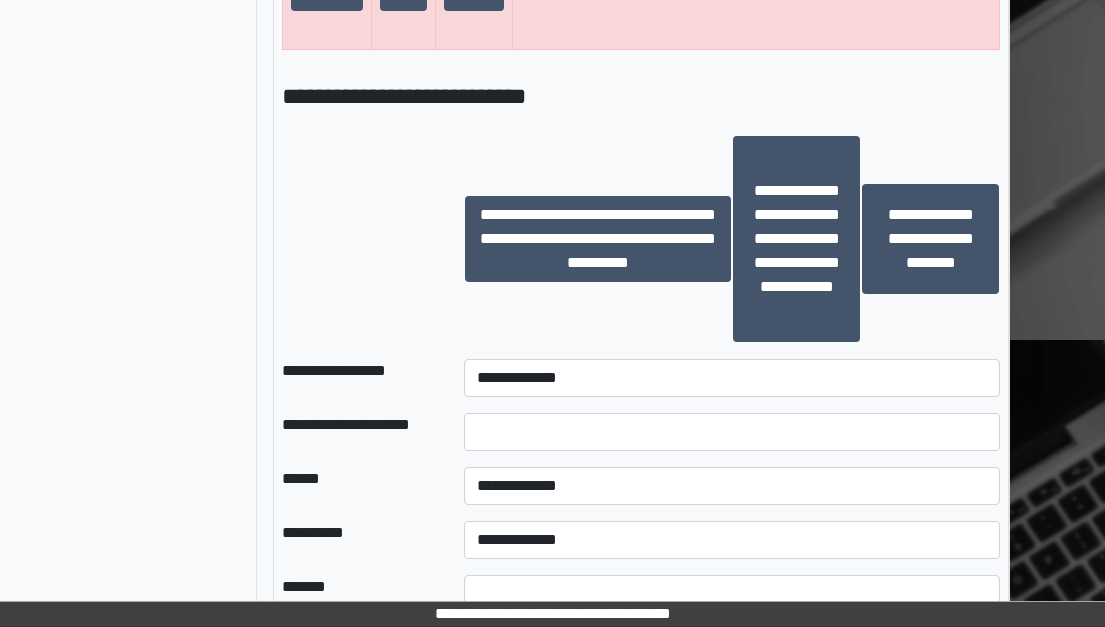 scroll, scrollTop: 2474, scrollLeft: 135, axis: both 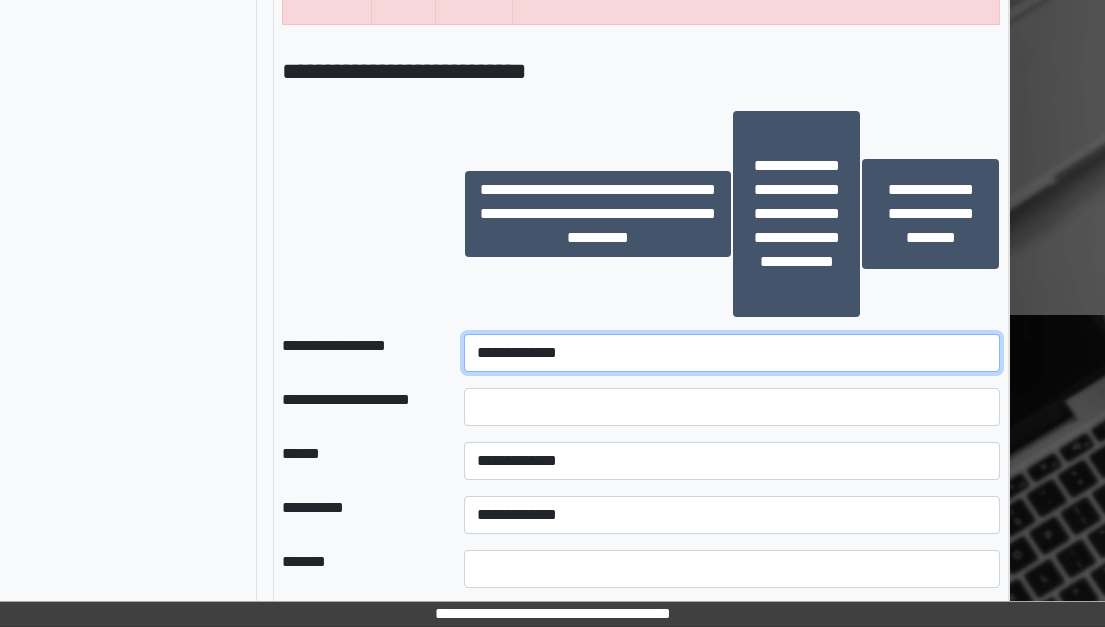 click on "**********" at bounding box center (732, 353) 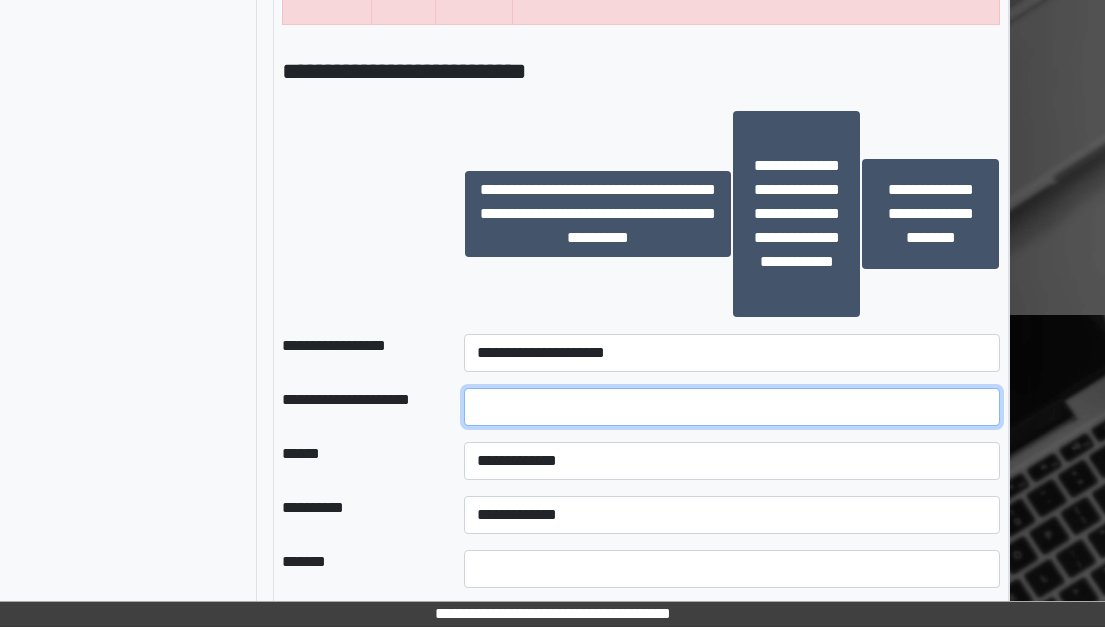 click at bounding box center [732, 407] 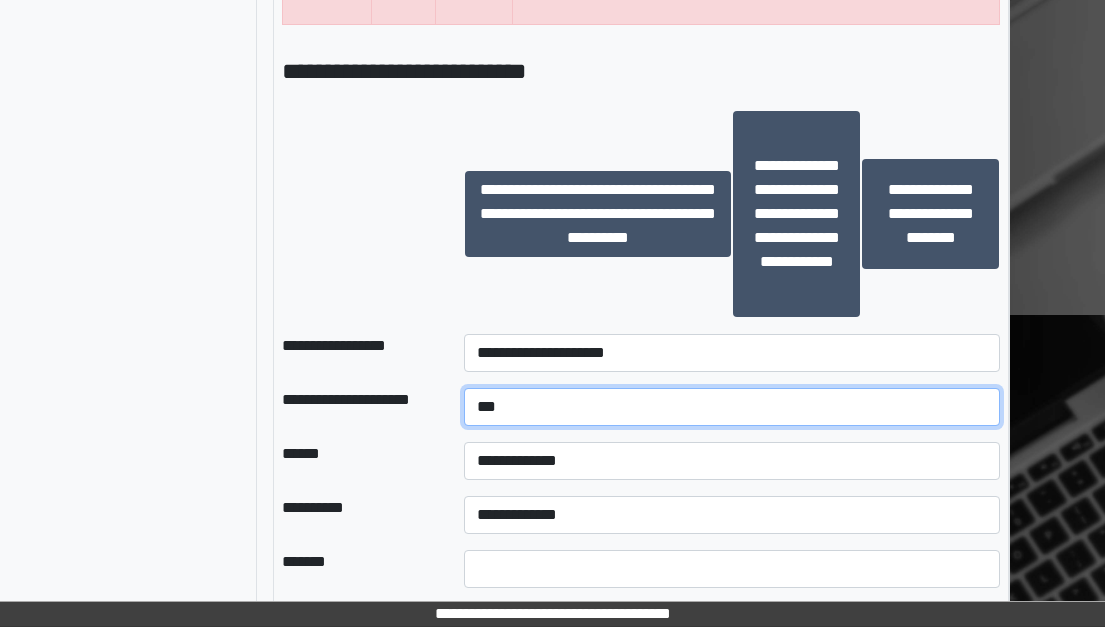 type on "***" 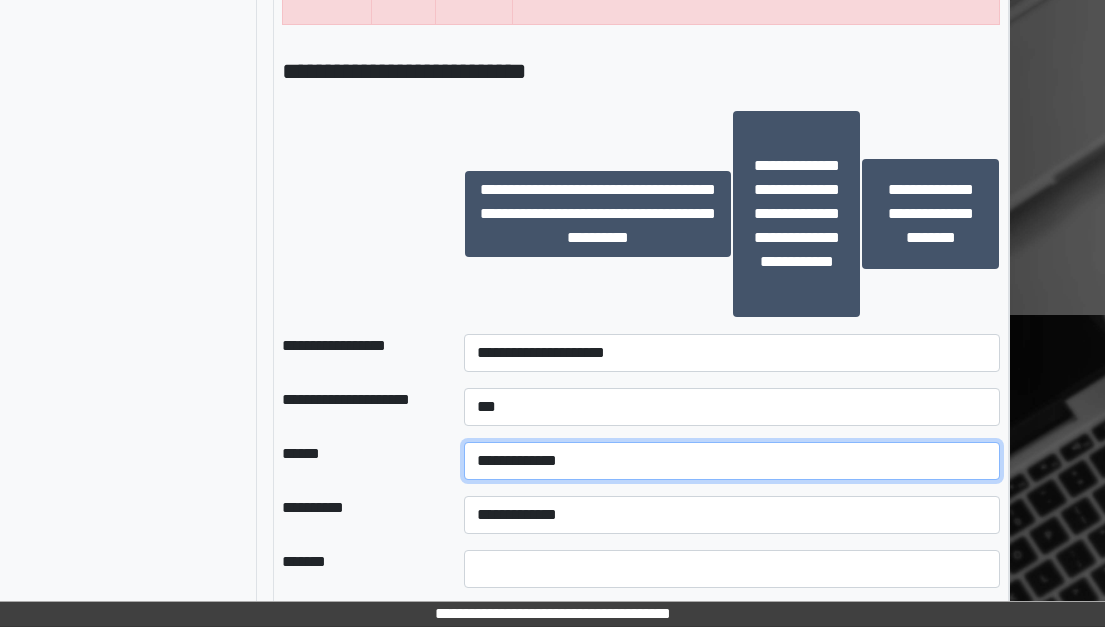 click on "**********" at bounding box center (732, 461) 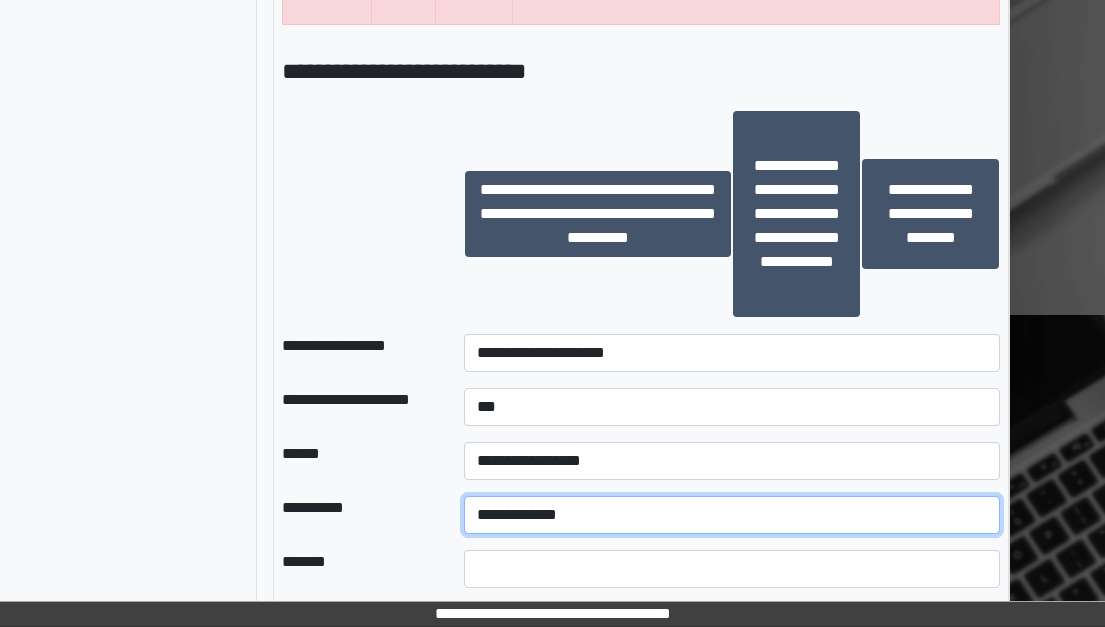 click on "**********" at bounding box center (732, 515) 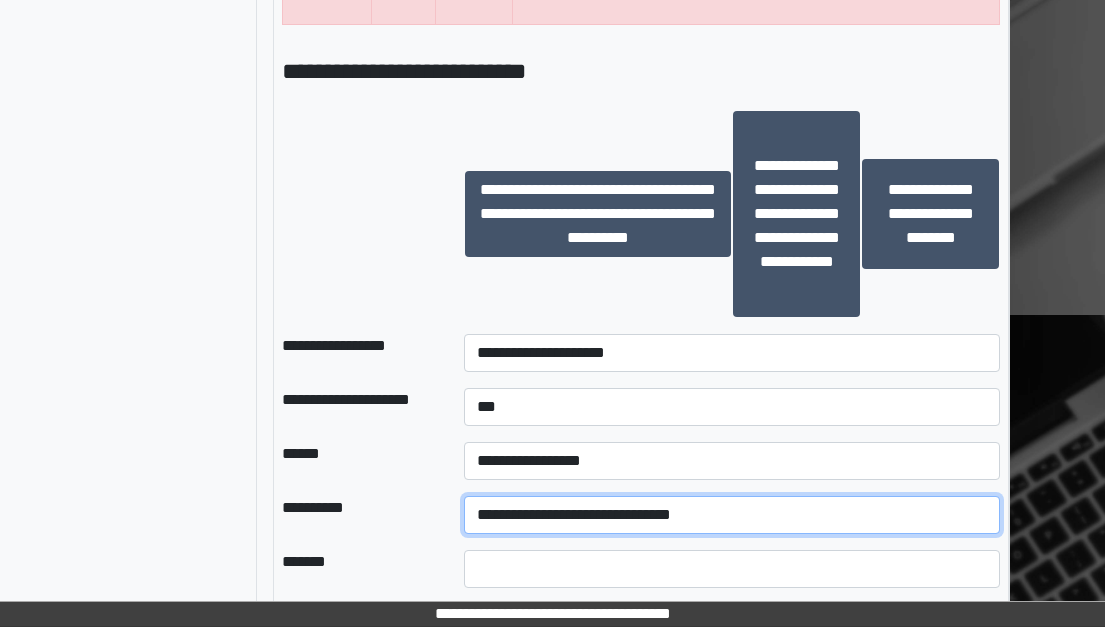 click on "**********" at bounding box center [732, 515] 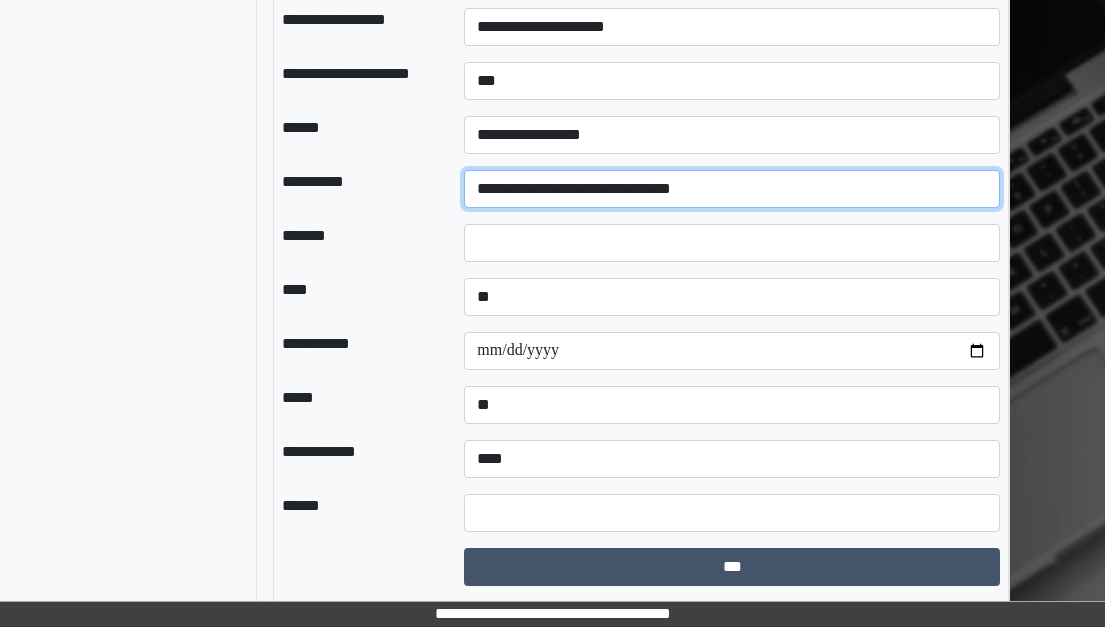 scroll, scrollTop: 2801, scrollLeft: 135, axis: both 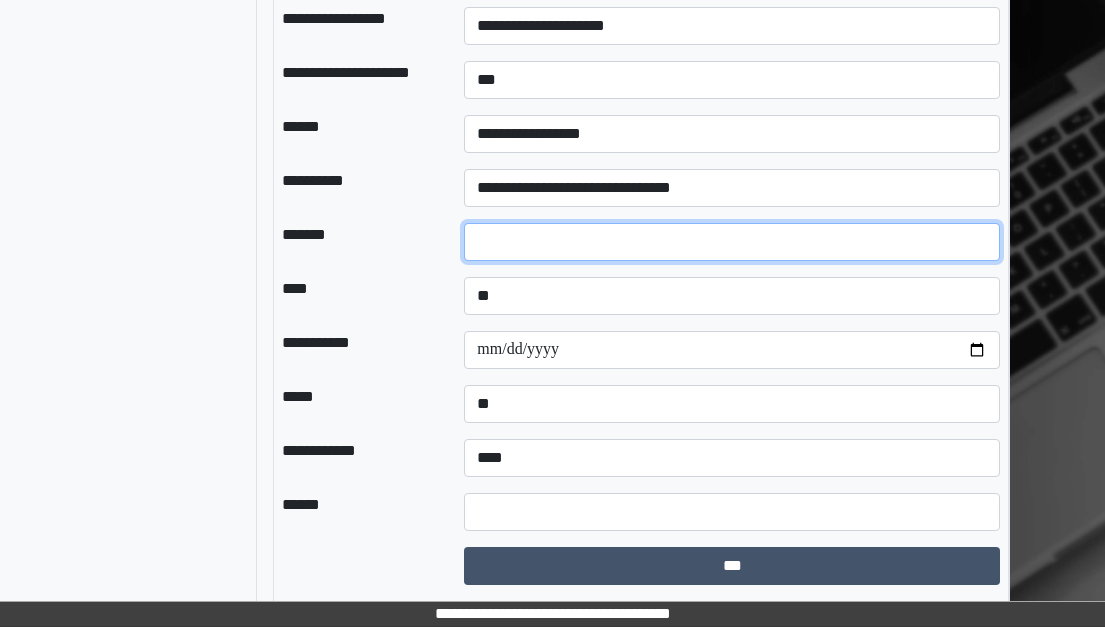 click at bounding box center [732, 242] 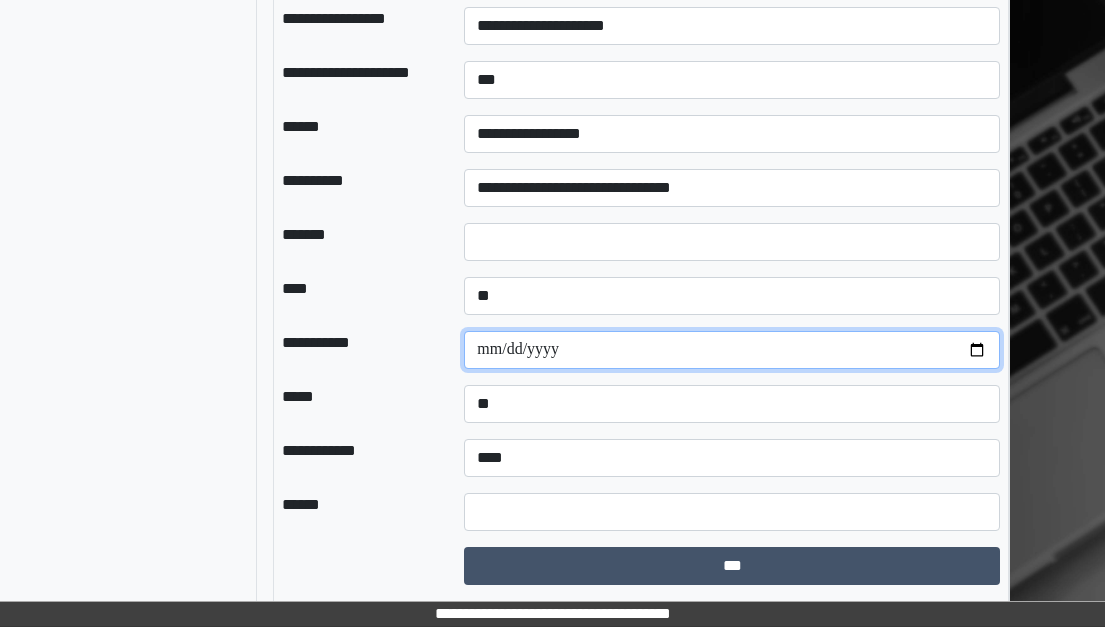 click at bounding box center (732, 350) 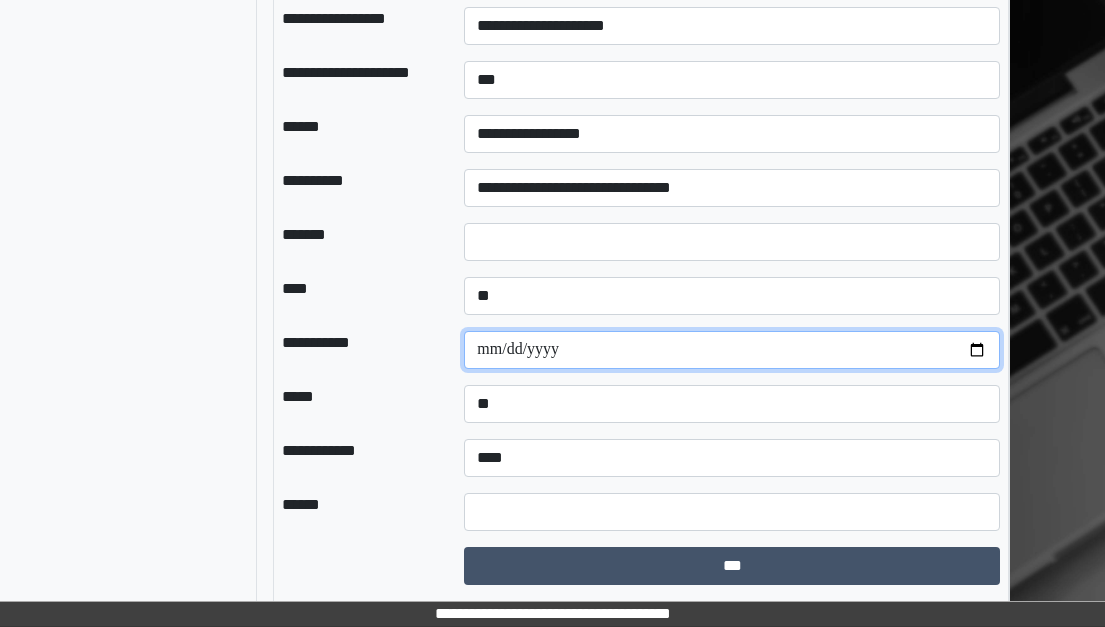 type on "**********" 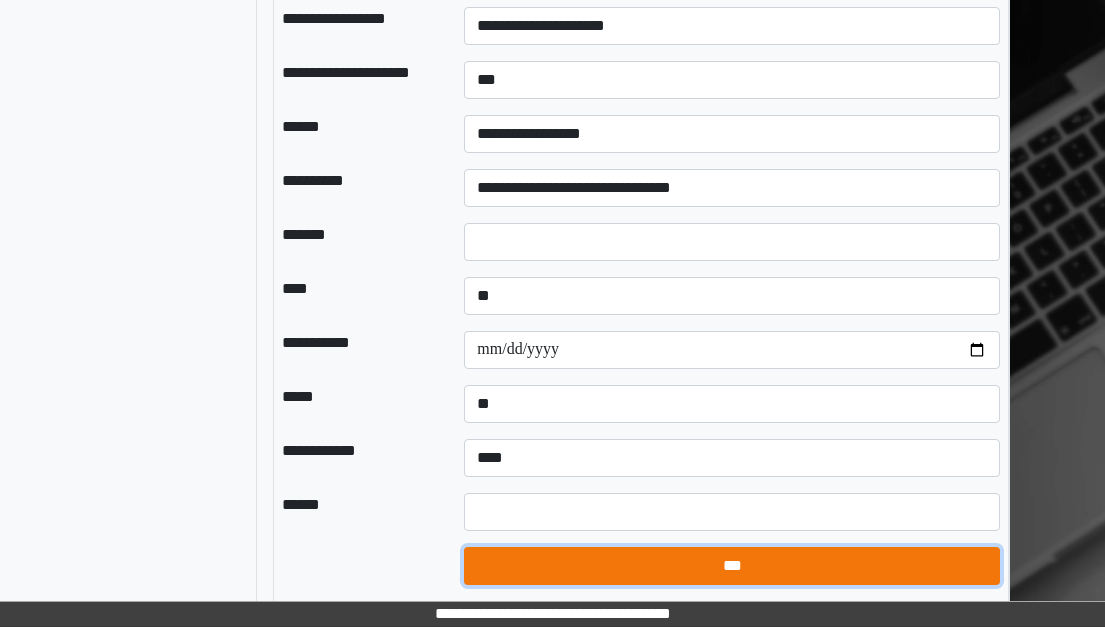 click on "***" at bounding box center (732, 566) 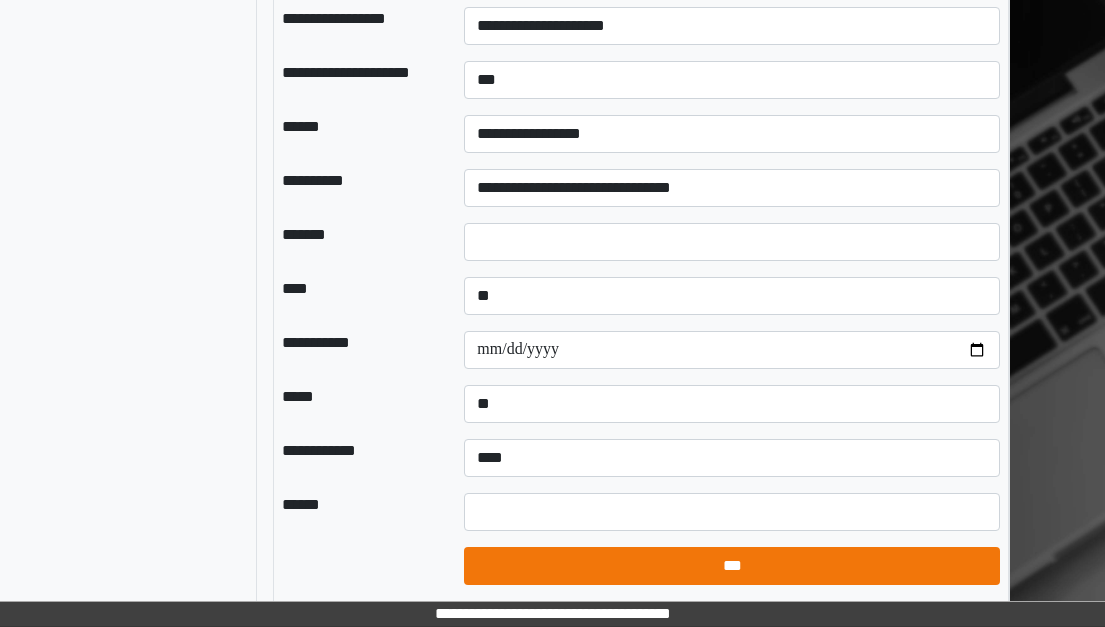 select on "*" 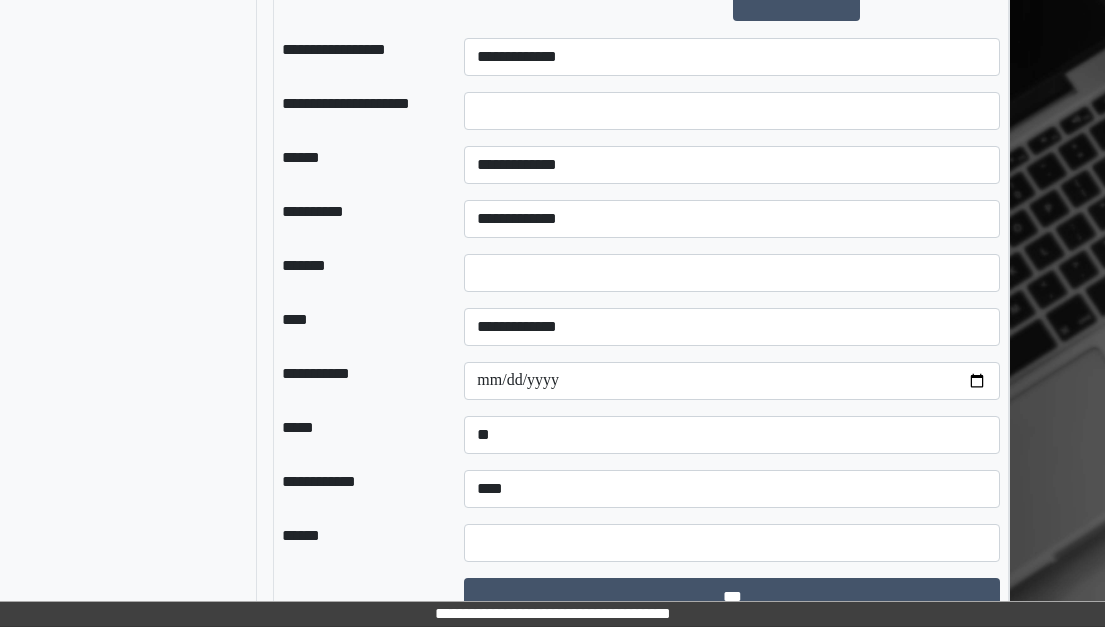 scroll, scrollTop: 2736, scrollLeft: 135, axis: both 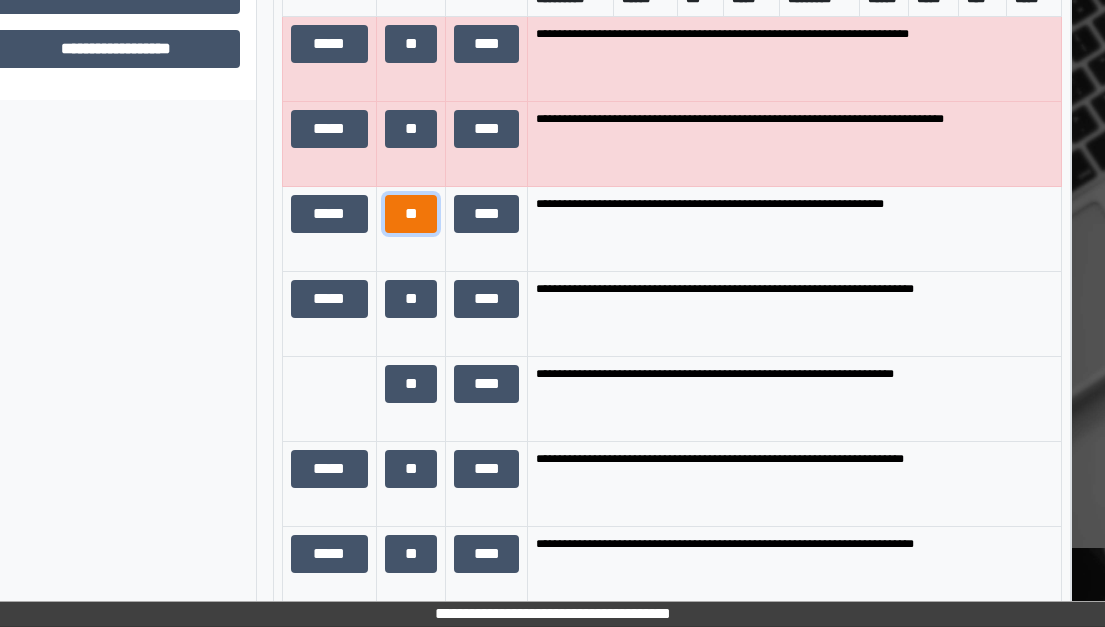 click on "**" at bounding box center (411, 214) 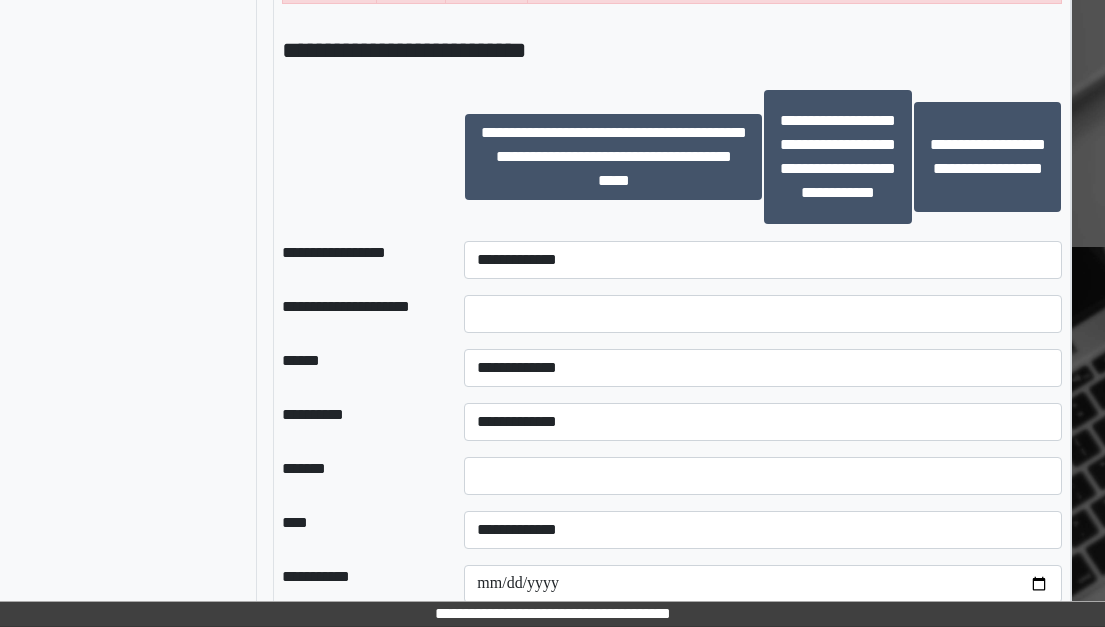 scroll, scrollTop: 2636, scrollLeft: 135, axis: both 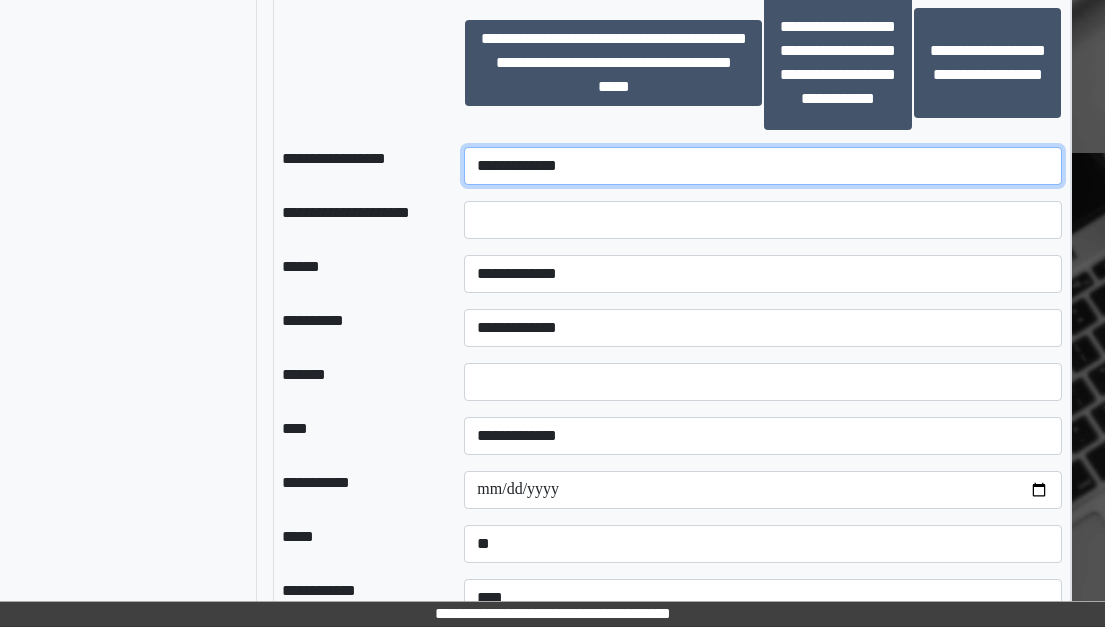 click on "**********" at bounding box center [763, 166] 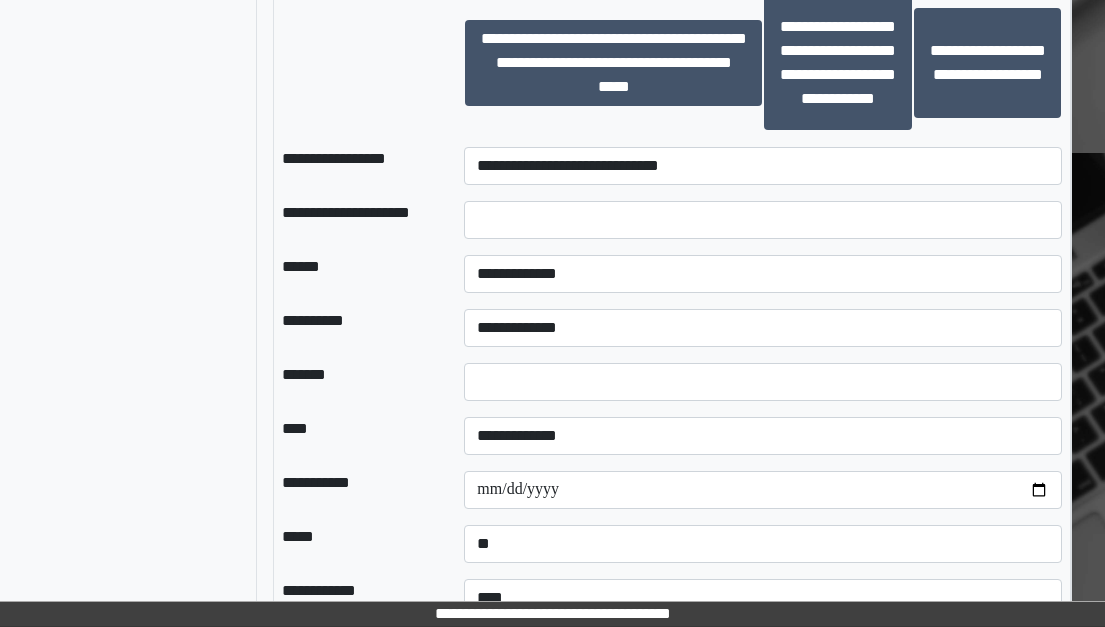 click at bounding box center [357, 63] 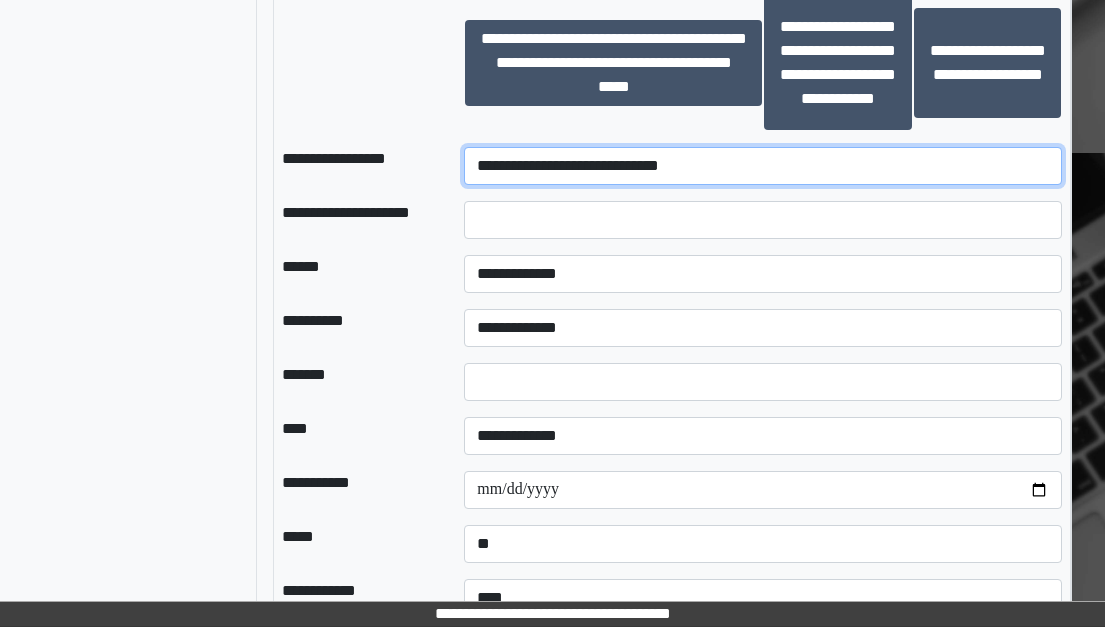 click on "**********" at bounding box center (763, 166) 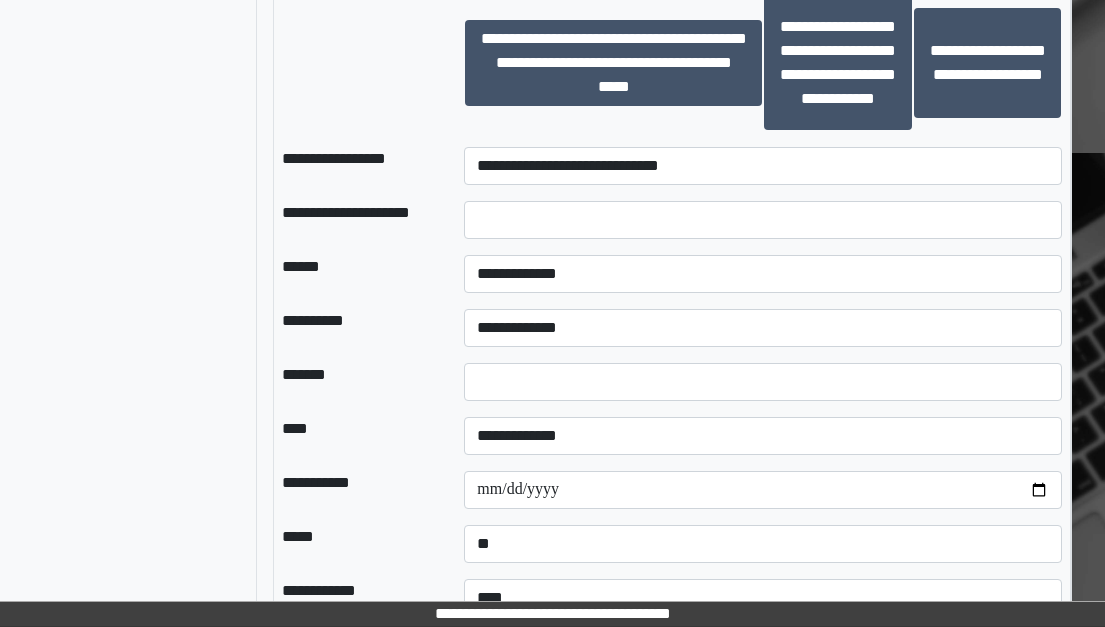 click at bounding box center (357, 63) 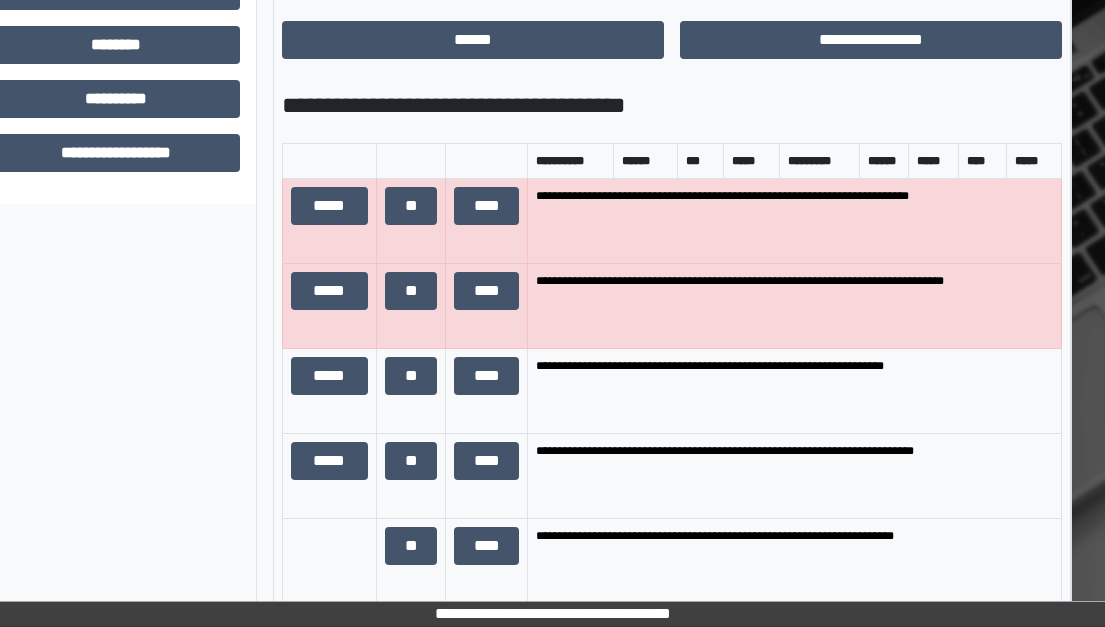 scroll, scrollTop: 1414, scrollLeft: 135, axis: both 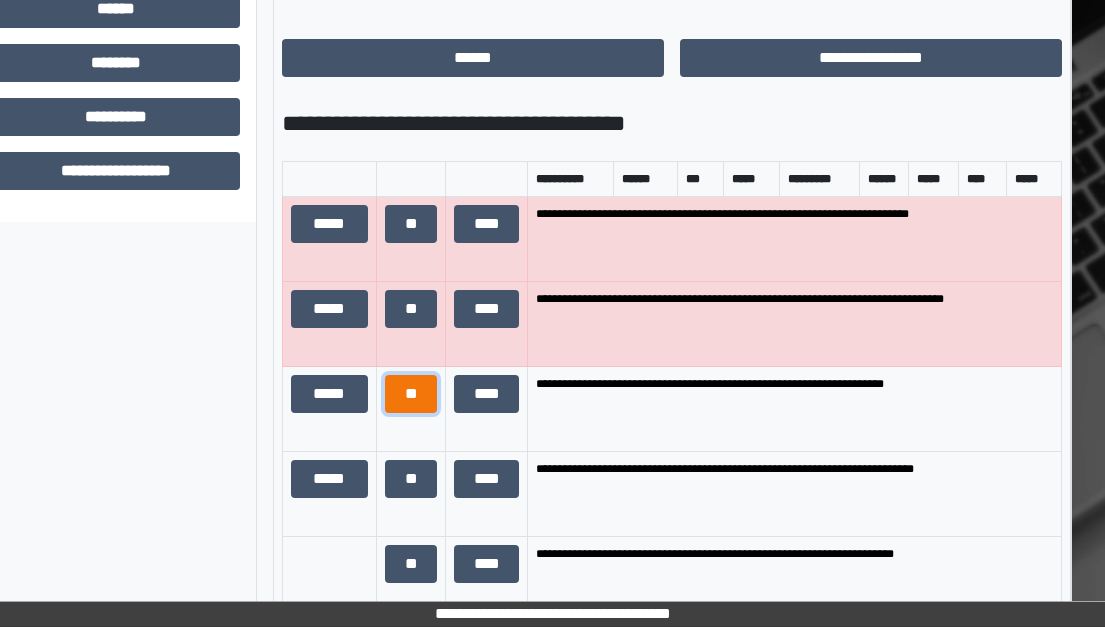 click on "**" at bounding box center (411, 394) 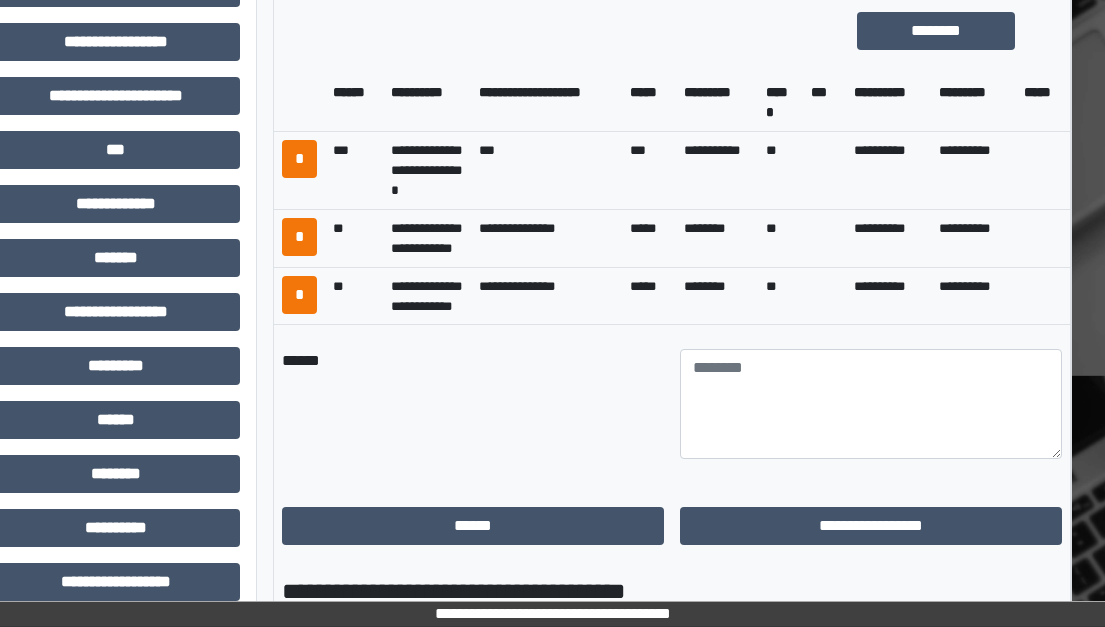 scroll, scrollTop: 914, scrollLeft: 135, axis: both 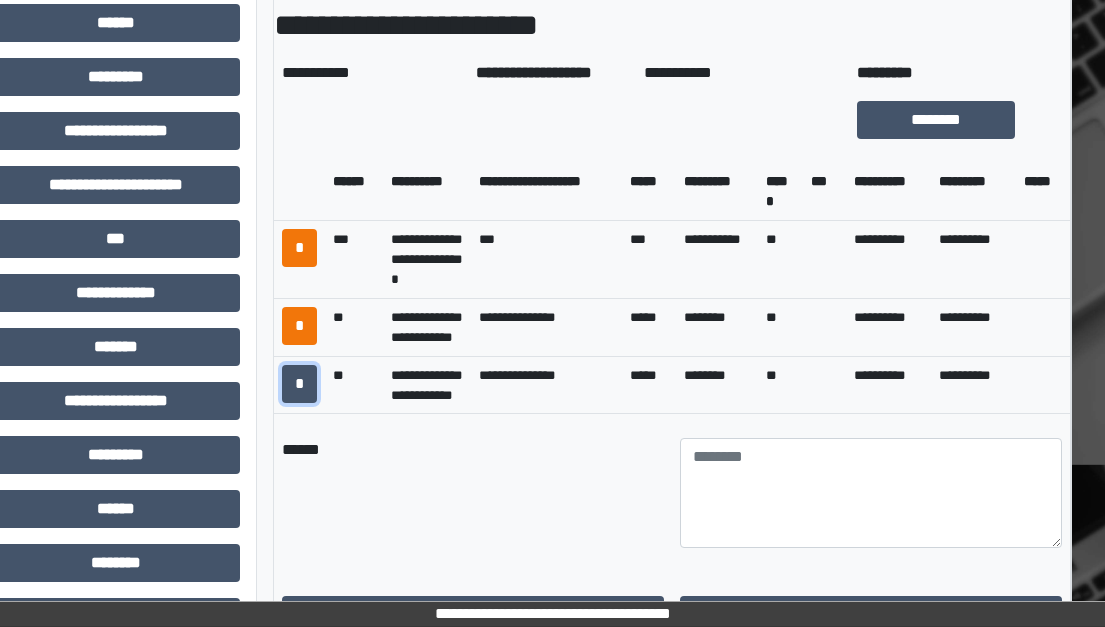 click on "*" at bounding box center [299, 384] 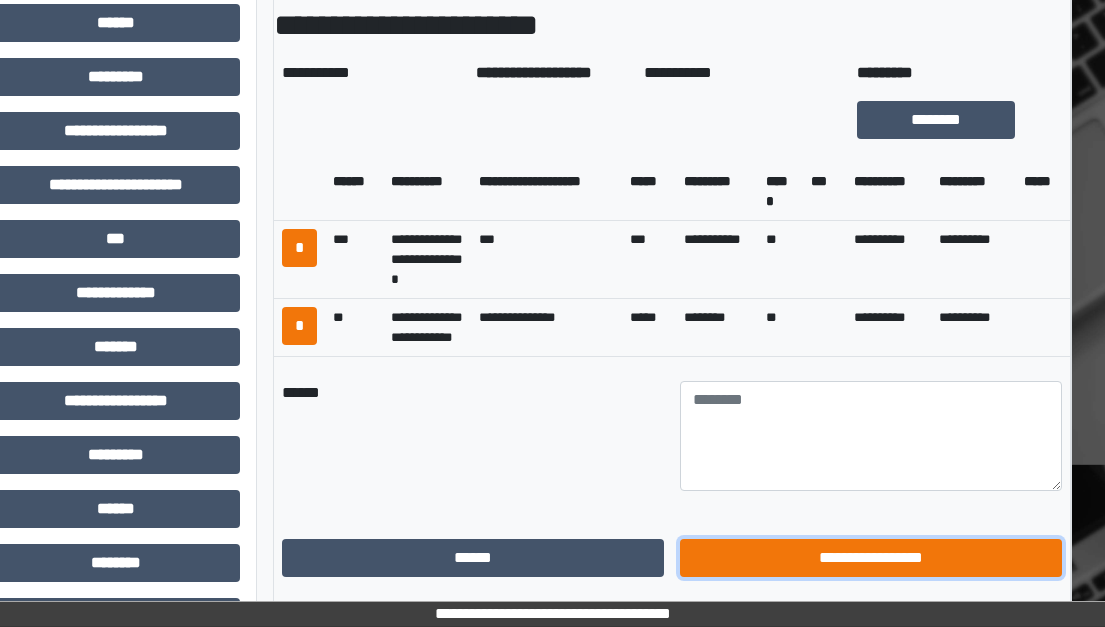click on "**********" at bounding box center (871, 558) 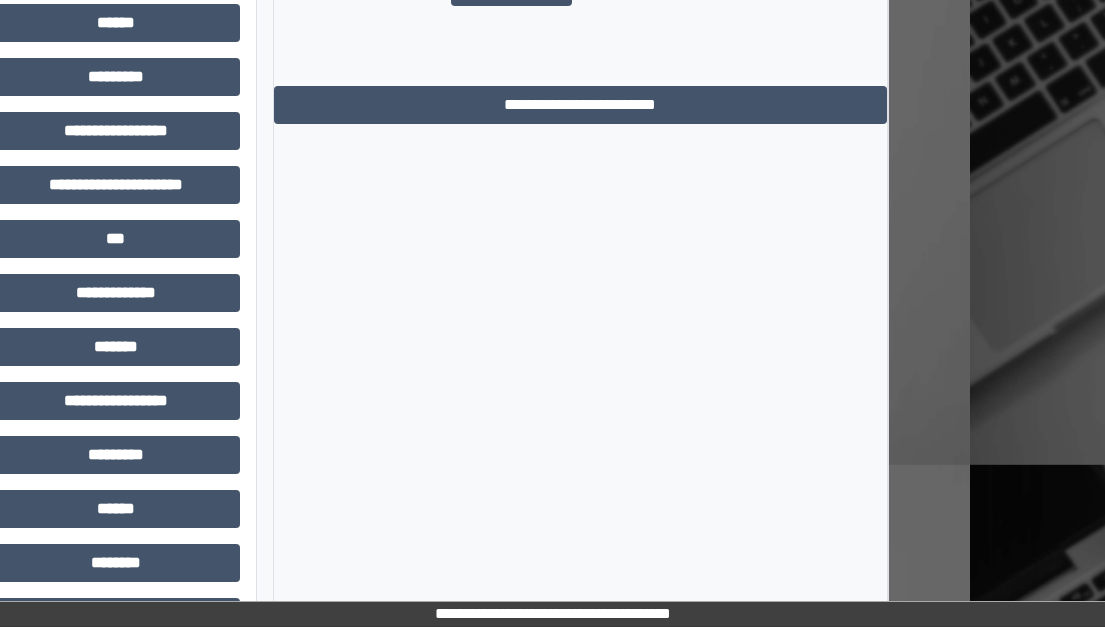 scroll, scrollTop: 73, scrollLeft: 0, axis: vertical 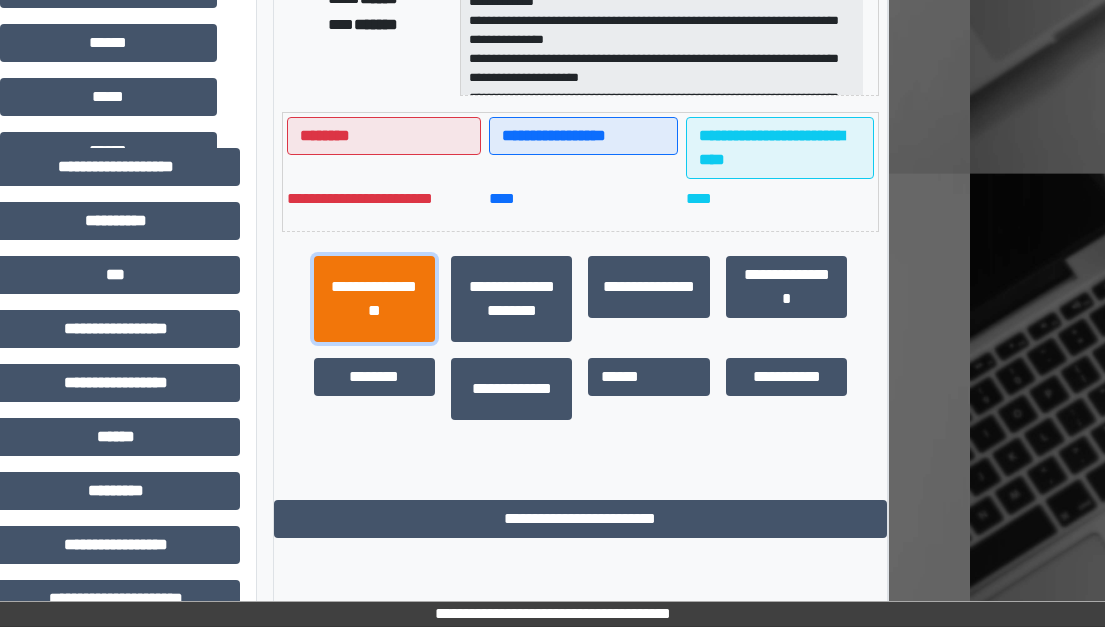 click on "**********" at bounding box center [374, 299] 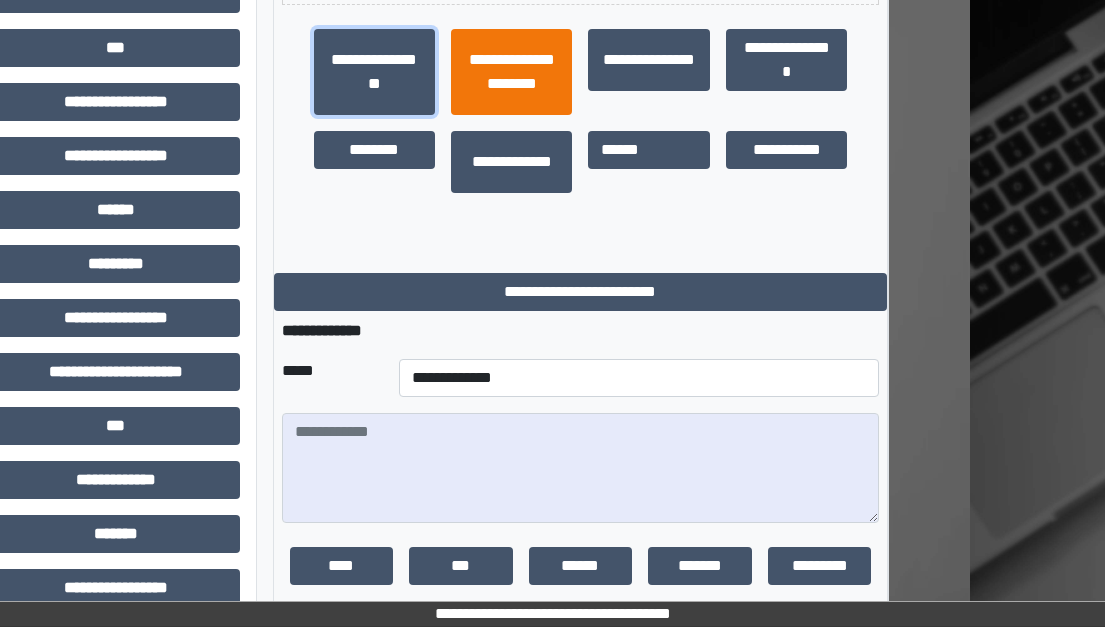 scroll, scrollTop: 900, scrollLeft: 135, axis: both 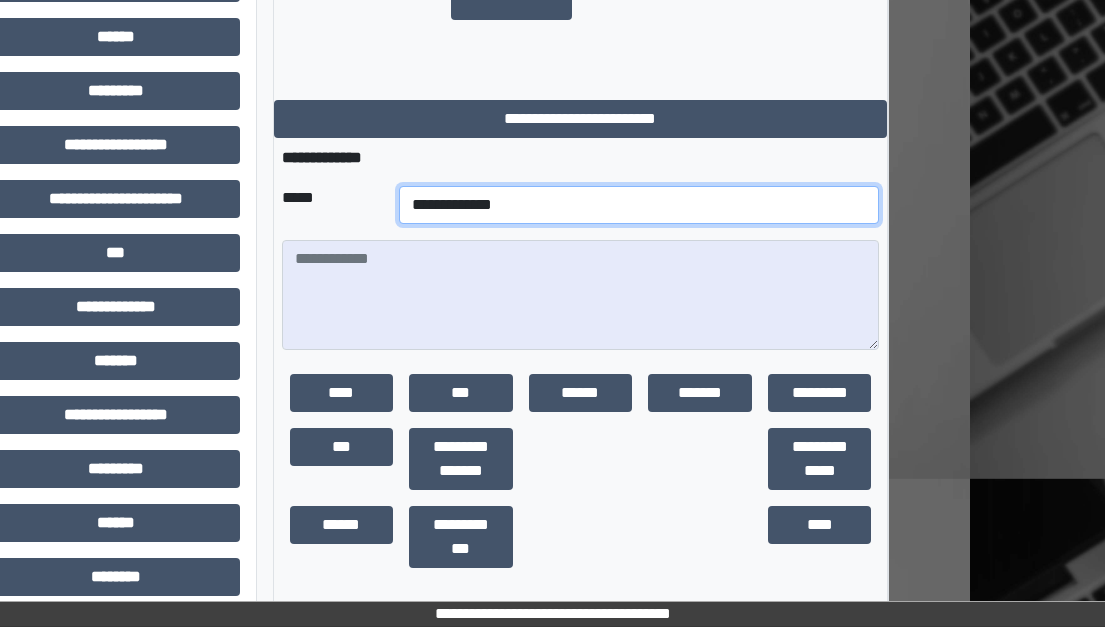 click on "**********" at bounding box center (639, 205) 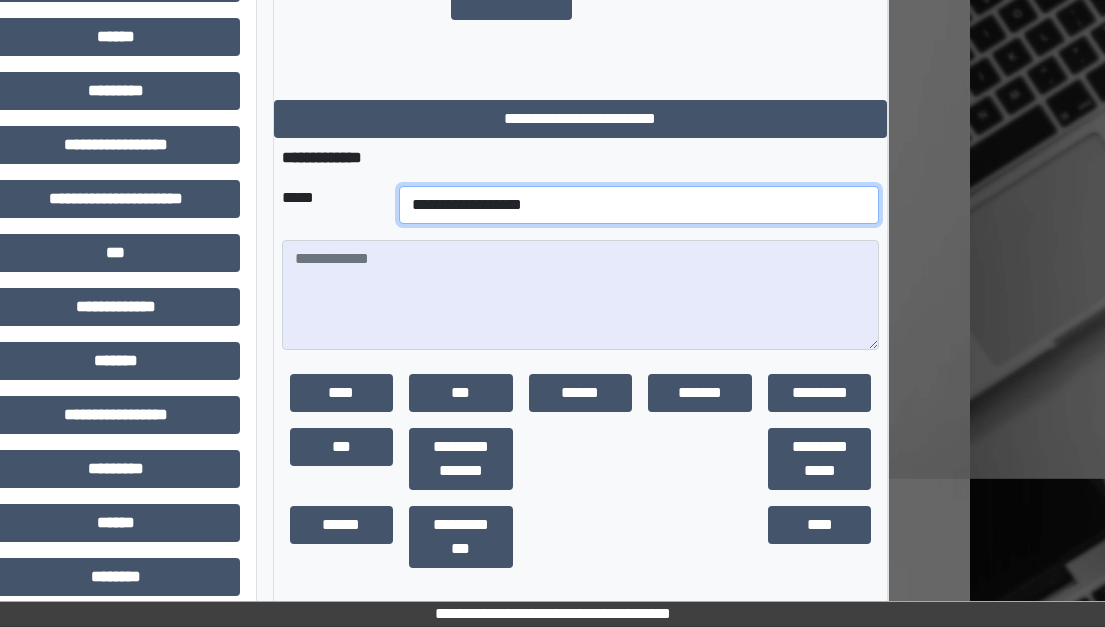 click on "**********" at bounding box center [639, 205] 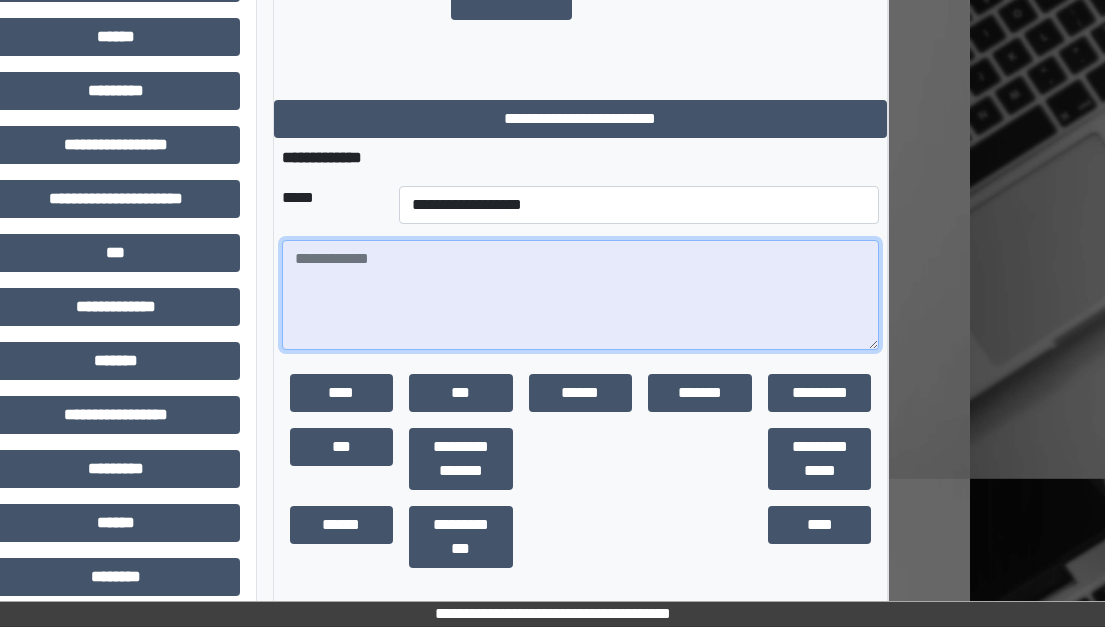 click at bounding box center [581, 295] 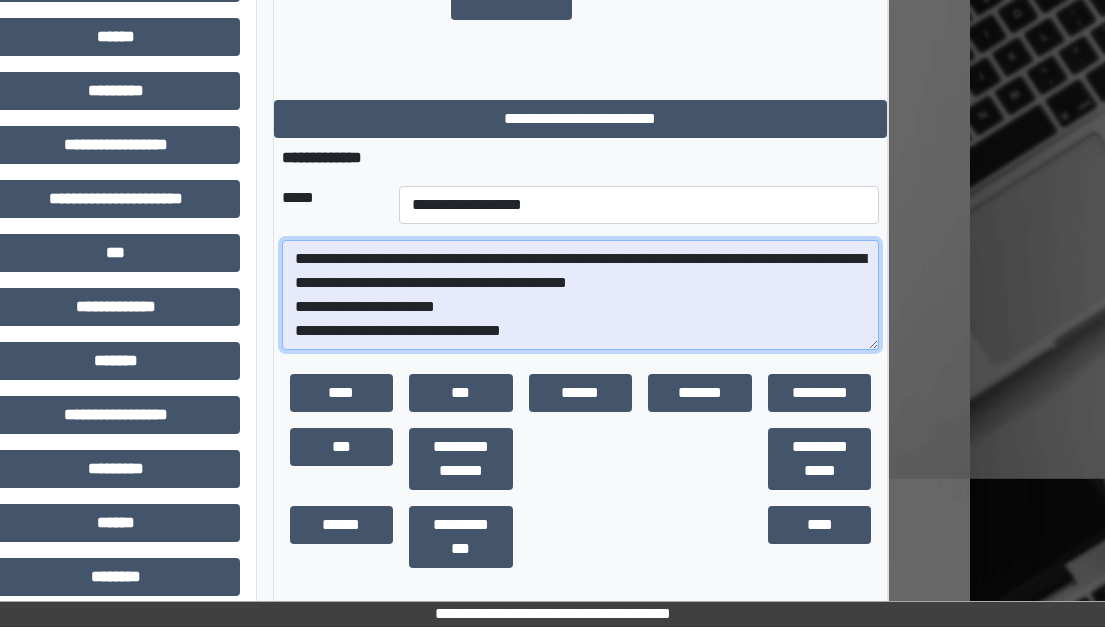 scroll, scrollTop: 17, scrollLeft: 0, axis: vertical 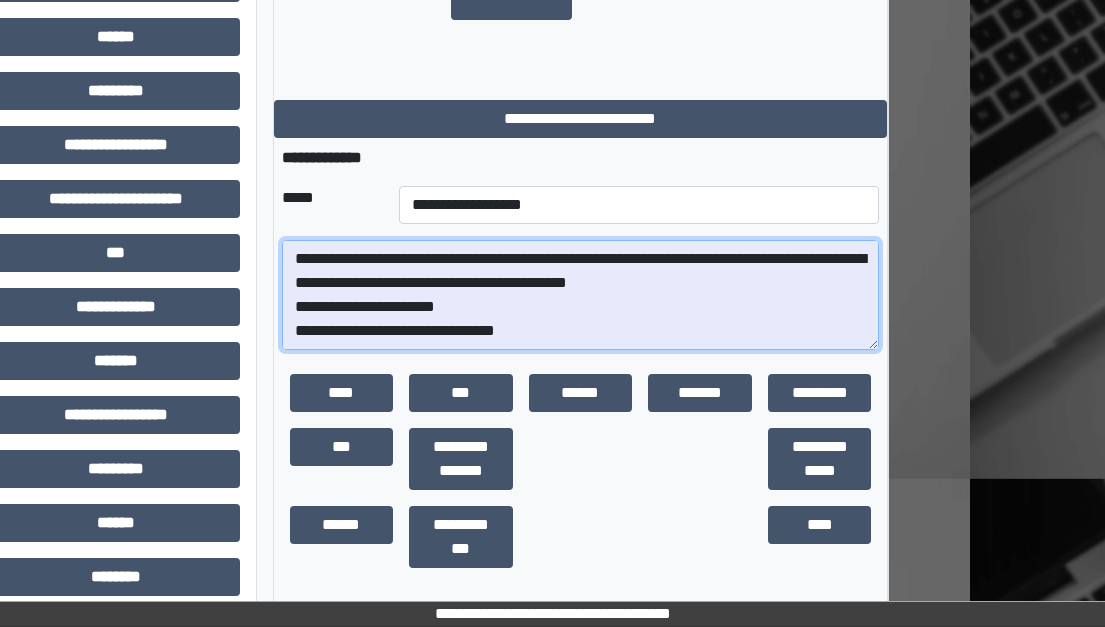 click on "**********" at bounding box center [581, 295] 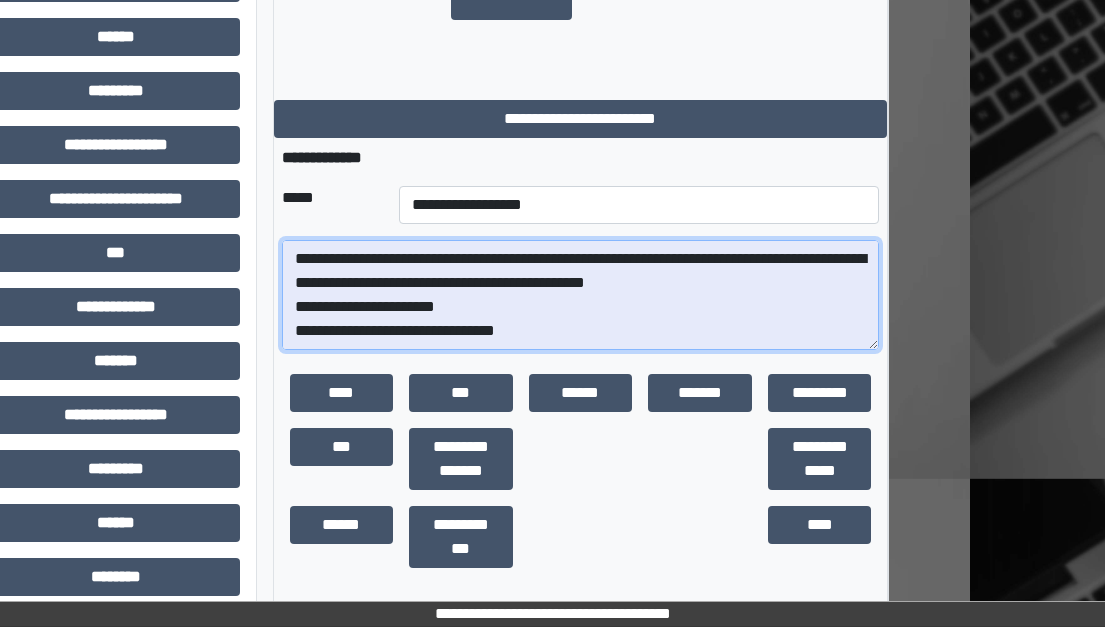 click on "**********" at bounding box center [581, 295] 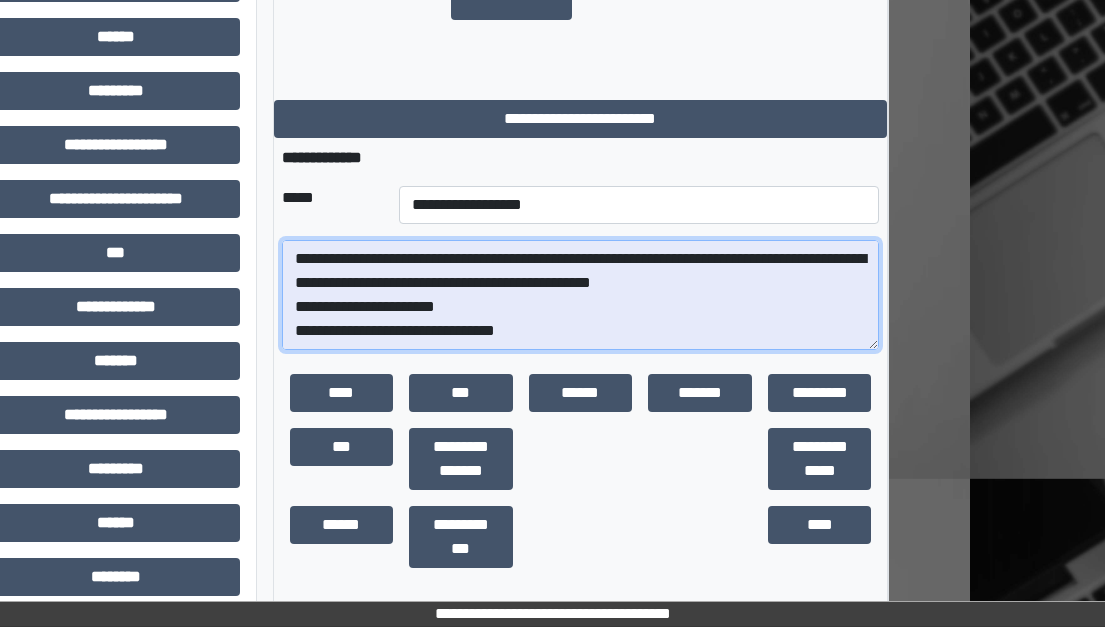 scroll, scrollTop: 24, scrollLeft: 0, axis: vertical 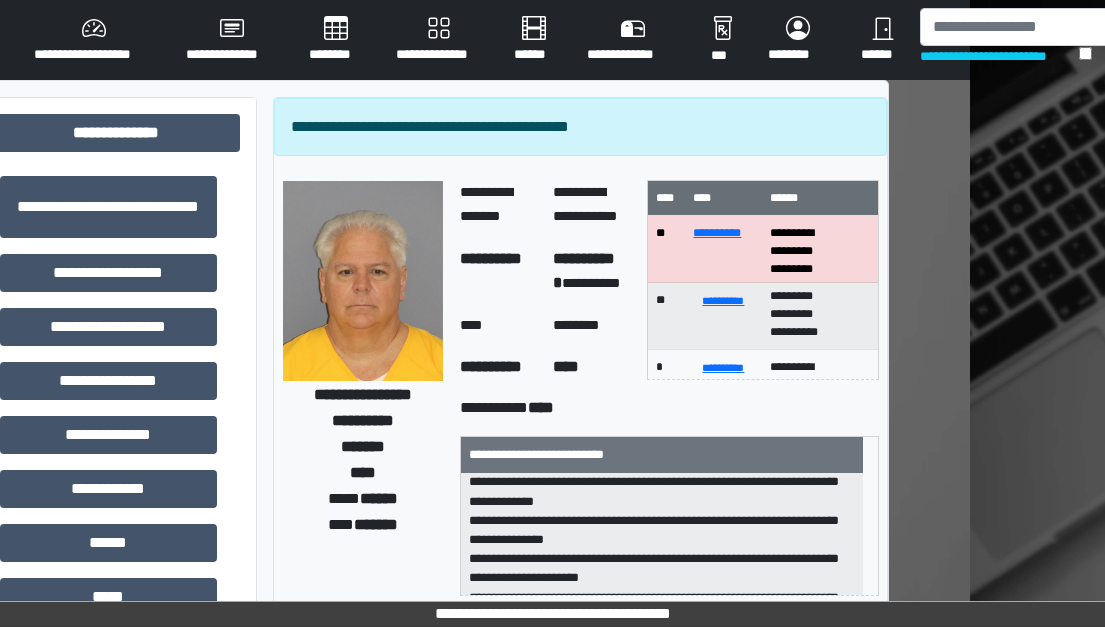 type on "**********" 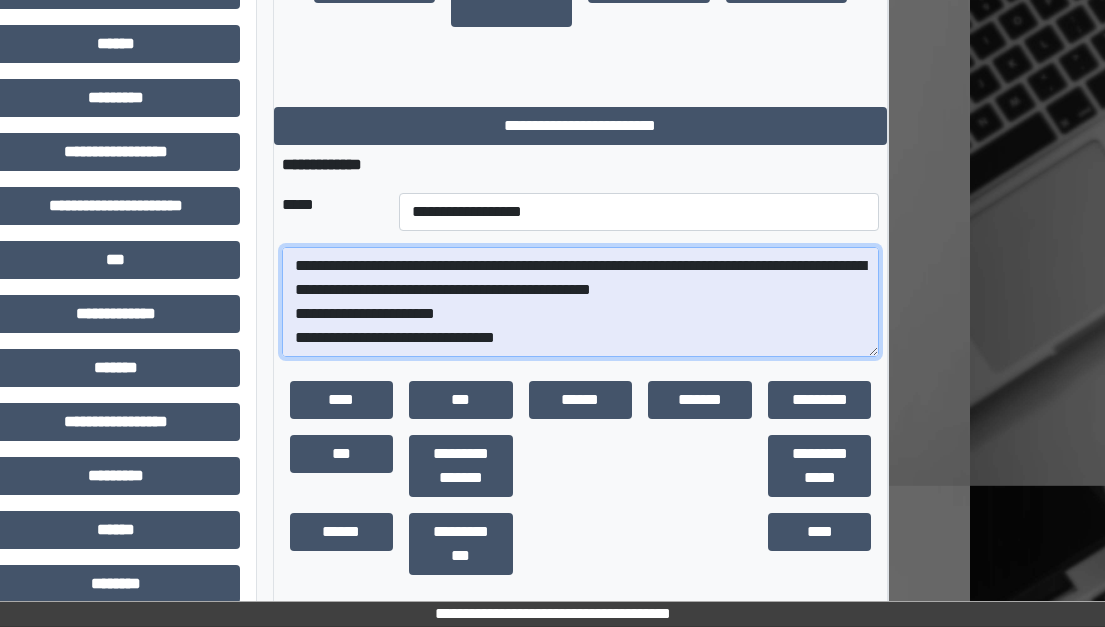 scroll, scrollTop: 900, scrollLeft: 135, axis: both 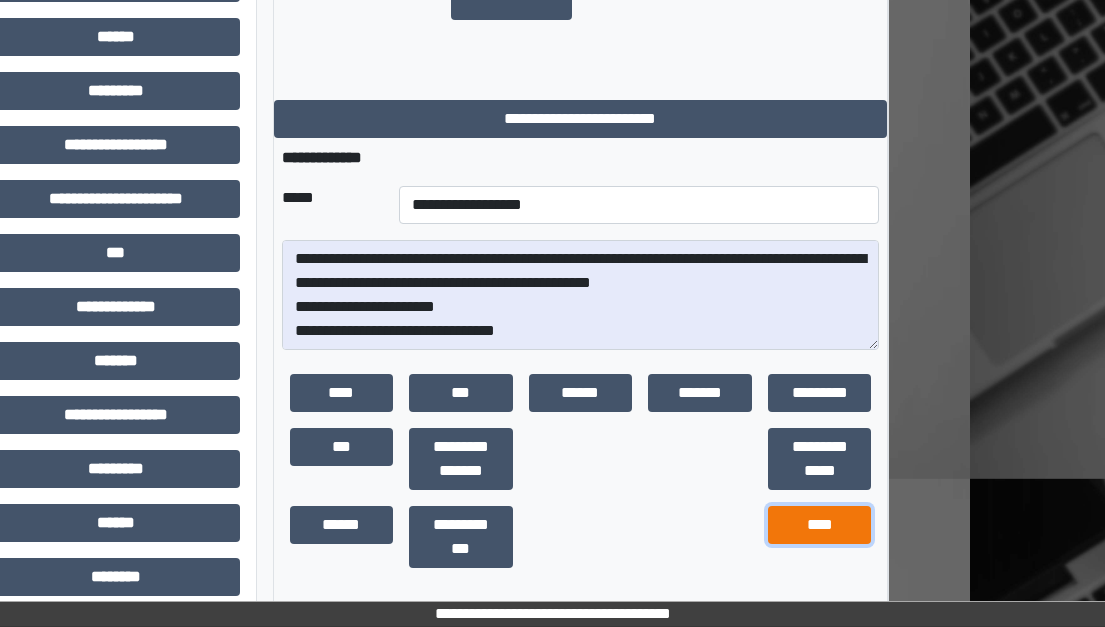 click on "****" at bounding box center (820, 525) 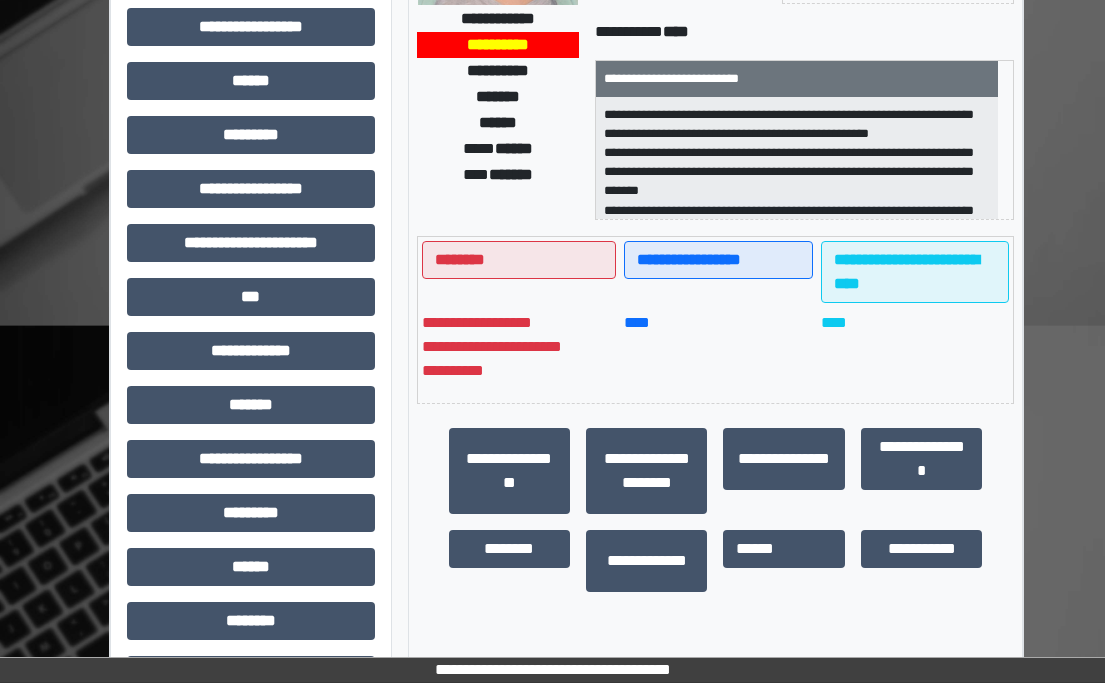 scroll, scrollTop: 400, scrollLeft: 0, axis: vertical 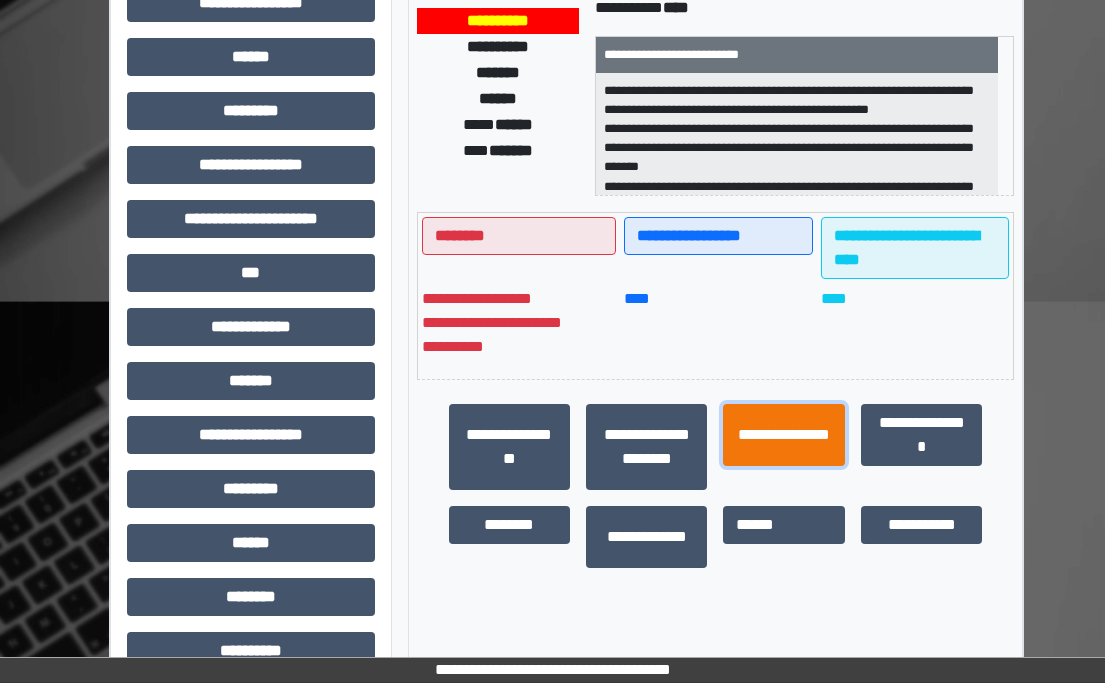 click on "**********" at bounding box center (783, 435) 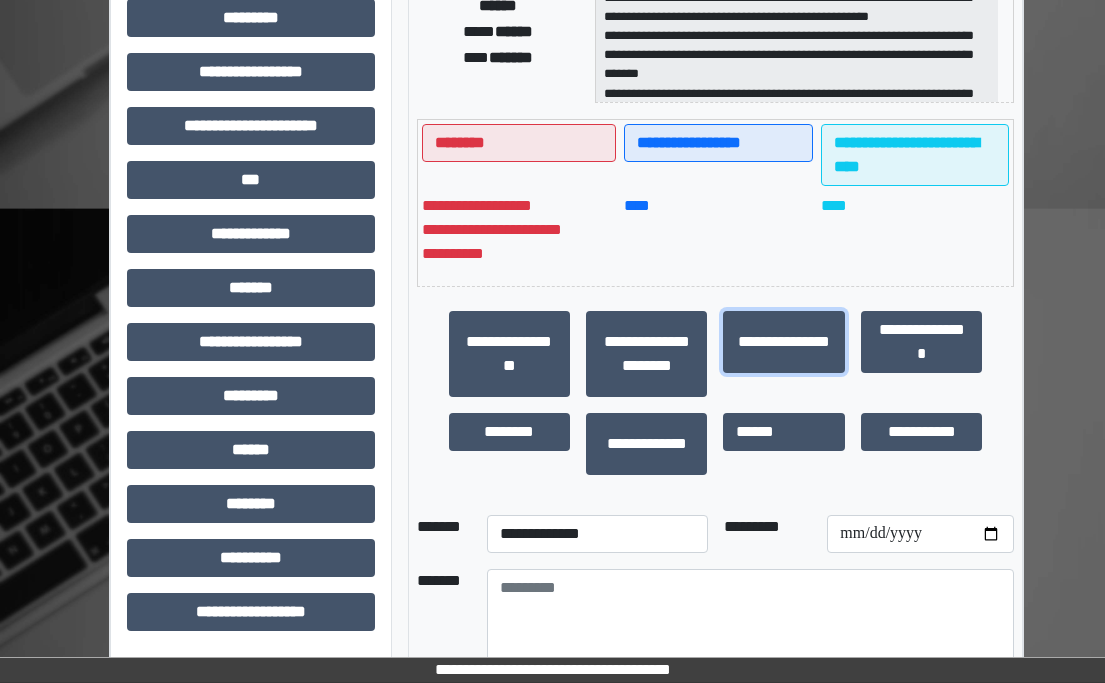 scroll, scrollTop: 601, scrollLeft: 0, axis: vertical 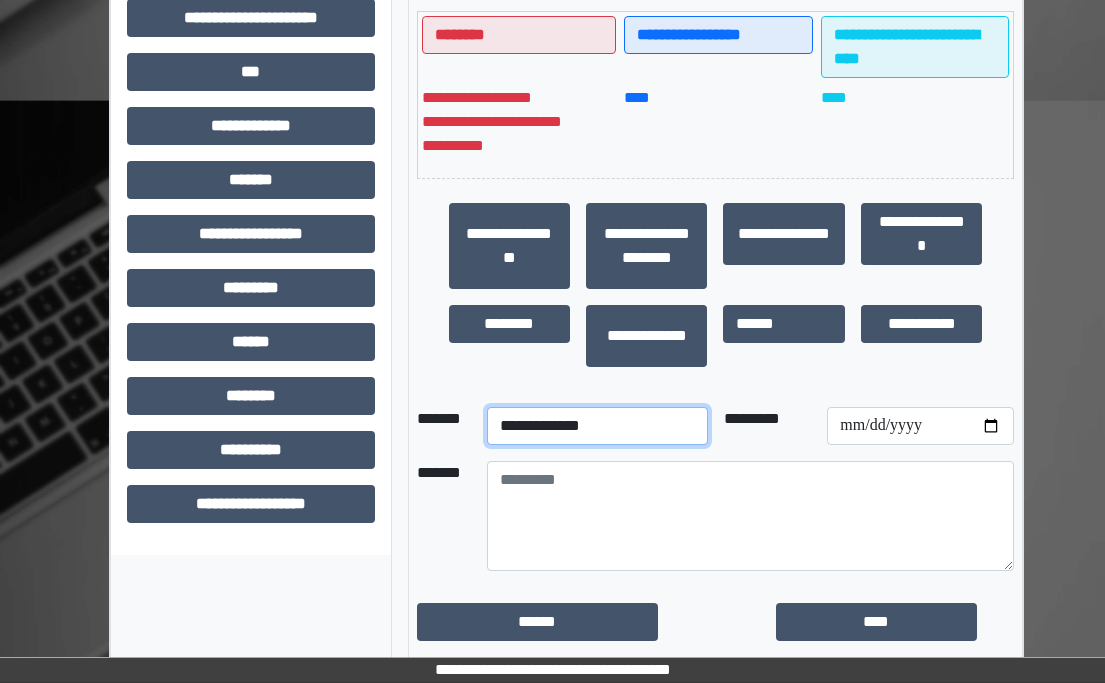 click on "**********" at bounding box center [597, 426] 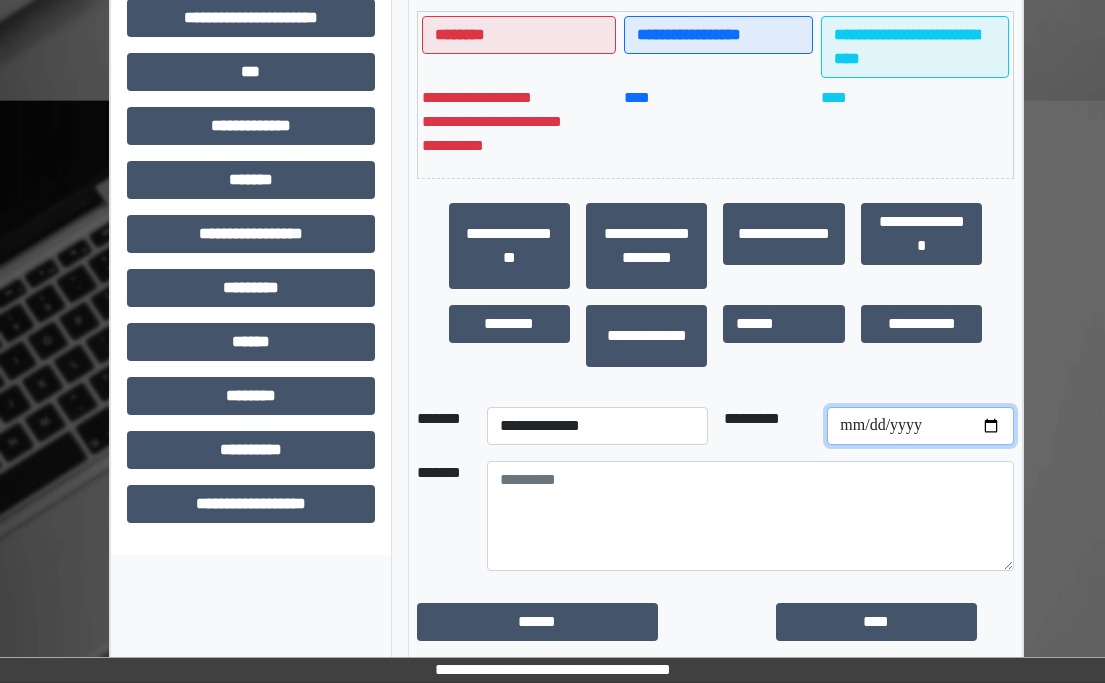 click at bounding box center (920, 426) 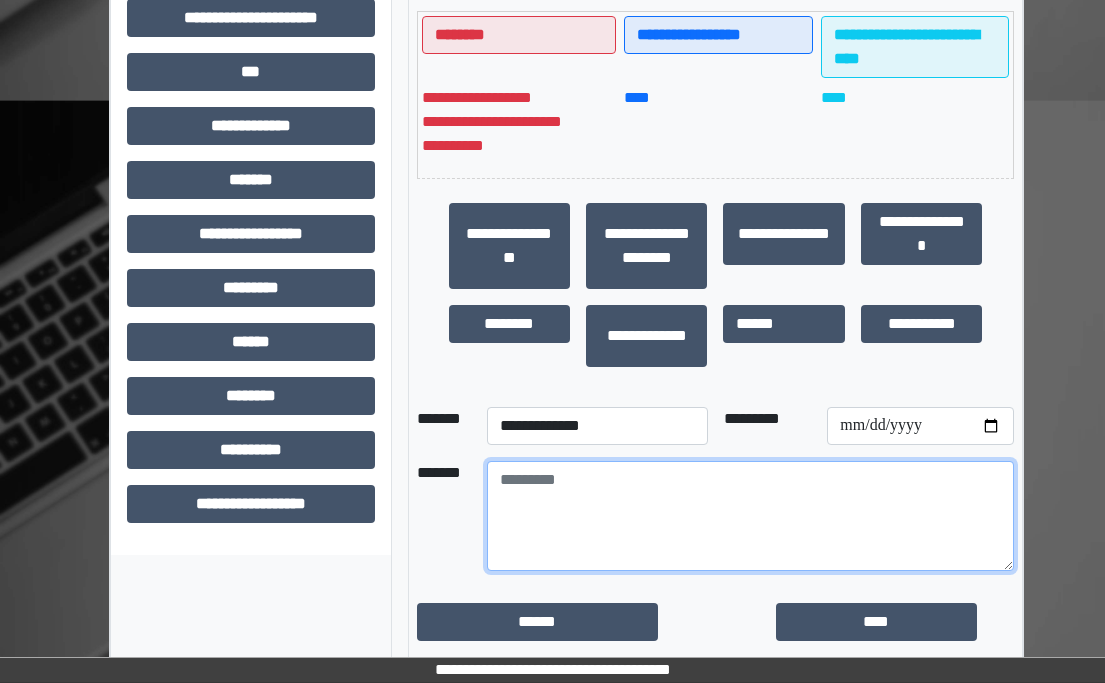 click at bounding box center (751, 516) 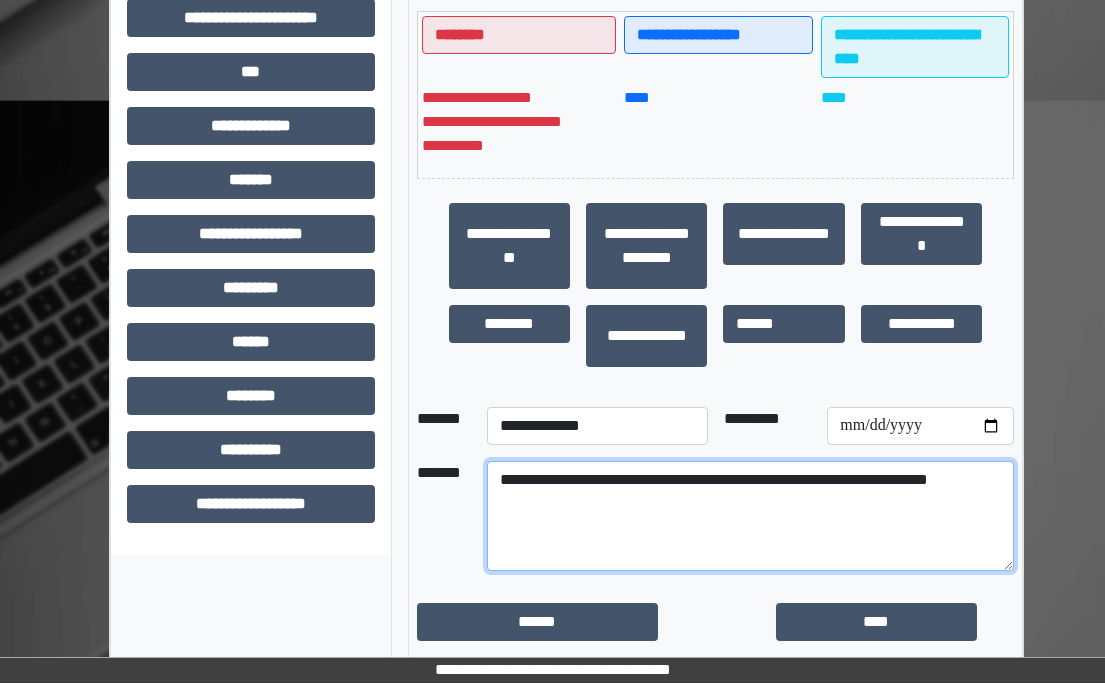 click on "**********" at bounding box center [751, 516] 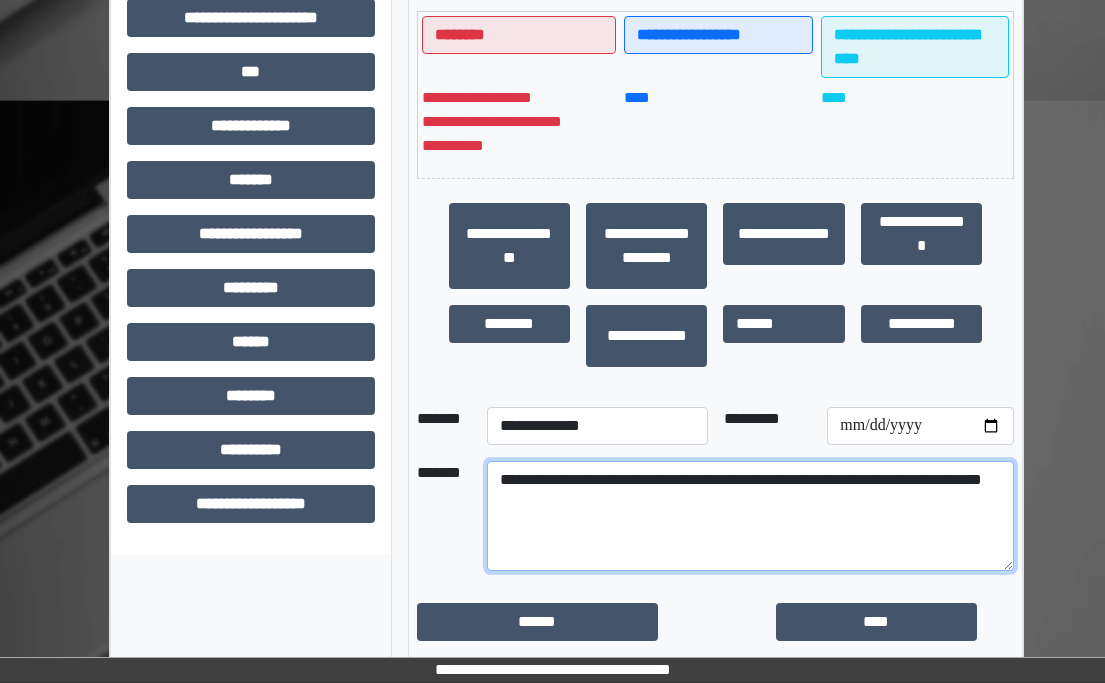 click on "**********" at bounding box center [751, 516] 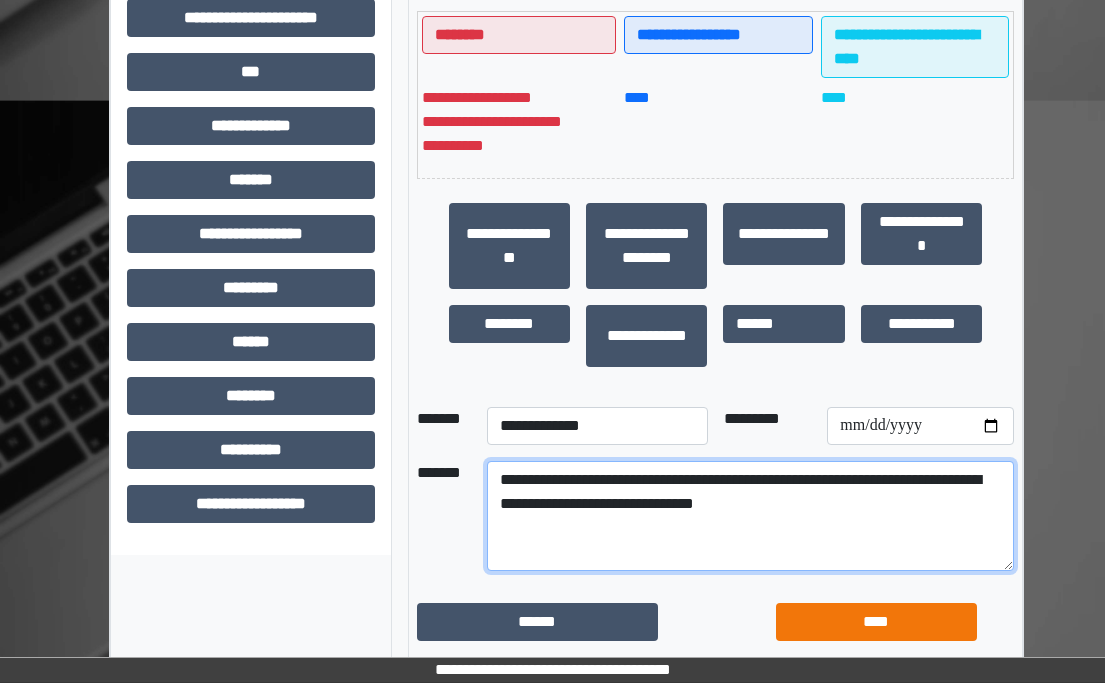 type on "**********" 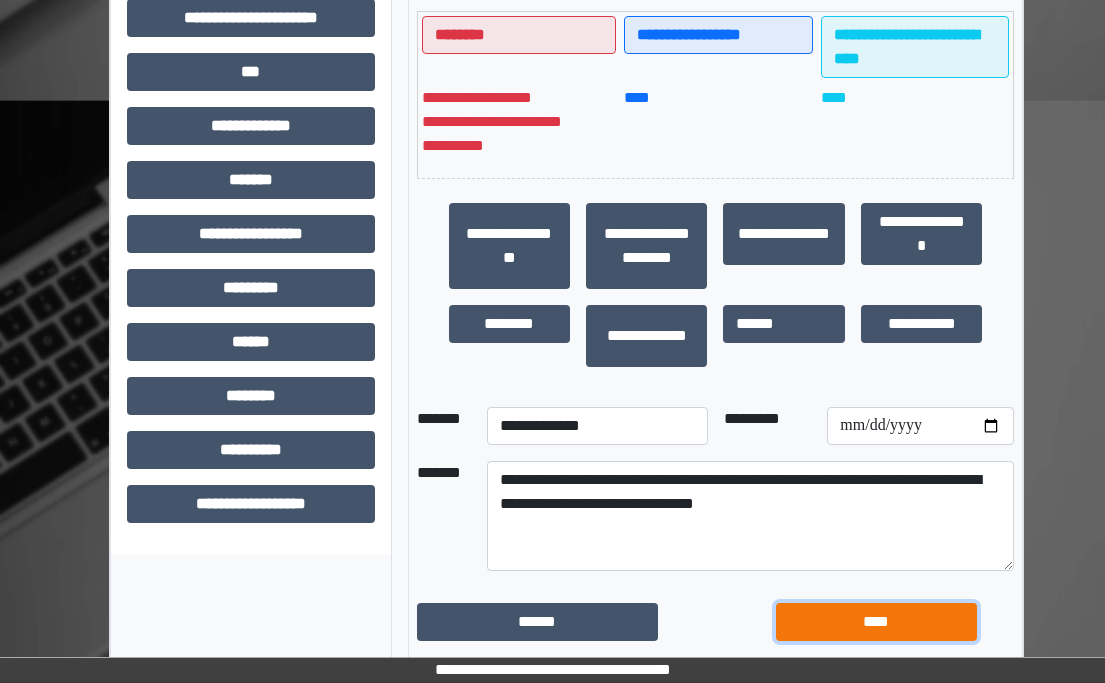 click on "****" at bounding box center (876, 622) 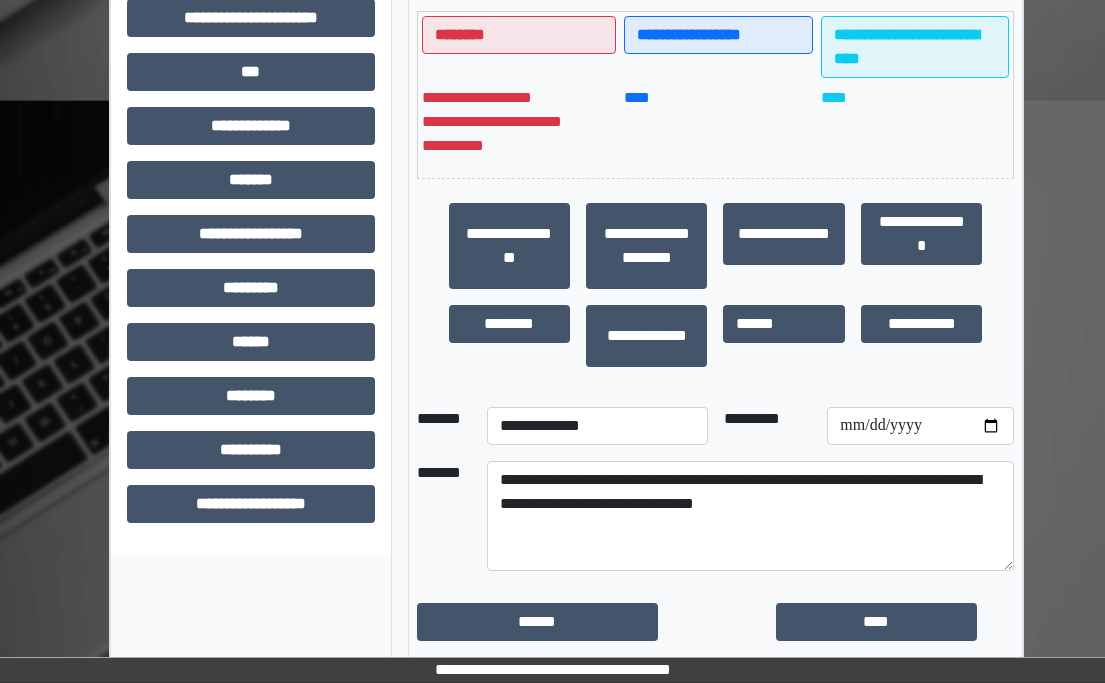 scroll, scrollTop: 491, scrollLeft: 0, axis: vertical 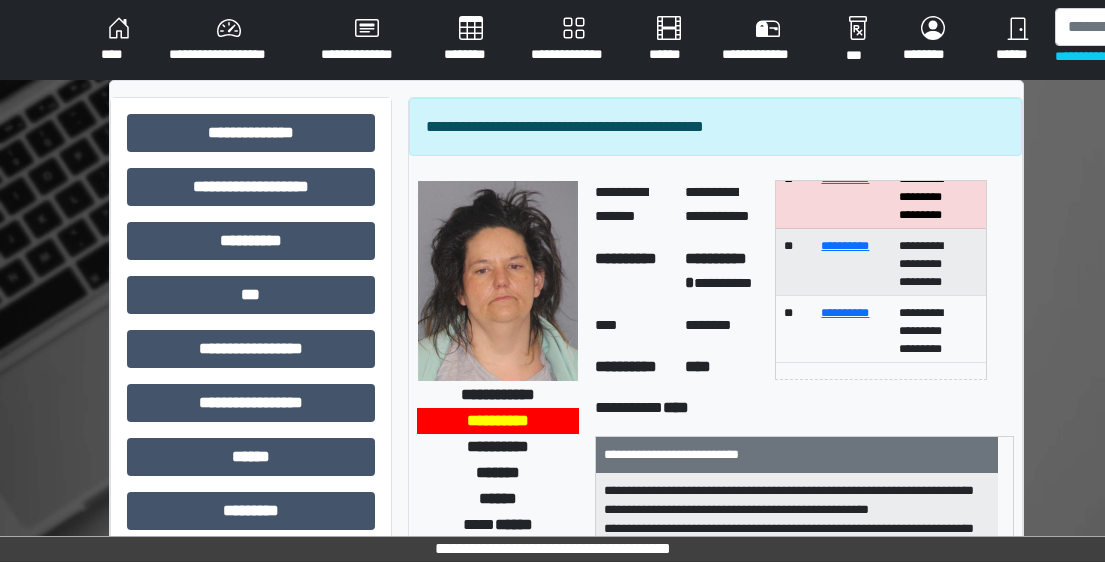 click on "****" at bounding box center [119, 40] 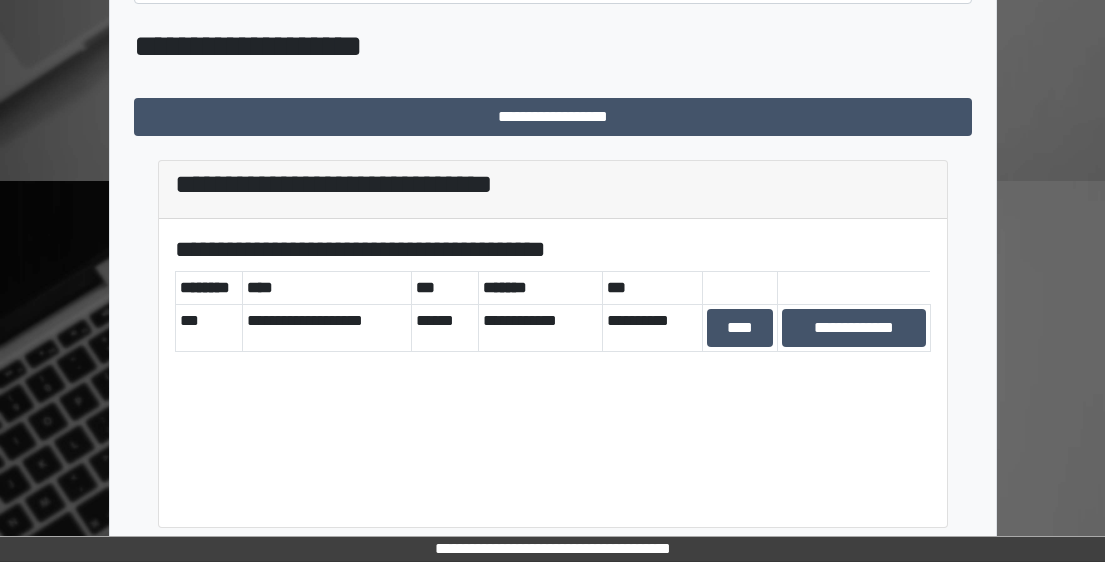 scroll, scrollTop: 467, scrollLeft: 0, axis: vertical 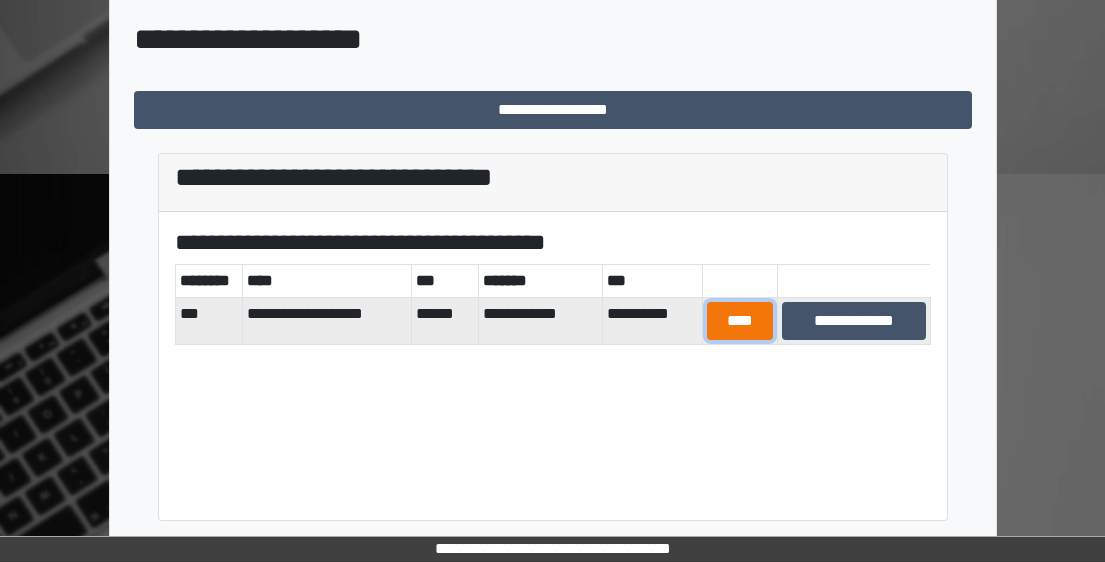 click on "****" at bounding box center (740, 321) 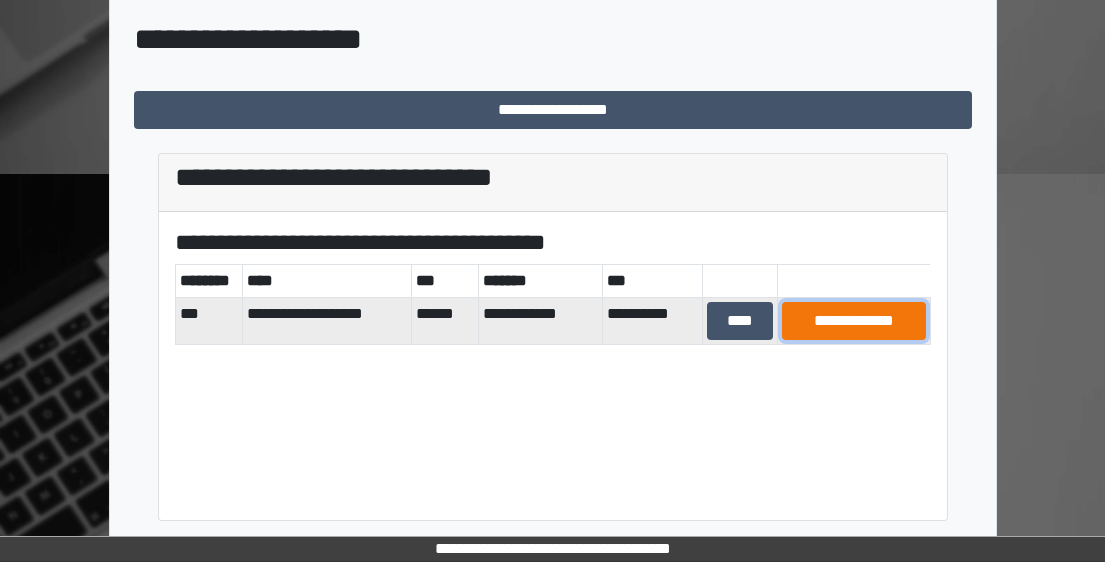 click on "**********" at bounding box center [853, 321] 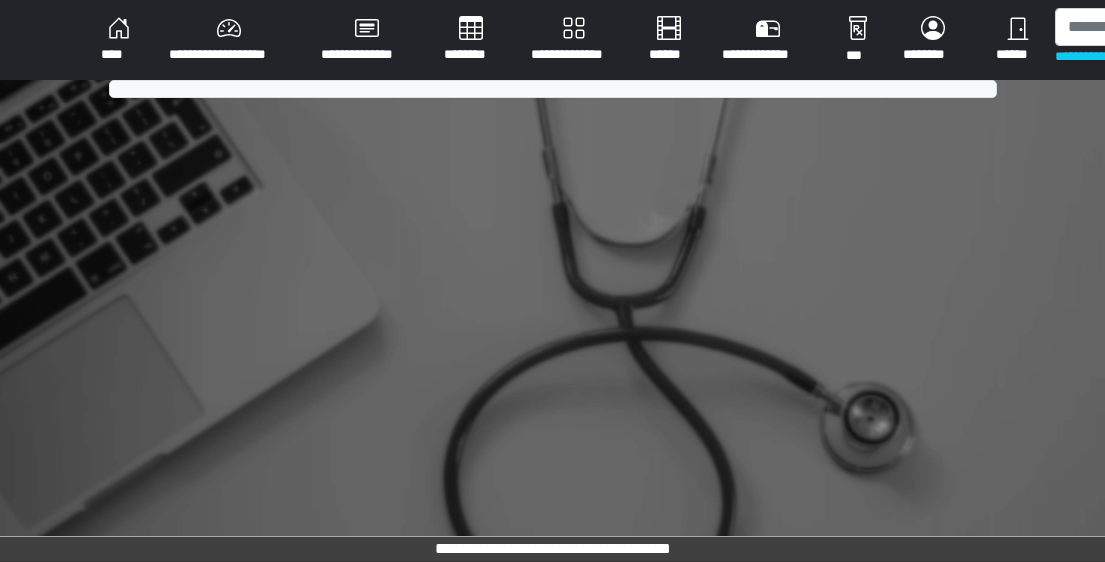 scroll, scrollTop: 0, scrollLeft: 0, axis: both 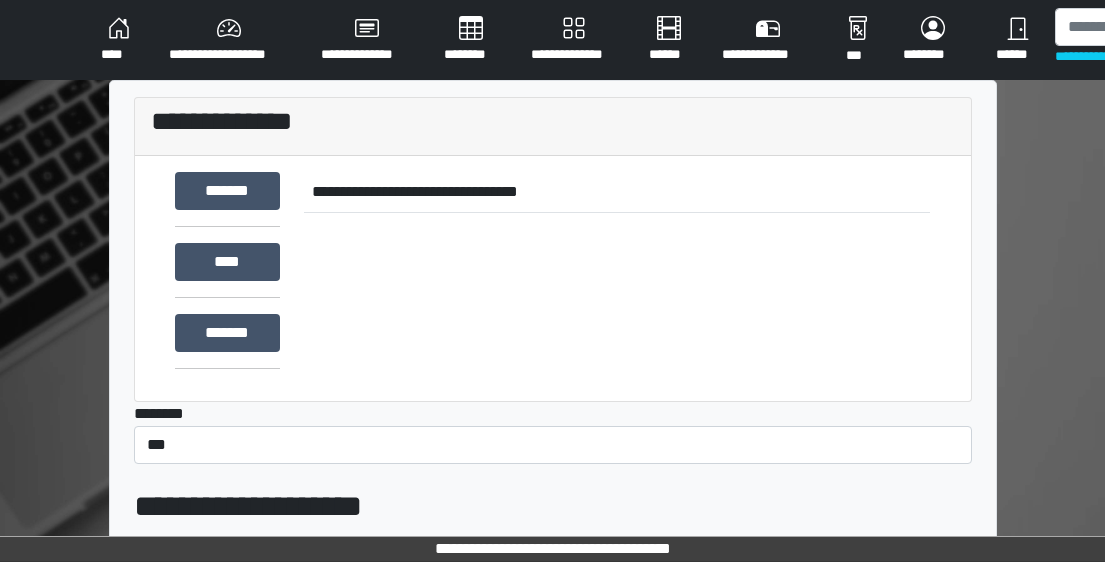 click on "****" at bounding box center (119, 40) 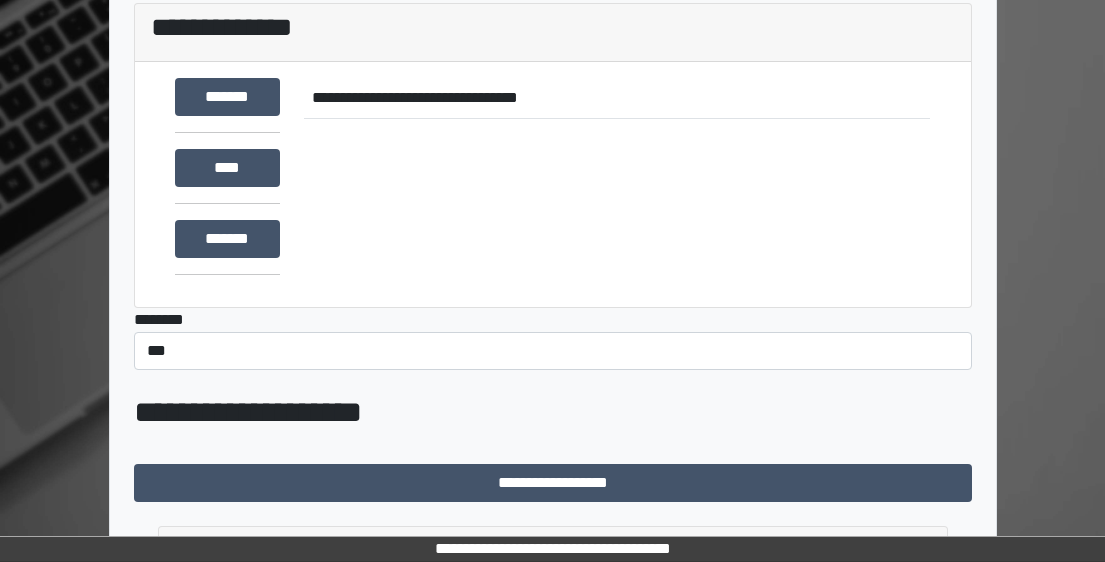 scroll, scrollTop: 227, scrollLeft: 0, axis: vertical 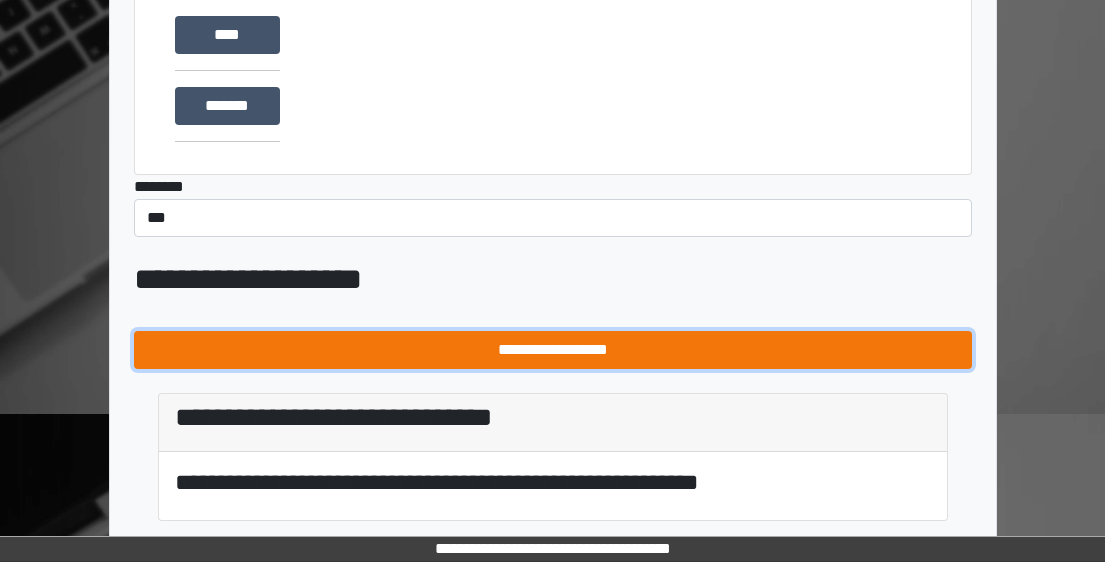 click on "**********" at bounding box center (553, 350) 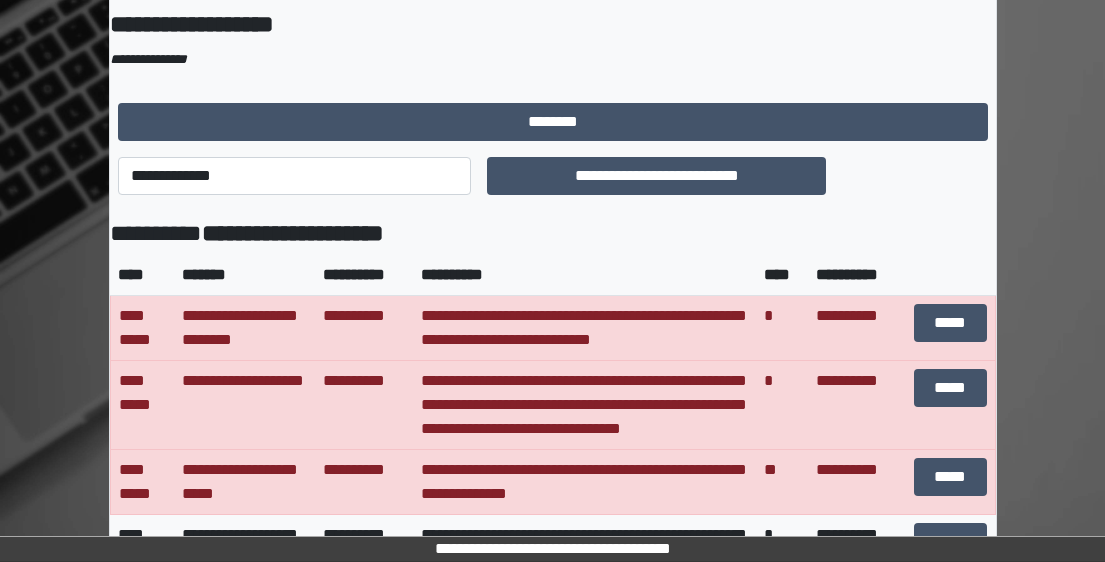 scroll, scrollTop: 27, scrollLeft: 0, axis: vertical 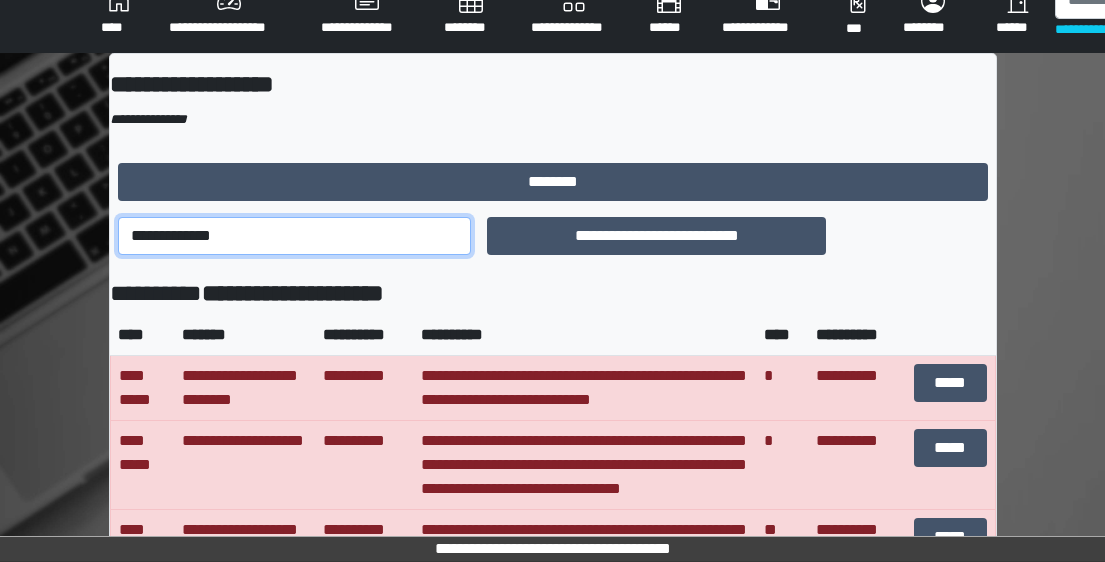 click on "**********" at bounding box center [295, 236] 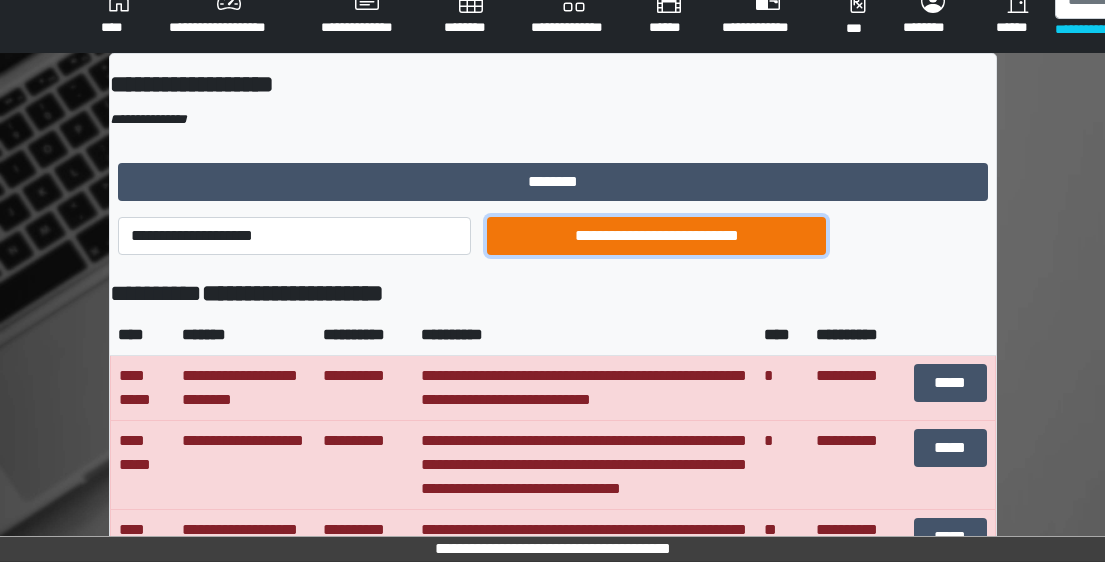 click on "**********" at bounding box center [656, 236] 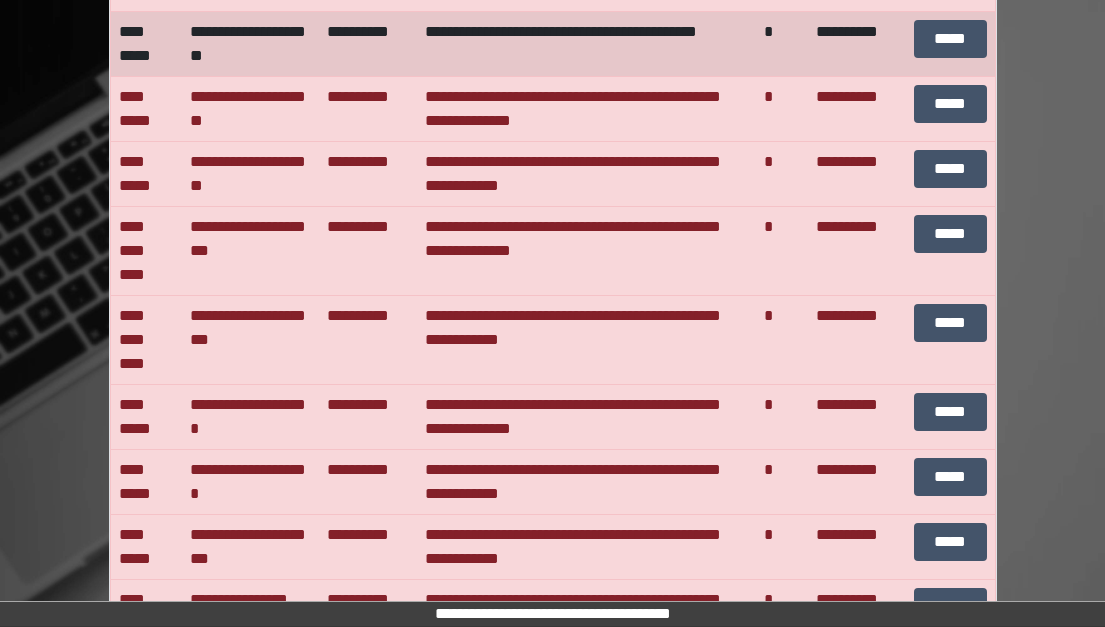 scroll, scrollTop: 2127, scrollLeft: 0, axis: vertical 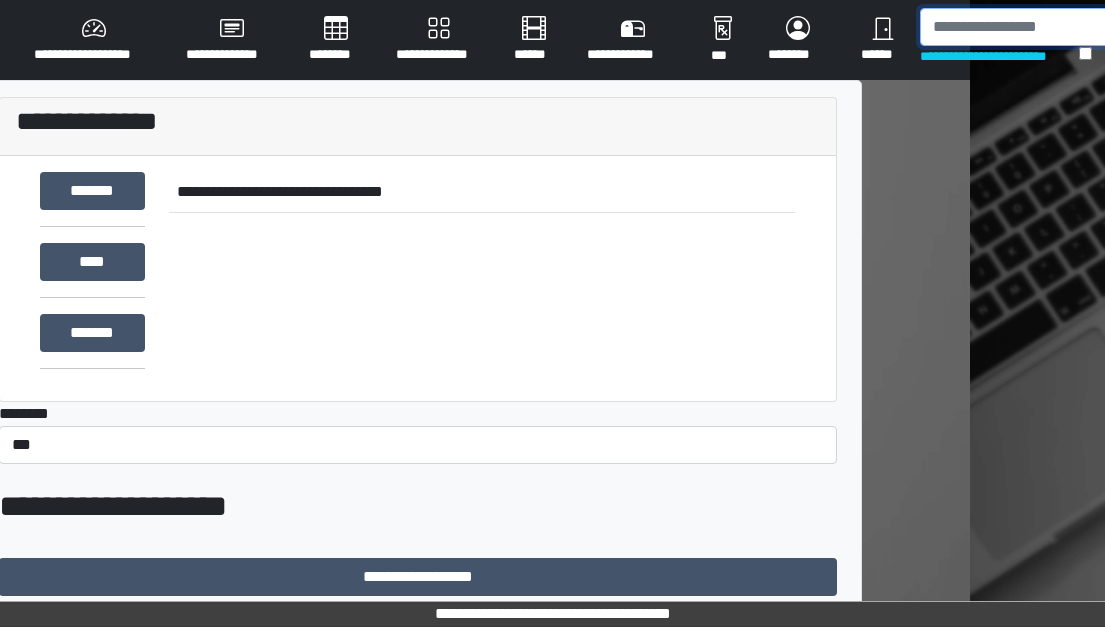 click at bounding box center (1023, 27) 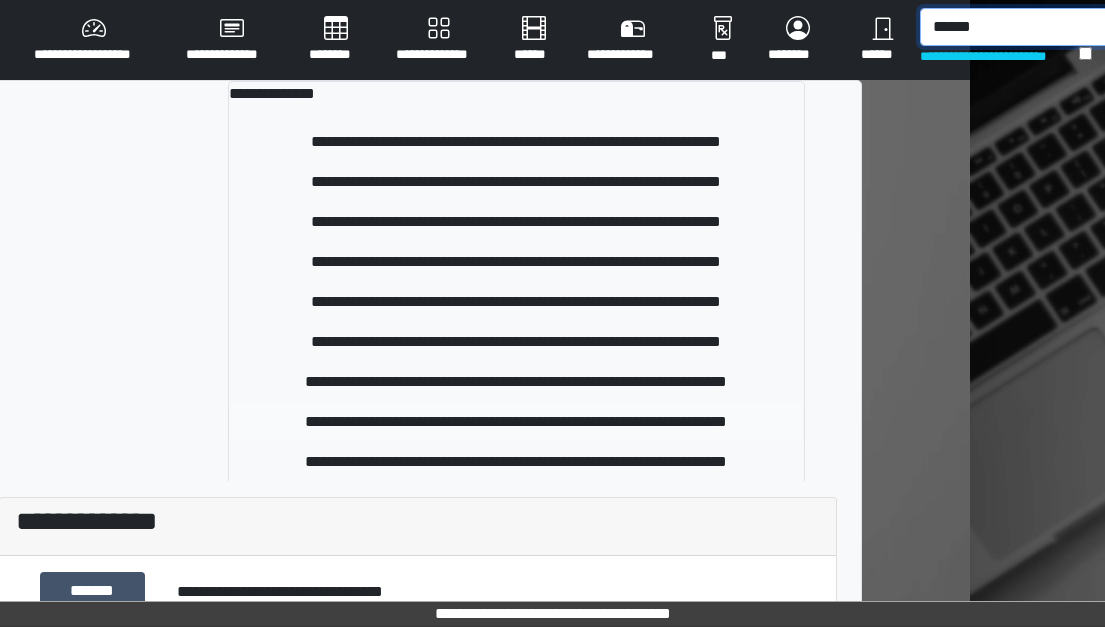 type on "******" 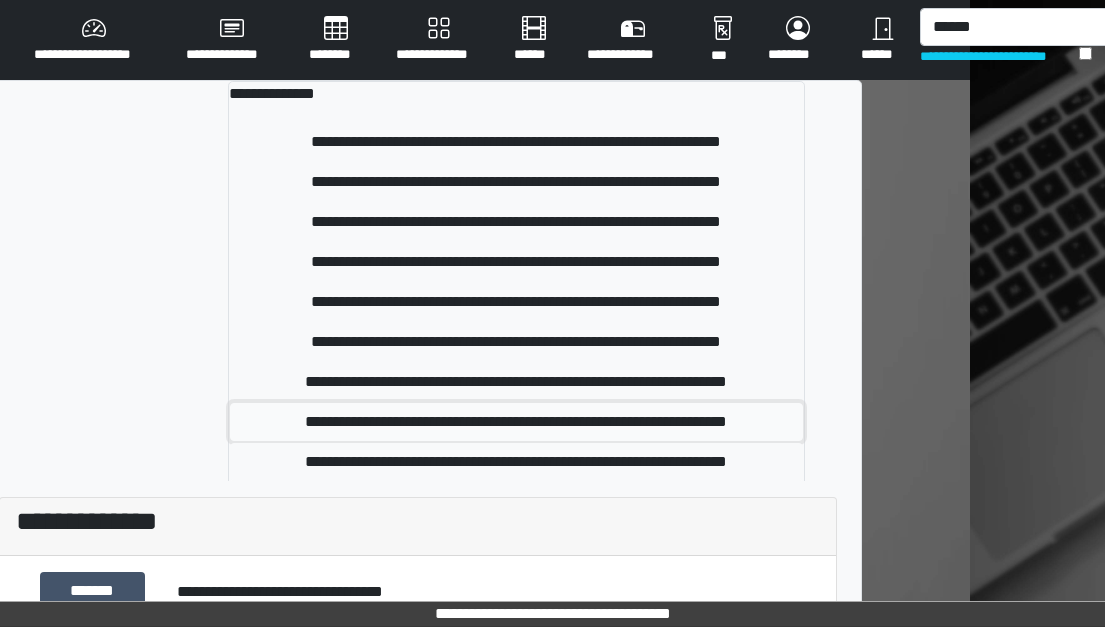 click on "**********" at bounding box center (516, 422) 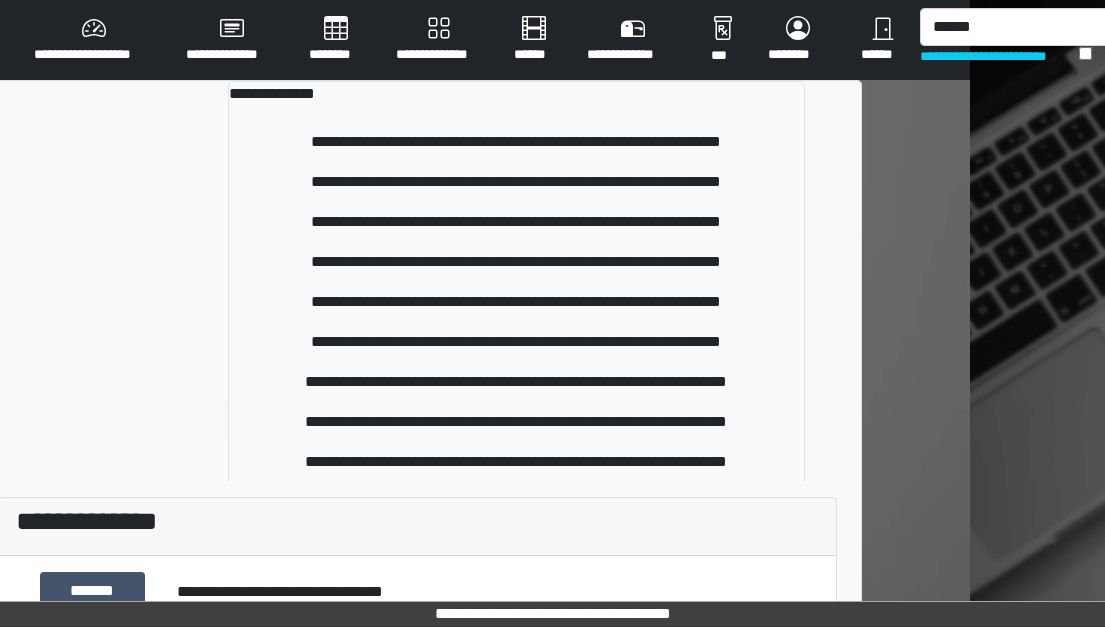 type 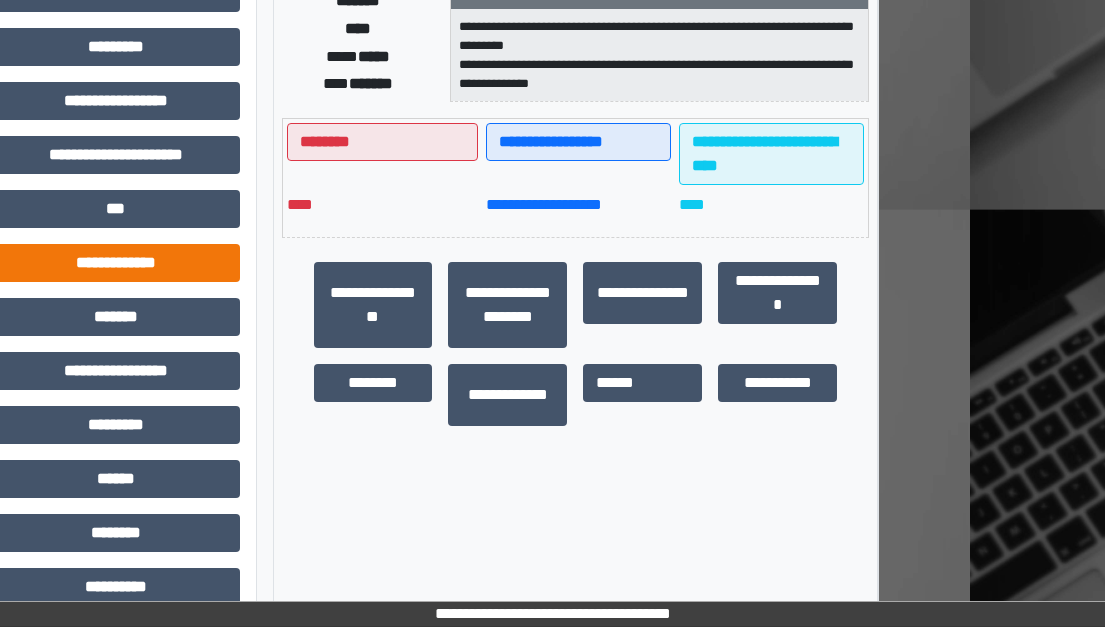 scroll, scrollTop: 547, scrollLeft: 135, axis: both 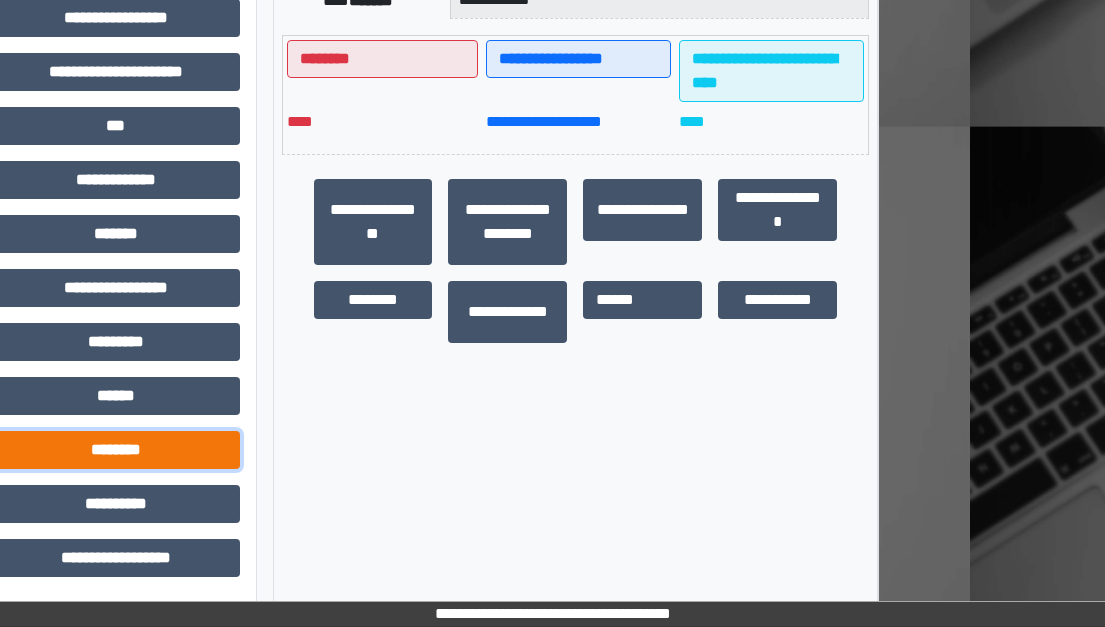 click on "********" at bounding box center [116, 450] 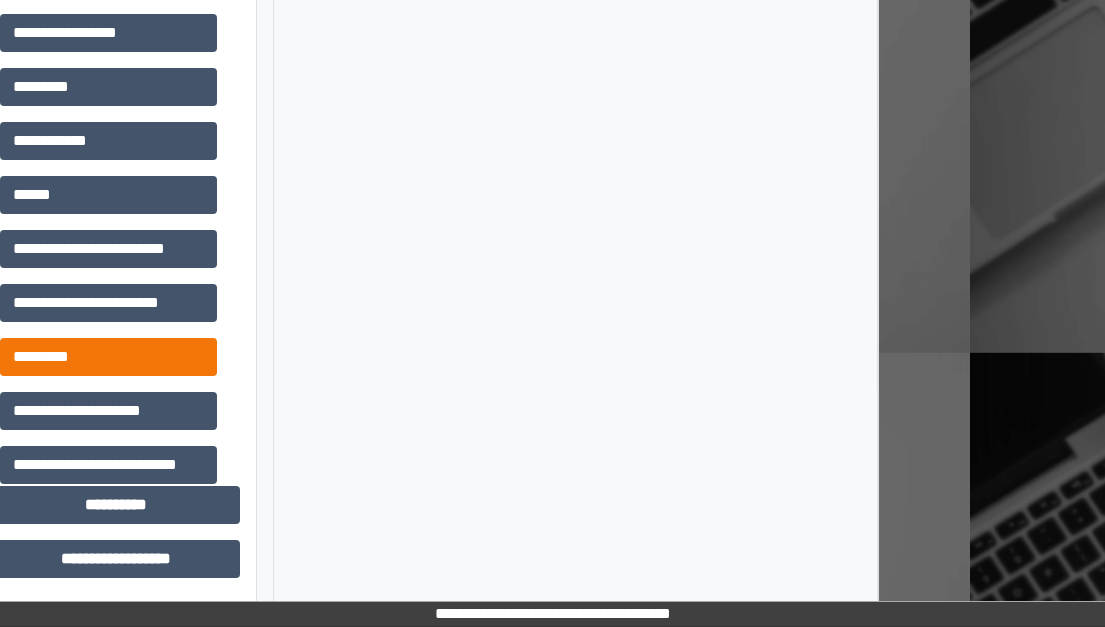 scroll, scrollTop: 1027, scrollLeft: 135, axis: both 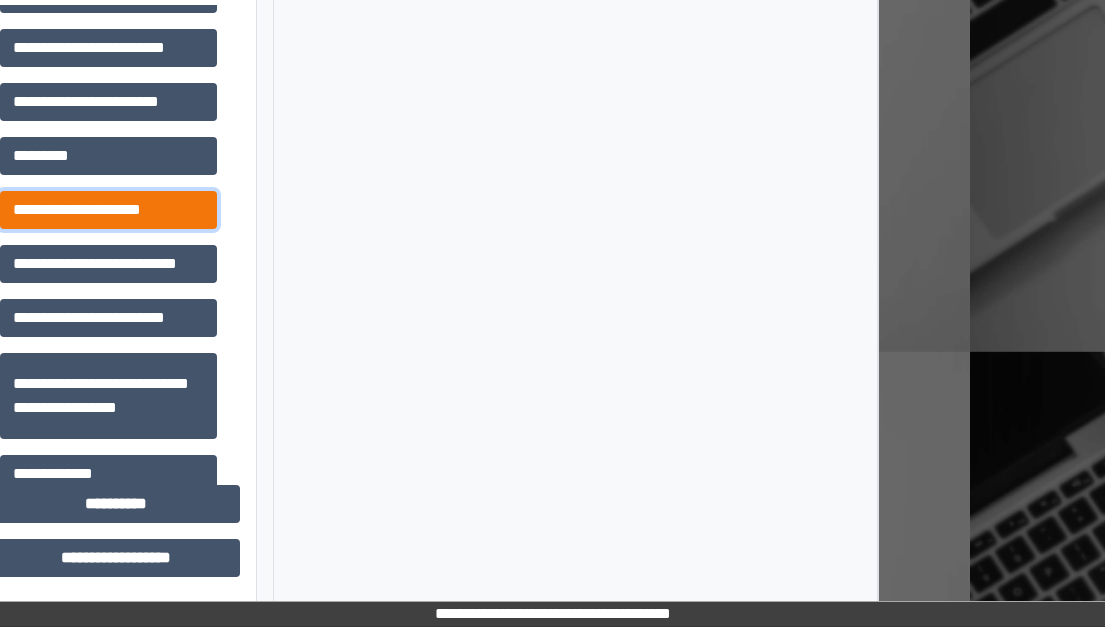 drag, startPoint x: 151, startPoint y: 202, endPoint x: 282, endPoint y: 243, distance: 137.26616 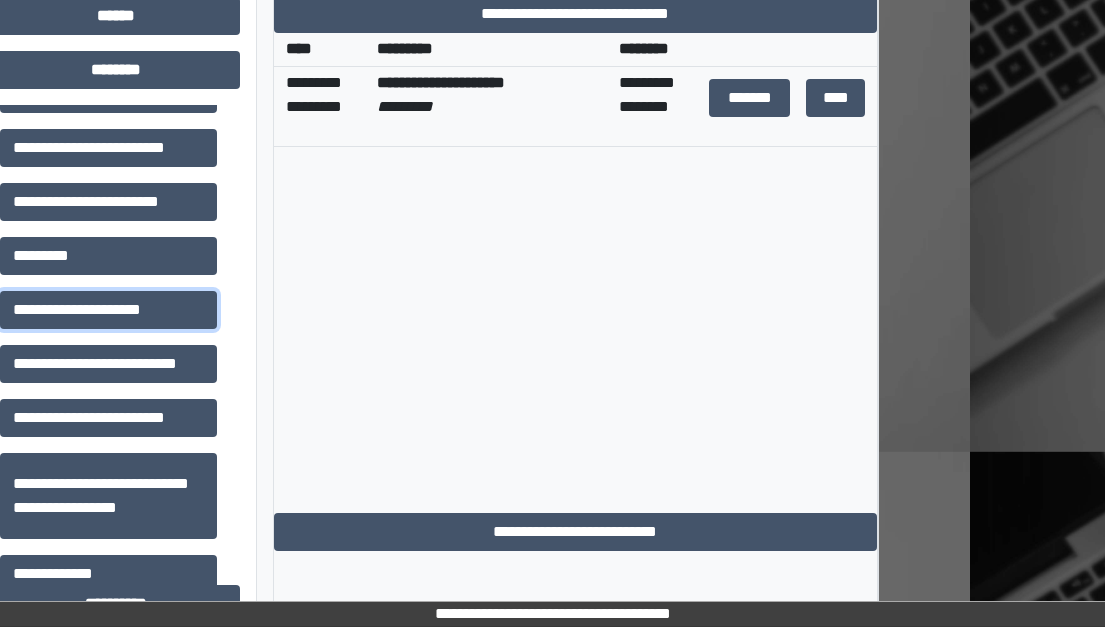 scroll, scrollTop: 827, scrollLeft: 135, axis: both 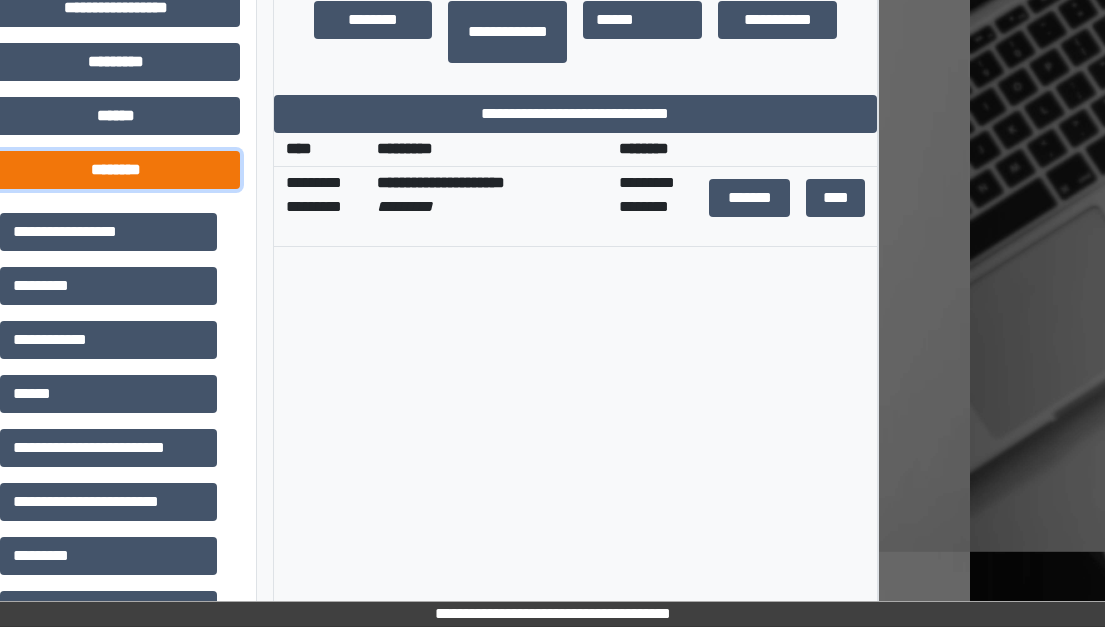 click on "********" at bounding box center [116, 170] 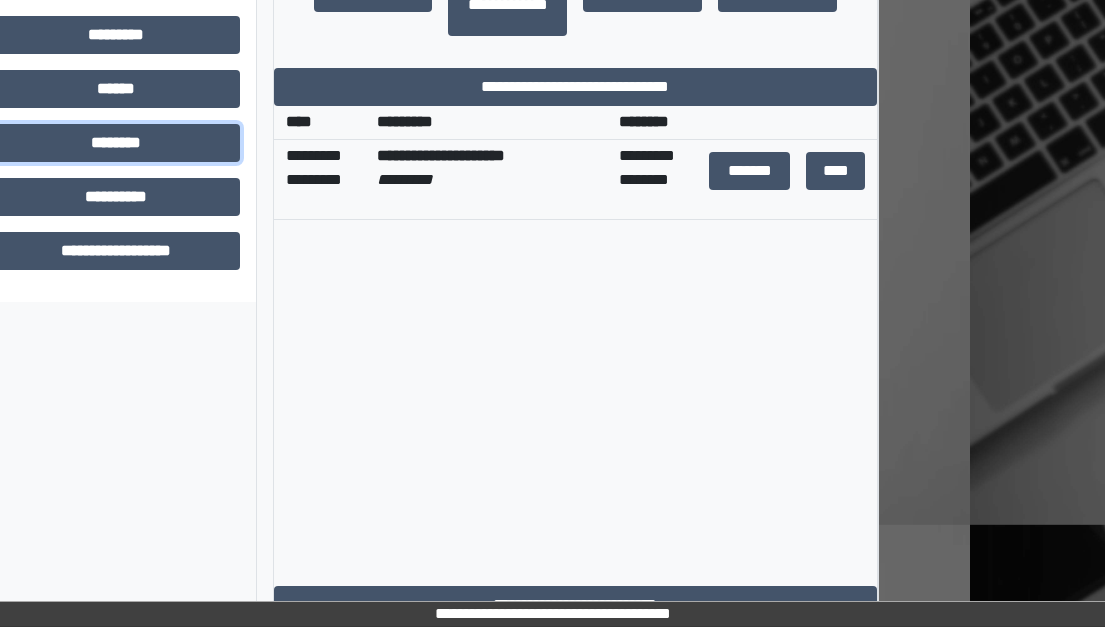 scroll, scrollTop: 869, scrollLeft: 135, axis: both 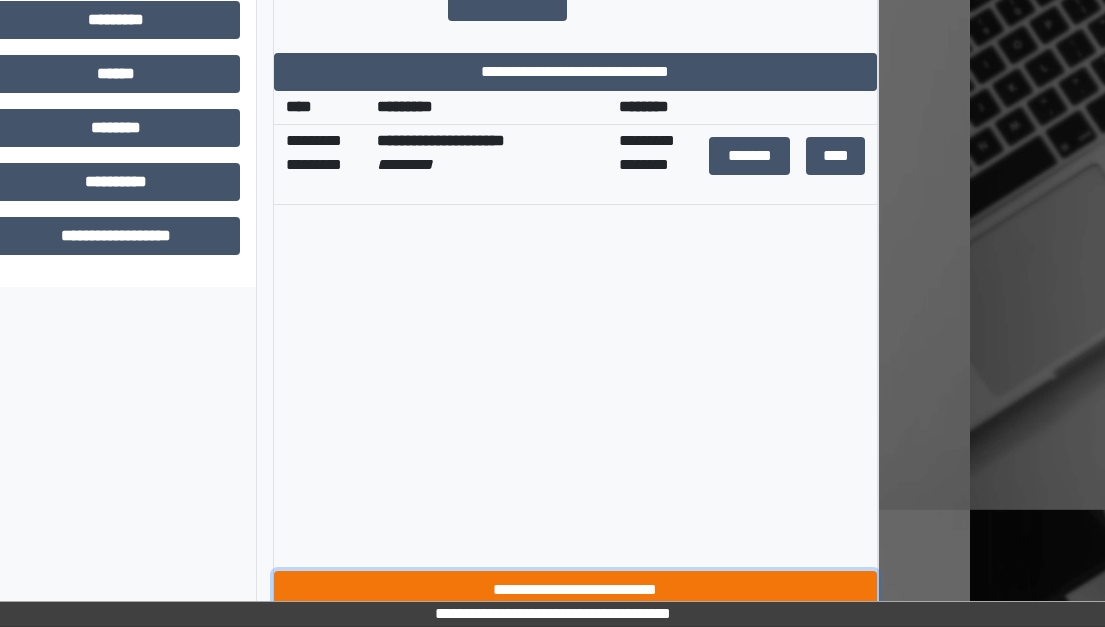 drag, startPoint x: 582, startPoint y: 581, endPoint x: 489, endPoint y: 504, distance: 120.73939 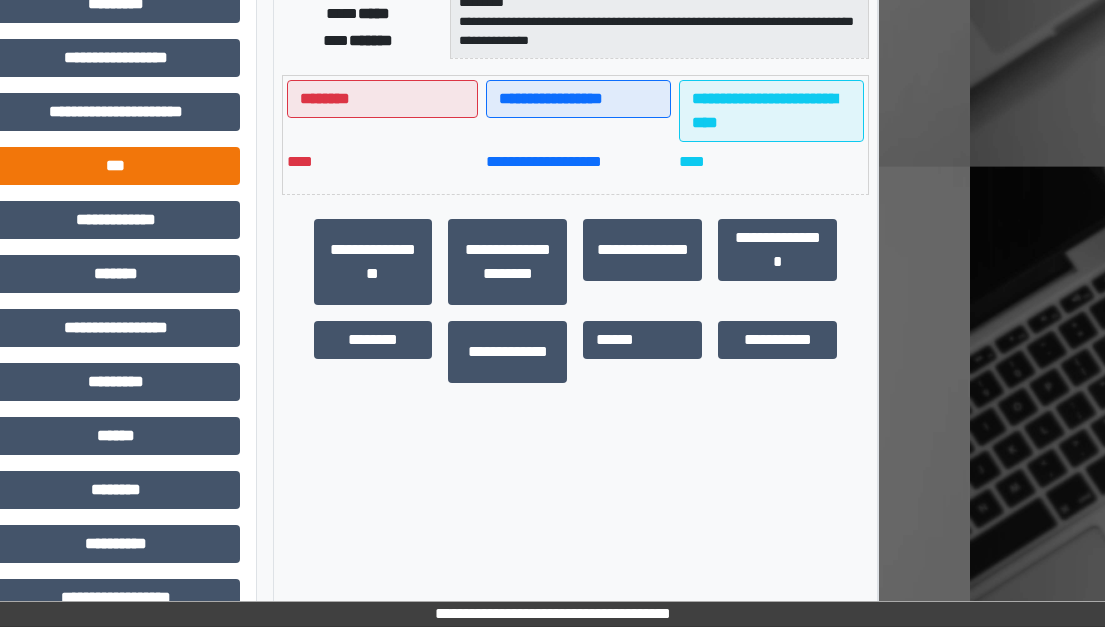 scroll, scrollTop: 547, scrollLeft: 135, axis: both 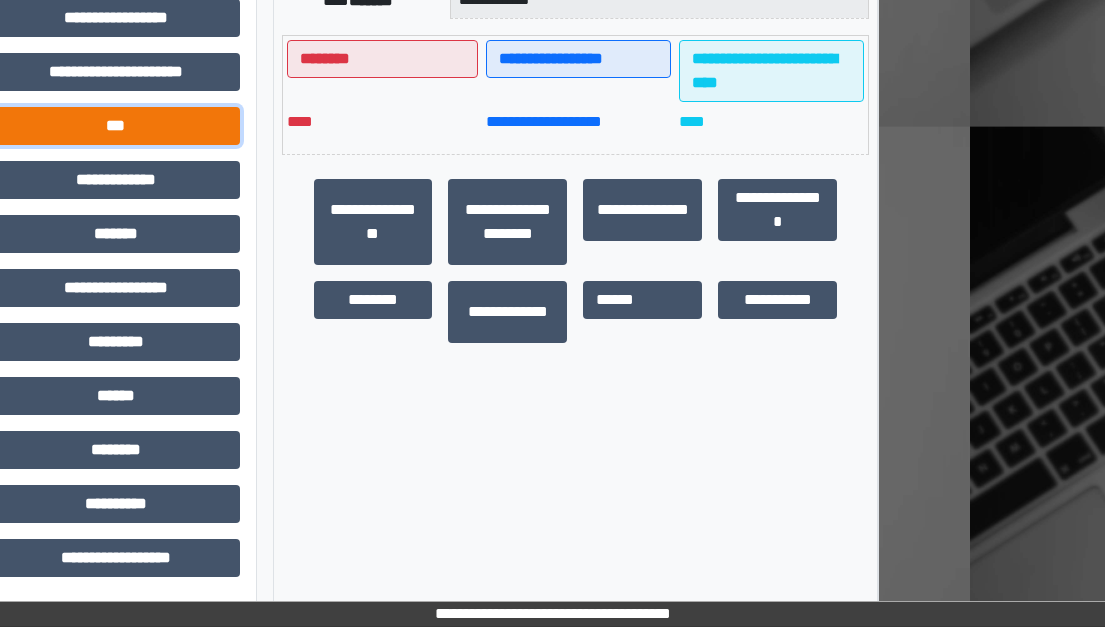 click on "***" at bounding box center [116, 126] 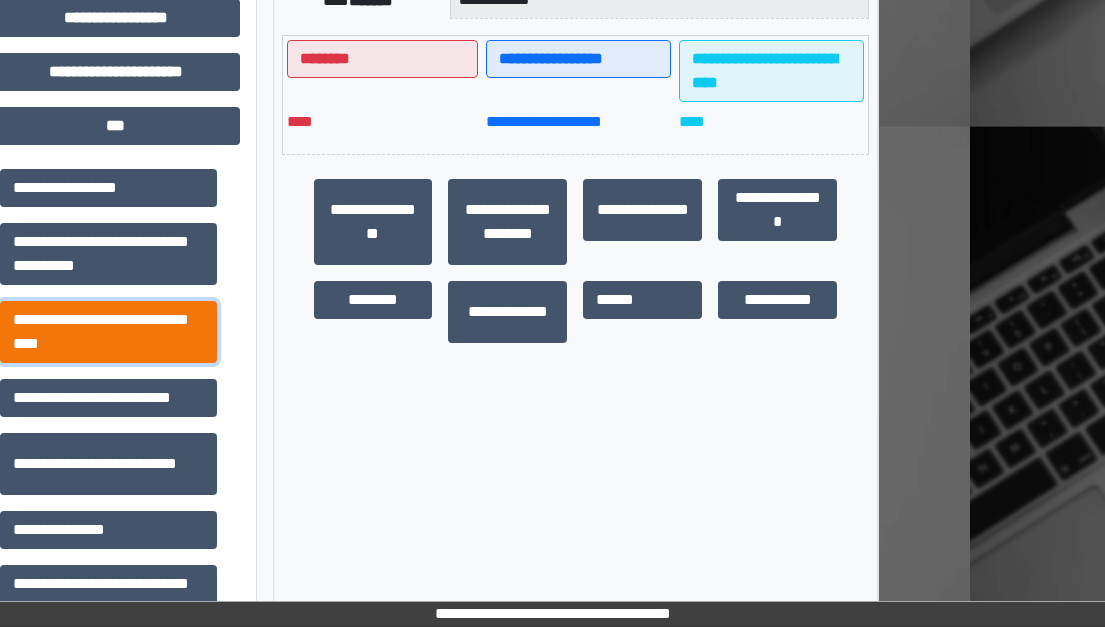 click on "**********" at bounding box center (108, 332) 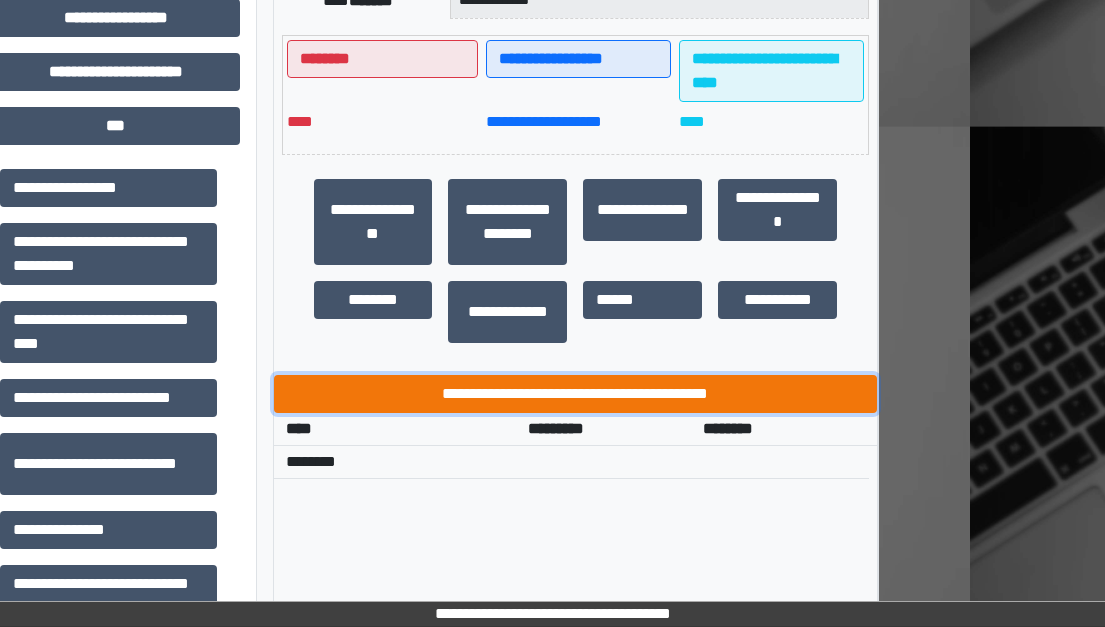 click on "**********" at bounding box center [576, 394] 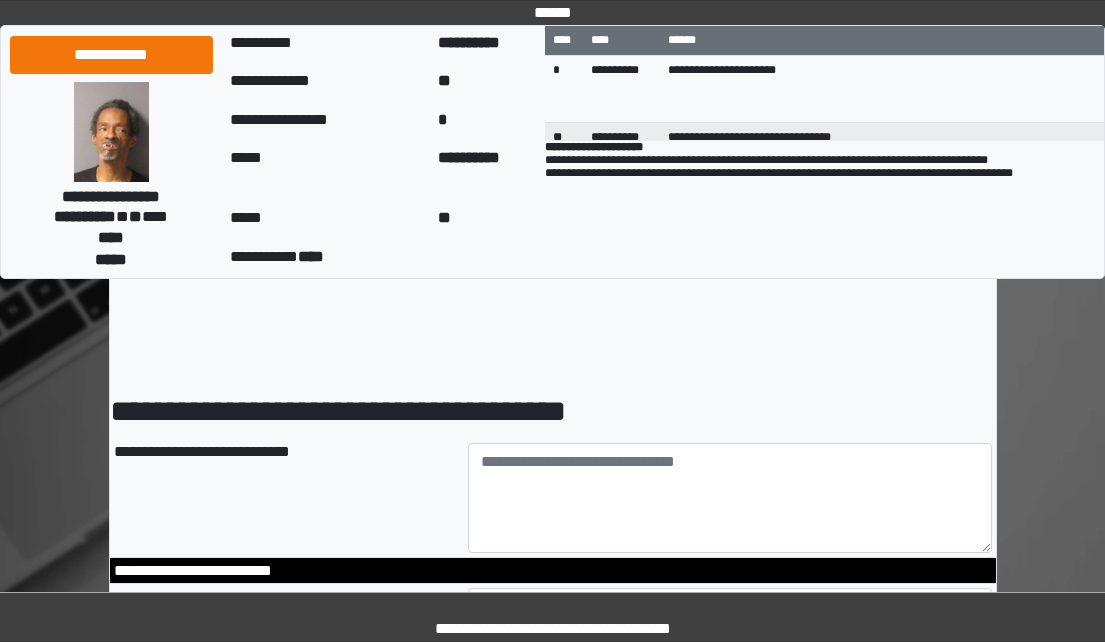 scroll, scrollTop: 0, scrollLeft: 0, axis: both 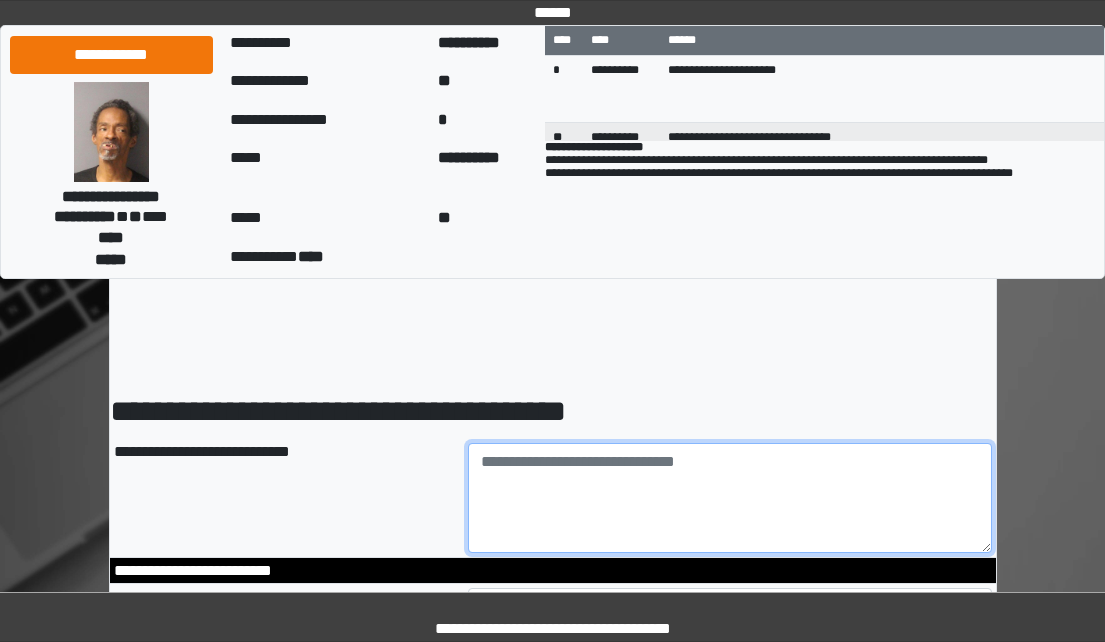 click at bounding box center [730, 498] 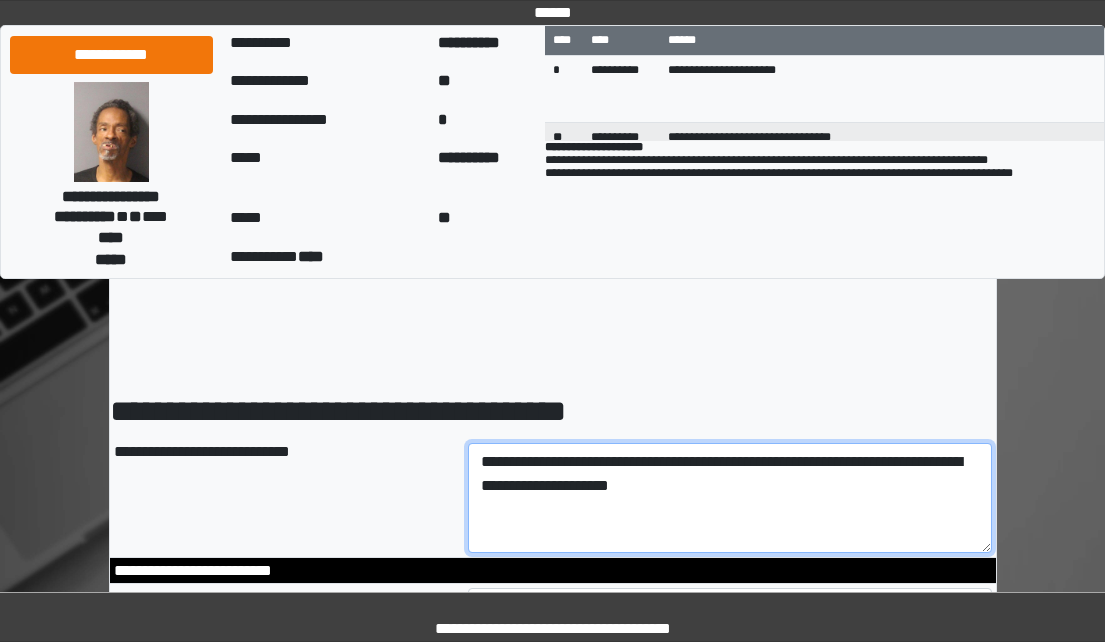 click on "**********" at bounding box center [730, 498] 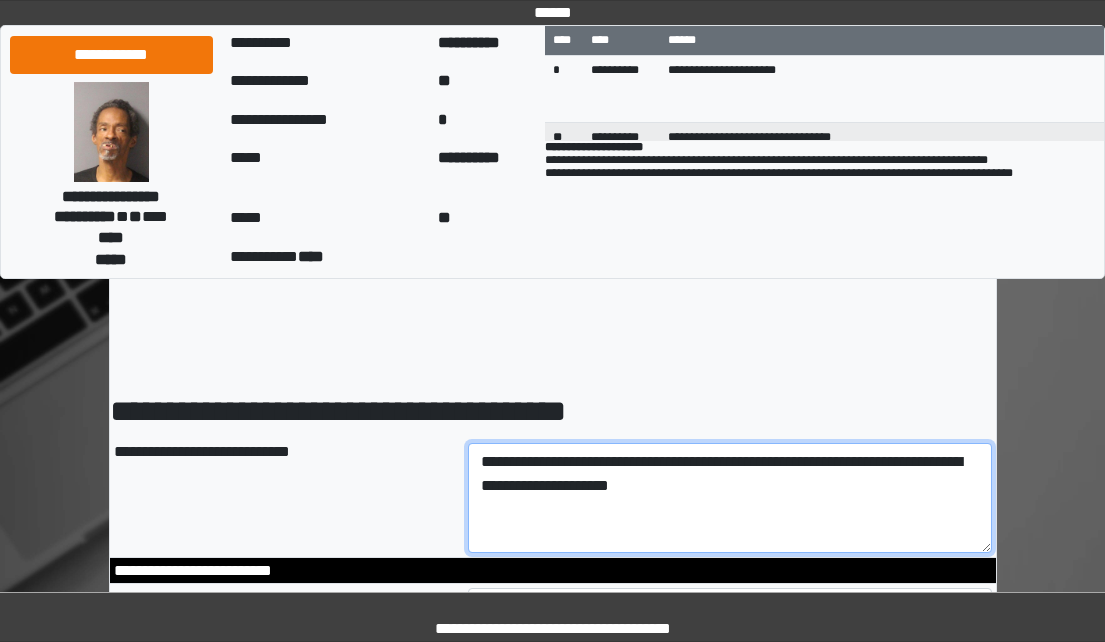 click on "**********" at bounding box center [730, 498] 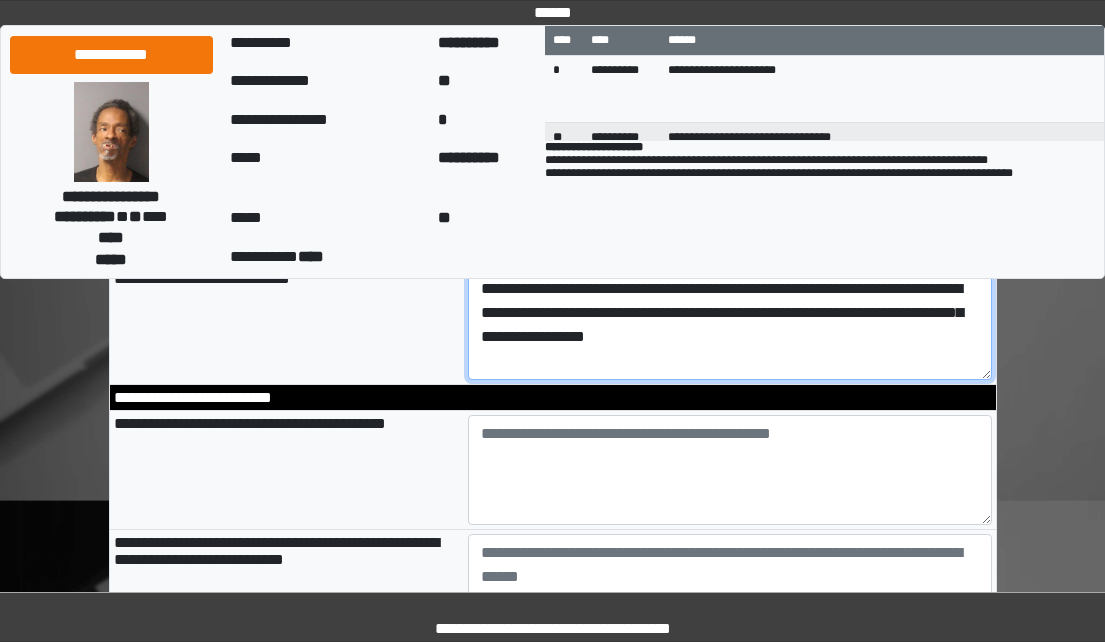 scroll, scrollTop: 200, scrollLeft: 0, axis: vertical 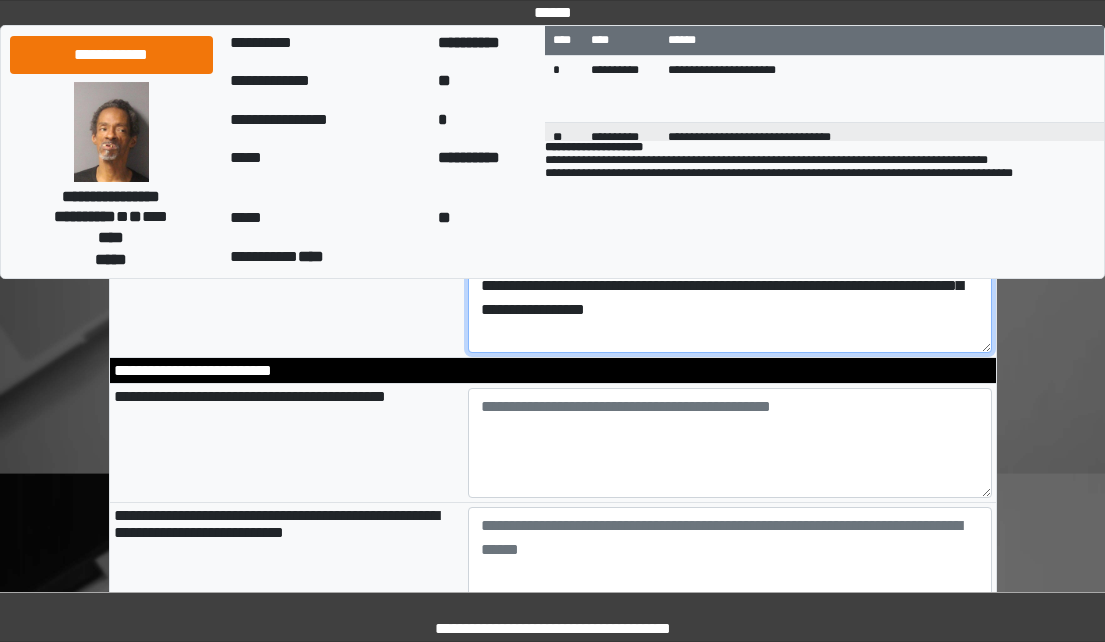 type on "**********" 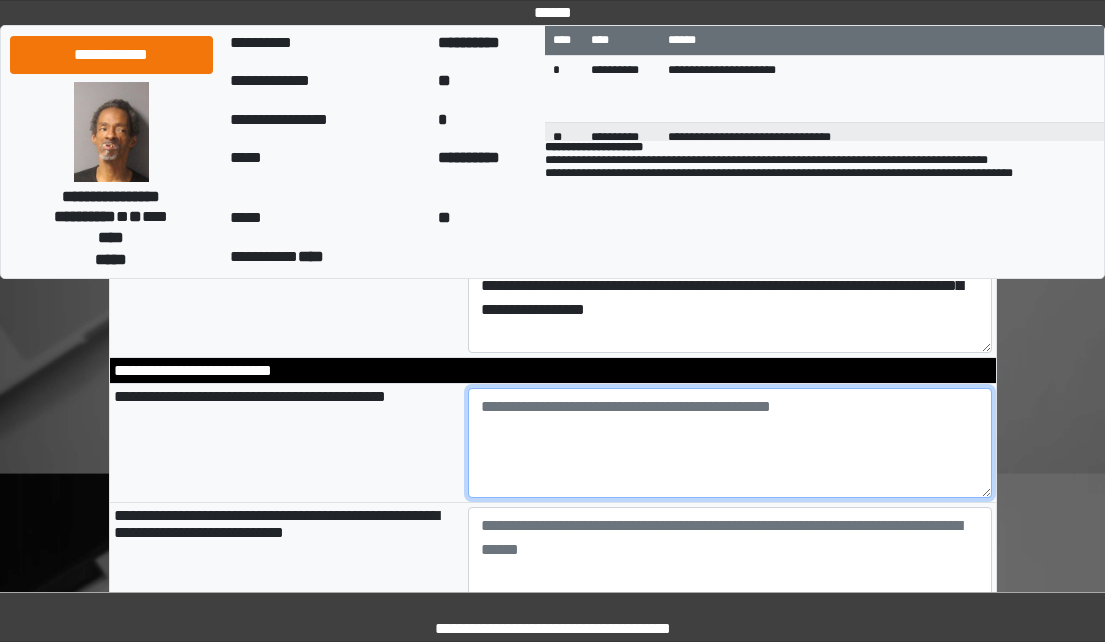 click at bounding box center [730, 443] 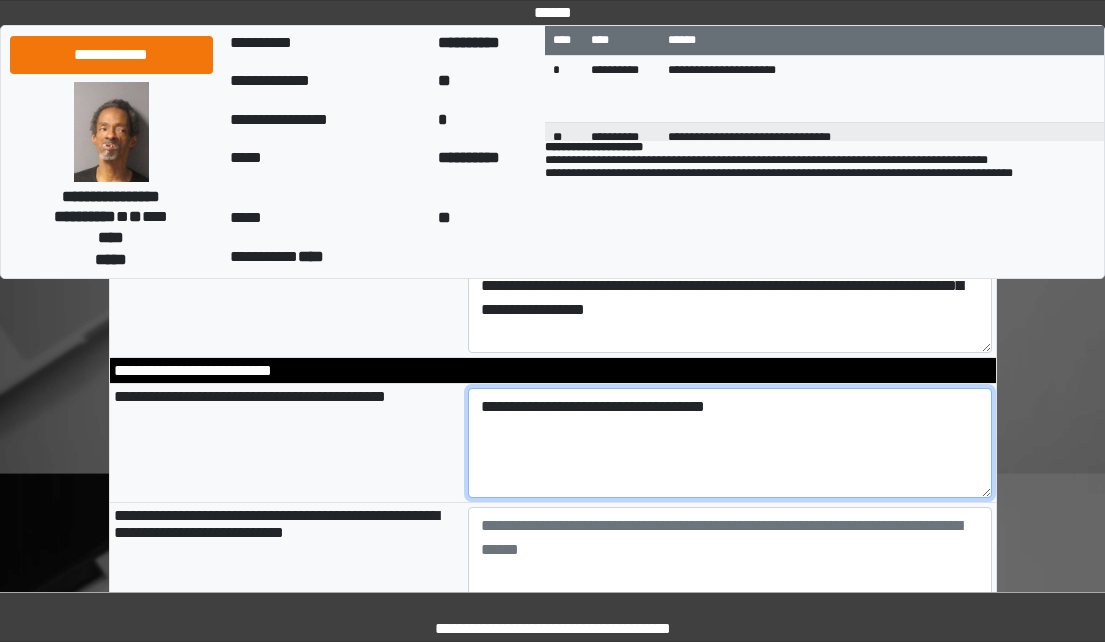 click on "**********" at bounding box center [730, 443] 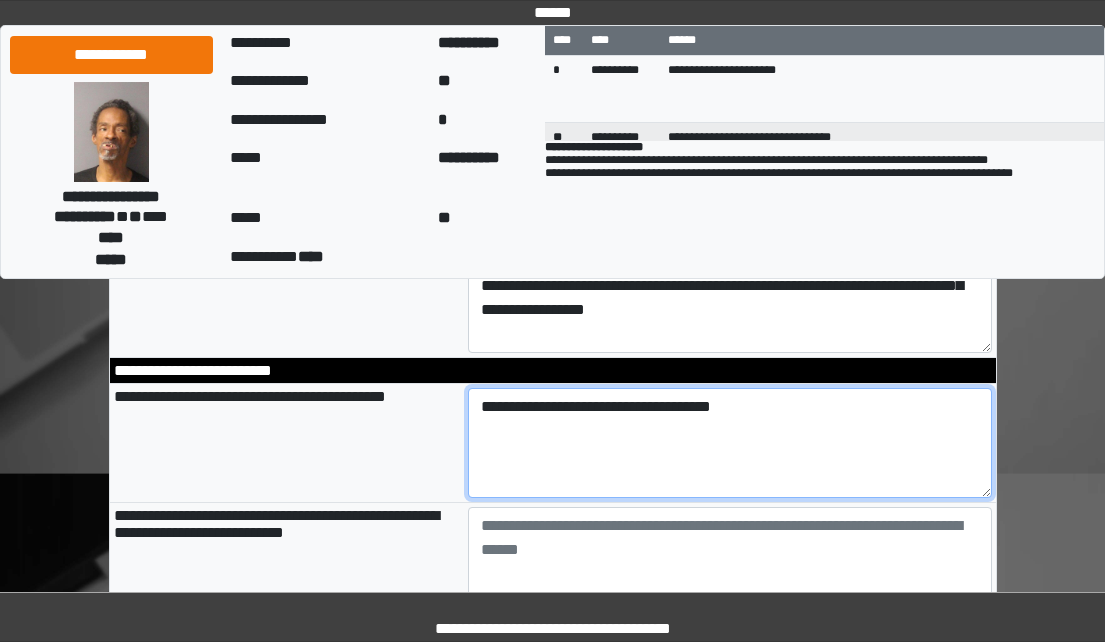 click on "**********" at bounding box center [730, 443] 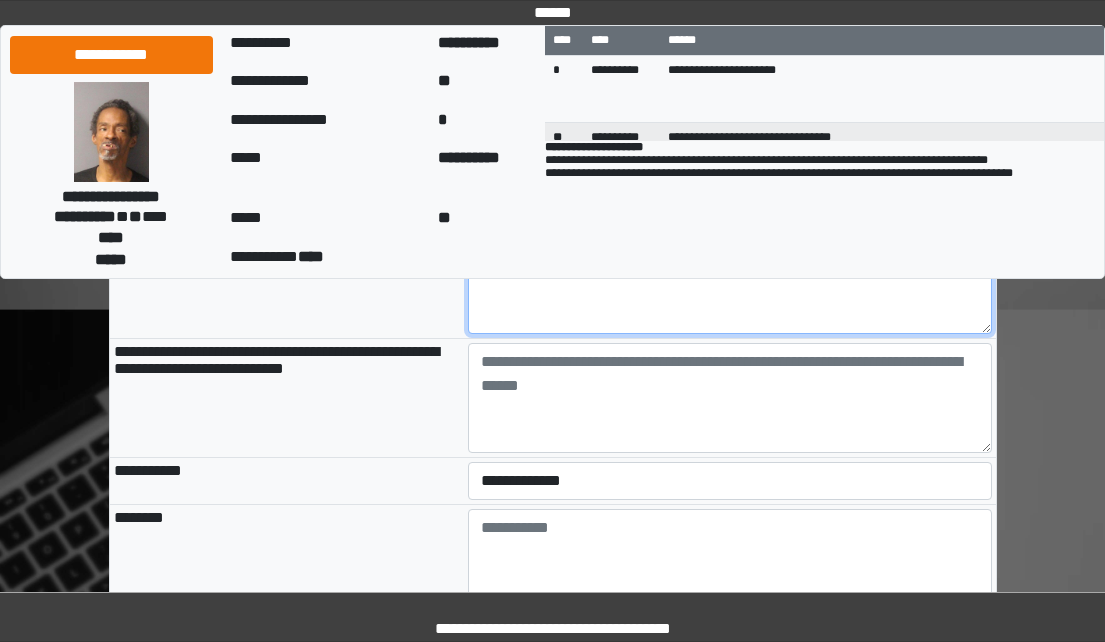 scroll, scrollTop: 400, scrollLeft: 0, axis: vertical 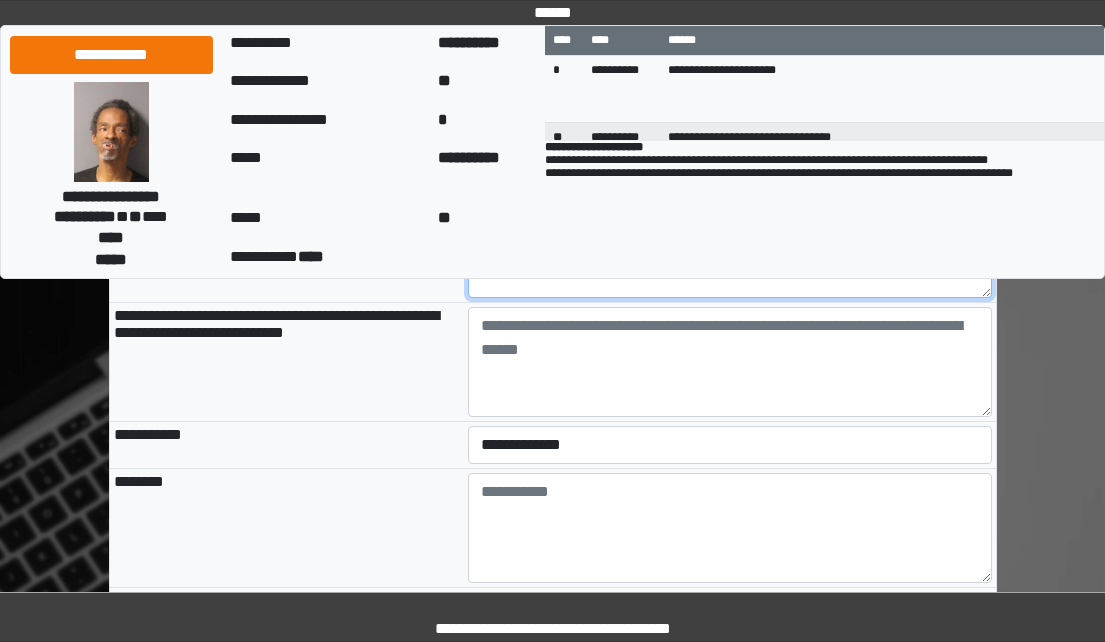 type on "**********" 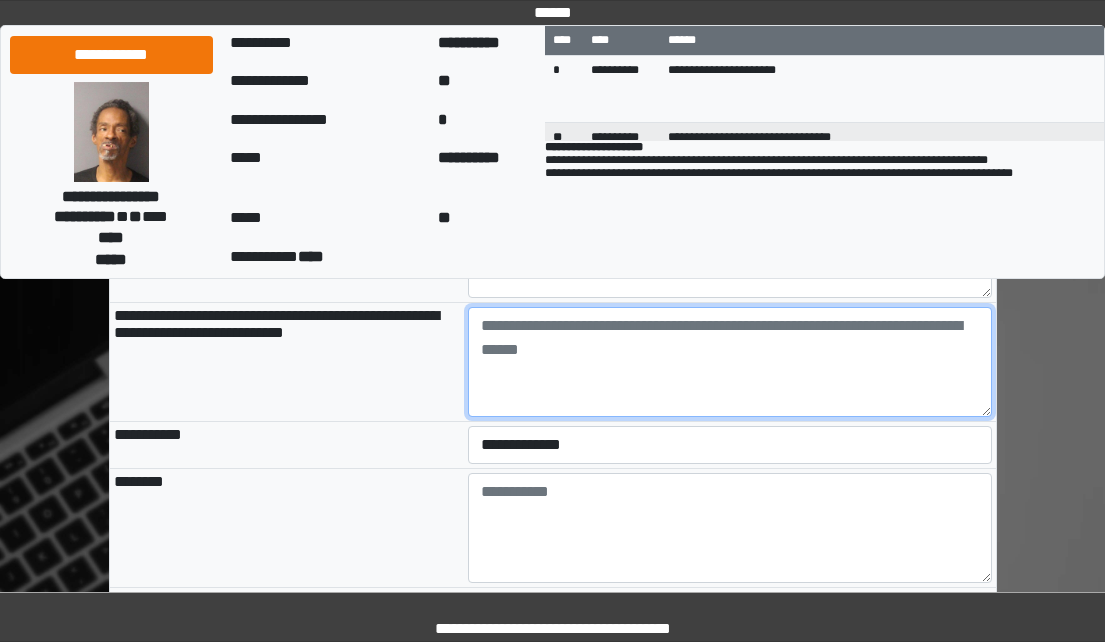 click at bounding box center [730, 362] 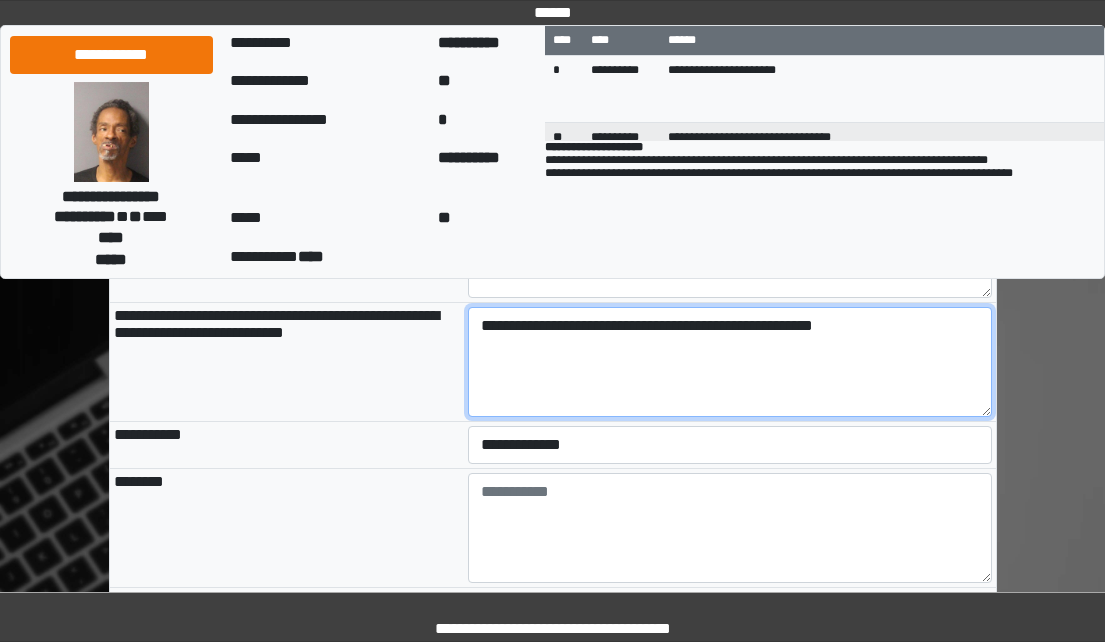 click on "**********" at bounding box center (730, 362) 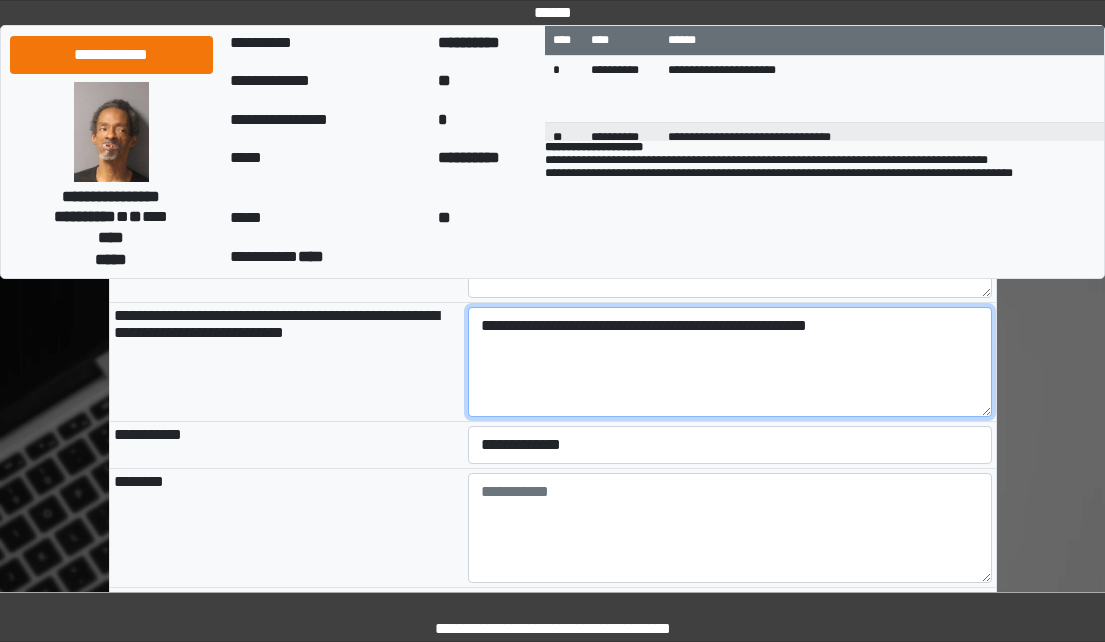 click on "**********" at bounding box center (730, 362) 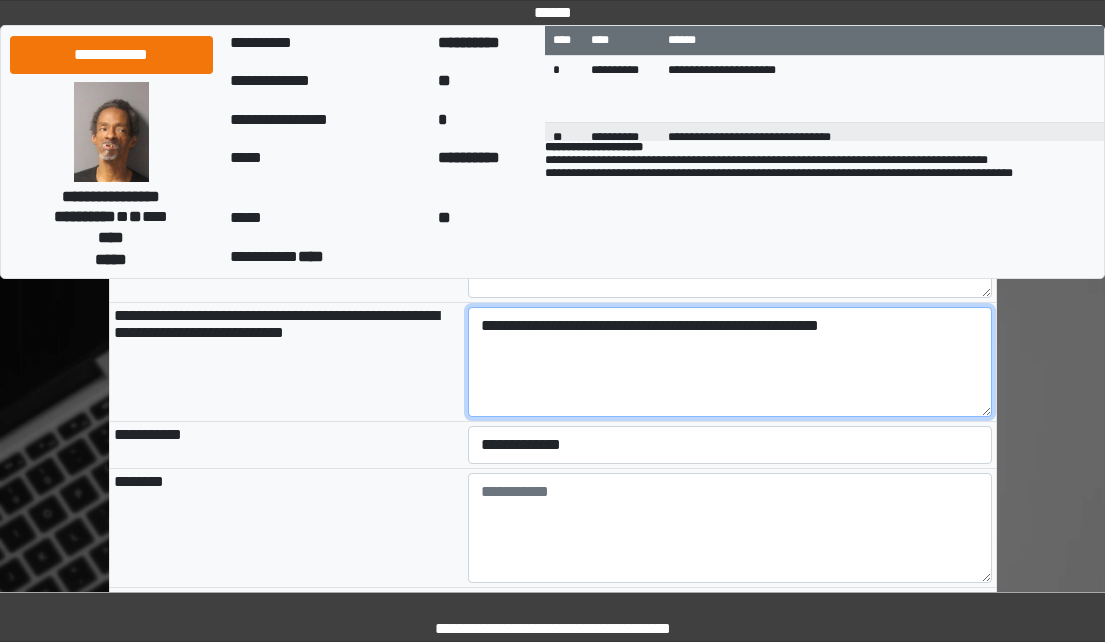 type on "**********" 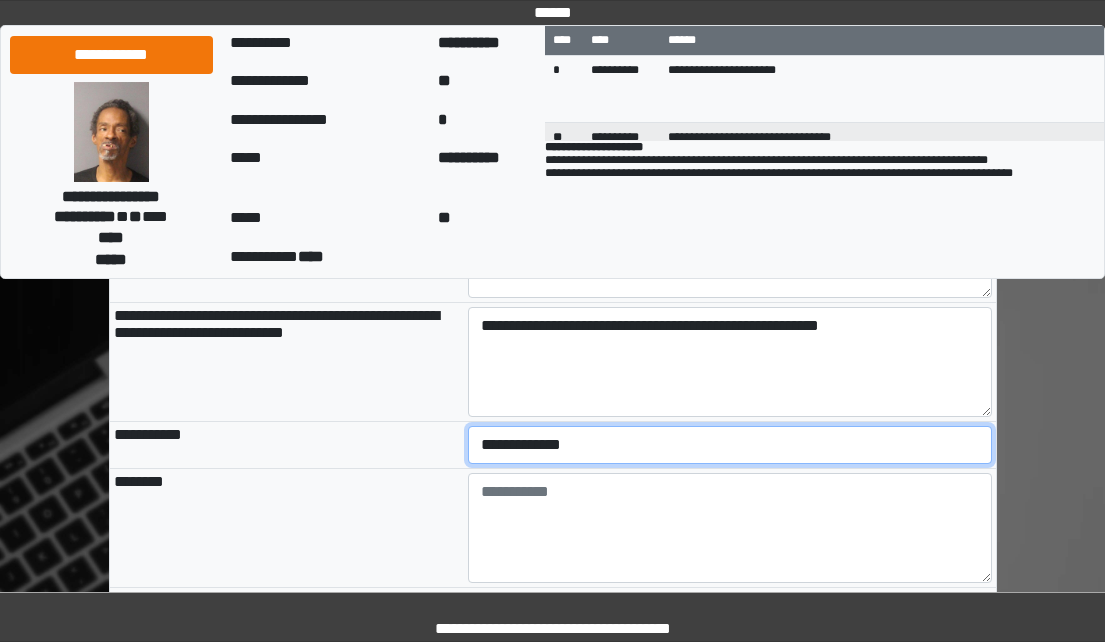 click on "**********" at bounding box center [730, 445] 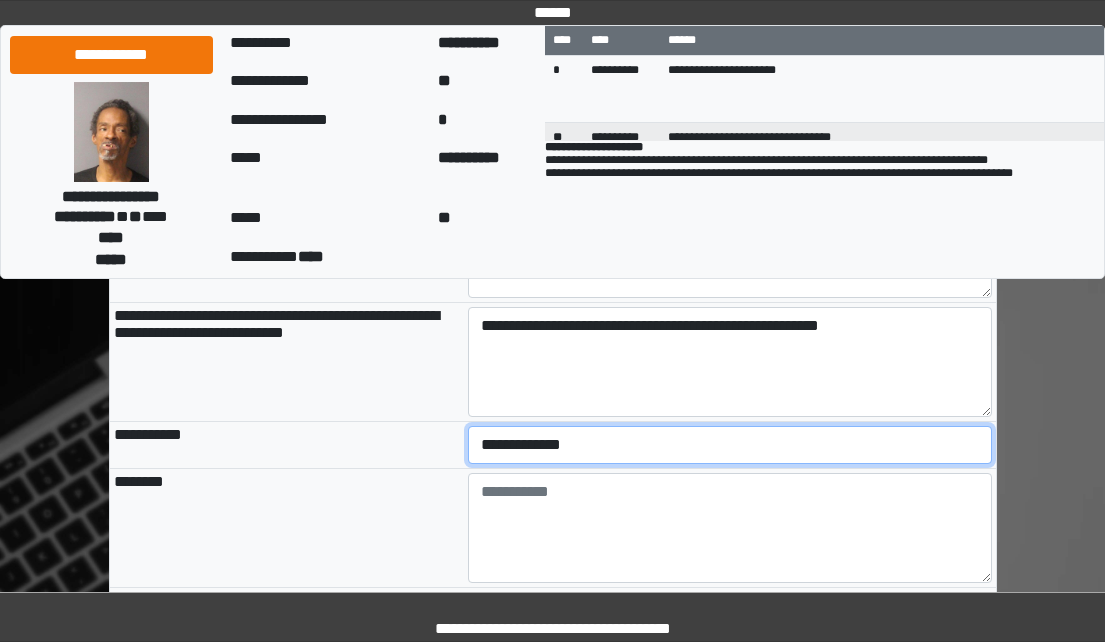 select on "*" 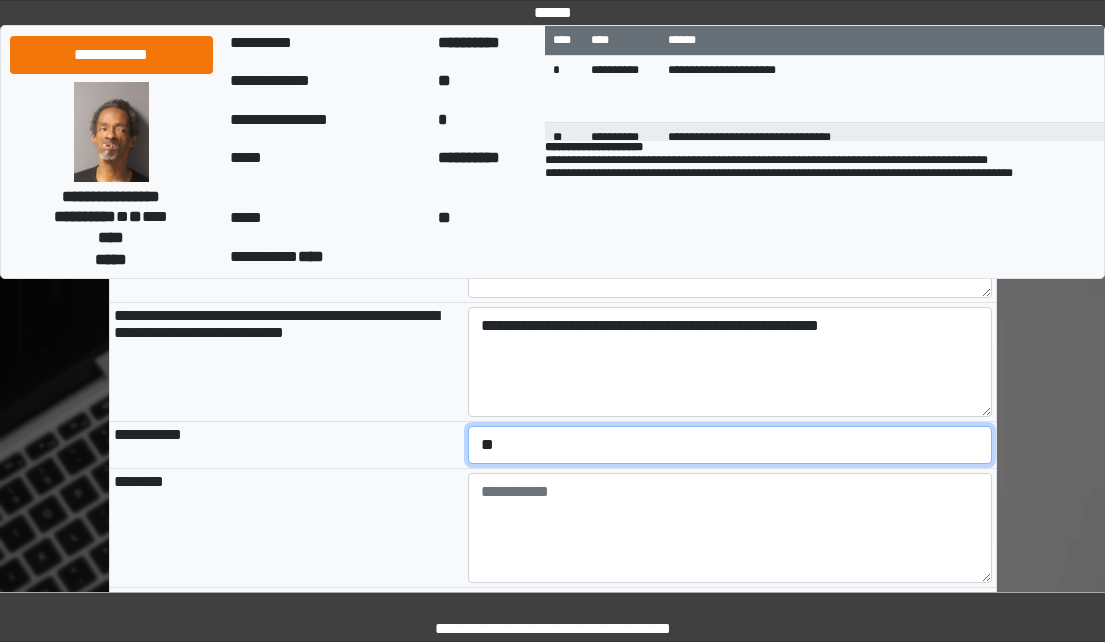 click on "**********" at bounding box center (730, 445) 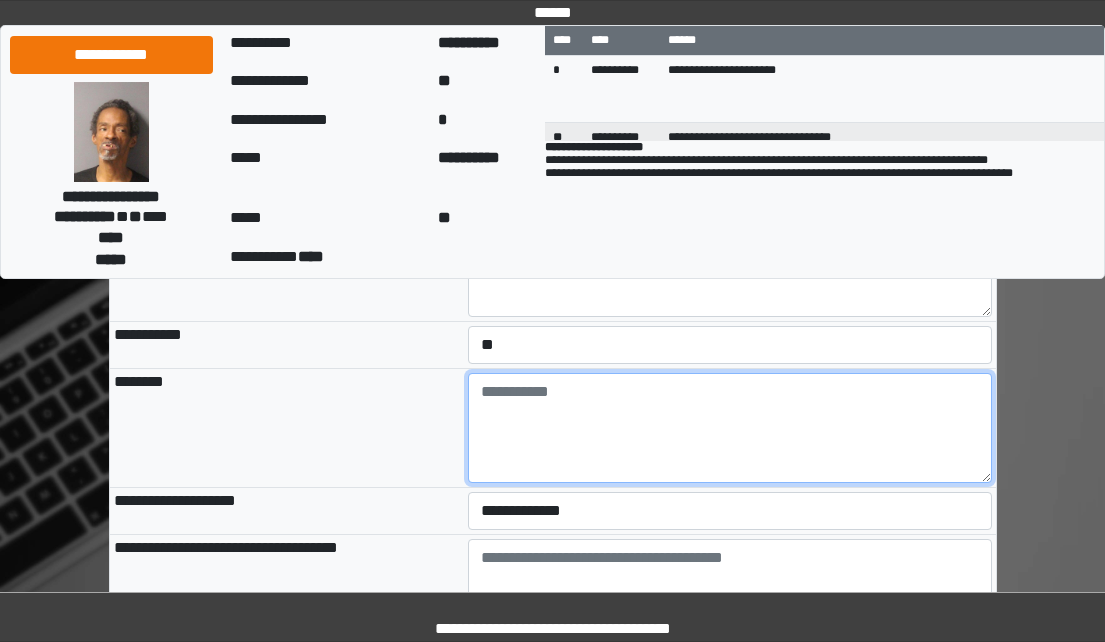click at bounding box center (730, 428) 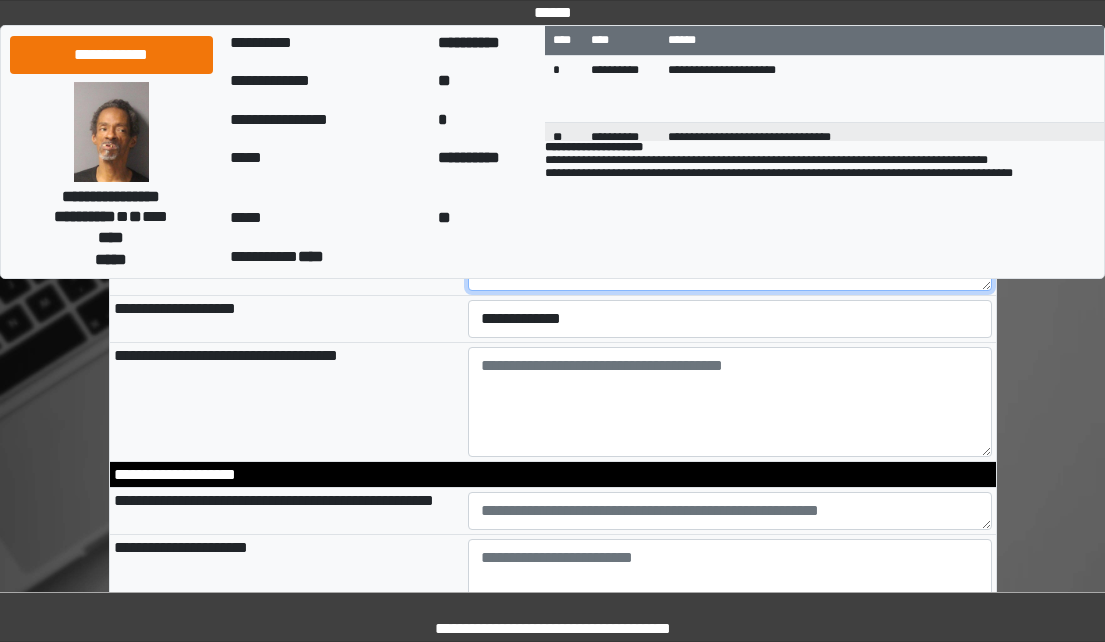 scroll, scrollTop: 700, scrollLeft: 0, axis: vertical 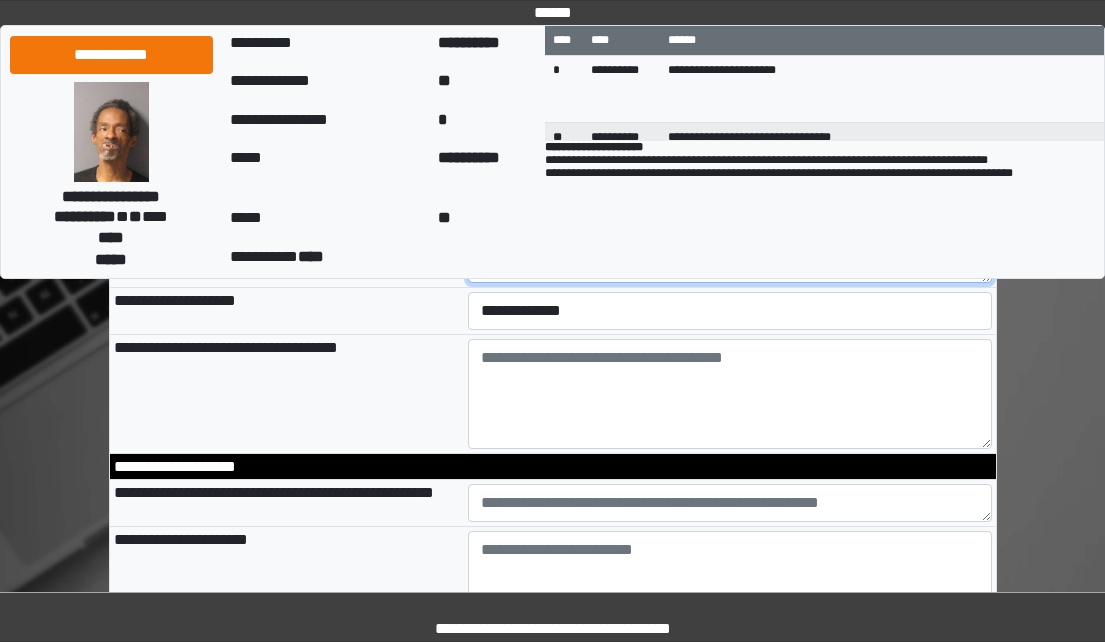 type on "***" 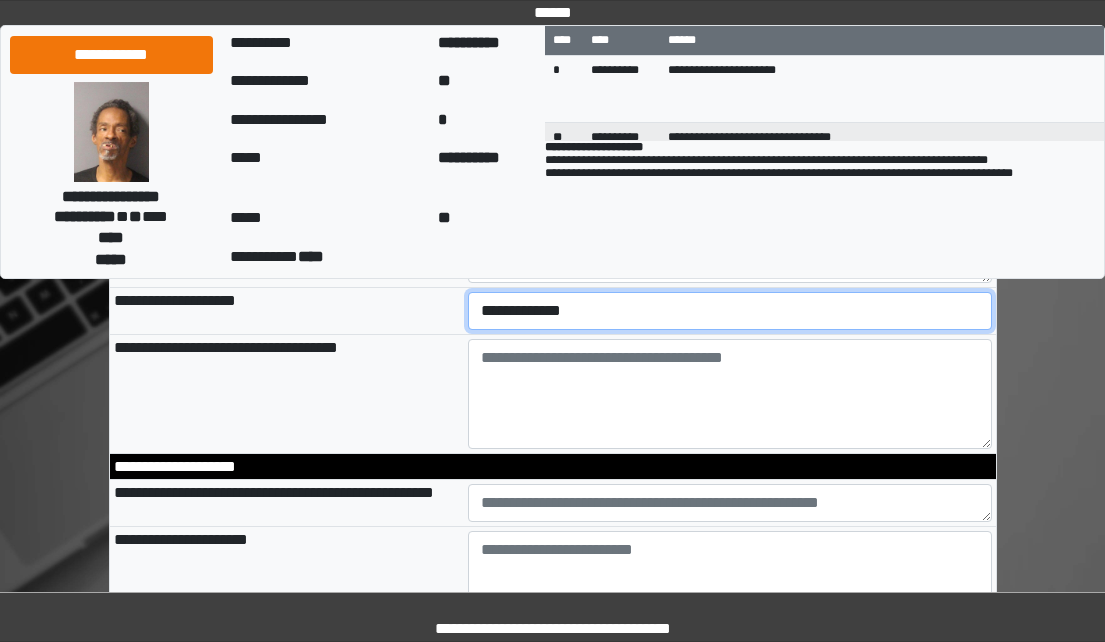 click on "**********" at bounding box center [730, 311] 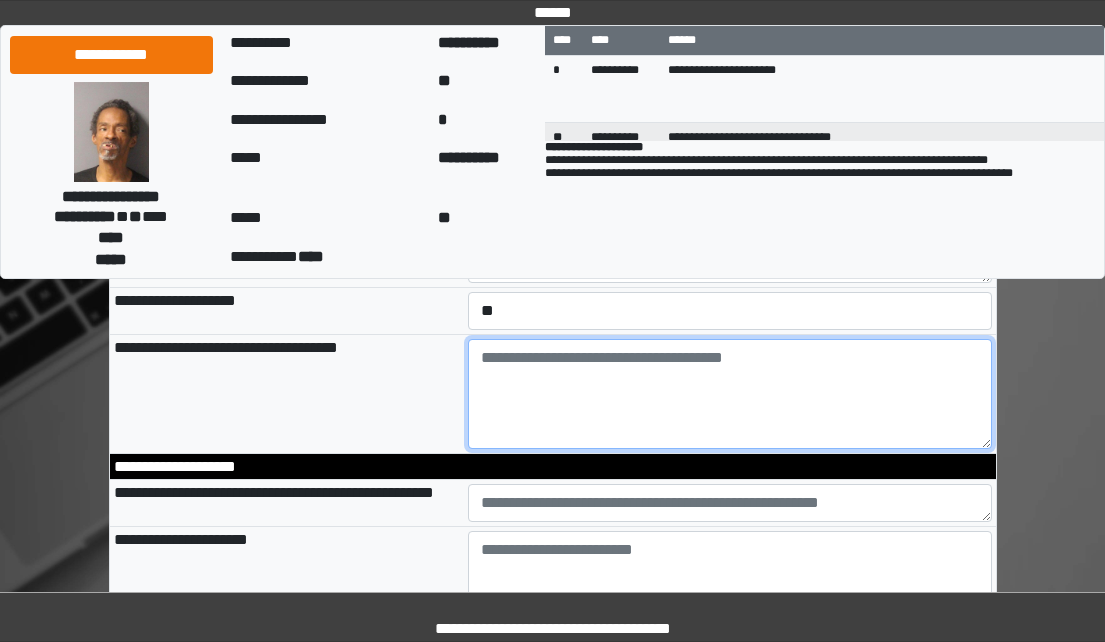 click at bounding box center [730, 394] 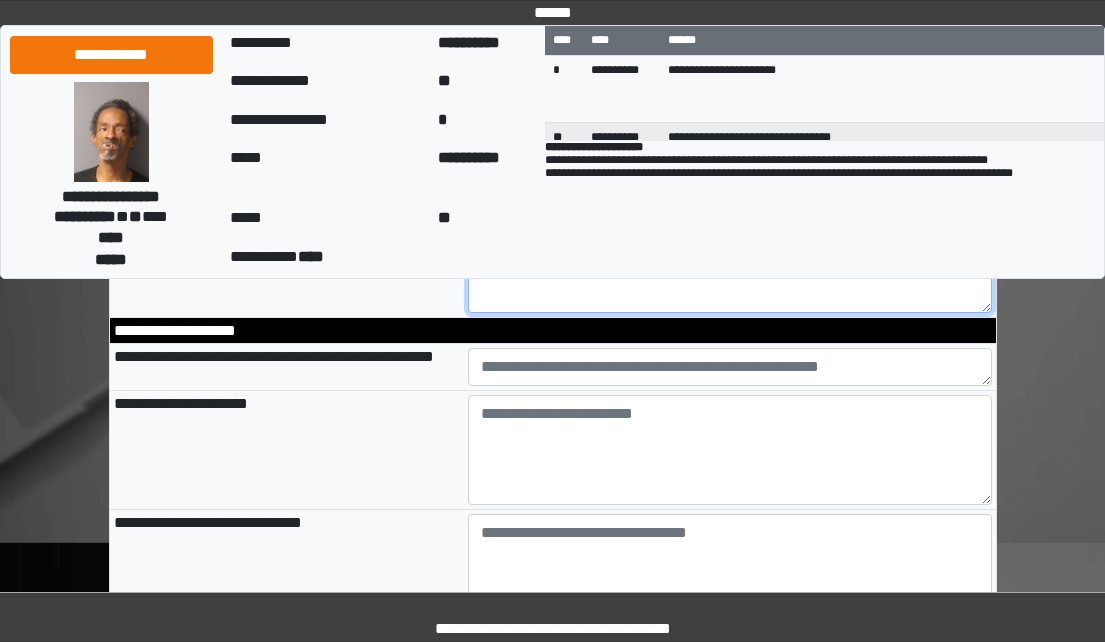 scroll, scrollTop: 800, scrollLeft: 0, axis: vertical 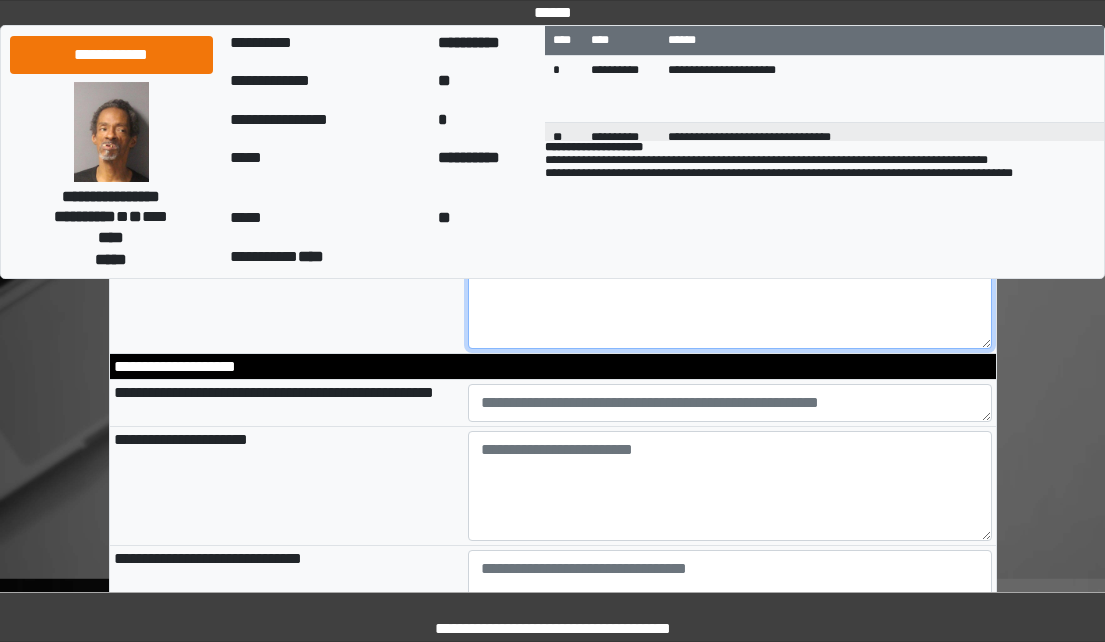 type on "**********" 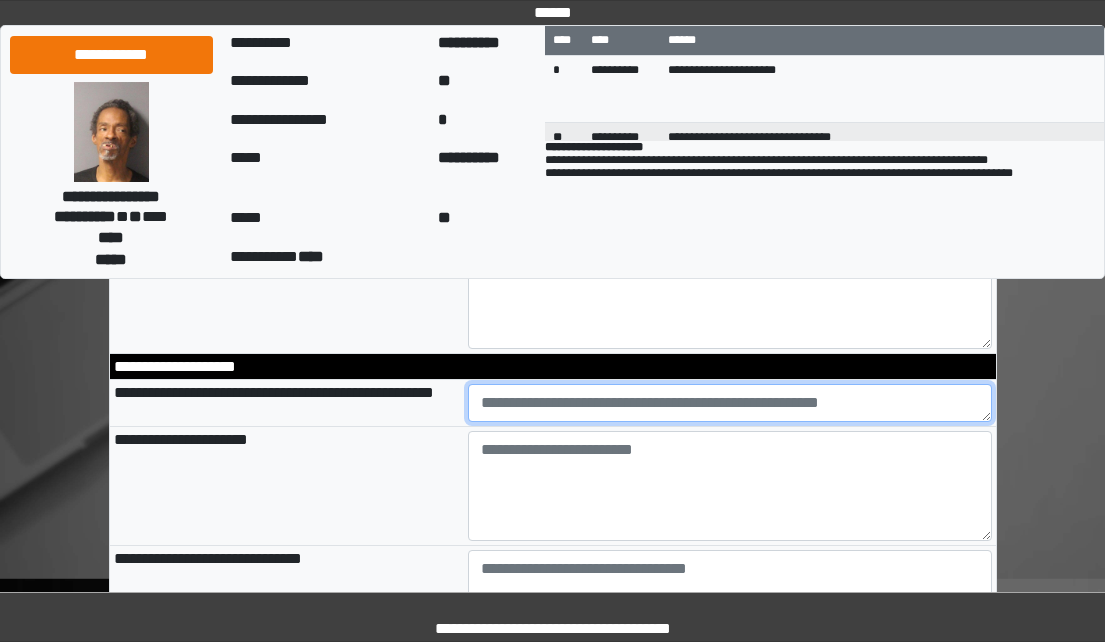 click at bounding box center [730, 403] 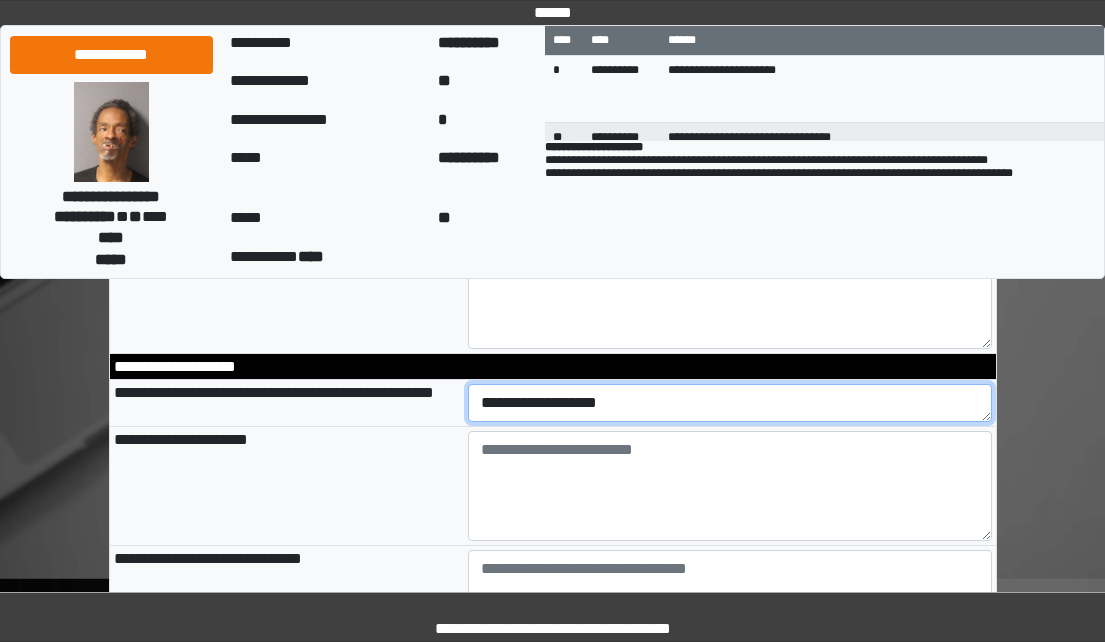 type on "**********" 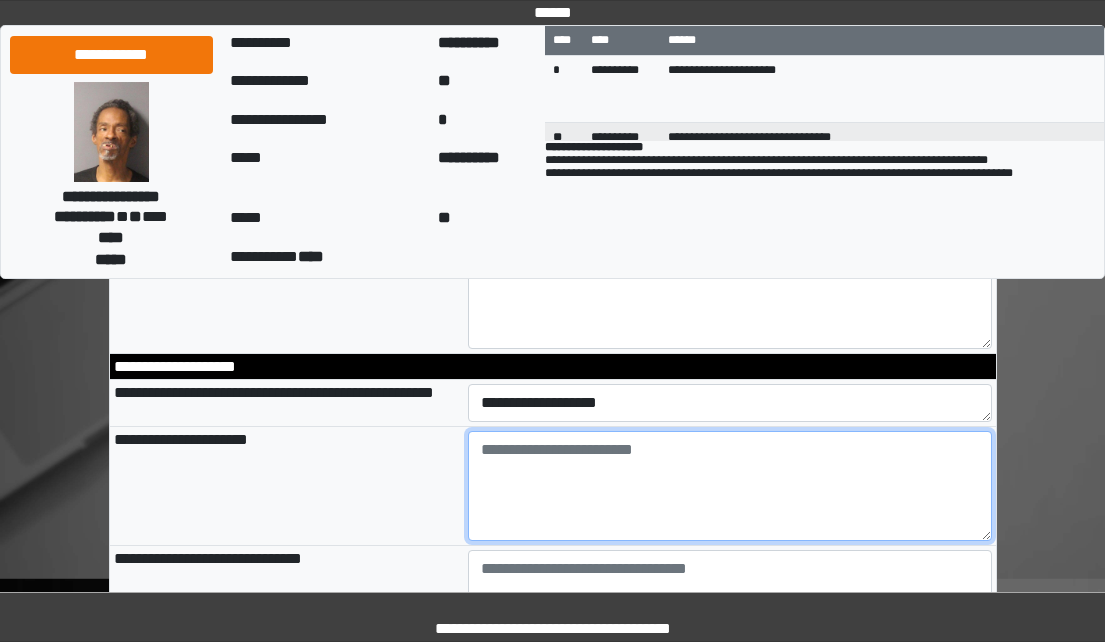 click at bounding box center (730, 486) 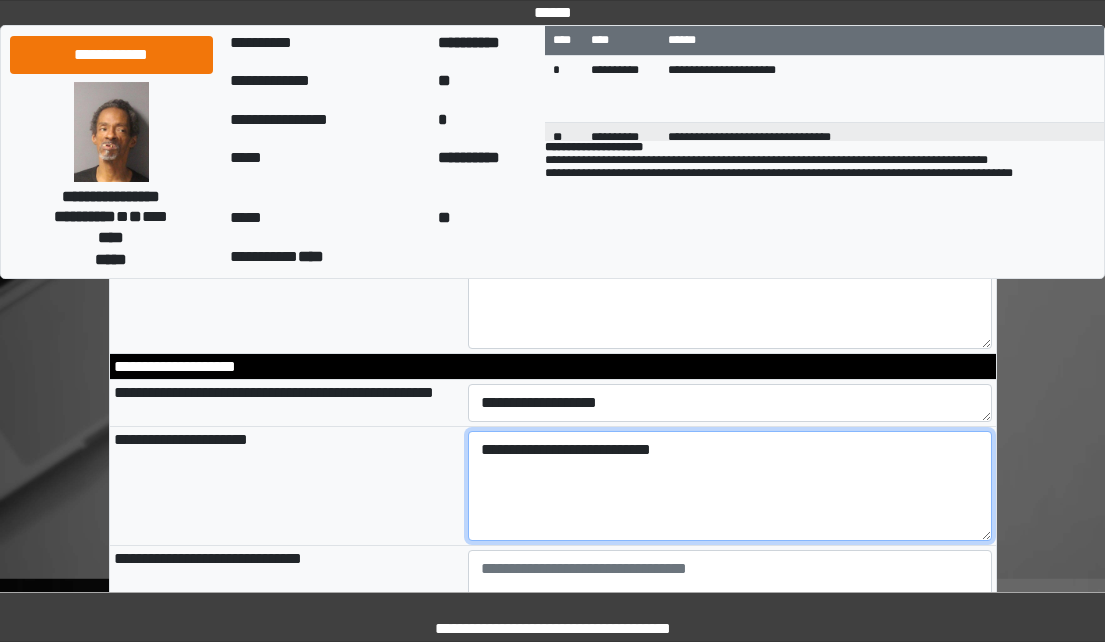 click on "**********" at bounding box center [730, 486] 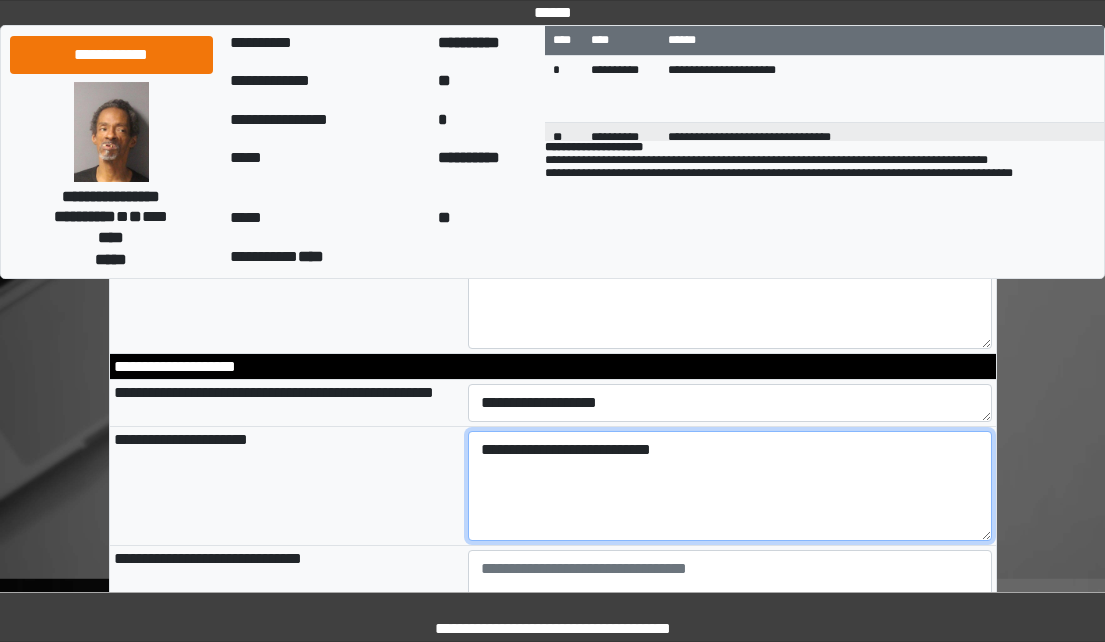 click on "**********" at bounding box center [730, 486] 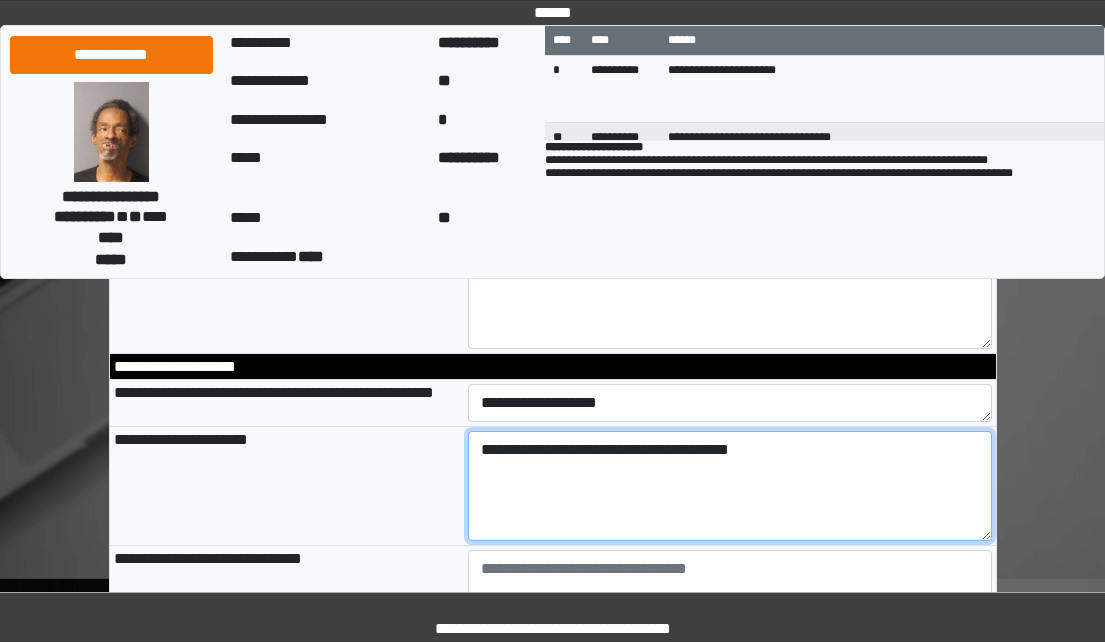 click on "**********" at bounding box center [730, 486] 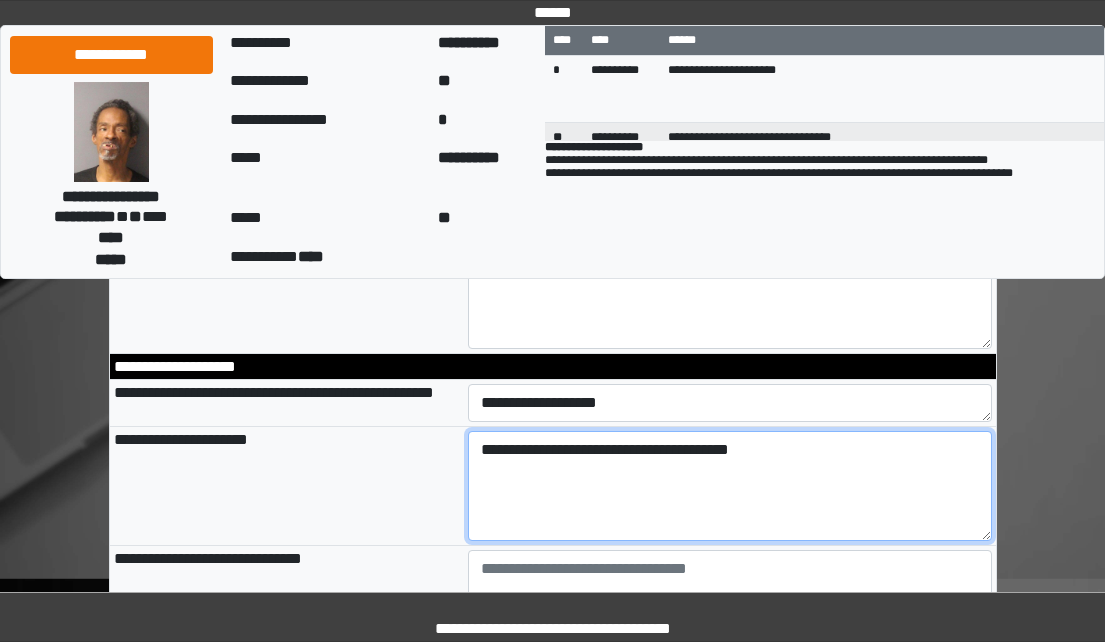 click on "**********" at bounding box center (730, 486) 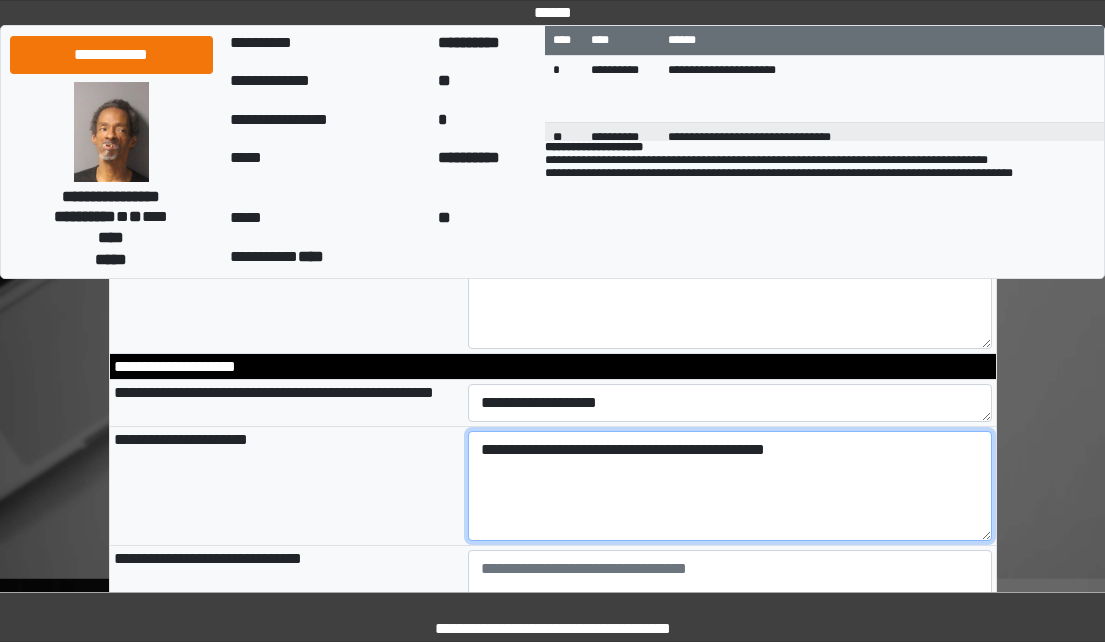 click on "**********" at bounding box center [730, 486] 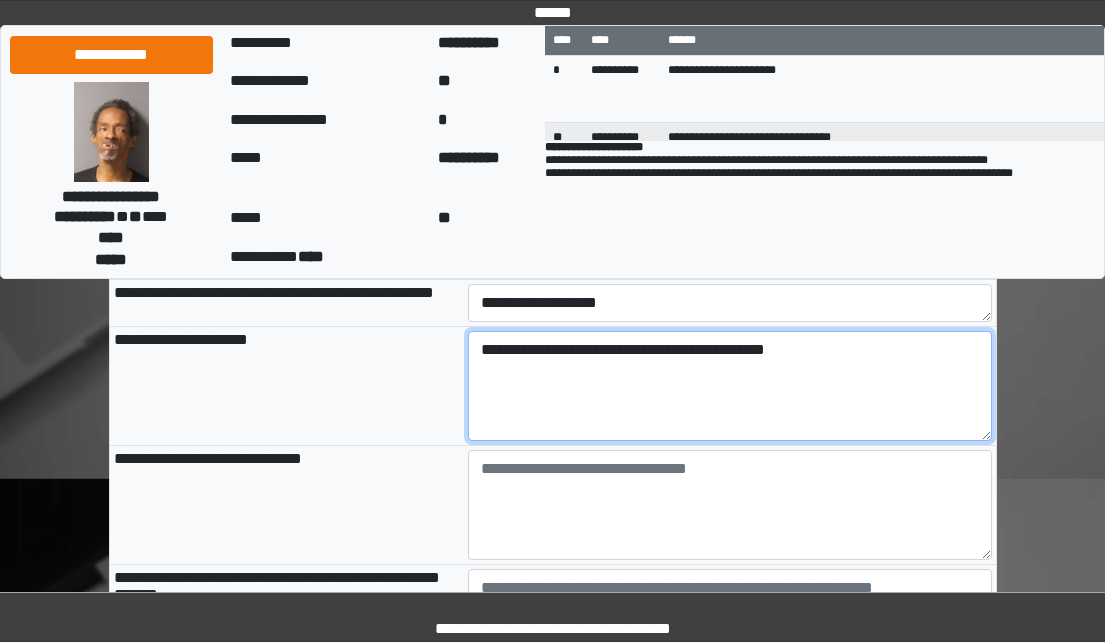 type on "**********" 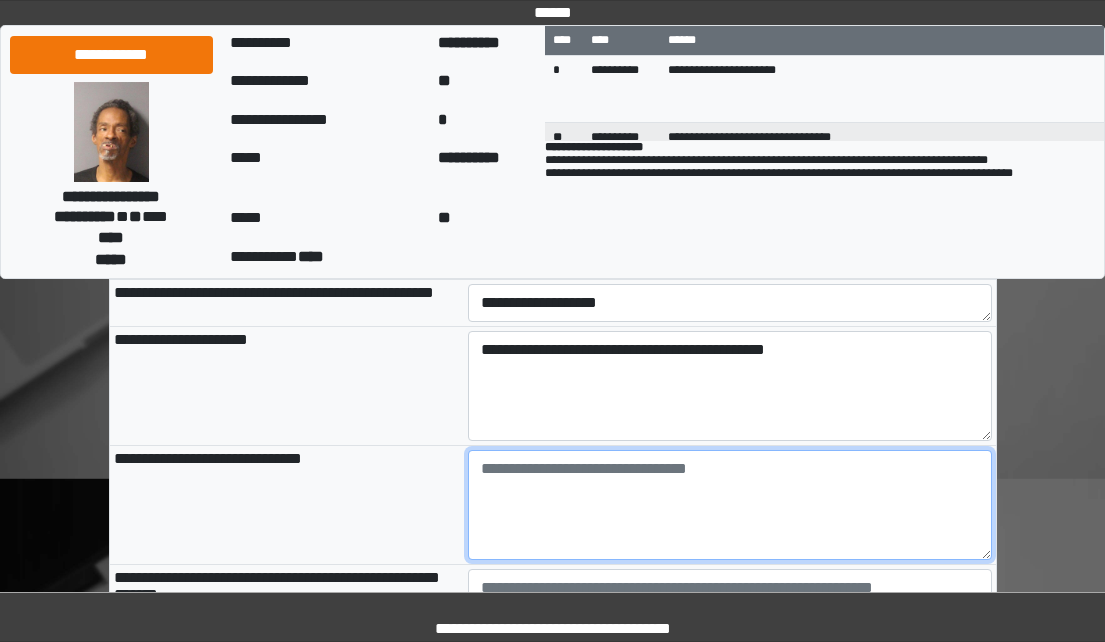 click at bounding box center [730, 505] 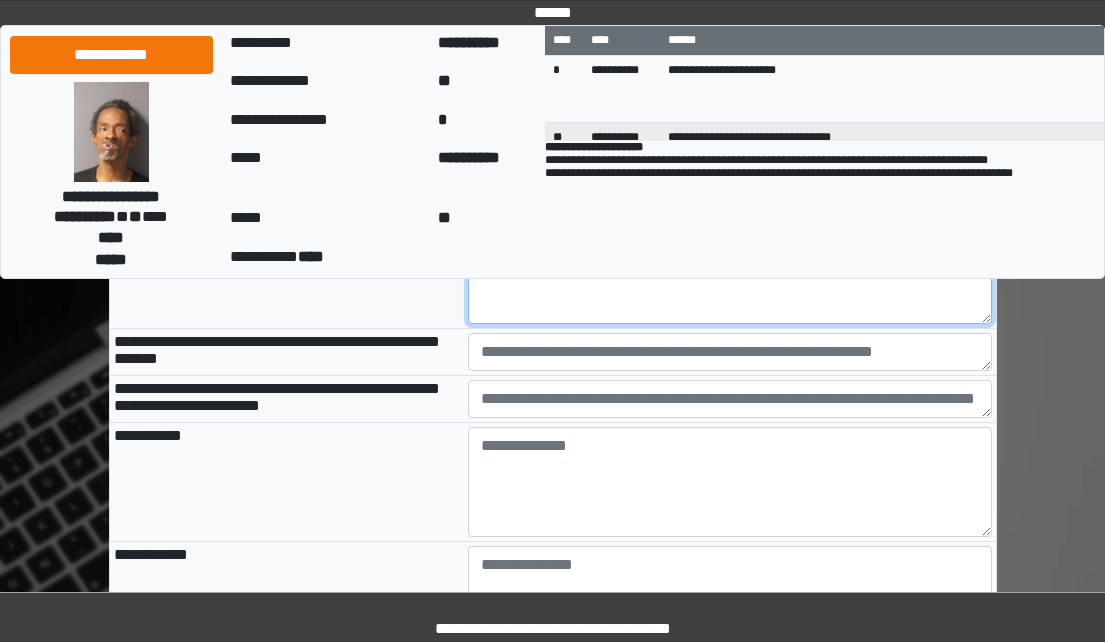 scroll, scrollTop: 1100, scrollLeft: 0, axis: vertical 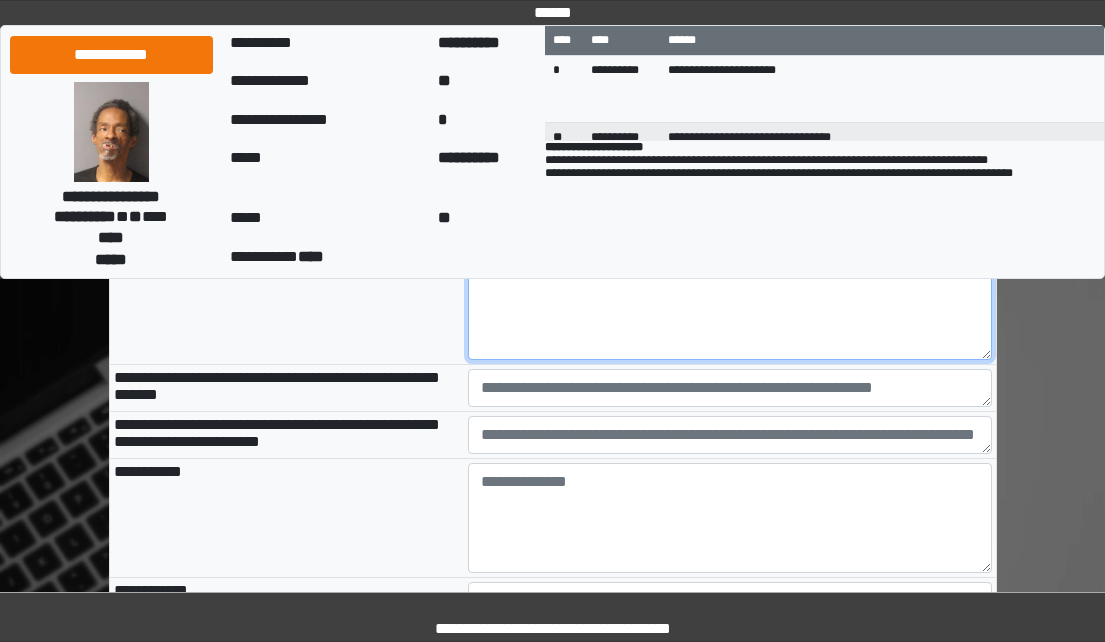 type on "**********" 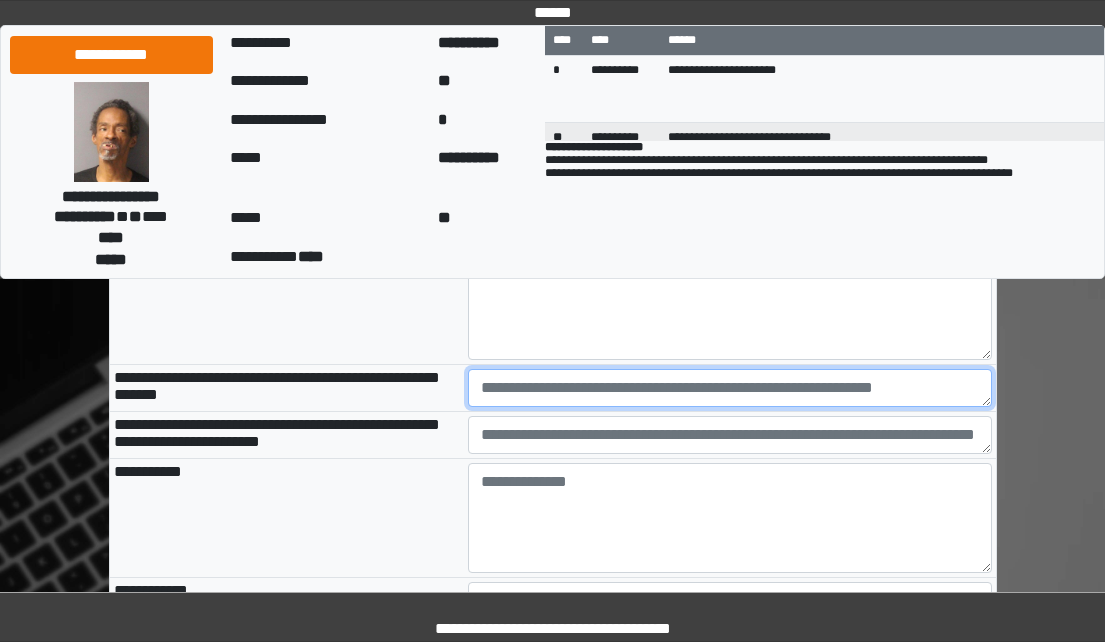 click at bounding box center (730, 388) 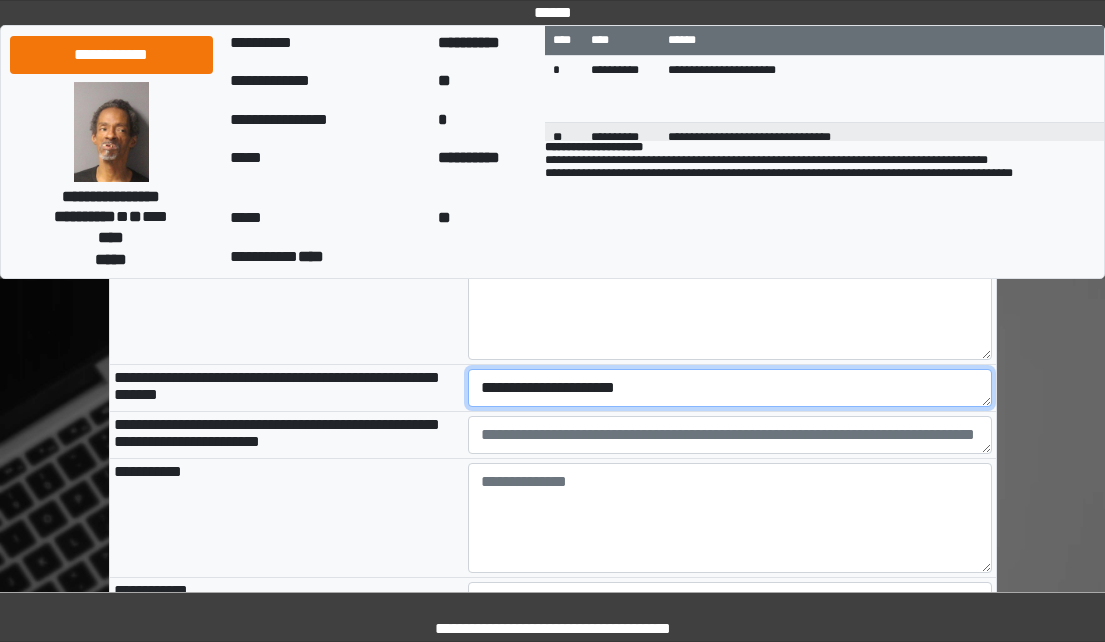 type on "**********" 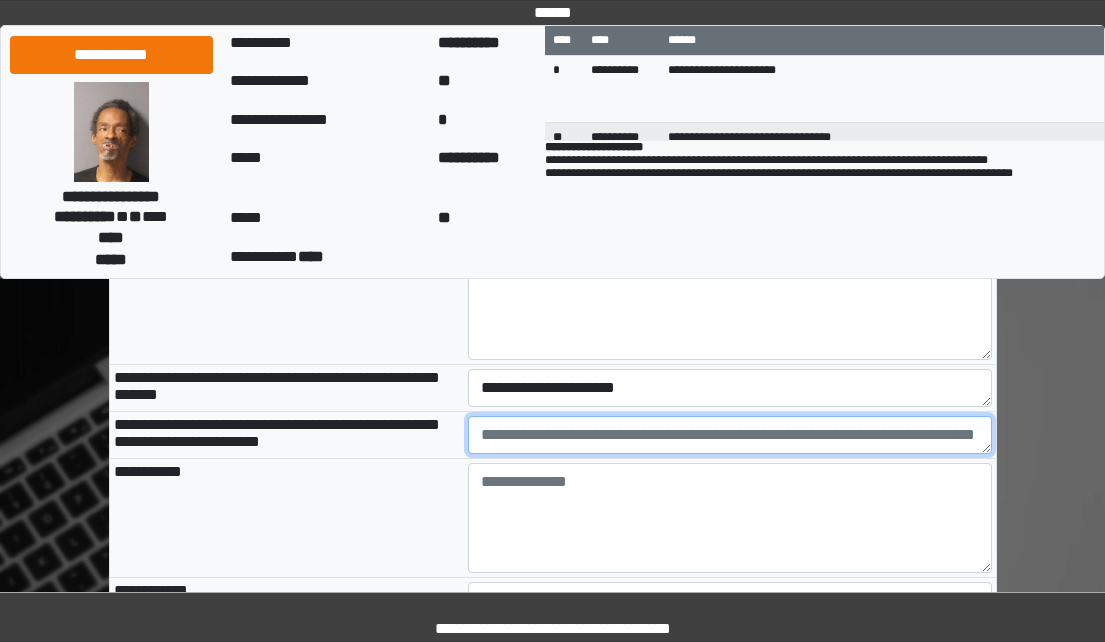 click at bounding box center [730, 435] 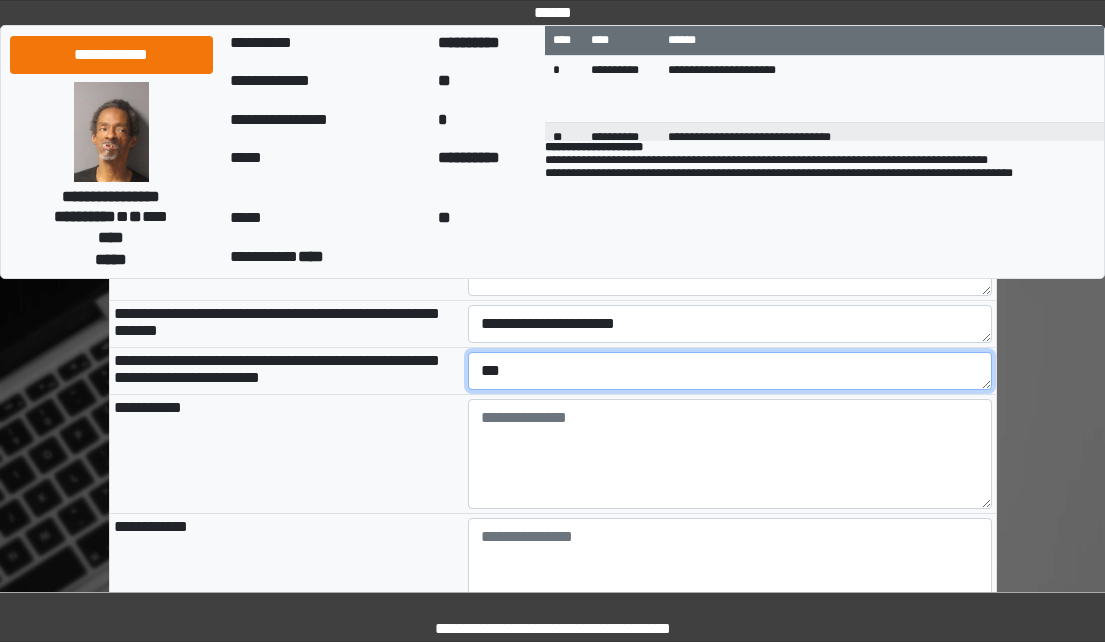 scroll, scrollTop: 1200, scrollLeft: 0, axis: vertical 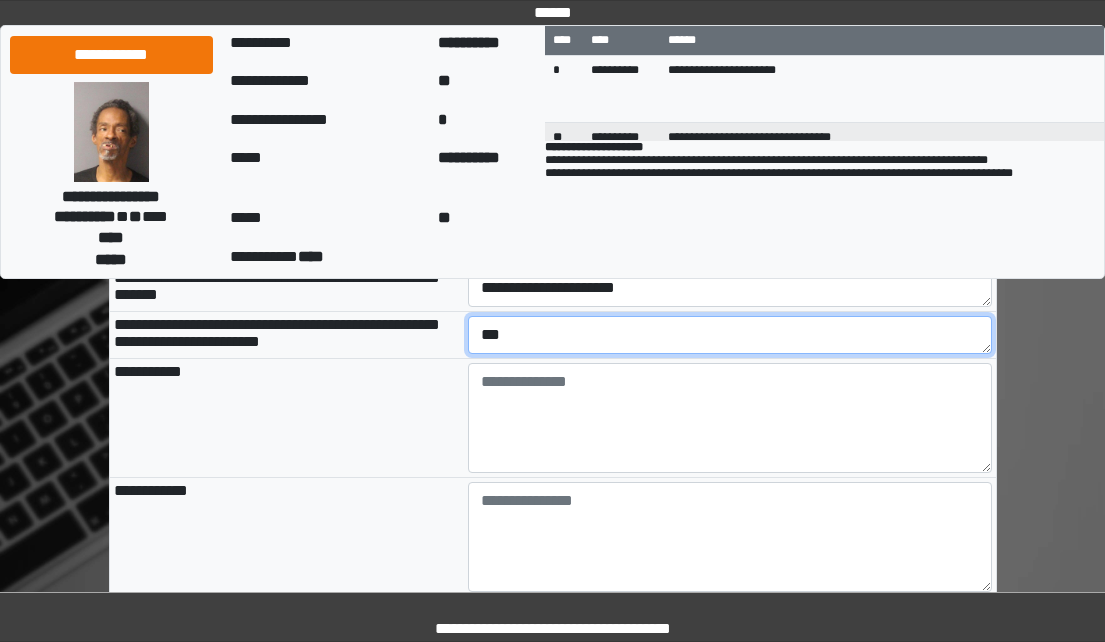 type on "***" 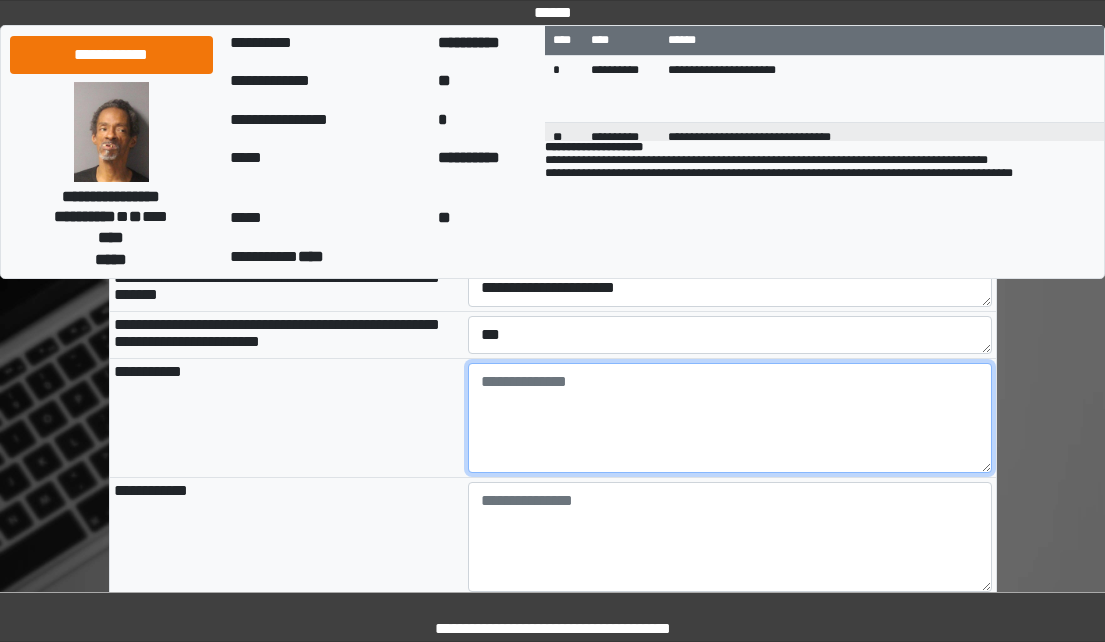 click at bounding box center [730, 418] 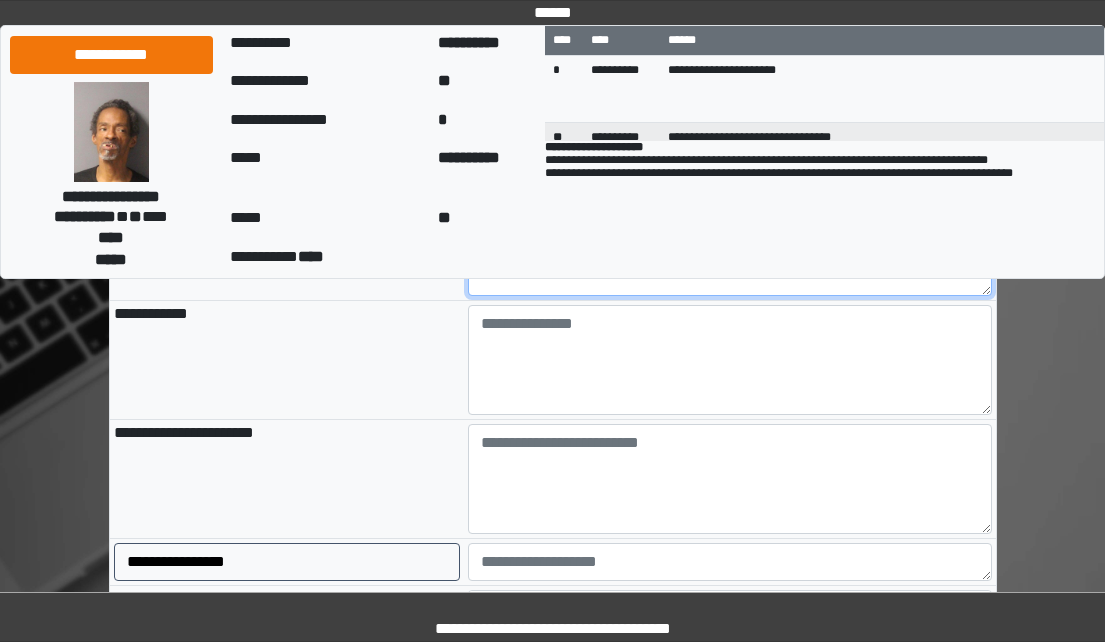 scroll, scrollTop: 1400, scrollLeft: 0, axis: vertical 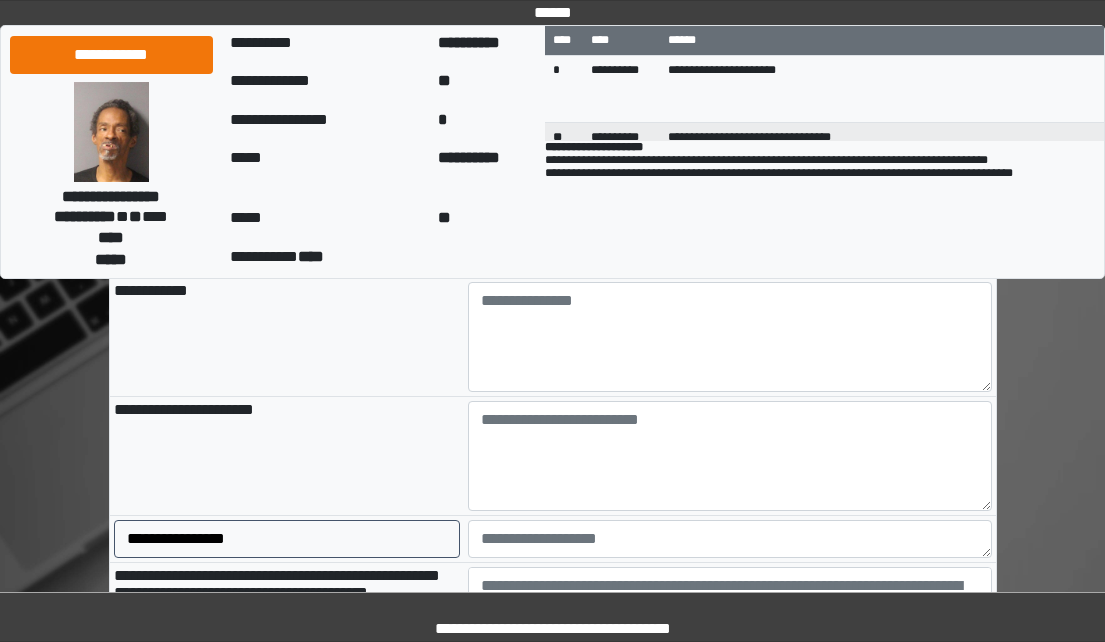 type on "**********" 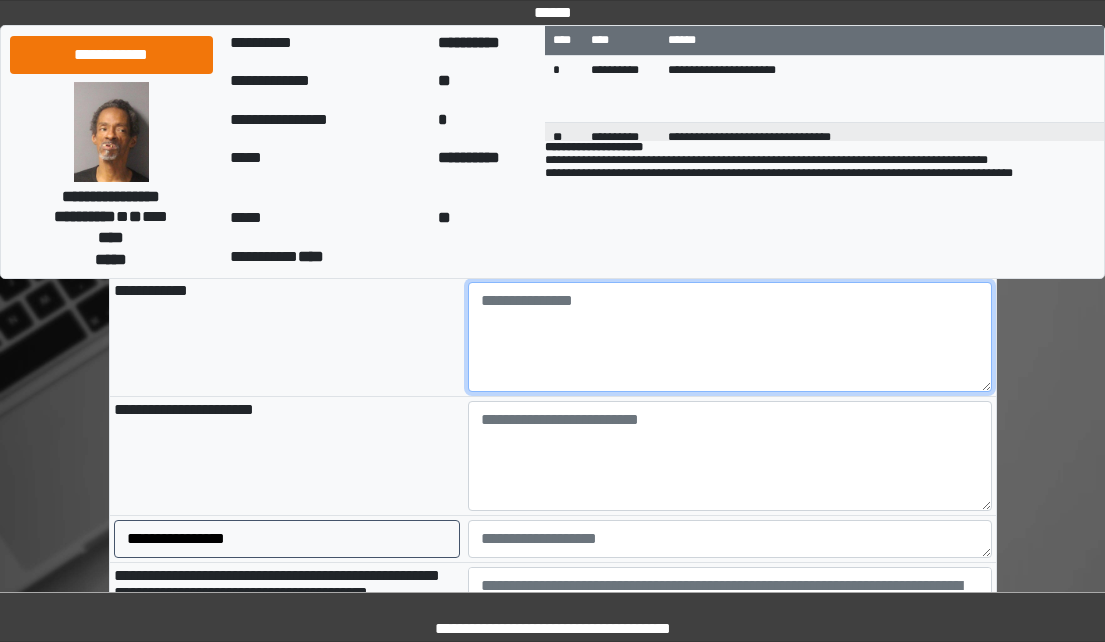 click at bounding box center (730, 337) 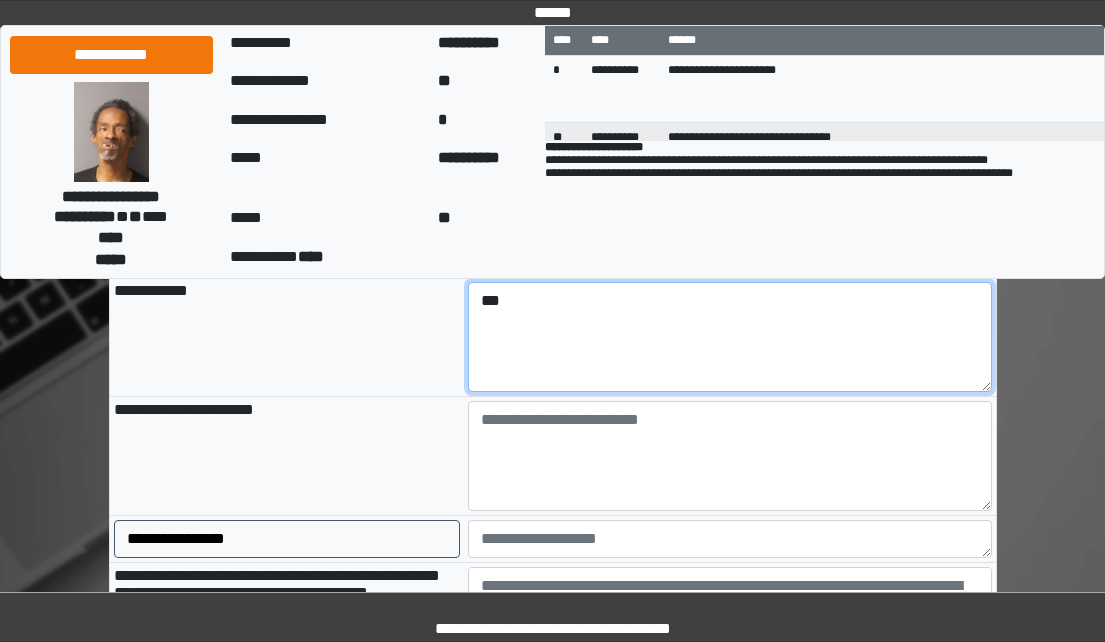 type on "***" 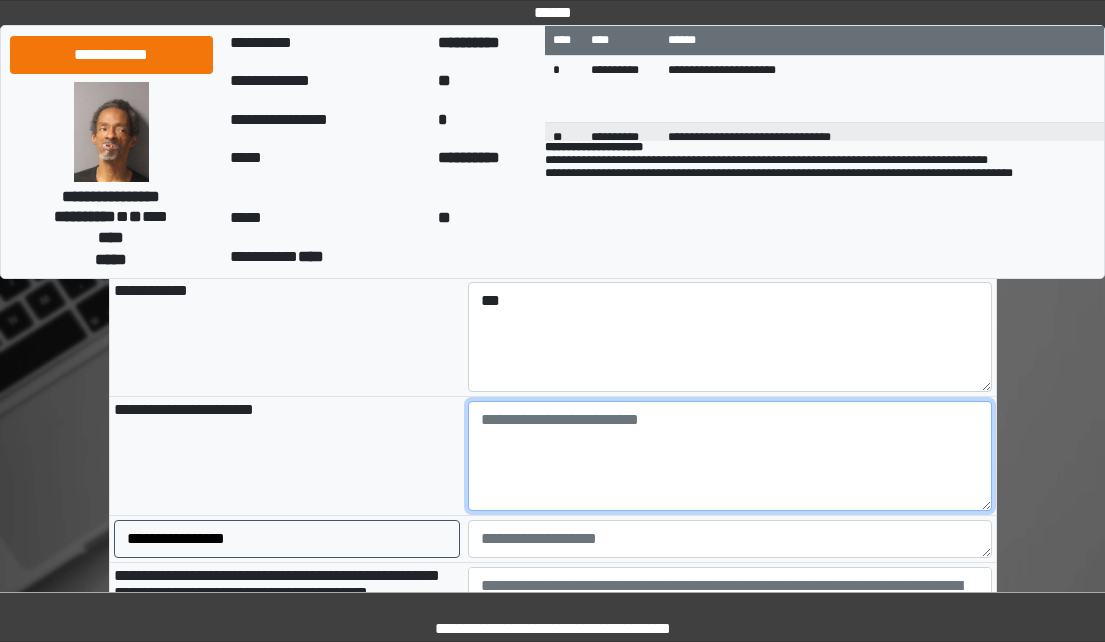 click at bounding box center [730, 456] 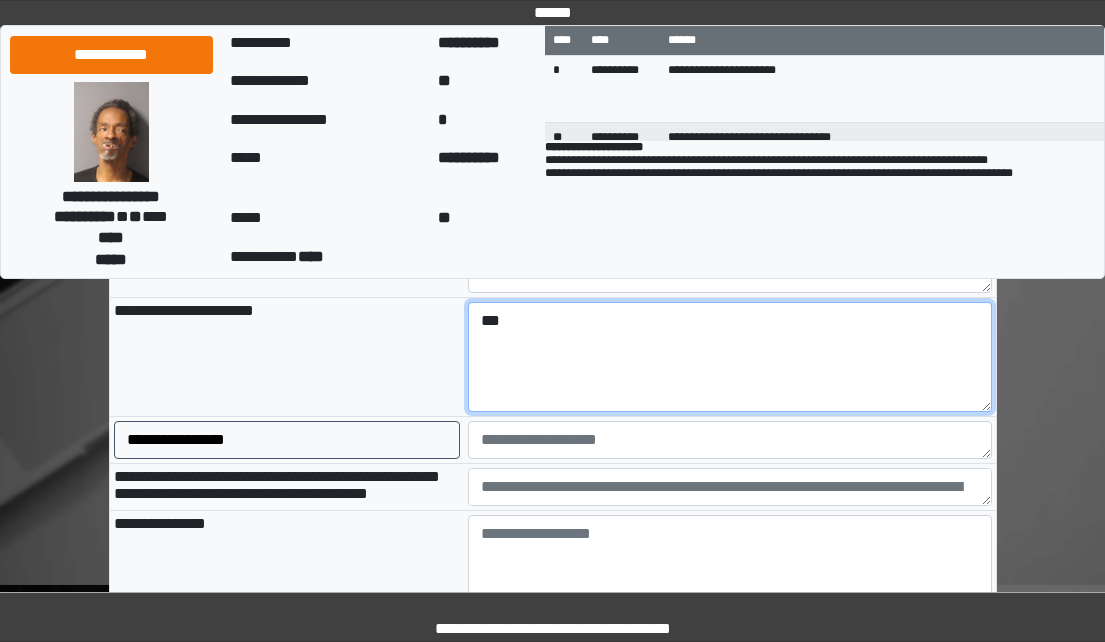 scroll, scrollTop: 1500, scrollLeft: 0, axis: vertical 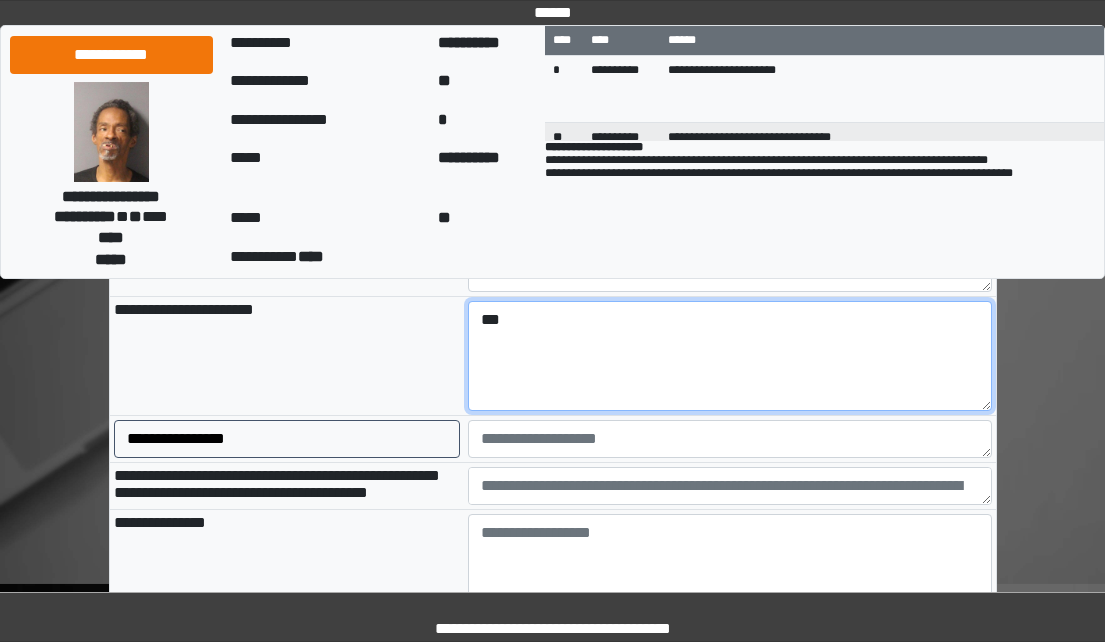 type on "***" 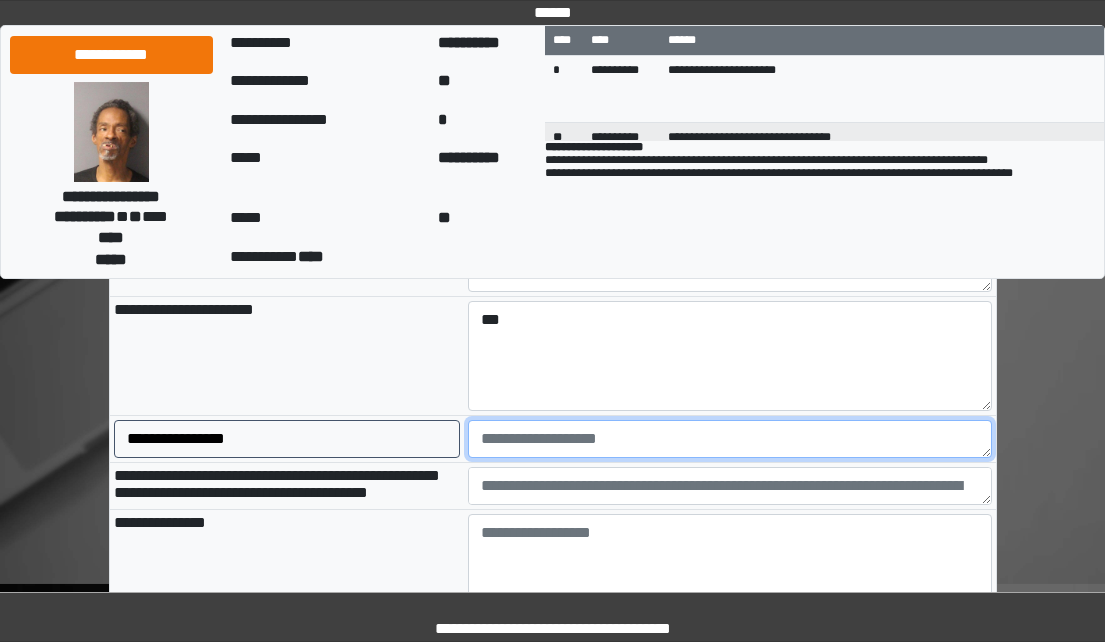 click at bounding box center [730, 439] 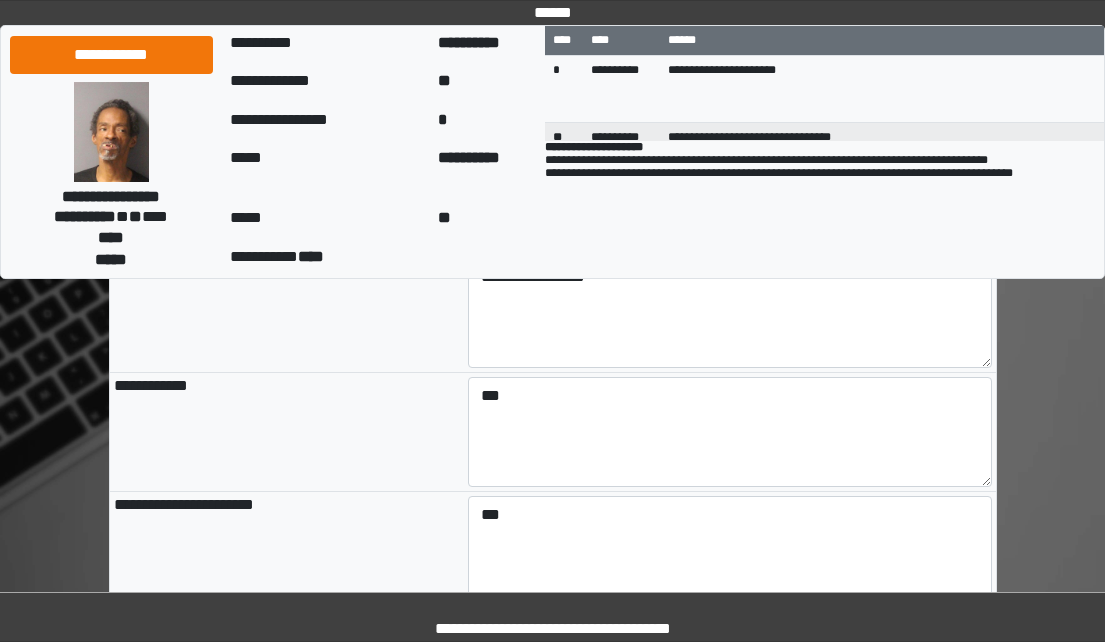 scroll, scrollTop: 1300, scrollLeft: 0, axis: vertical 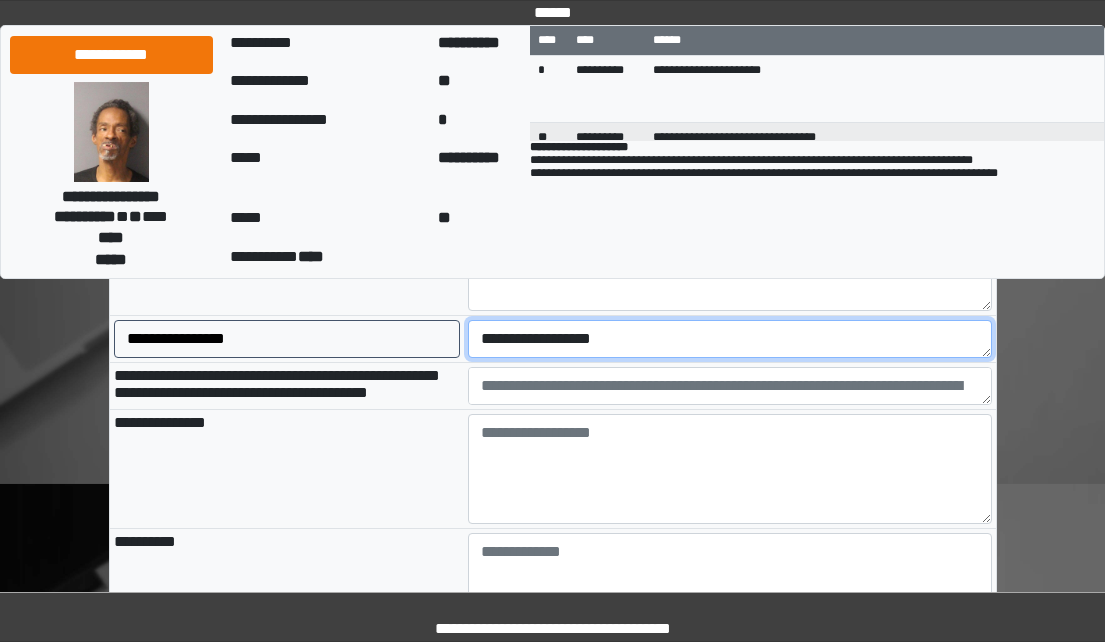 type on "**********" 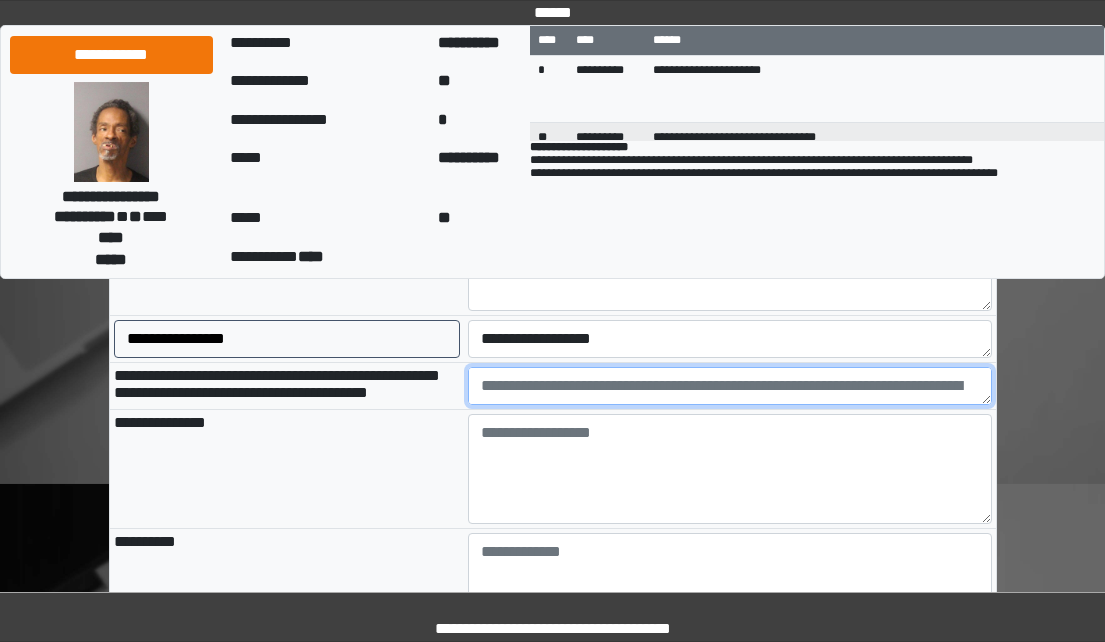 click at bounding box center [730, 386] 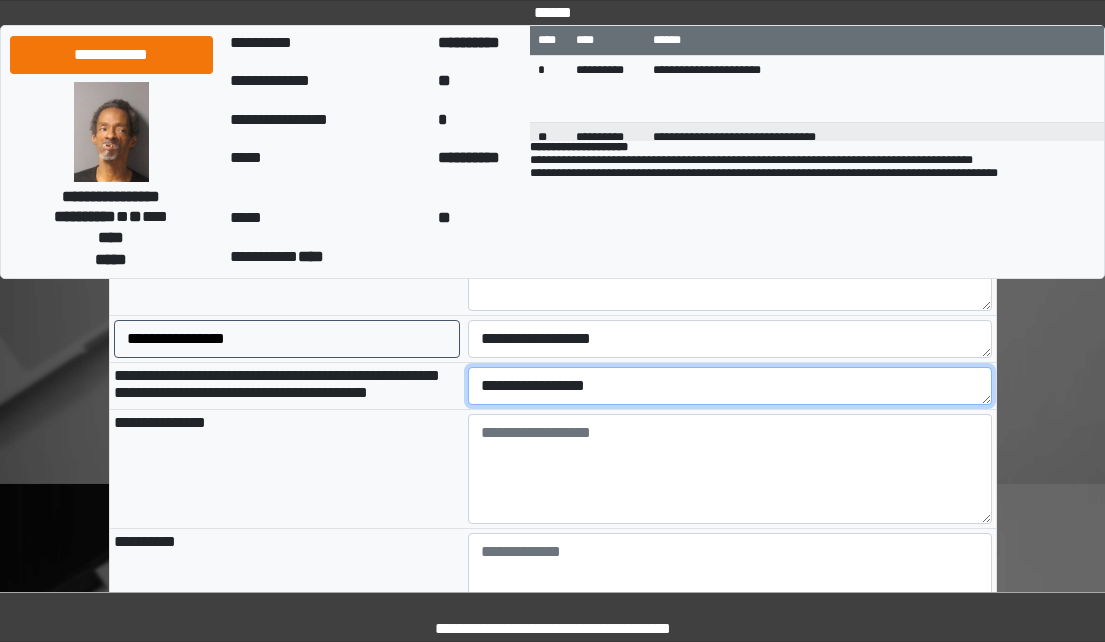 click on "**********" at bounding box center (730, 386) 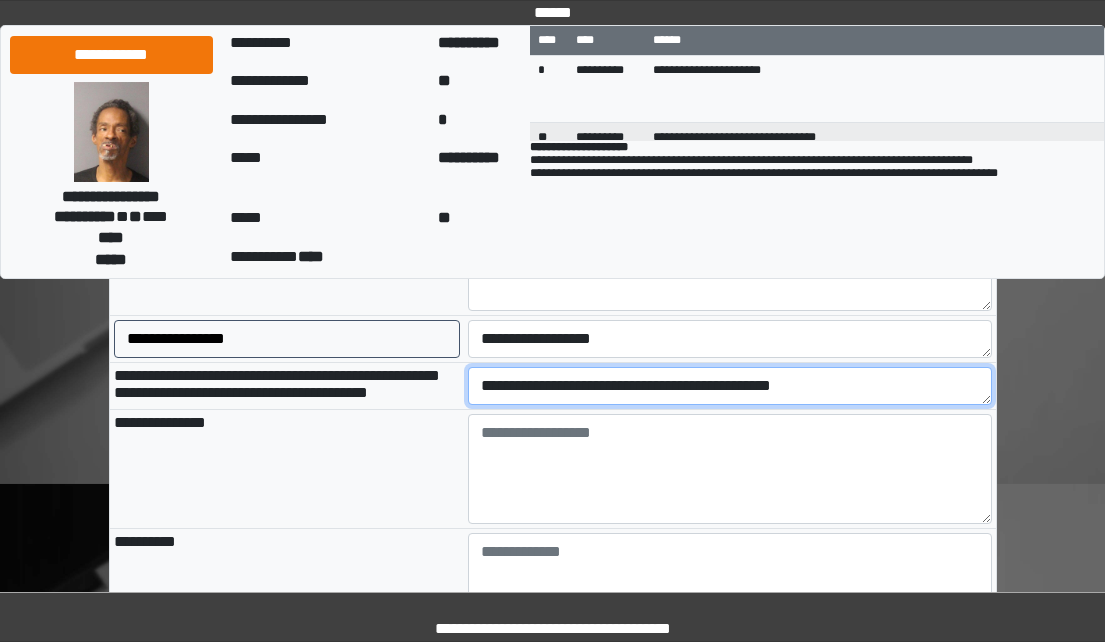 type on "**********" 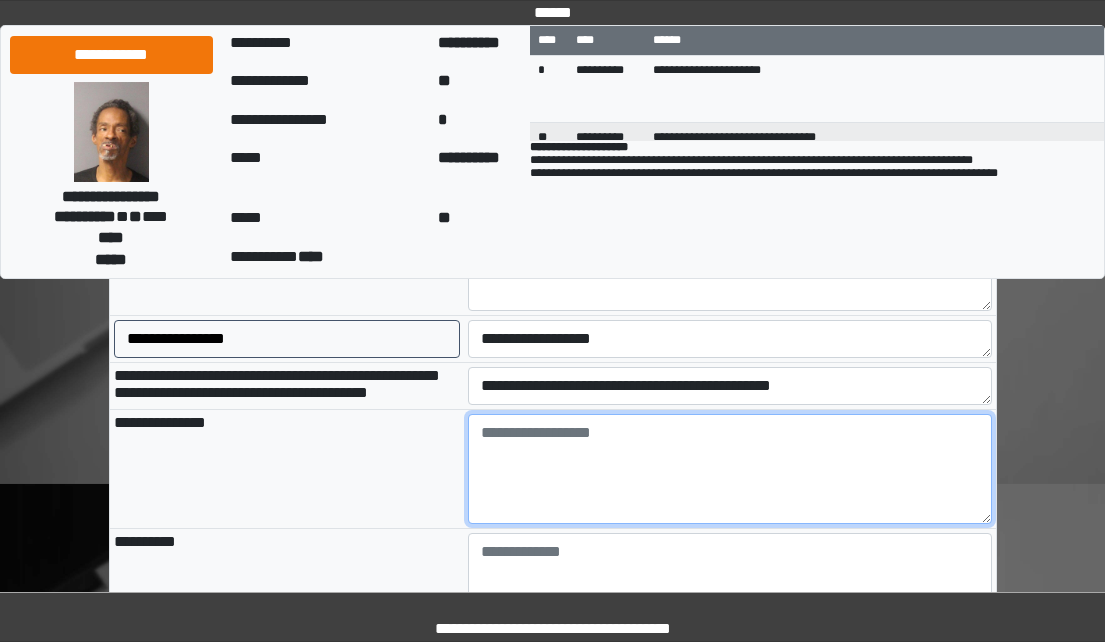 click at bounding box center [730, 469] 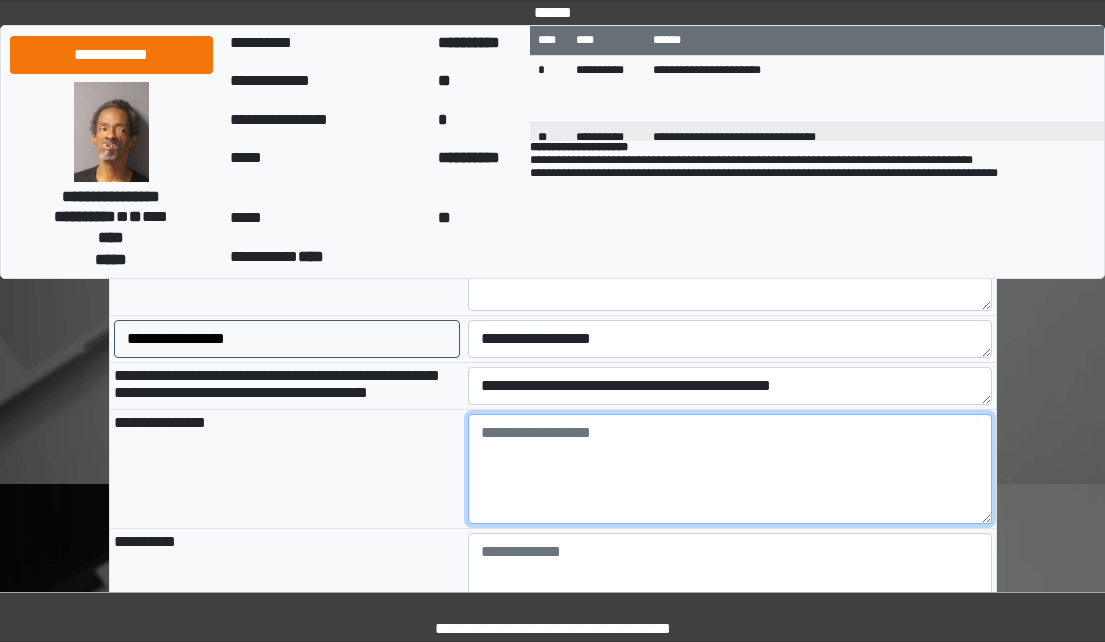 paste on "**********" 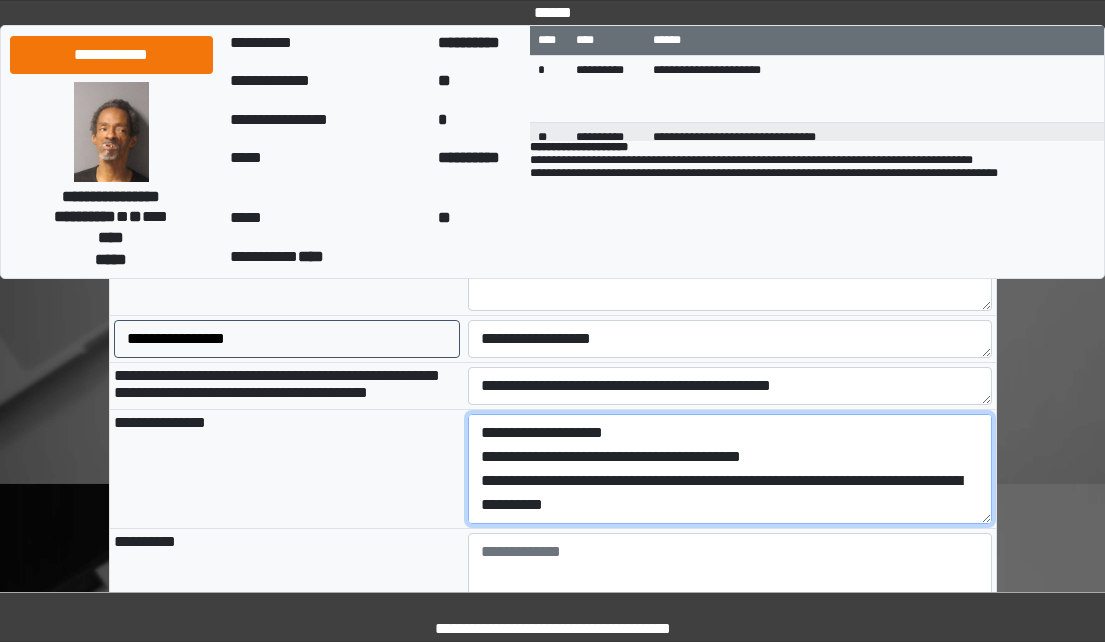 scroll, scrollTop: 256, scrollLeft: 0, axis: vertical 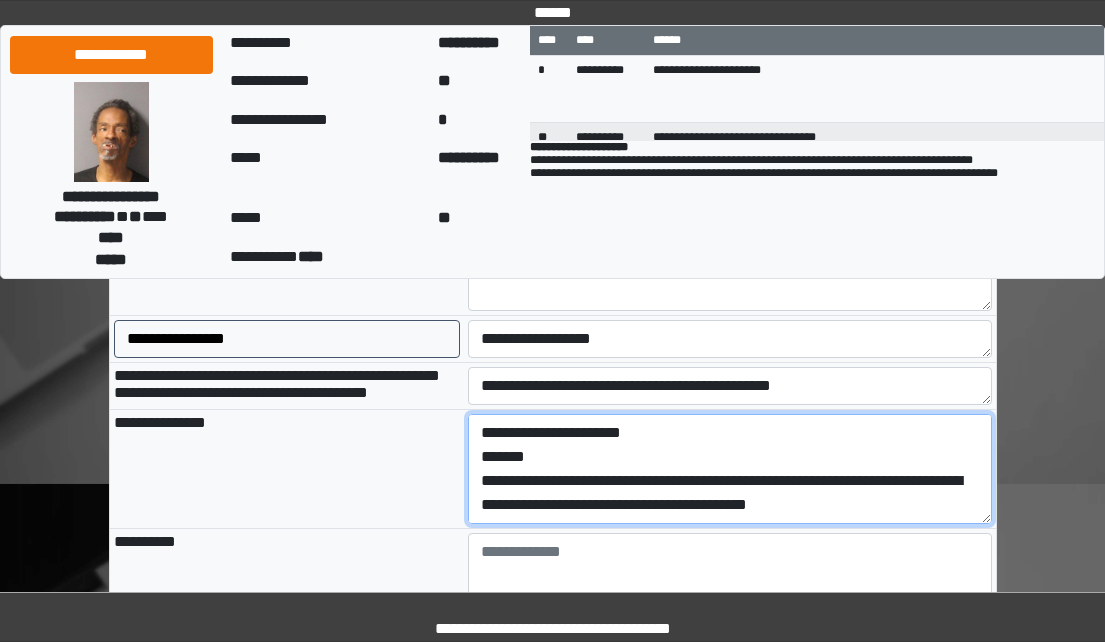 drag, startPoint x: 546, startPoint y: 486, endPoint x: 536, endPoint y: 490, distance: 10.770329 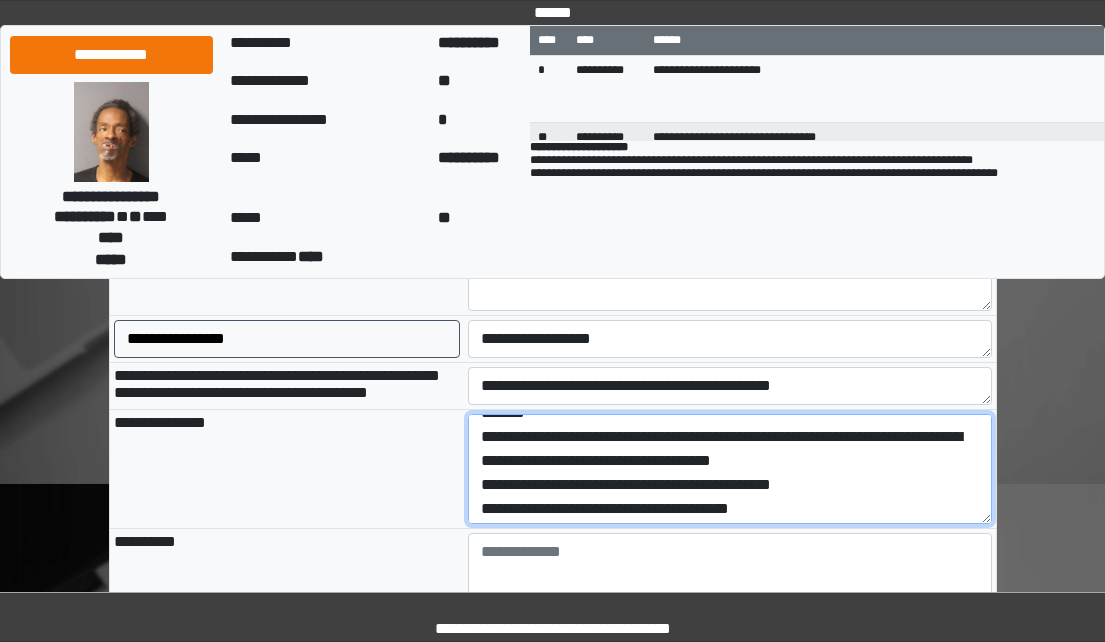 scroll, scrollTop: 0, scrollLeft: 0, axis: both 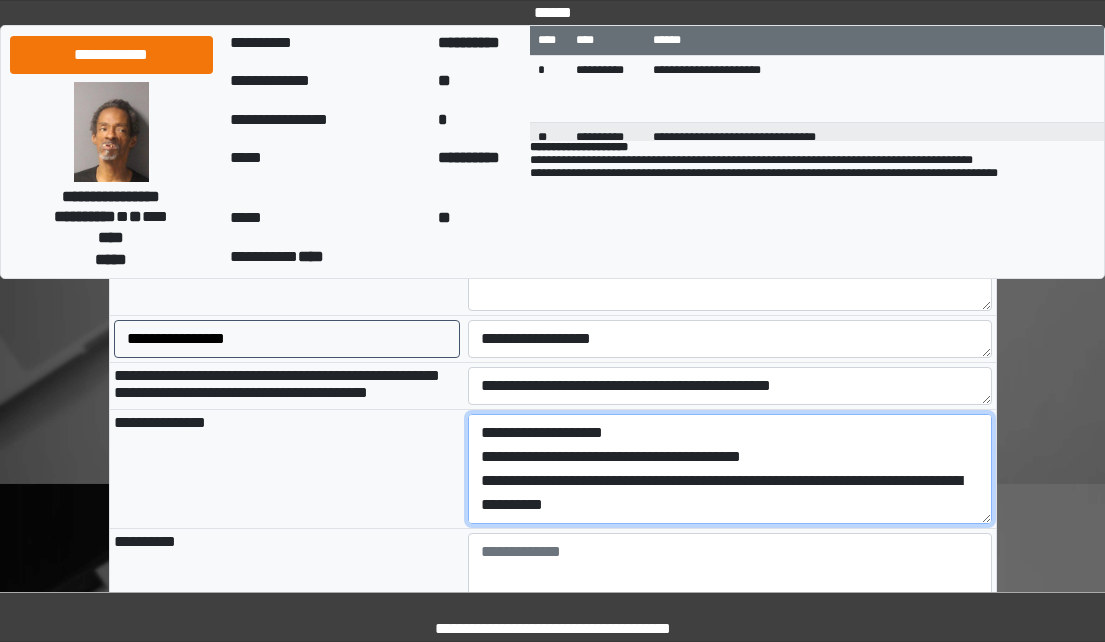 click on "**********" at bounding box center [730, 469] 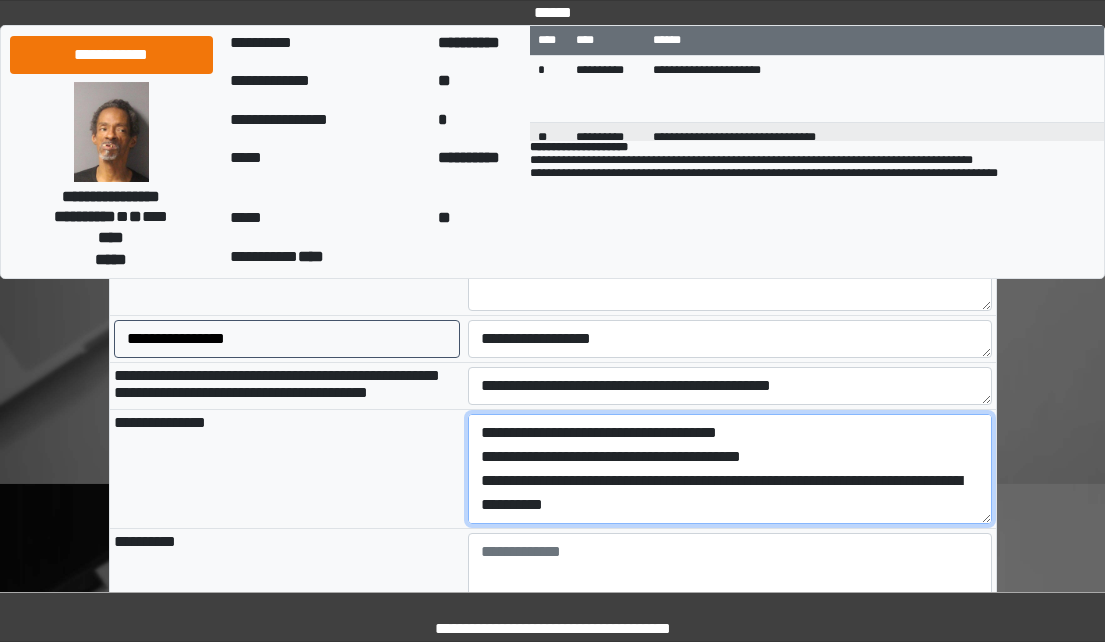 click on "**********" at bounding box center [730, 469] 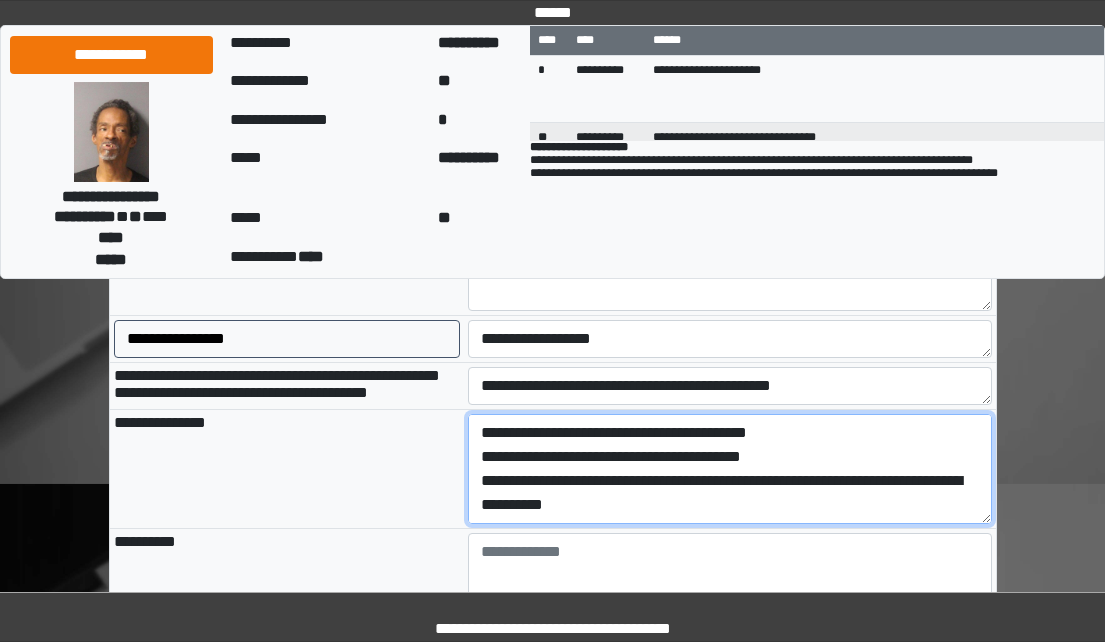 type on "**********" 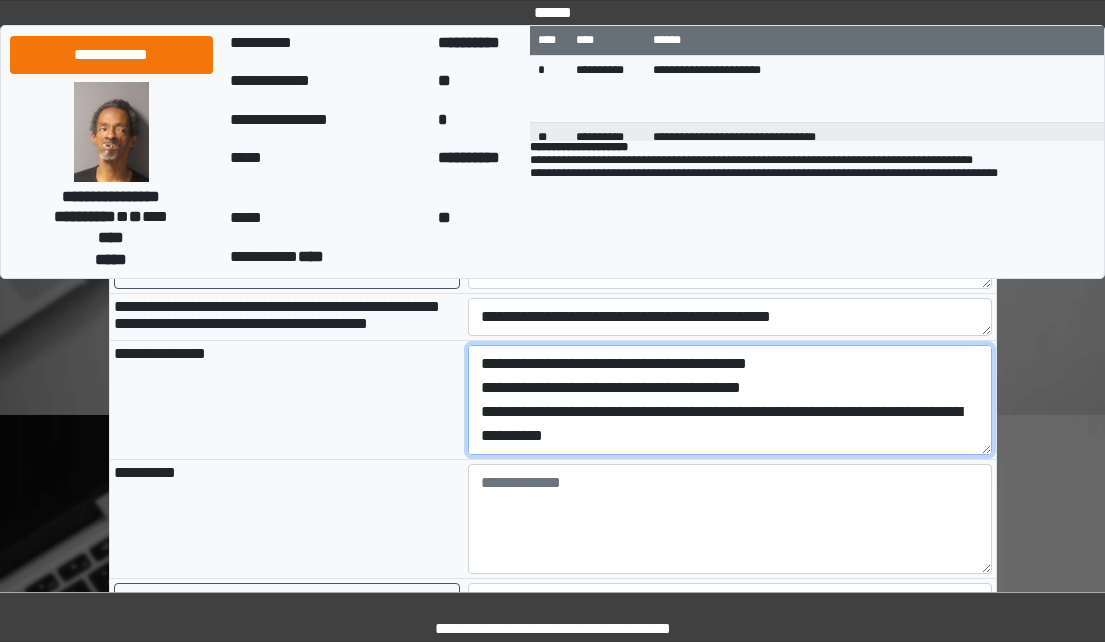 scroll, scrollTop: 1700, scrollLeft: 0, axis: vertical 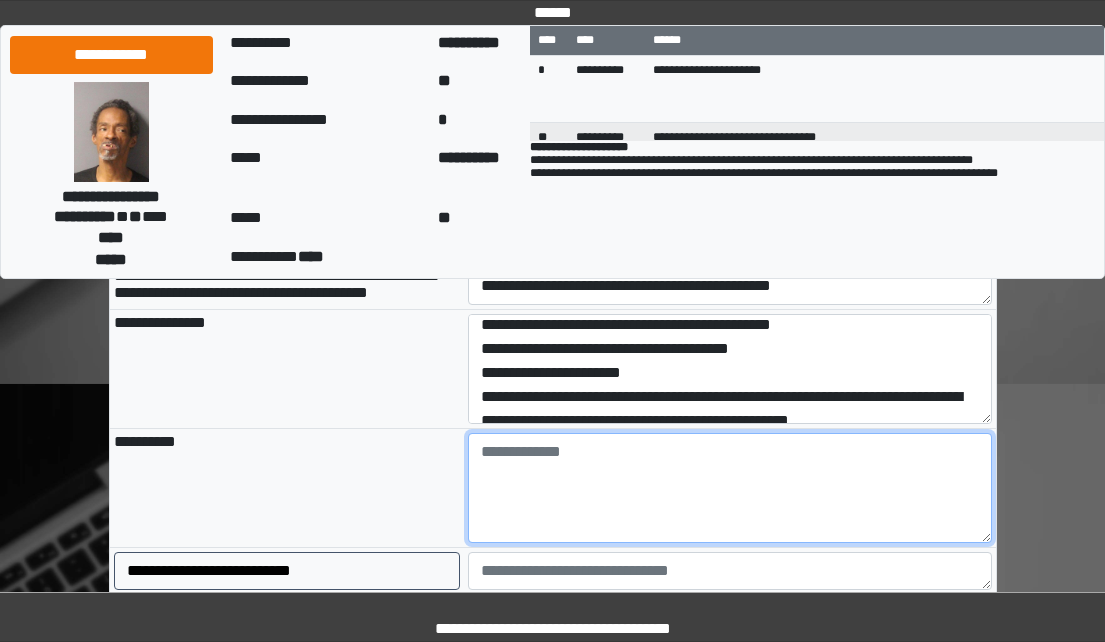 click at bounding box center [730, 488] 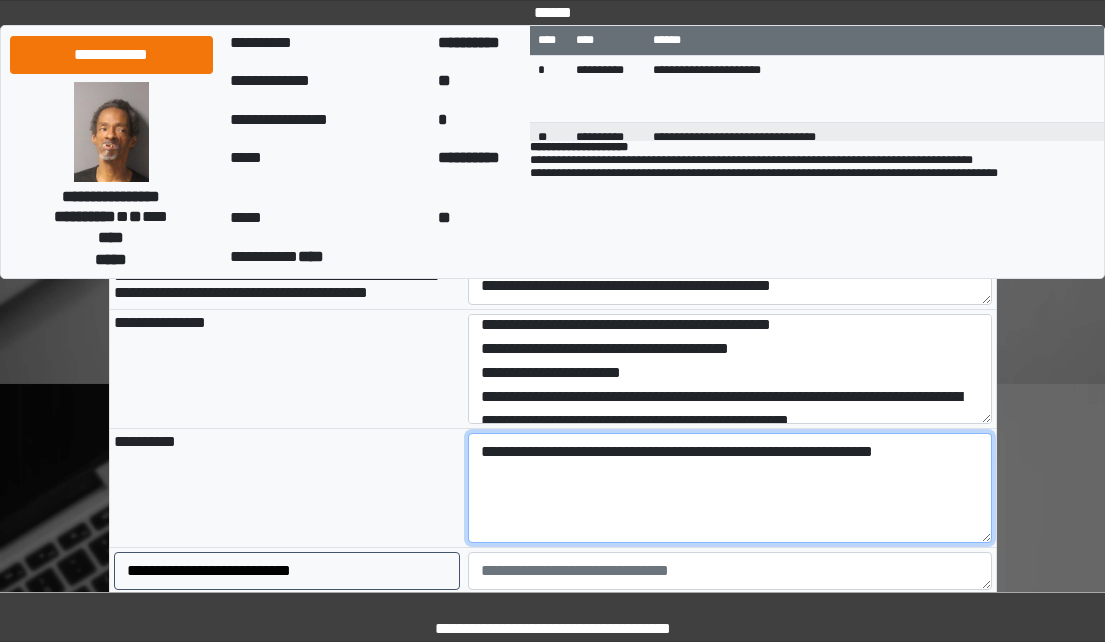 click on "**********" at bounding box center (730, 488) 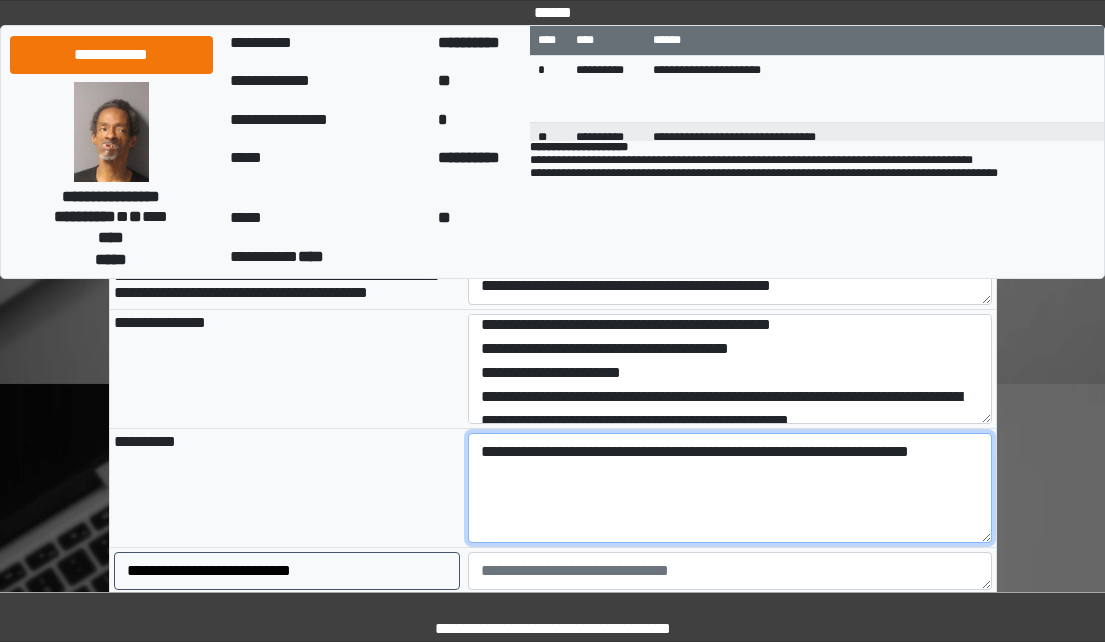 click on "**********" at bounding box center [730, 488] 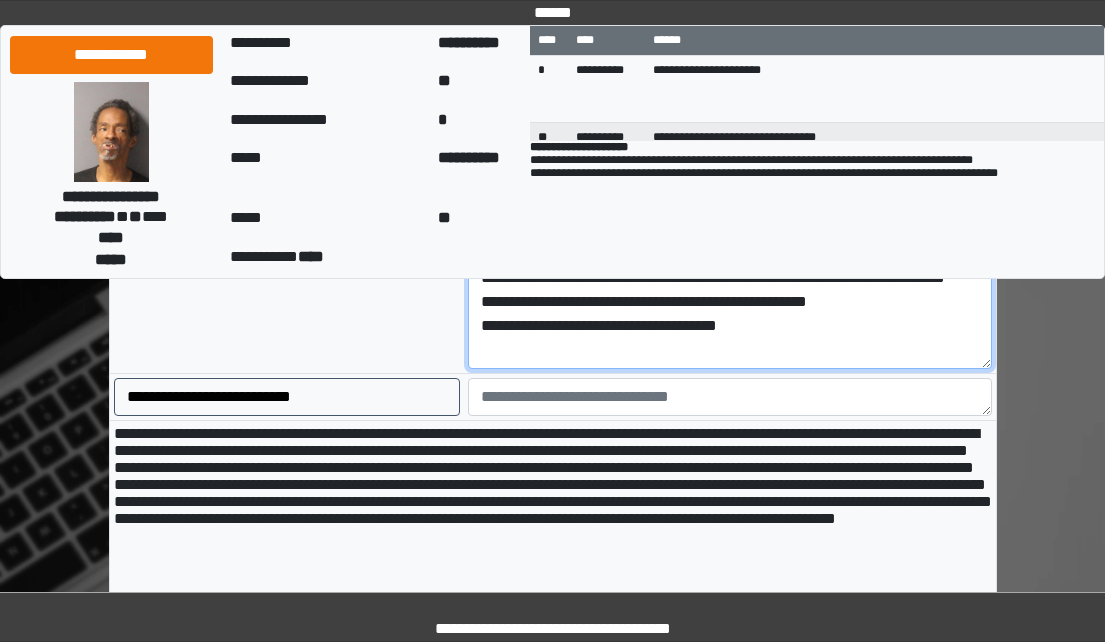 scroll, scrollTop: 1885, scrollLeft: 0, axis: vertical 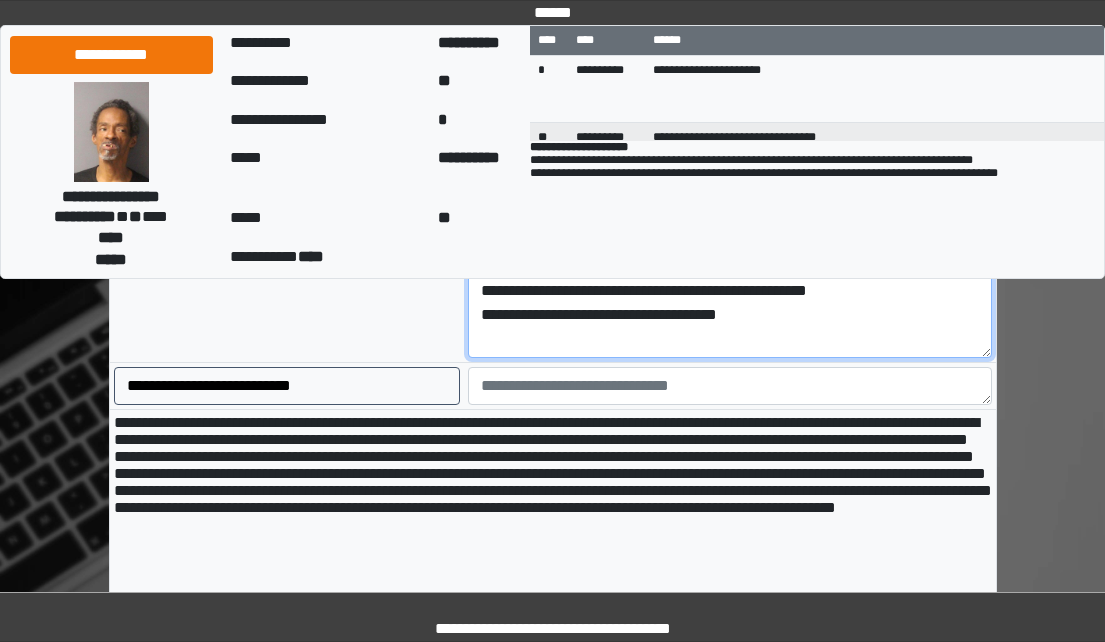 type on "**********" 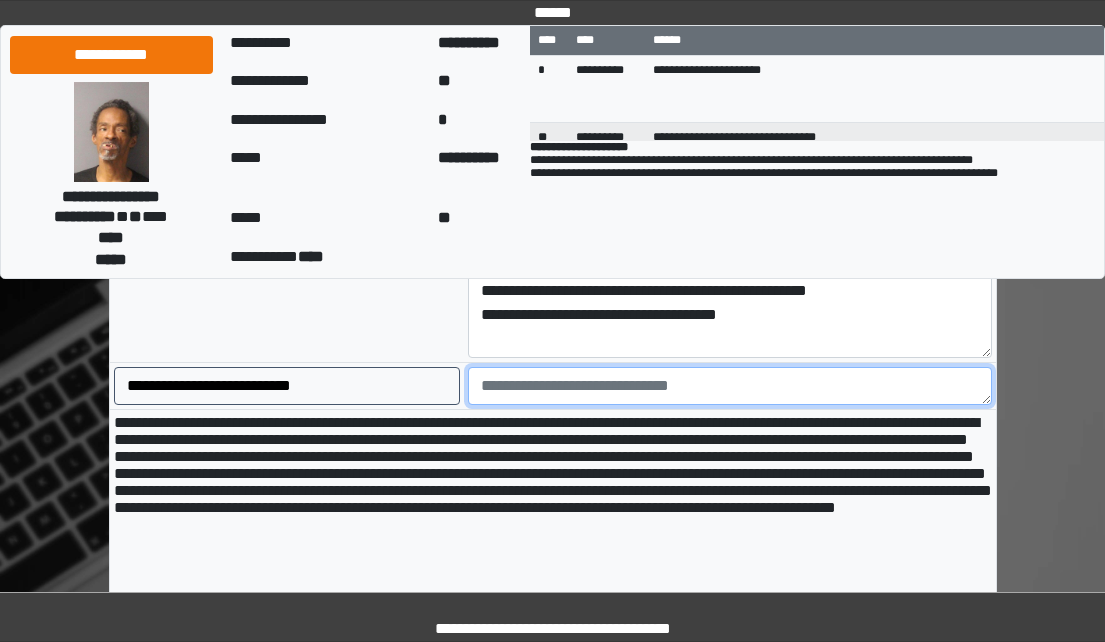 click at bounding box center [730, 386] 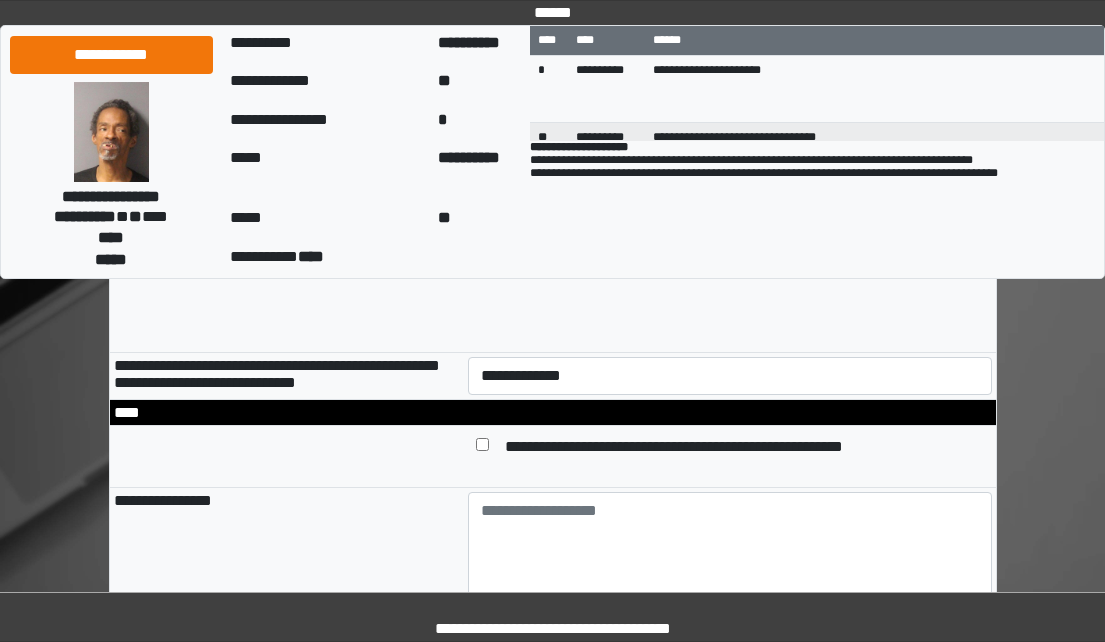 scroll, scrollTop: 2185, scrollLeft: 0, axis: vertical 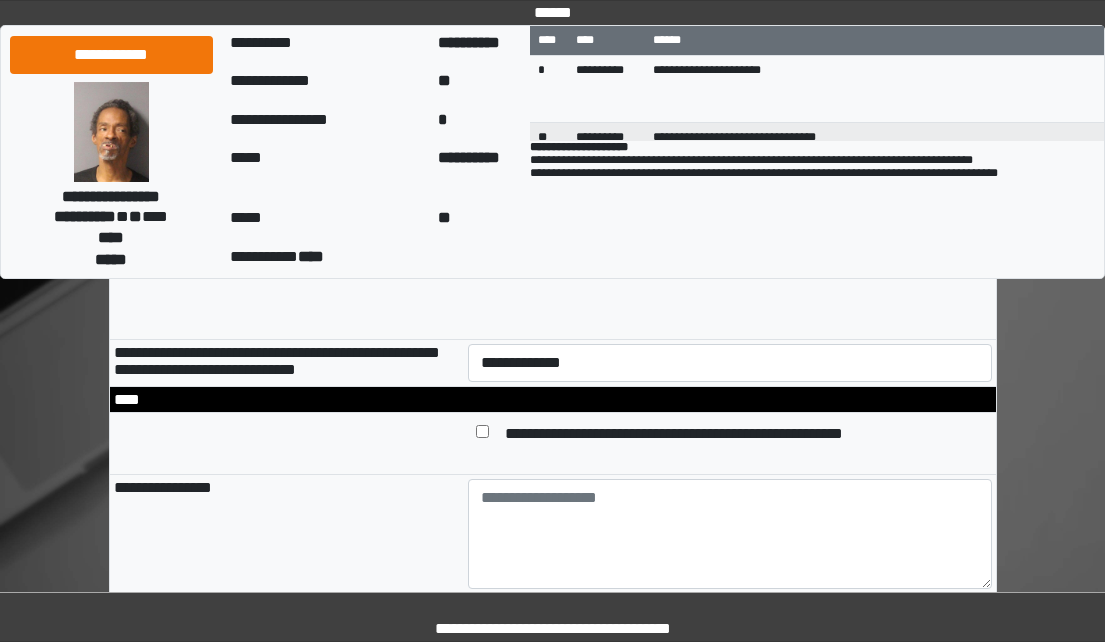 type on "******" 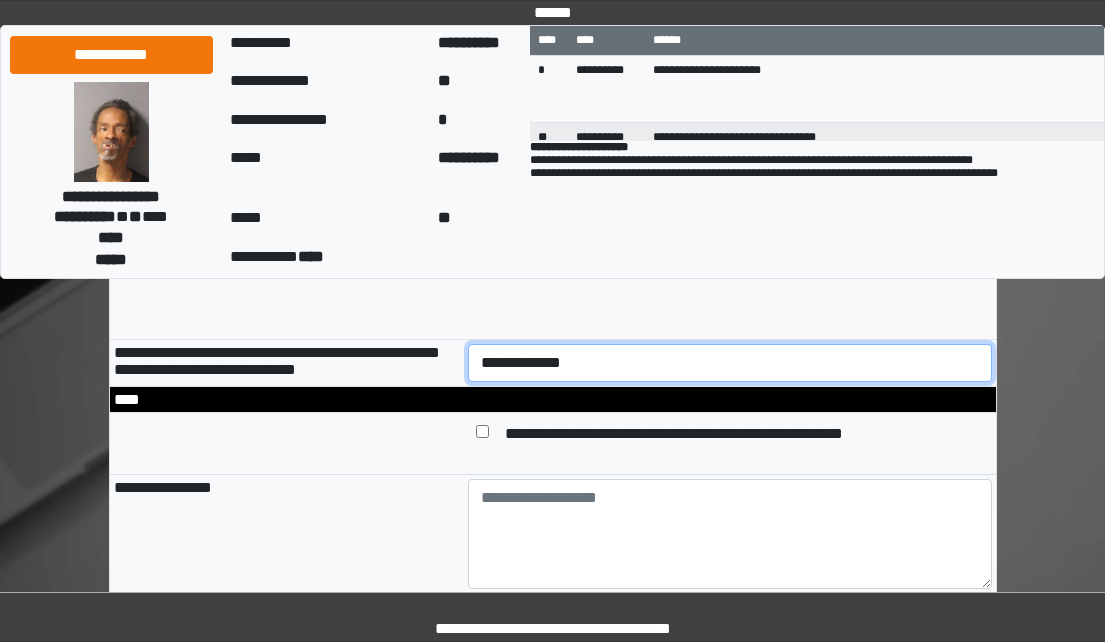click on "**********" at bounding box center [730, 363] 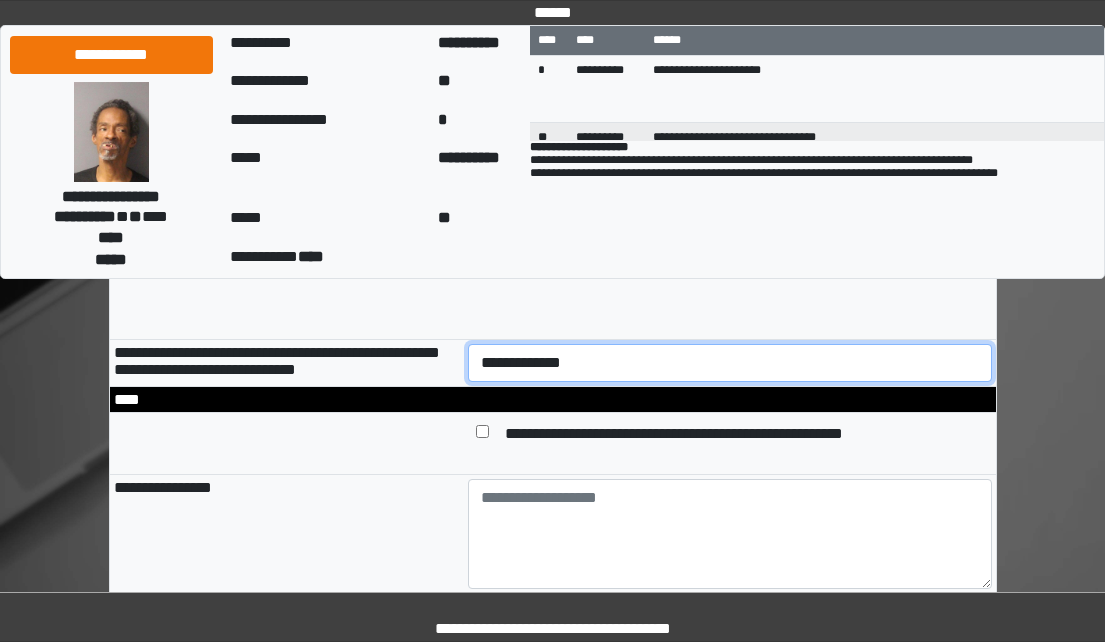 select on "*" 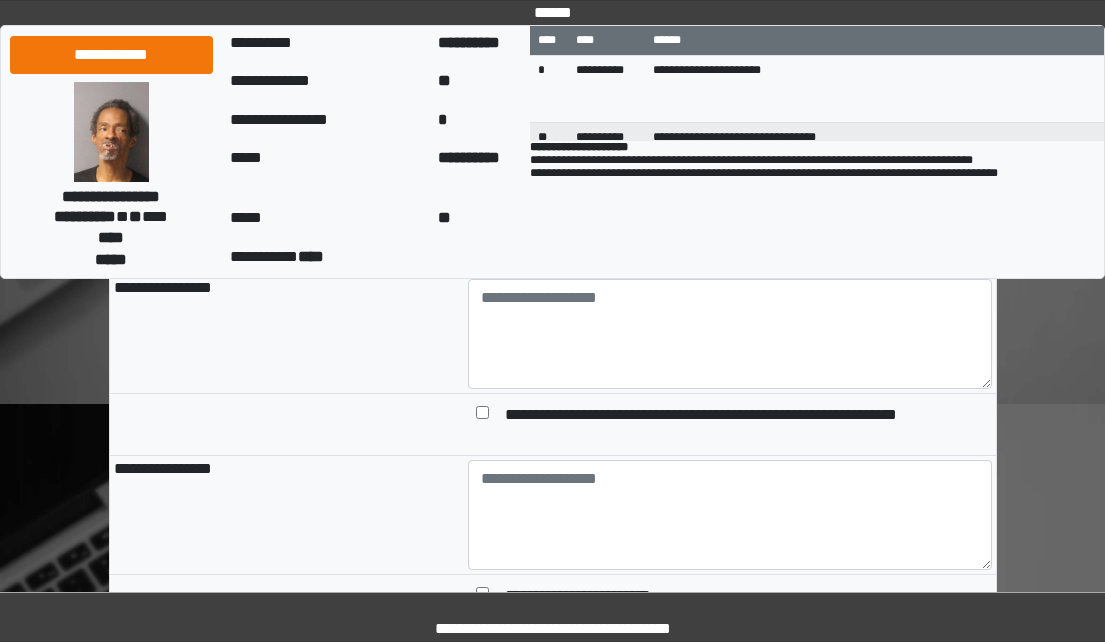 scroll, scrollTop: 2485, scrollLeft: 0, axis: vertical 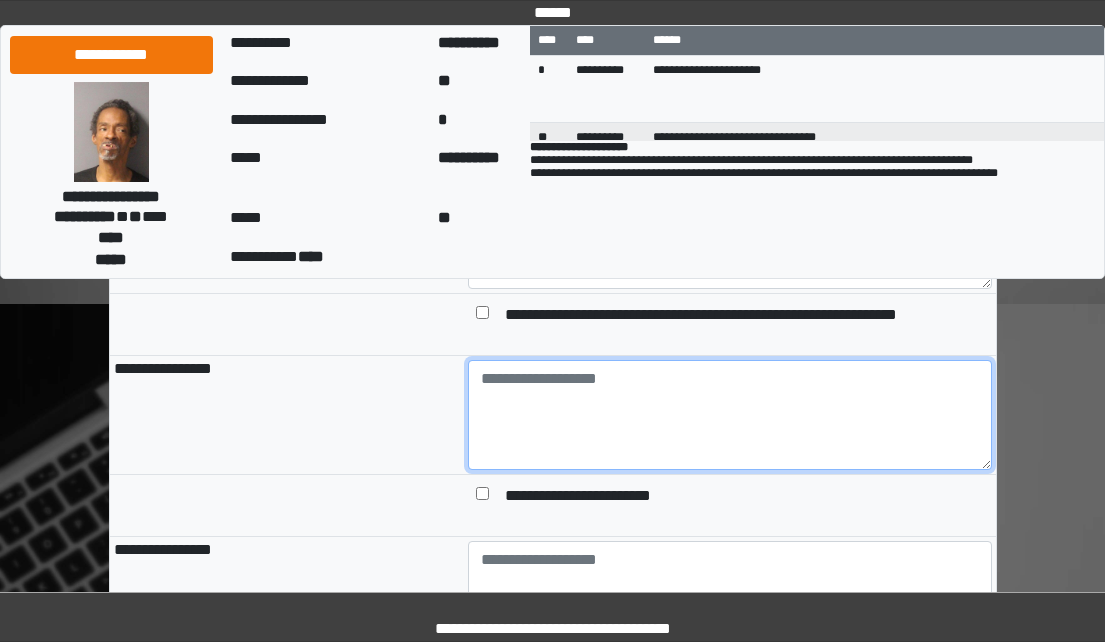 click at bounding box center [730, 415] 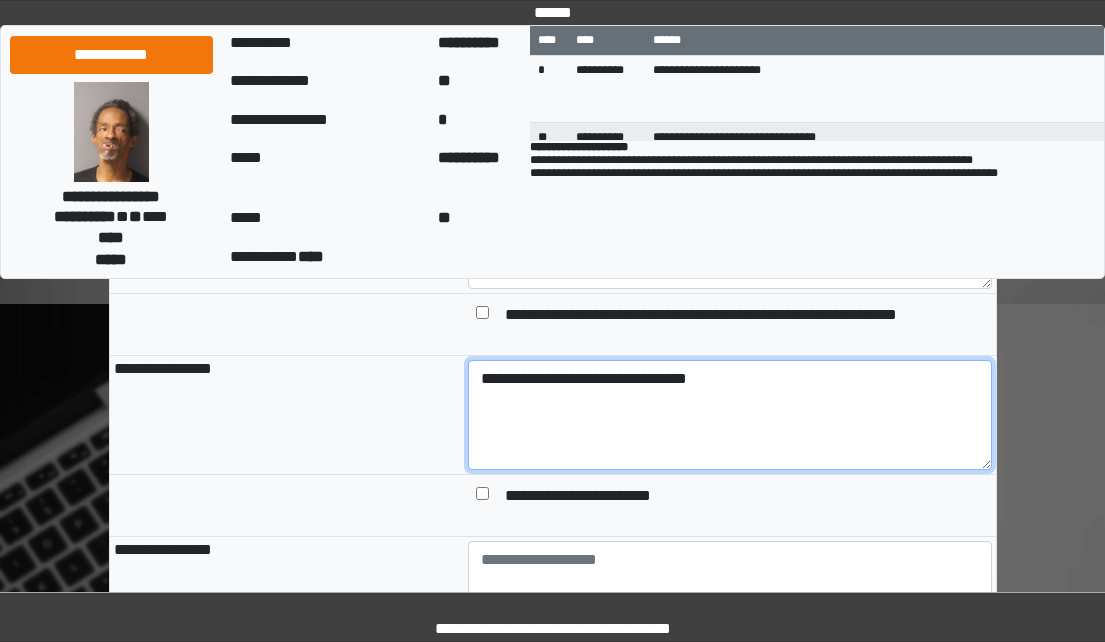 click on "**********" at bounding box center (730, 415) 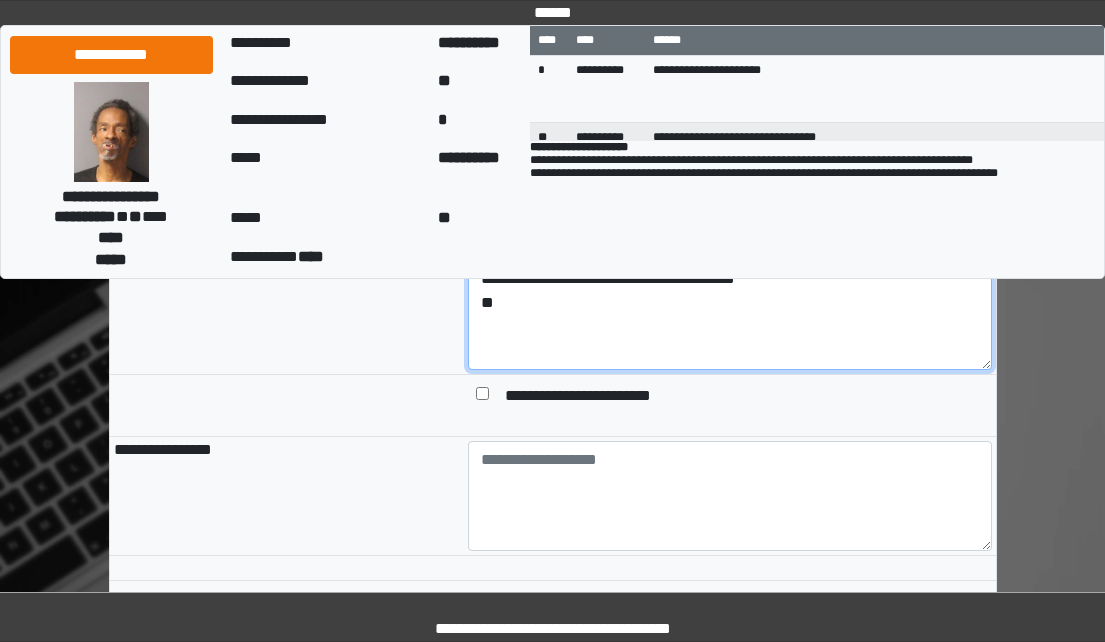 scroll, scrollTop: 2485, scrollLeft: 0, axis: vertical 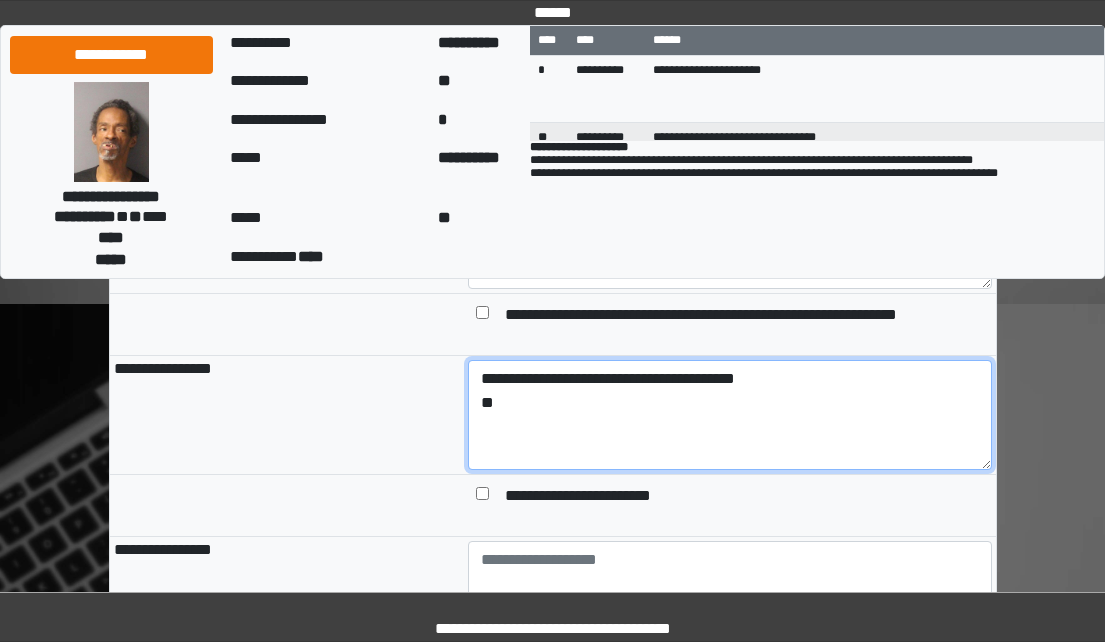 click on "**********" at bounding box center (730, 415) 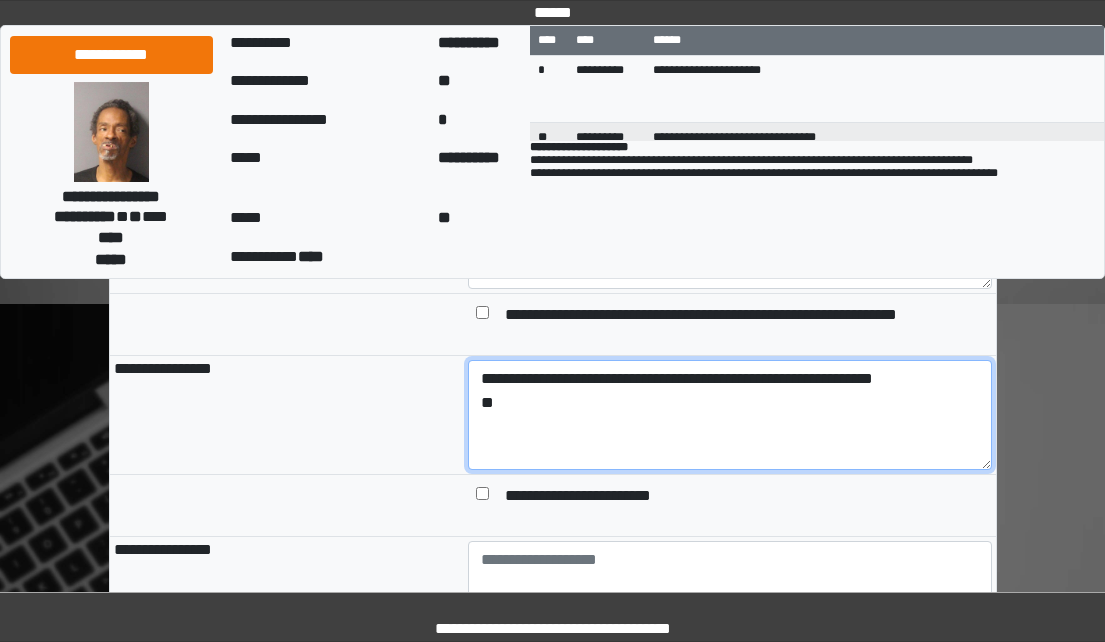 click on "**********" at bounding box center (730, 415) 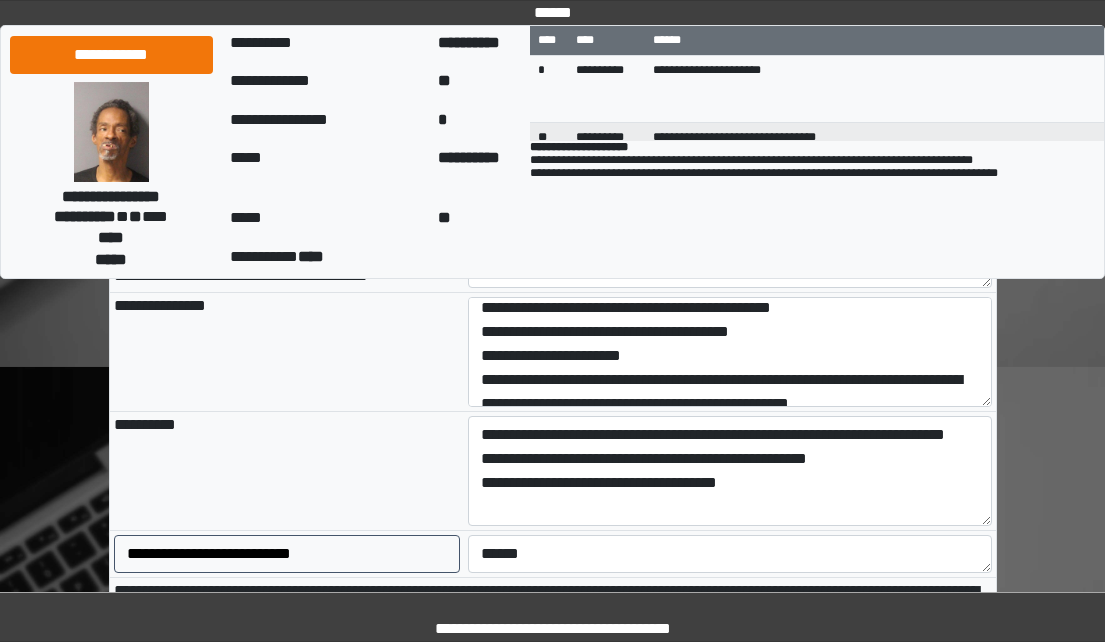 scroll, scrollTop: 1685, scrollLeft: 0, axis: vertical 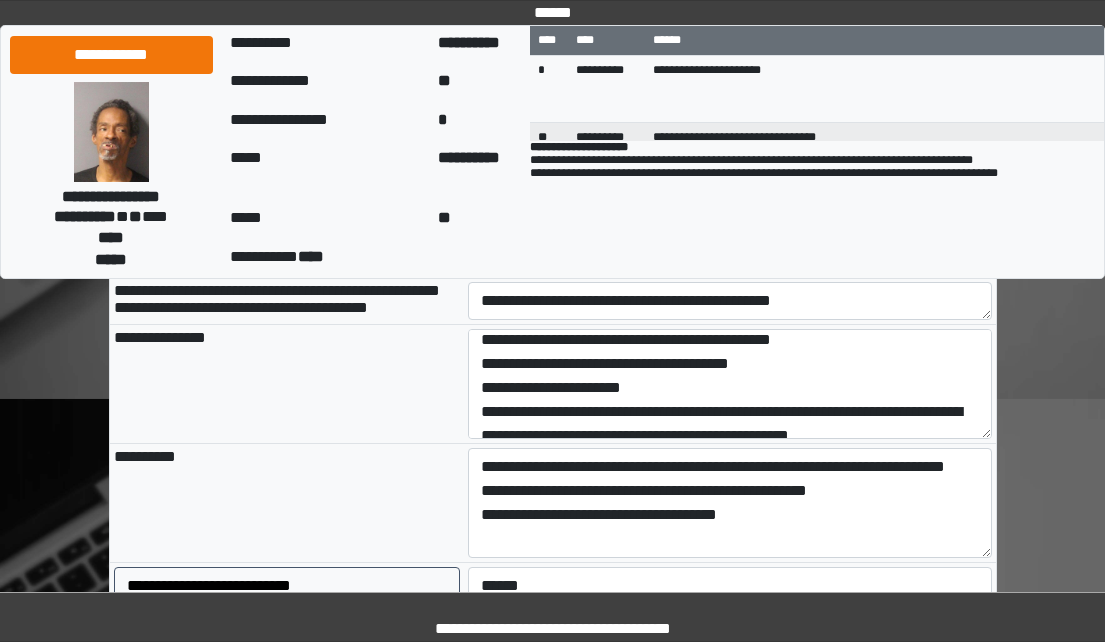type on "**********" 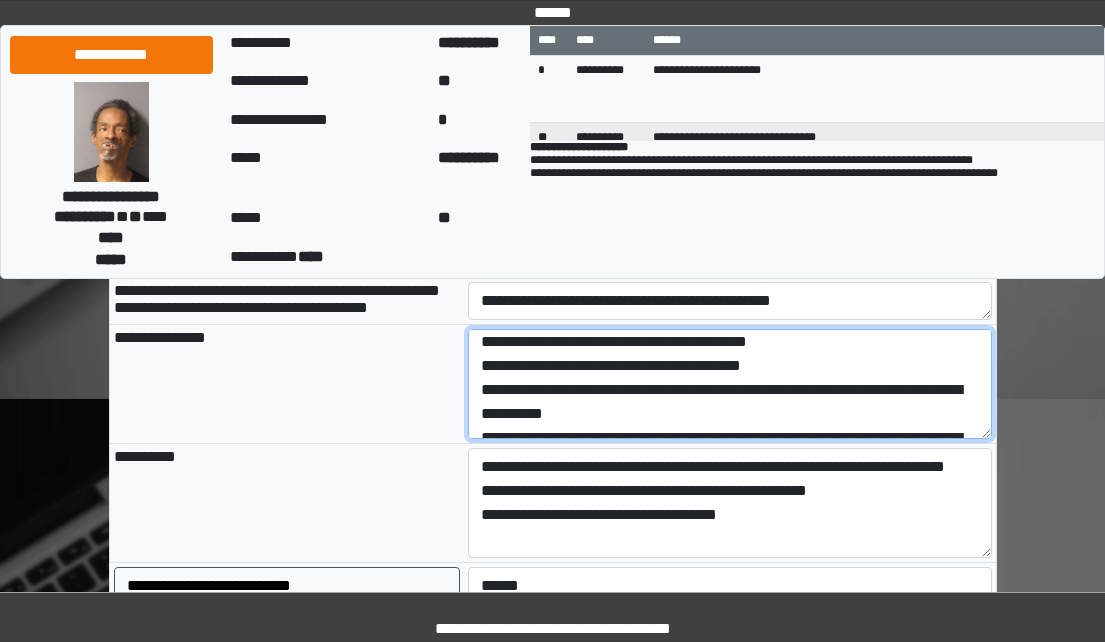 scroll, scrollTop: 0, scrollLeft: 0, axis: both 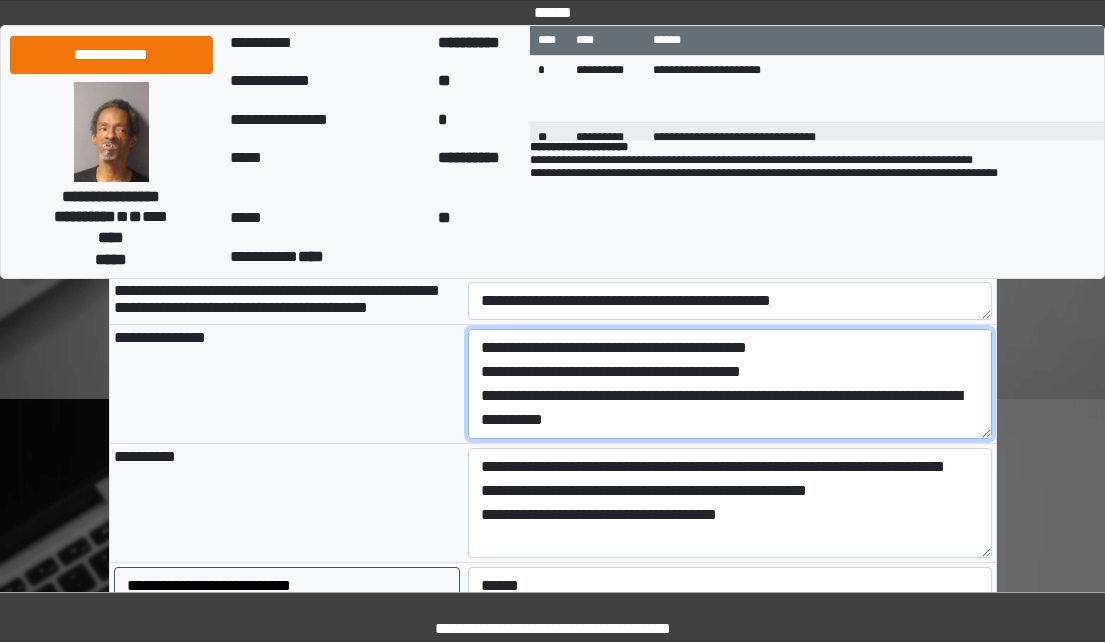 click on "**********" at bounding box center [730, 384] 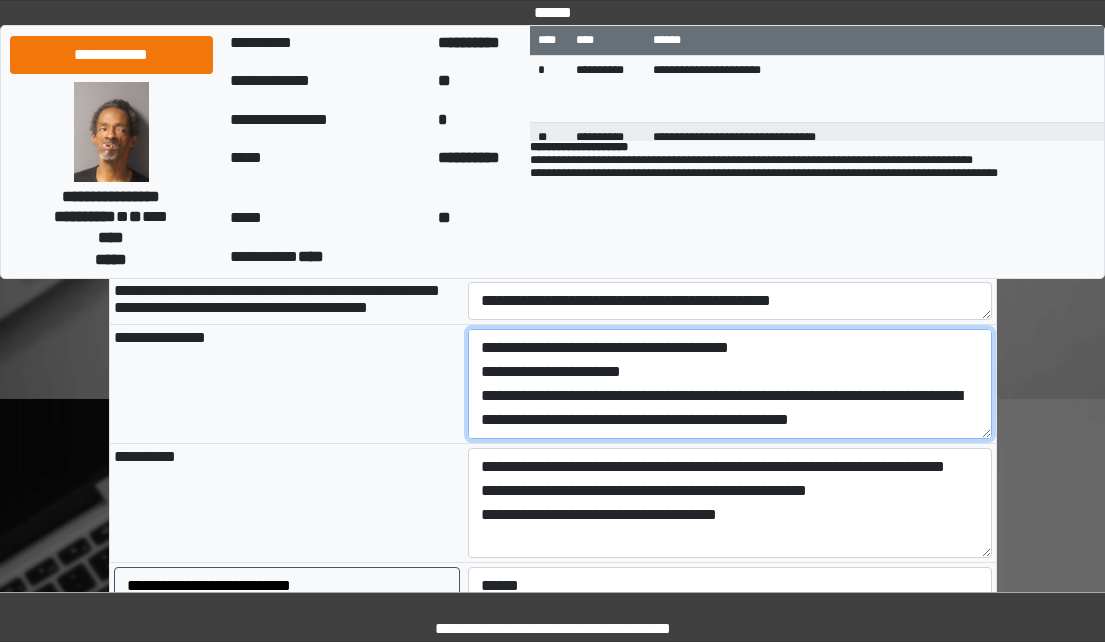 scroll, scrollTop: 240, scrollLeft: 0, axis: vertical 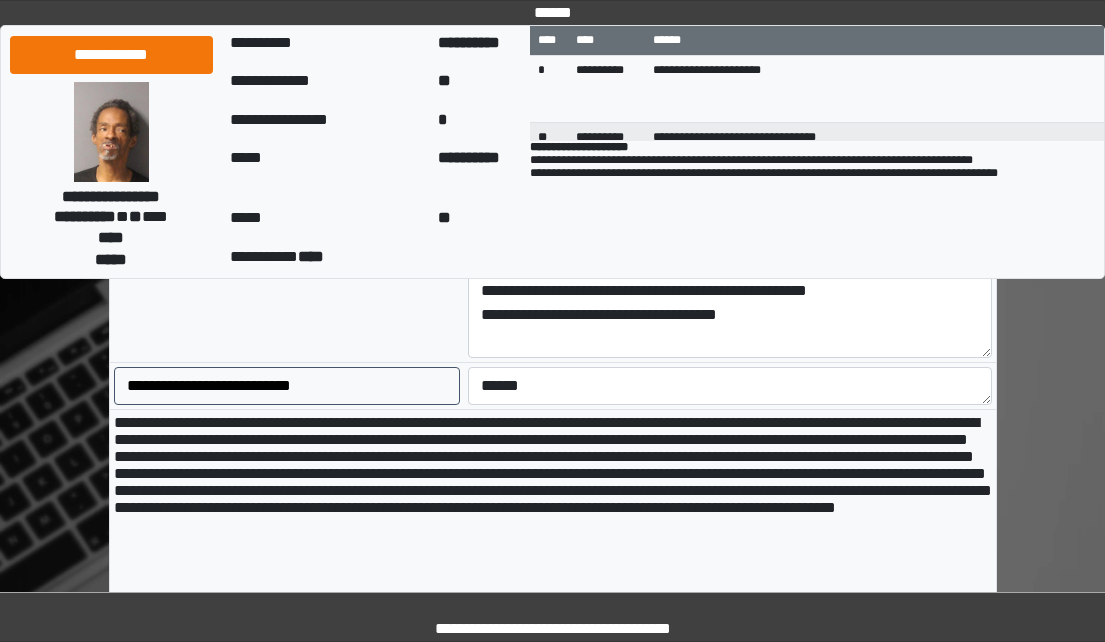 type on "**********" 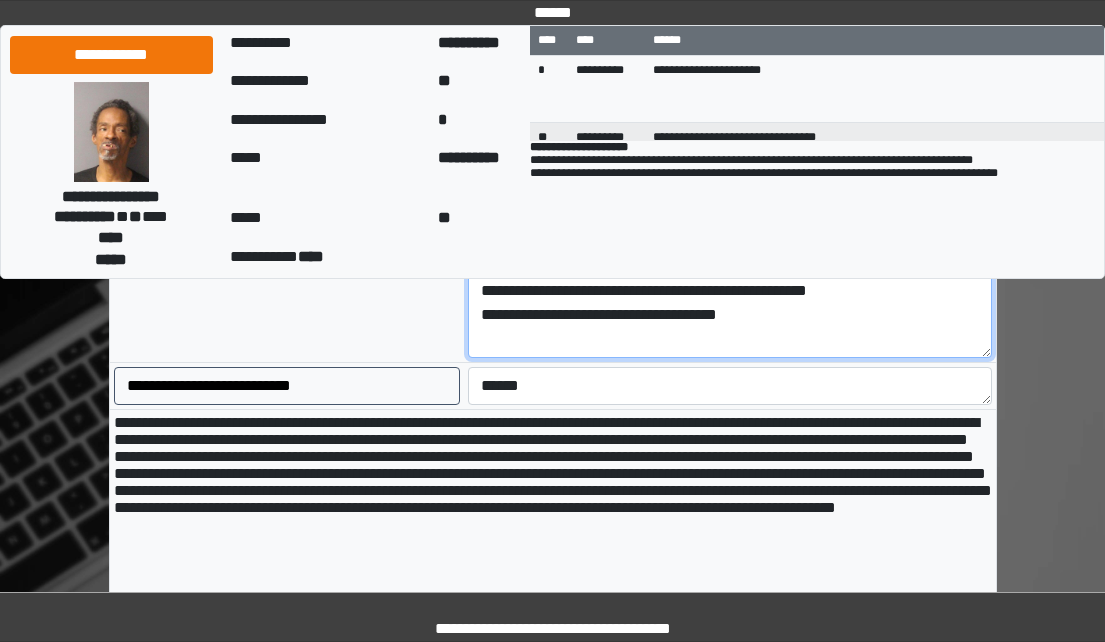 click on "**********" at bounding box center (730, 303) 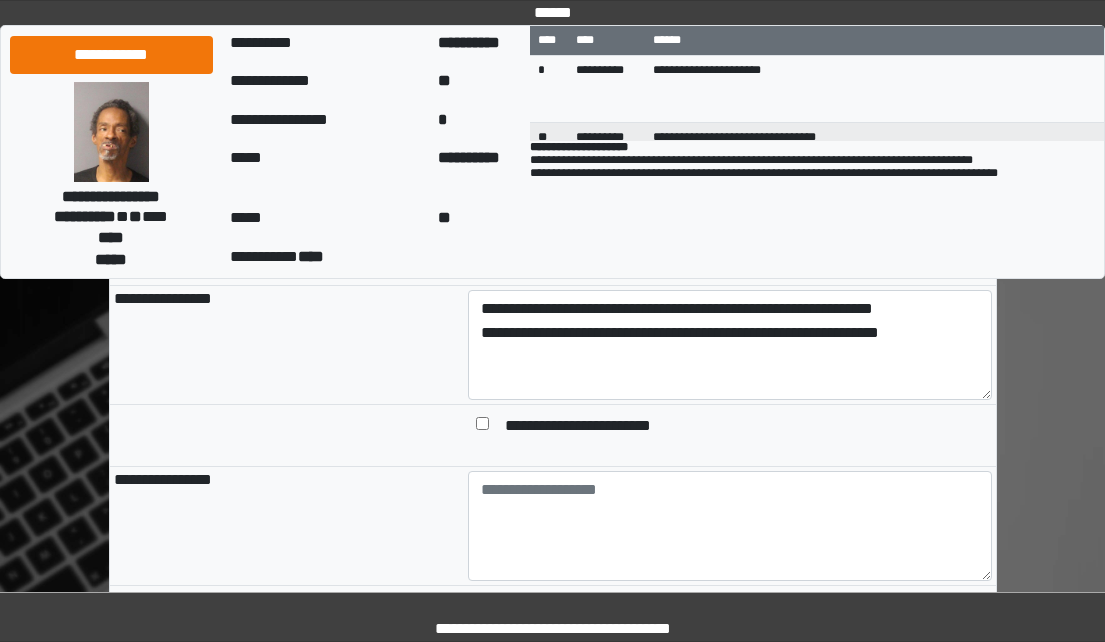 scroll, scrollTop: 2585, scrollLeft: 0, axis: vertical 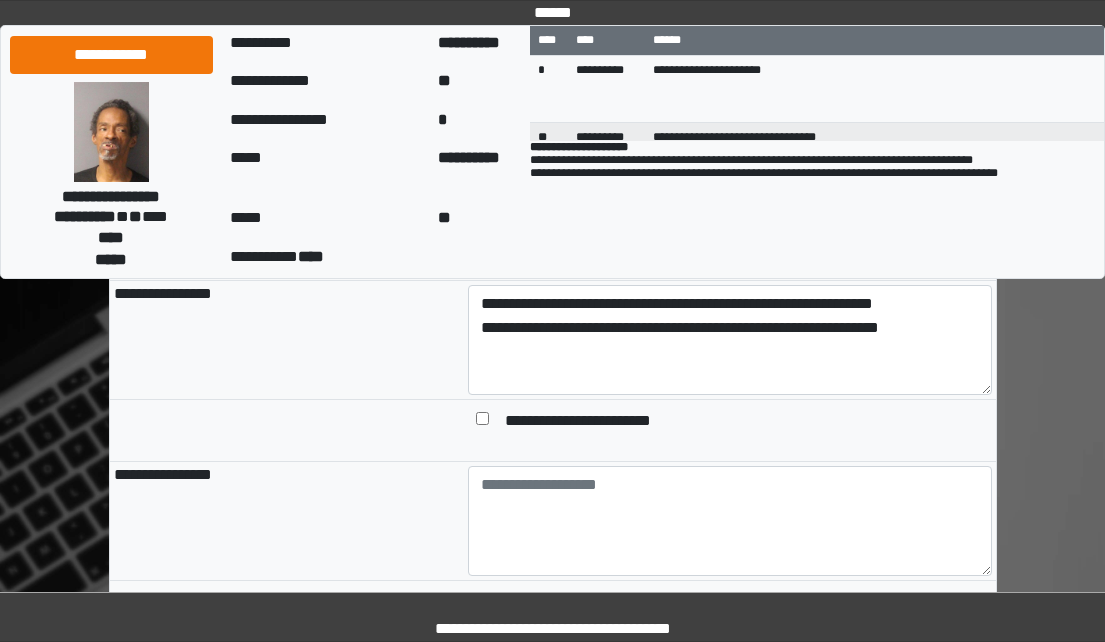 type on "**********" 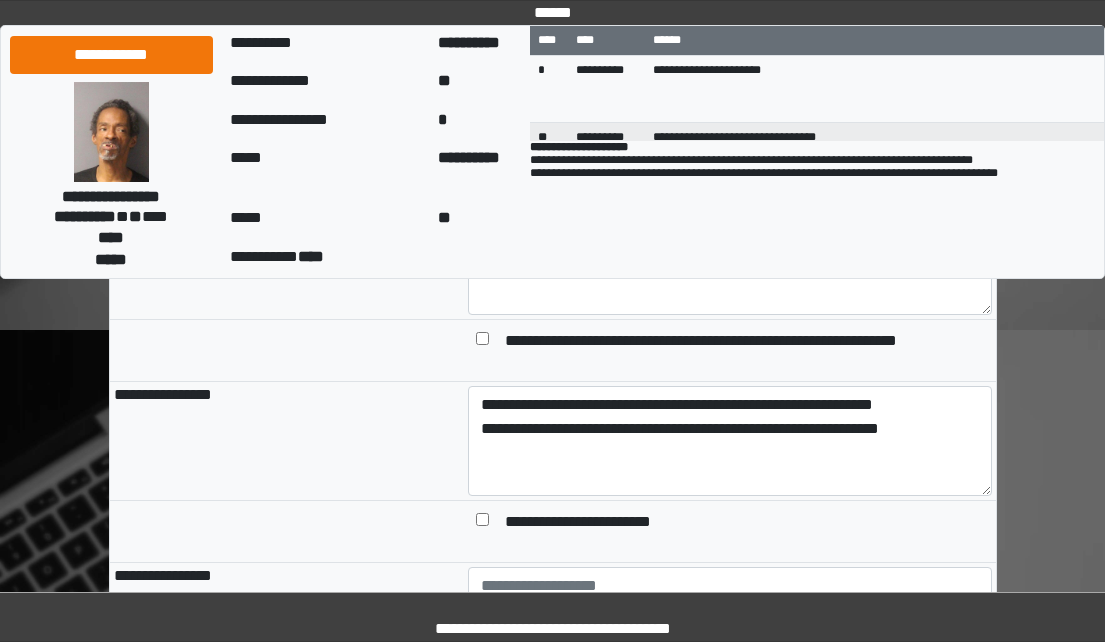 scroll, scrollTop: 2532, scrollLeft: 0, axis: vertical 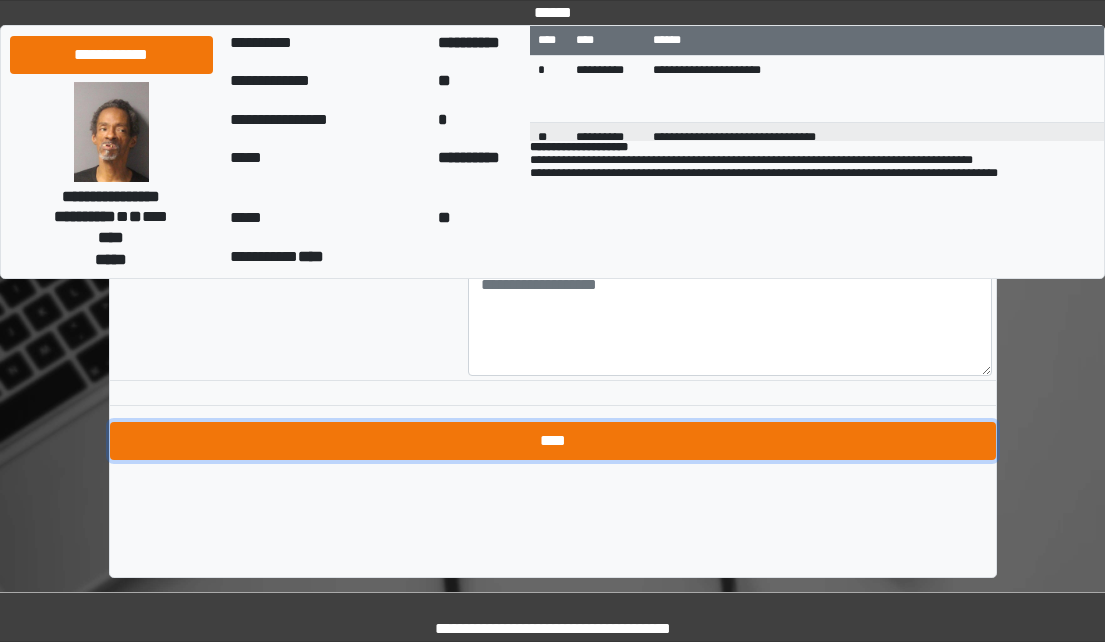 click on "****" at bounding box center (553, 441) 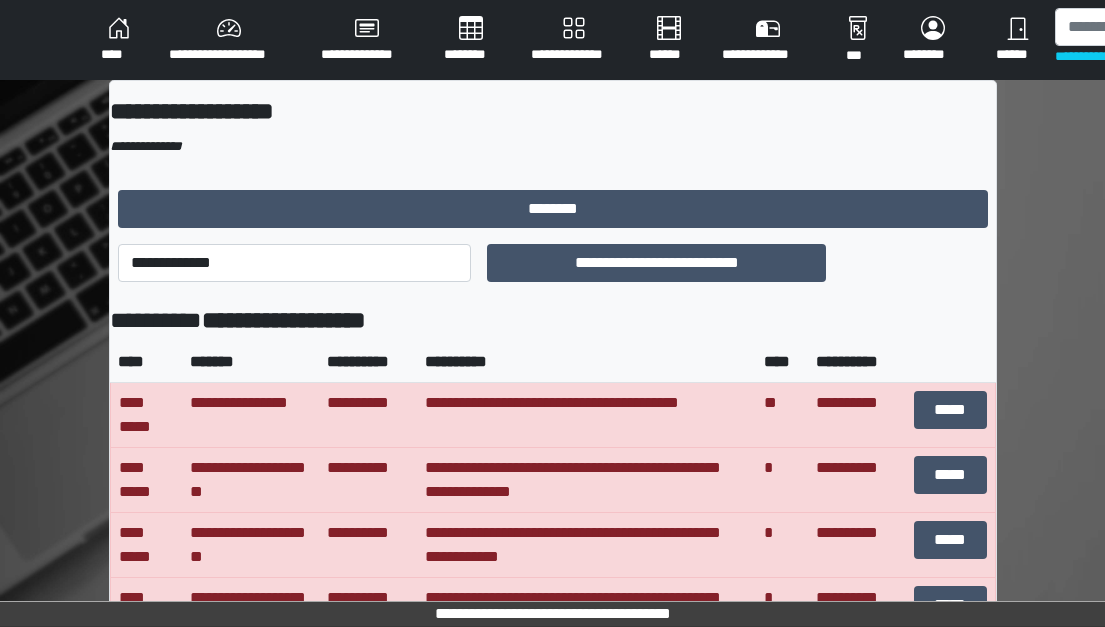 scroll, scrollTop: 2127, scrollLeft: 0, axis: vertical 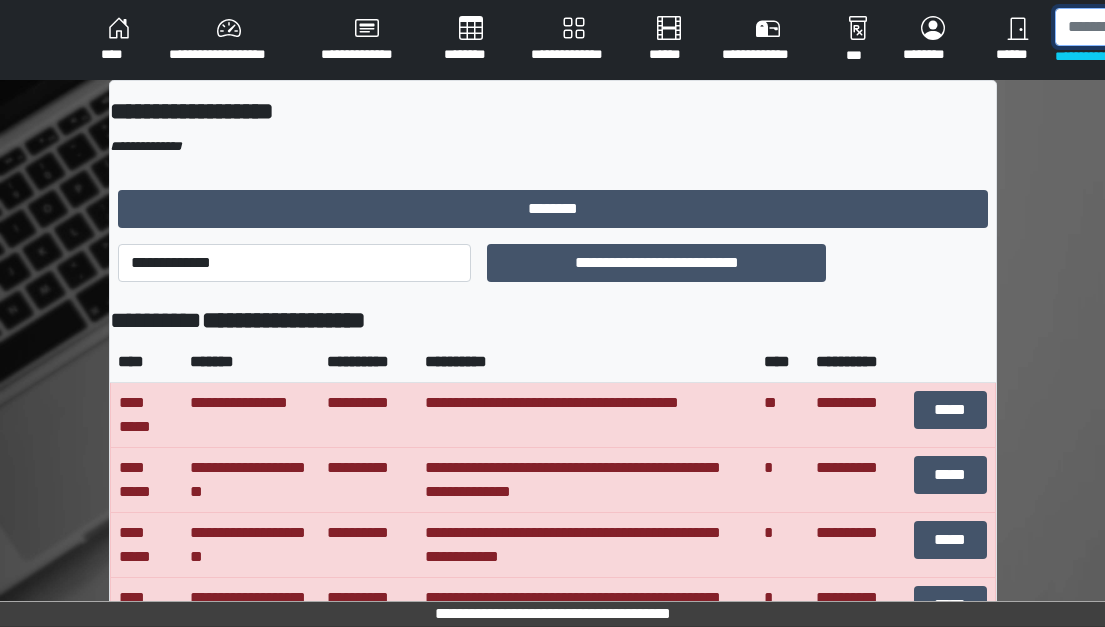 click at bounding box center (1158, 27) 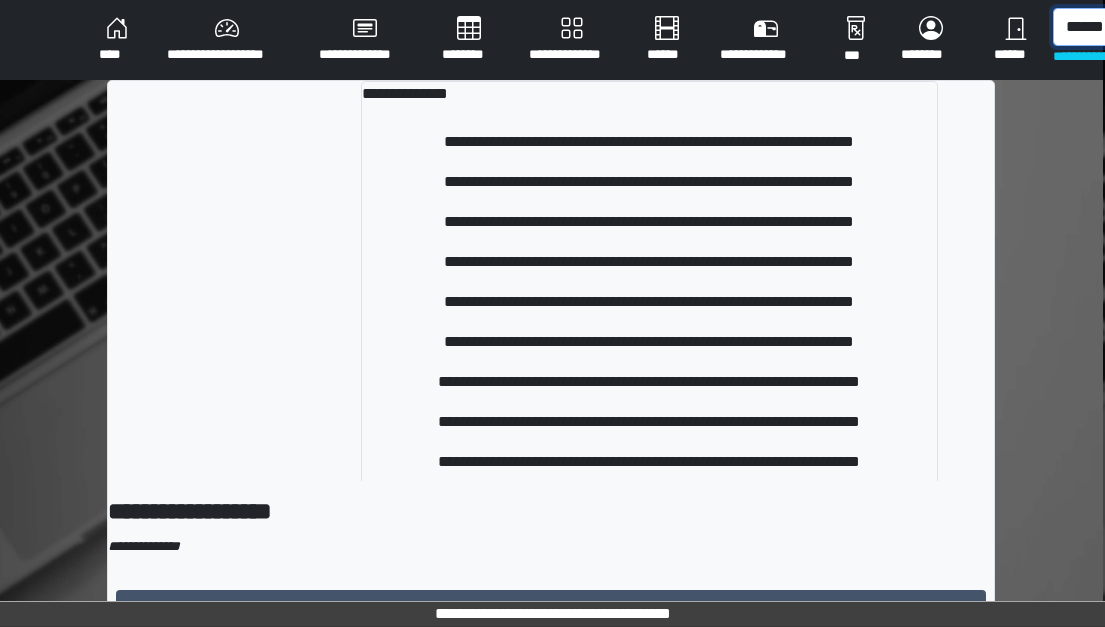 scroll, scrollTop: 0, scrollLeft: 11, axis: horizontal 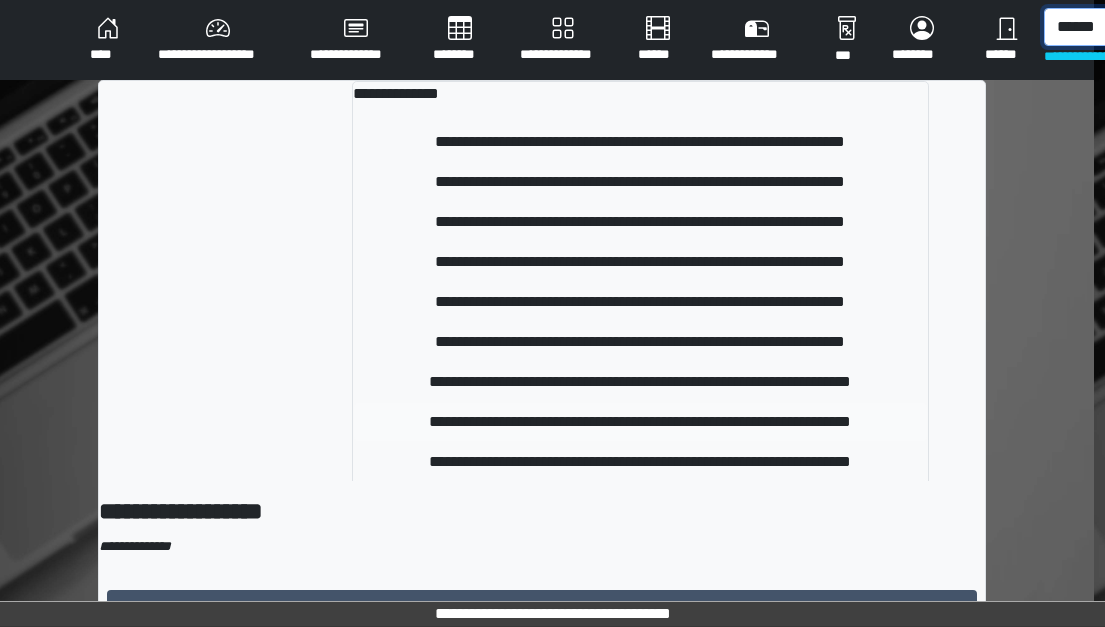 type on "******" 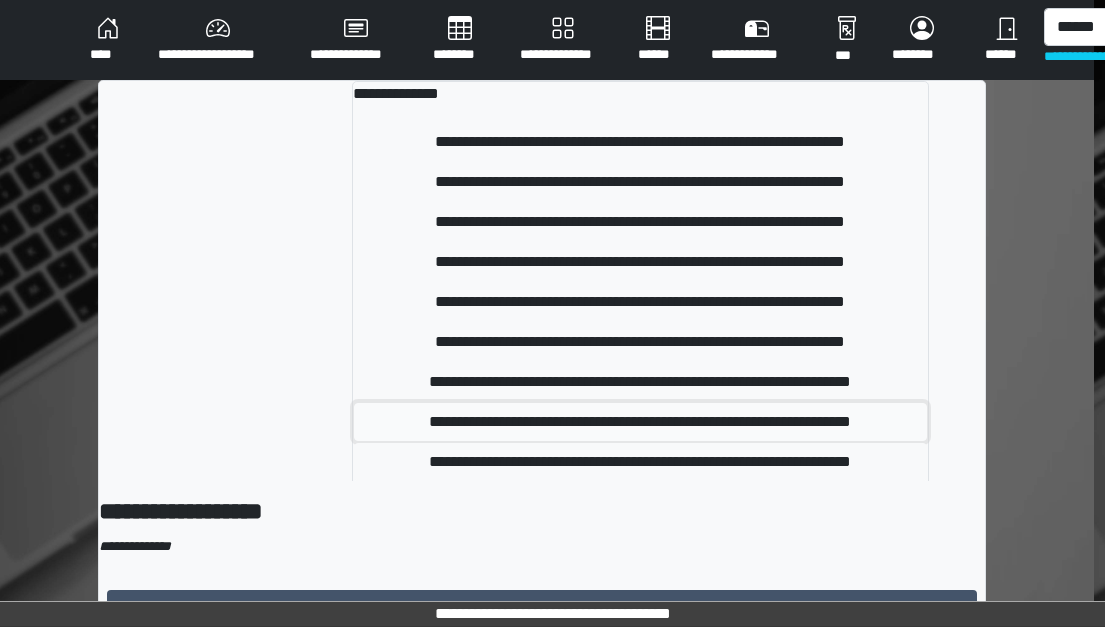 click on "**********" at bounding box center [640, 422] 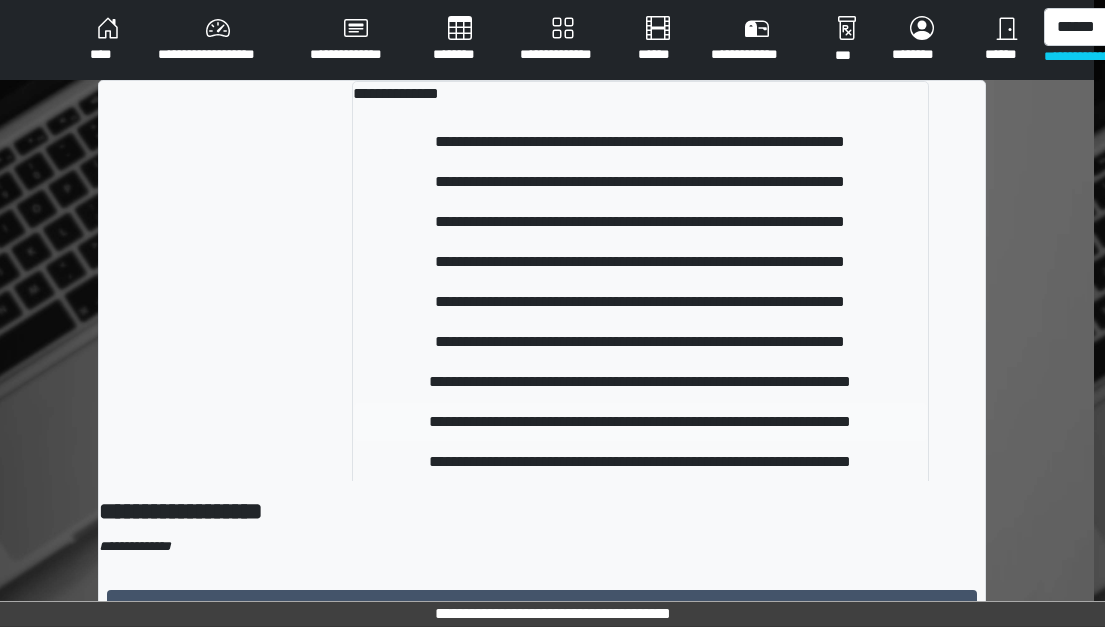 type 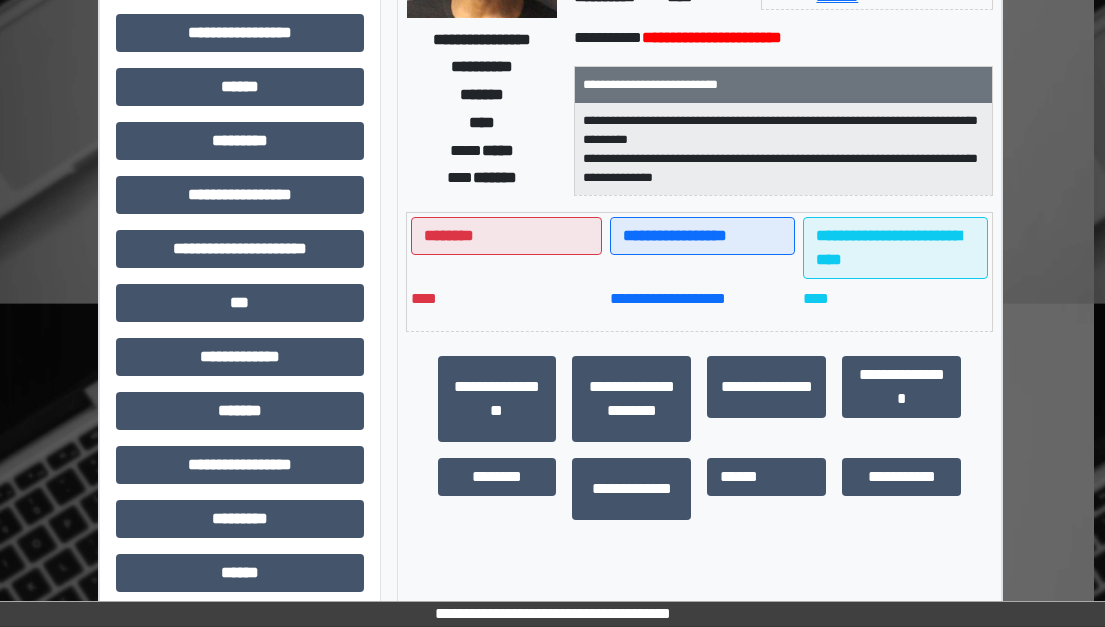 scroll, scrollTop: 400, scrollLeft: 11, axis: both 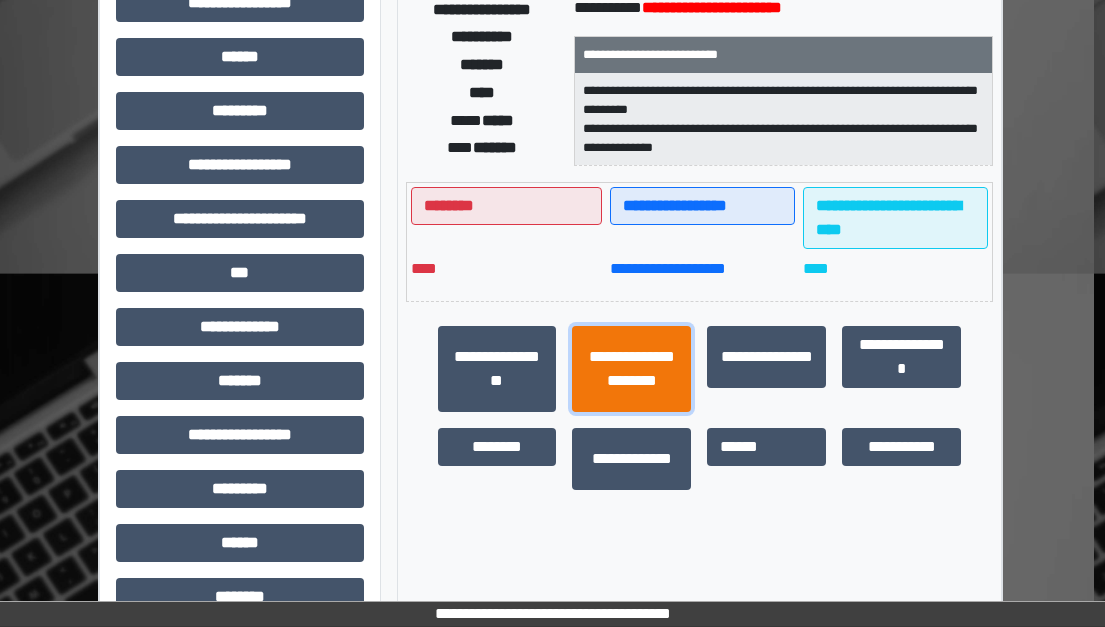click on "**********" at bounding box center [631, 369] 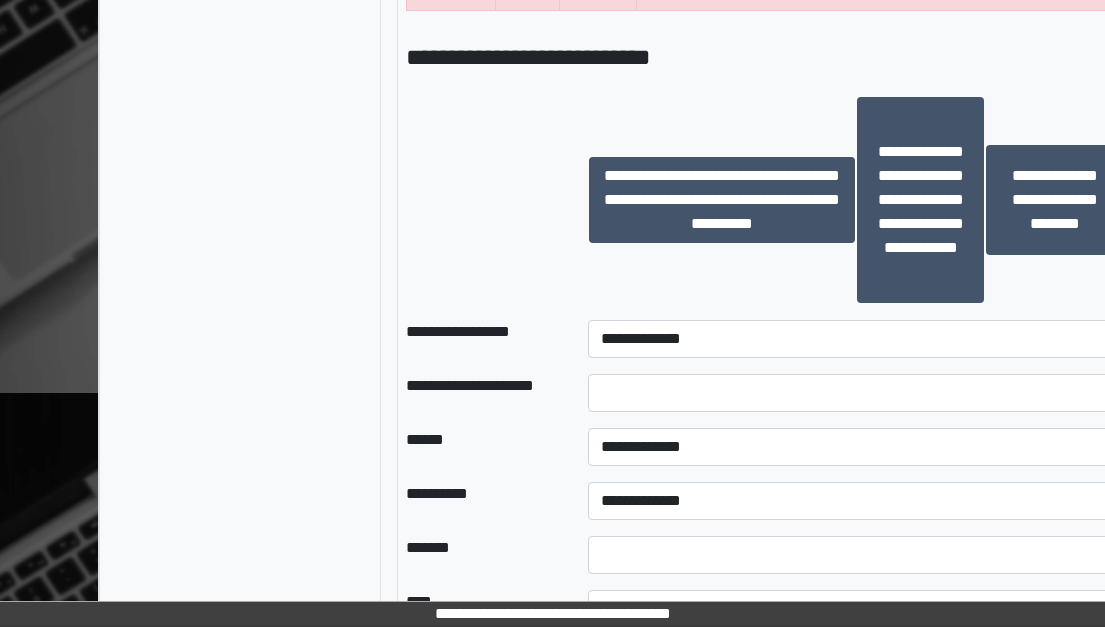 scroll, scrollTop: 1700, scrollLeft: 11, axis: both 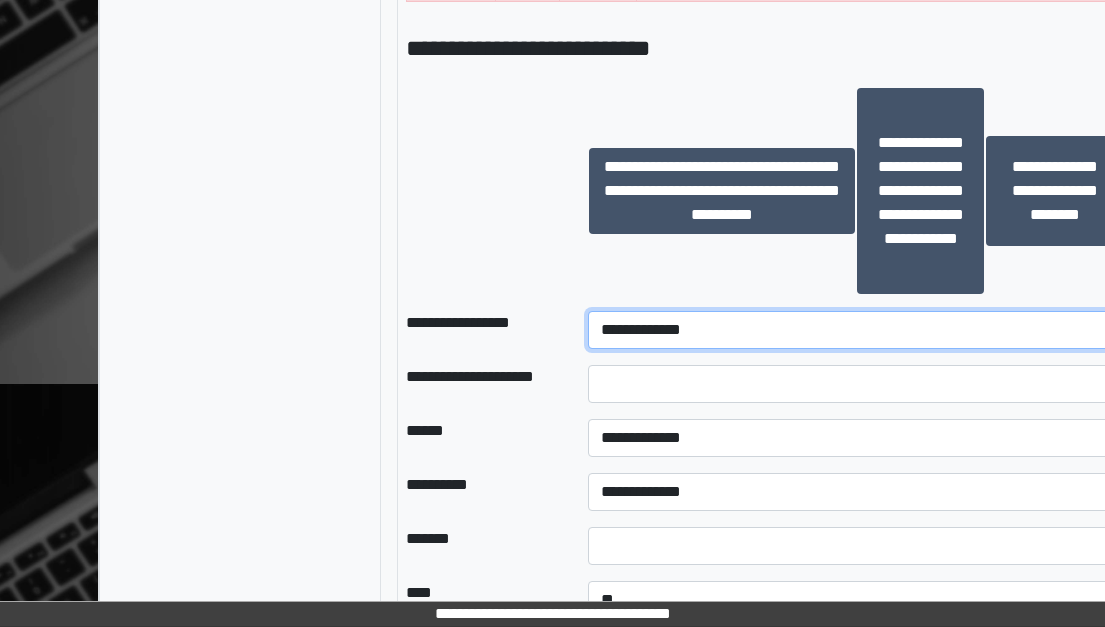 click on "**********" at bounding box center [856, 330] 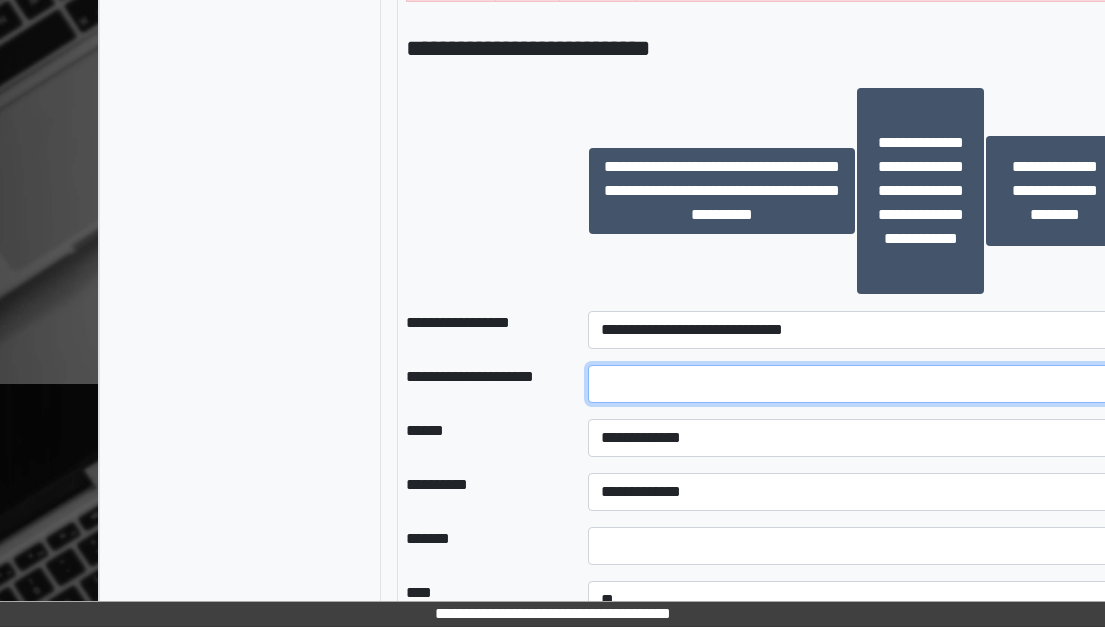 click at bounding box center (856, 384) 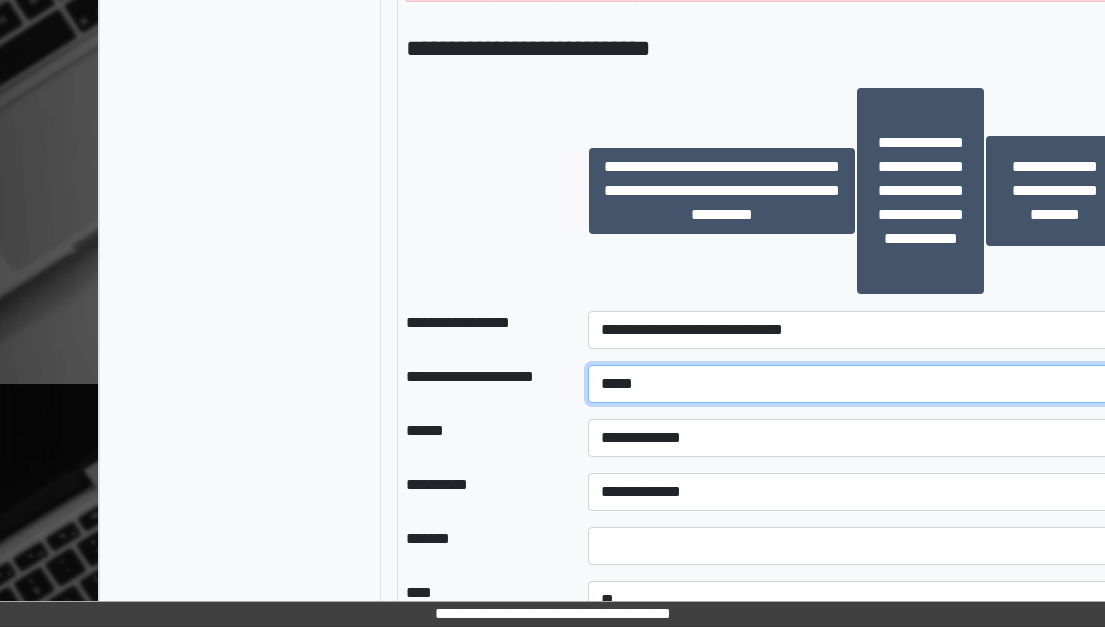 type on "*****" 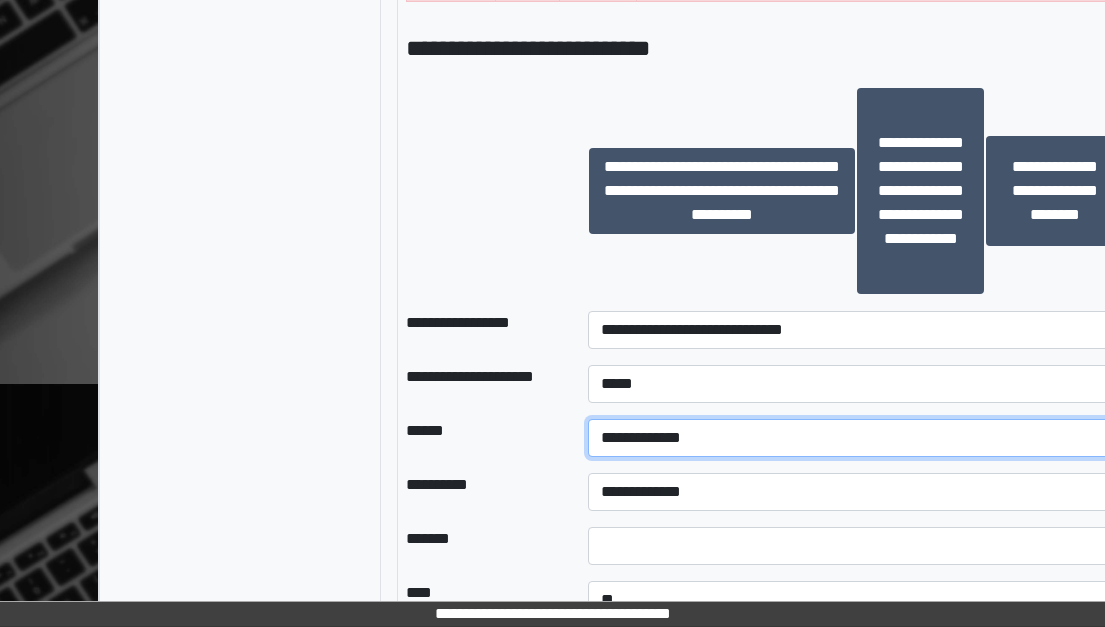 click on "**********" at bounding box center (856, 438) 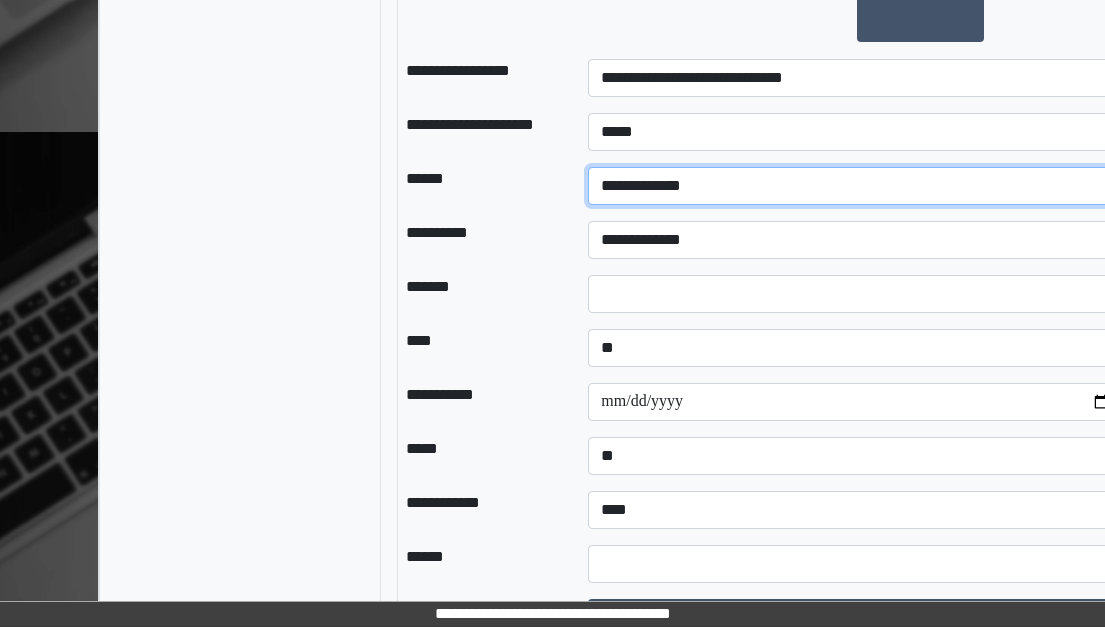 scroll, scrollTop: 2000, scrollLeft: 11, axis: both 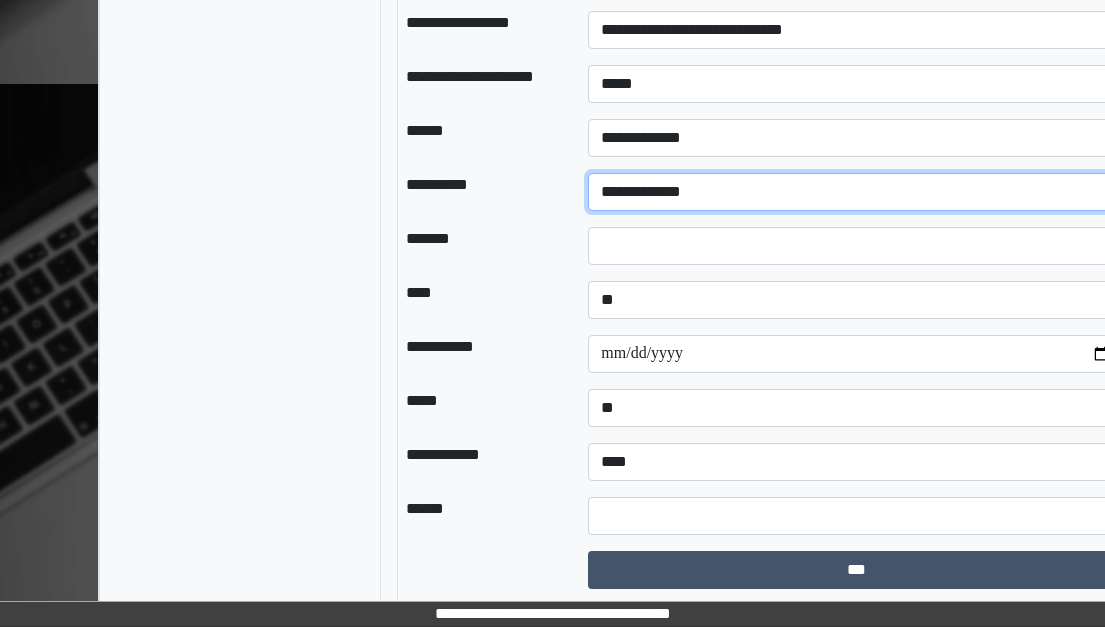 click on "**********" at bounding box center [856, 192] 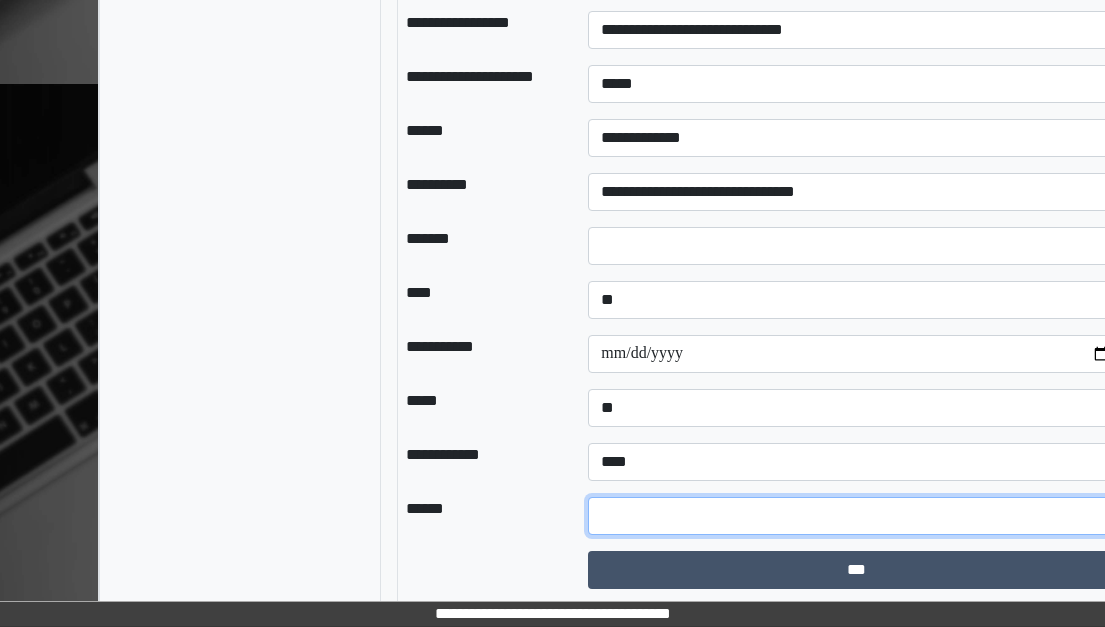 click at bounding box center (856, 516) 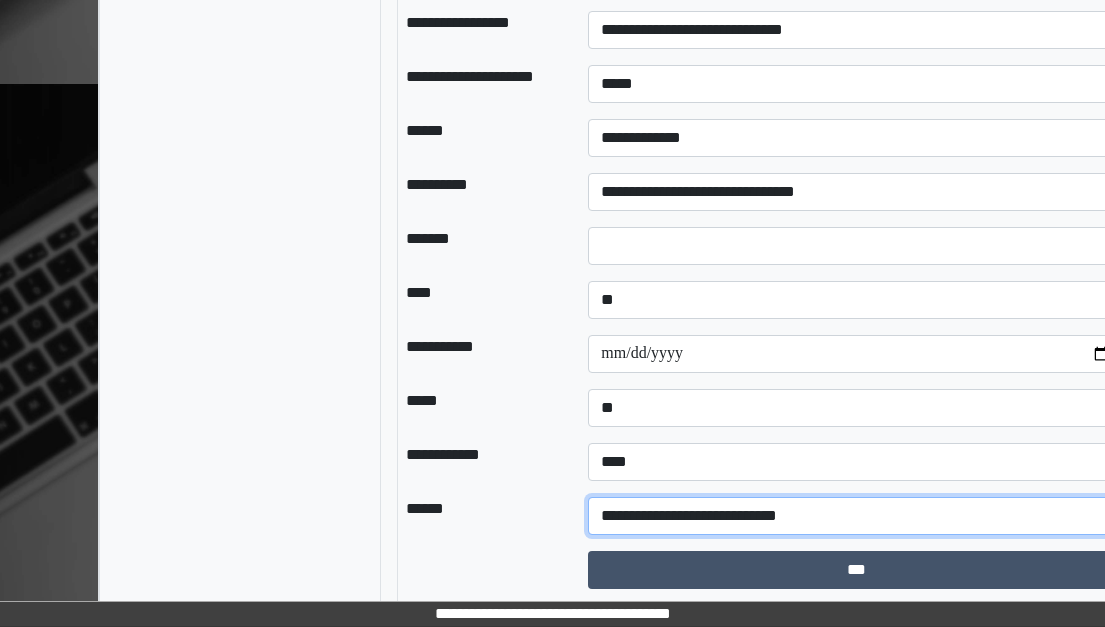 type on "**********" 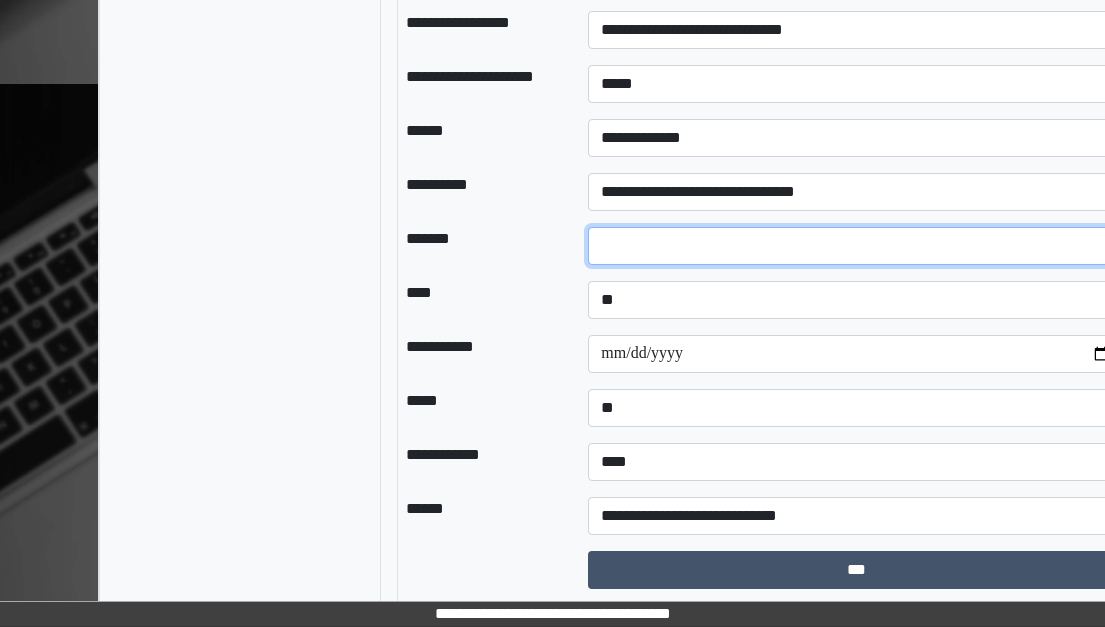 click at bounding box center (856, 246) 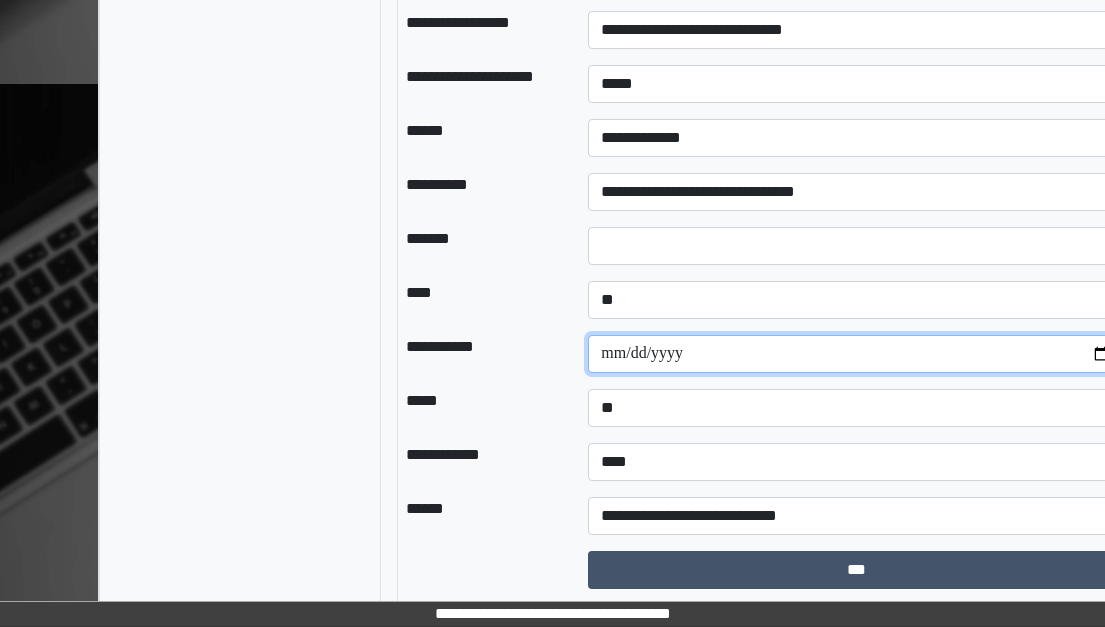 drag, startPoint x: 1099, startPoint y: 349, endPoint x: 1067, endPoint y: 350, distance: 32.01562 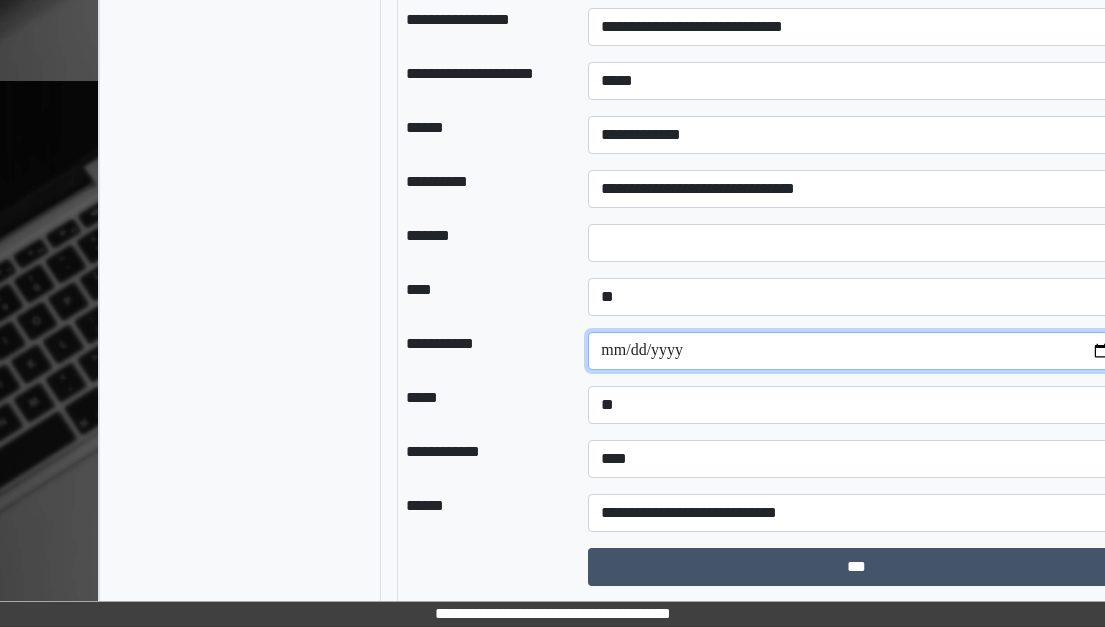 scroll, scrollTop: 2004, scrollLeft: 11, axis: both 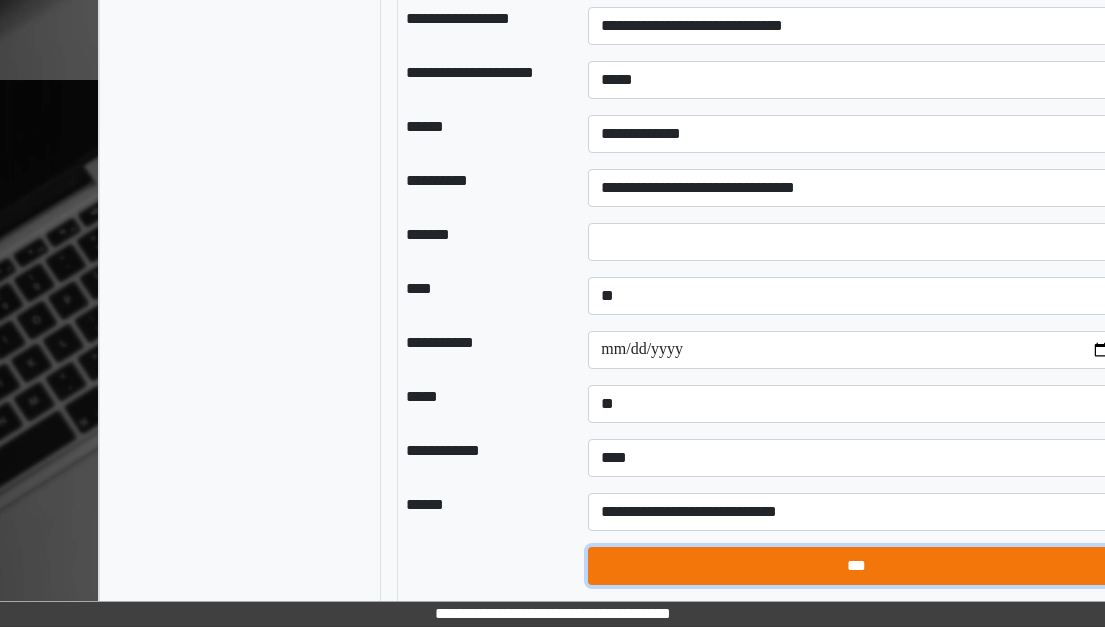 click on "***" at bounding box center [856, 566] 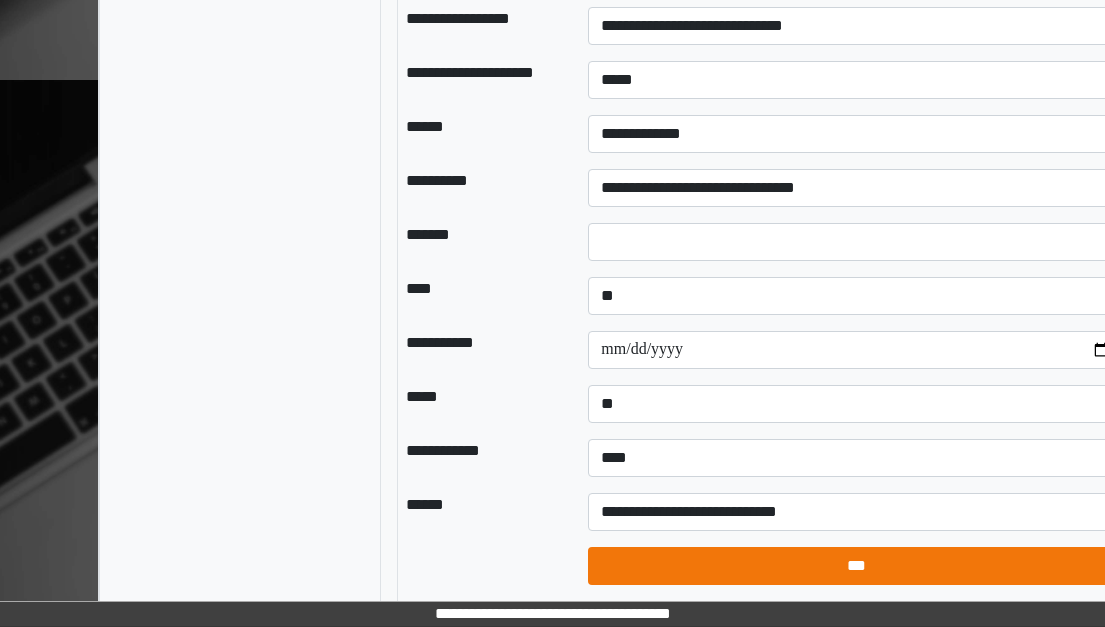 select on "*" 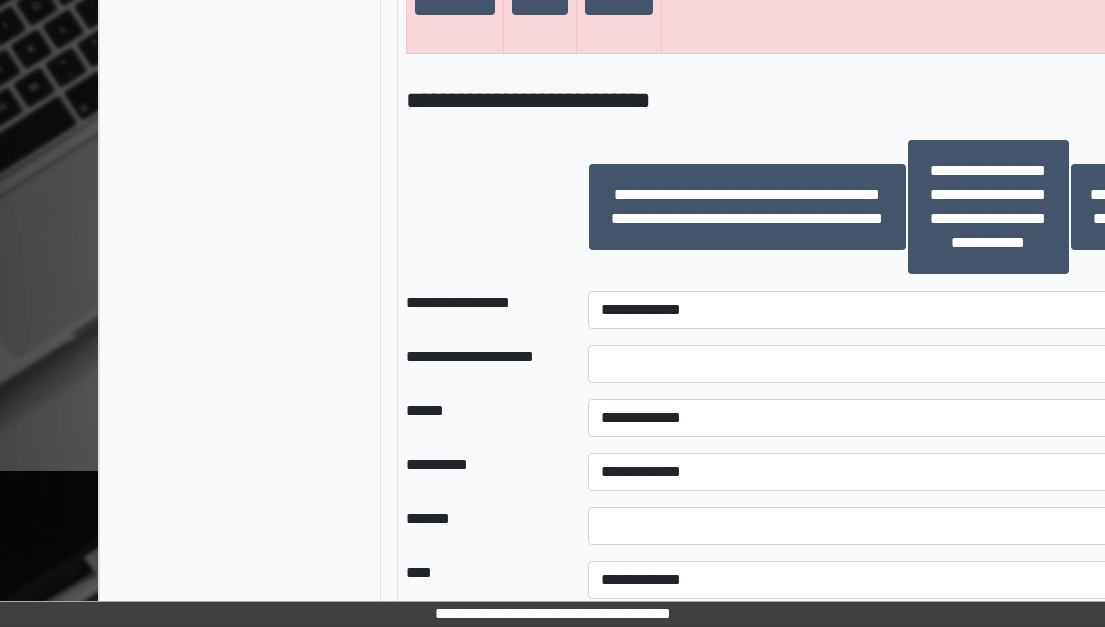 scroll, scrollTop: 1815, scrollLeft: 11, axis: both 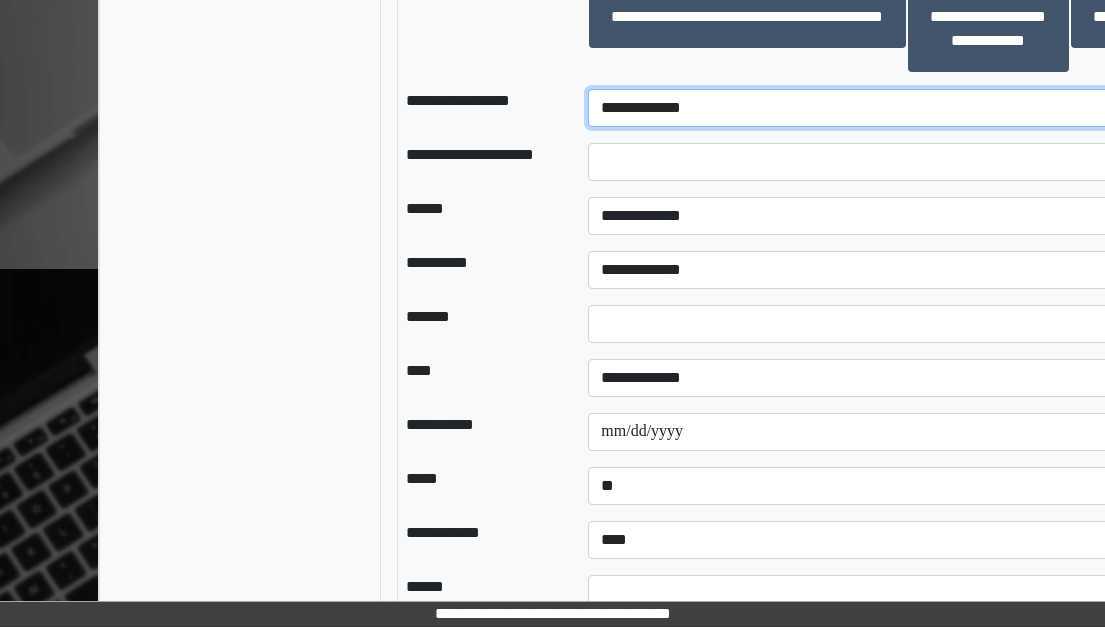 click on "**********" at bounding box center (906, 108) 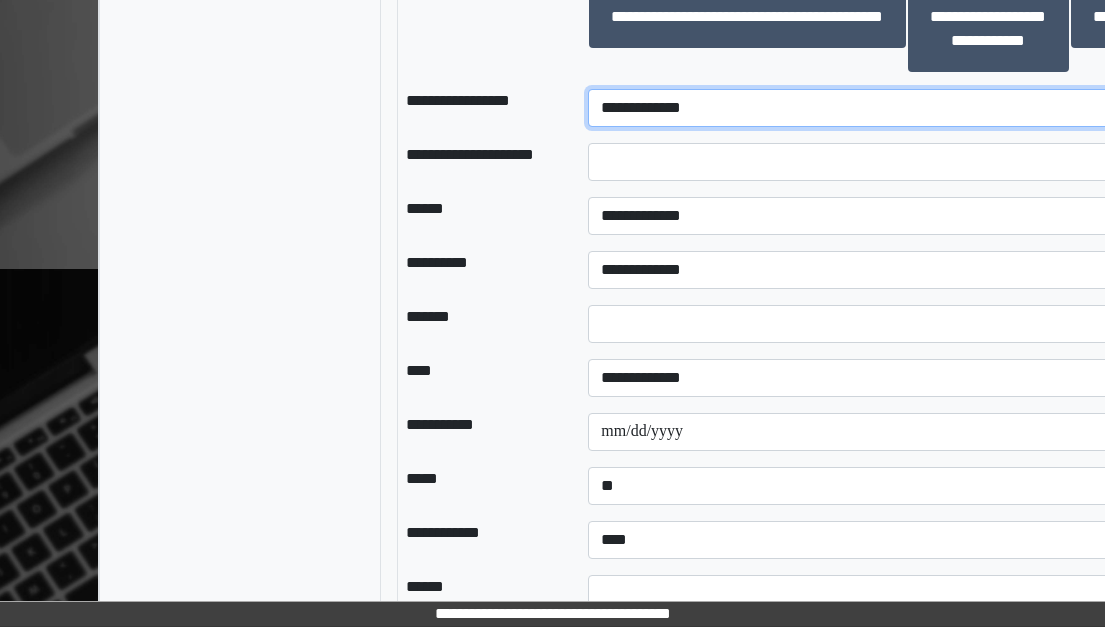 select on "********" 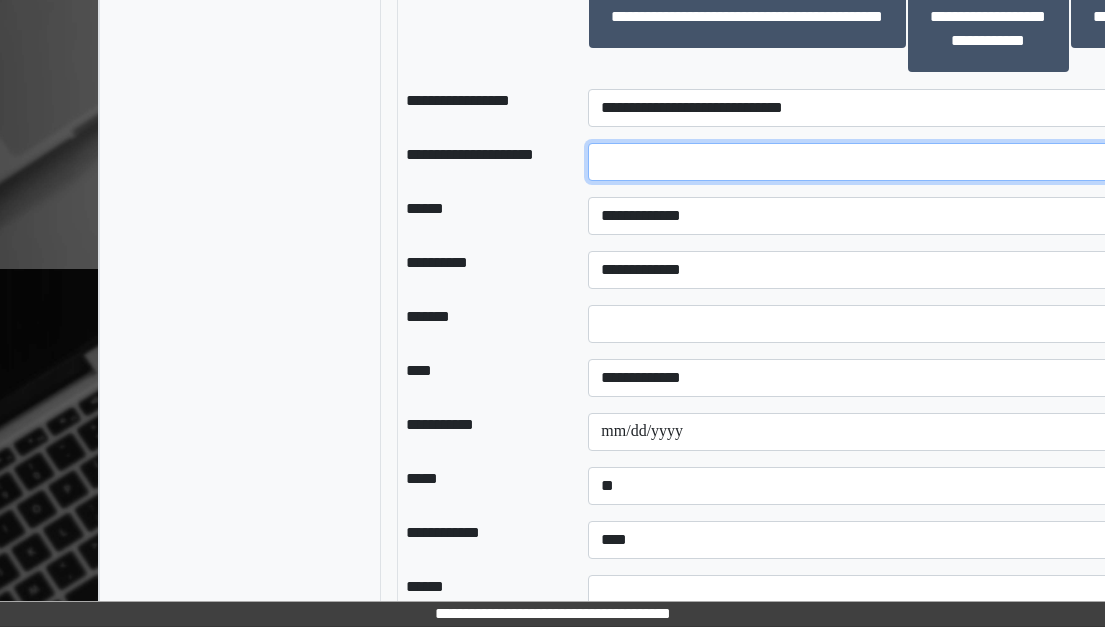 click at bounding box center [906, 162] 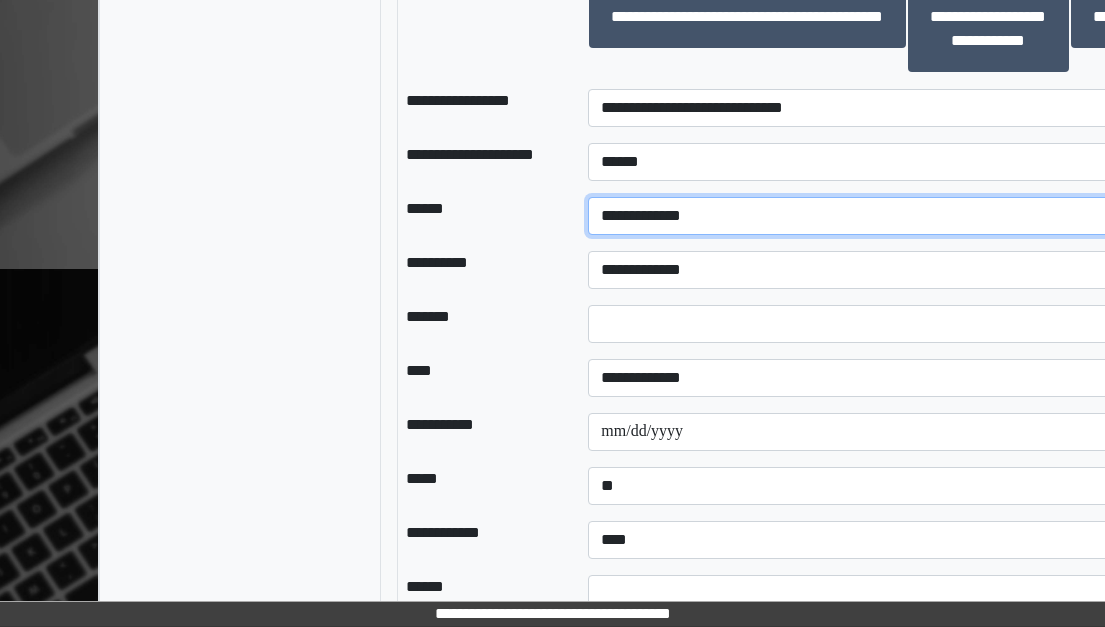 click on "**********" at bounding box center [906, 216] 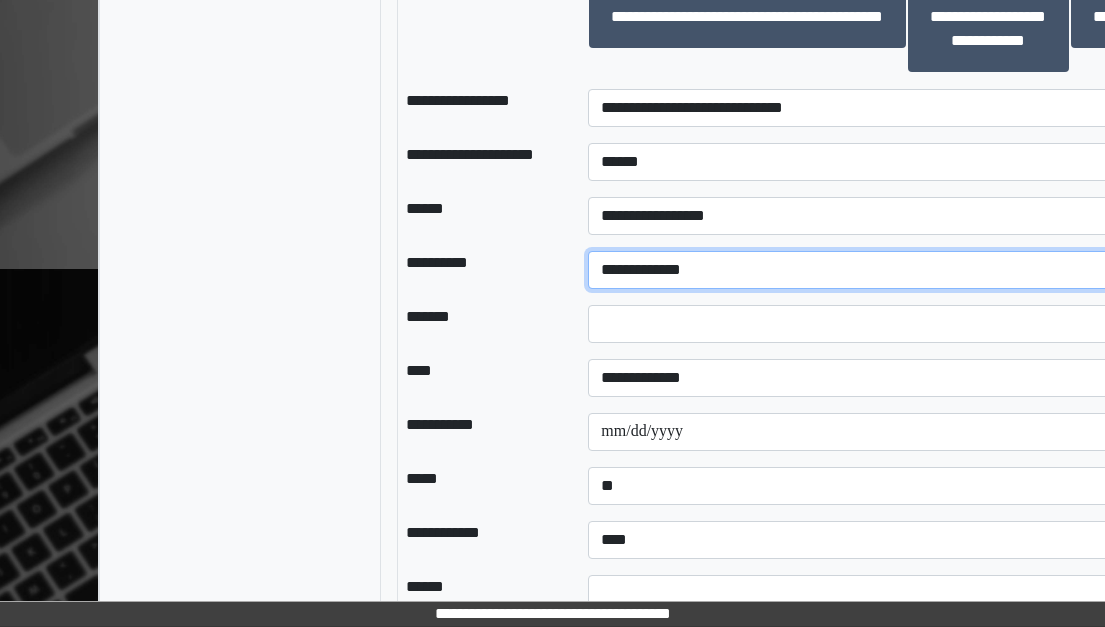 click on "**********" at bounding box center (906, 270) 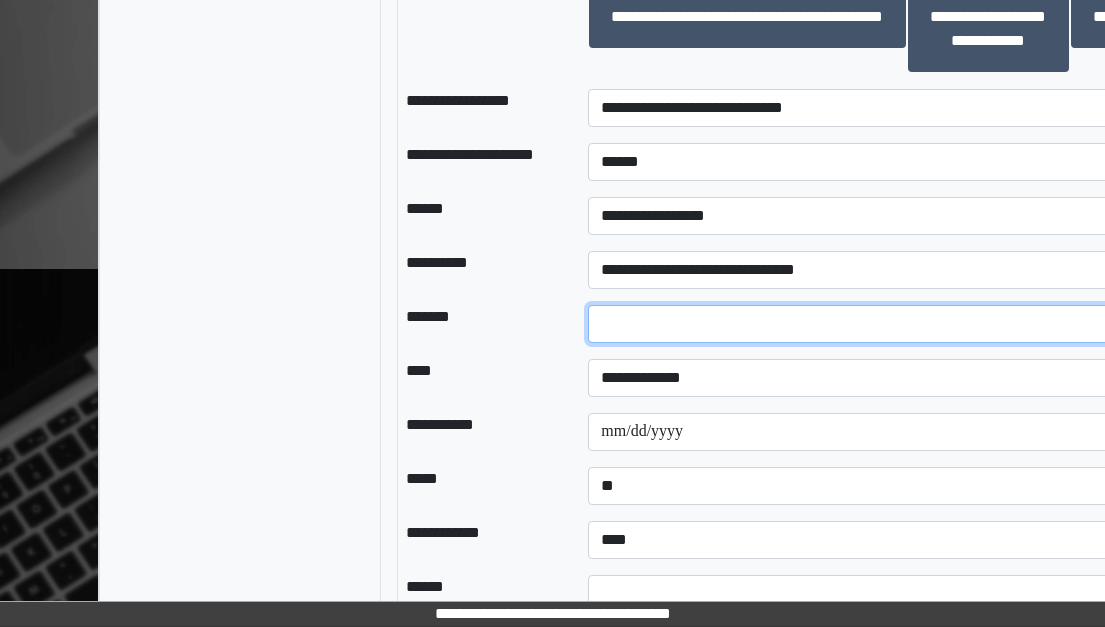click on "*" at bounding box center (906, 324) 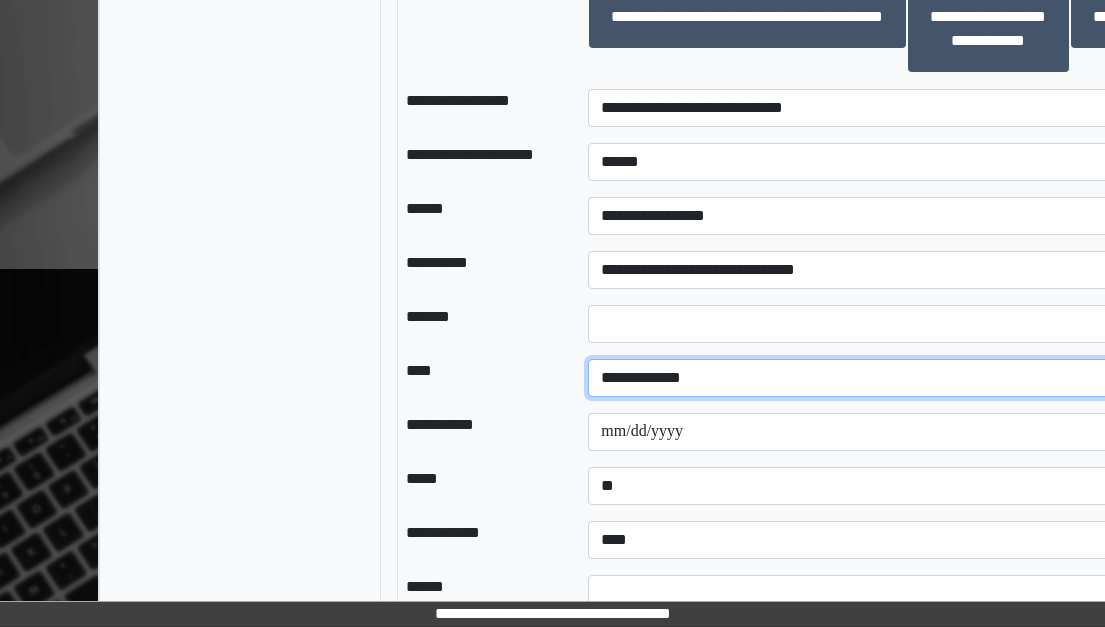 click on "**********" at bounding box center [906, 378] 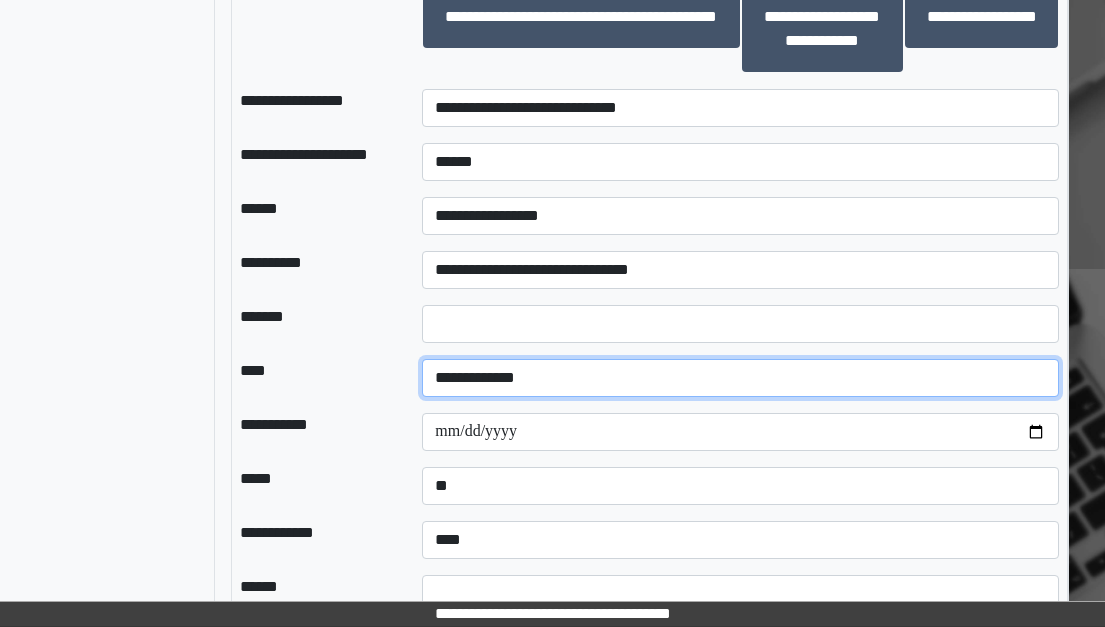 scroll, scrollTop: 1815, scrollLeft: 179, axis: both 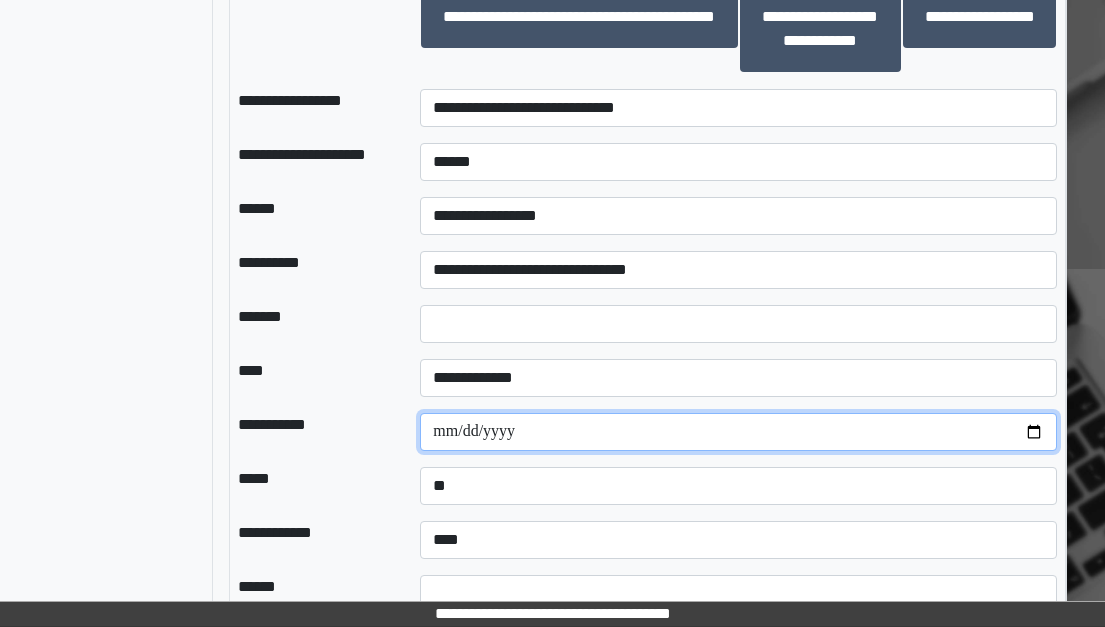 click on "**********" at bounding box center (738, 432) 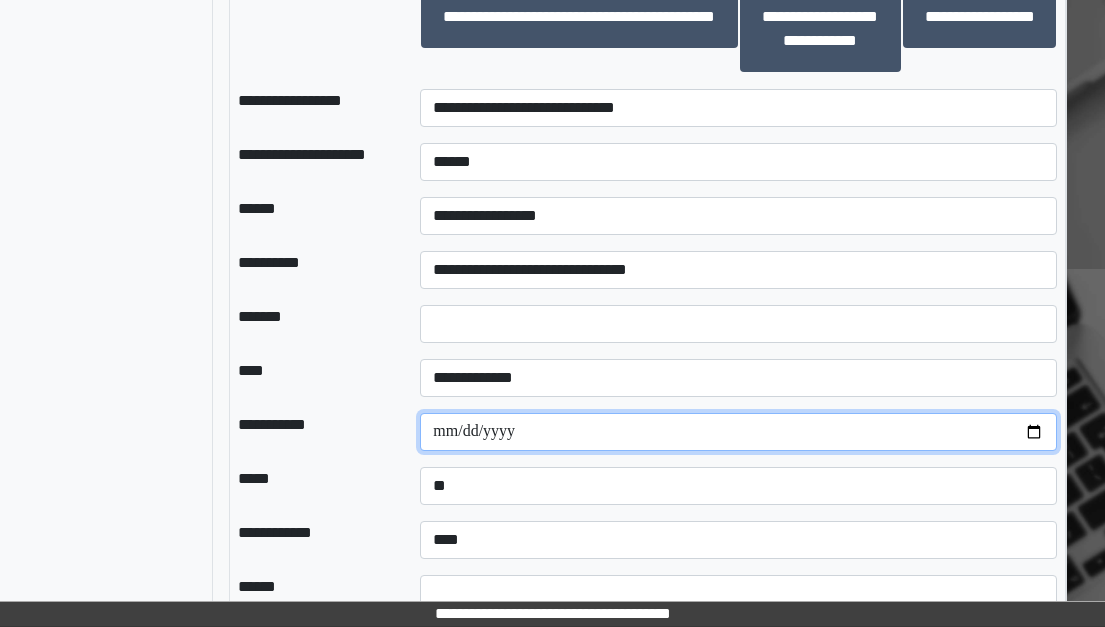 type on "**********" 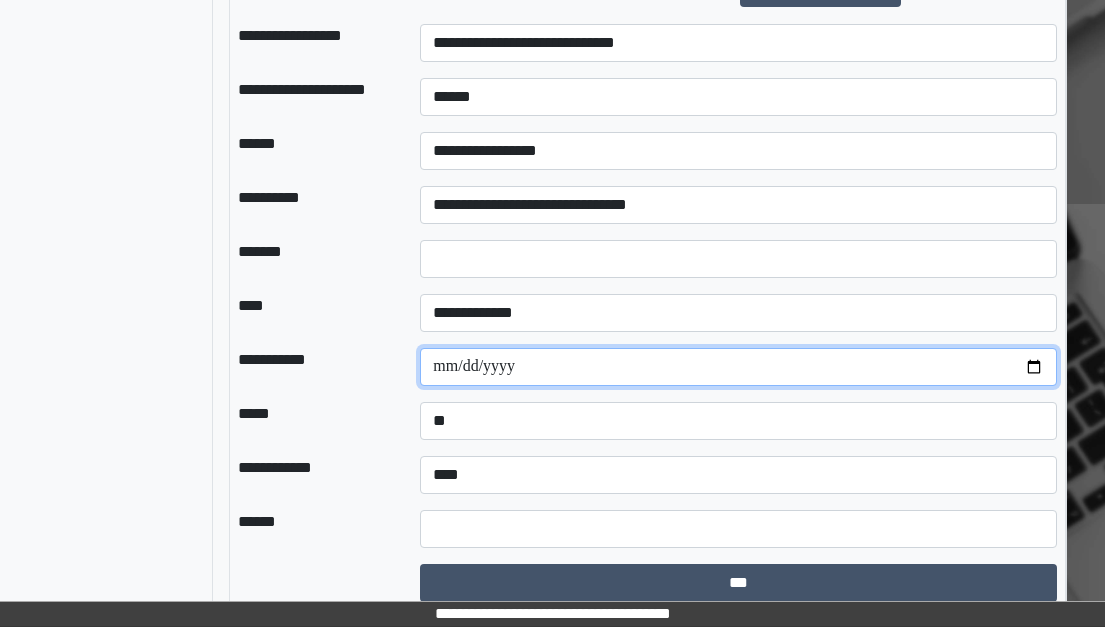 scroll, scrollTop: 1915, scrollLeft: 179, axis: both 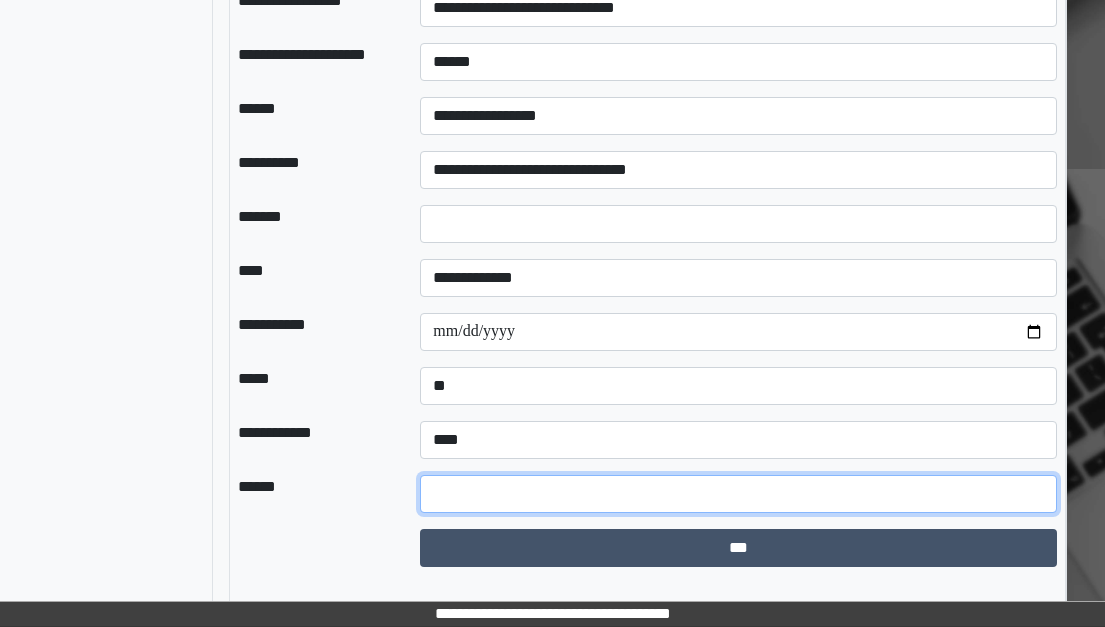 click at bounding box center [738, 494] 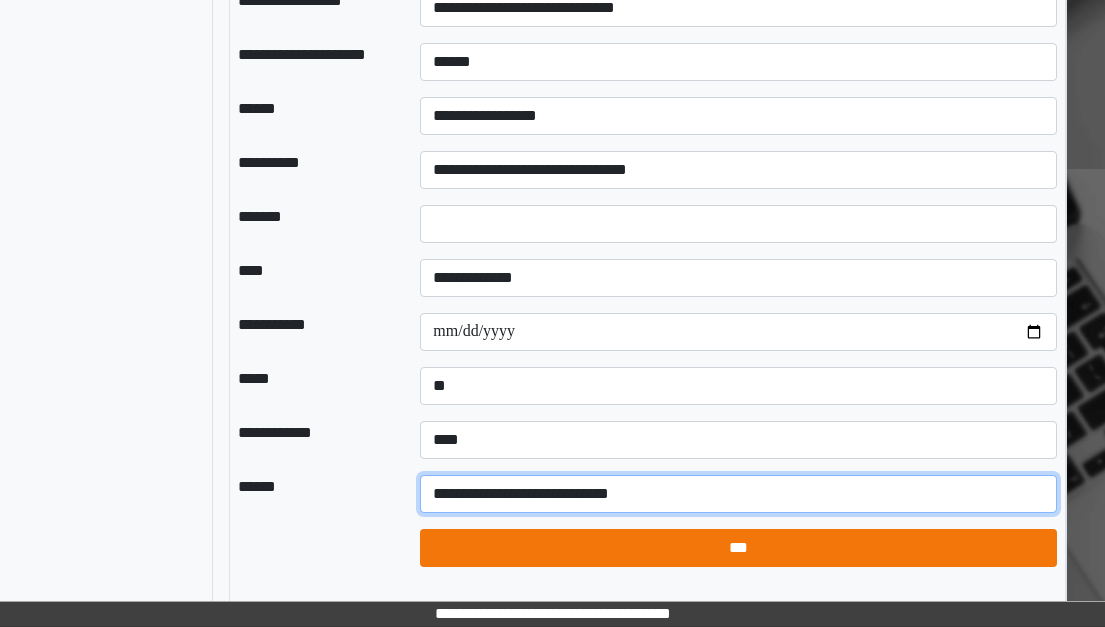 type on "**********" 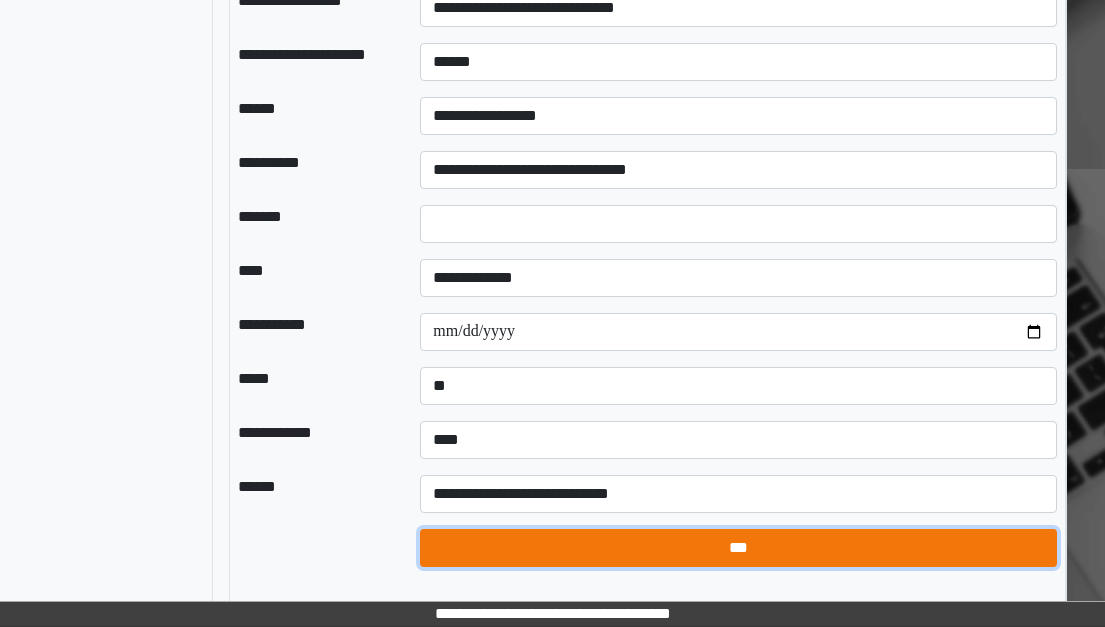 click on "***" at bounding box center (738, 548) 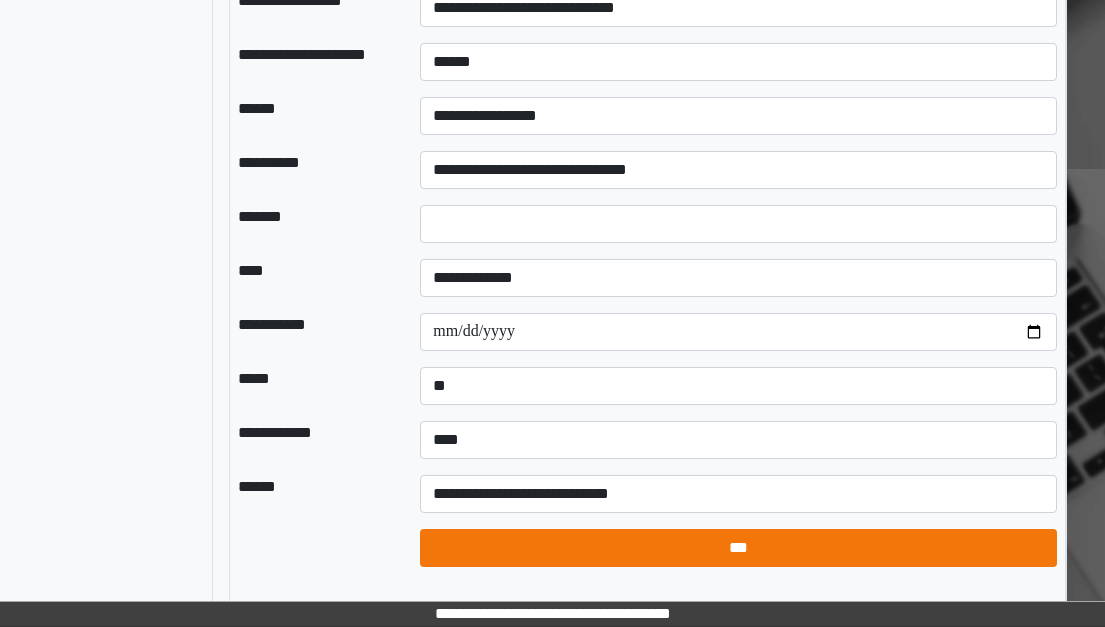 select on "*" 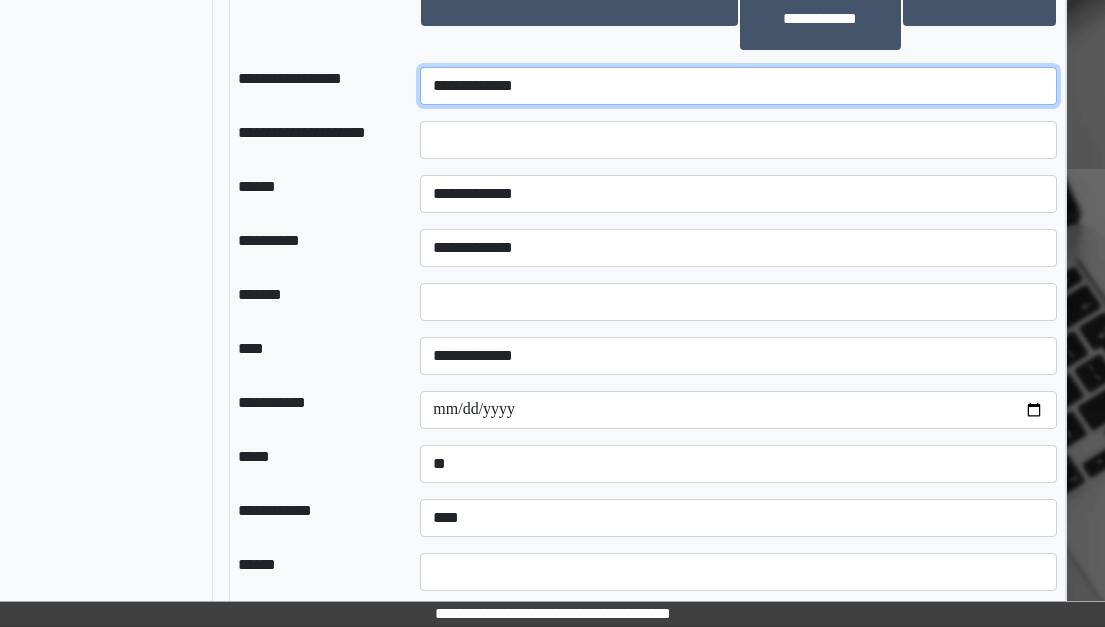 click on "**********" at bounding box center (738, 86) 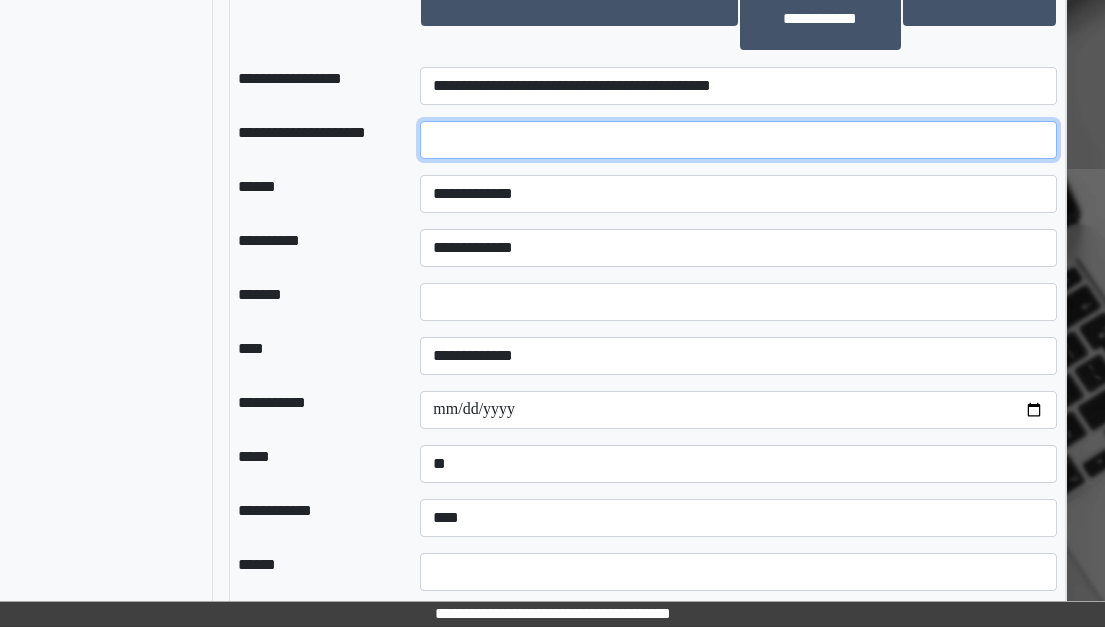 click at bounding box center [738, 140] 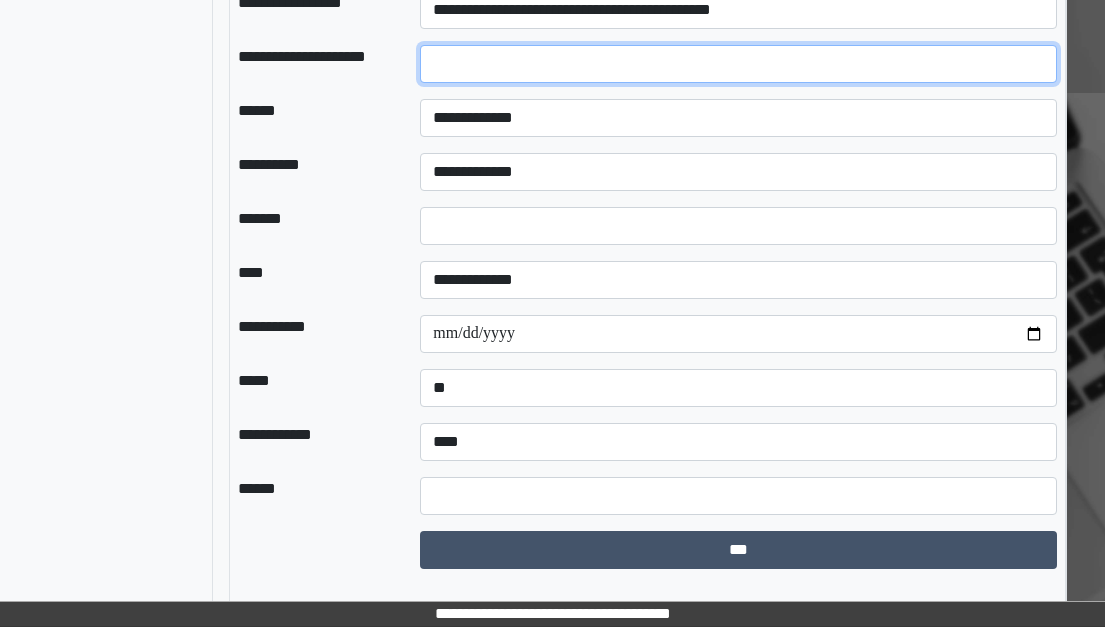 scroll, scrollTop: 1993, scrollLeft: 179, axis: both 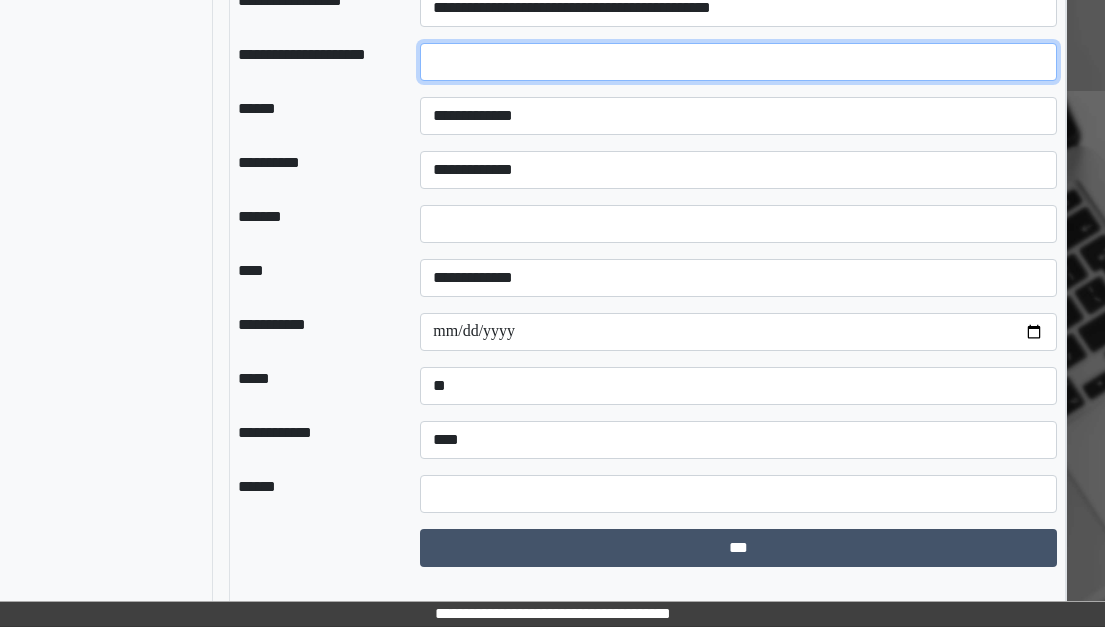 click at bounding box center (738, 62) 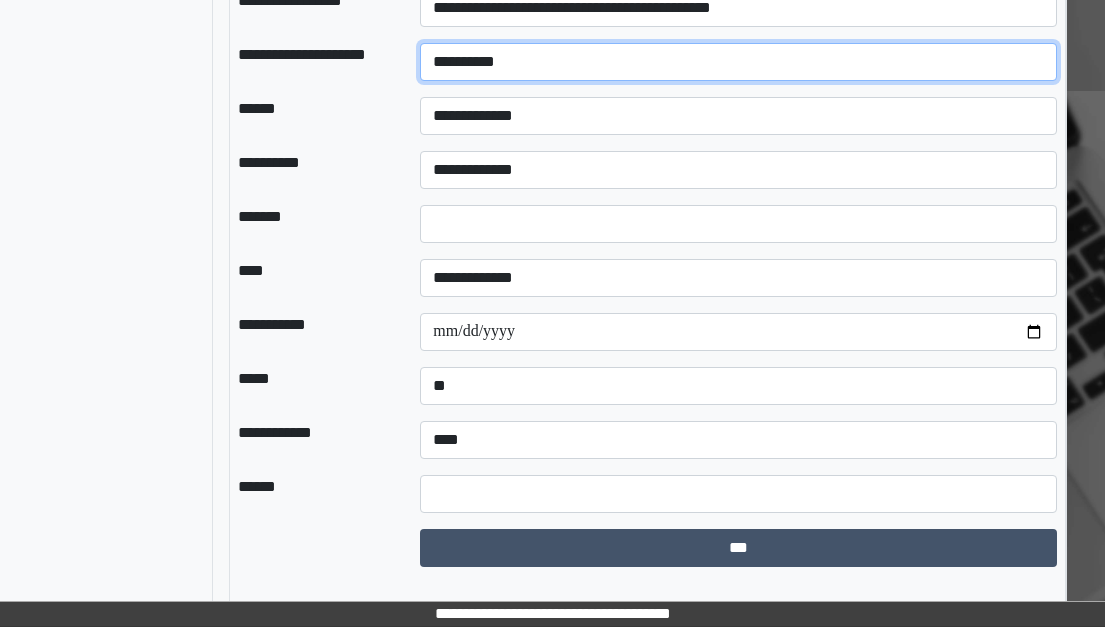 type on "**********" 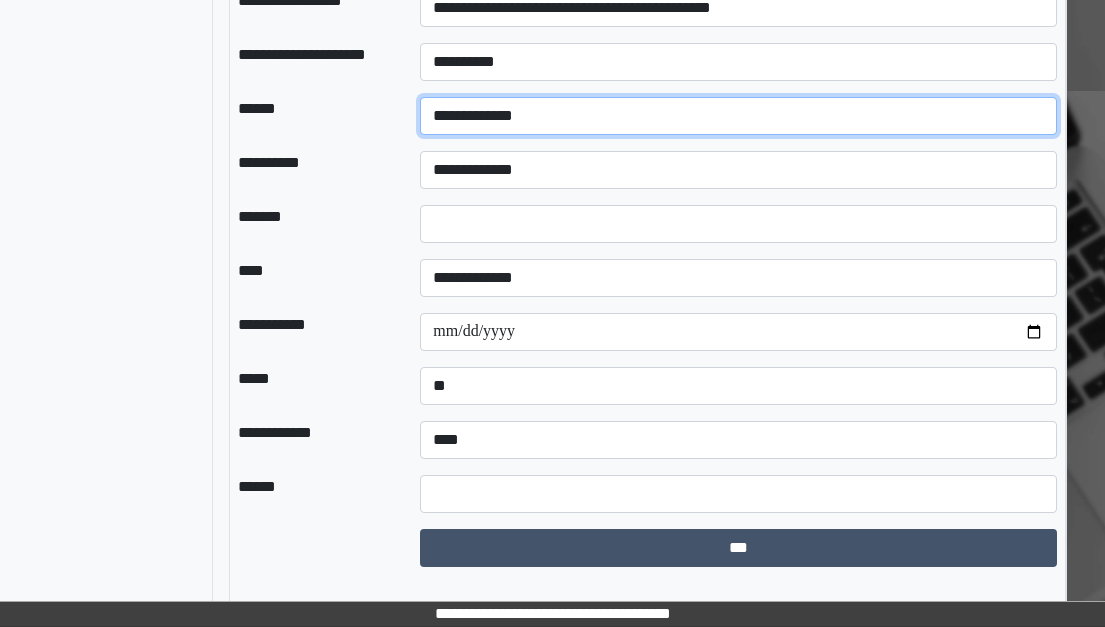click on "**********" at bounding box center (738, 116) 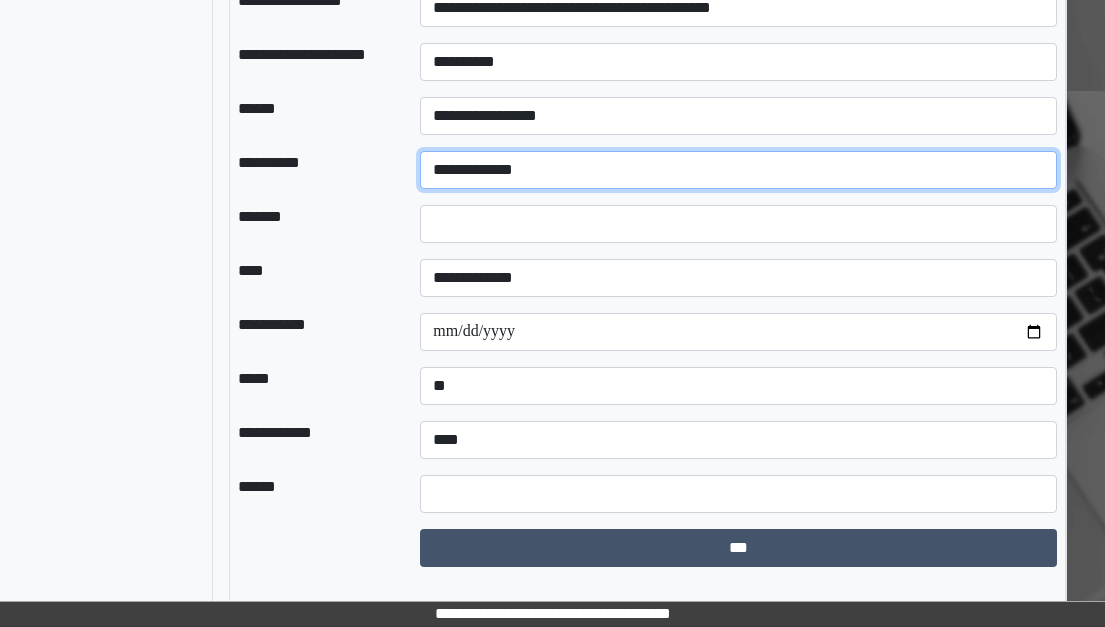 click on "**********" at bounding box center (738, 170) 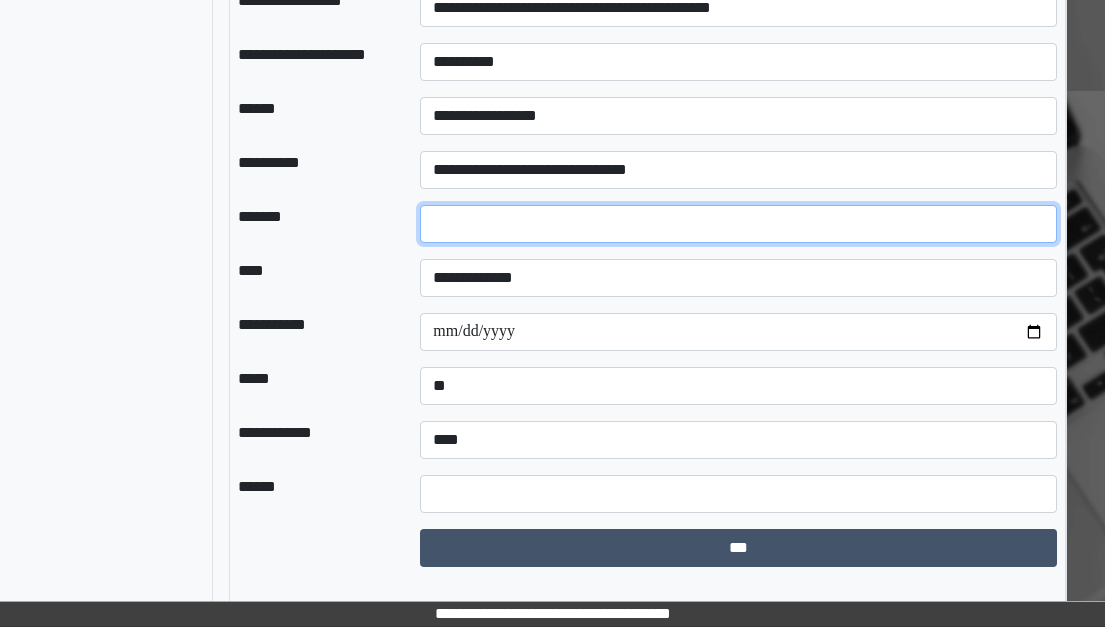click on "*" at bounding box center (738, 224) 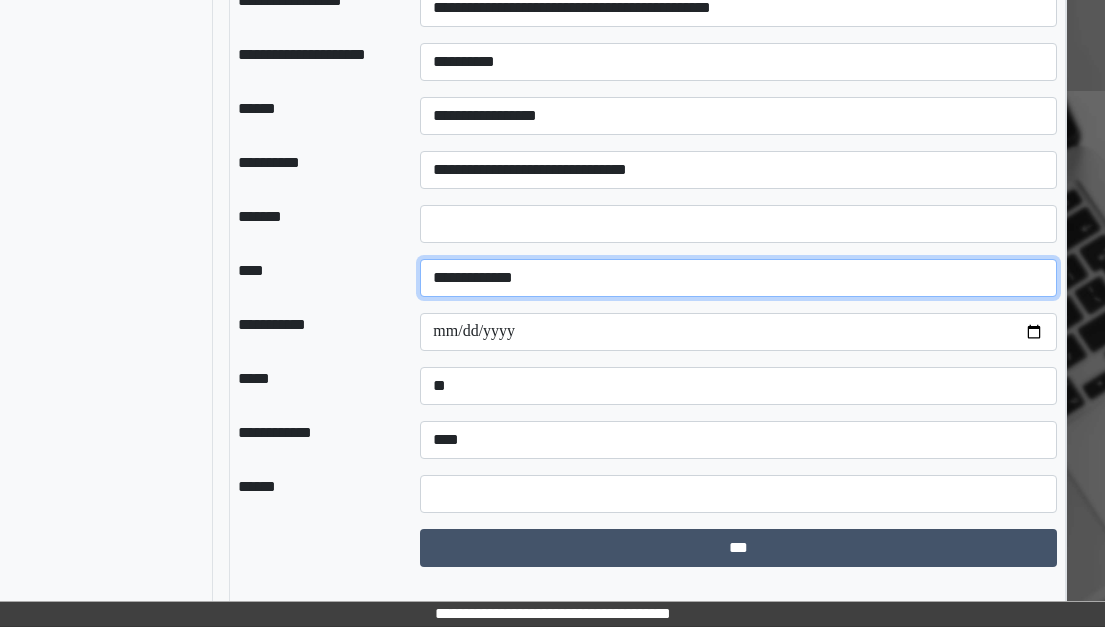 click on "**********" at bounding box center [738, 278] 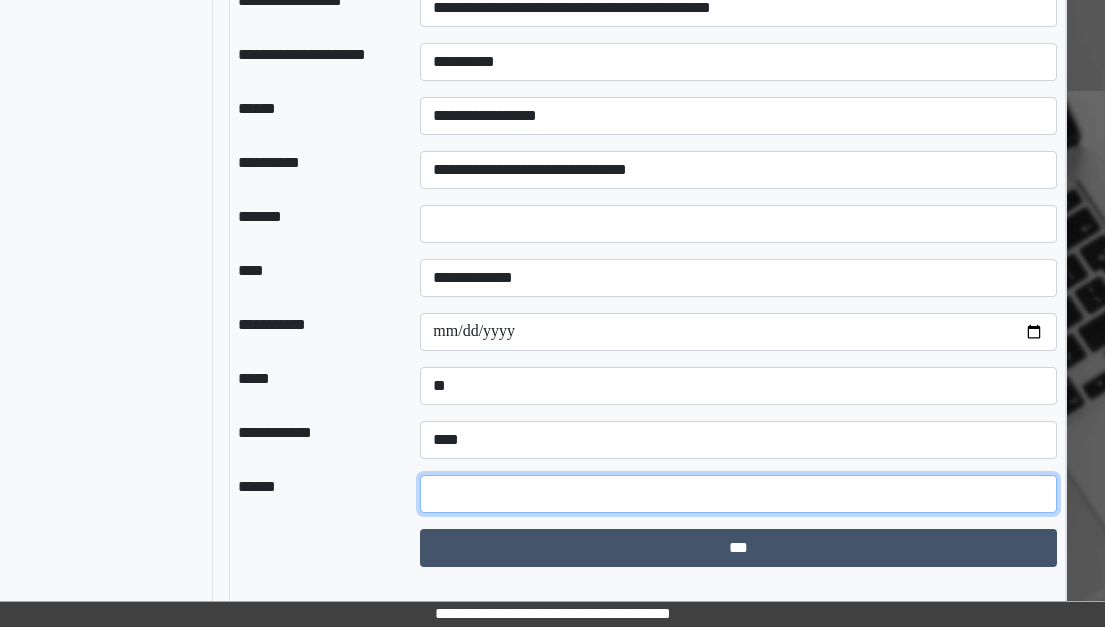 click at bounding box center (738, 494) 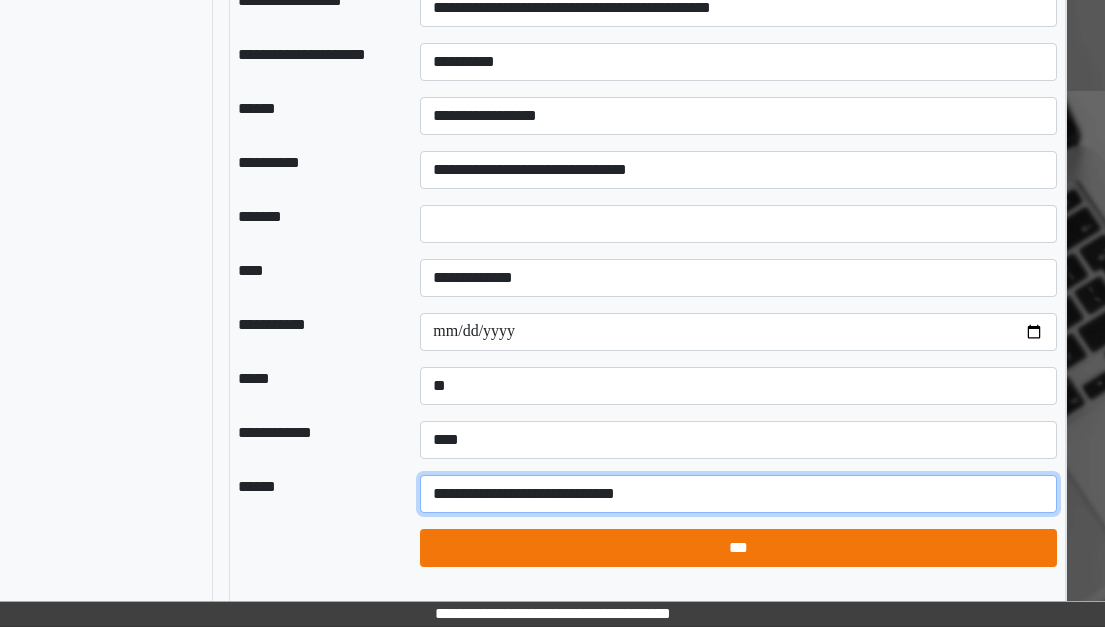 type on "**********" 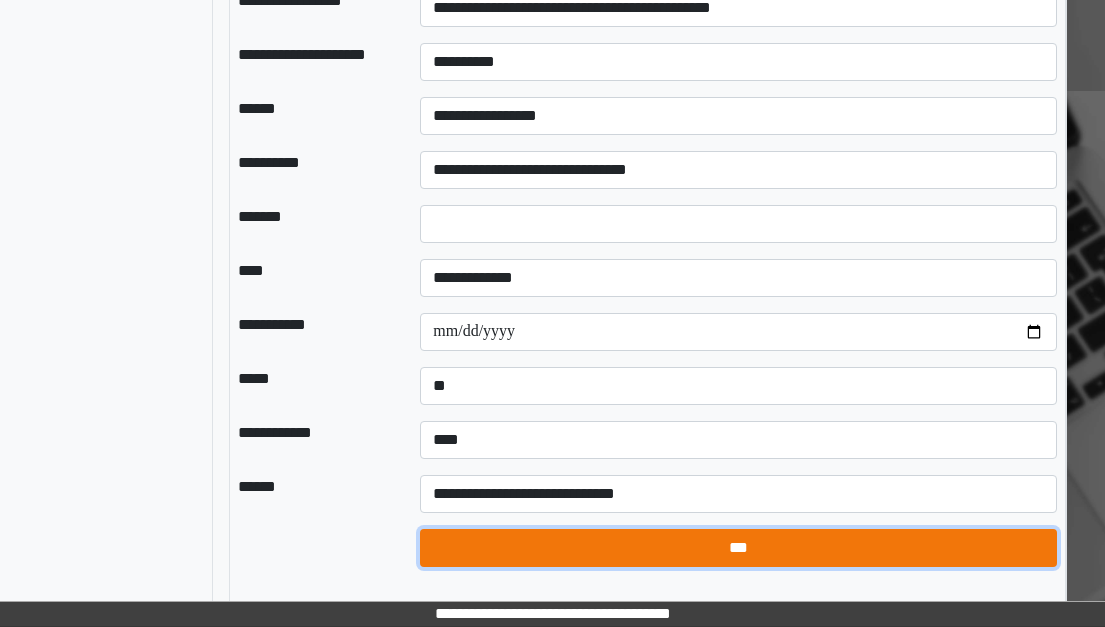 click on "***" at bounding box center [738, 548] 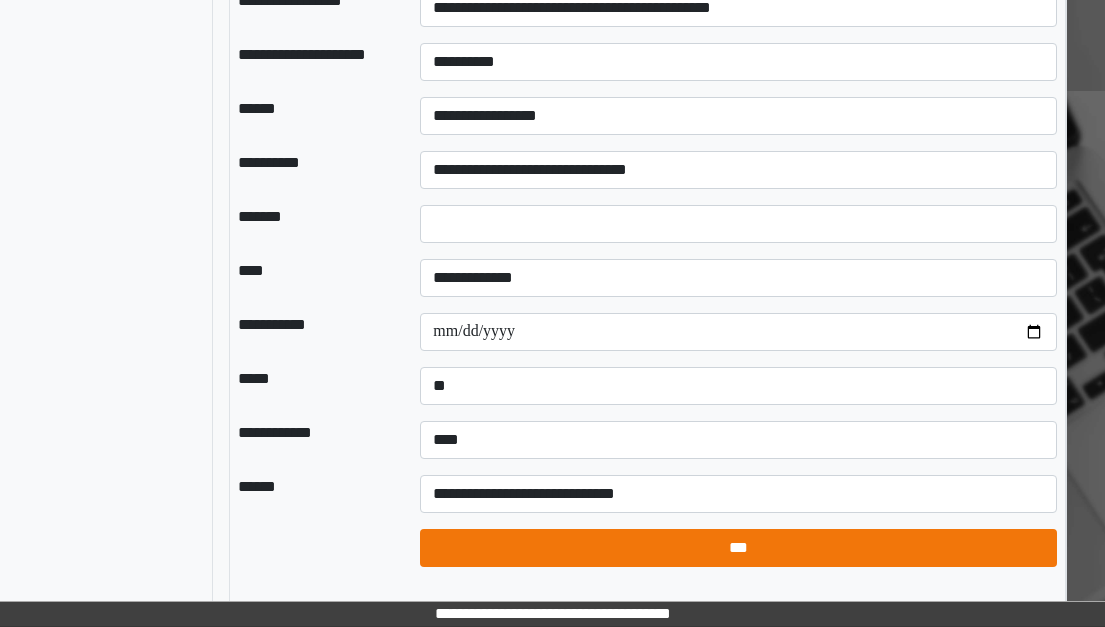 select on "*" 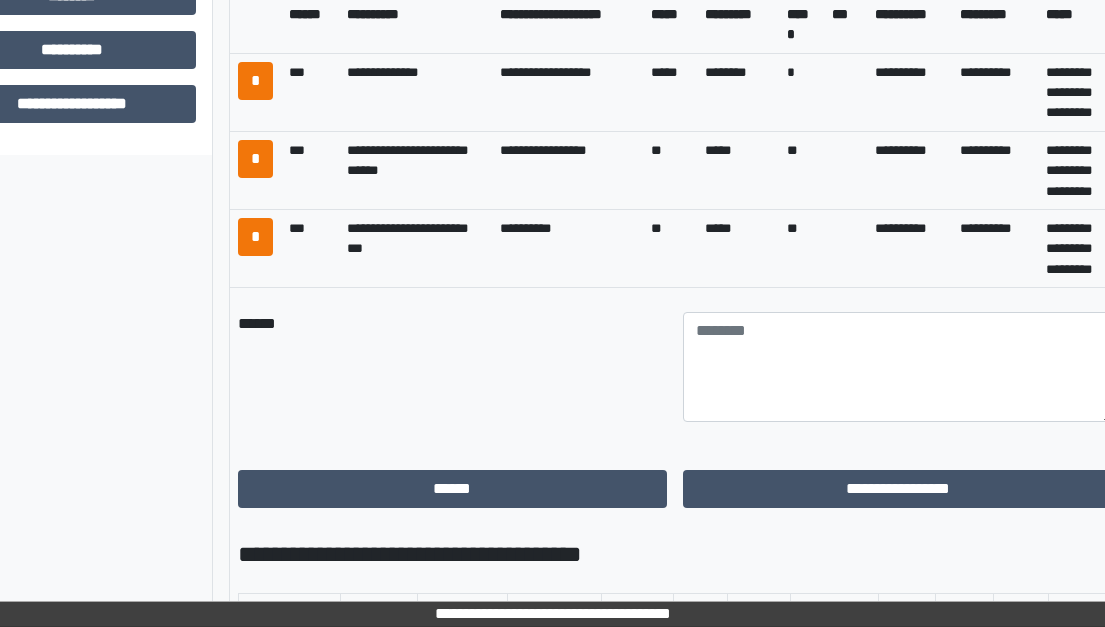 scroll, scrollTop: 893, scrollLeft: 179, axis: both 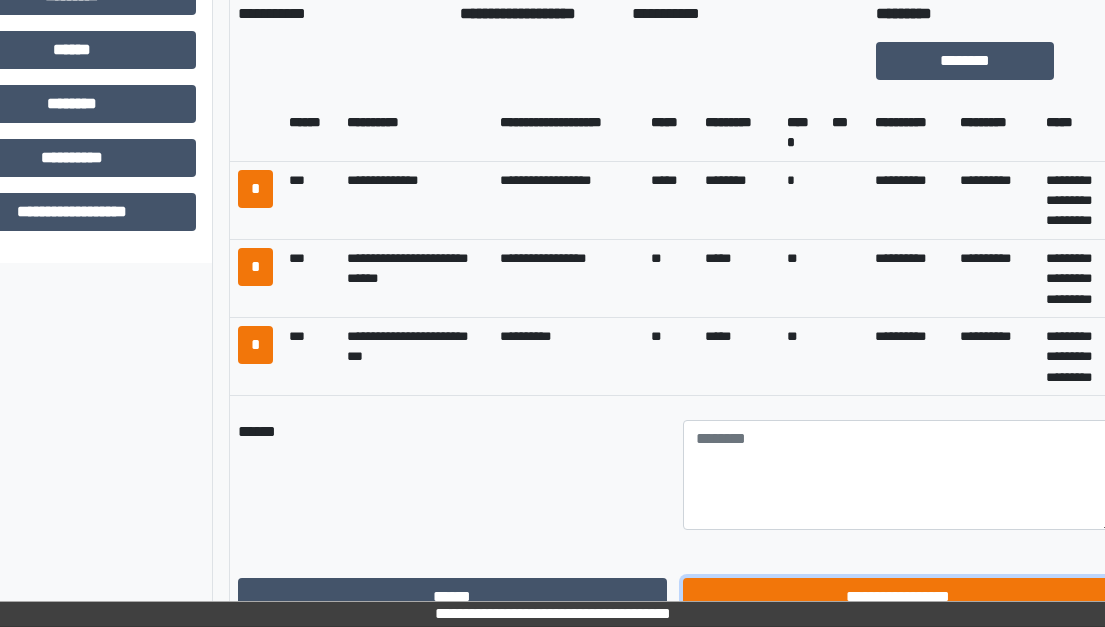 click on "**********" at bounding box center [898, 597] 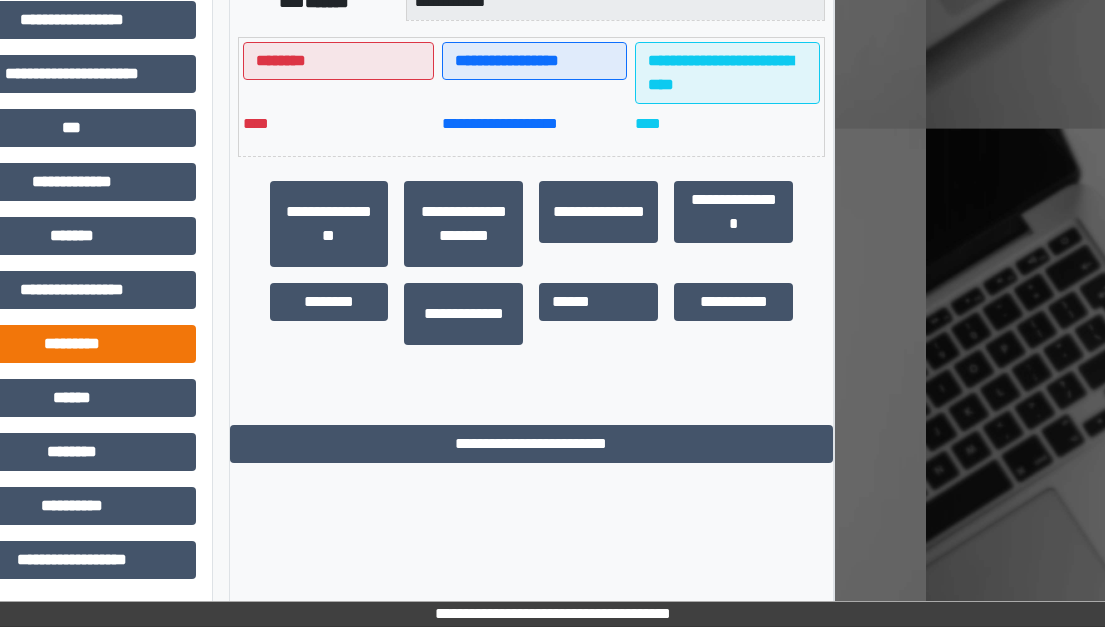 scroll, scrollTop: 547, scrollLeft: 179, axis: both 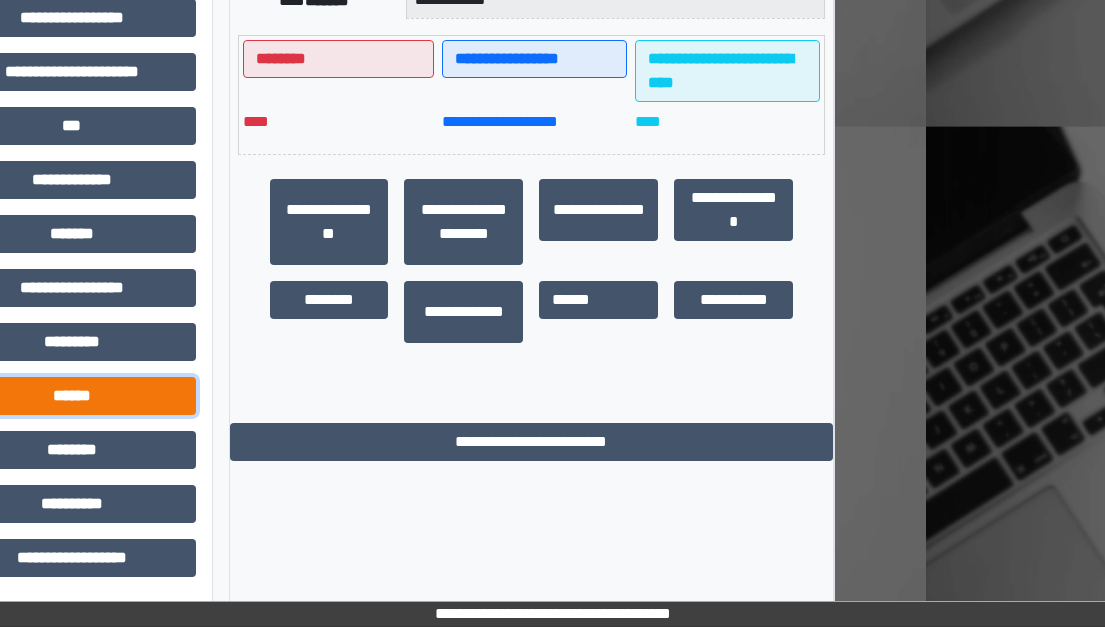 click on "******" at bounding box center (72, 396) 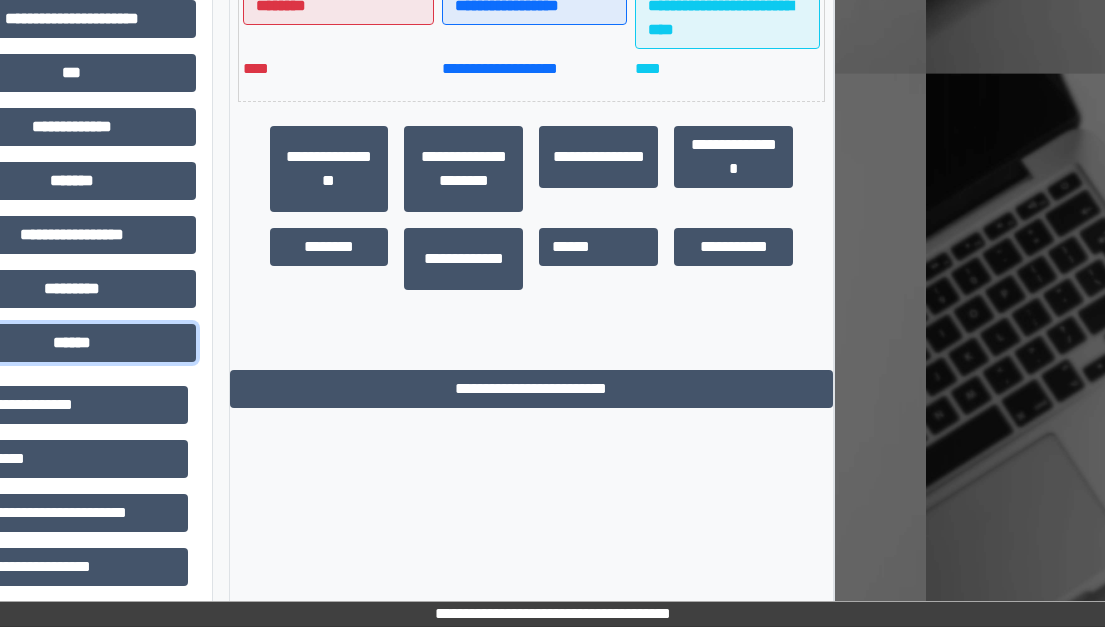 scroll, scrollTop: 647, scrollLeft: 179, axis: both 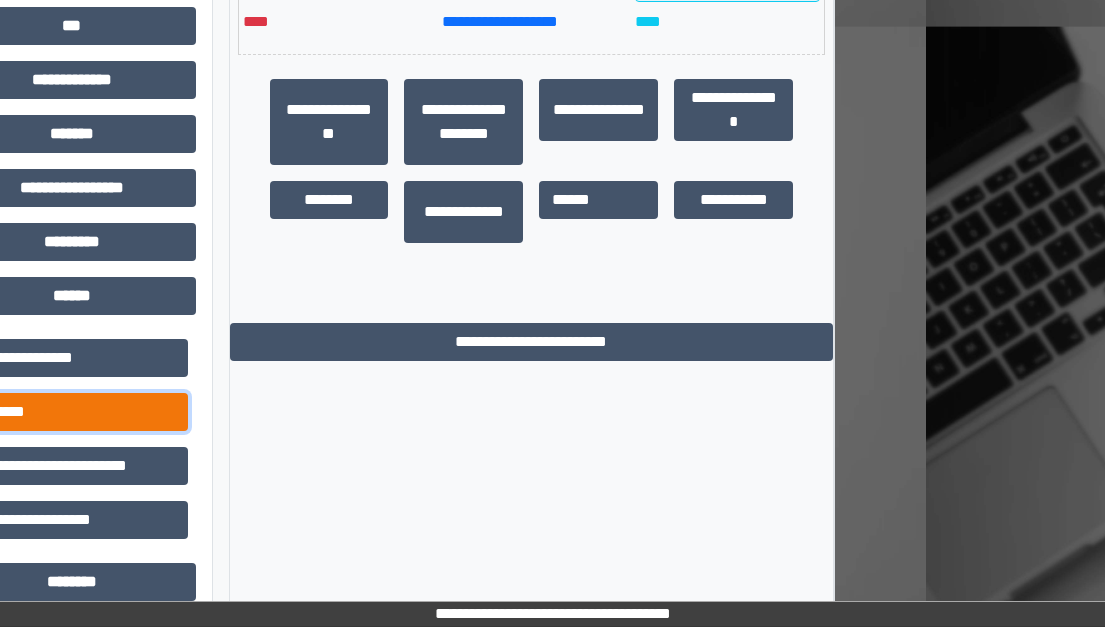 click on "*********" at bounding box center (72, 412) 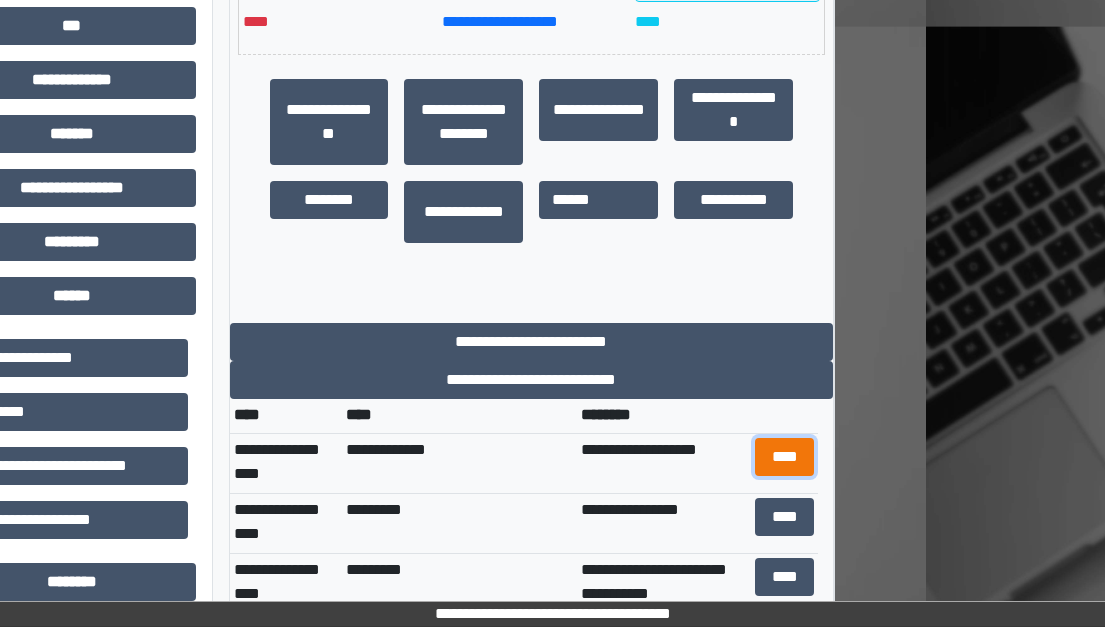 click on "****" at bounding box center (785, 457) 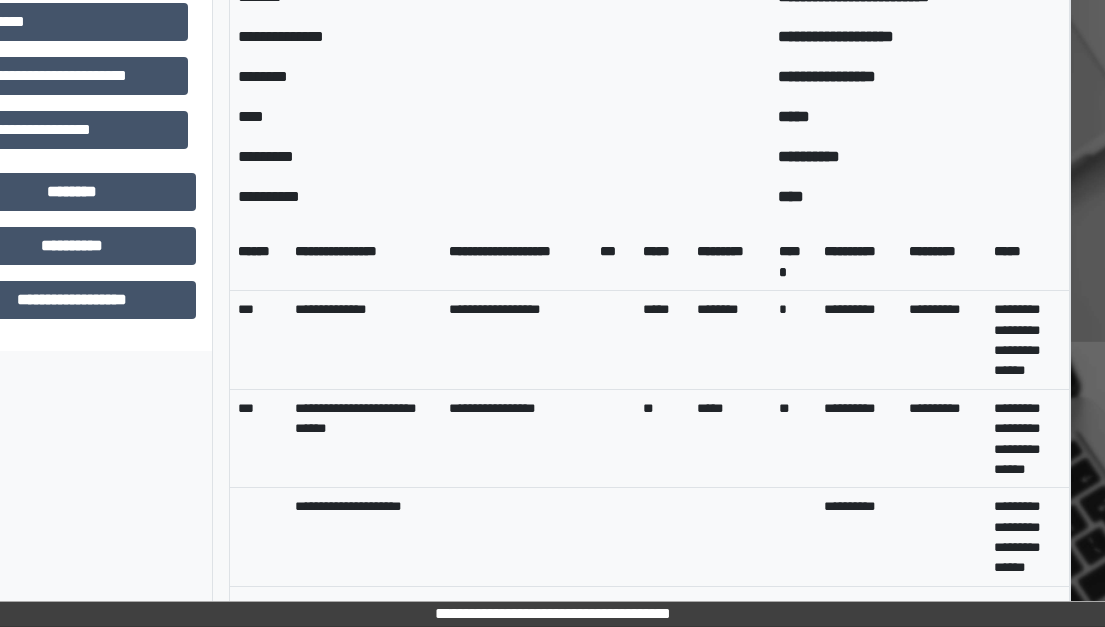 scroll, scrollTop: 1047, scrollLeft: 179, axis: both 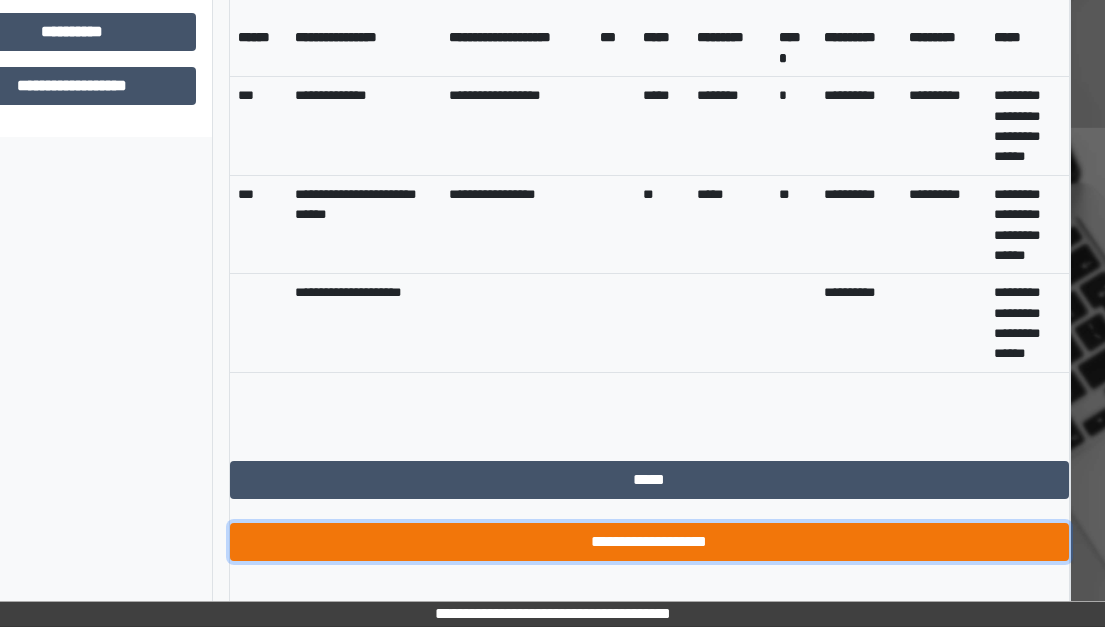 click on "**********" at bounding box center [650, 542] 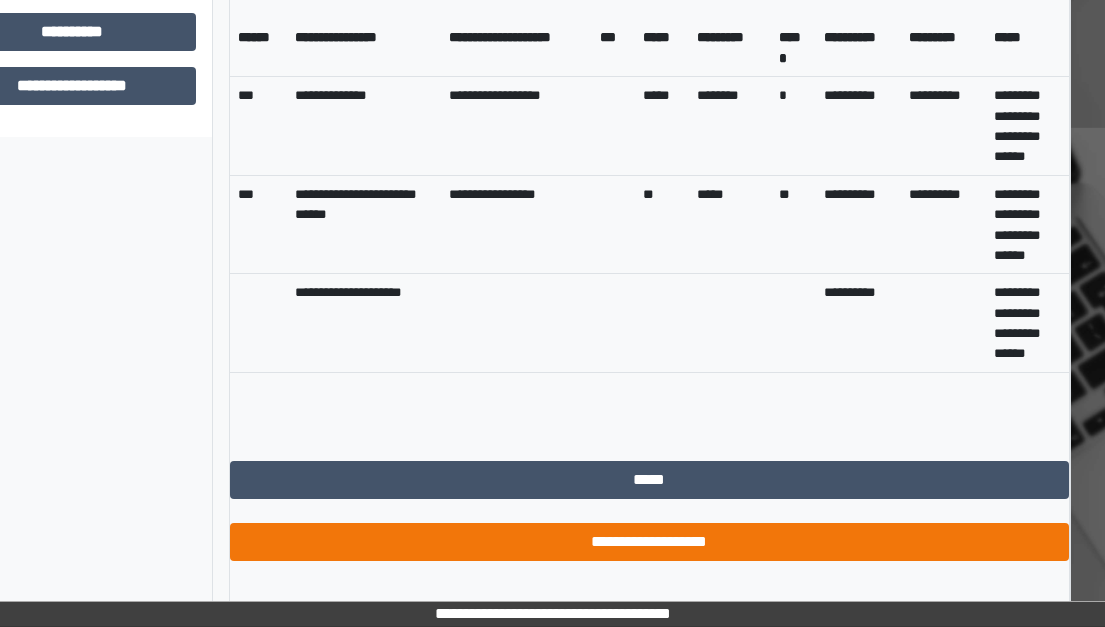 scroll, scrollTop: 955, scrollLeft: 179, axis: both 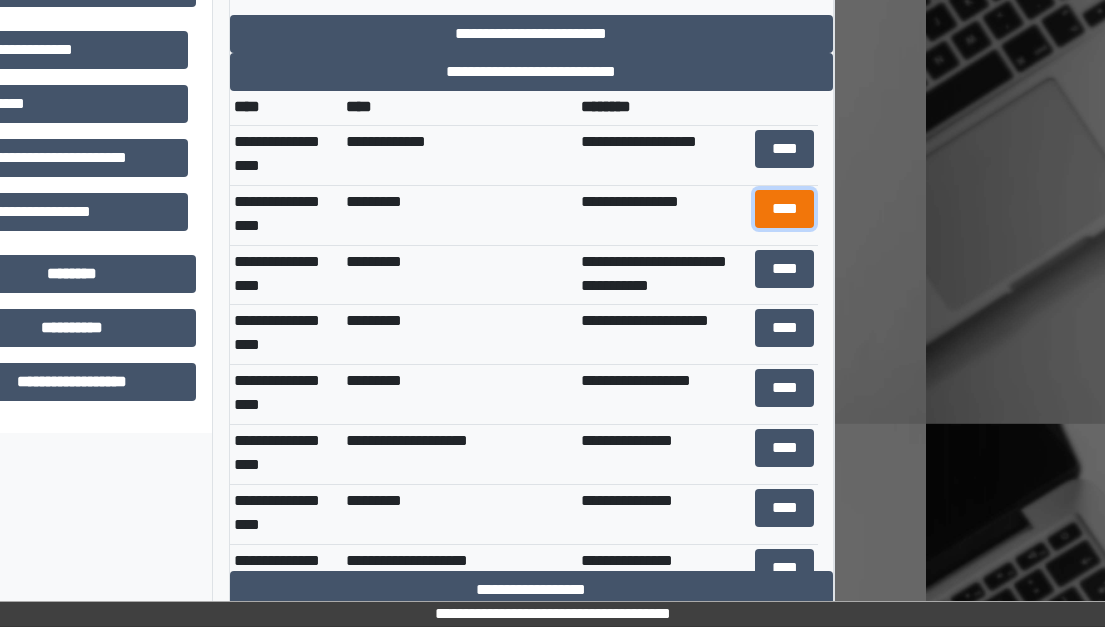 click on "****" at bounding box center (785, 209) 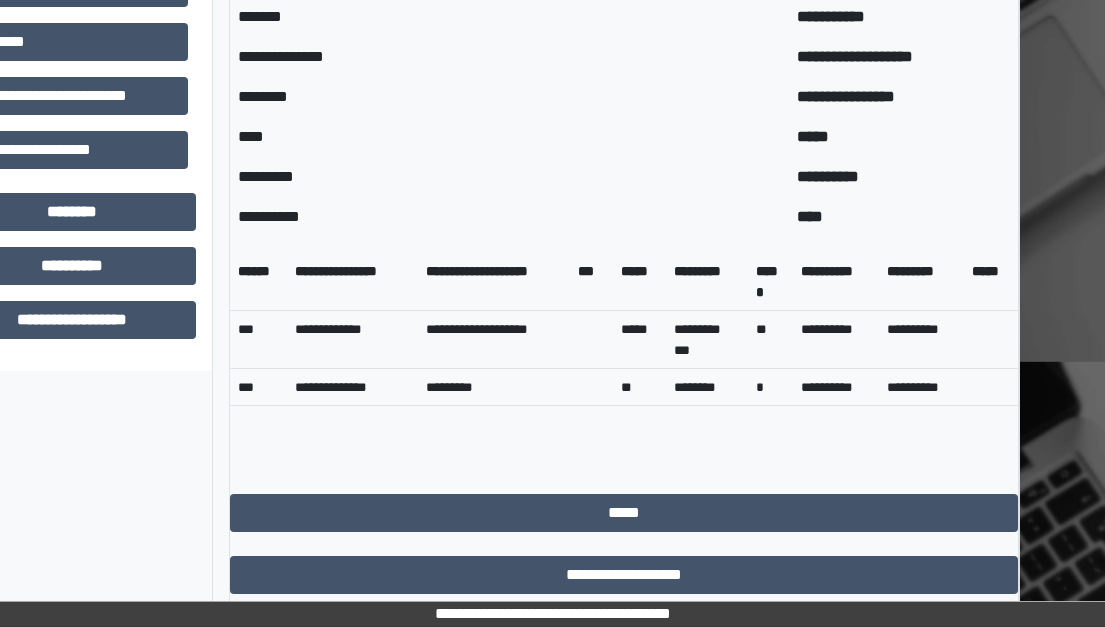 scroll, scrollTop: 1050, scrollLeft: 179, axis: both 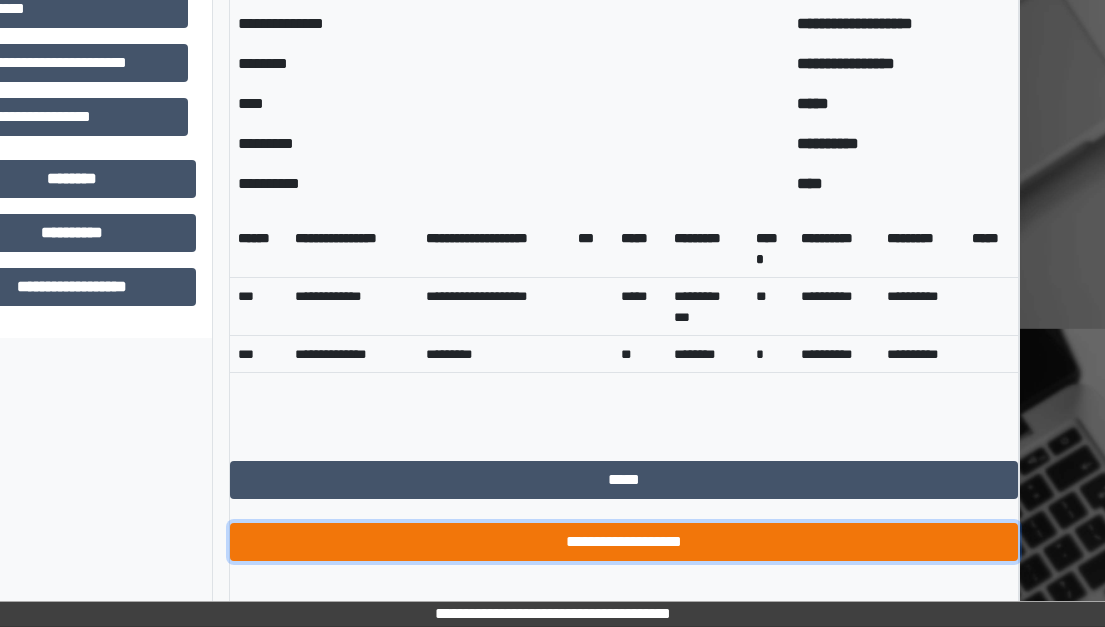 click on "**********" at bounding box center [624, 542] 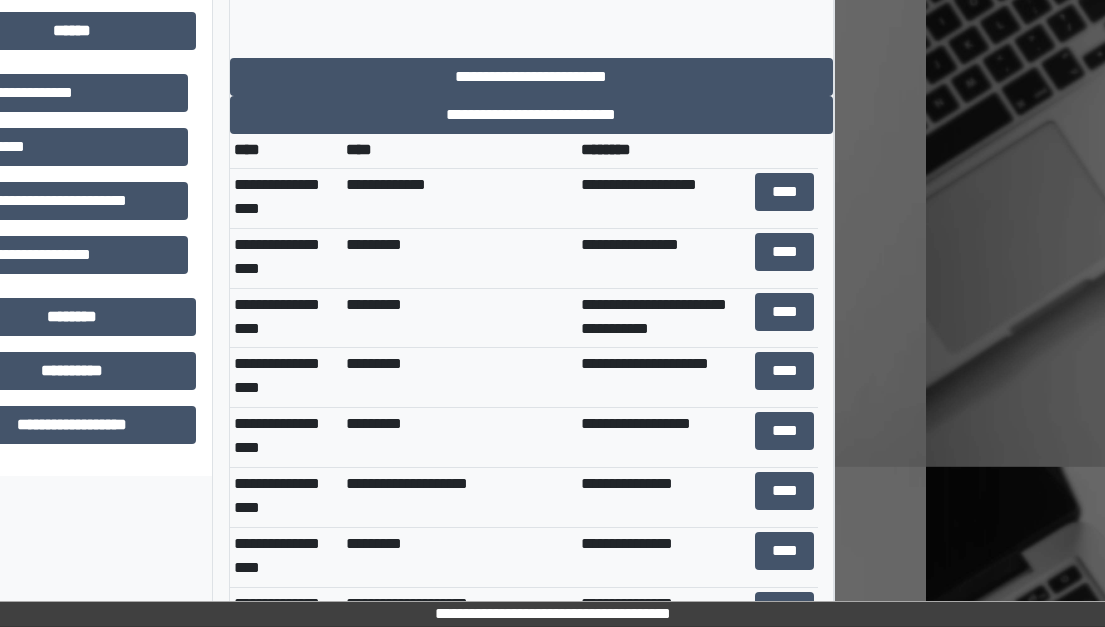 scroll, scrollTop: 955, scrollLeft: 179, axis: both 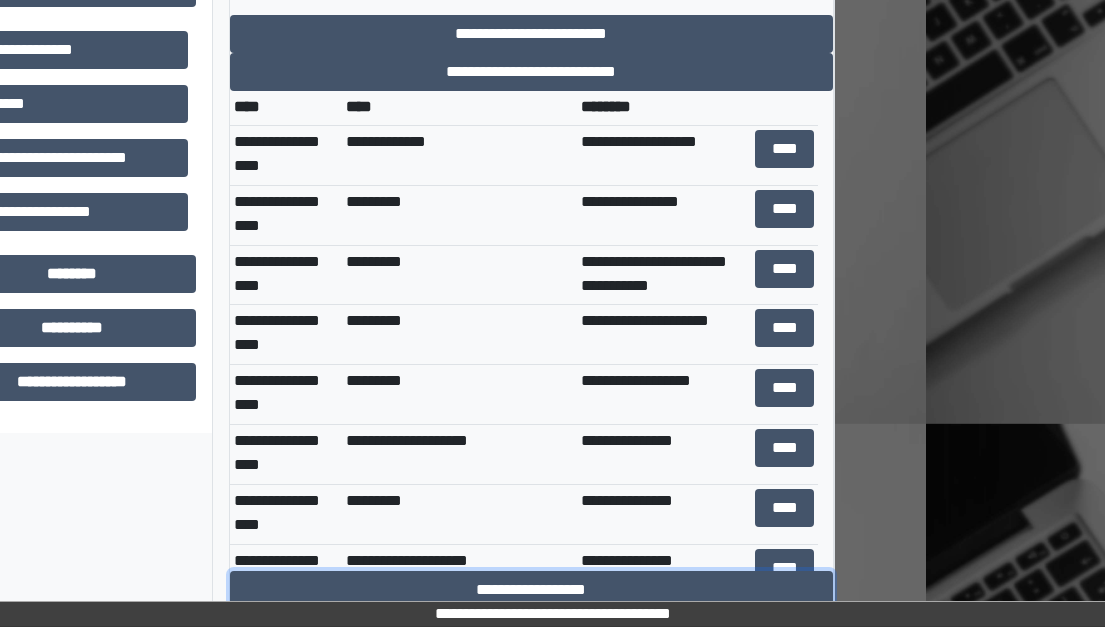 drag, startPoint x: 492, startPoint y: 578, endPoint x: 504, endPoint y: 559, distance: 22.472204 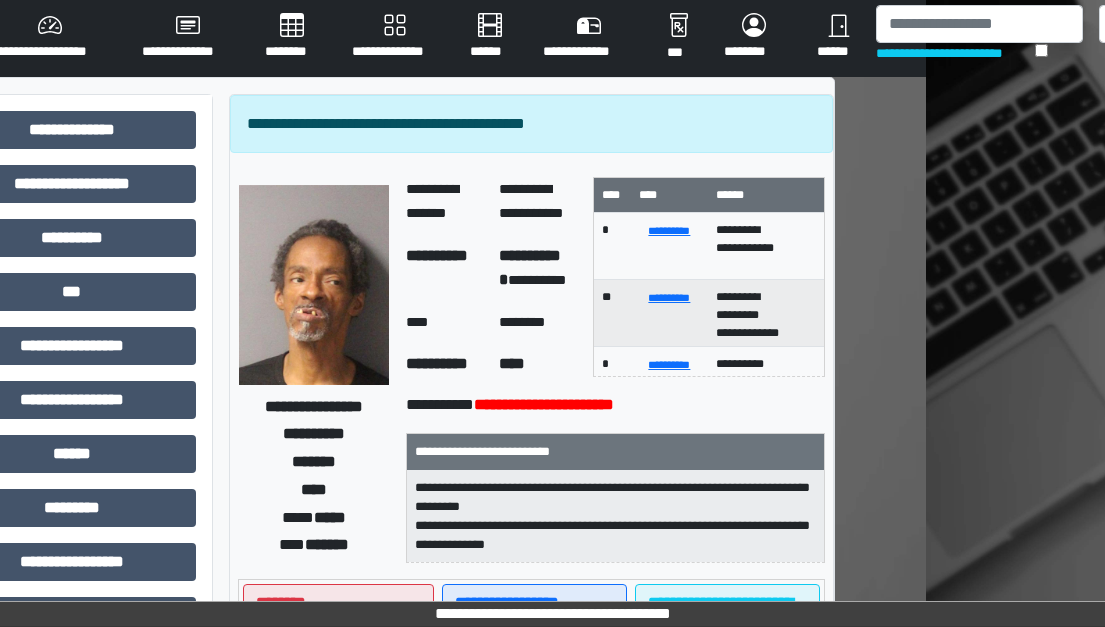 scroll, scrollTop: 0, scrollLeft: 179, axis: horizontal 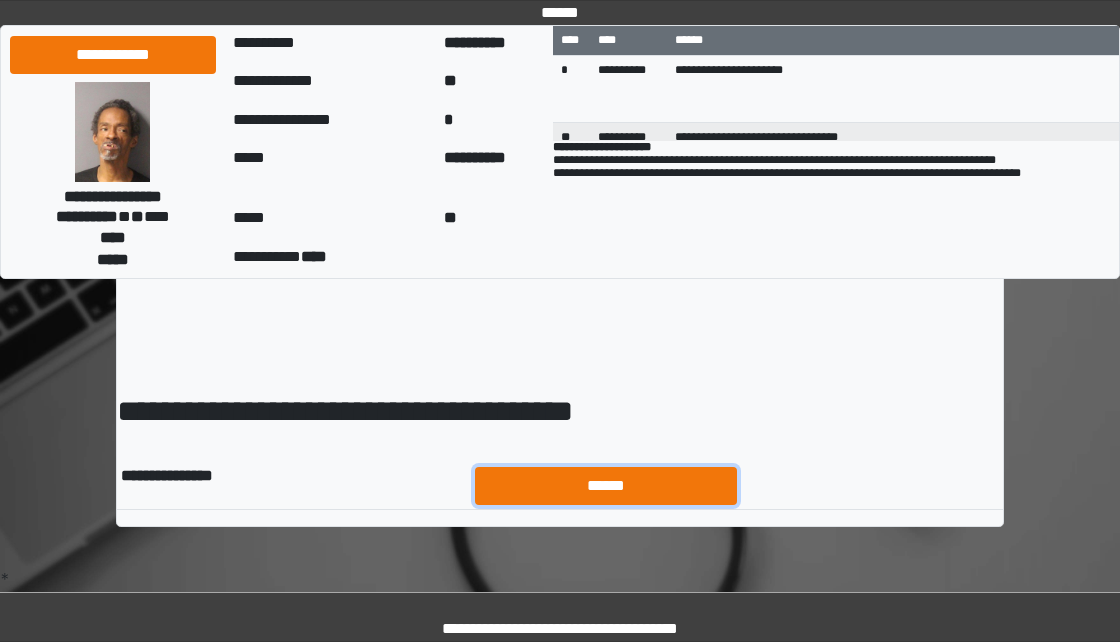 click on "******" at bounding box center [606, 486] 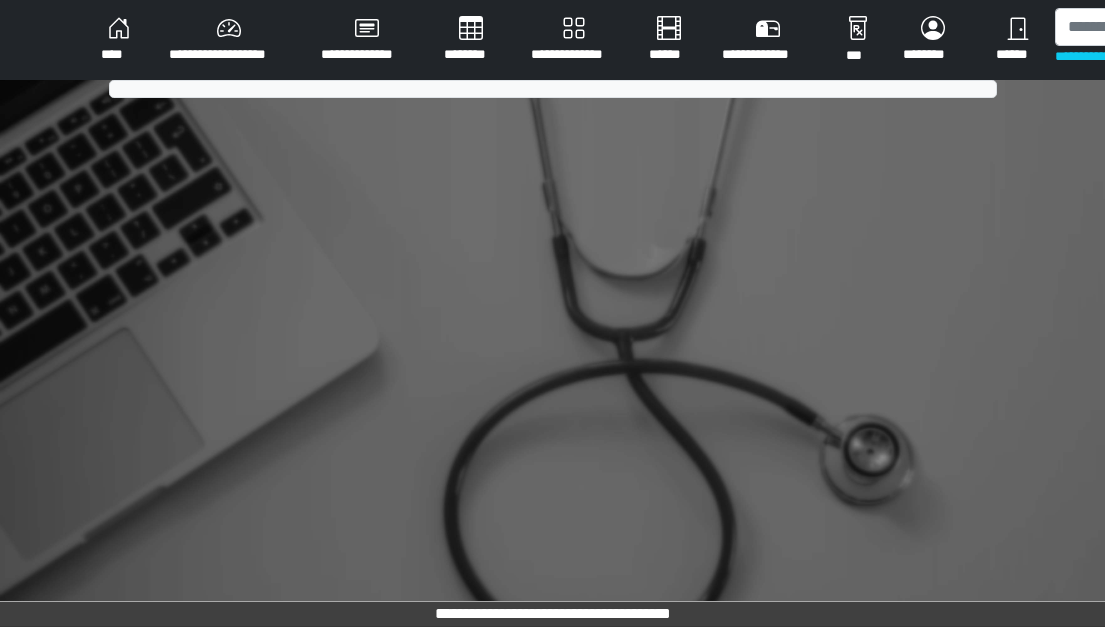 scroll, scrollTop: 0, scrollLeft: 0, axis: both 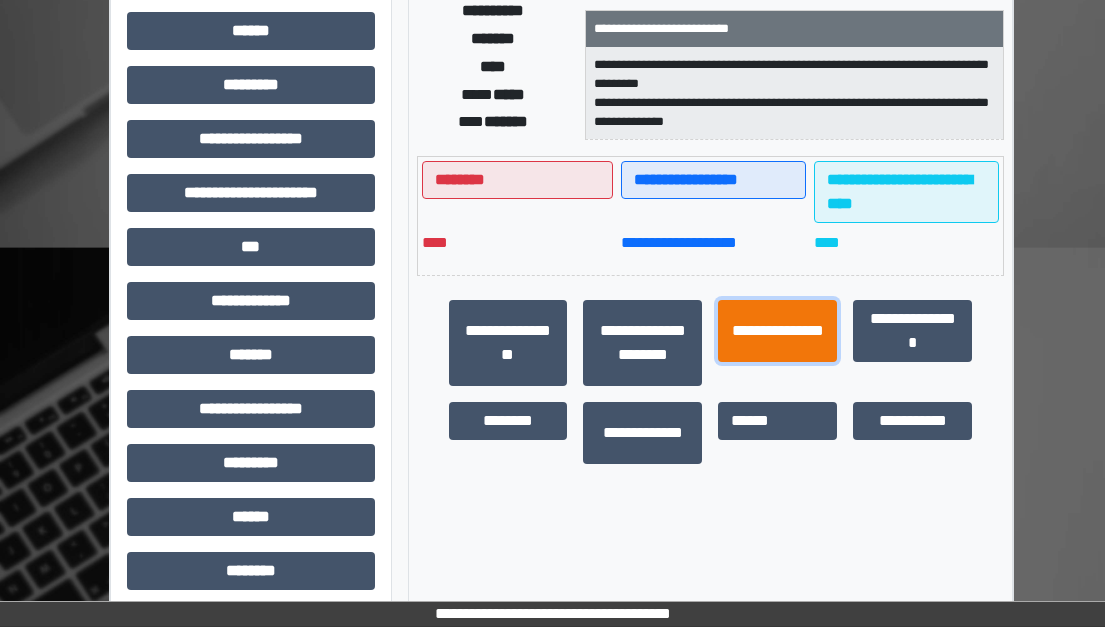 click on "**********" at bounding box center (777, 331) 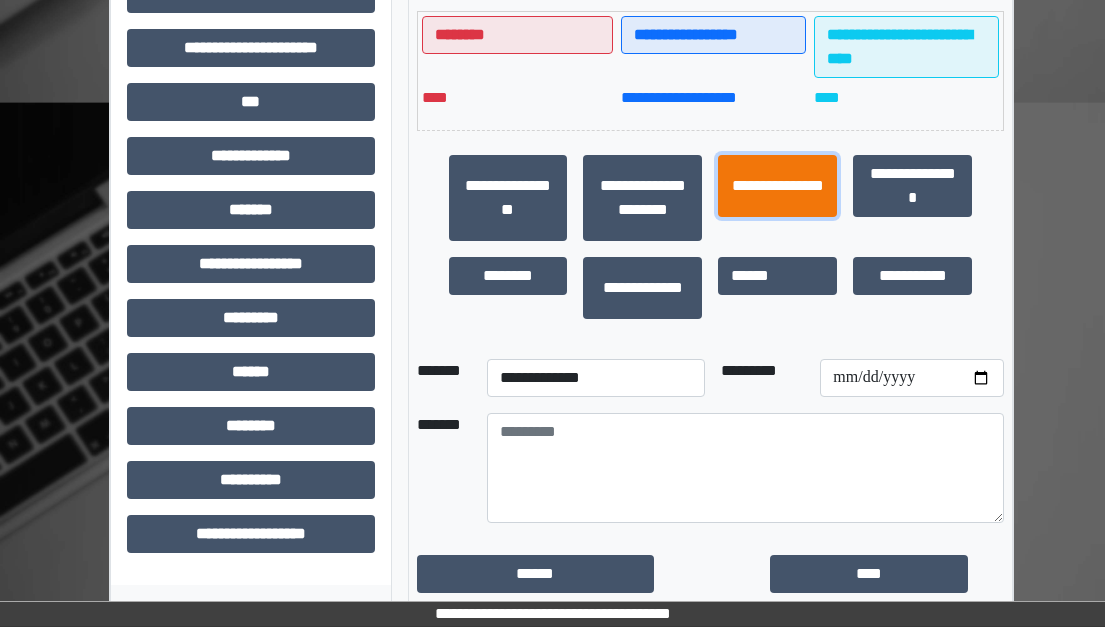 scroll, scrollTop: 579, scrollLeft: 0, axis: vertical 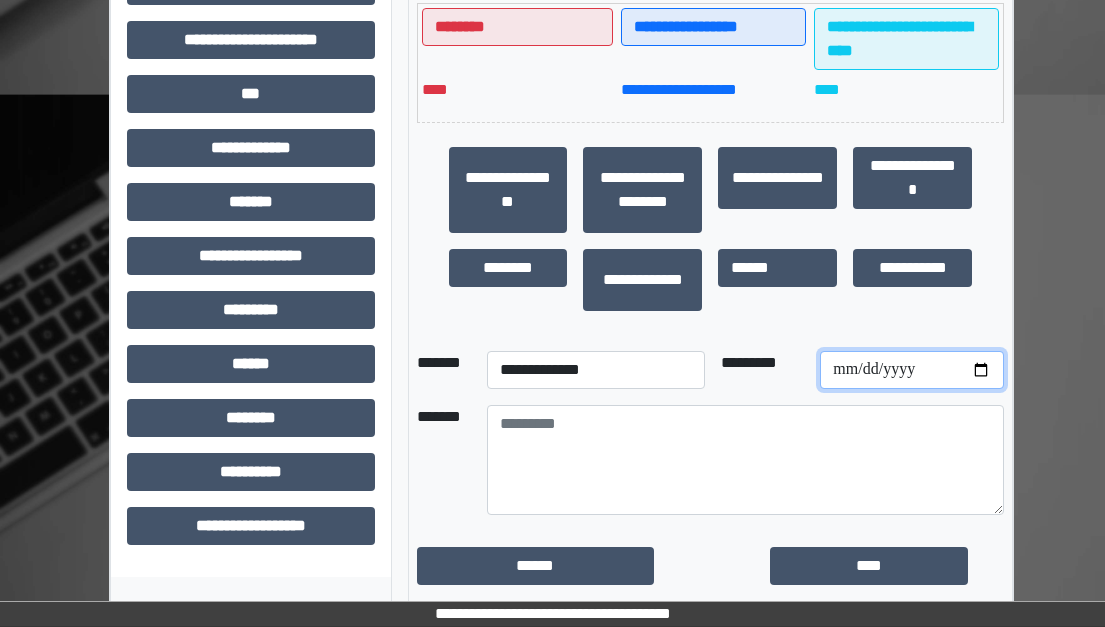 click at bounding box center (912, 370) 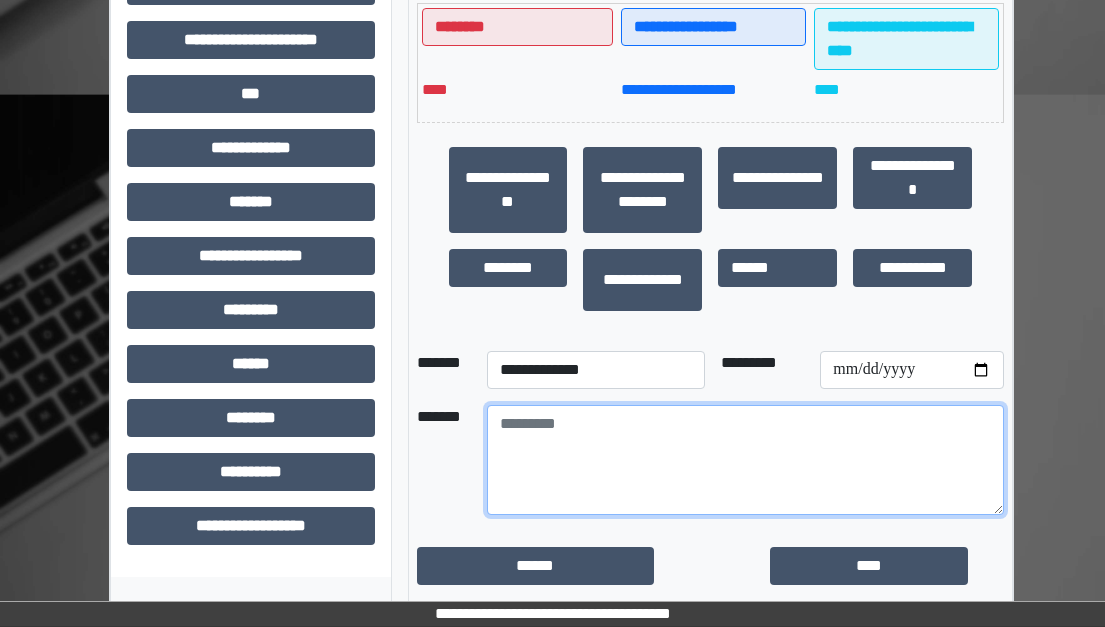 click at bounding box center (746, 460) 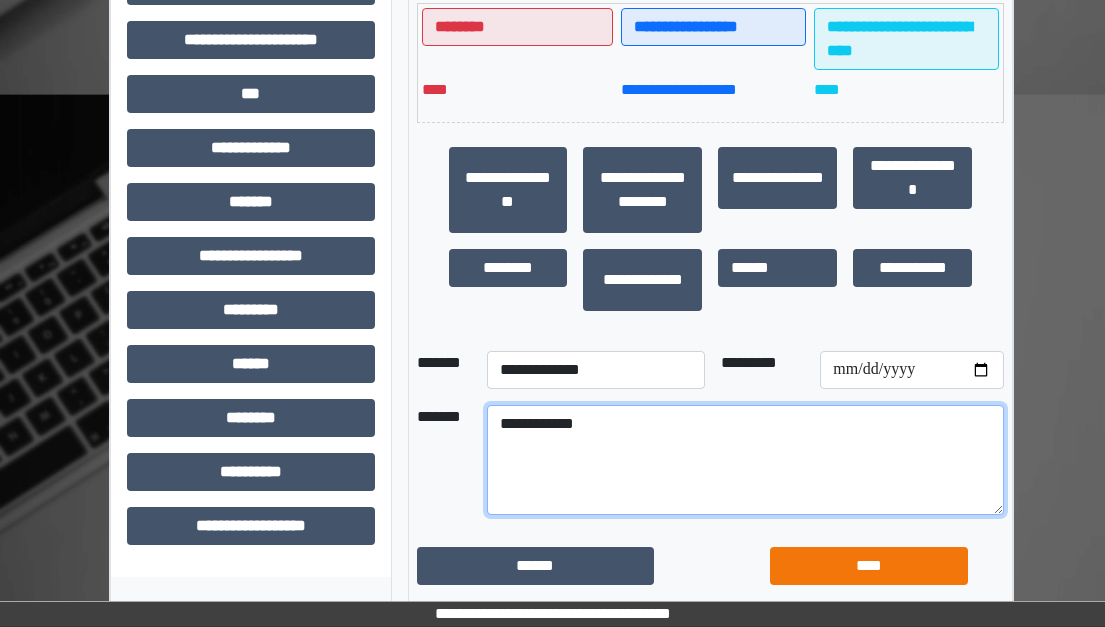 type on "**********" 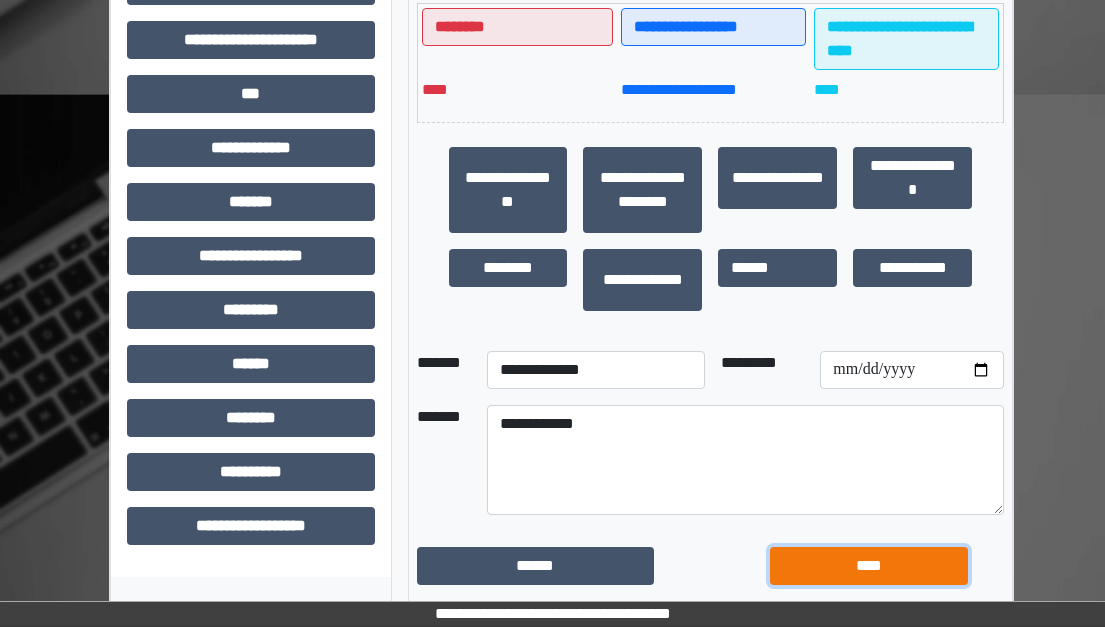 click on "****" at bounding box center (868, 566) 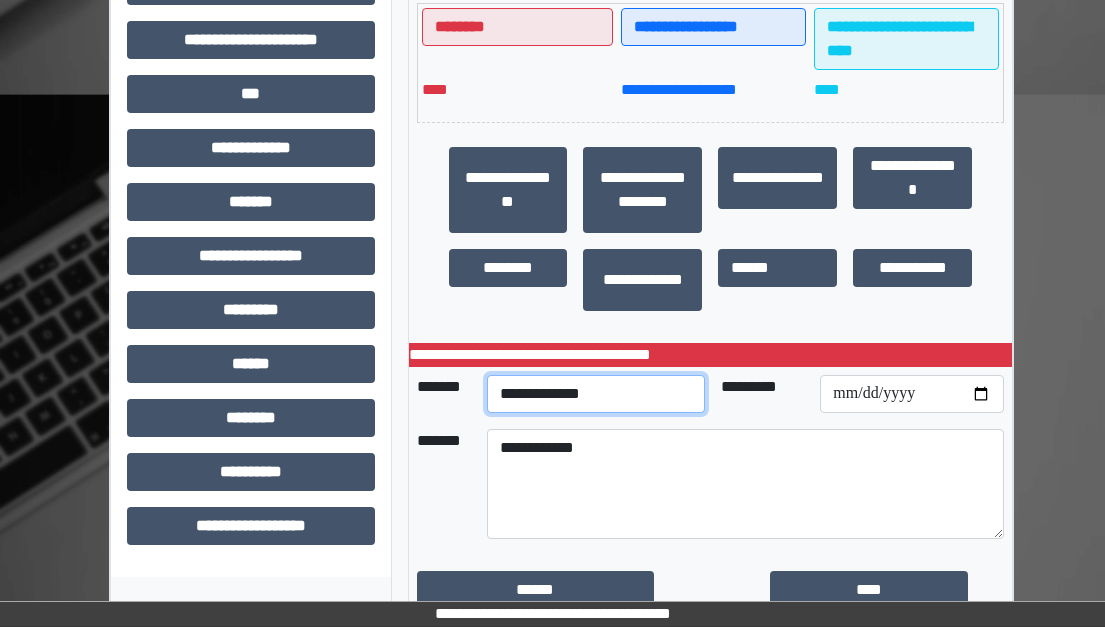 click on "**********" at bounding box center (596, 394) 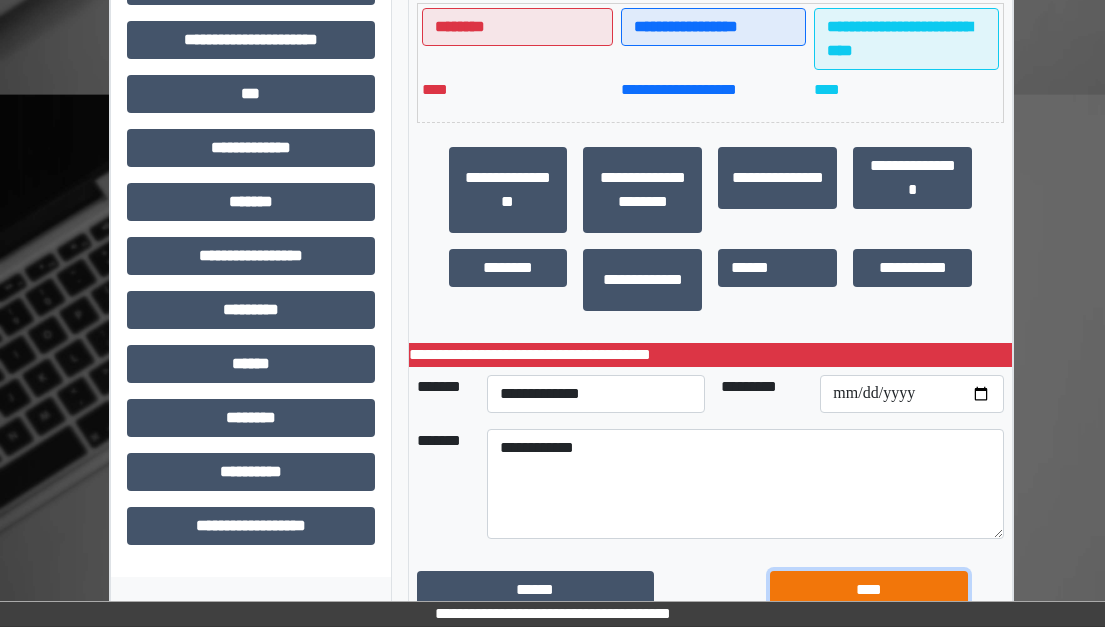 click on "****" at bounding box center [868, 590] 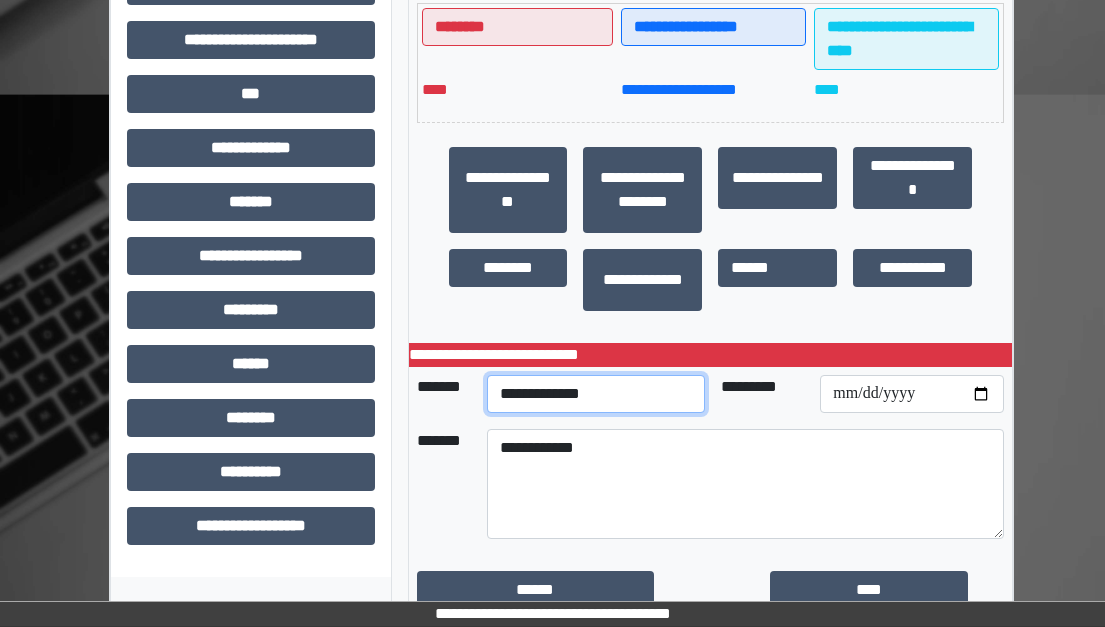 click on "**********" at bounding box center [596, 394] 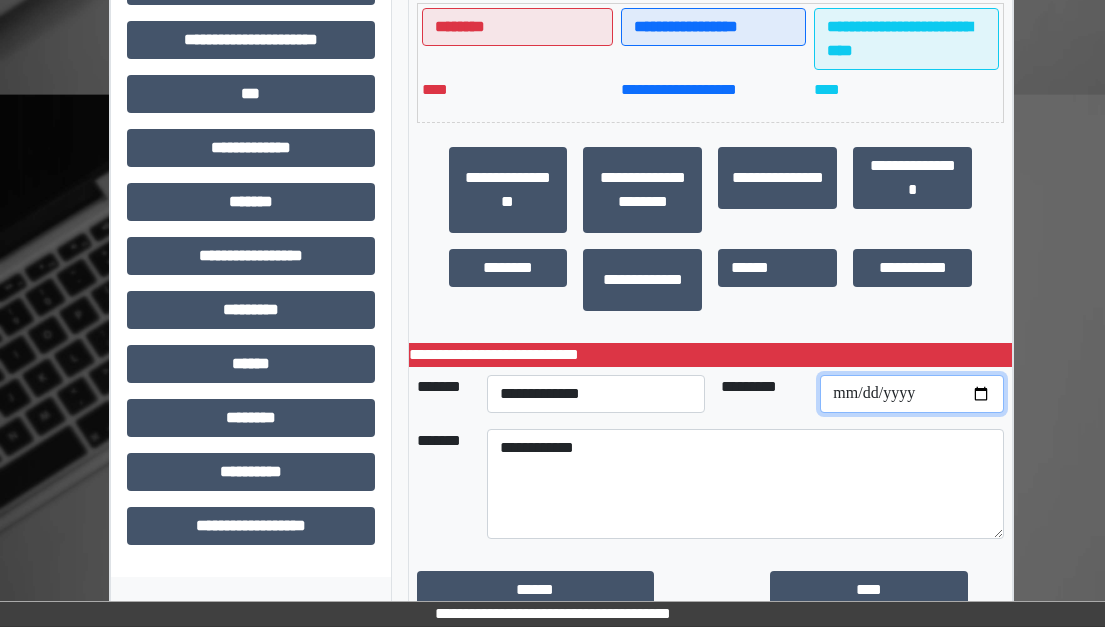 click at bounding box center [912, 394] 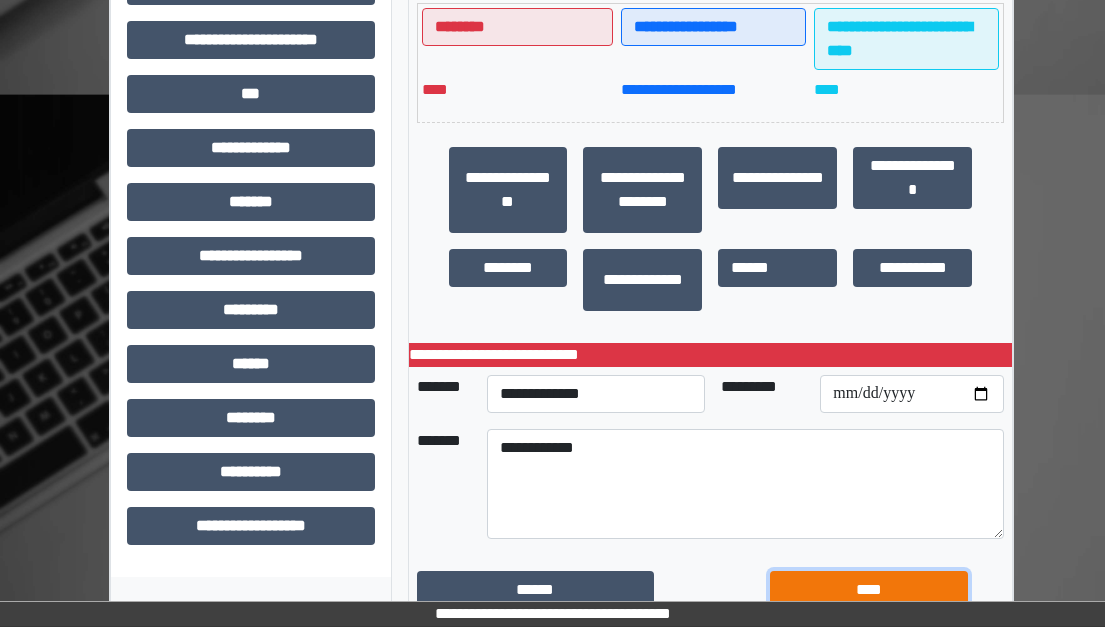 click on "****" at bounding box center (868, 590) 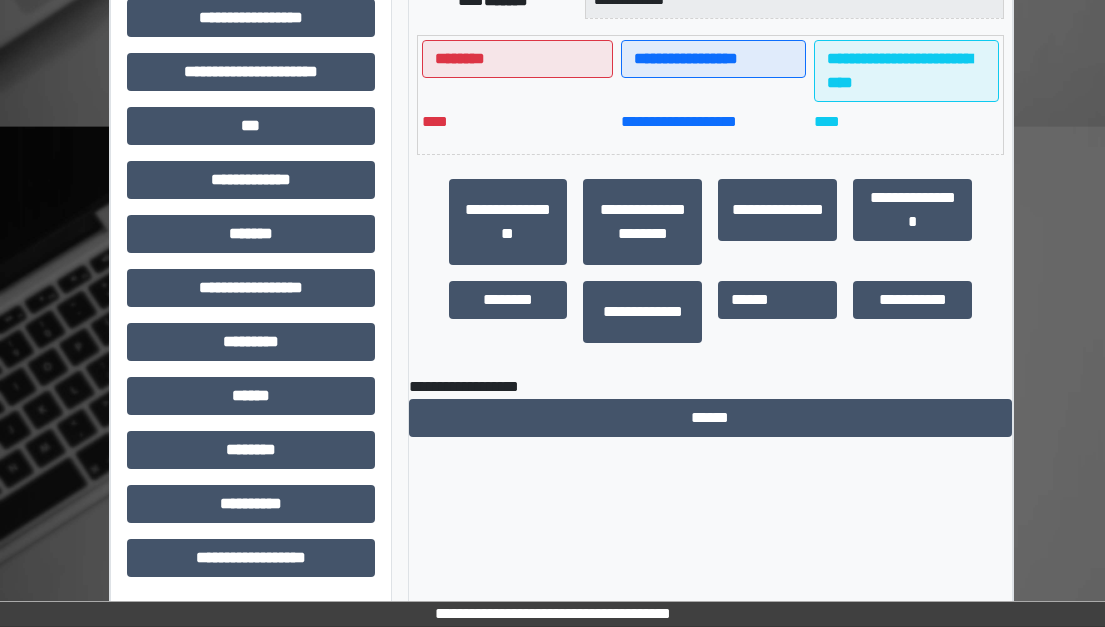 scroll, scrollTop: 547, scrollLeft: 0, axis: vertical 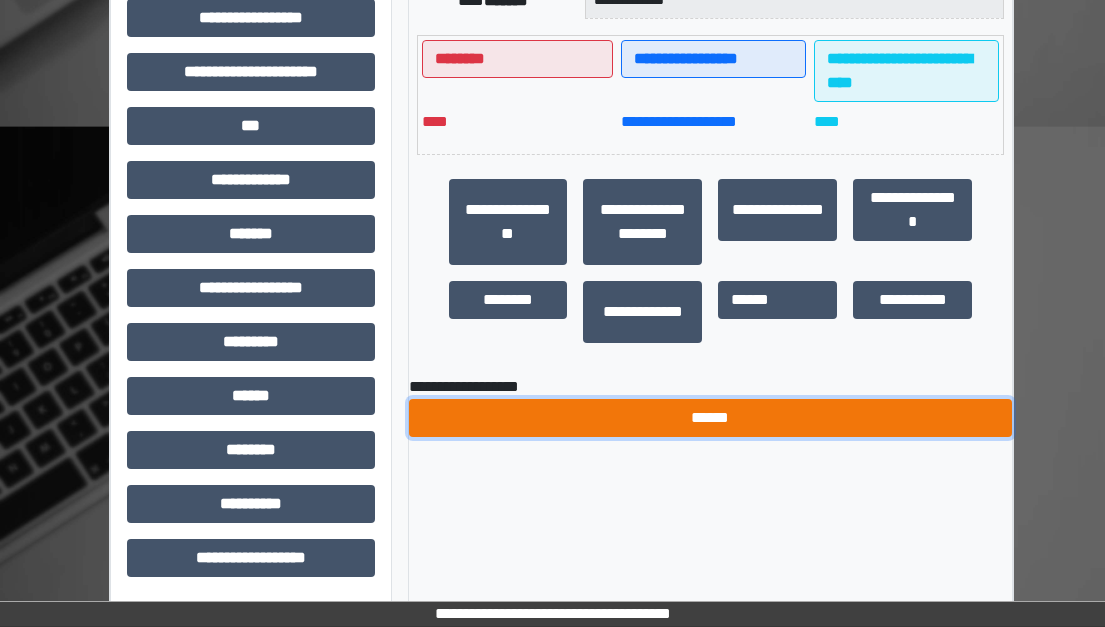 click on "******" at bounding box center (711, 418) 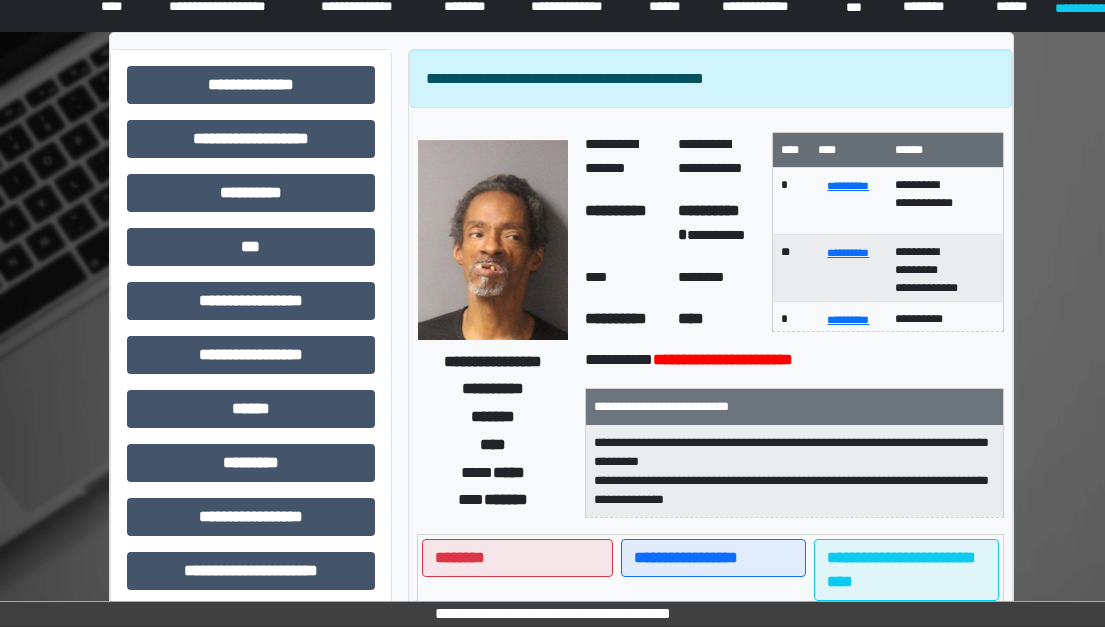 scroll, scrollTop: 47, scrollLeft: 0, axis: vertical 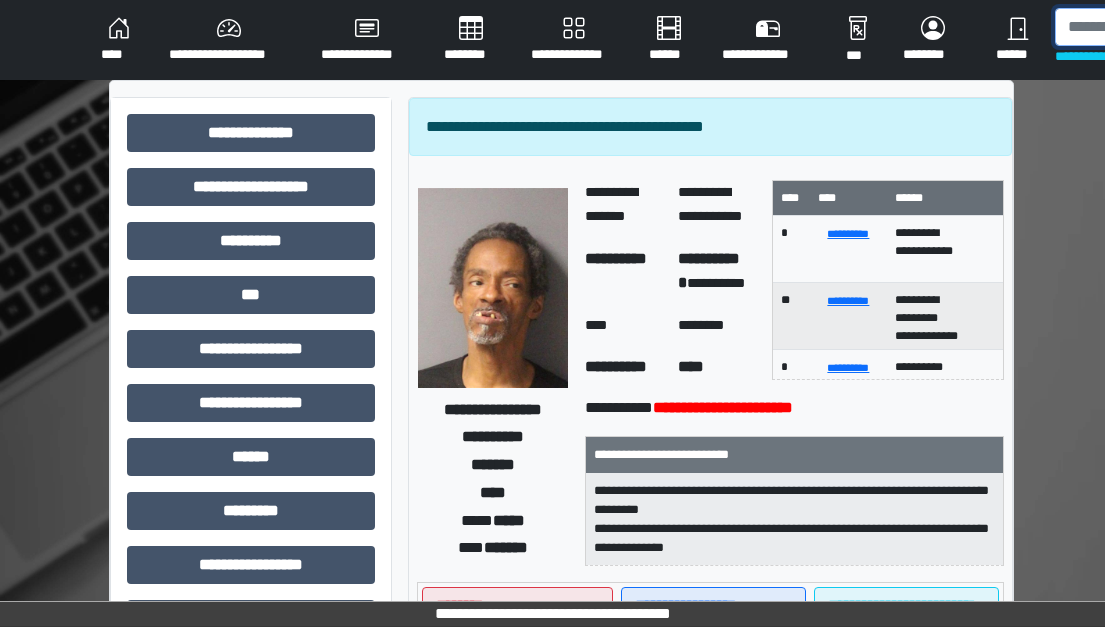 click at bounding box center [1158, 27] 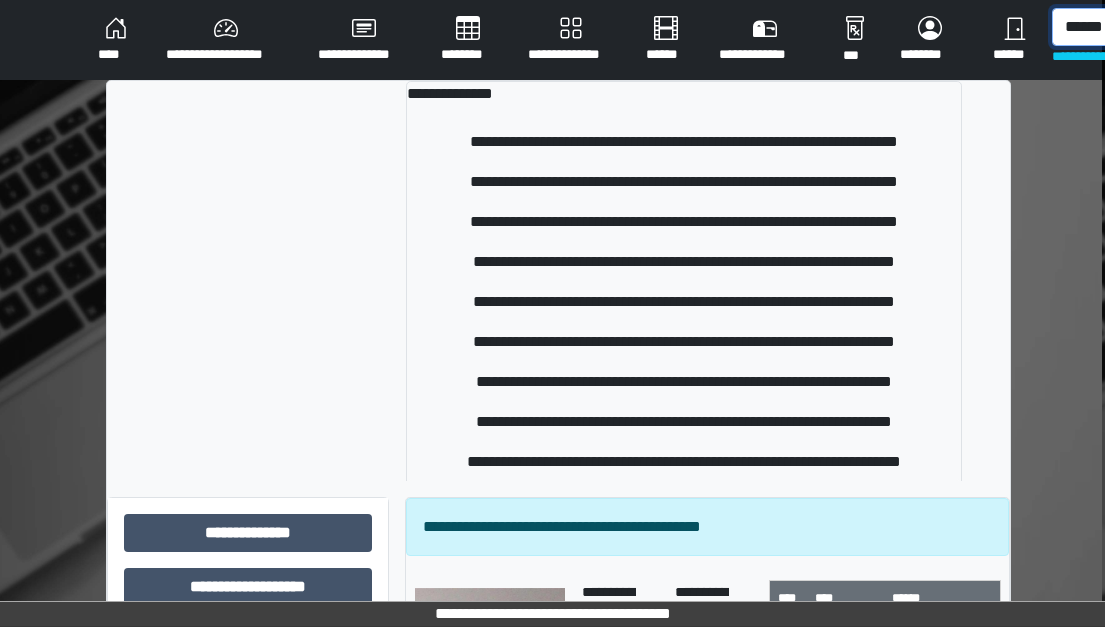 scroll, scrollTop: 0, scrollLeft: 12, axis: horizontal 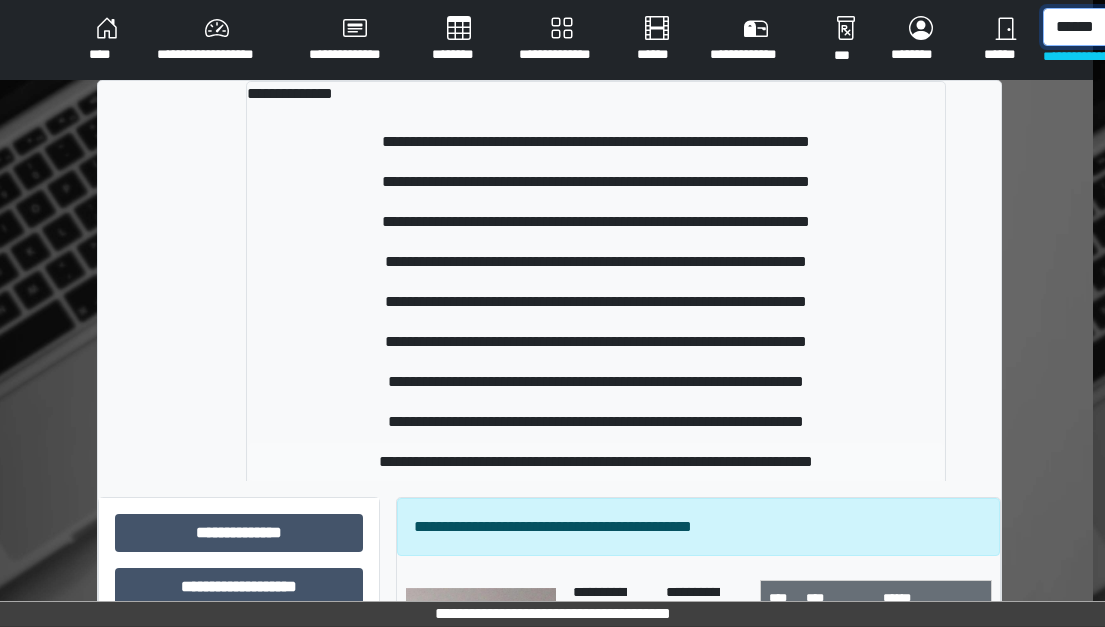 type on "******" 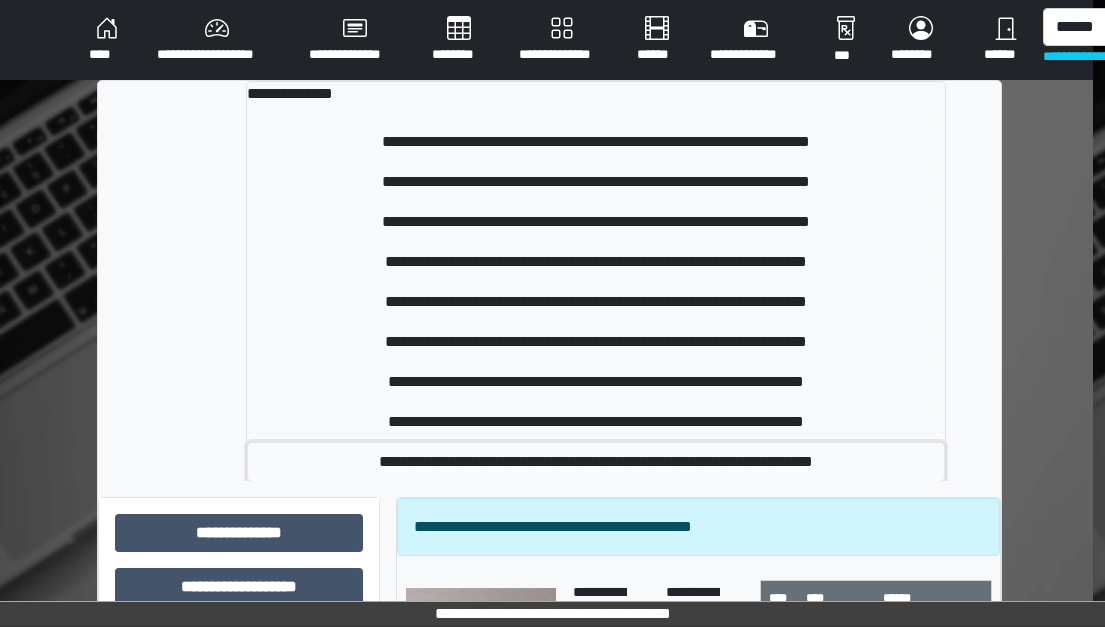 click on "**********" at bounding box center [596, 462] 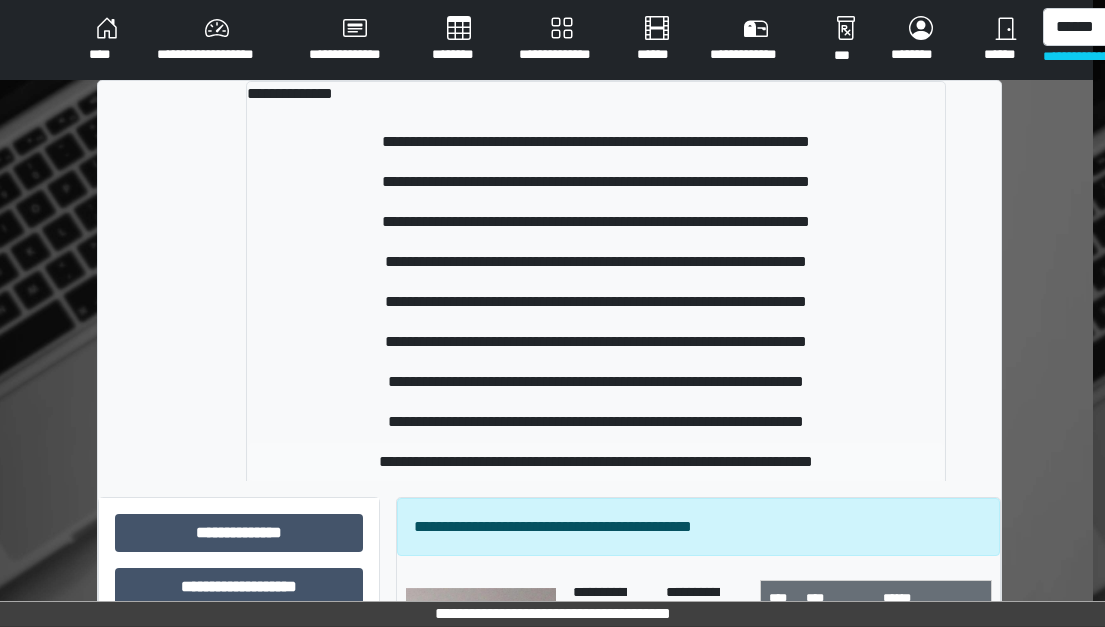 type 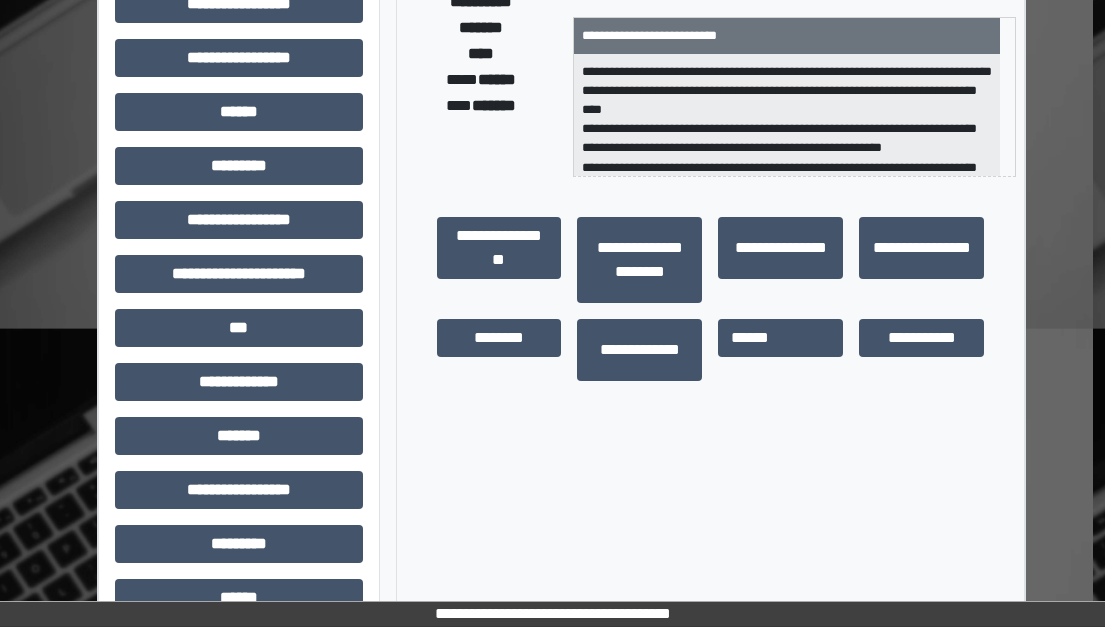 scroll, scrollTop: 400, scrollLeft: 12, axis: both 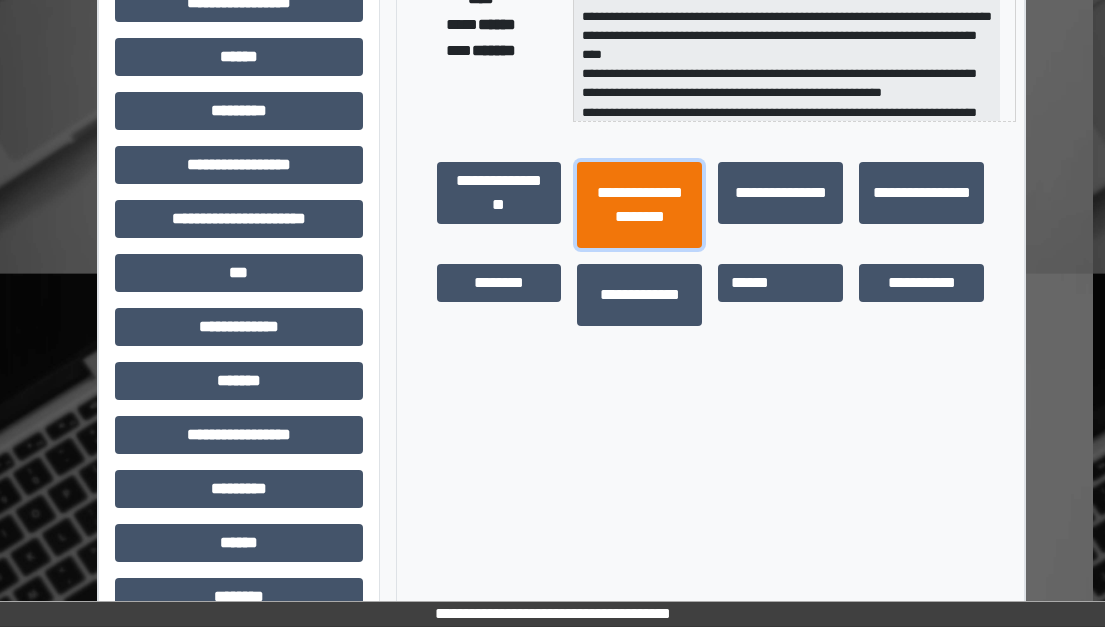click on "**********" at bounding box center [639, 205] 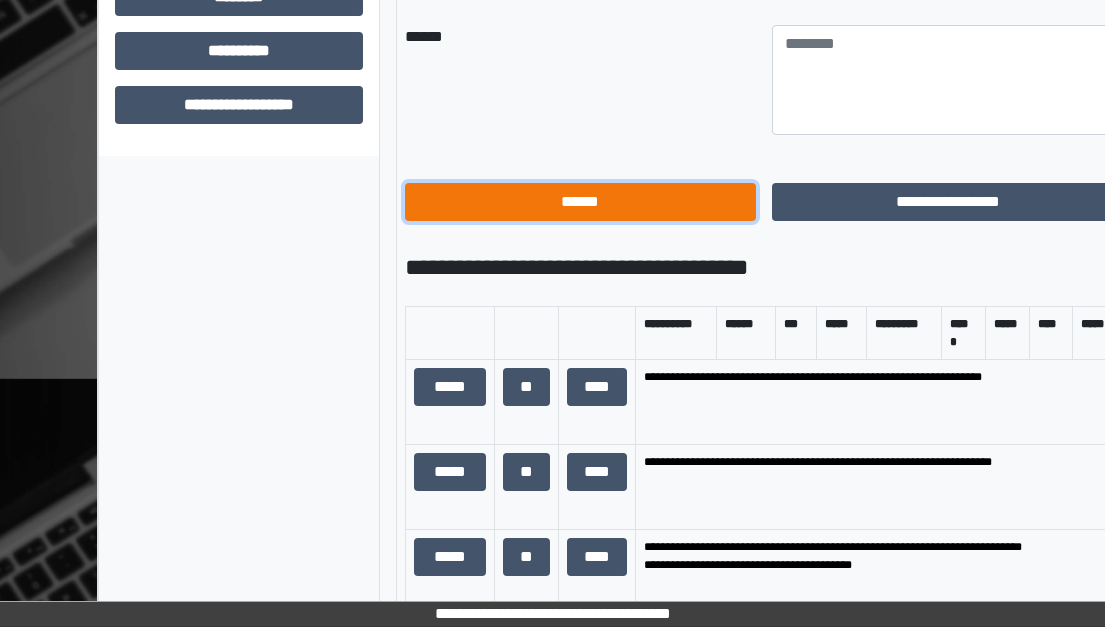 click on "******" at bounding box center [580, 202] 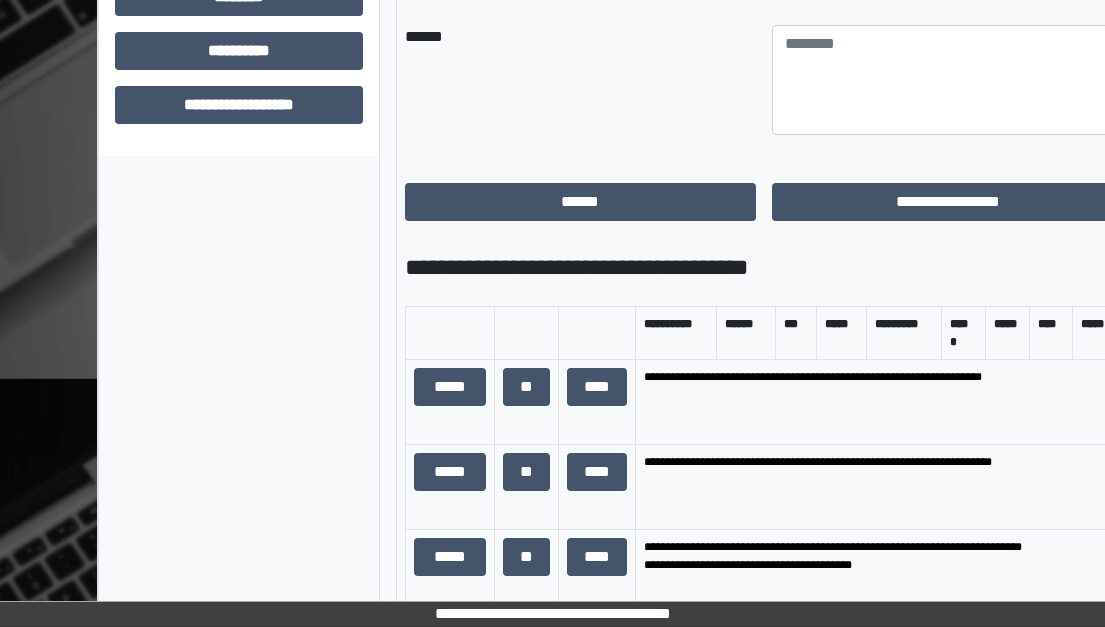 scroll, scrollTop: 547, scrollLeft: 12, axis: both 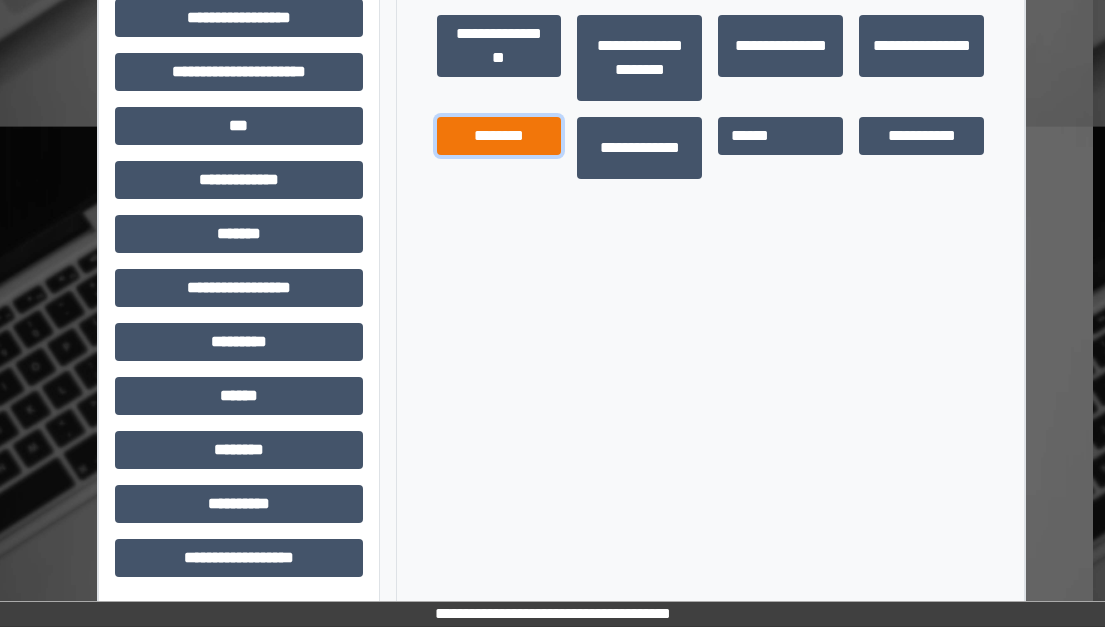 click on "********" at bounding box center (499, 136) 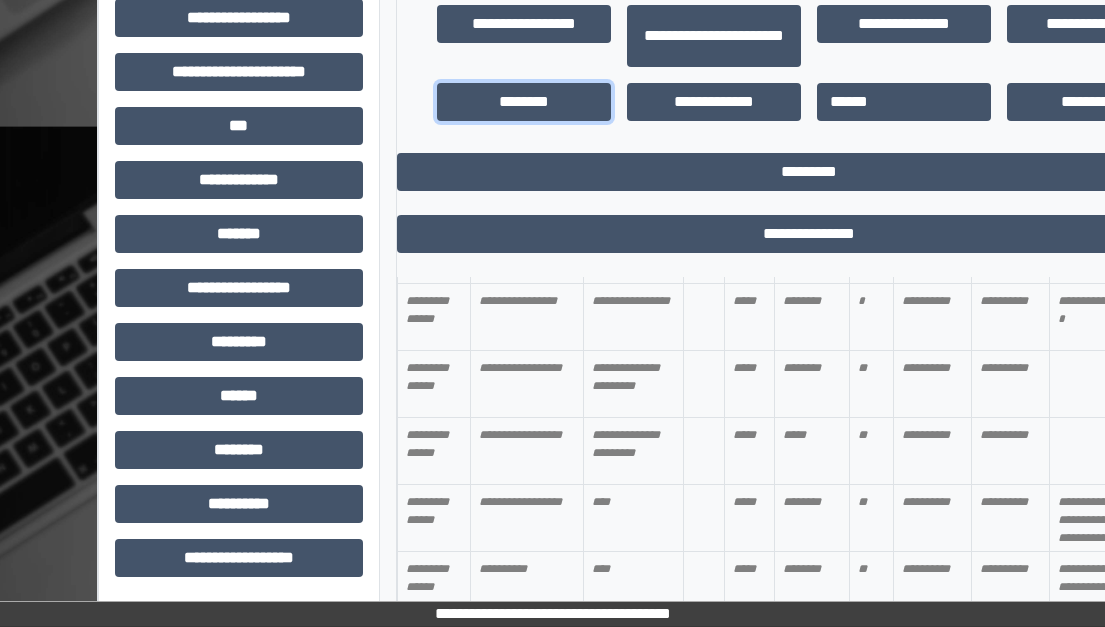 scroll, scrollTop: 900, scrollLeft: 0, axis: vertical 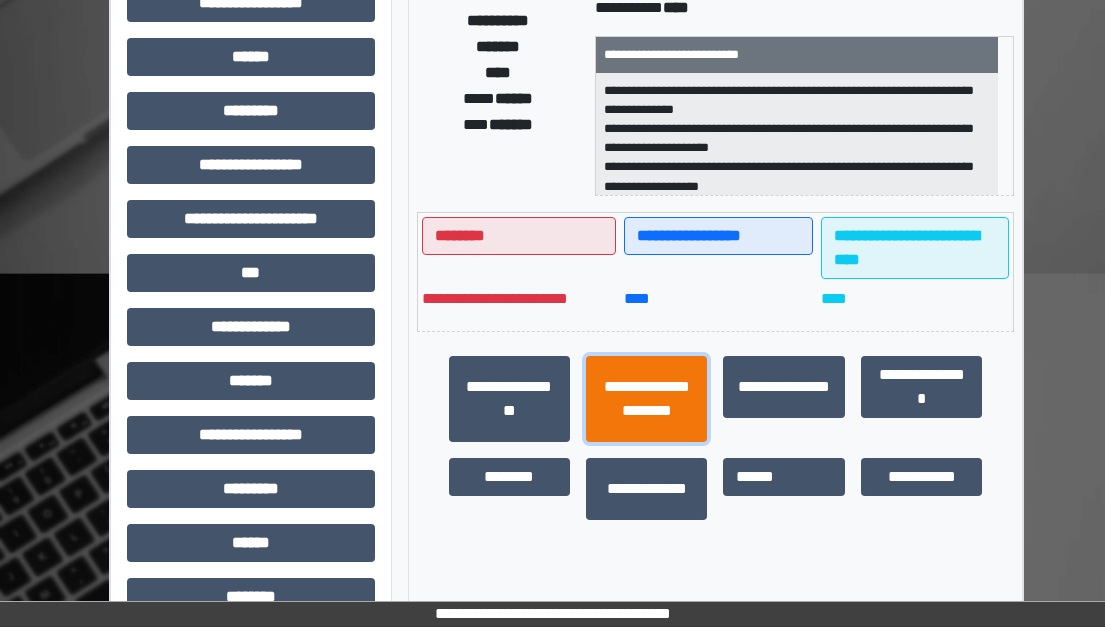 click on "**********" at bounding box center [646, 399] 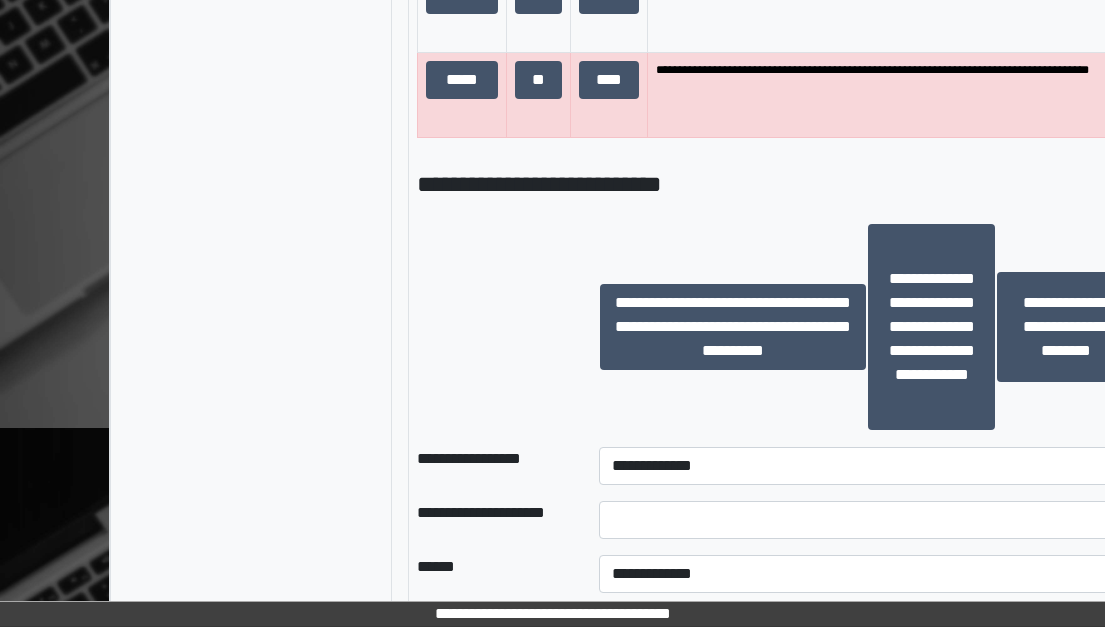 scroll, scrollTop: 2400, scrollLeft: 0, axis: vertical 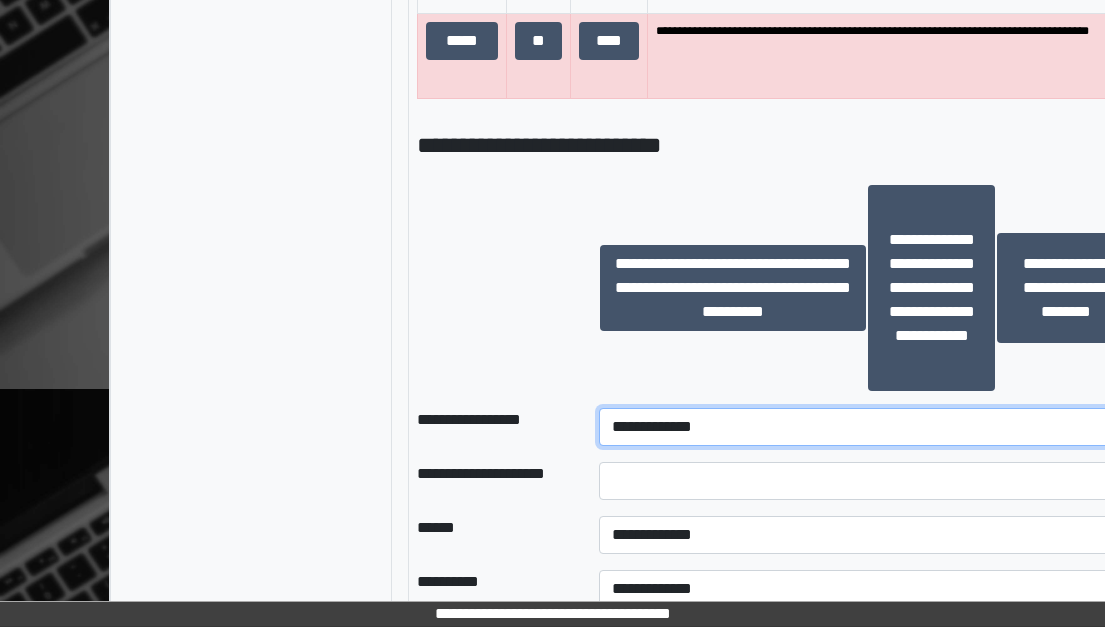 click on "**********" at bounding box center [867, 427] 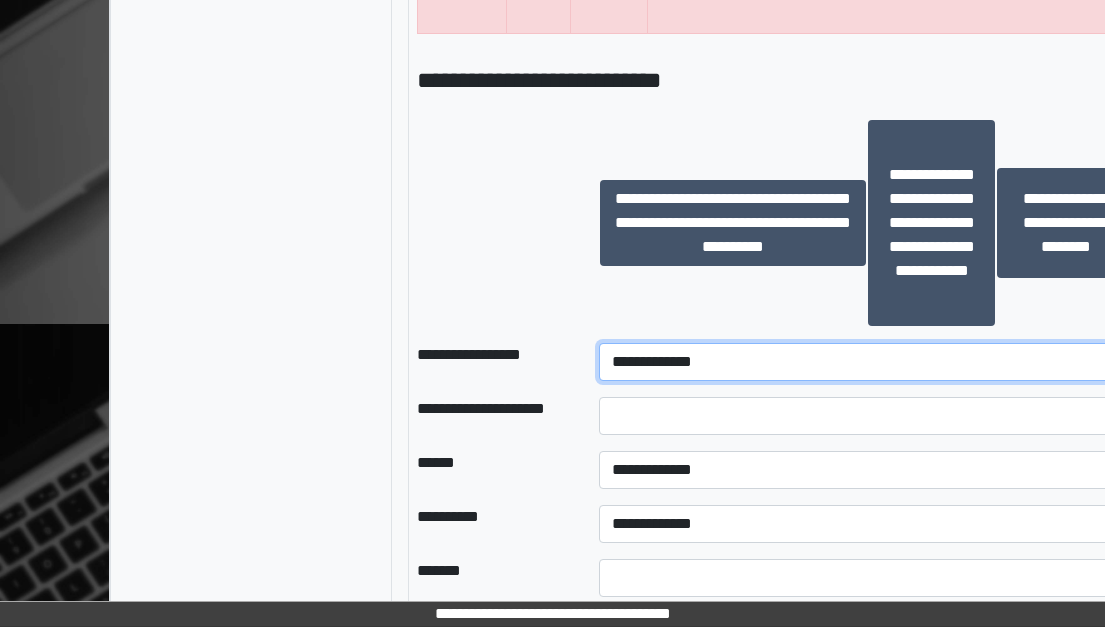 scroll, scrollTop: 2500, scrollLeft: 0, axis: vertical 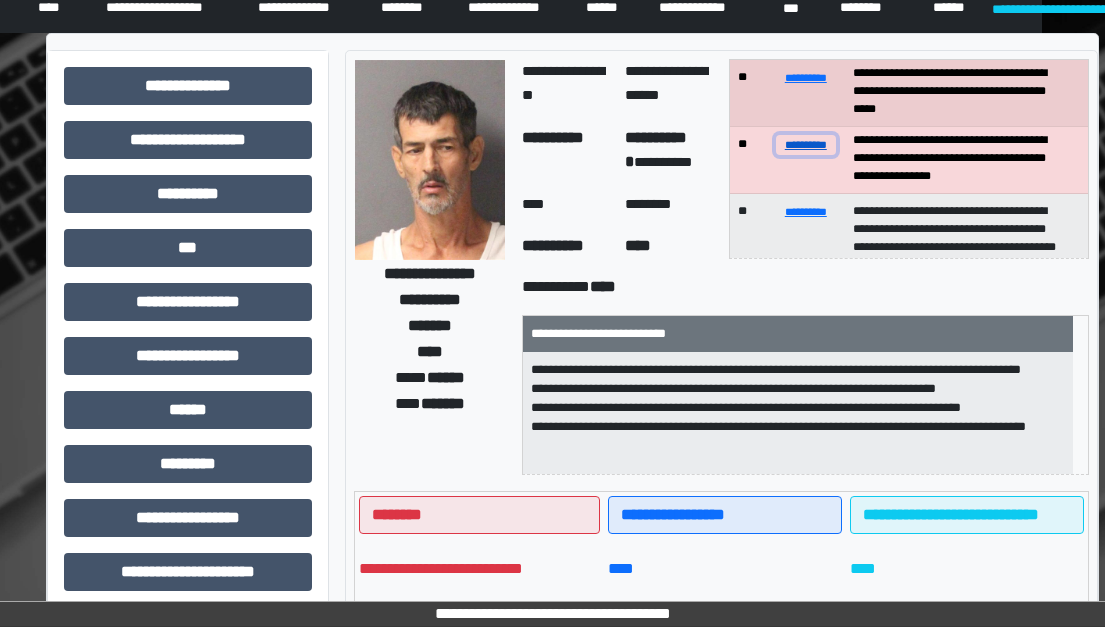 click on "**********" at bounding box center [806, 144] 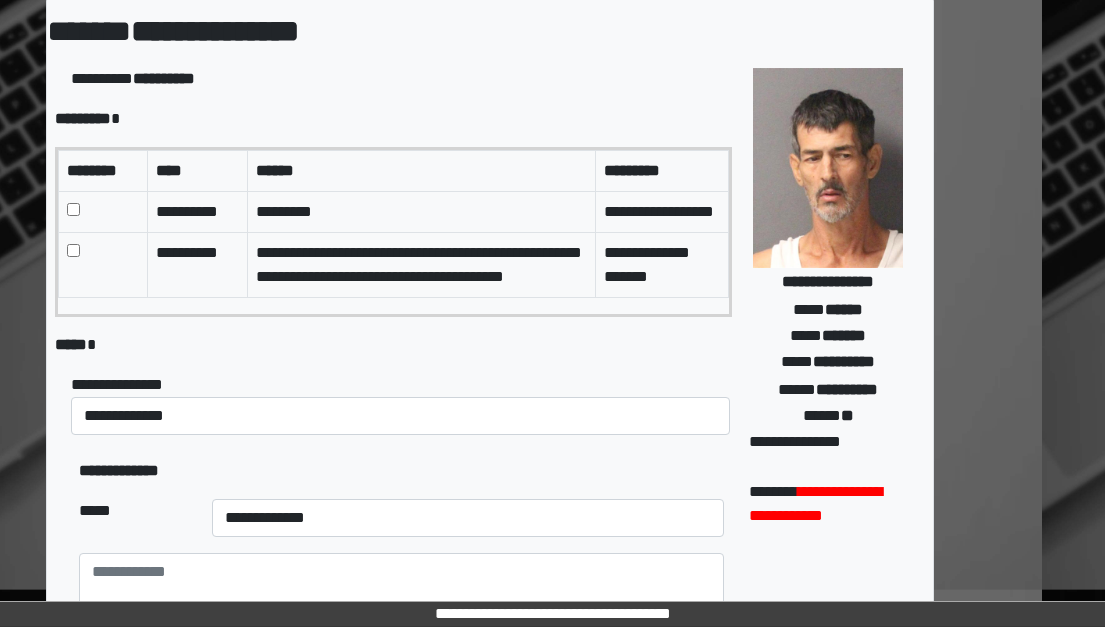 scroll, scrollTop: 147, scrollLeft: 63, axis: both 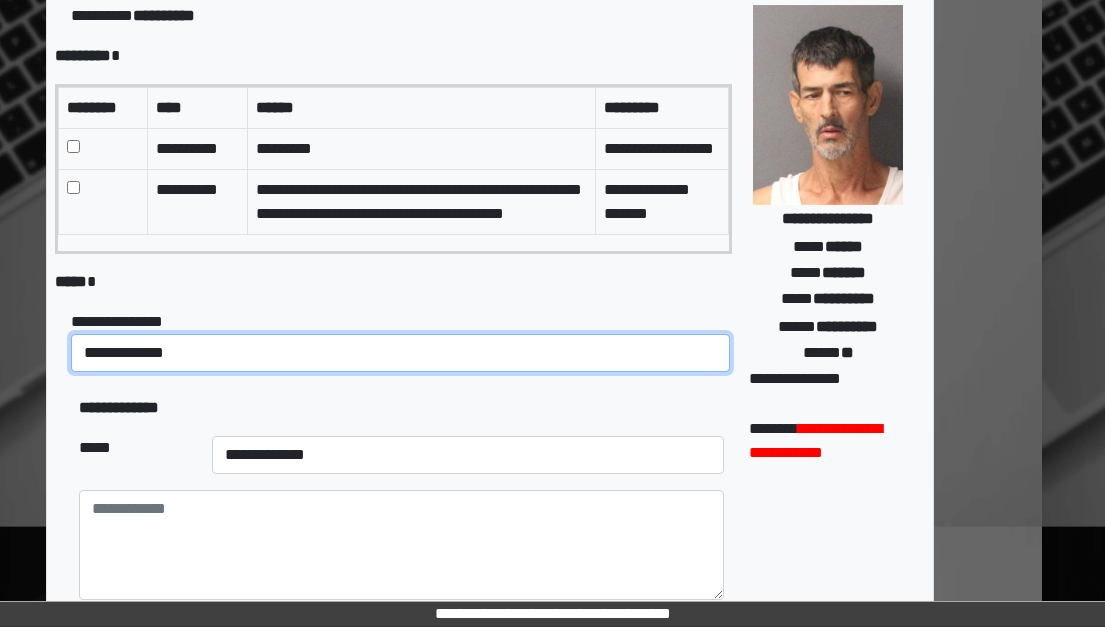 click on "**********" at bounding box center (401, 353) 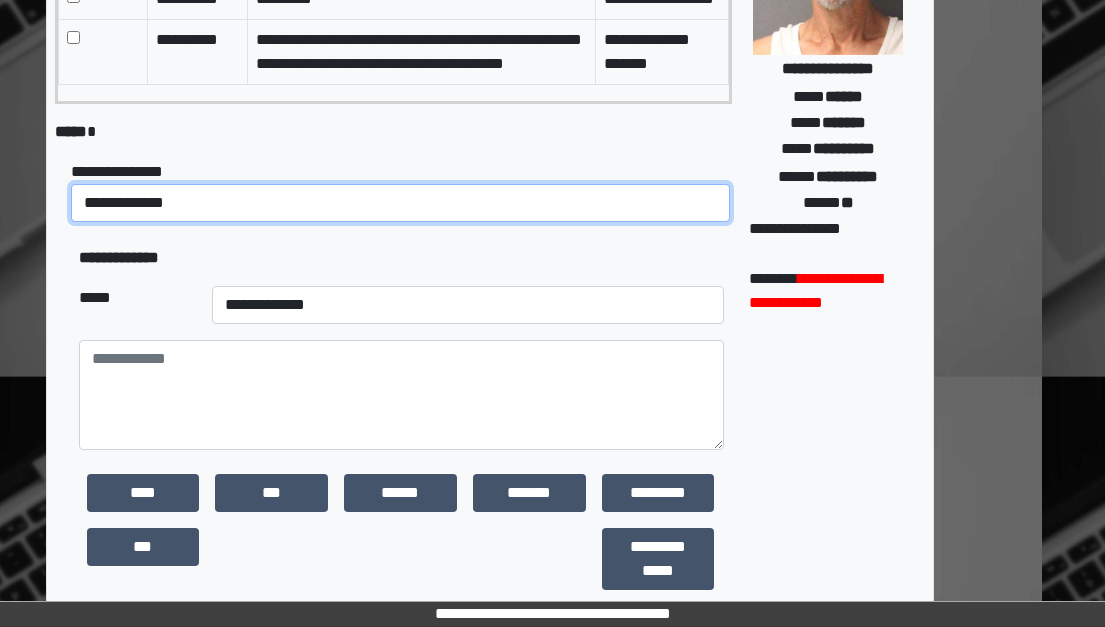 scroll, scrollTop: 347, scrollLeft: 63, axis: both 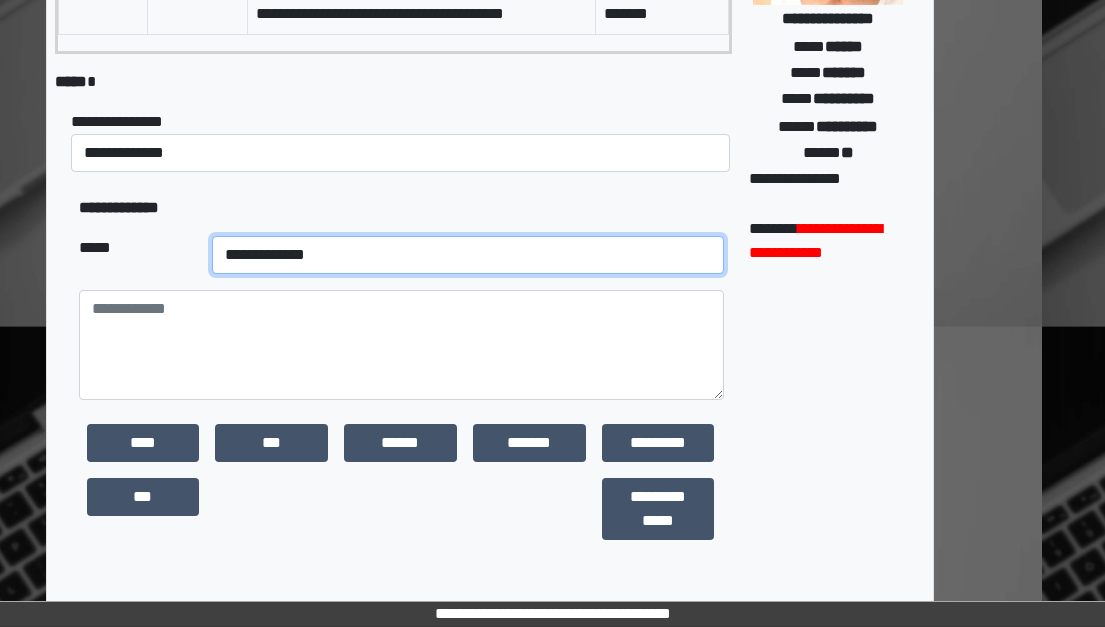 click on "**********" at bounding box center [468, 255] 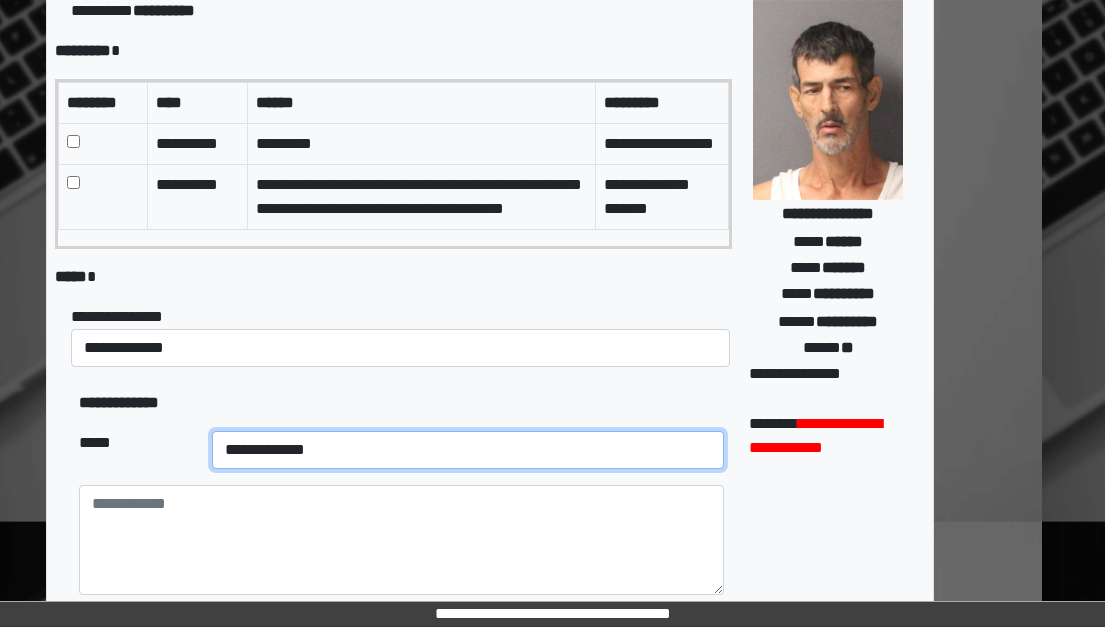 scroll, scrollTop: 47, scrollLeft: 63, axis: both 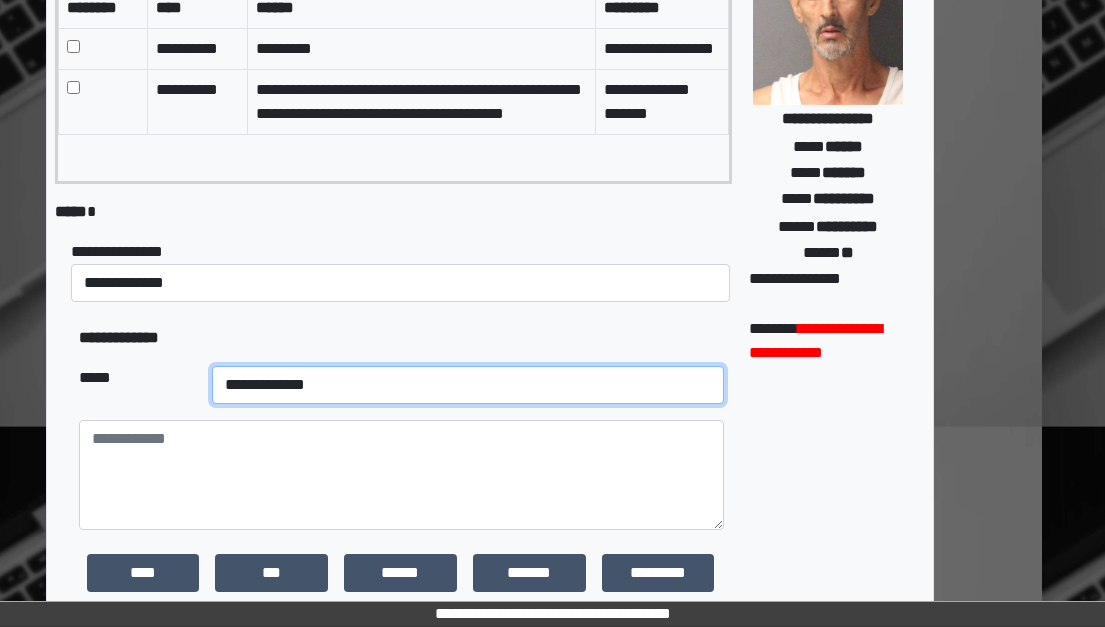click on "**********" at bounding box center [468, 385] 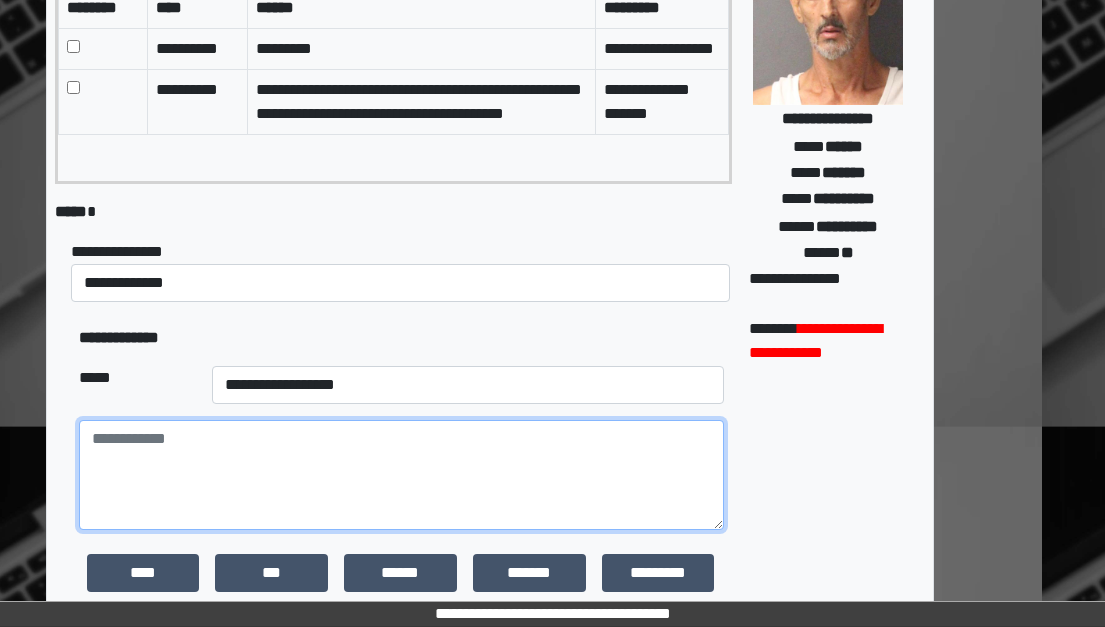 click at bounding box center (401, 475) 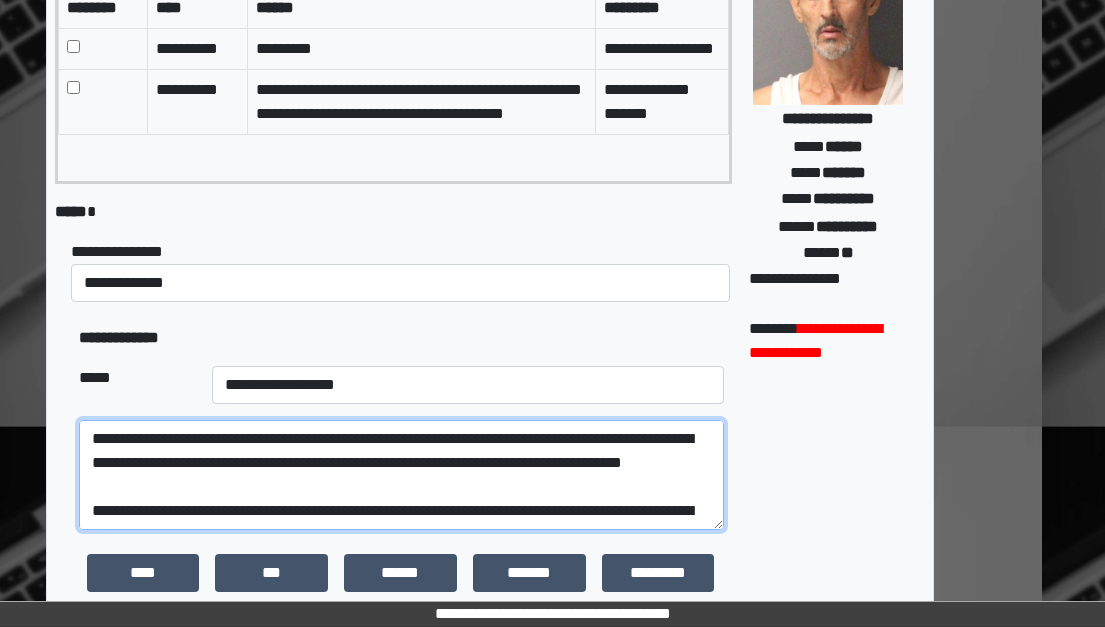 scroll, scrollTop: 496, scrollLeft: 0, axis: vertical 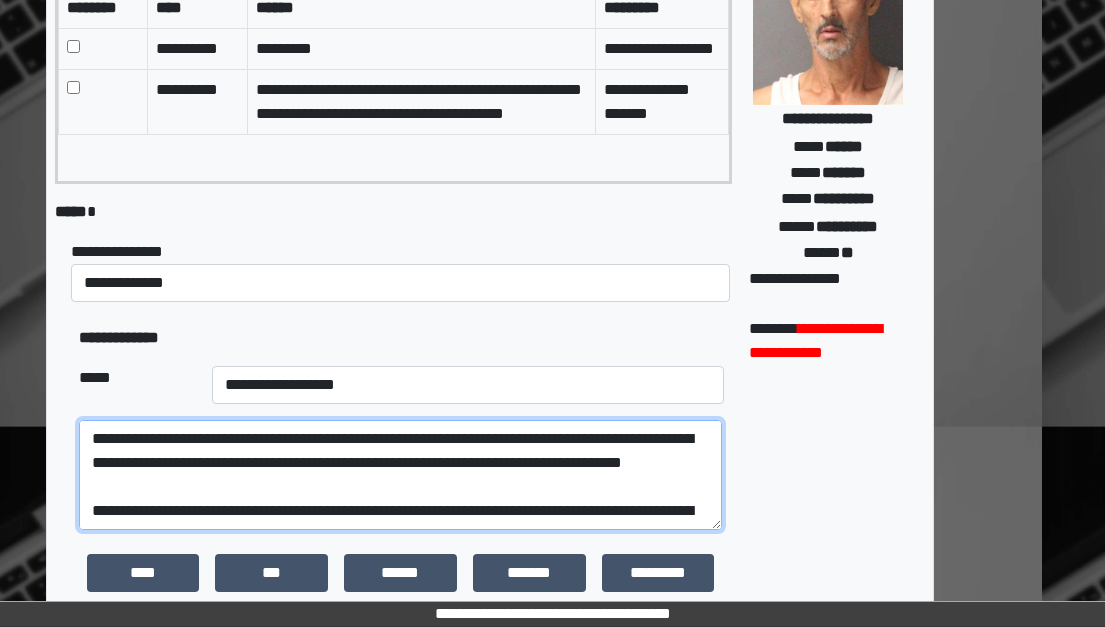click at bounding box center (401, 475) 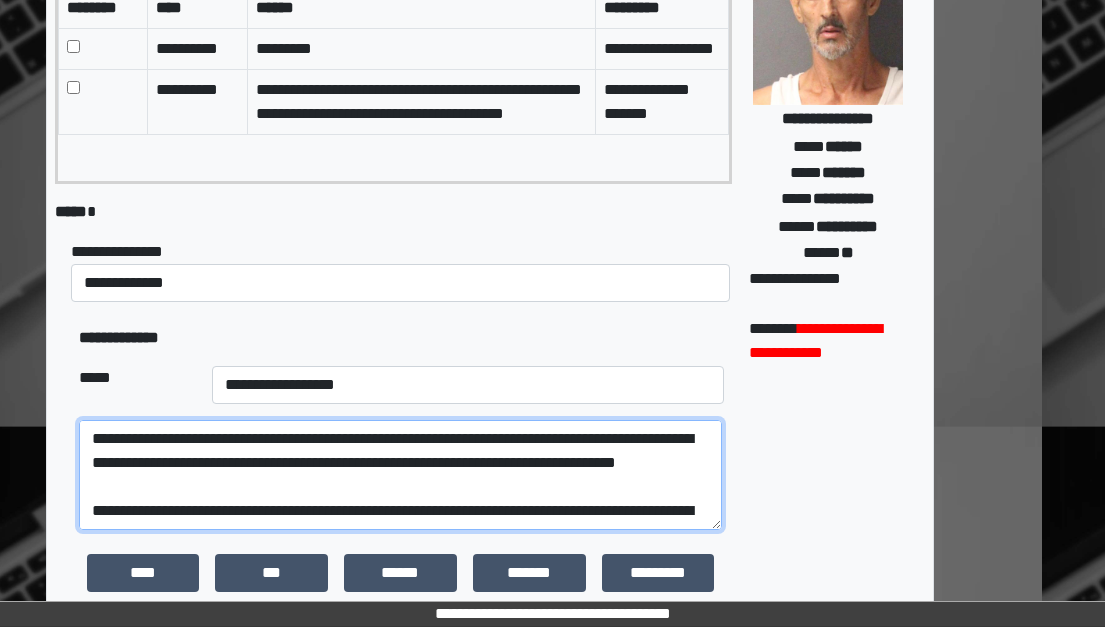 click at bounding box center (401, 475) 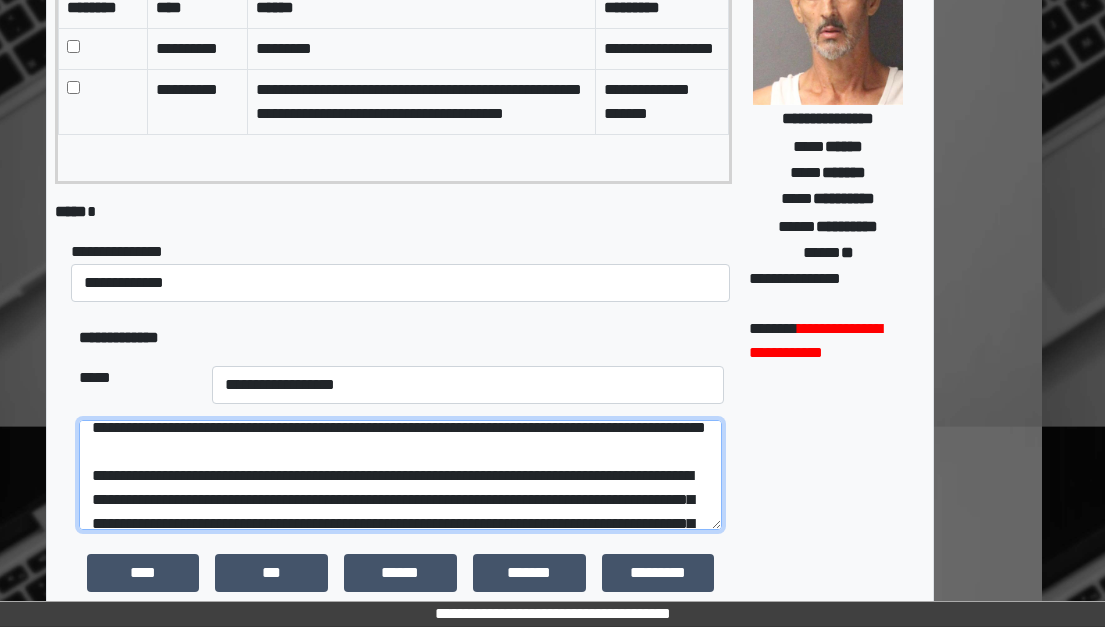 scroll, scrollTop: 0, scrollLeft: 0, axis: both 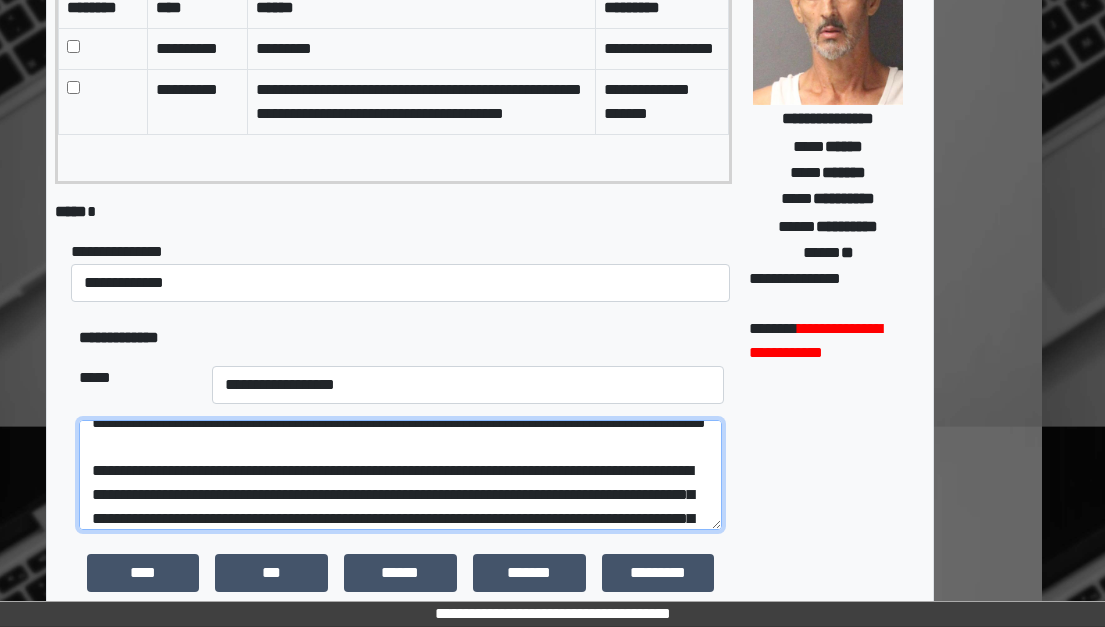 drag, startPoint x: 87, startPoint y: 498, endPoint x: 101, endPoint y: 497, distance: 14.035668 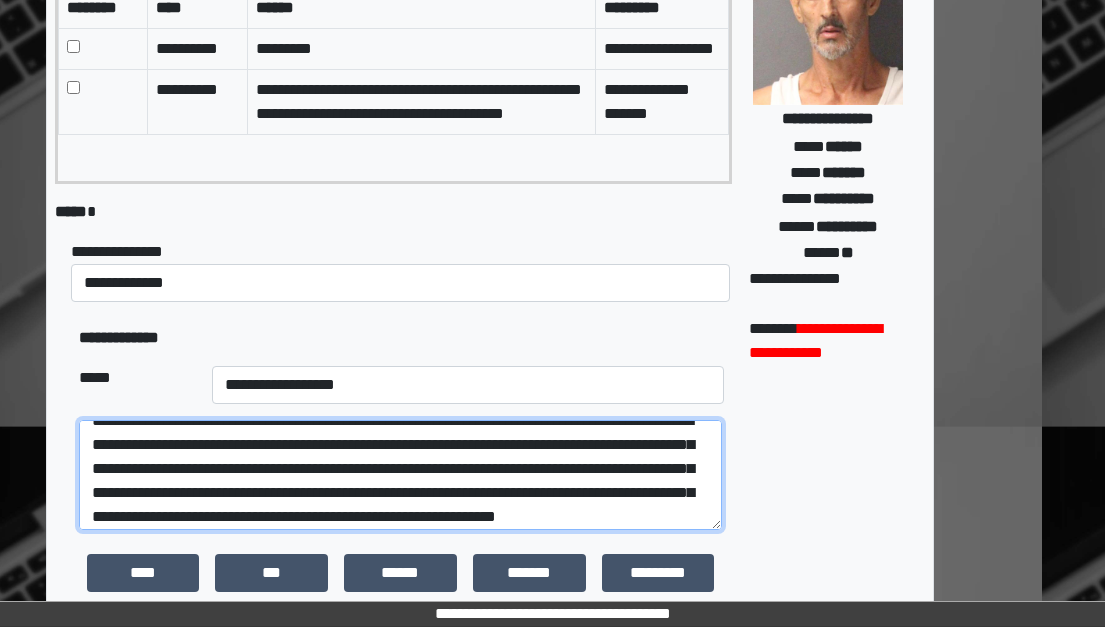 scroll, scrollTop: 80, scrollLeft: 0, axis: vertical 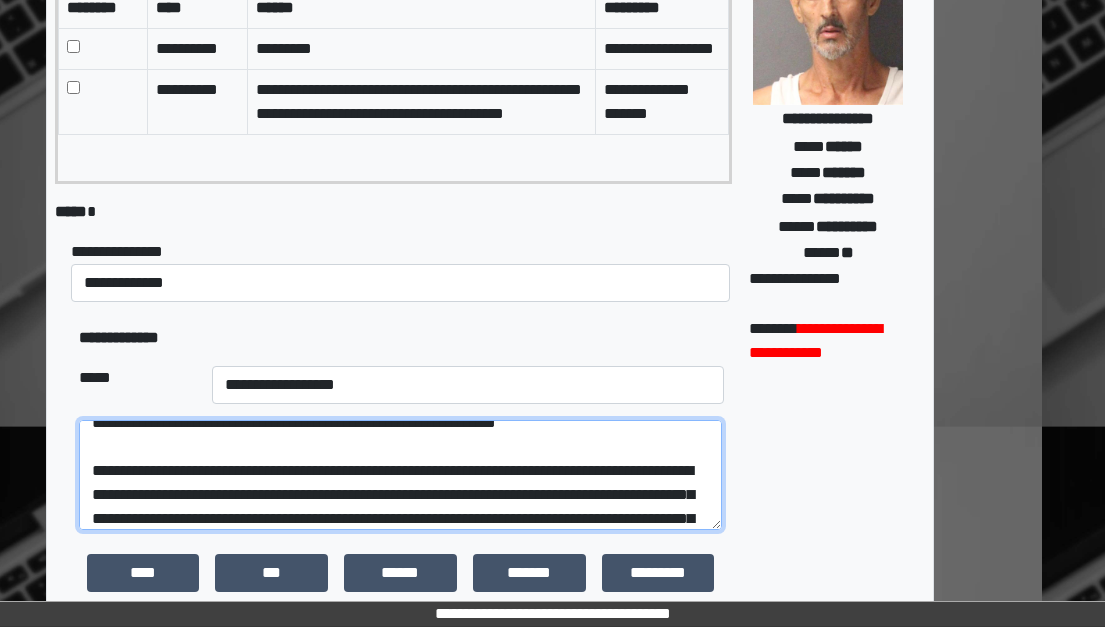 click at bounding box center (401, 475) 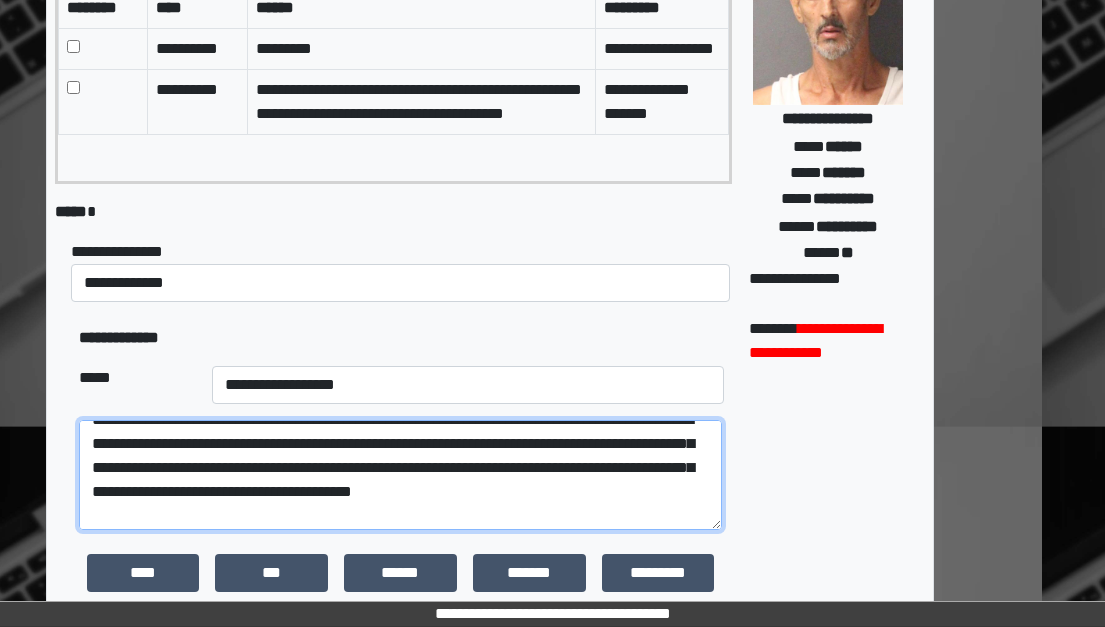scroll, scrollTop: 200, scrollLeft: 0, axis: vertical 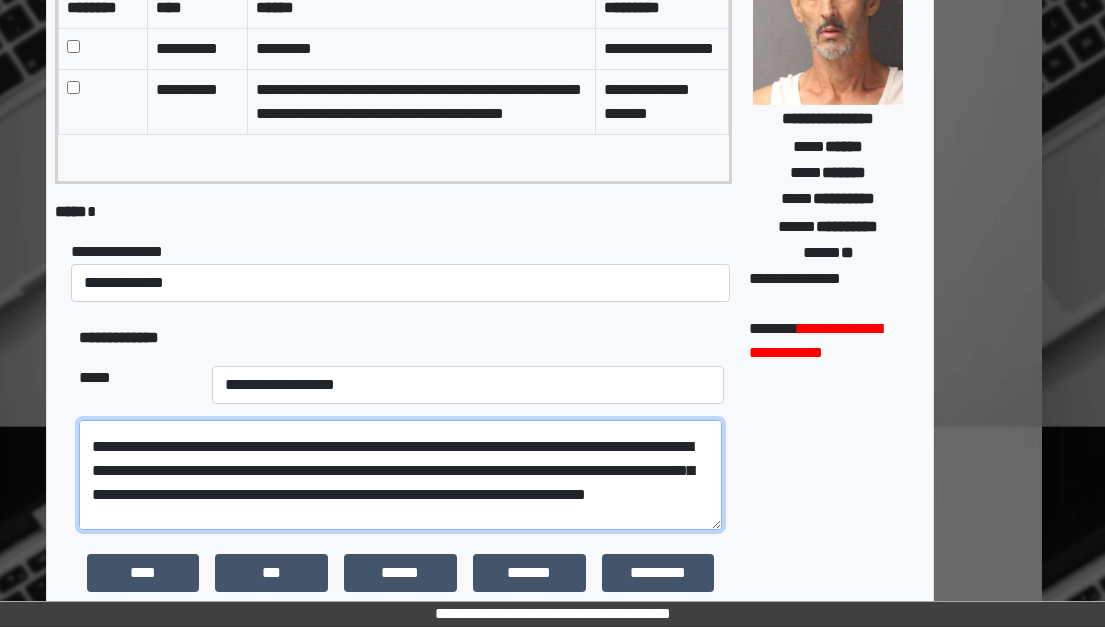 click at bounding box center [401, 475] 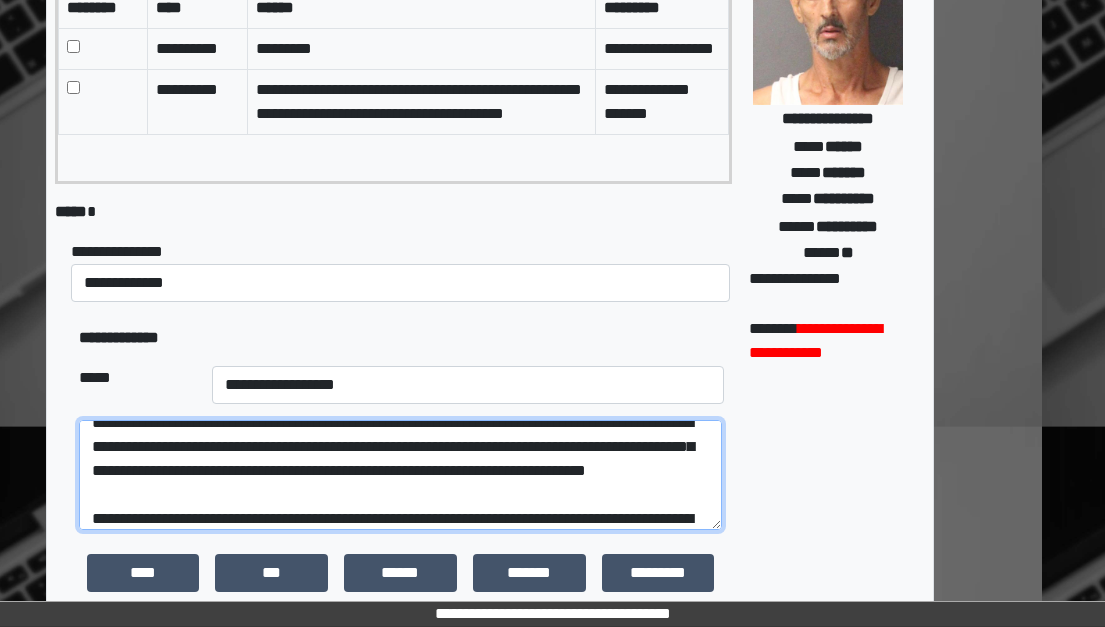 click at bounding box center [401, 475] 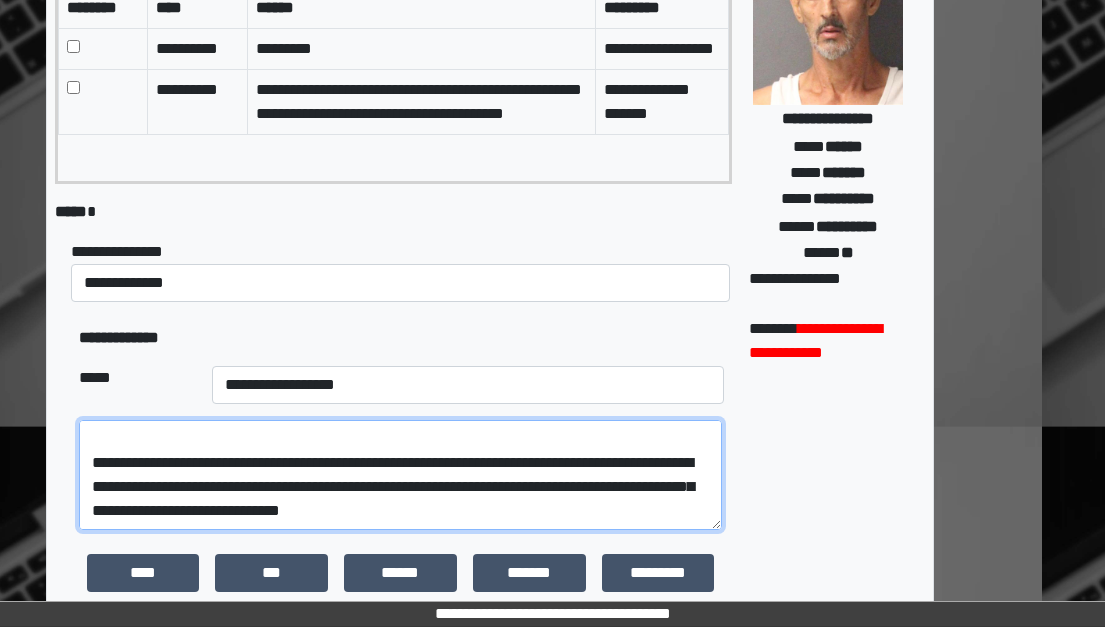 scroll, scrollTop: 380, scrollLeft: 0, axis: vertical 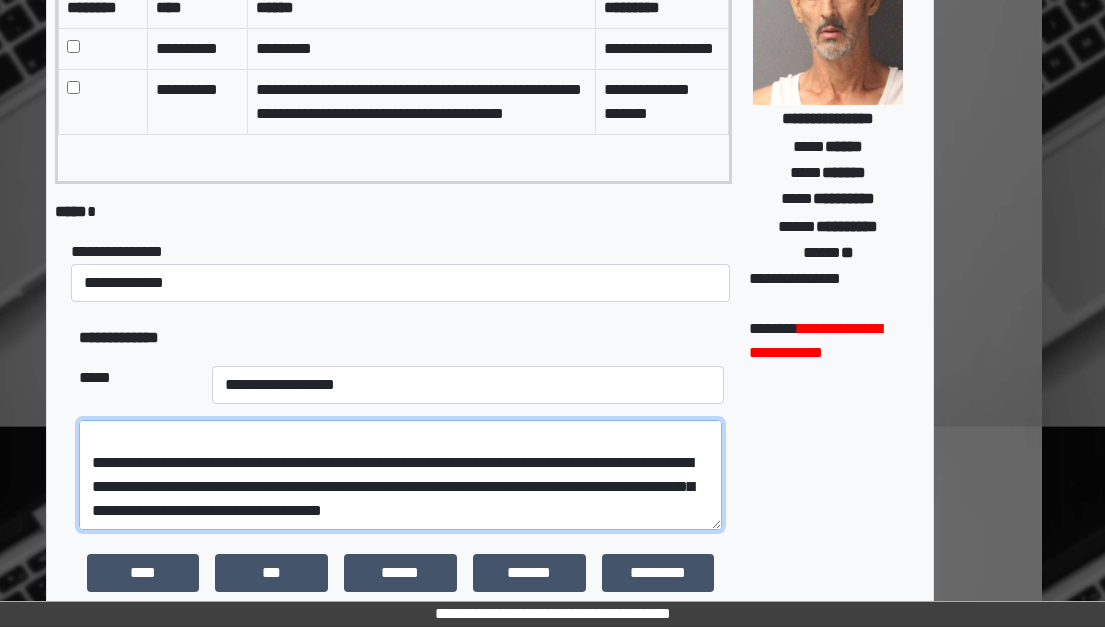 click at bounding box center [401, 475] 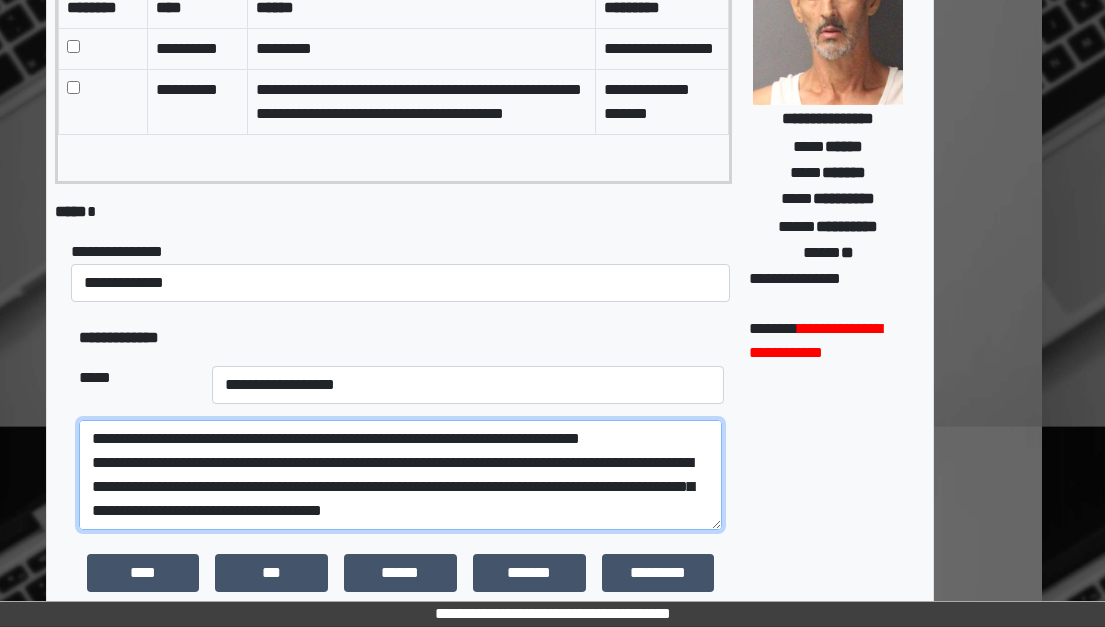 scroll, scrollTop: 408, scrollLeft: 0, axis: vertical 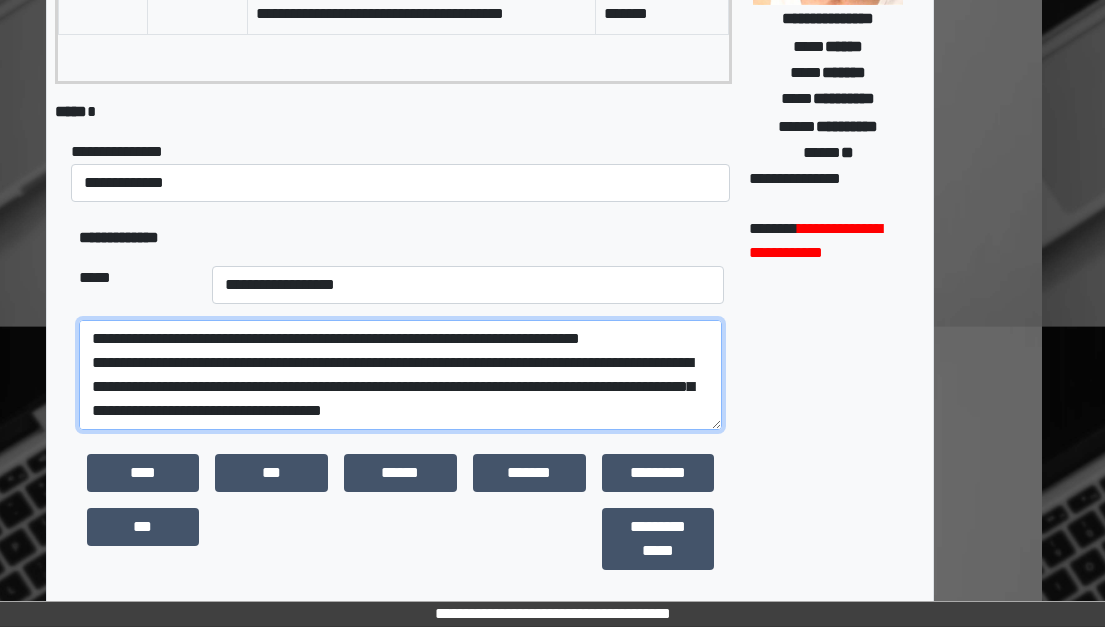 click at bounding box center (401, 375) 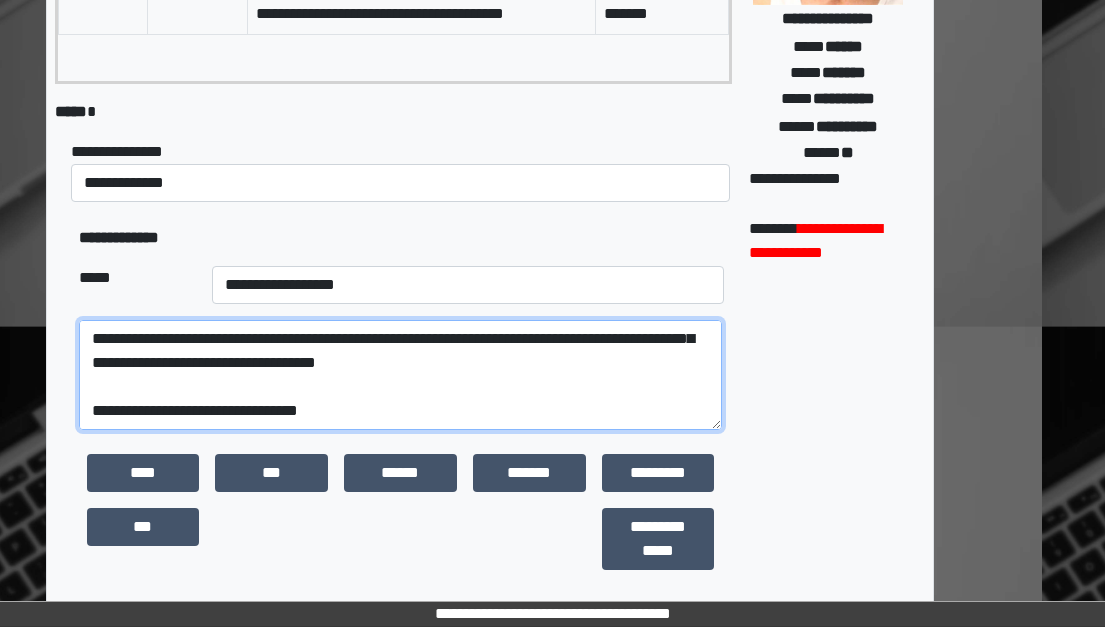 scroll, scrollTop: 456, scrollLeft: 0, axis: vertical 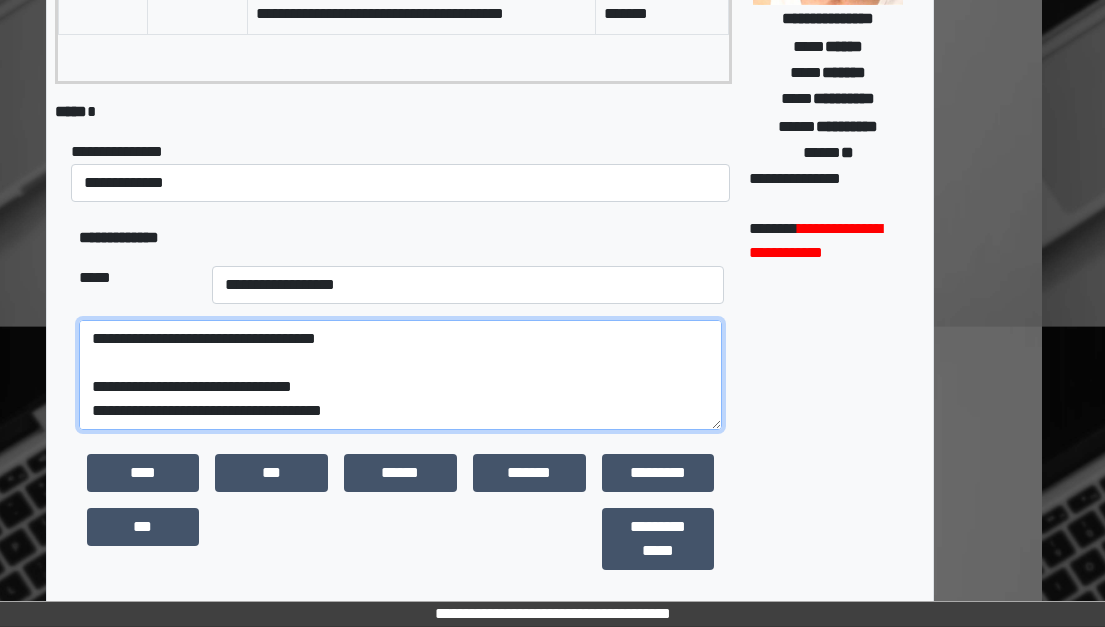 click at bounding box center [401, 375] 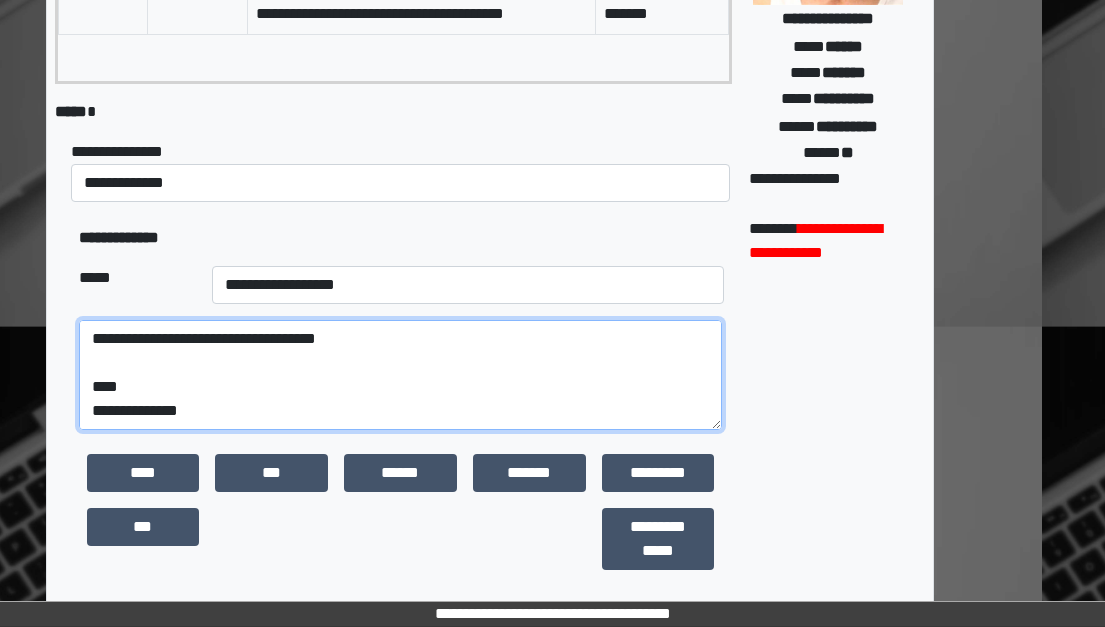 scroll, scrollTop: 544, scrollLeft: 0, axis: vertical 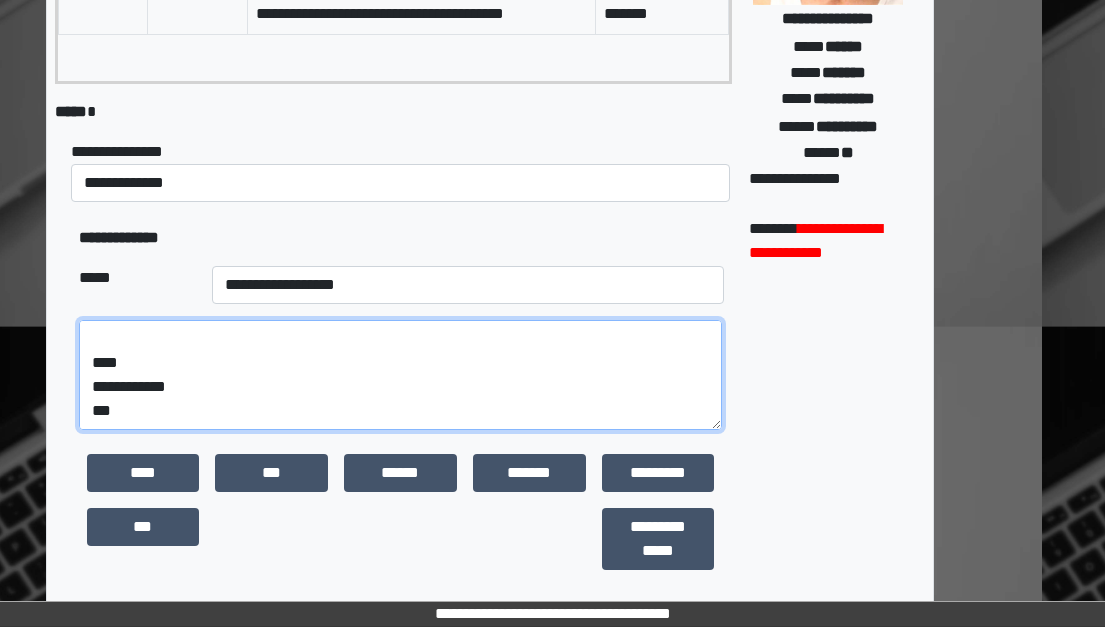 paste on "**********" 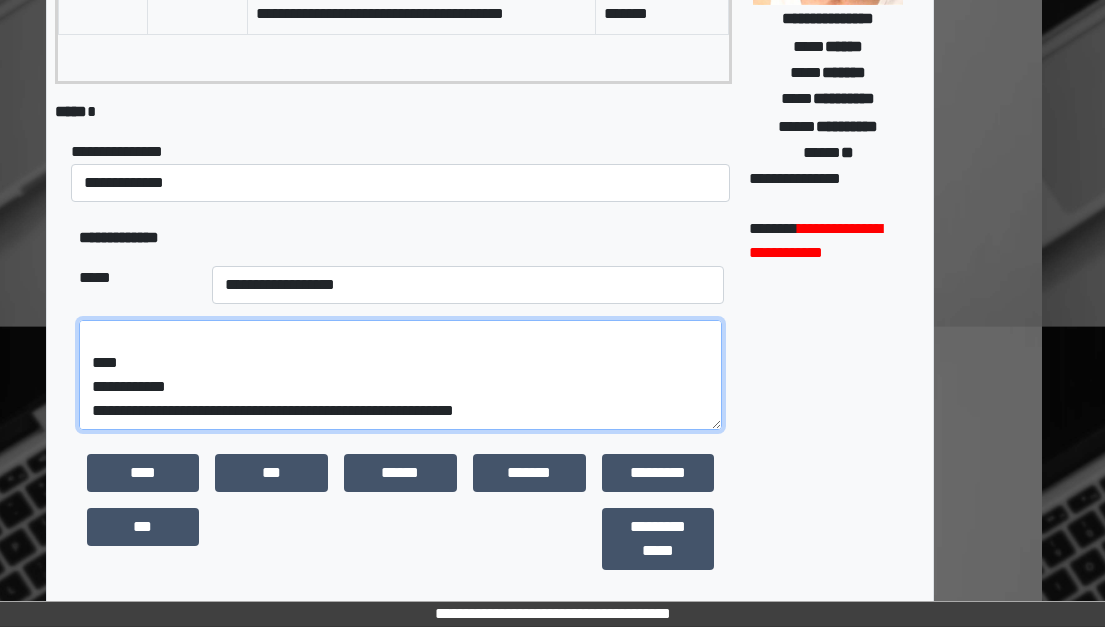 scroll, scrollTop: 568, scrollLeft: 0, axis: vertical 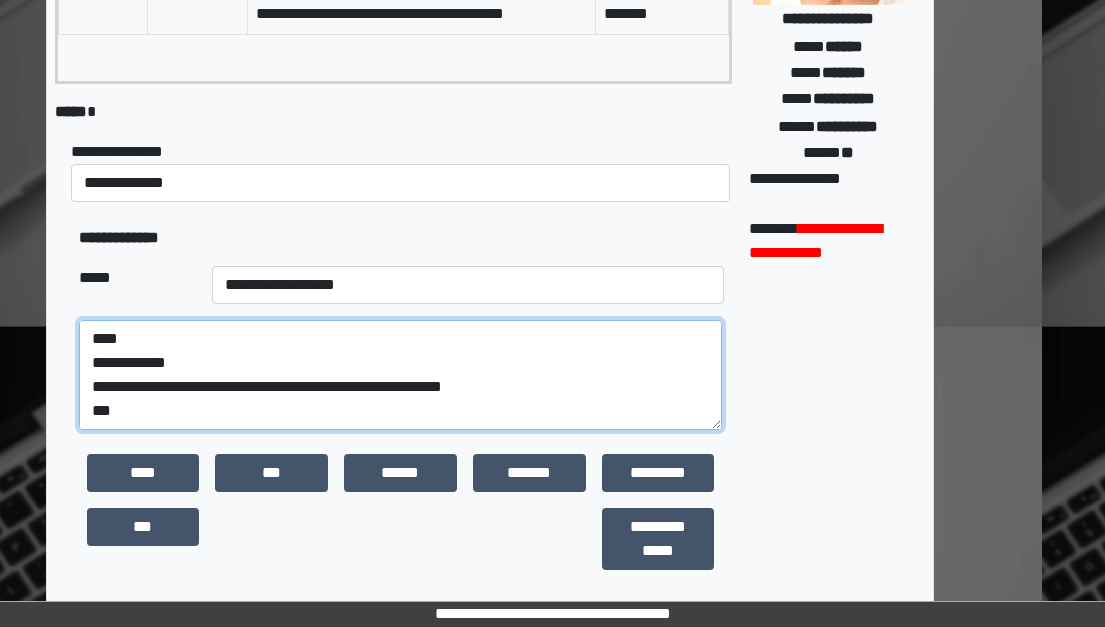 paste on "**********" 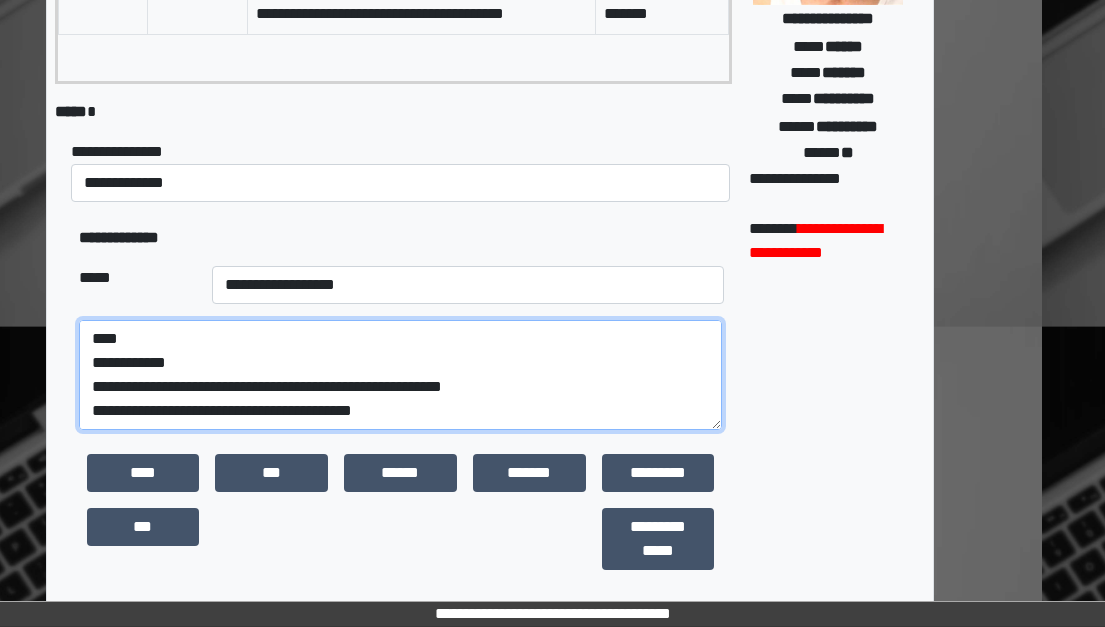 scroll, scrollTop: 592, scrollLeft: 0, axis: vertical 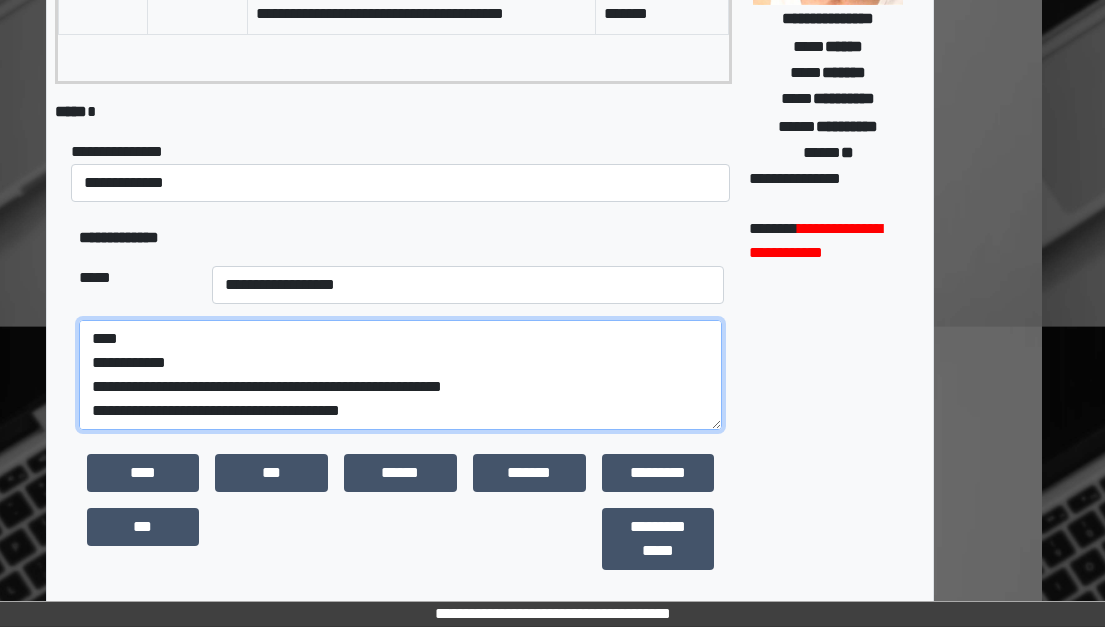 click at bounding box center [401, 375] 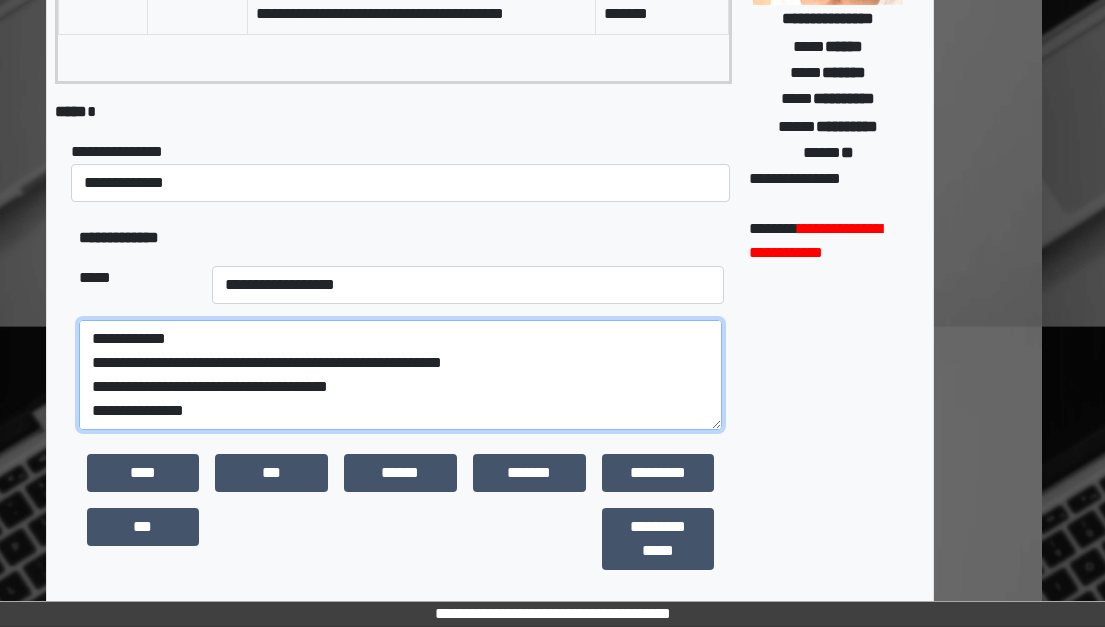 scroll, scrollTop: 616, scrollLeft: 0, axis: vertical 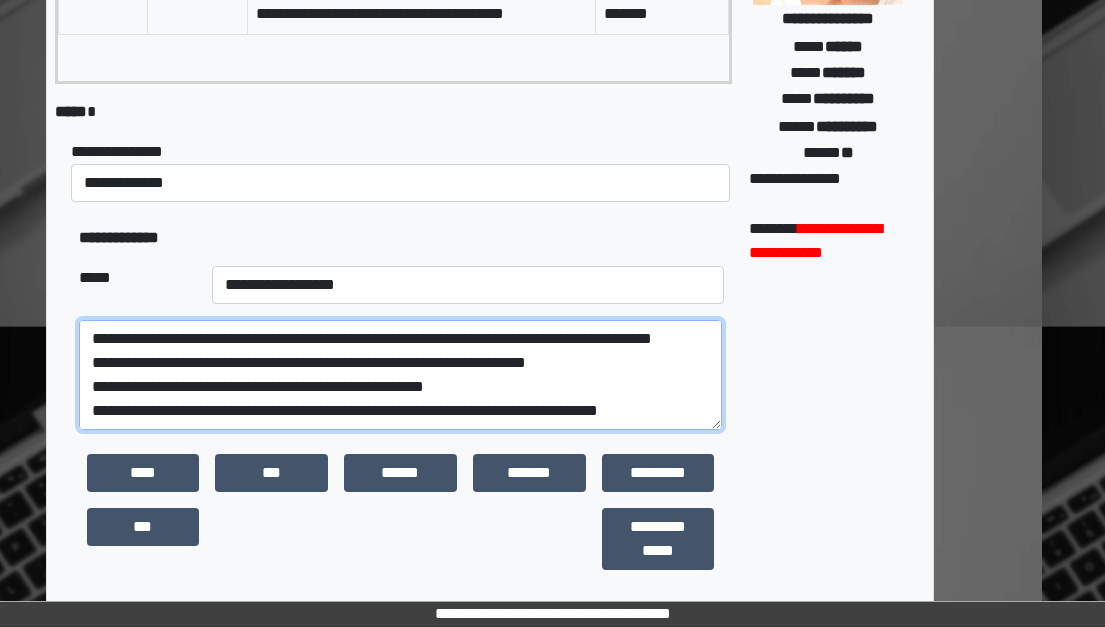 click at bounding box center (401, 375) 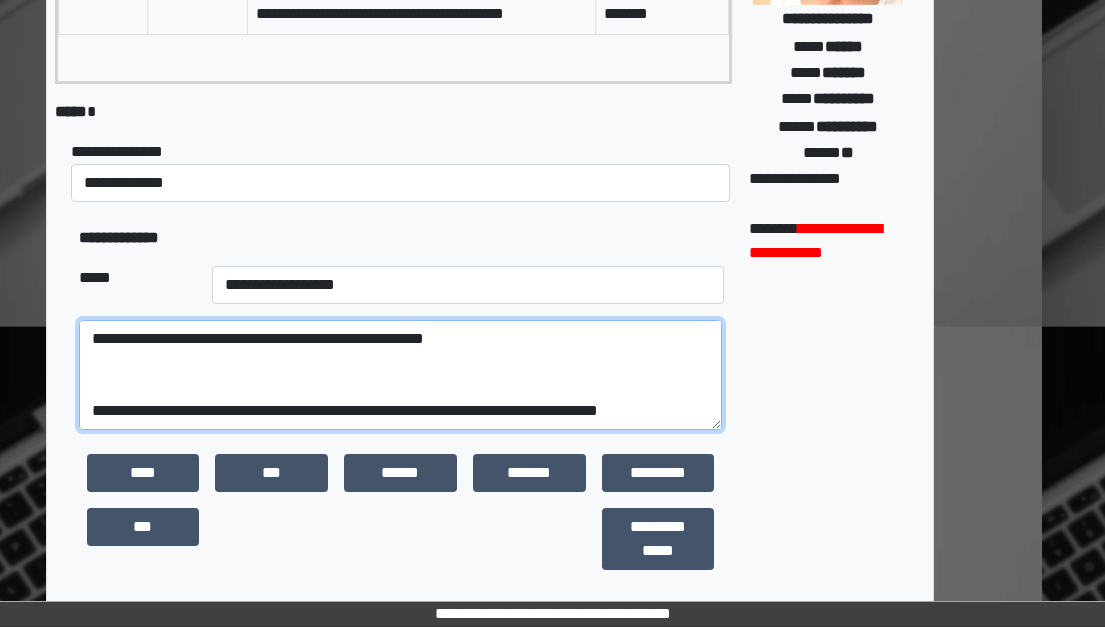 scroll, scrollTop: 784, scrollLeft: 0, axis: vertical 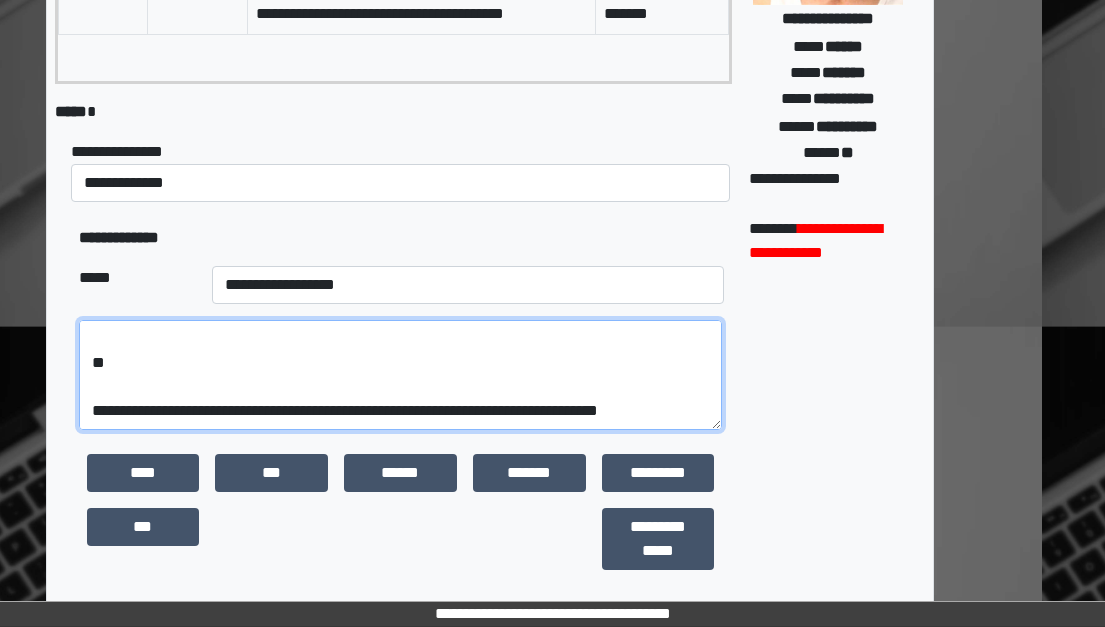 paste on "**********" 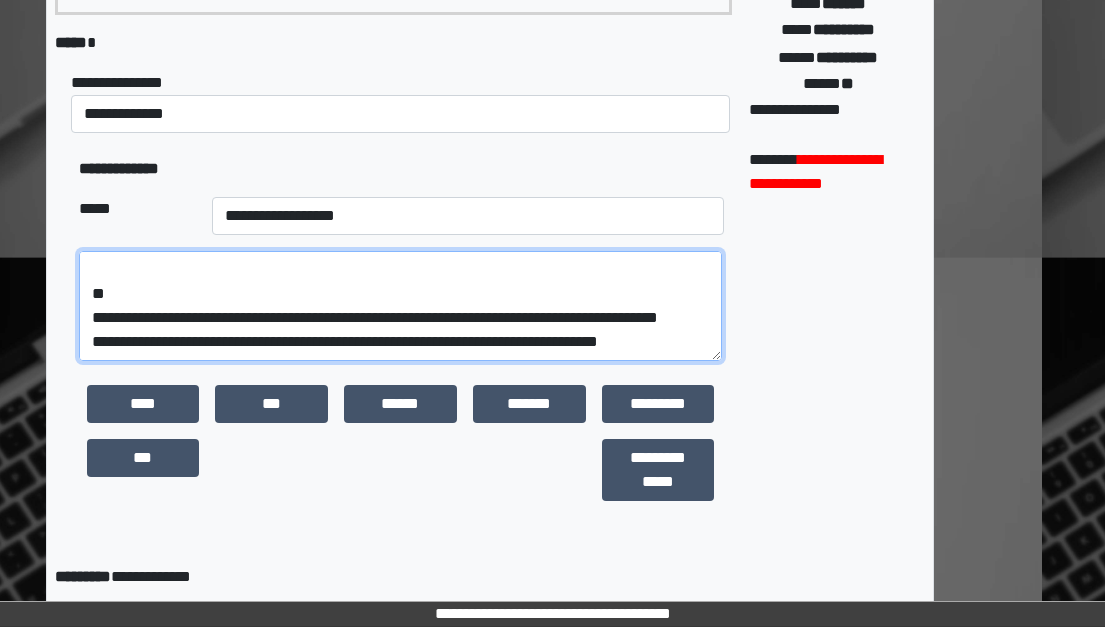 scroll, scrollTop: 447, scrollLeft: 63, axis: both 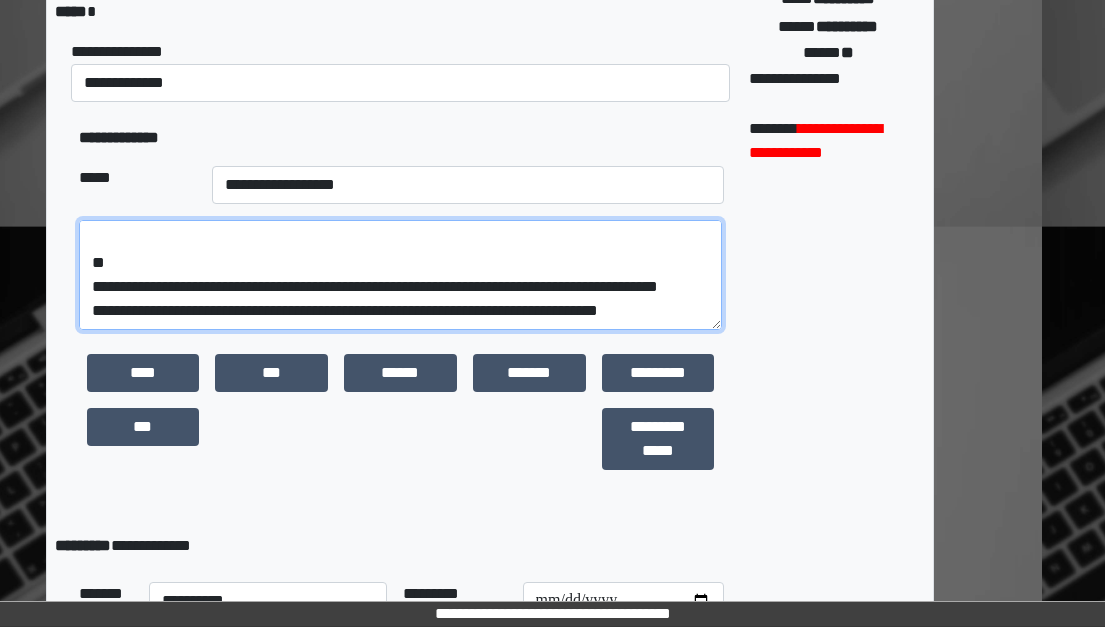 click at bounding box center [401, 275] 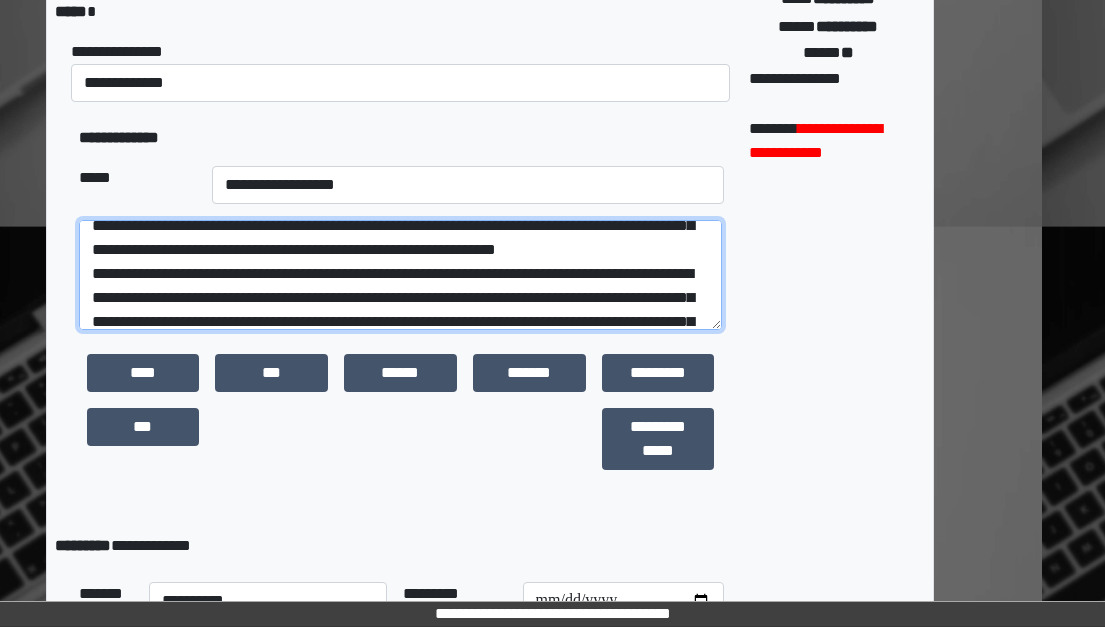 scroll, scrollTop: 0, scrollLeft: 0, axis: both 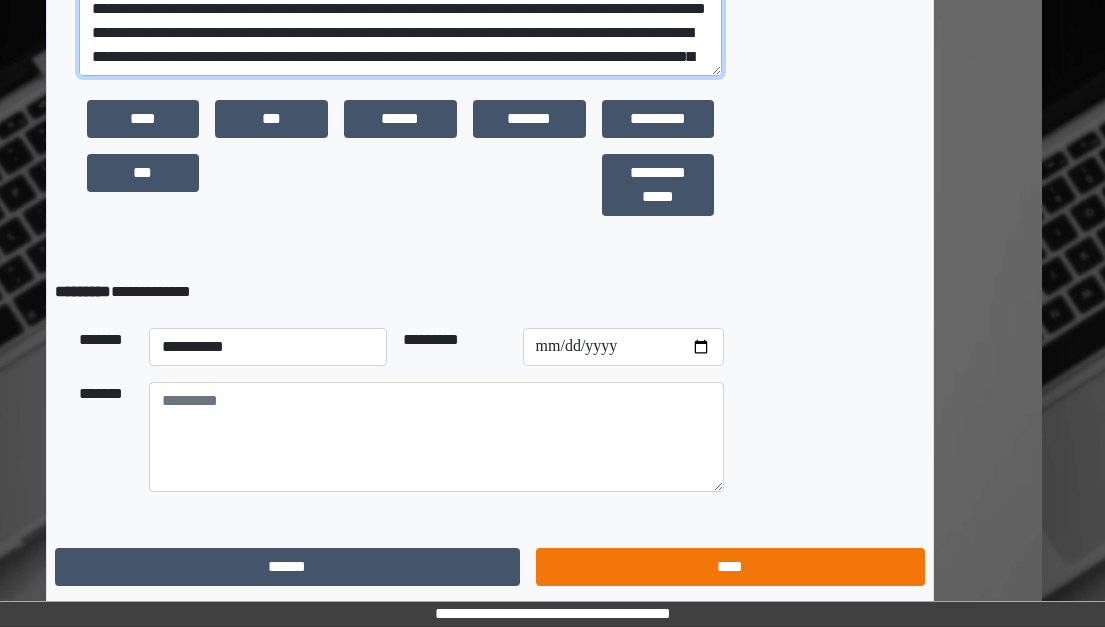 type on "**********" 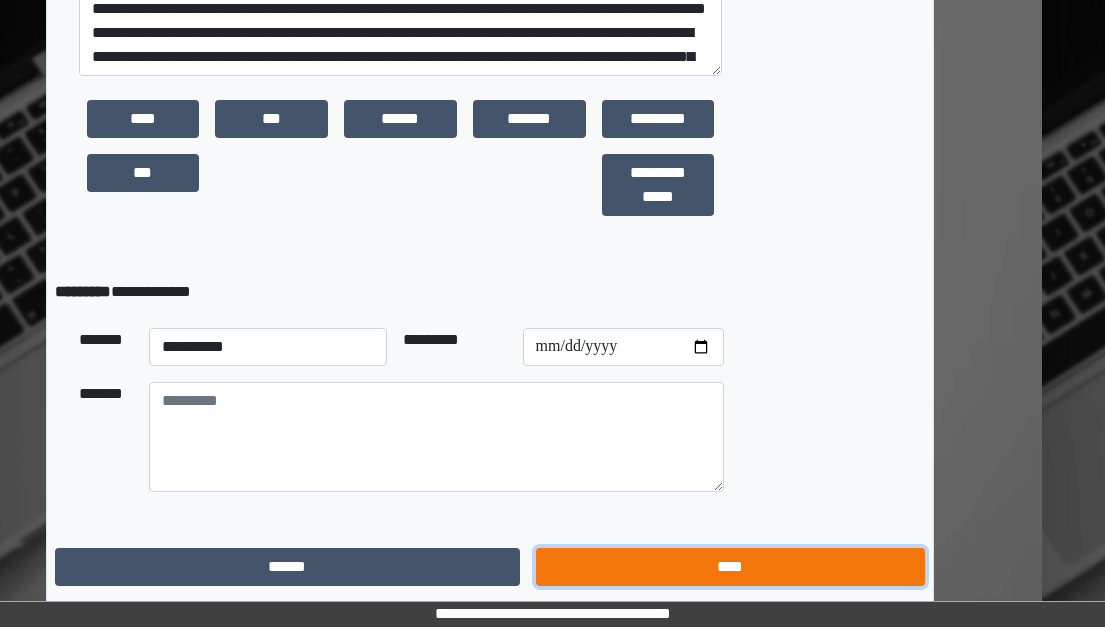 click on "****" at bounding box center [730, 567] 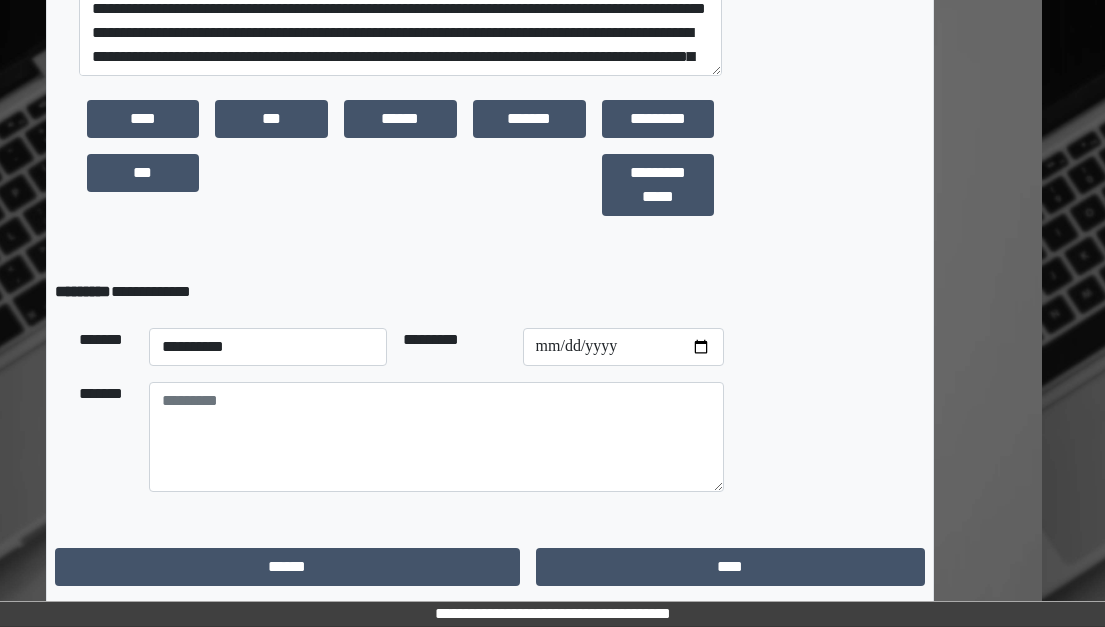 scroll, scrollTop: 15, scrollLeft: 63, axis: both 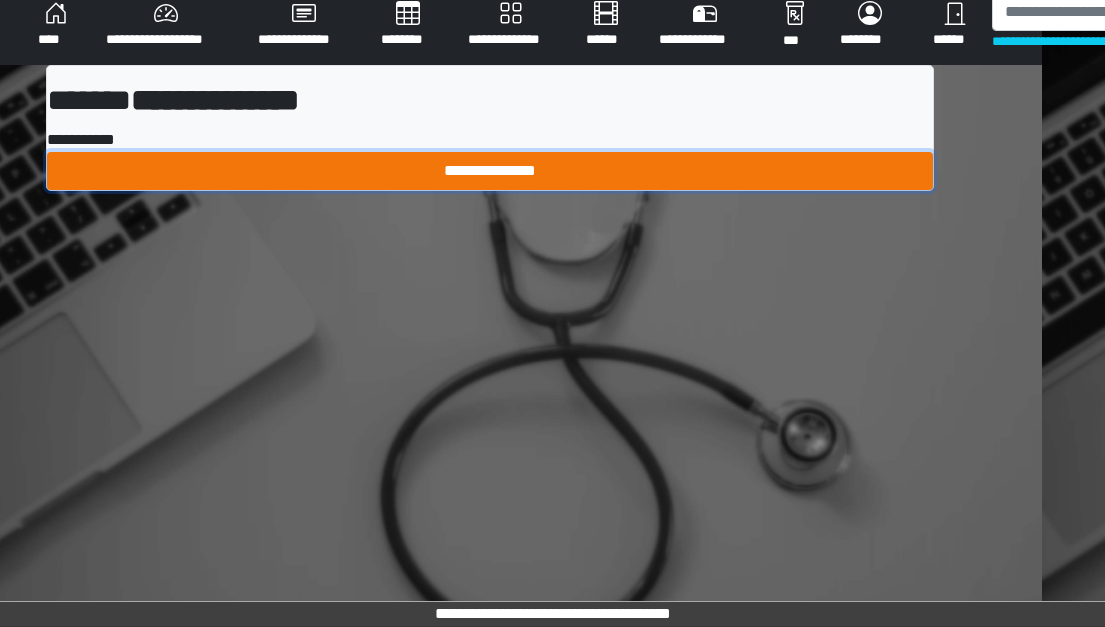 click on "**********" at bounding box center [490, 171] 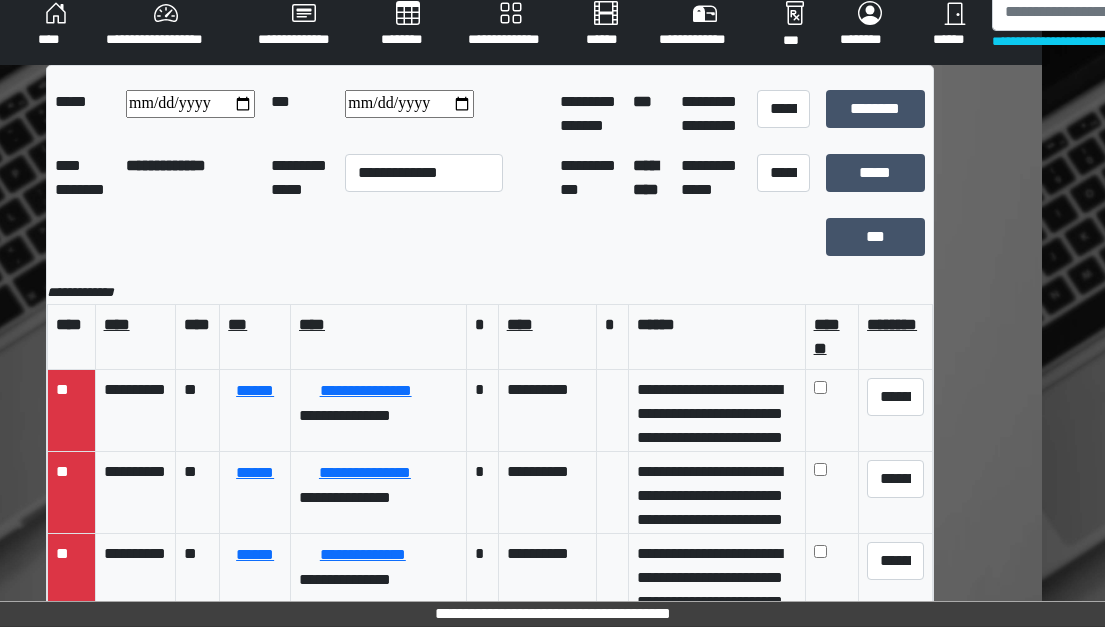 scroll, scrollTop: 0, scrollLeft: 63, axis: horizontal 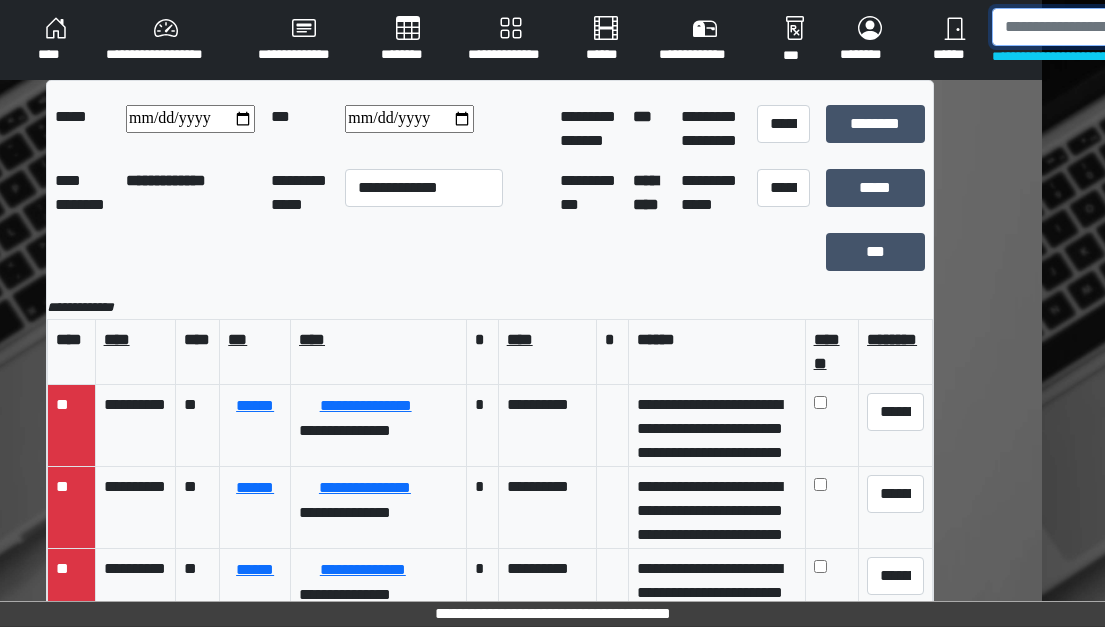 click at bounding box center [1095, 27] 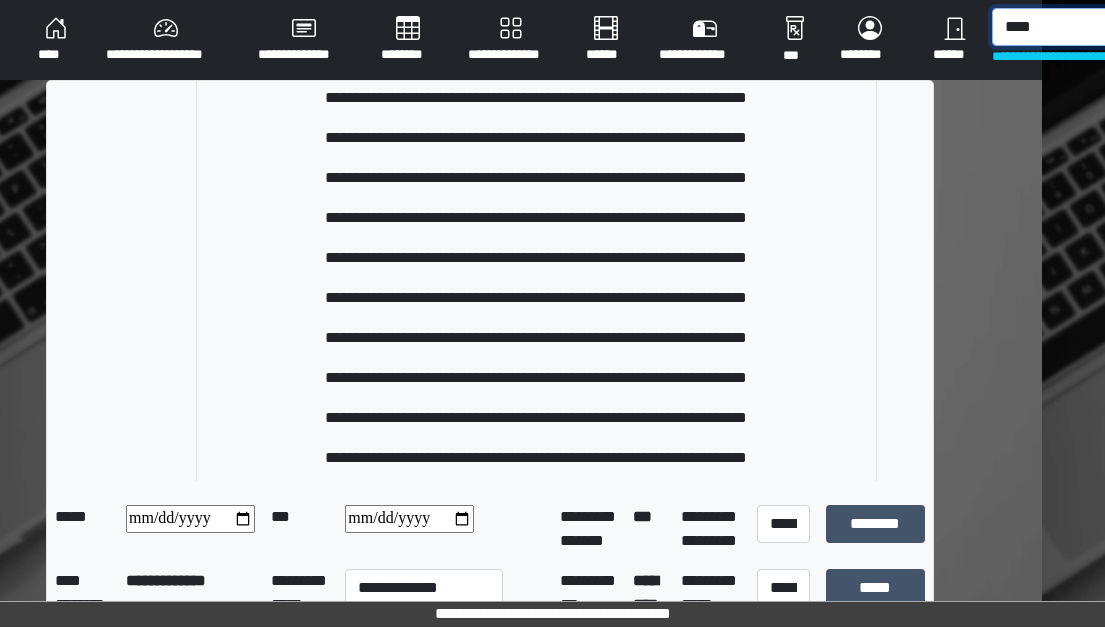 scroll, scrollTop: 1000, scrollLeft: 0, axis: vertical 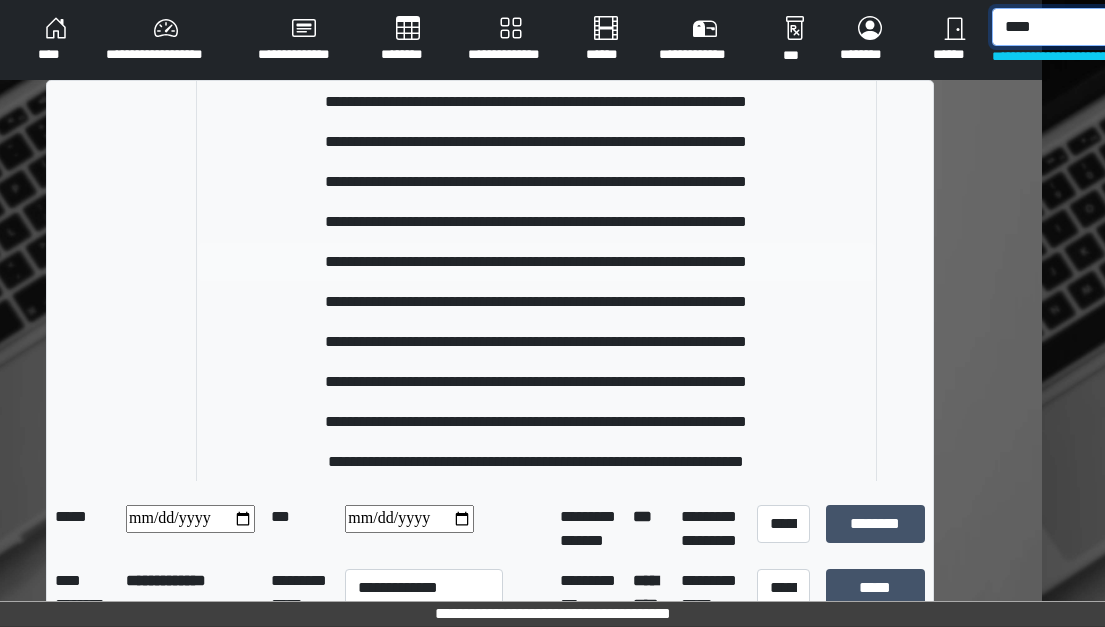 type on "****" 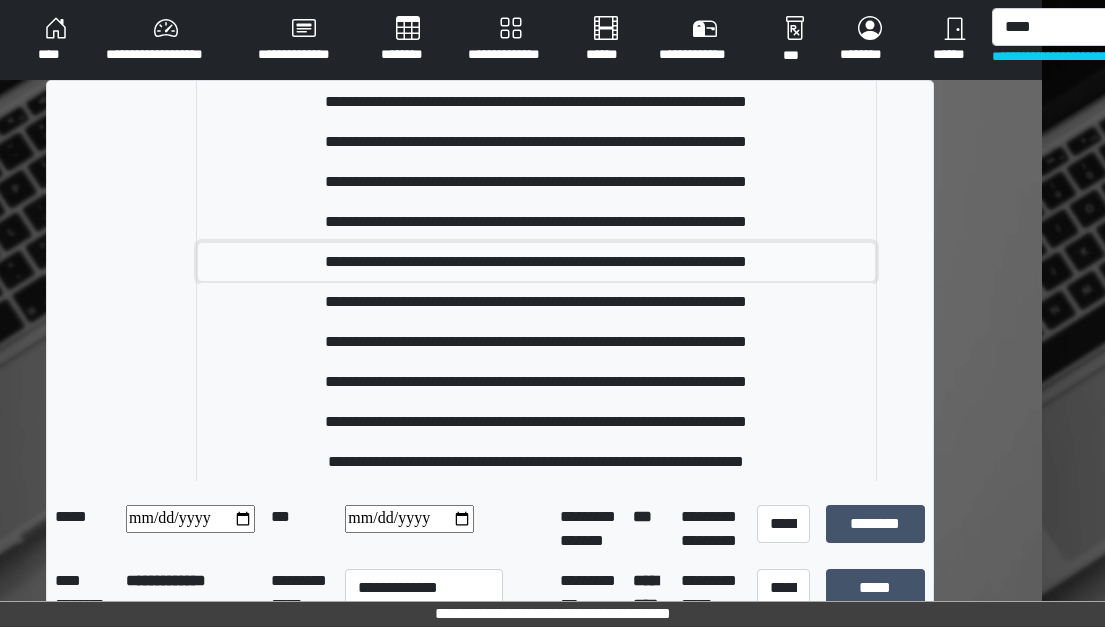 click on "**********" at bounding box center (537, 262) 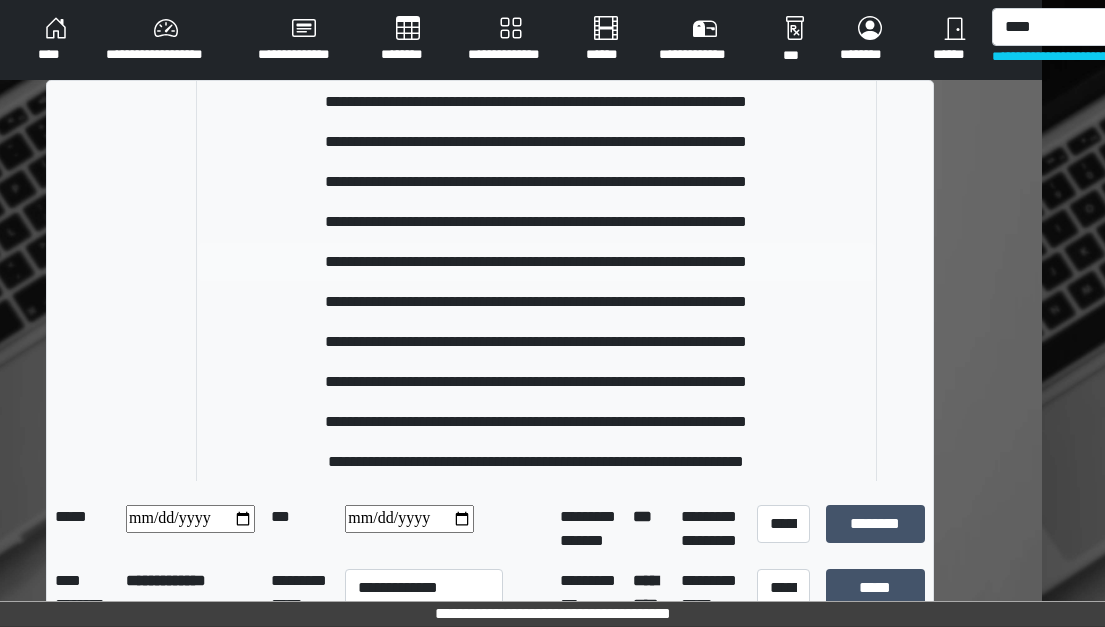 type 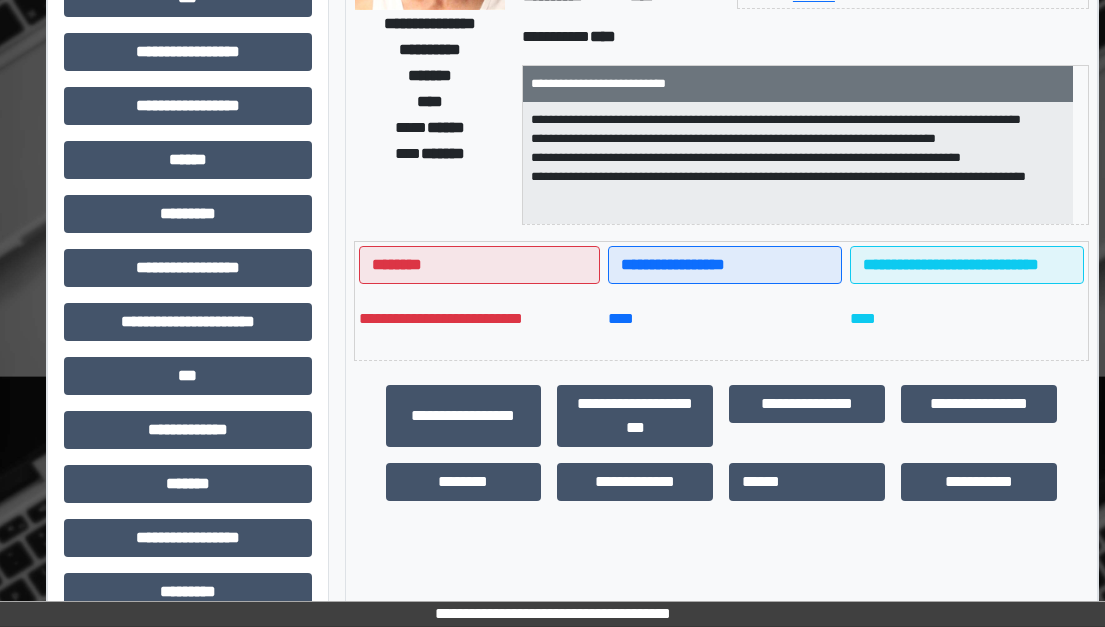 scroll, scrollTop: 300, scrollLeft: 63, axis: both 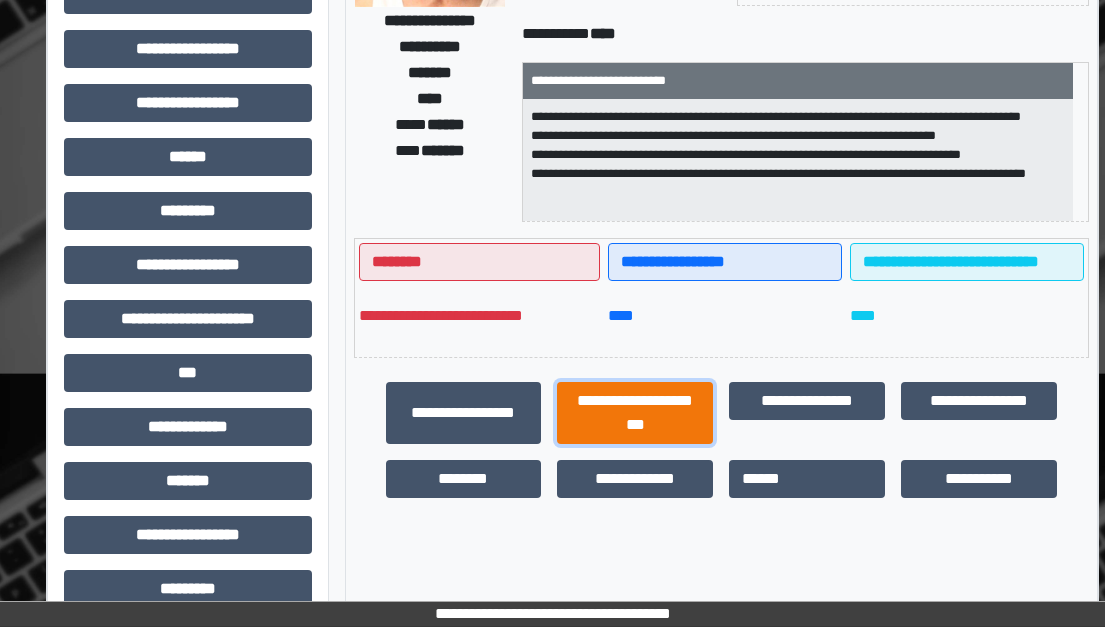 click on "**********" at bounding box center [635, 413] 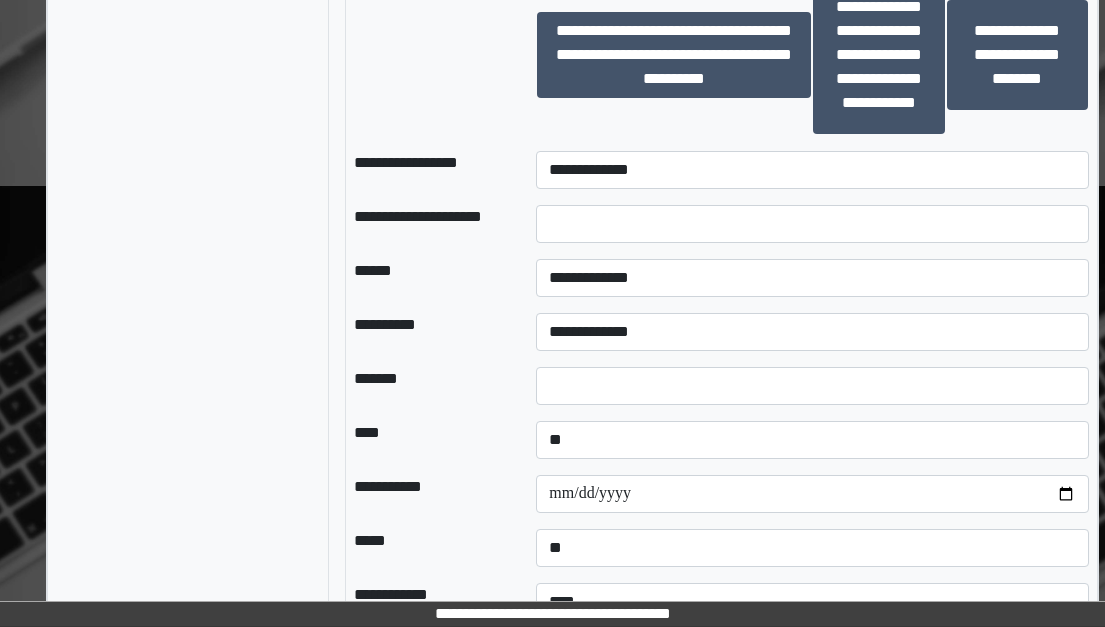 scroll, scrollTop: 1900, scrollLeft: 63, axis: both 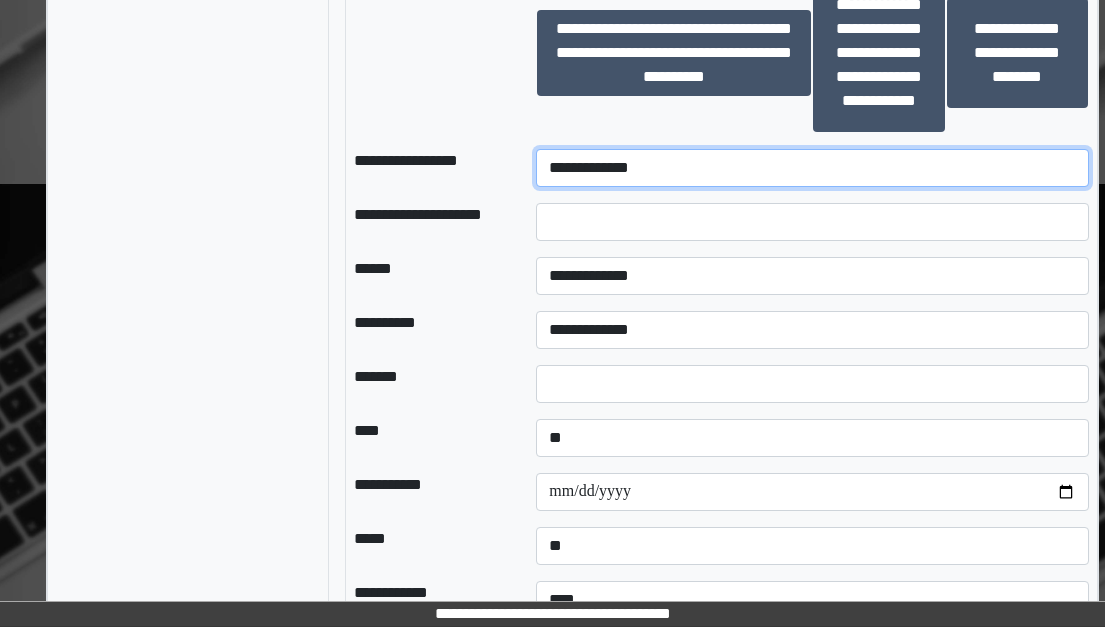 click on "**********" at bounding box center [812, 168] 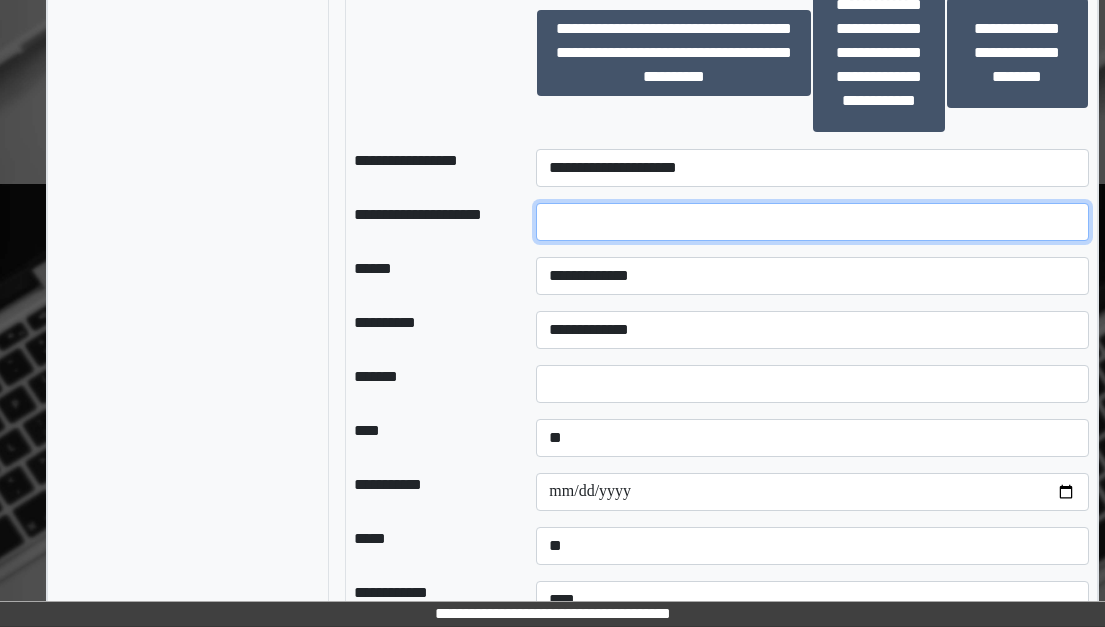 click at bounding box center [812, 222] 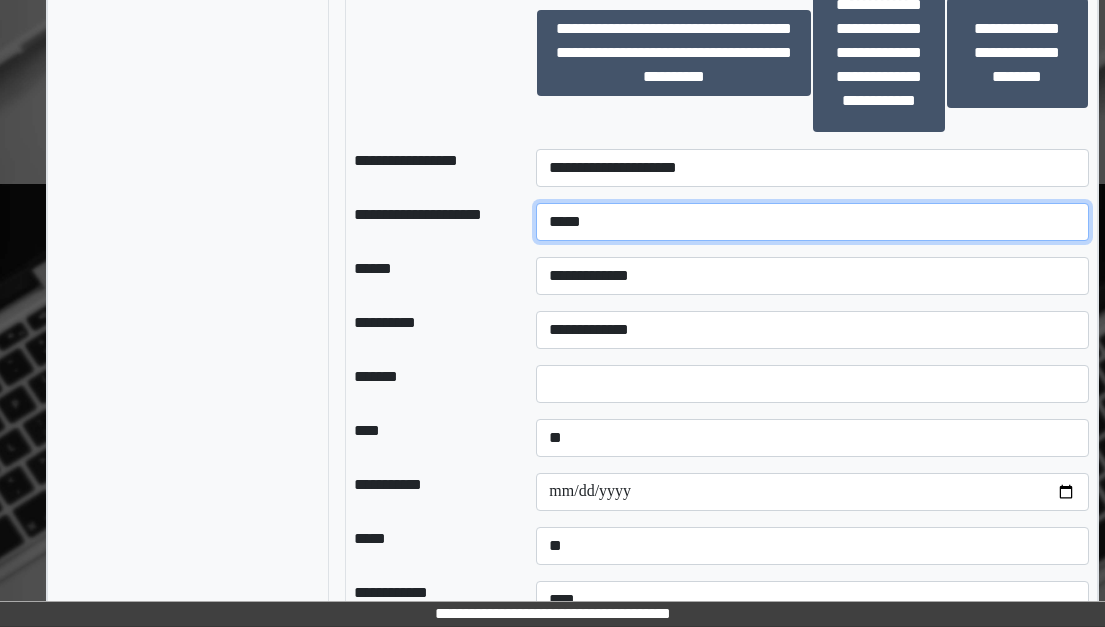 type on "*****" 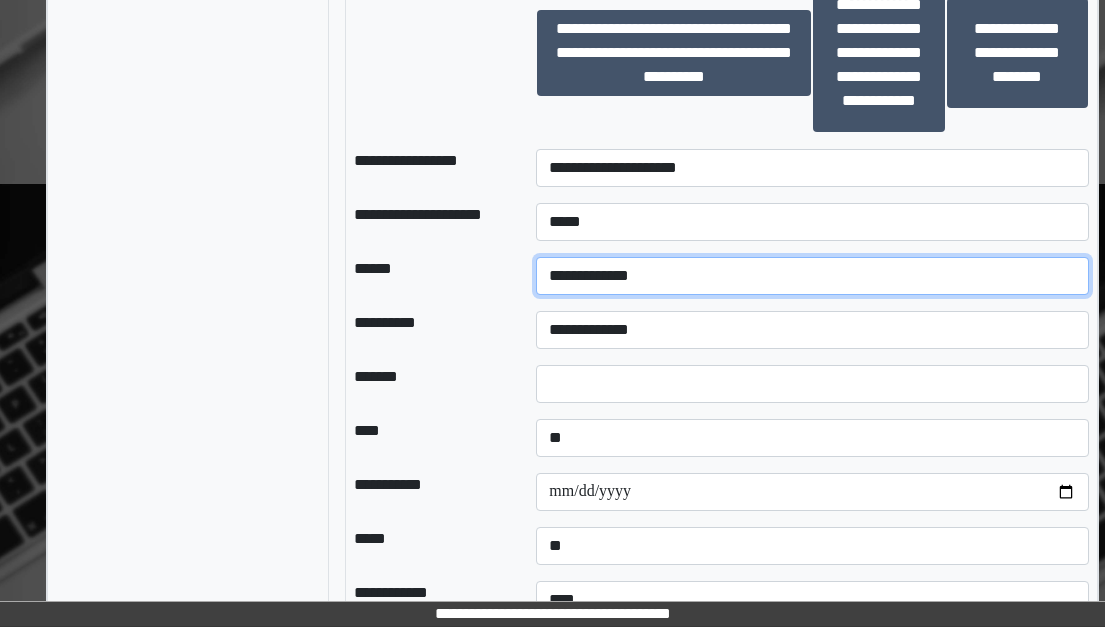 click on "**********" at bounding box center [812, 276] 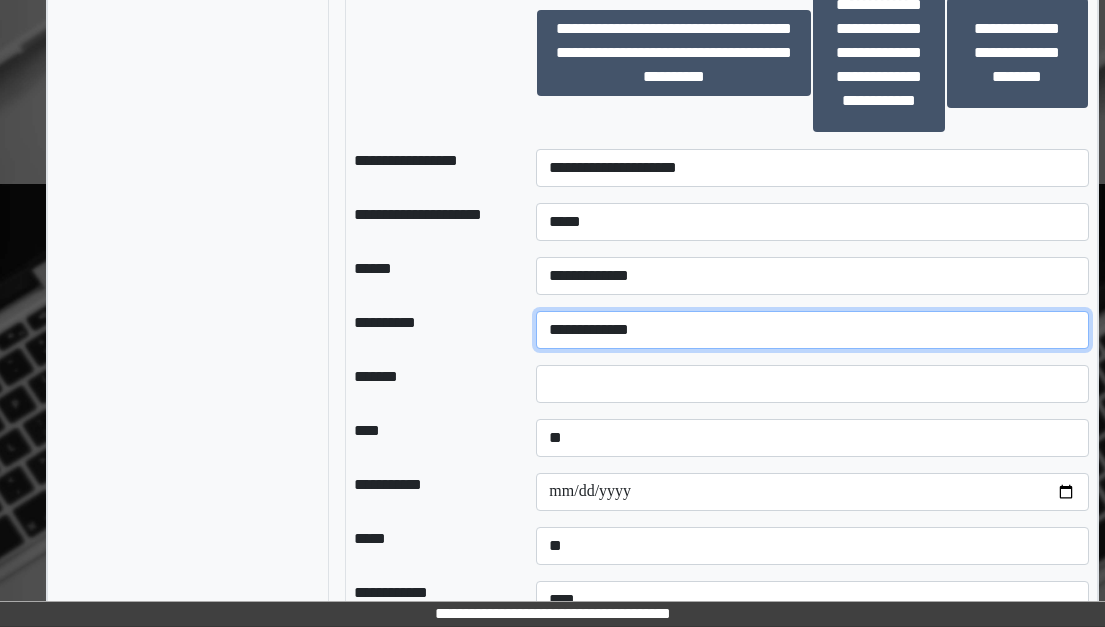 click on "**********" at bounding box center [812, 330] 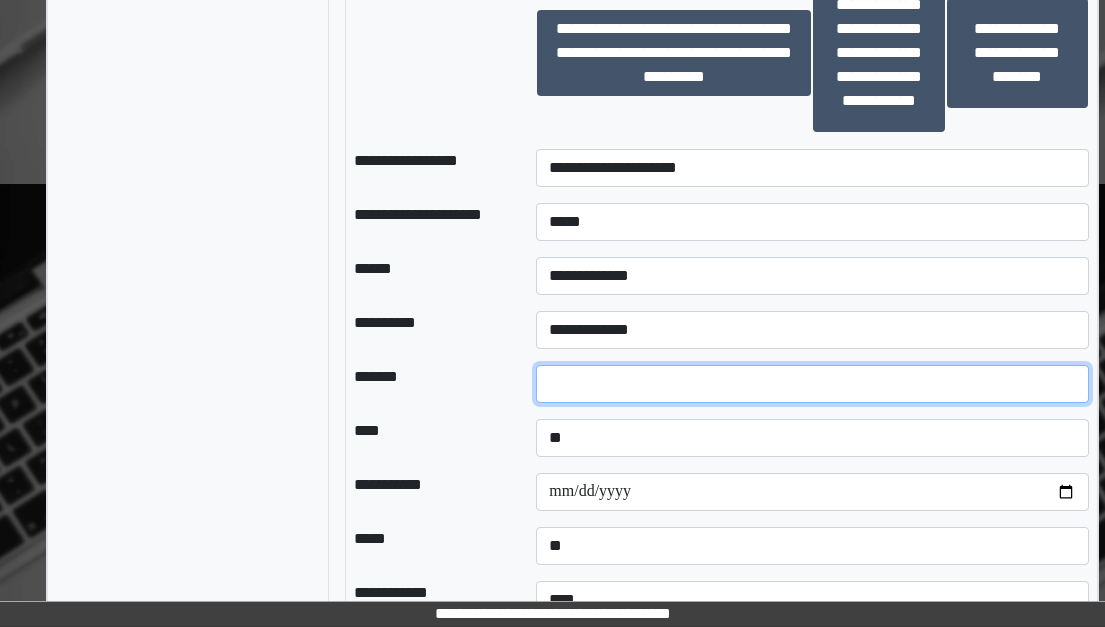click at bounding box center [812, 384] 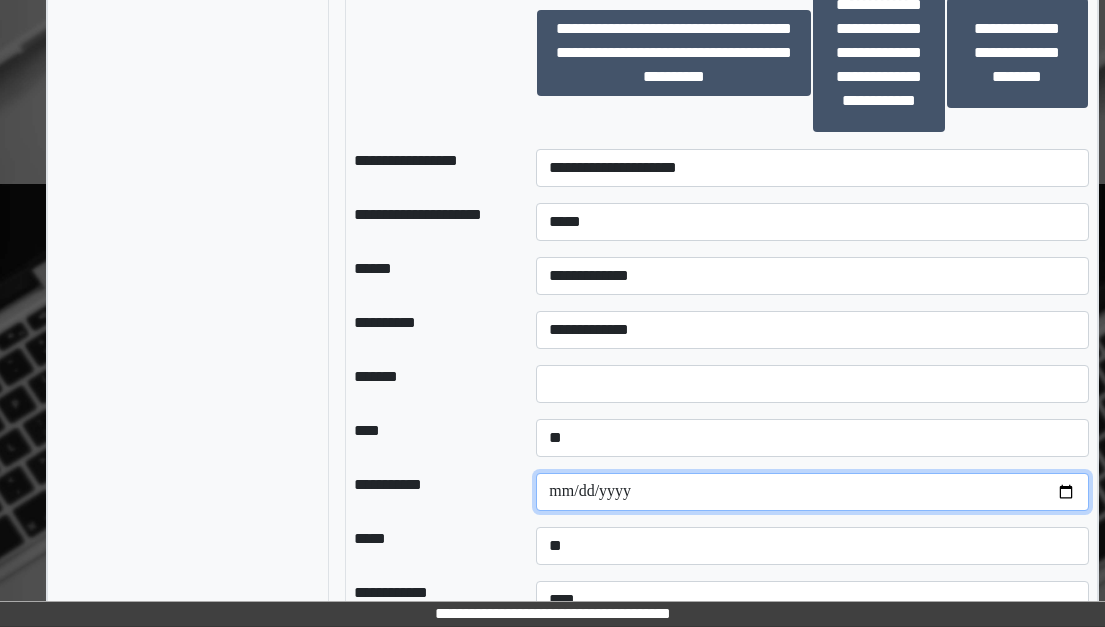click at bounding box center (812, 492) 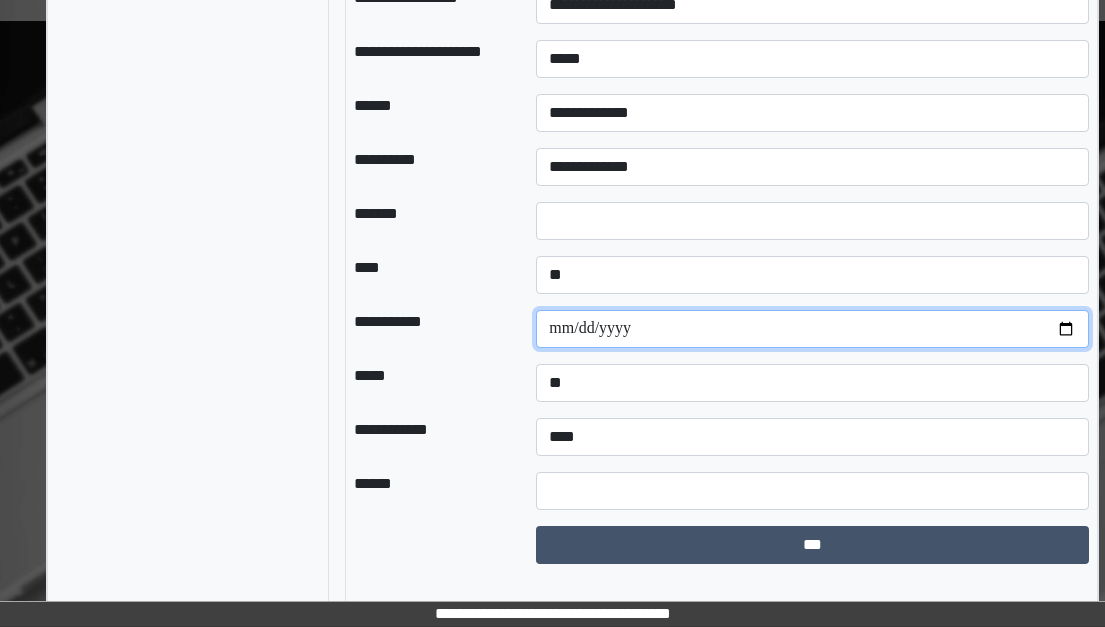 scroll, scrollTop: 2096, scrollLeft: 63, axis: both 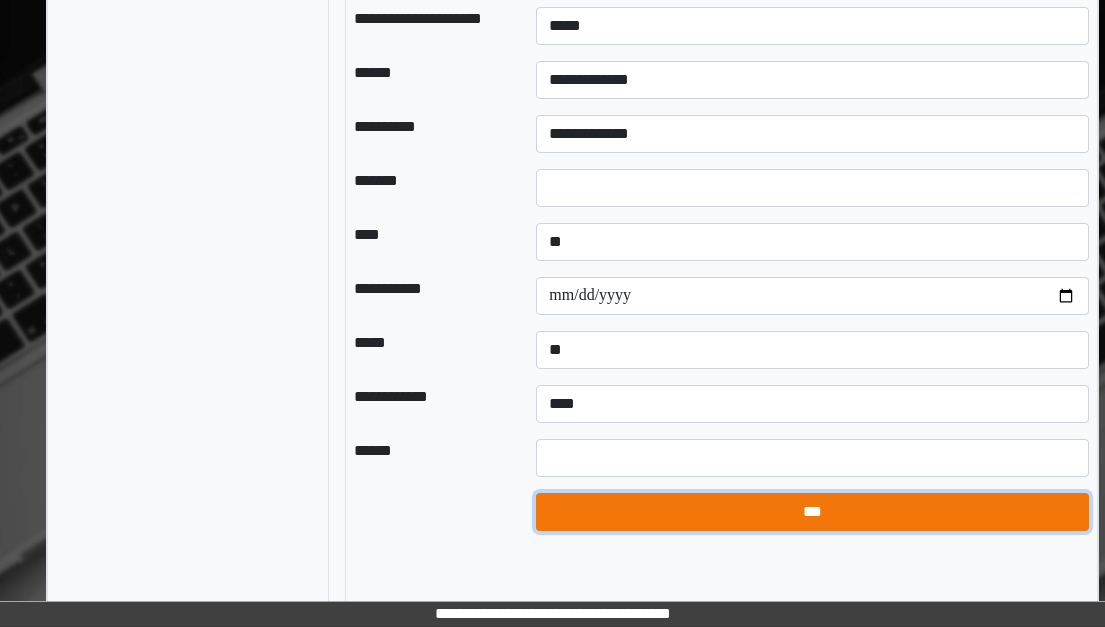 click on "***" at bounding box center (812, 512) 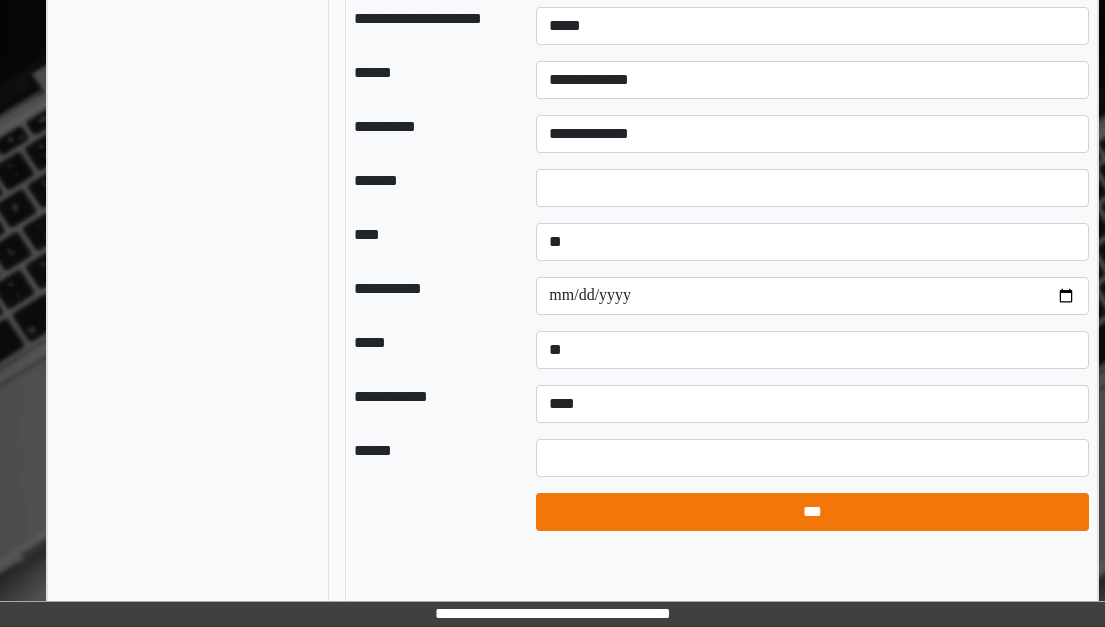 select on "*" 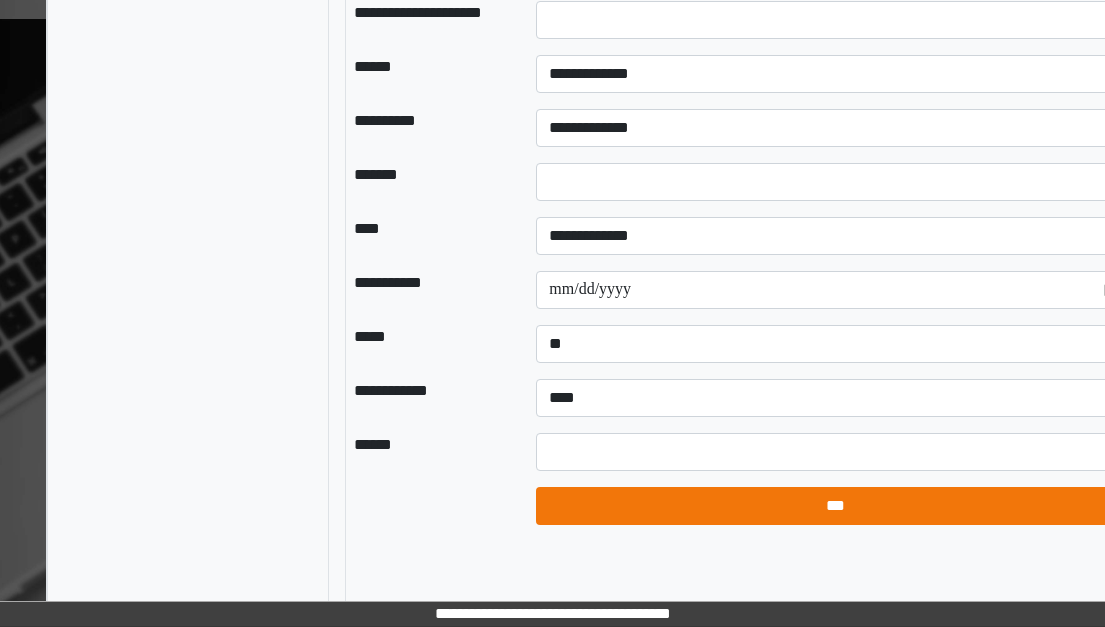 scroll, scrollTop: 2065, scrollLeft: 63, axis: both 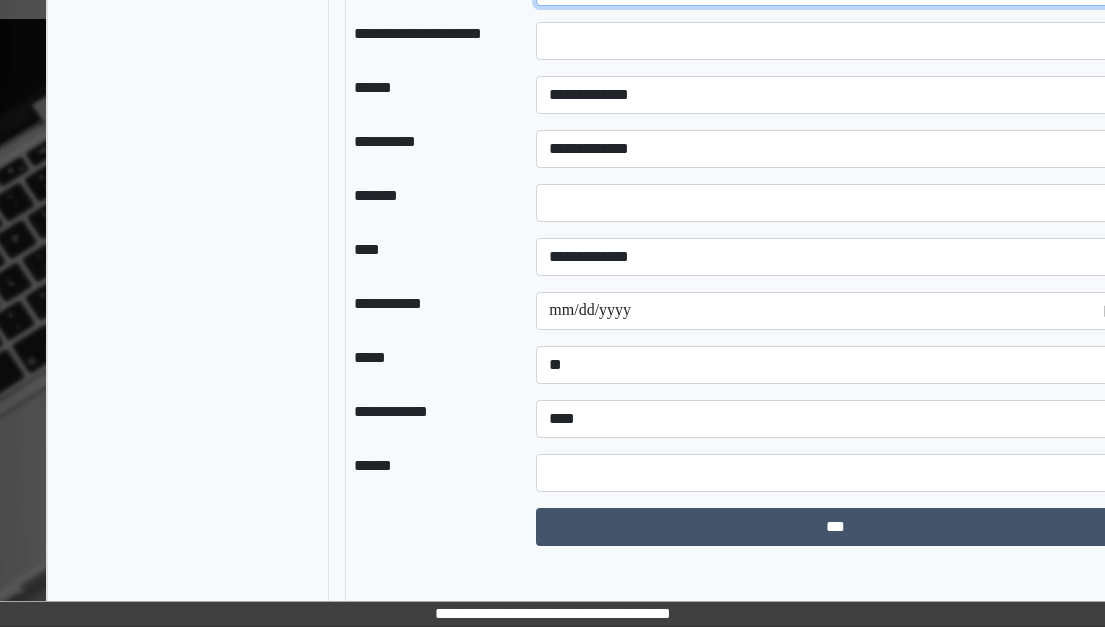click on "**********" at bounding box center (835, -13) 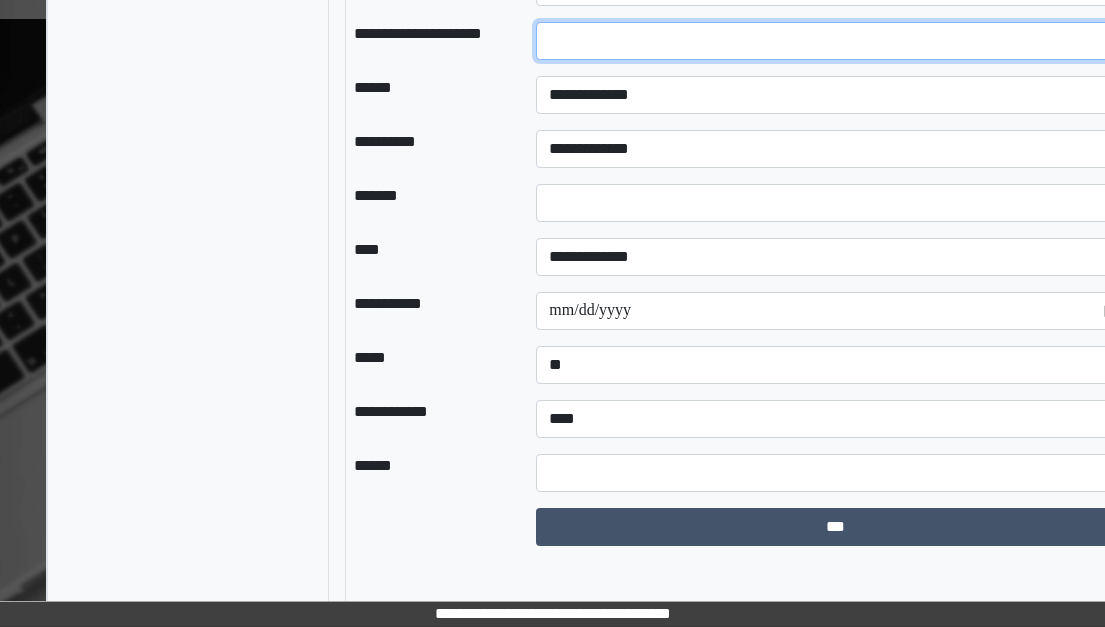 click at bounding box center (835, 41) 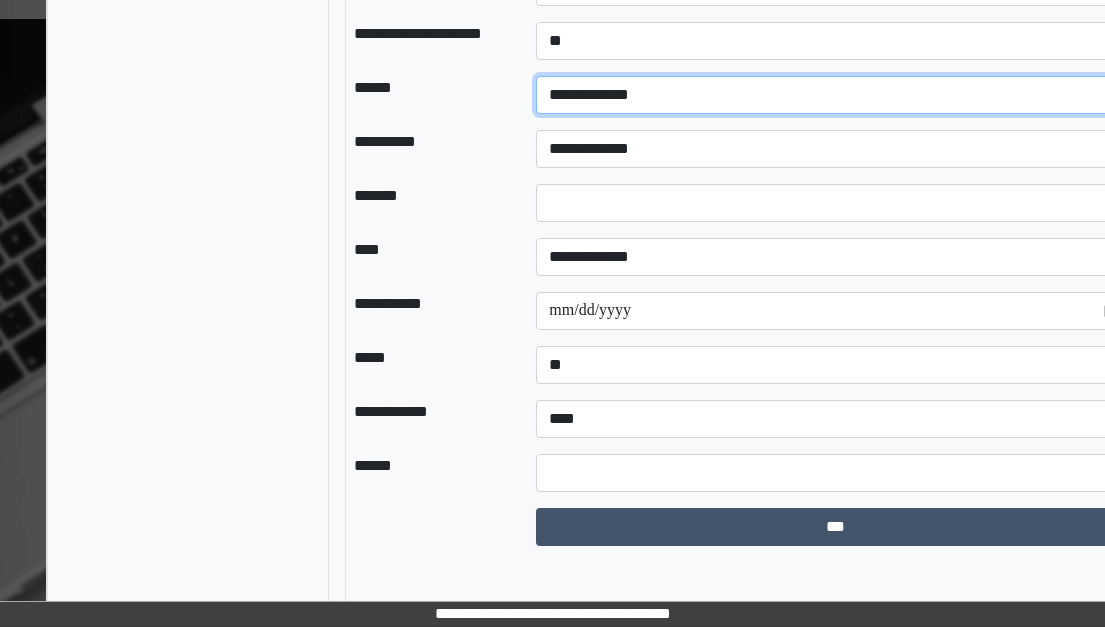 click on "**********" at bounding box center [835, 95] 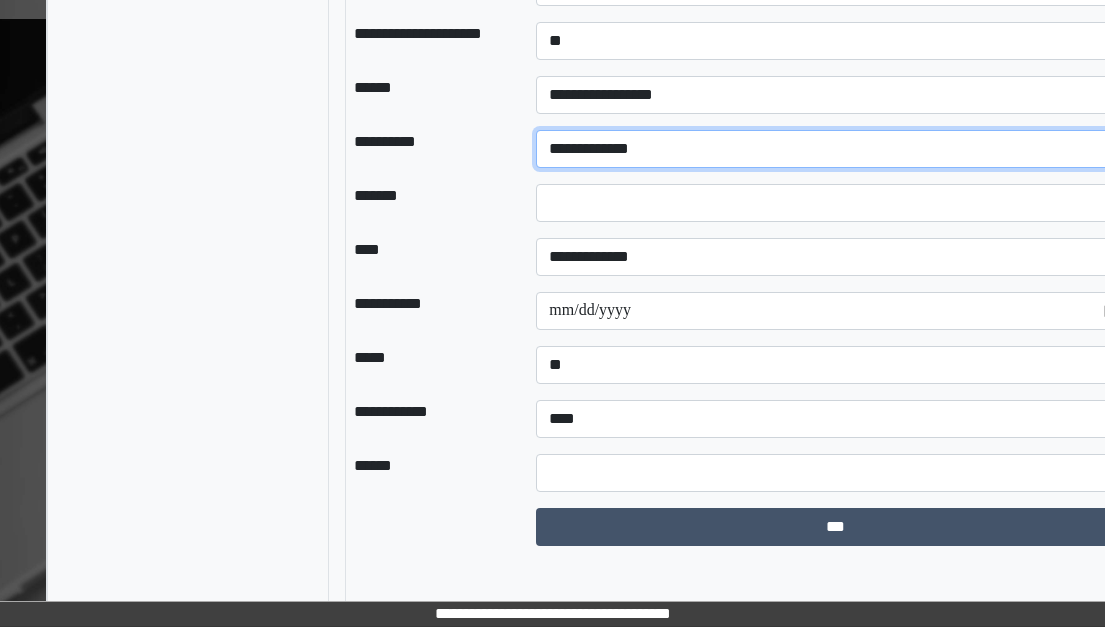 click on "**********" at bounding box center (835, 149) 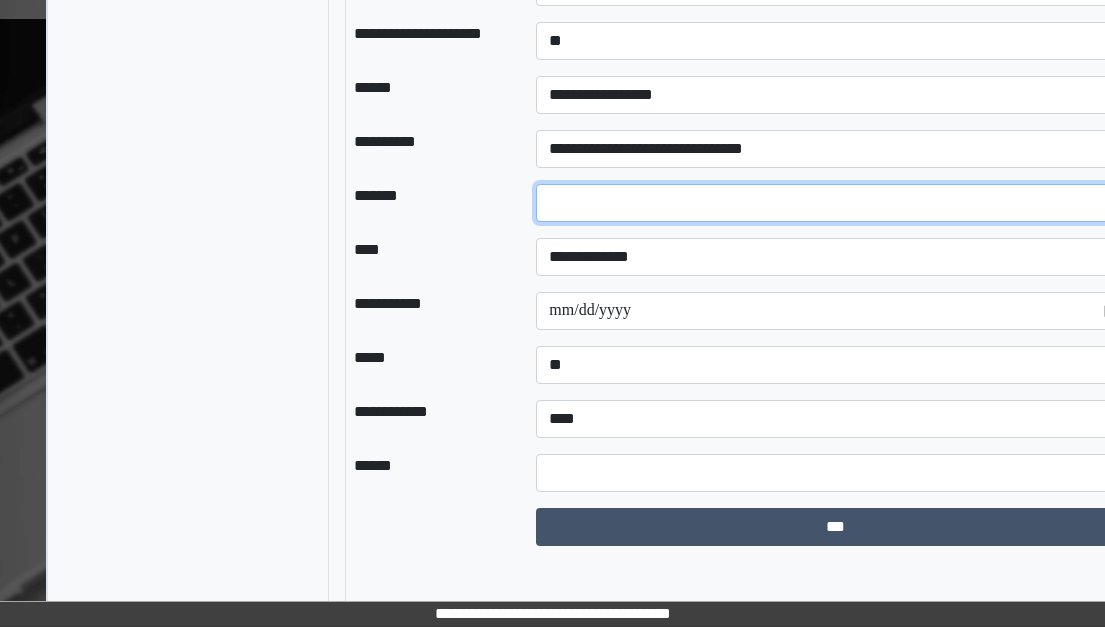 click on "*" at bounding box center [835, 203] 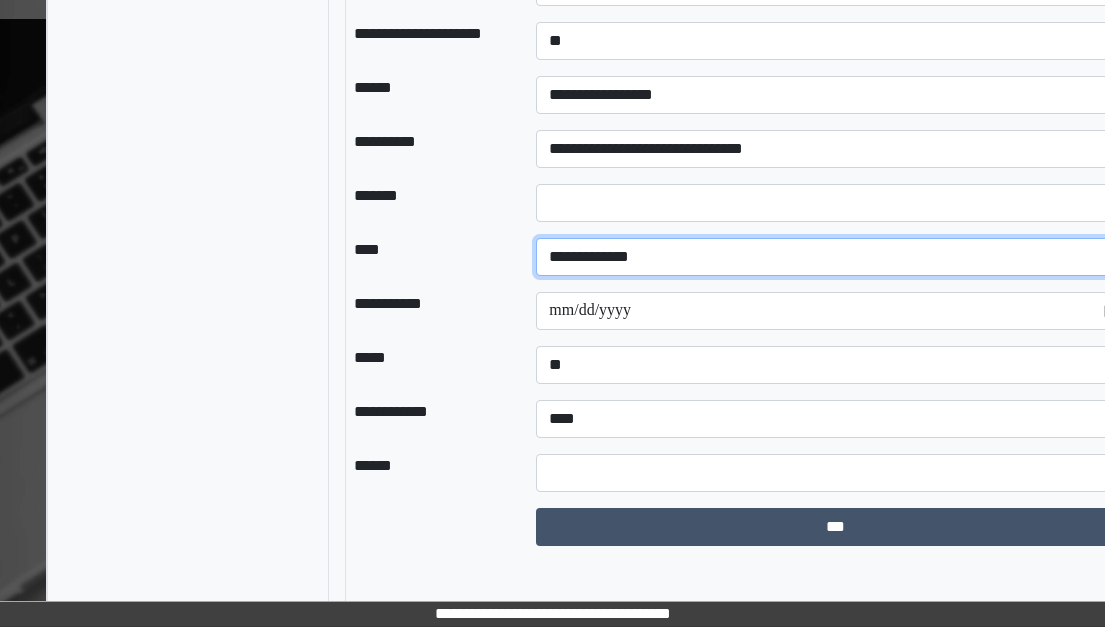 click on "**********" at bounding box center (835, 257) 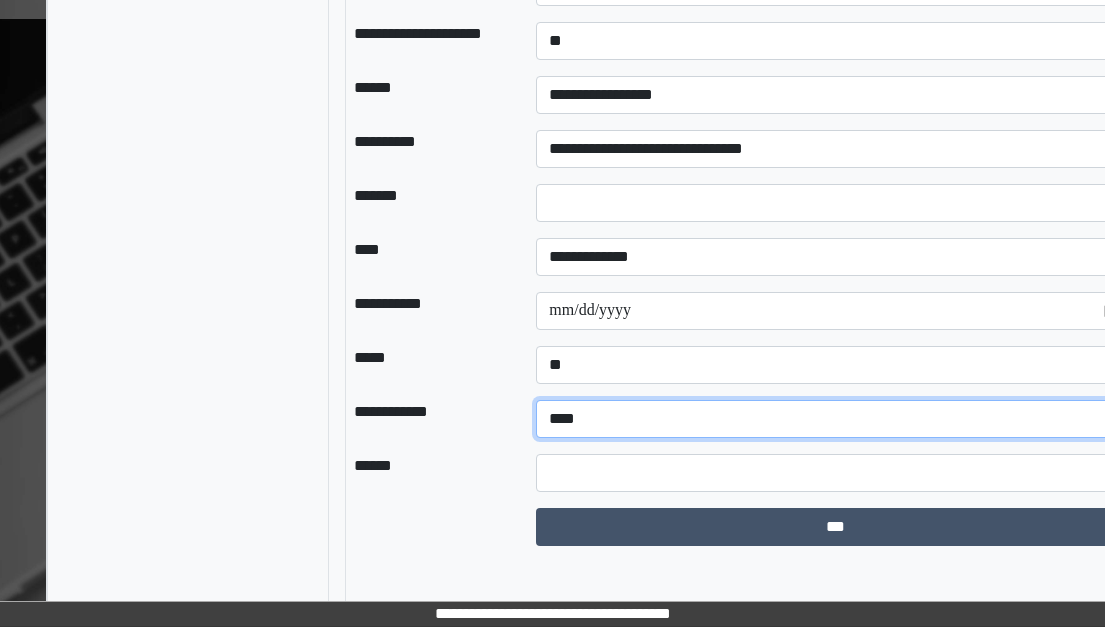 click on "**********" at bounding box center [835, 419] 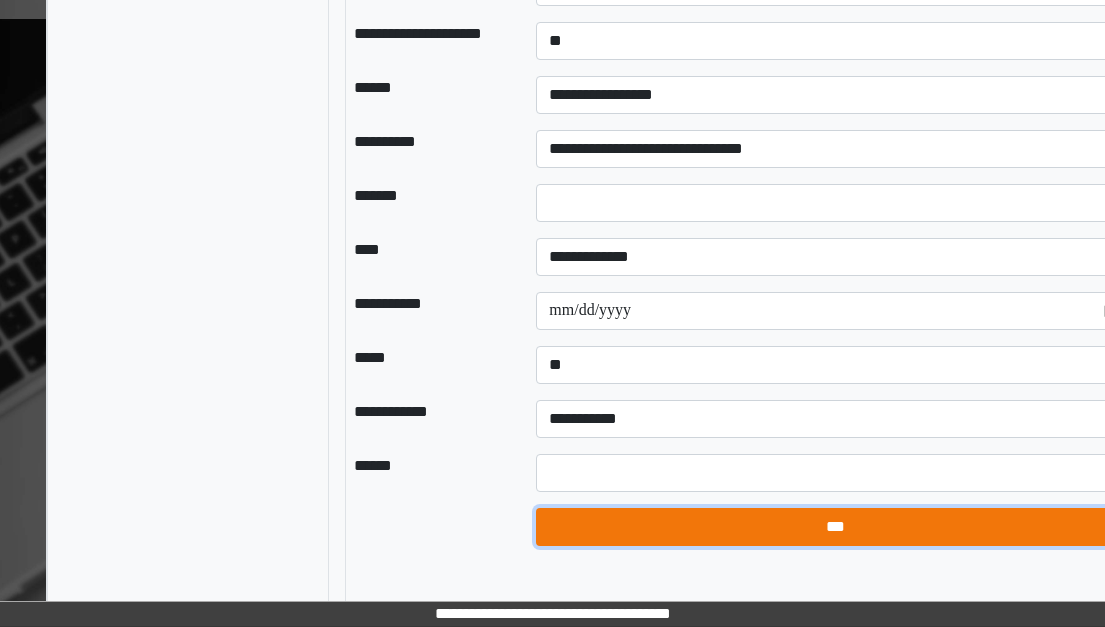 click on "***" at bounding box center (835, 527) 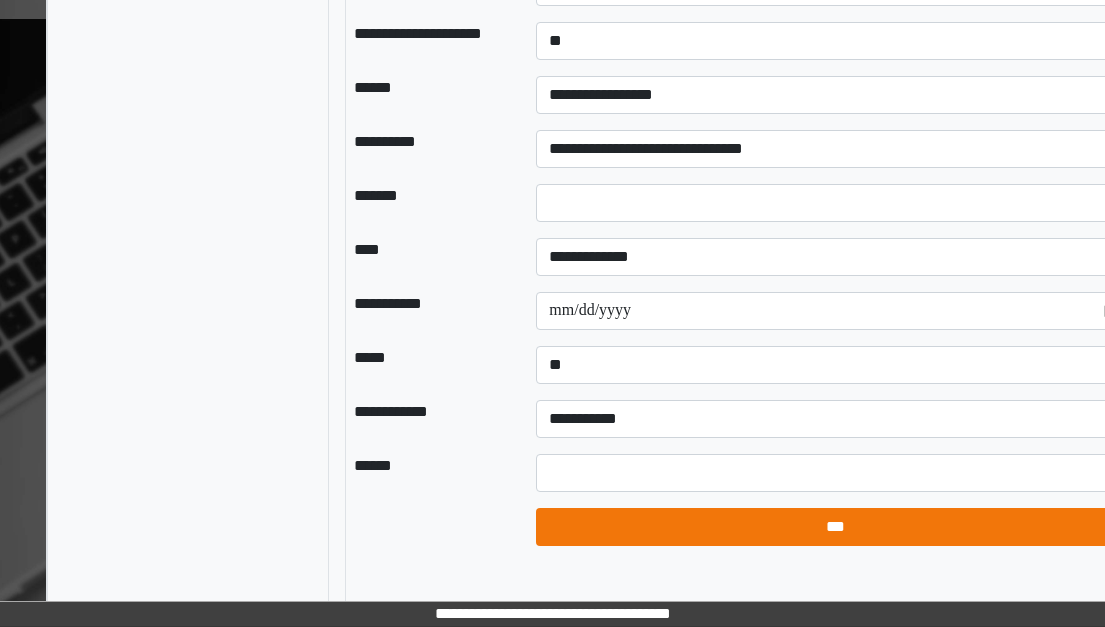 select on "*" 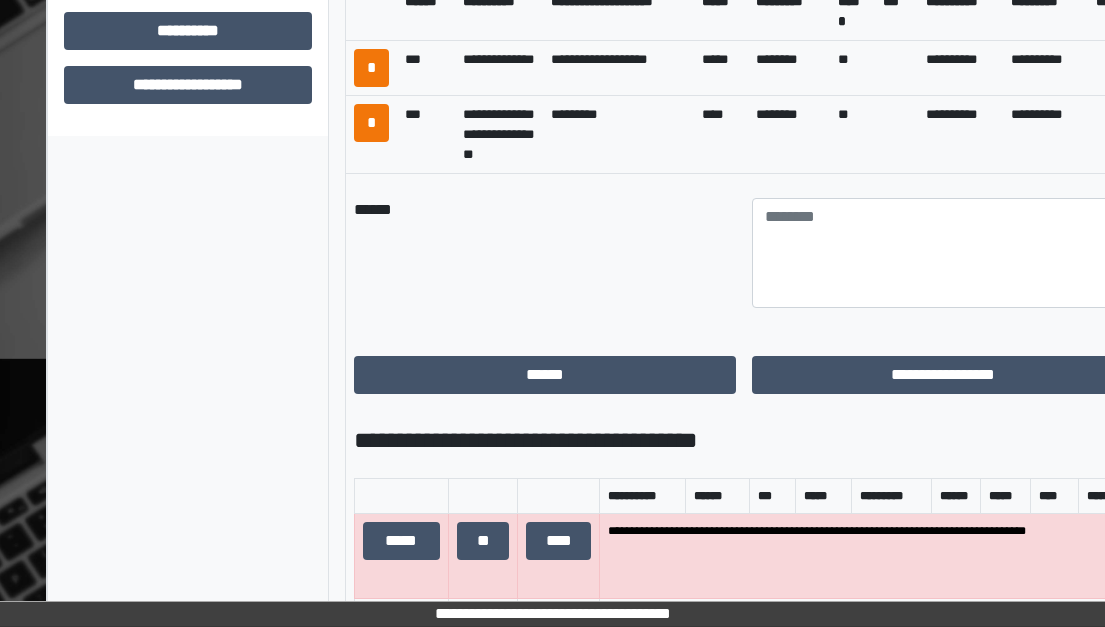 scroll, scrollTop: 1065, scrollLeft: 63, axis: both 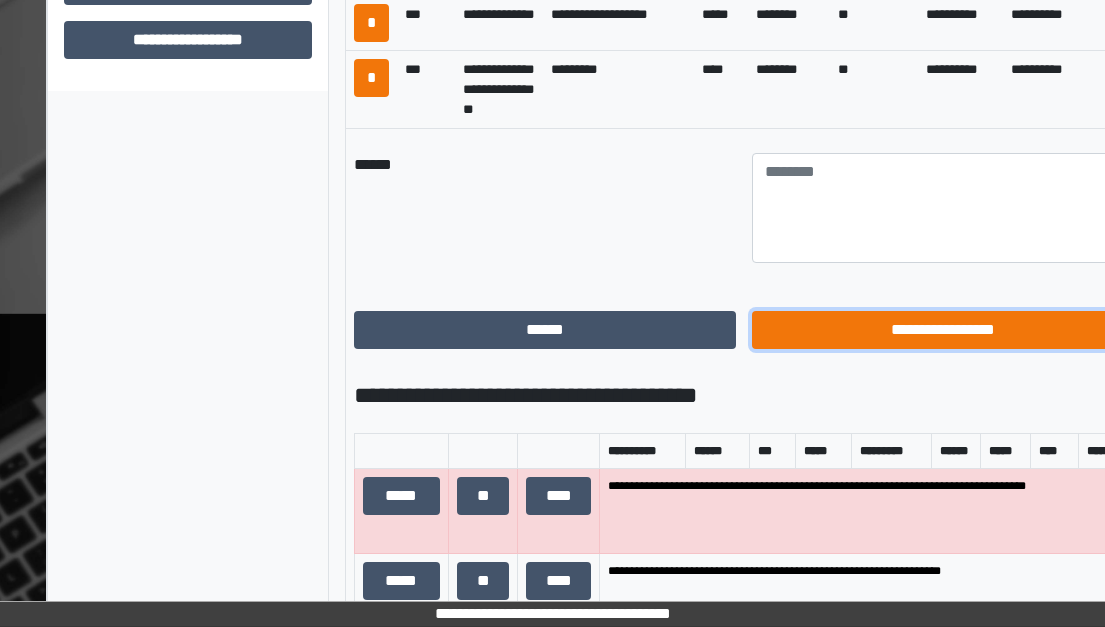 click on "**********" at bounding box center [943, 330] 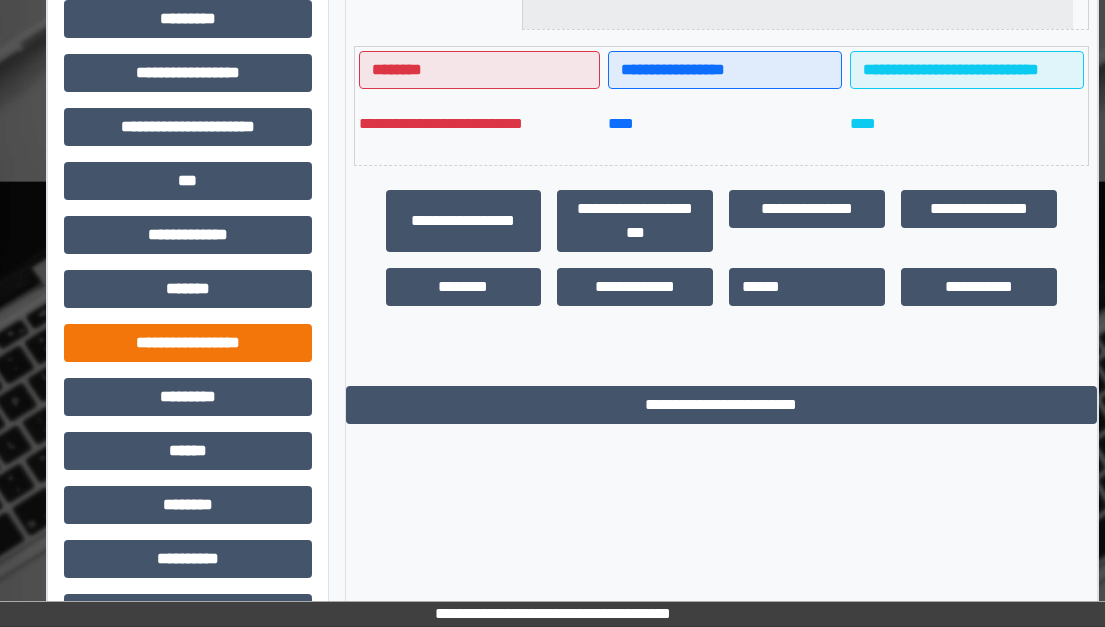scroll, scrollTop: 447, scrollLeft: 63, axis: both 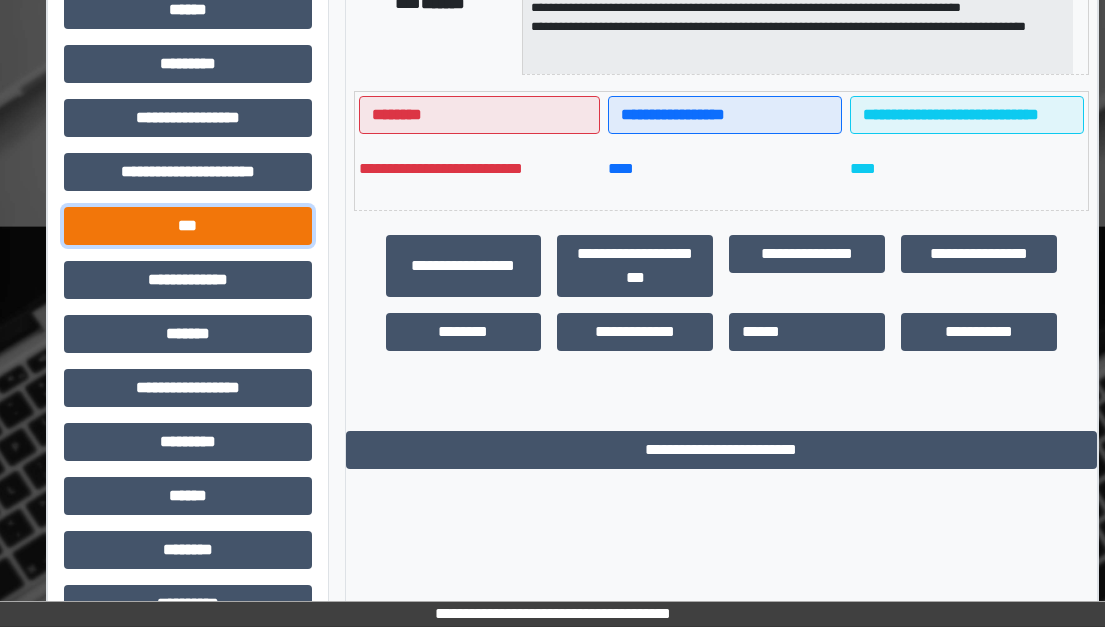 click on "***" at bounding box center (188, 226) 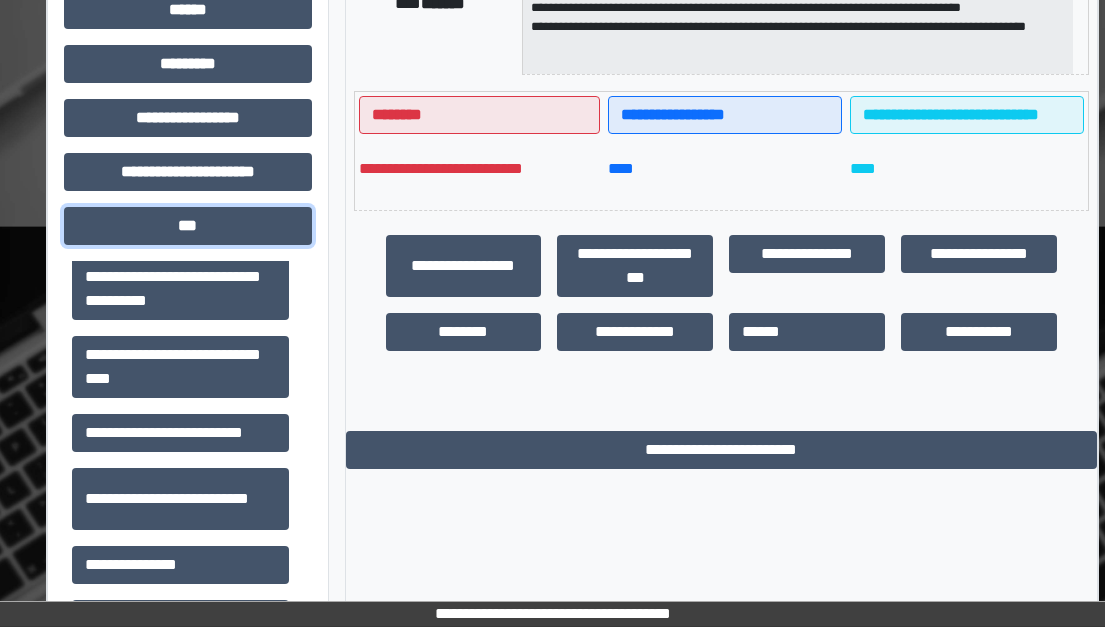 scroll, scrollTop: 100, scrollLeft: 0, axis: vertical 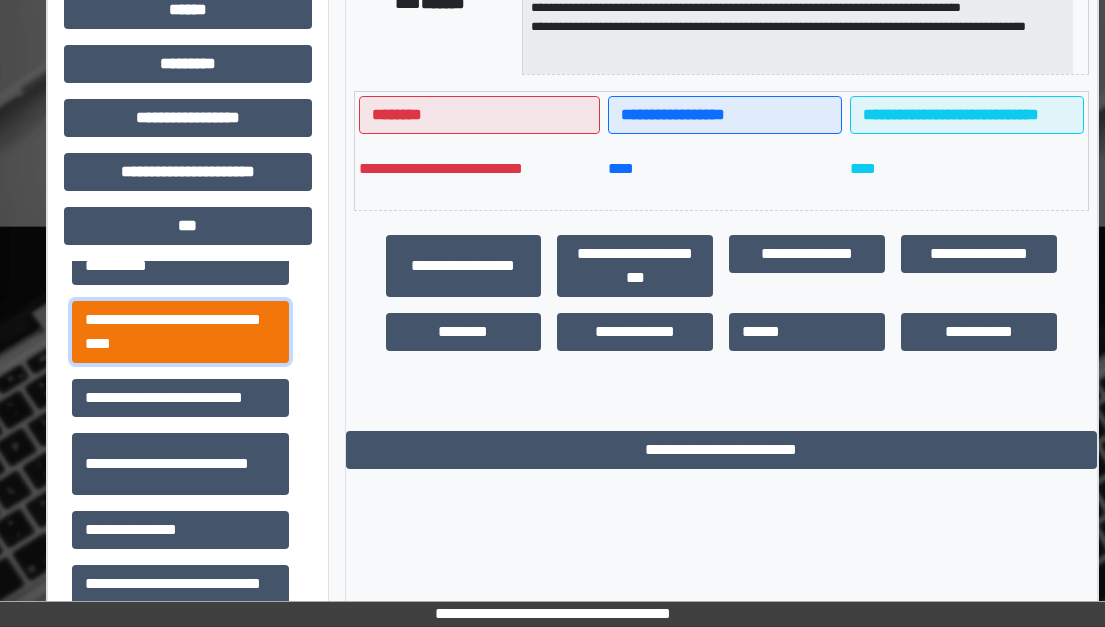 click on "**********" at bounding box center [180, 332] 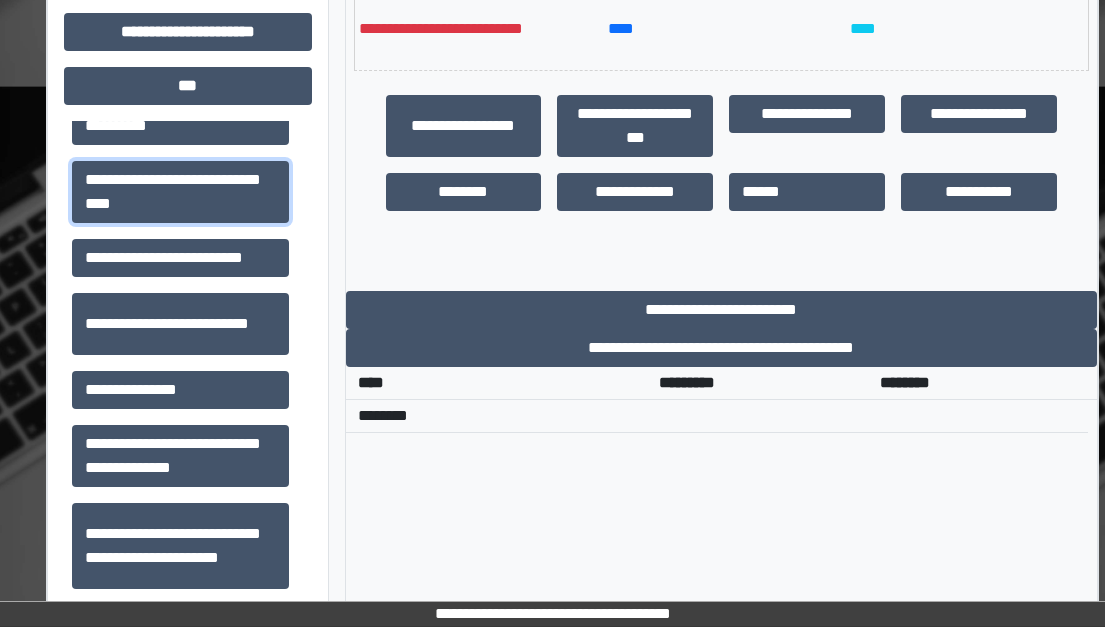 scroll, scrollTop: 547, scrollLeft: 63, axis: both 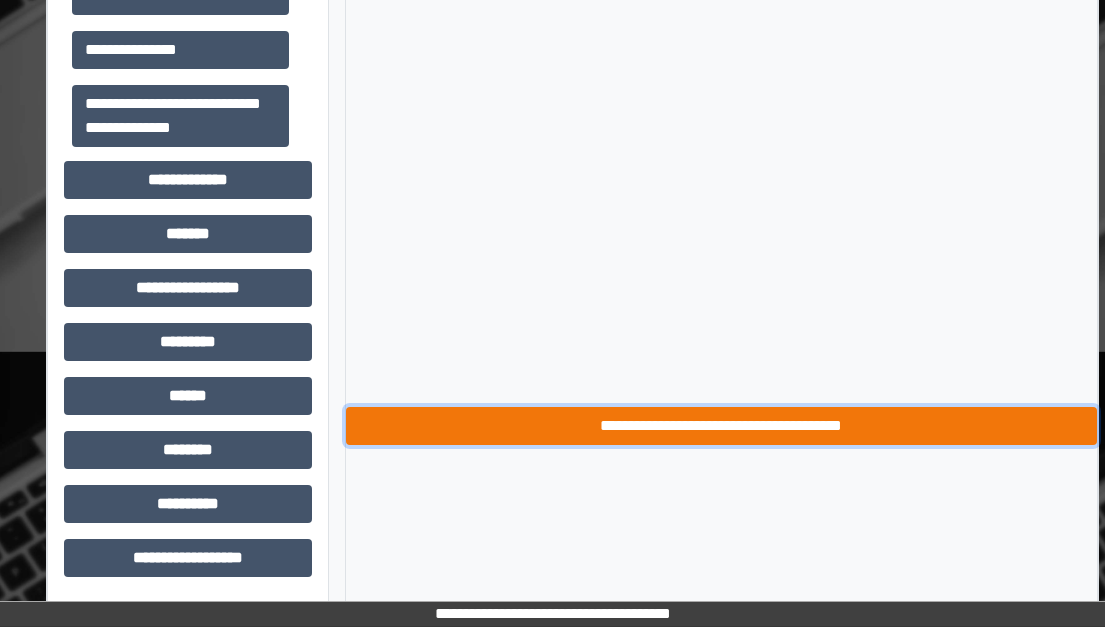 click on "**********" at bounding box center [721, 426] 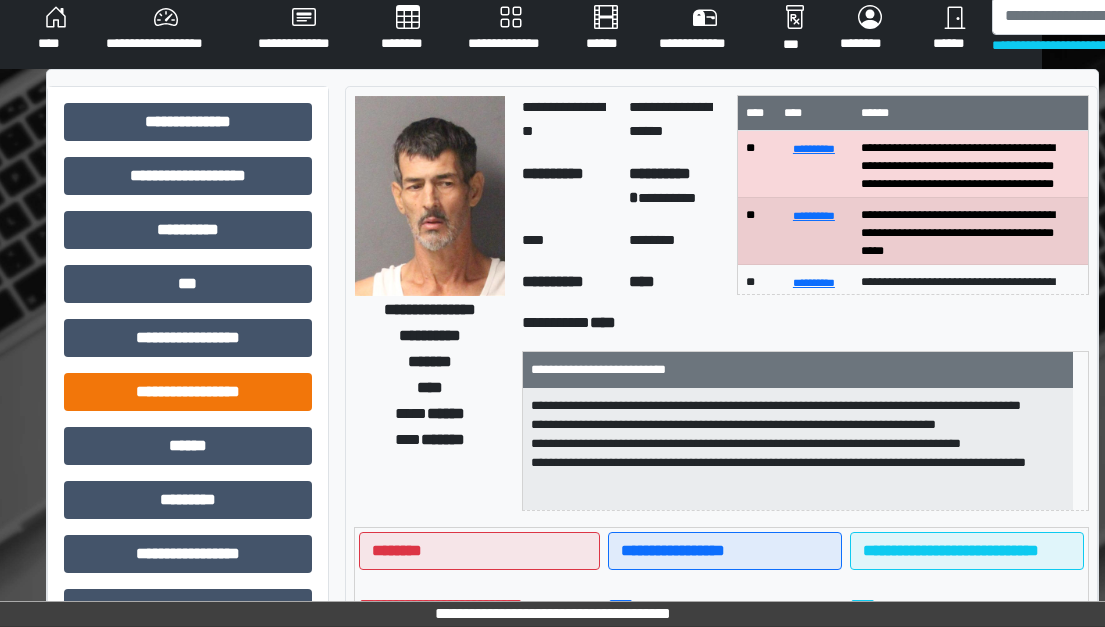 scroll, scrollTop: 0, scrollLeft: 63, axis: horizontal 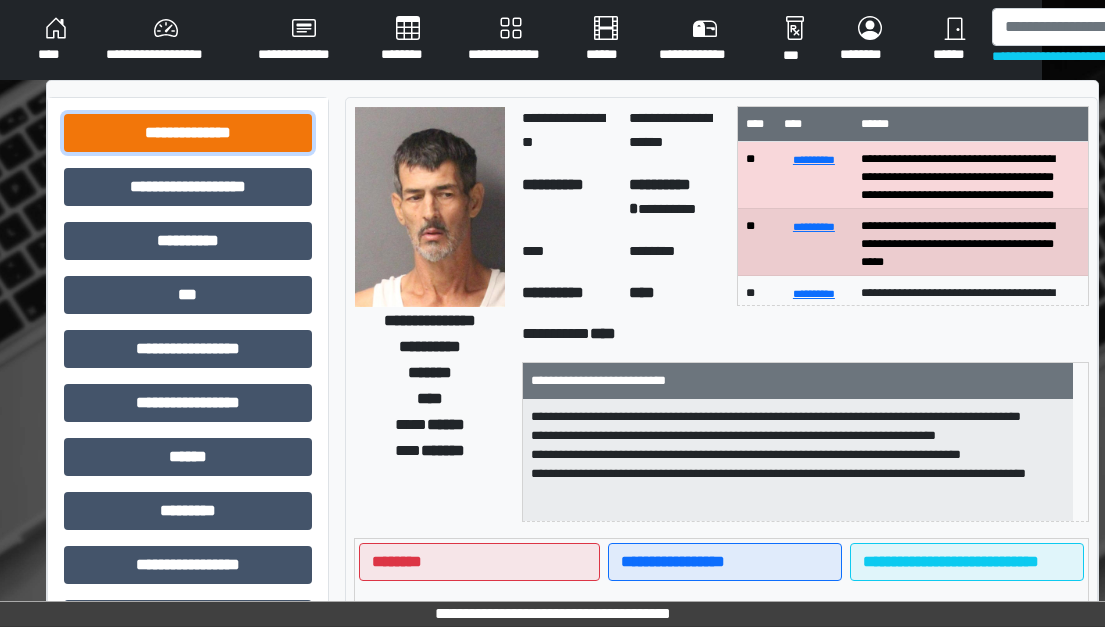 click on "**********" at bounding box center (188, 133) 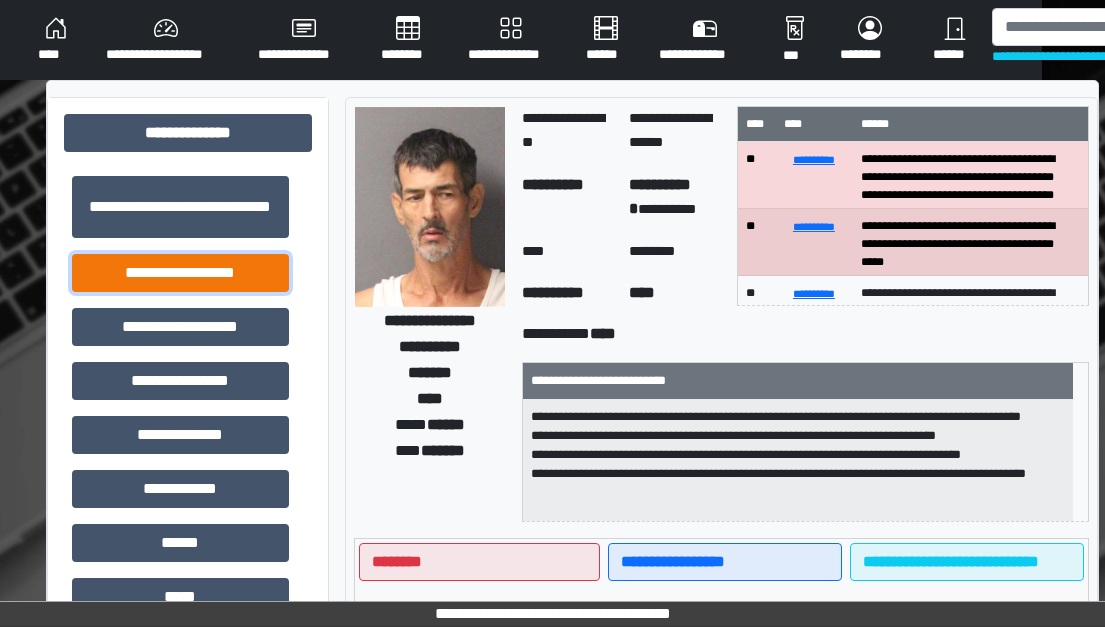 click on "**********" at bounding box center (180, 273) 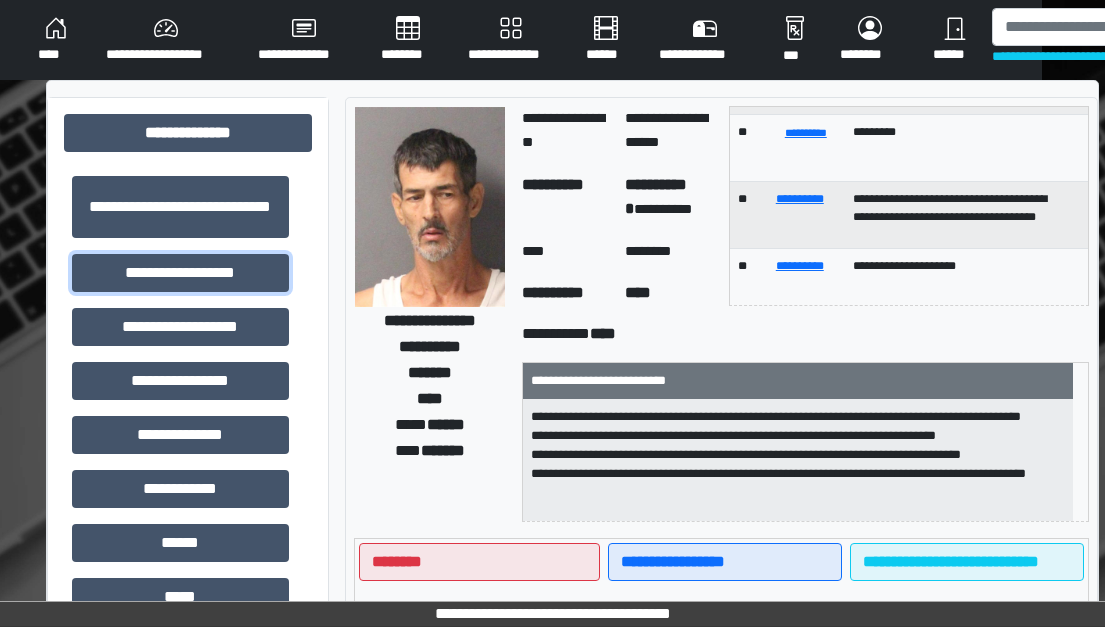 scroll, scrollTop: 300, scrollLeft: 0, axis: vertical 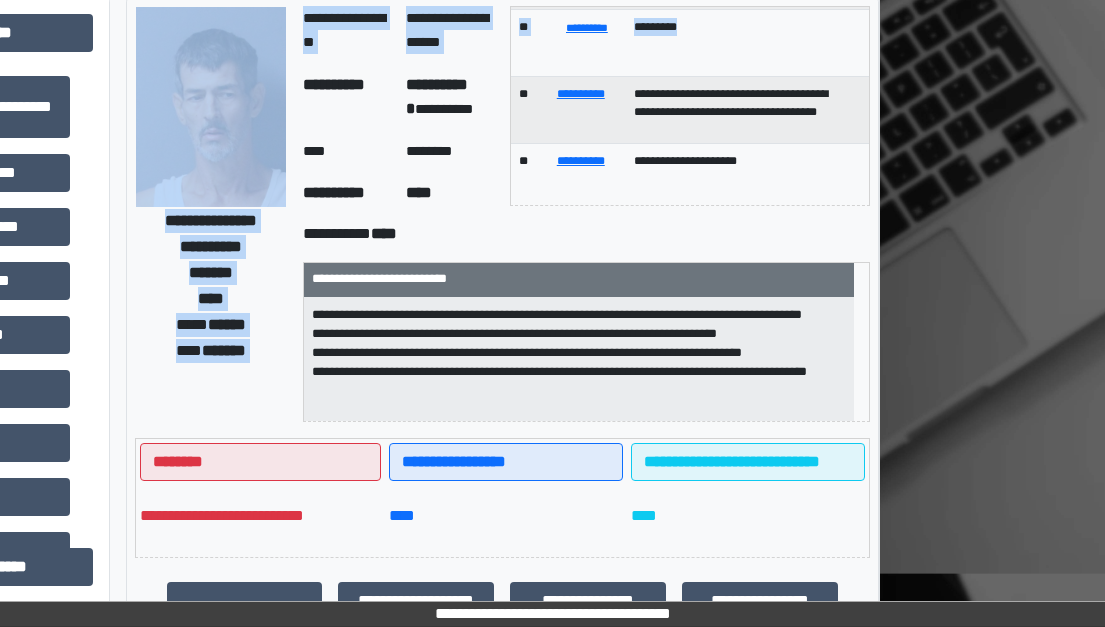 drag, startPoint x: 1104, startPoint y: 132, endPoint x: 1110, endPoint y: 35, distance: 97.18539 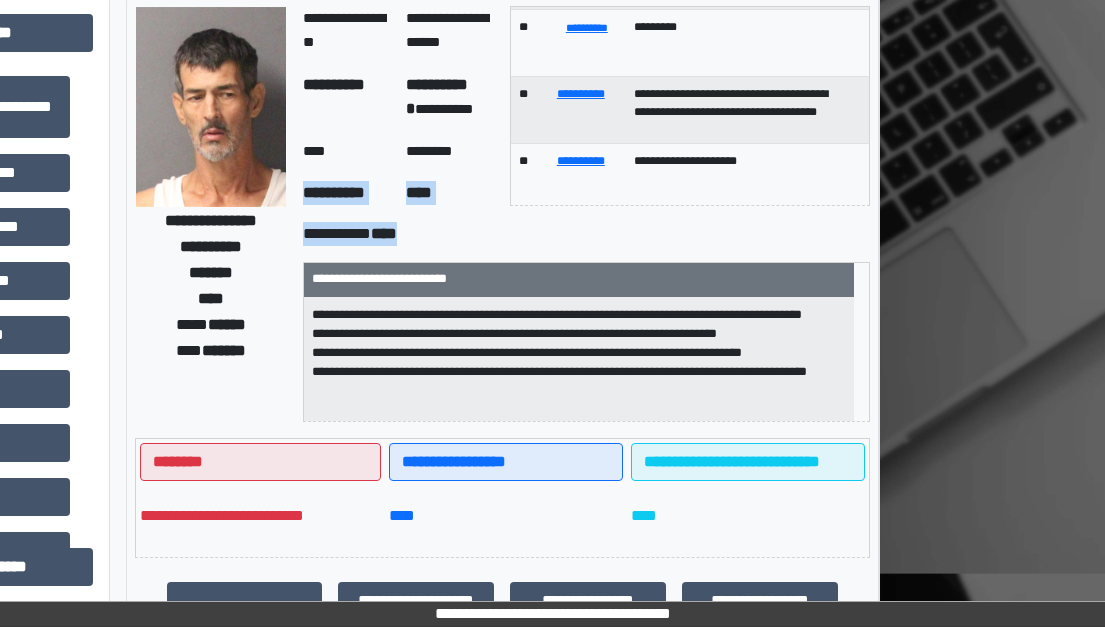 drag, startPoint x: 872, startPoint y: 240, endPoint x: 926, endPoint y: 240, distance: 54 